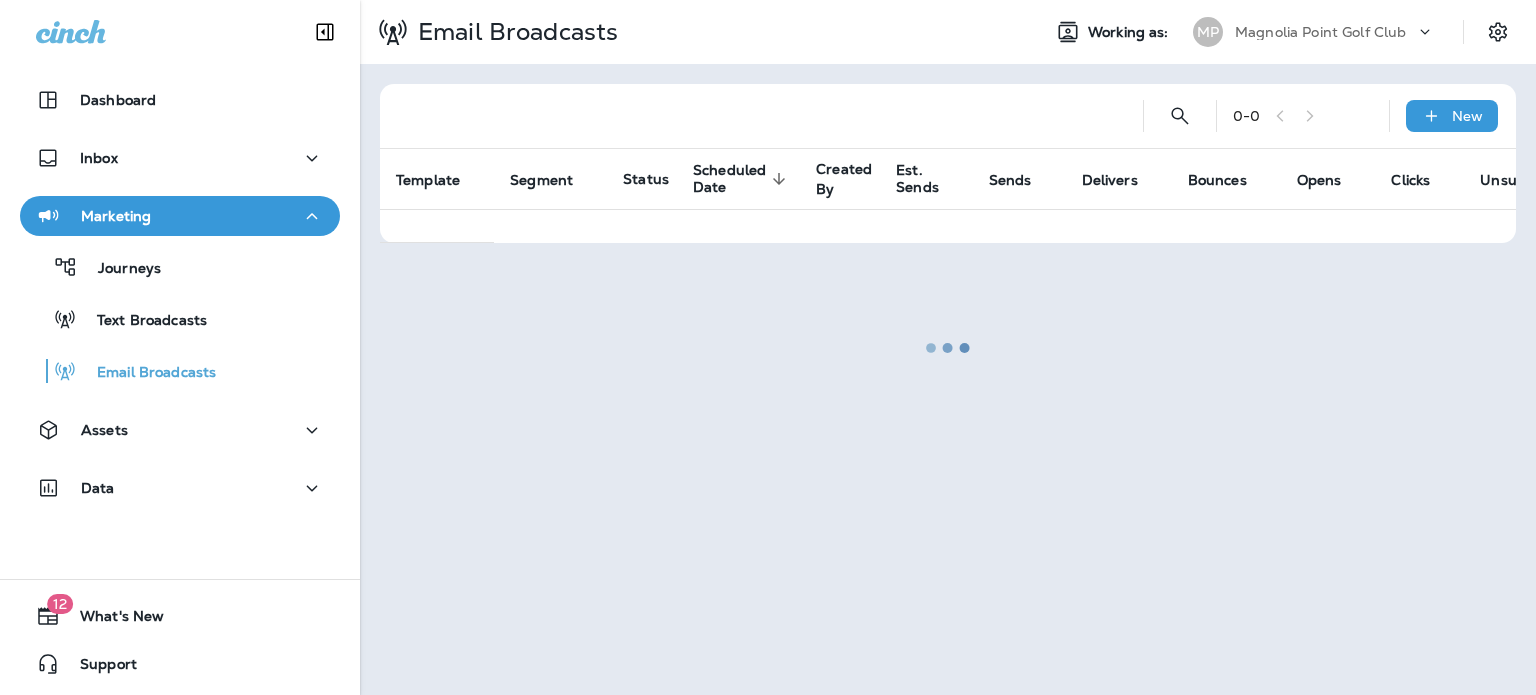 scroll, scrollTop: 0, scrollLeft: 0, axis: both 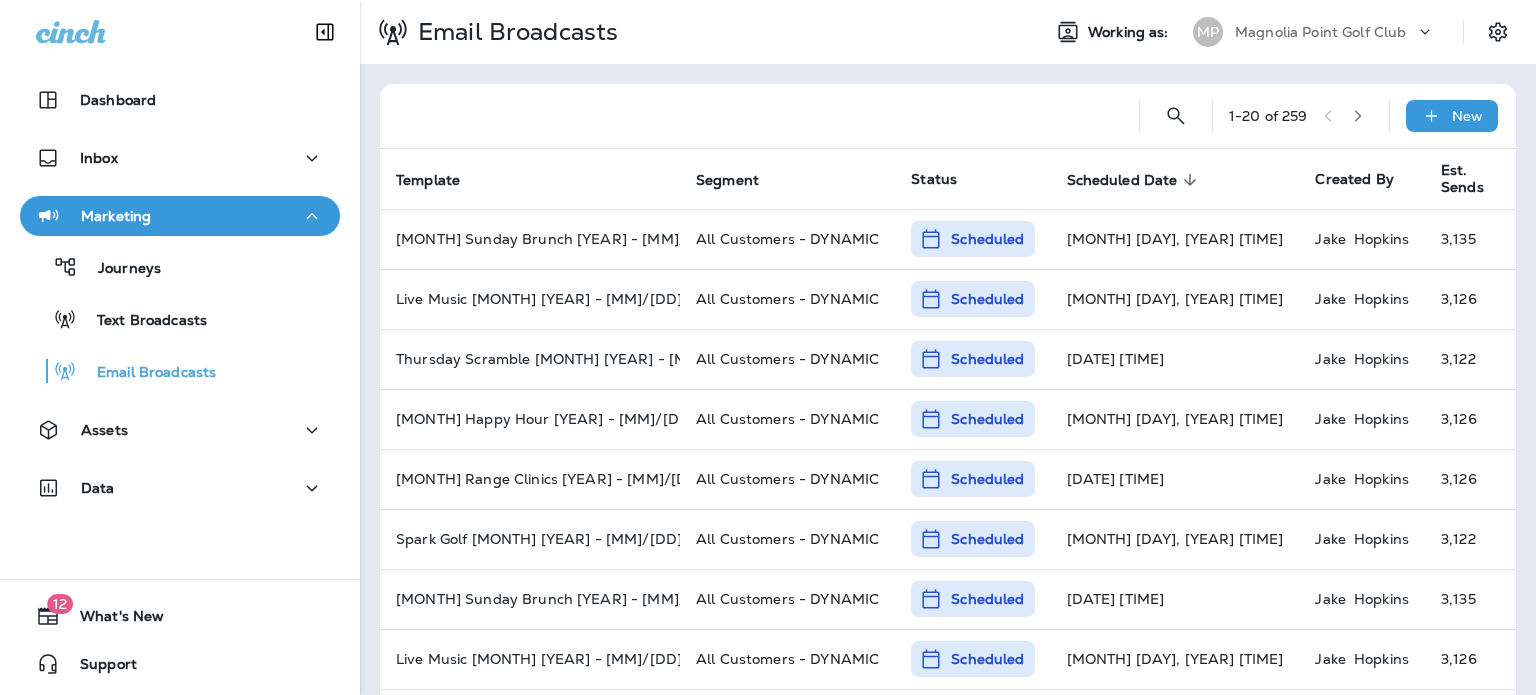 click on "New" at bounding box center (1467, 116) 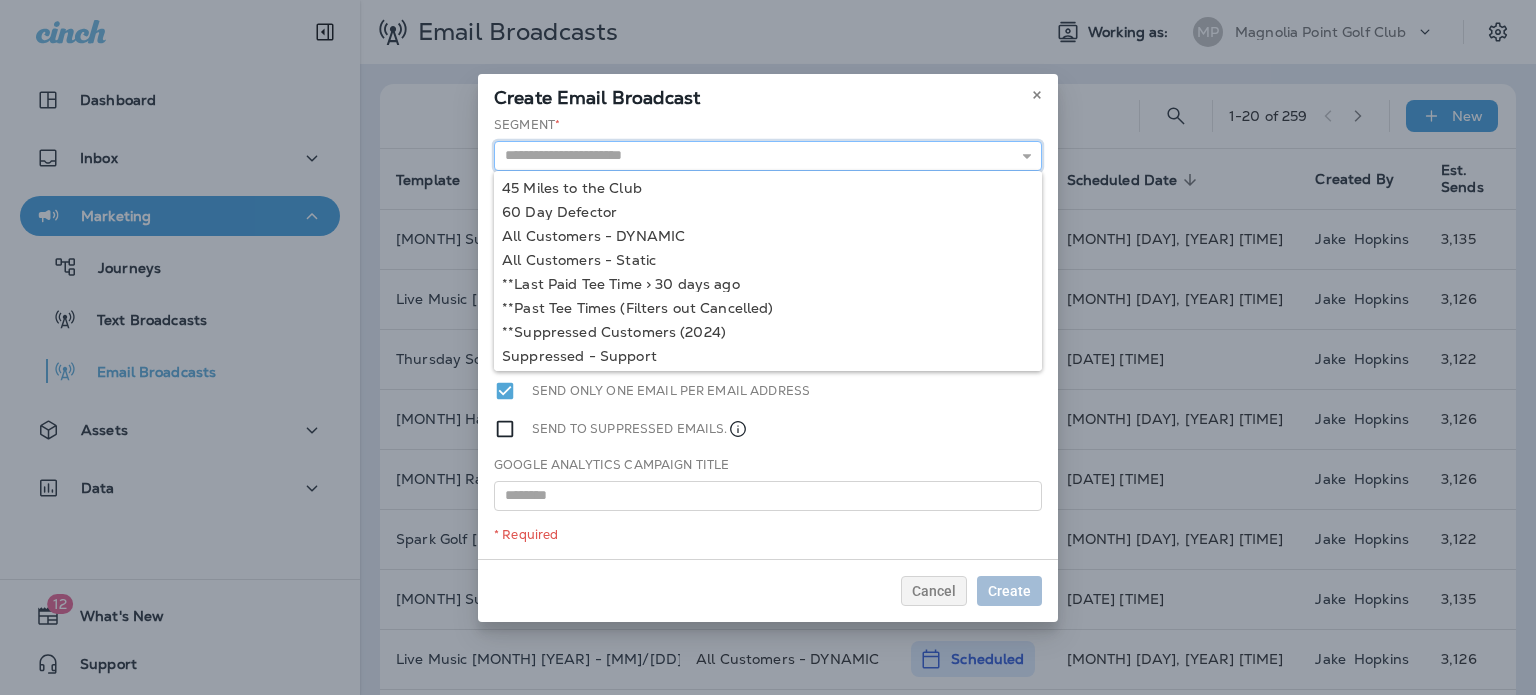 click at bounding box center [768, 156] 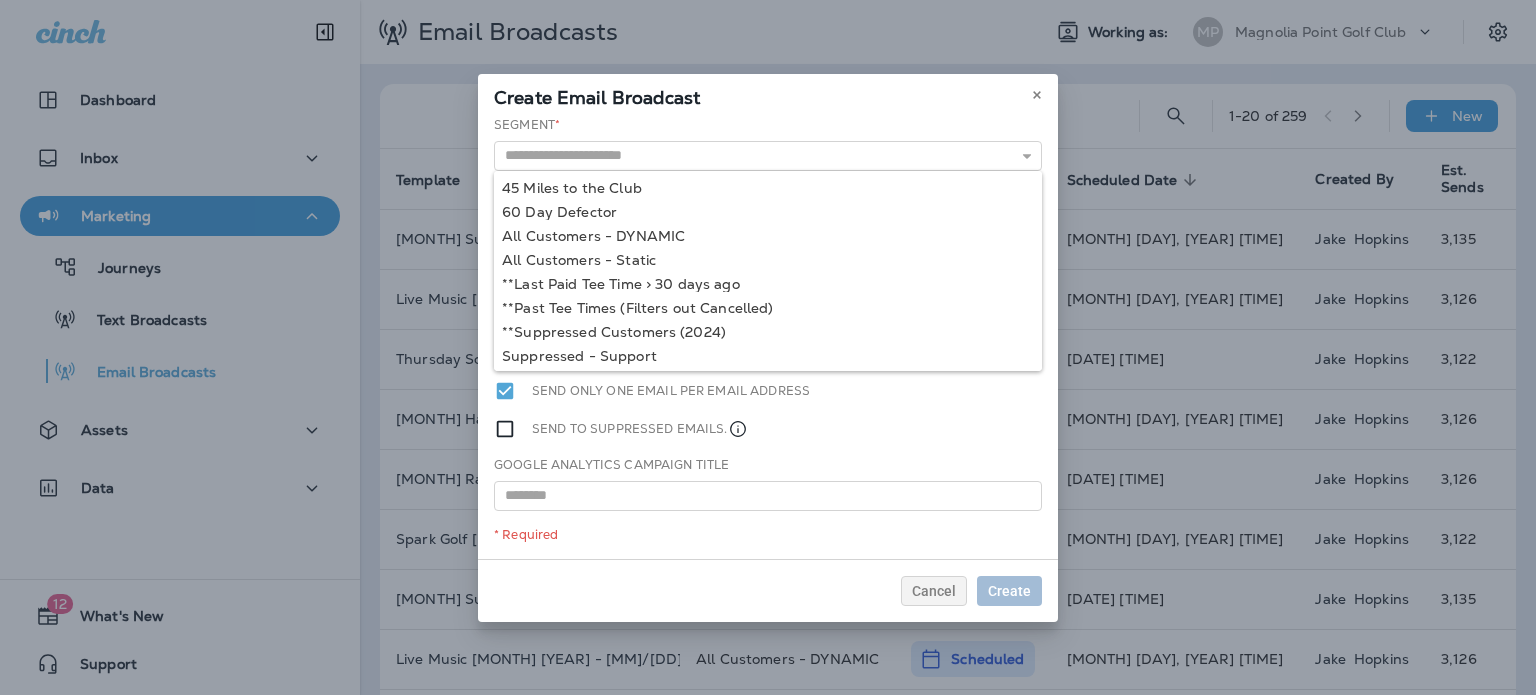type on "**********" 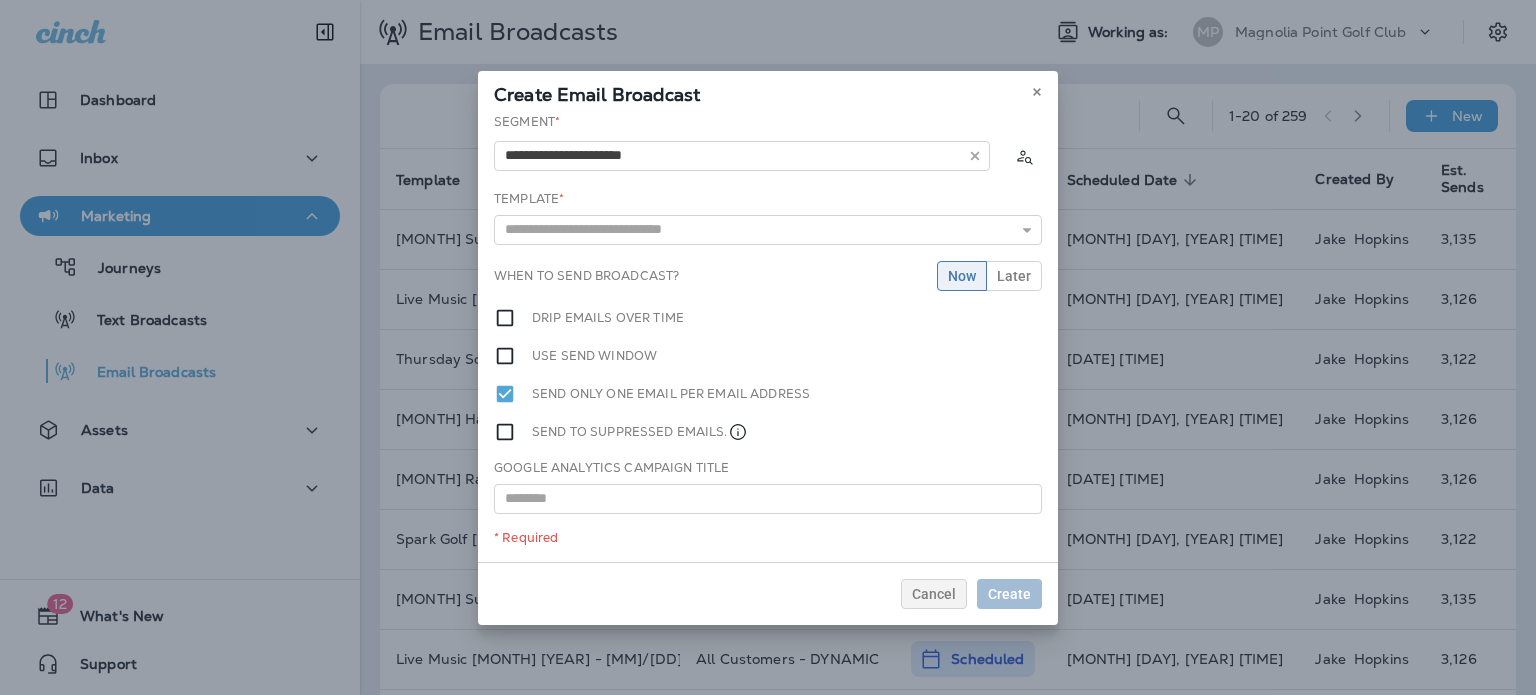 click on "**********" at bounding box center (768, 337) 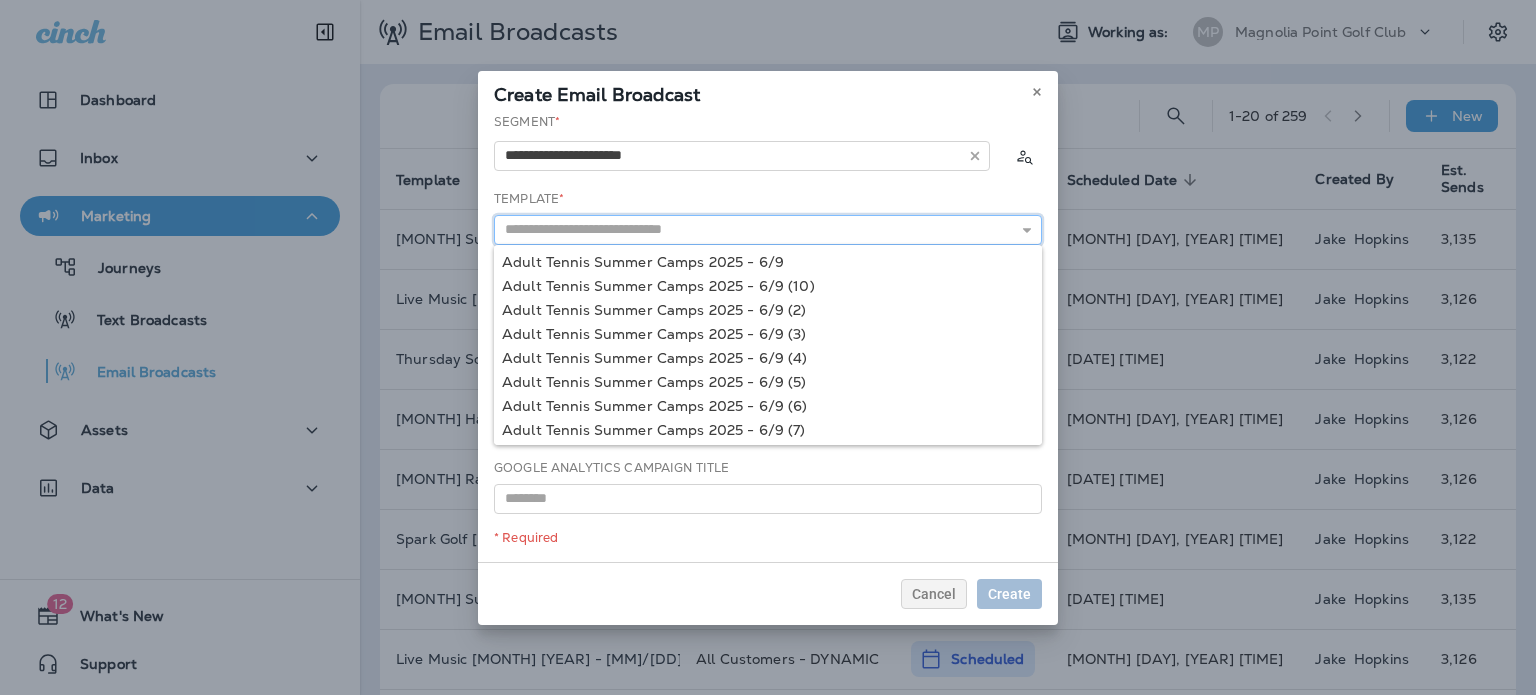click at bounding box center (768, 230) 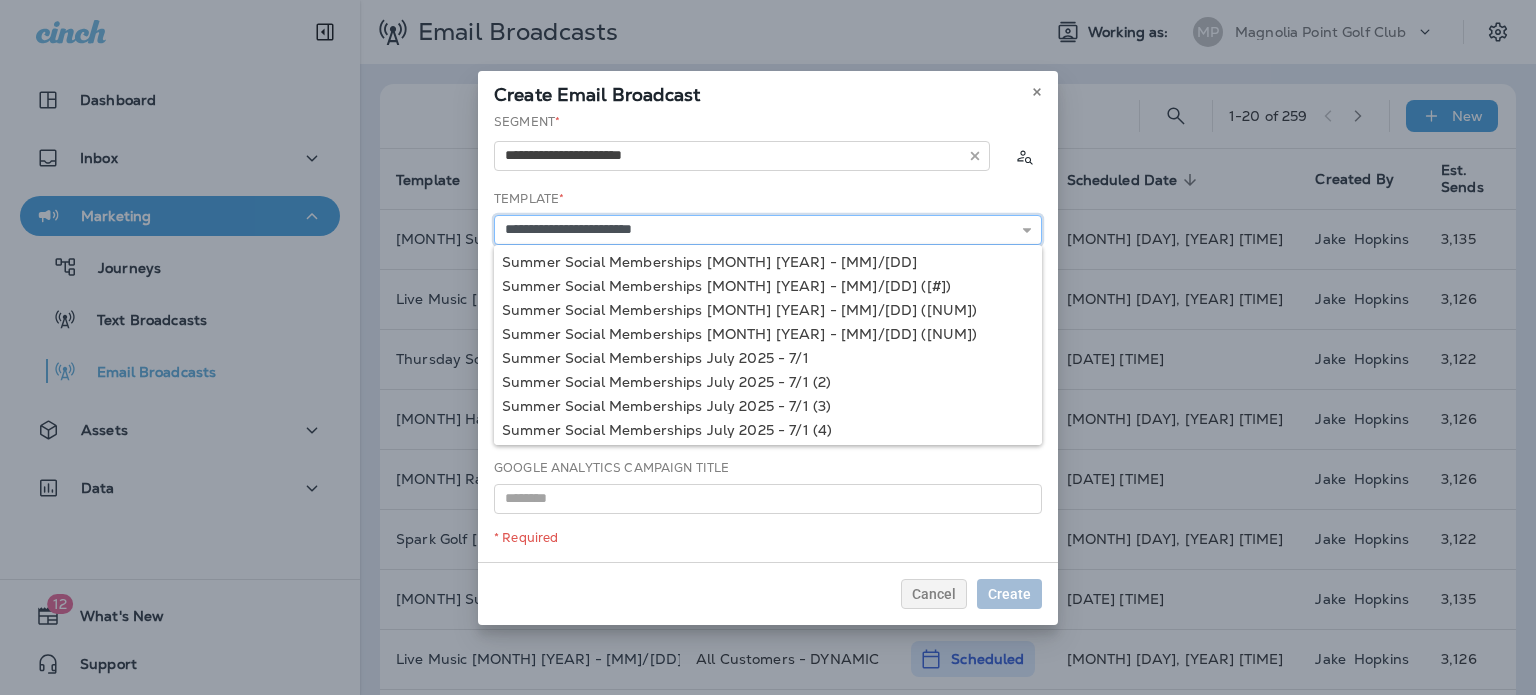 type on "**********" 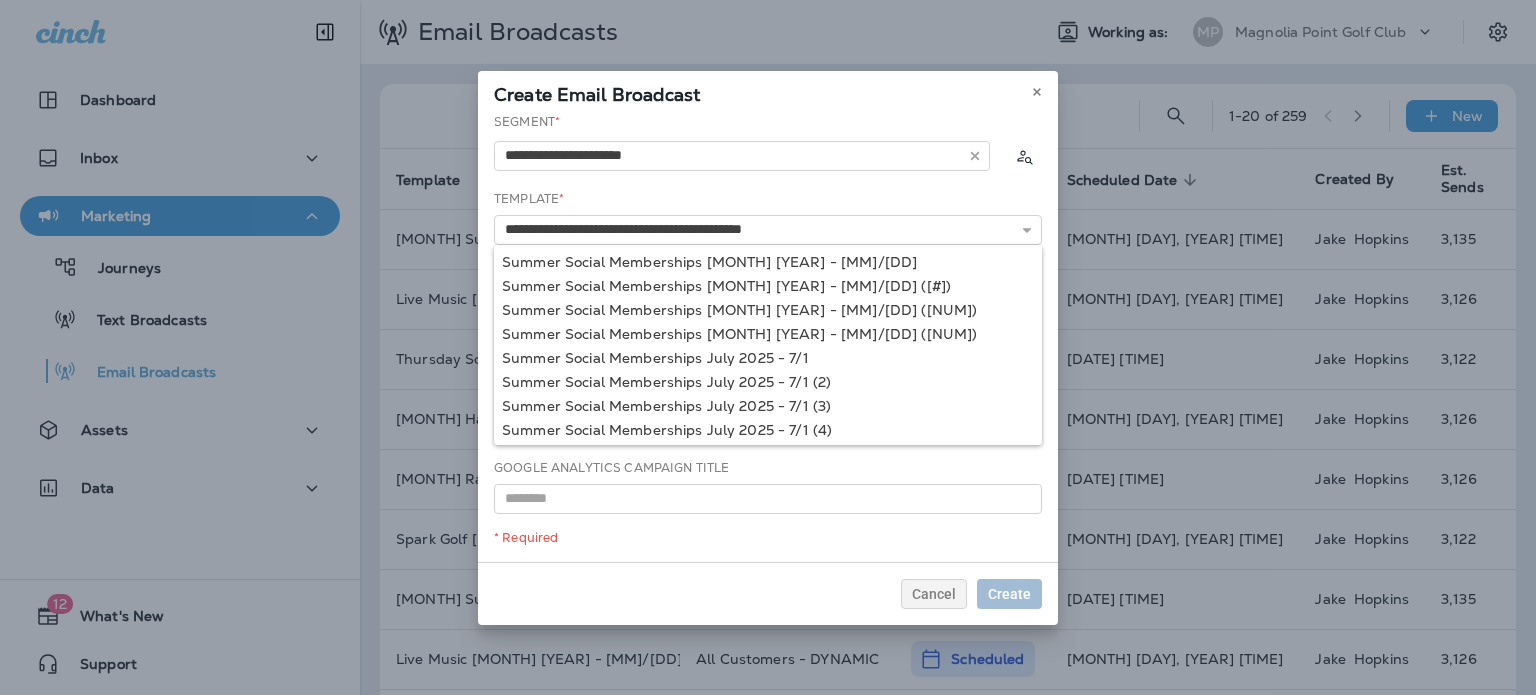 click on "**********" at bounding box center [768, 337] 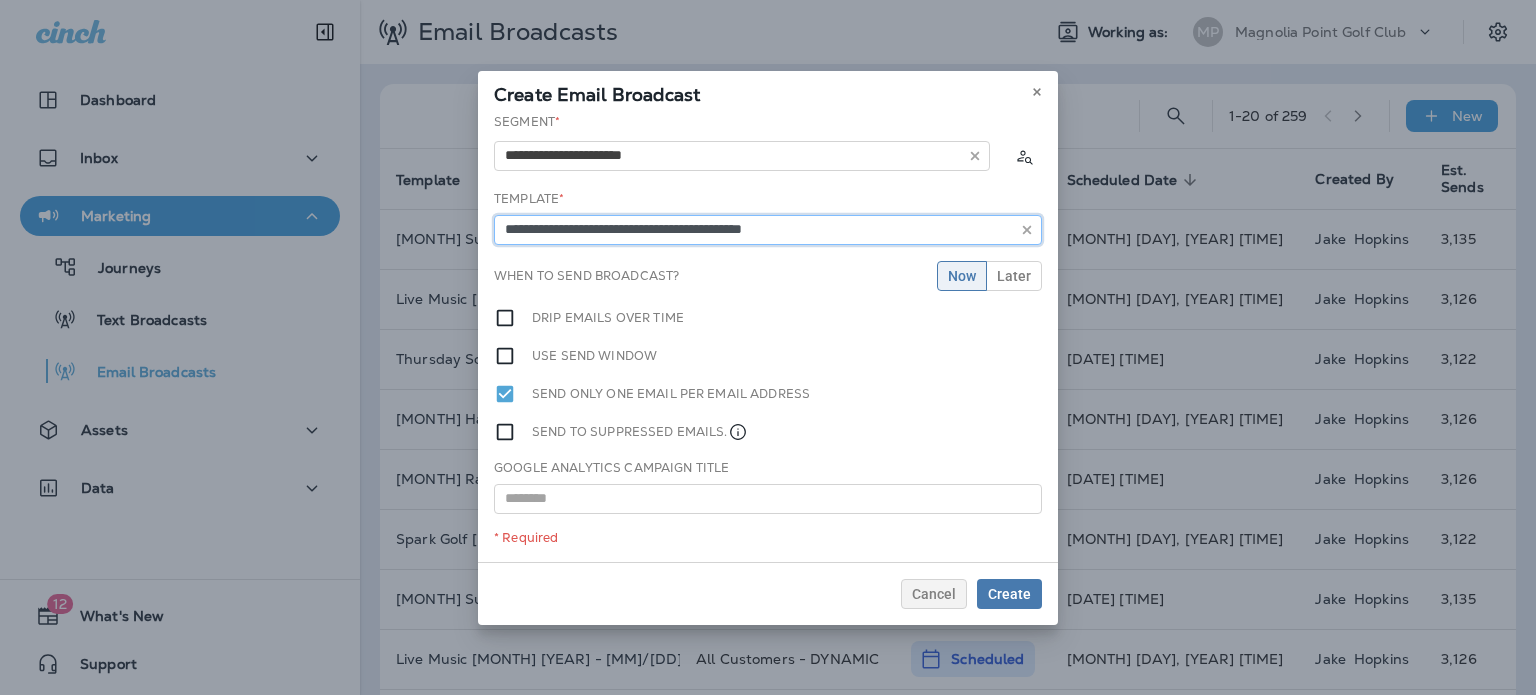 click on "**********" at bounding box center (768, 230) 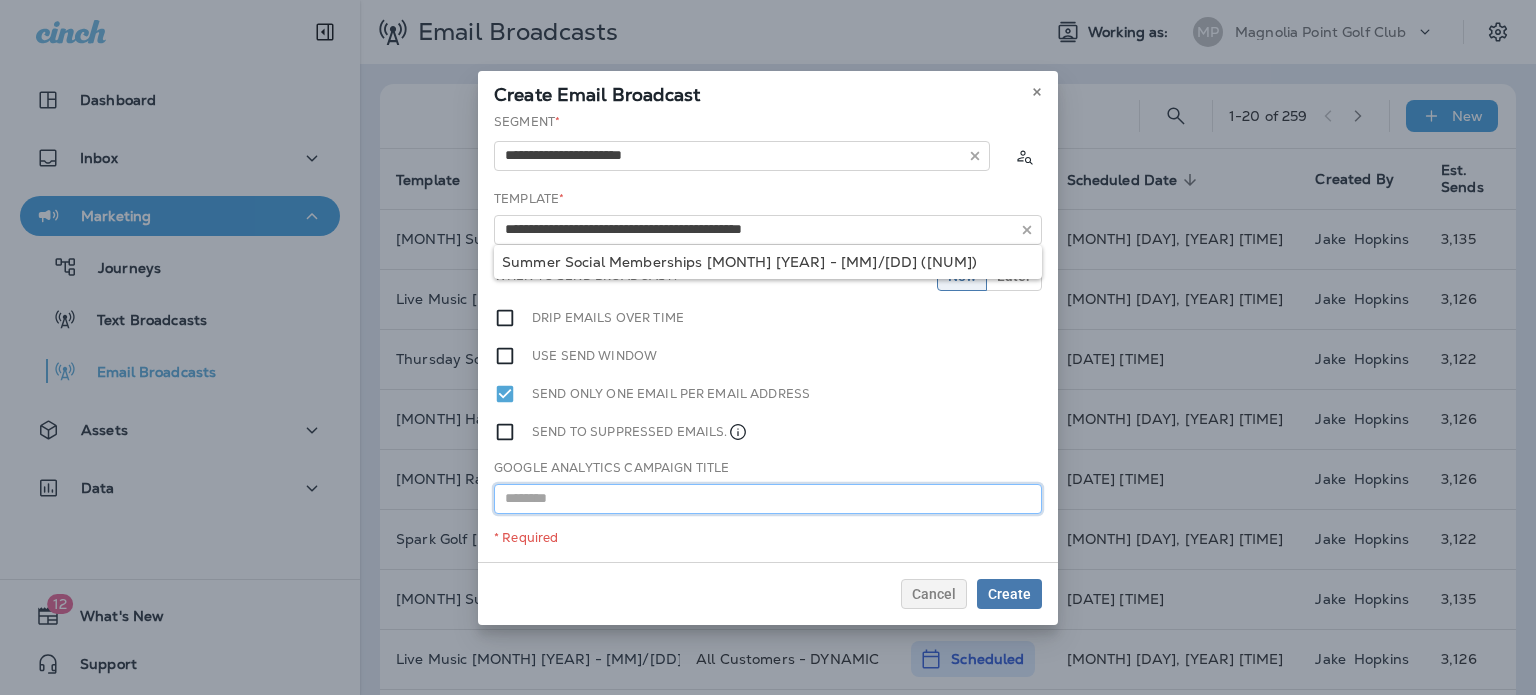 drag, startPoint x: 748, startPoint y: 507, endPoint x: 730, endPoint y: 498, distance: 20.12461 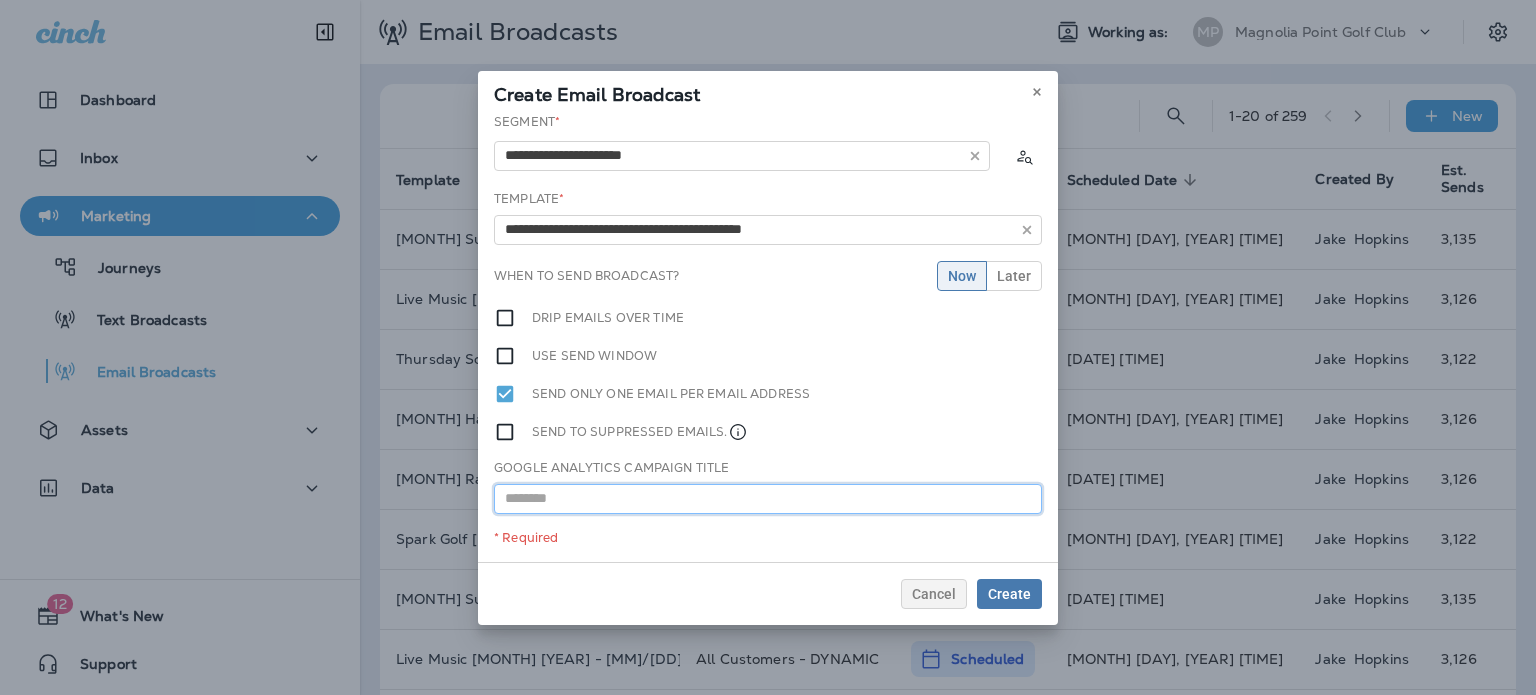 paste on "**********" 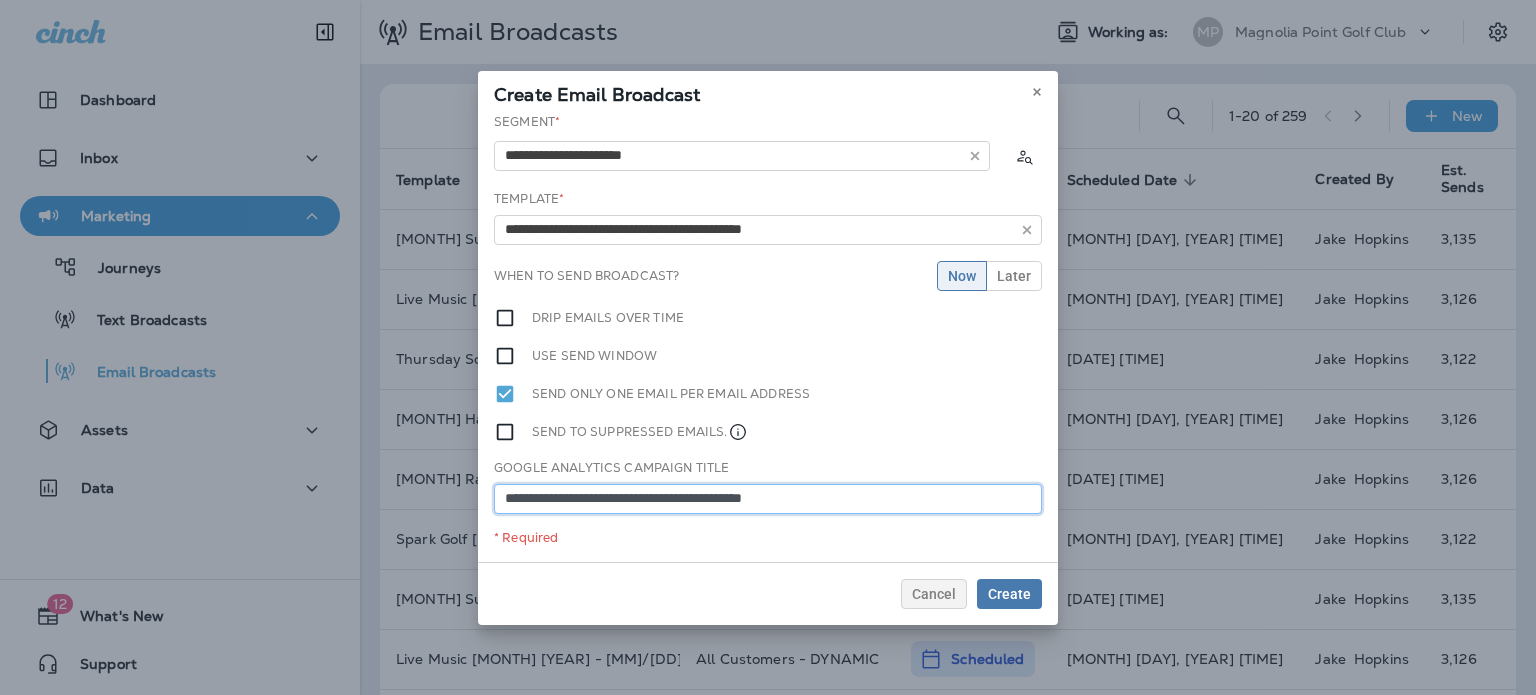type on "**********" 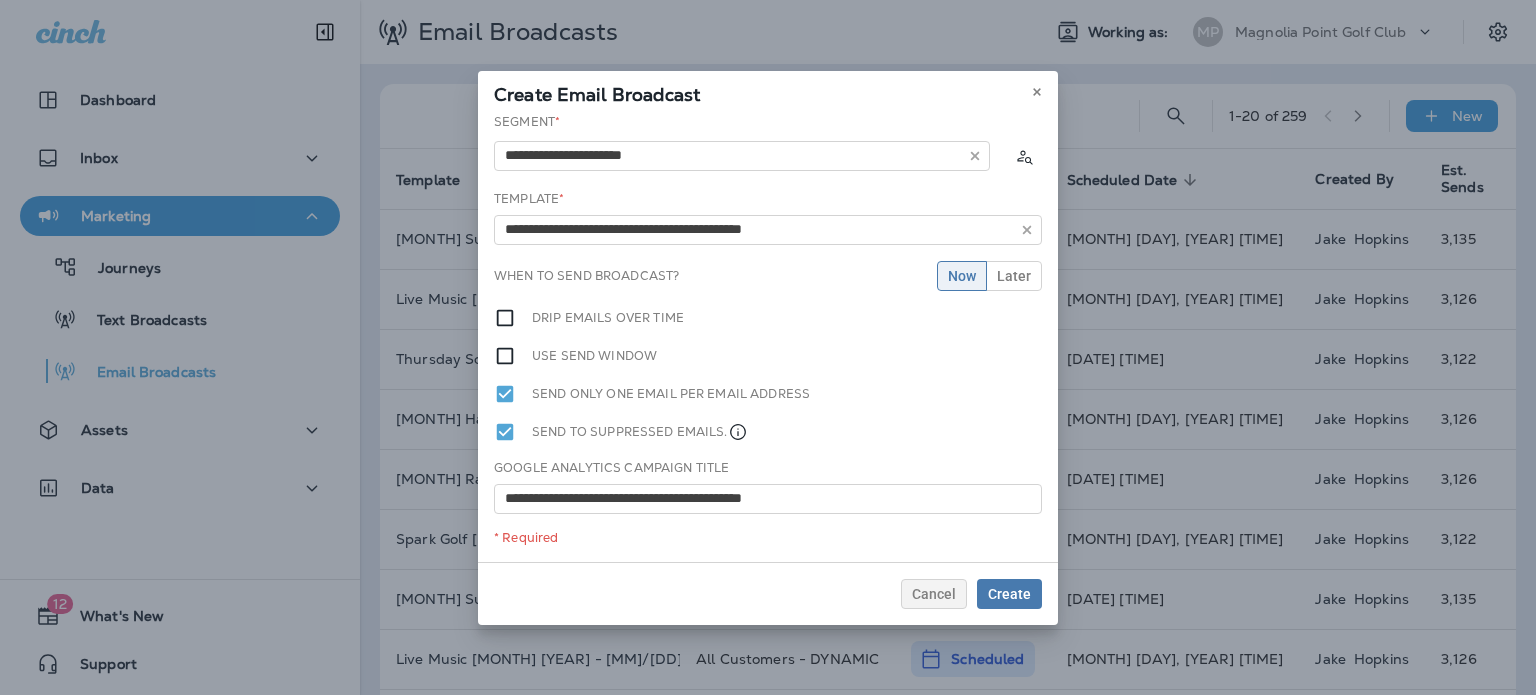 click on "**********" at bounding box center (768, 337) 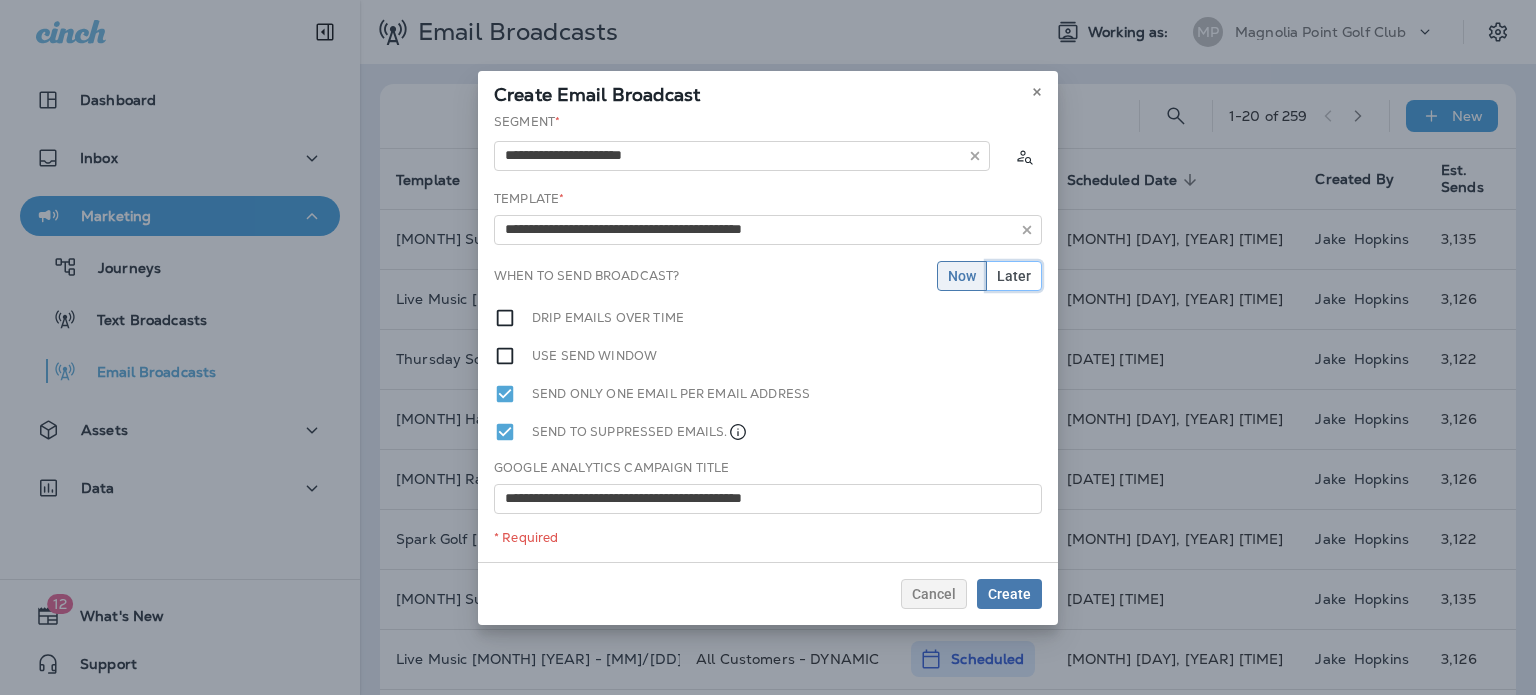 click on "Later" at bounding box center [1014, 276] 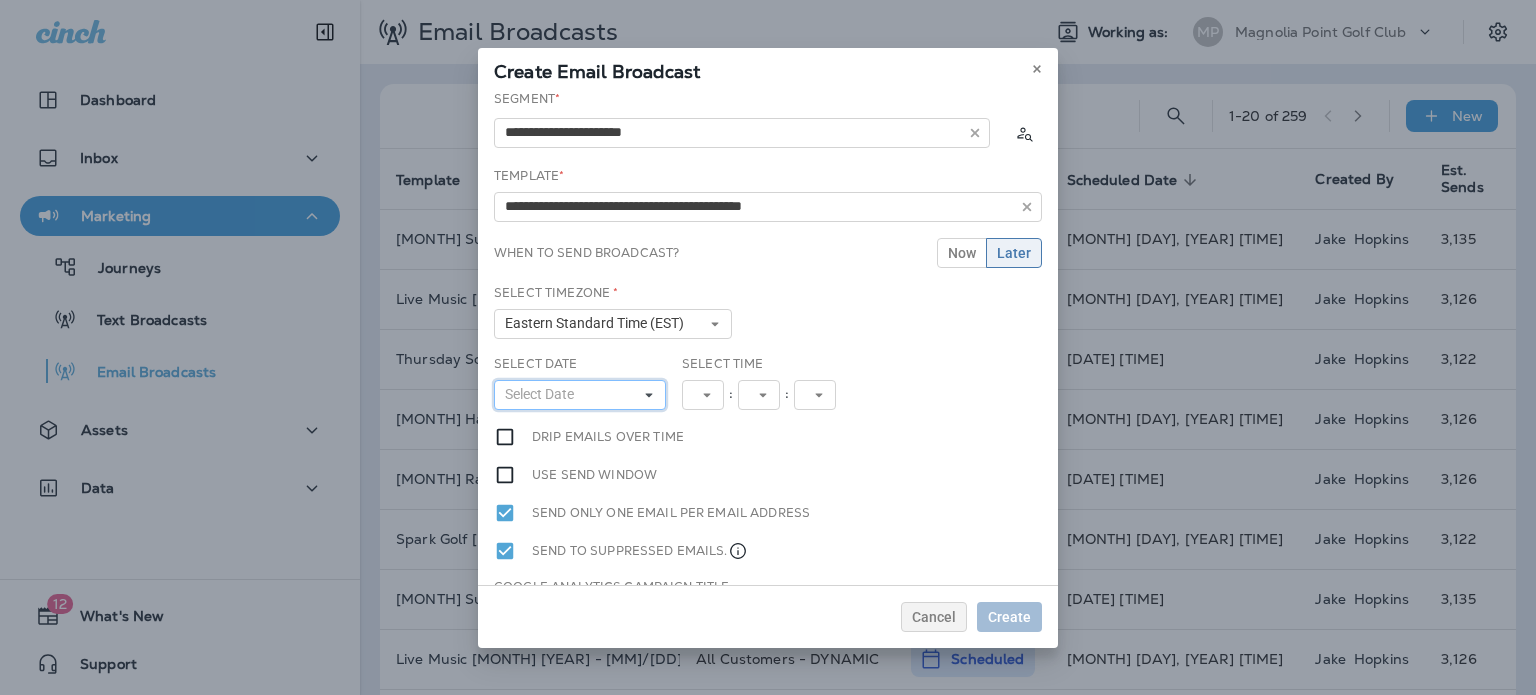 click on "Select Date" at bounding box center (580, 395) 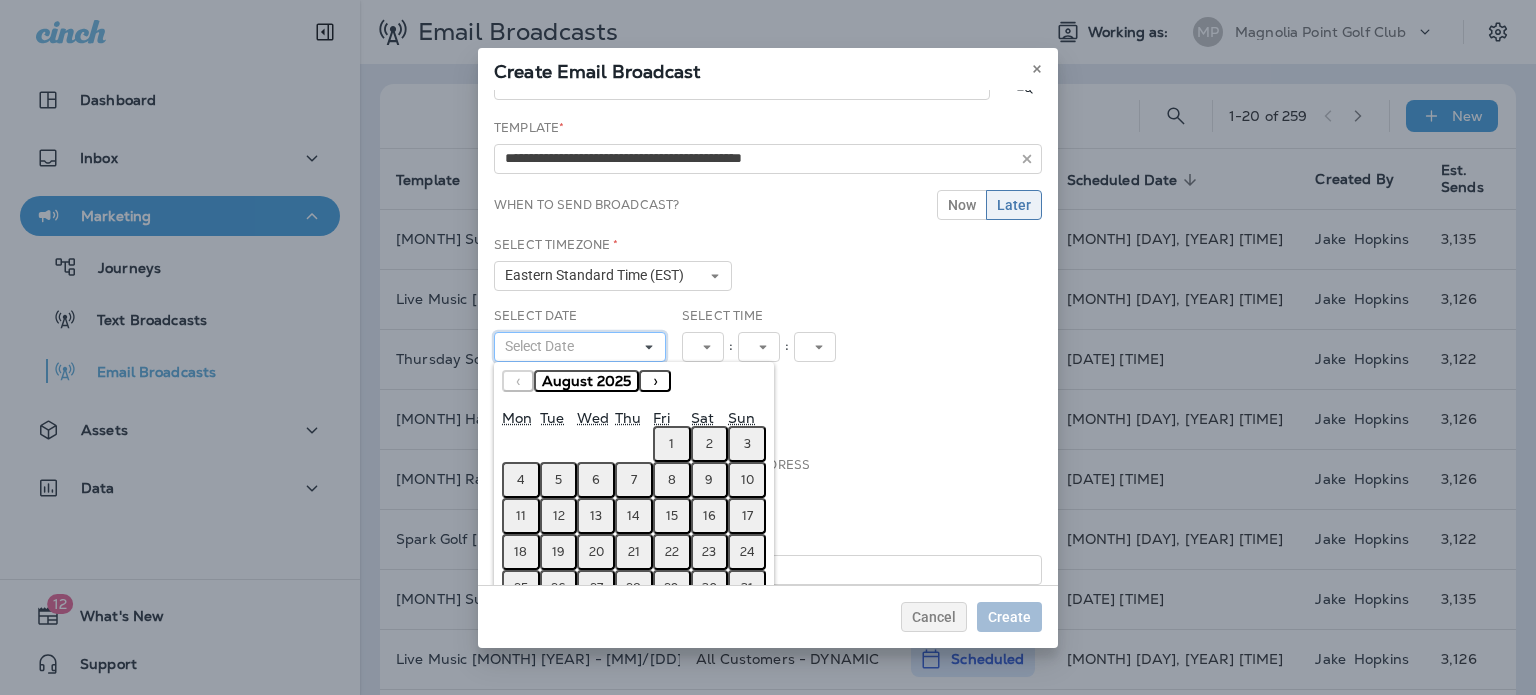 scroll, scrollTop: 95, scrollLeft: 0, axis: vertical 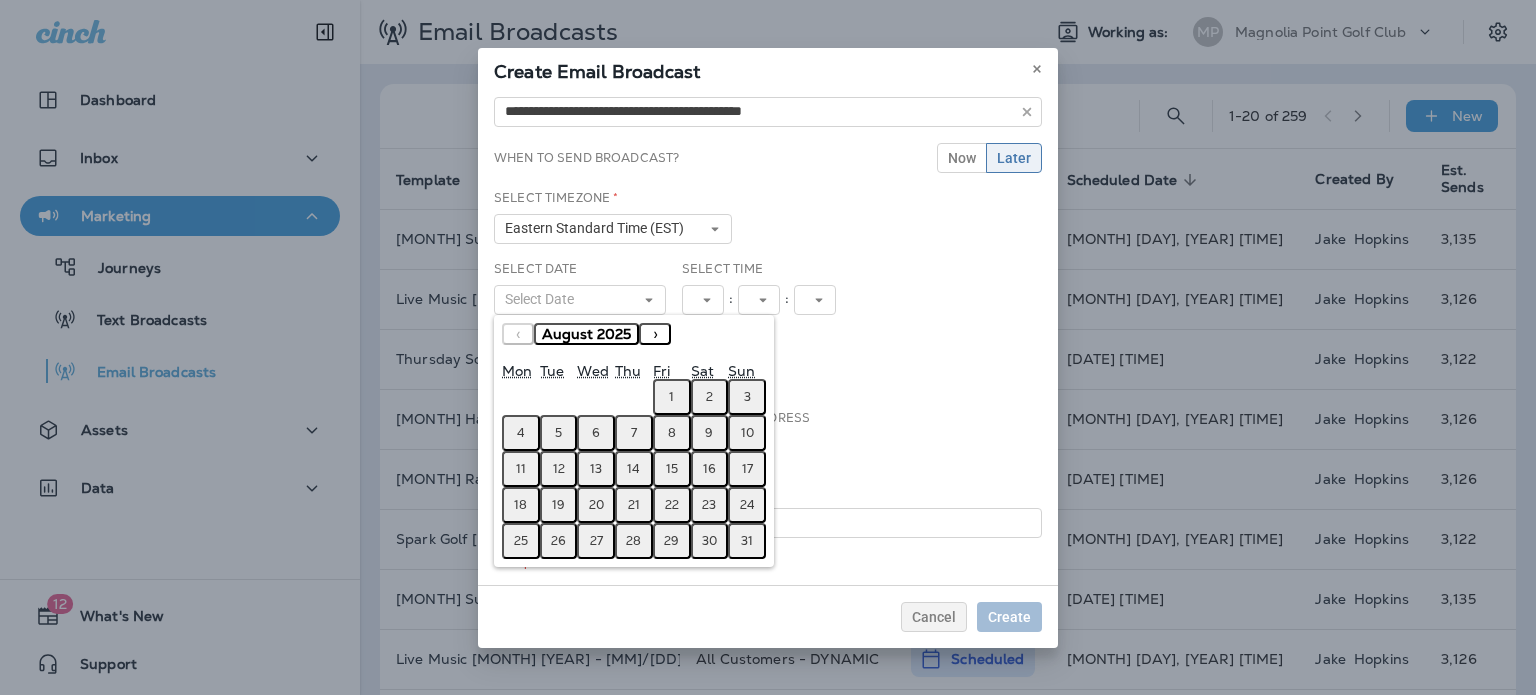 click on "16" at bounding box center [709, 469] 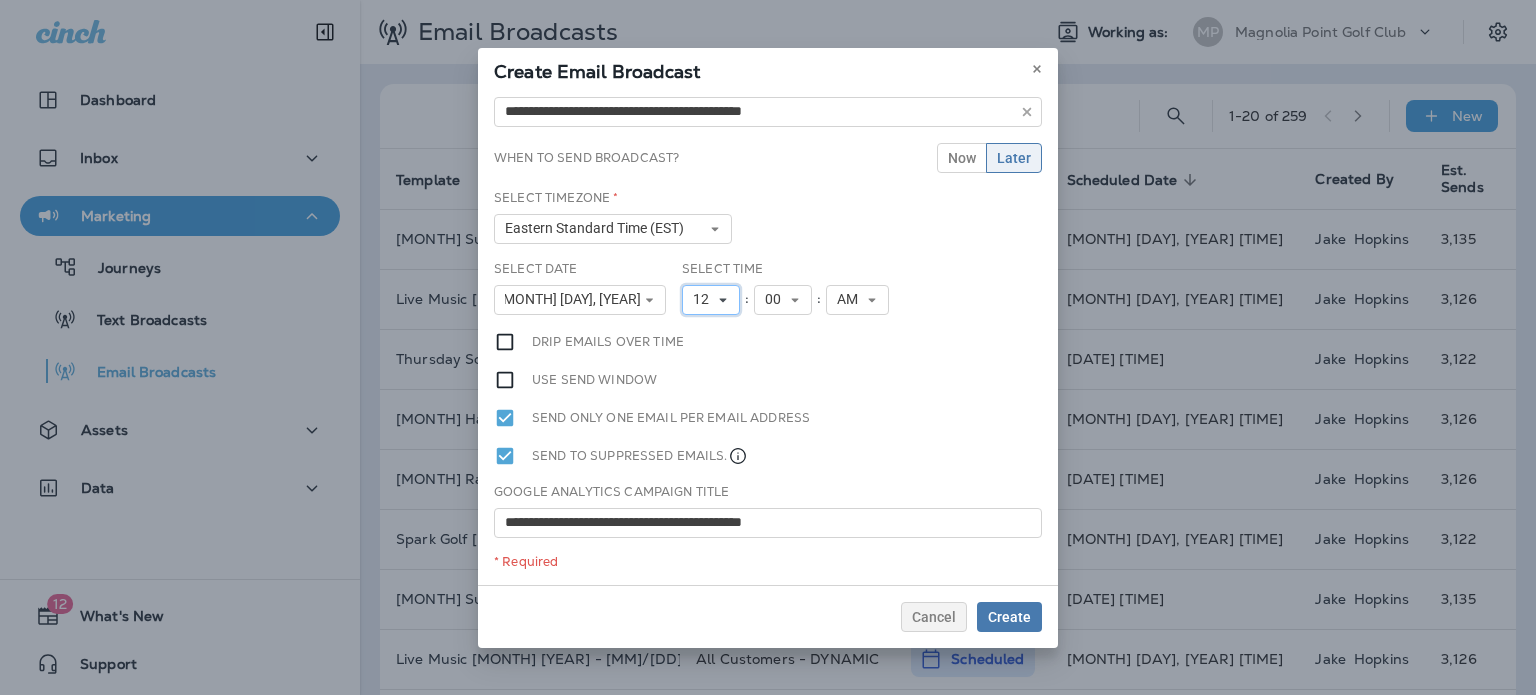 click on "12" at bounding box center (705, 299) 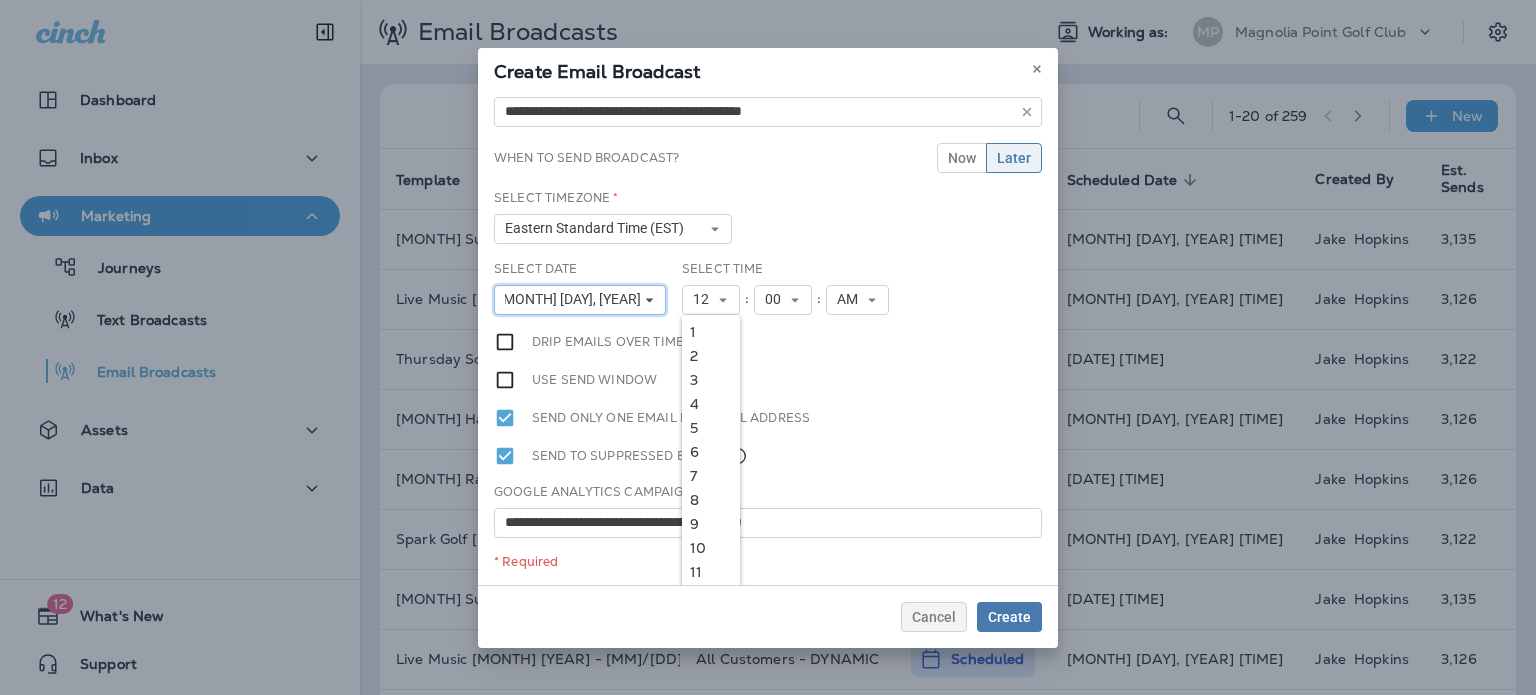 click on "[MONTH] [DAY], [YEAR]" at bounding box center [580, 300] 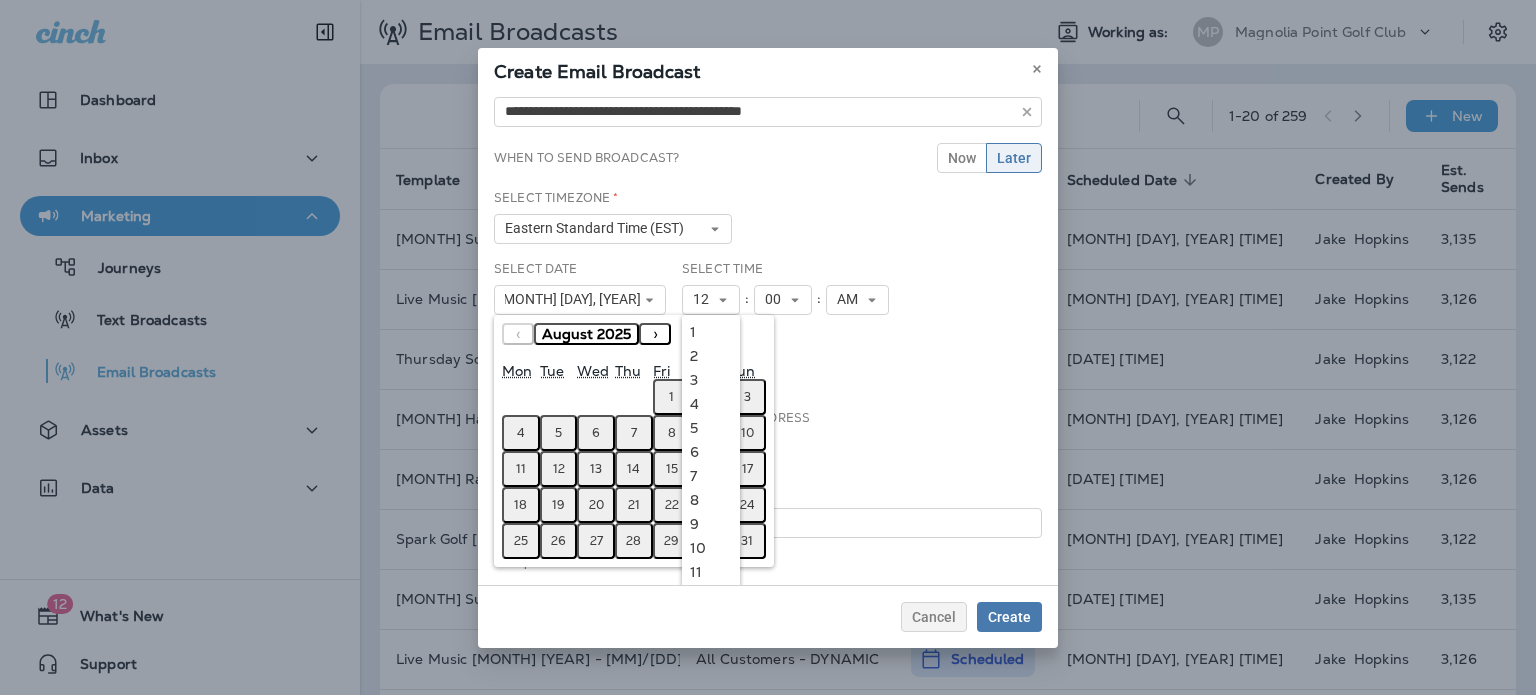 click on "**********" at bounding box center (768, 337) 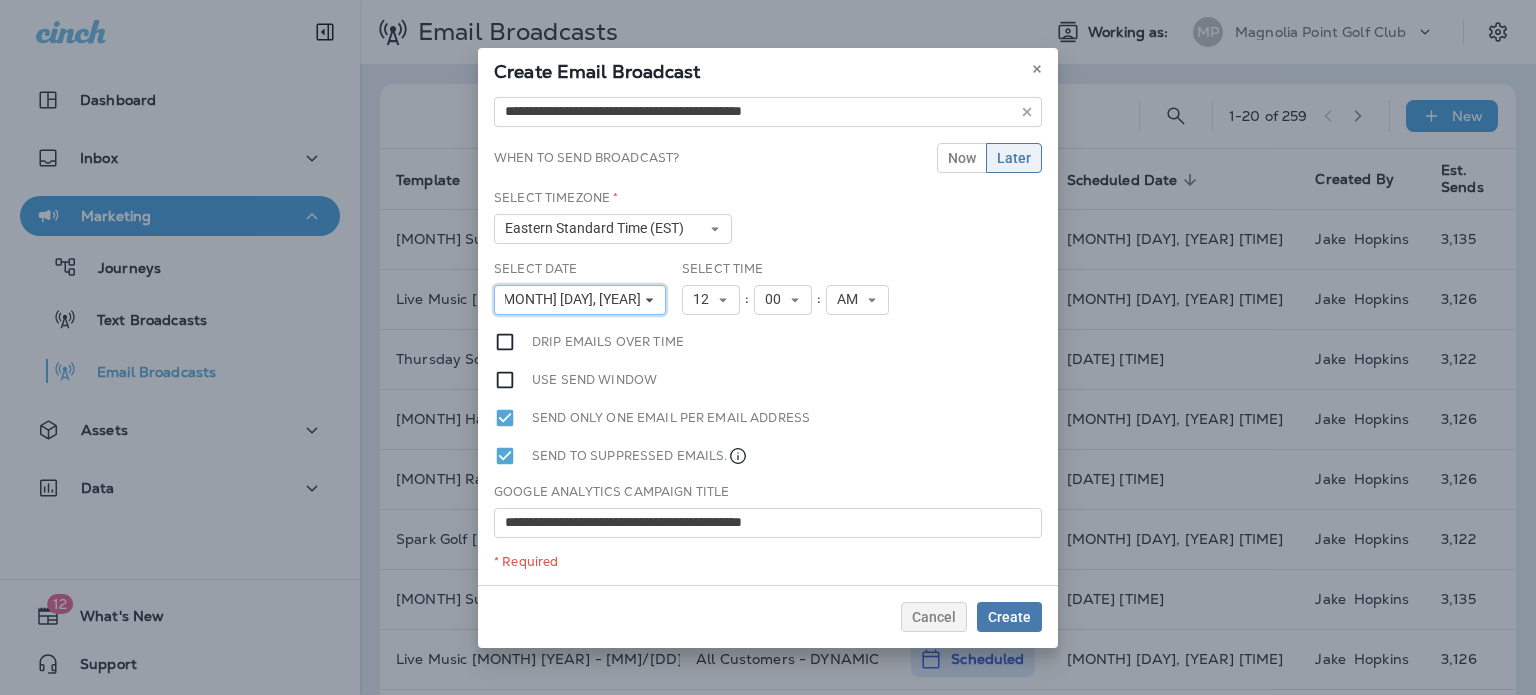 click on "[MONTH] [DAY], [YEAR]" at bounding box center (580, 300) 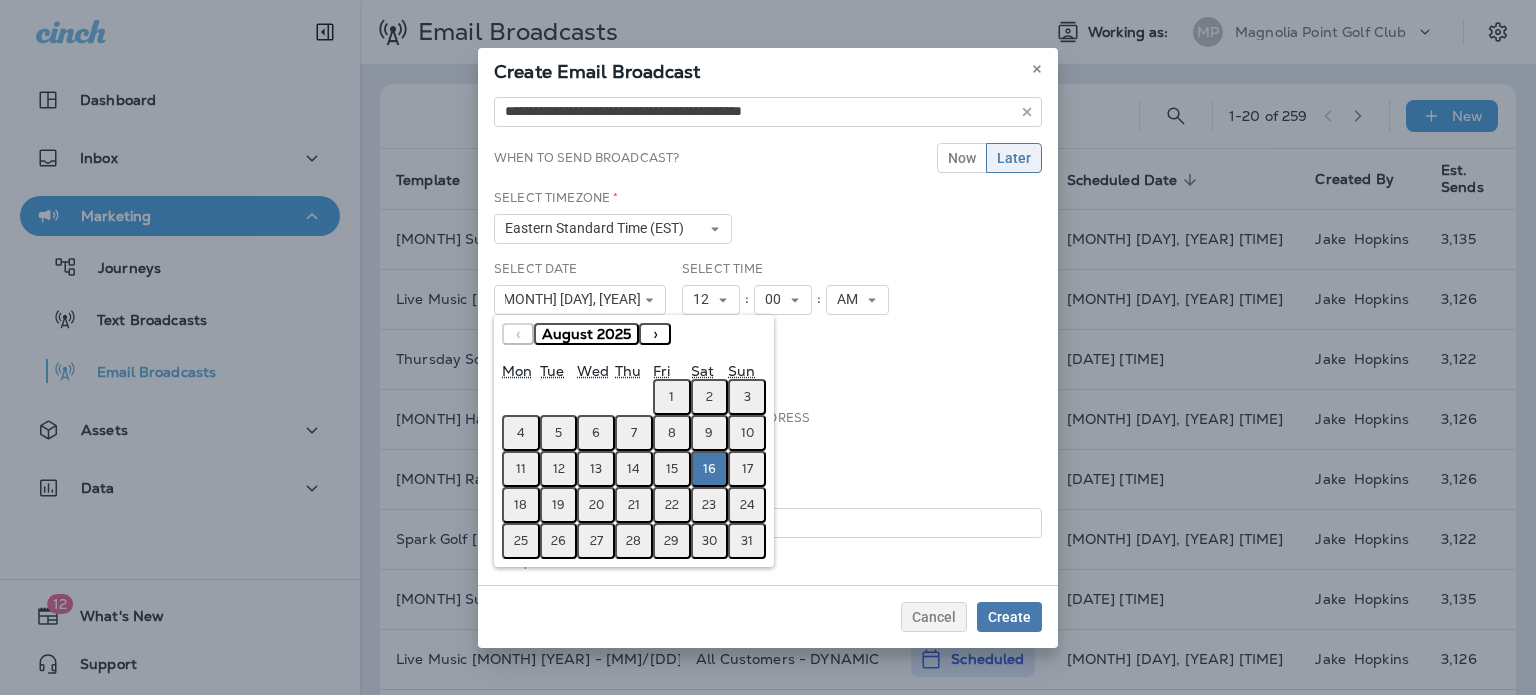 click on "20" at bounding box center [596, 505] 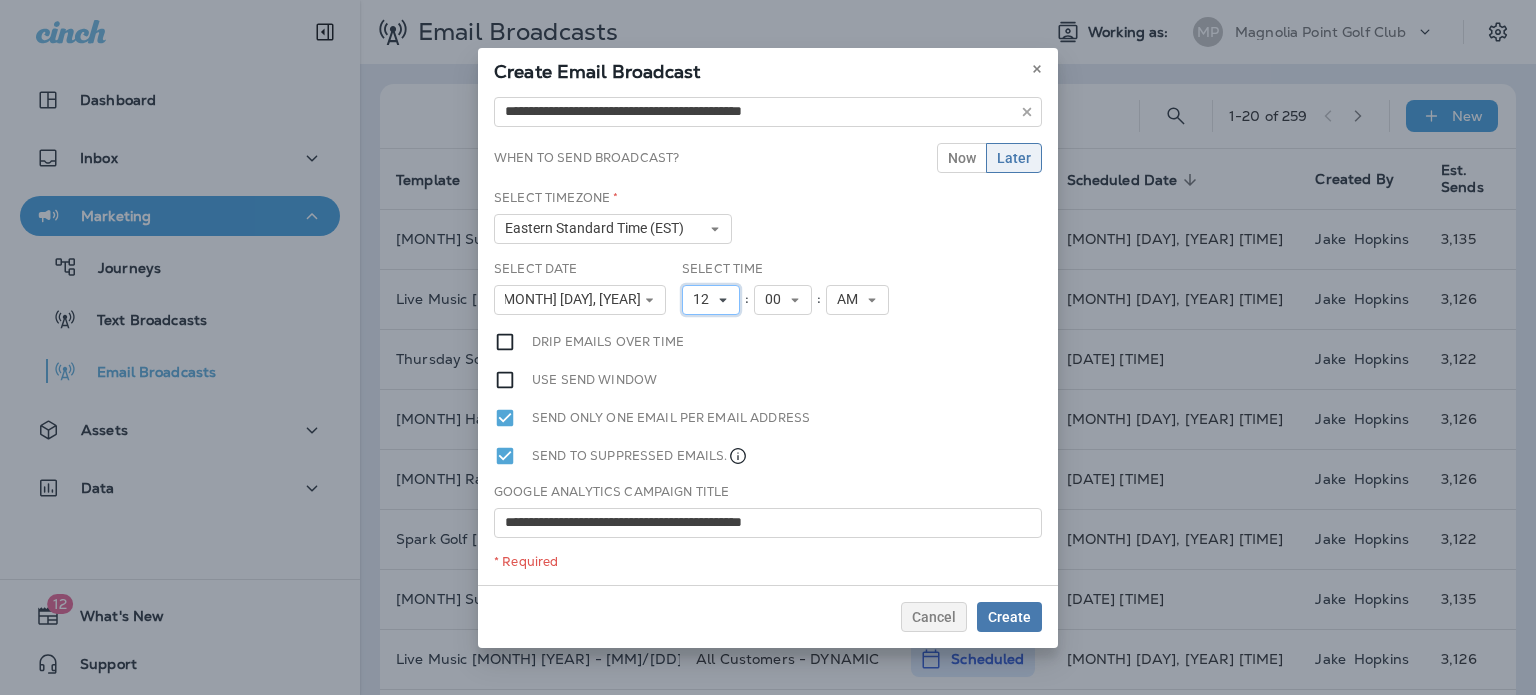 click on "12" at bounding box center [705, 299] 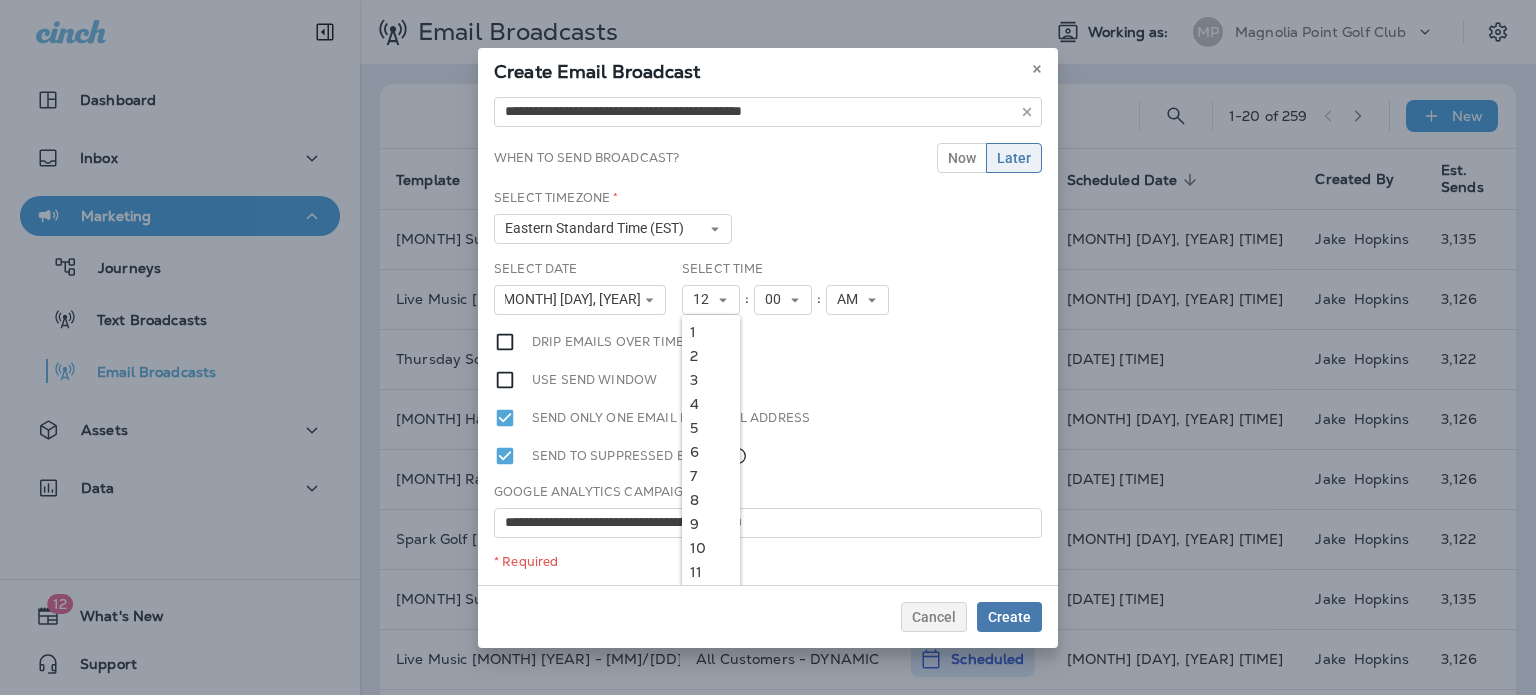 click on "9" at bounding box center [711, 524] 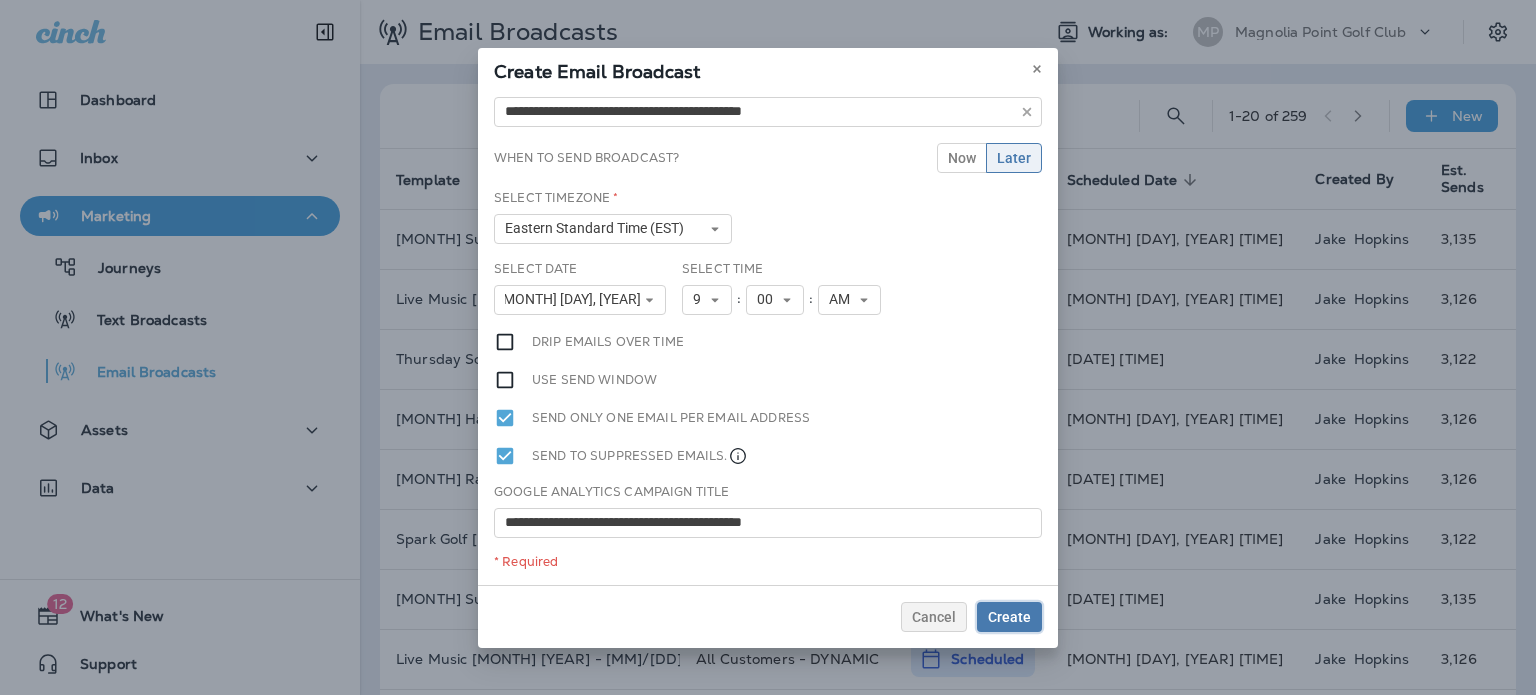 click on "Create" at bounding box center [1009, 617] 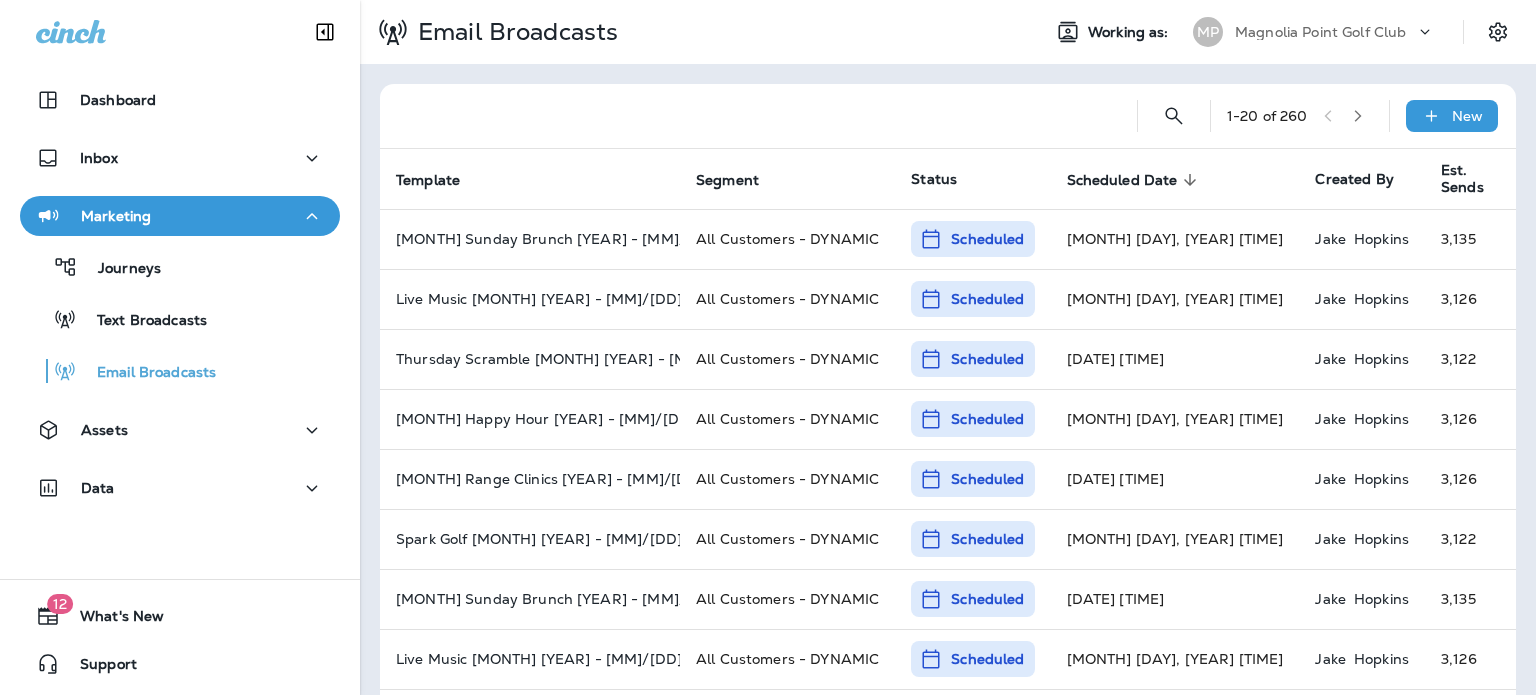 click on "New" at bounding box center (1452, 116) 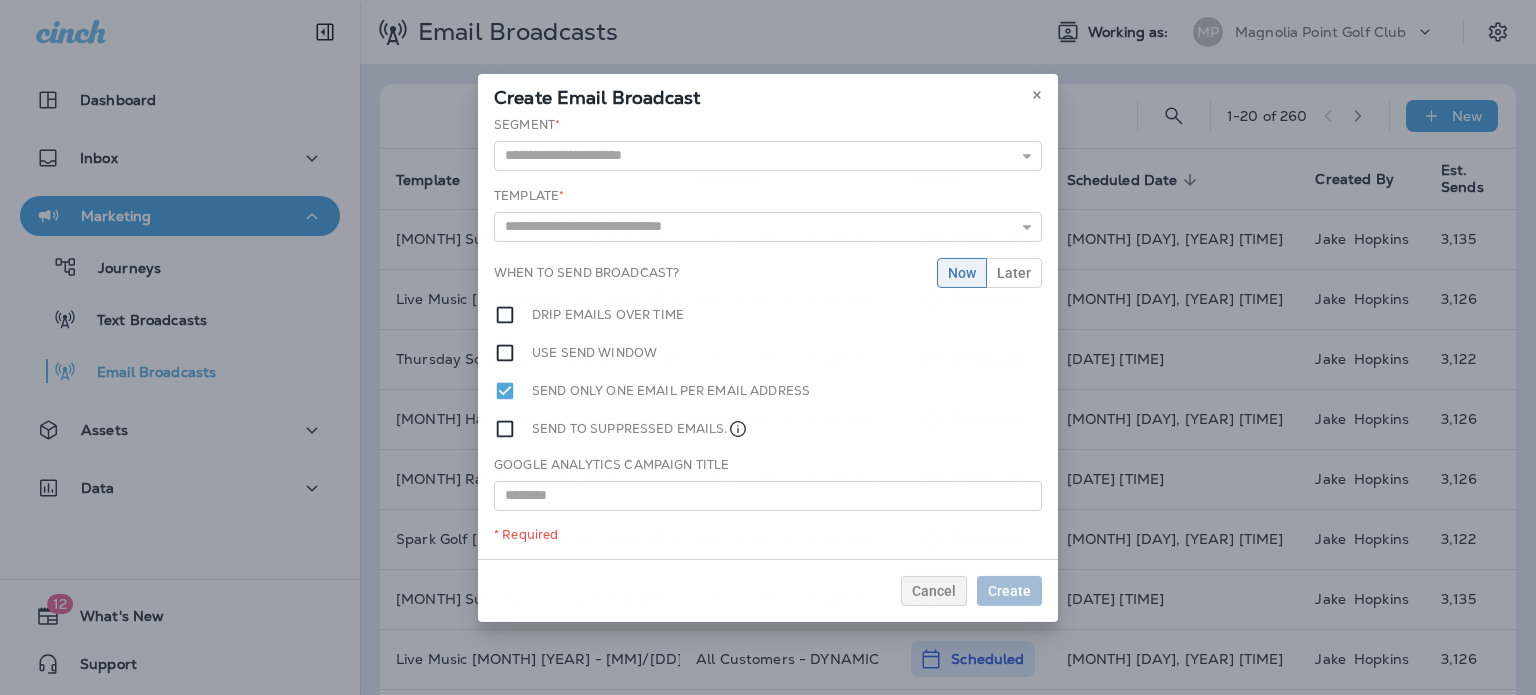 click on "Segment  * Template  * When to send broadcast?   Now   Later Drip emails over time Use send window Send only one email per email address Send to suppressed emails. Google Analytics Campaign Title * Required" at bounding box center (768, 336) 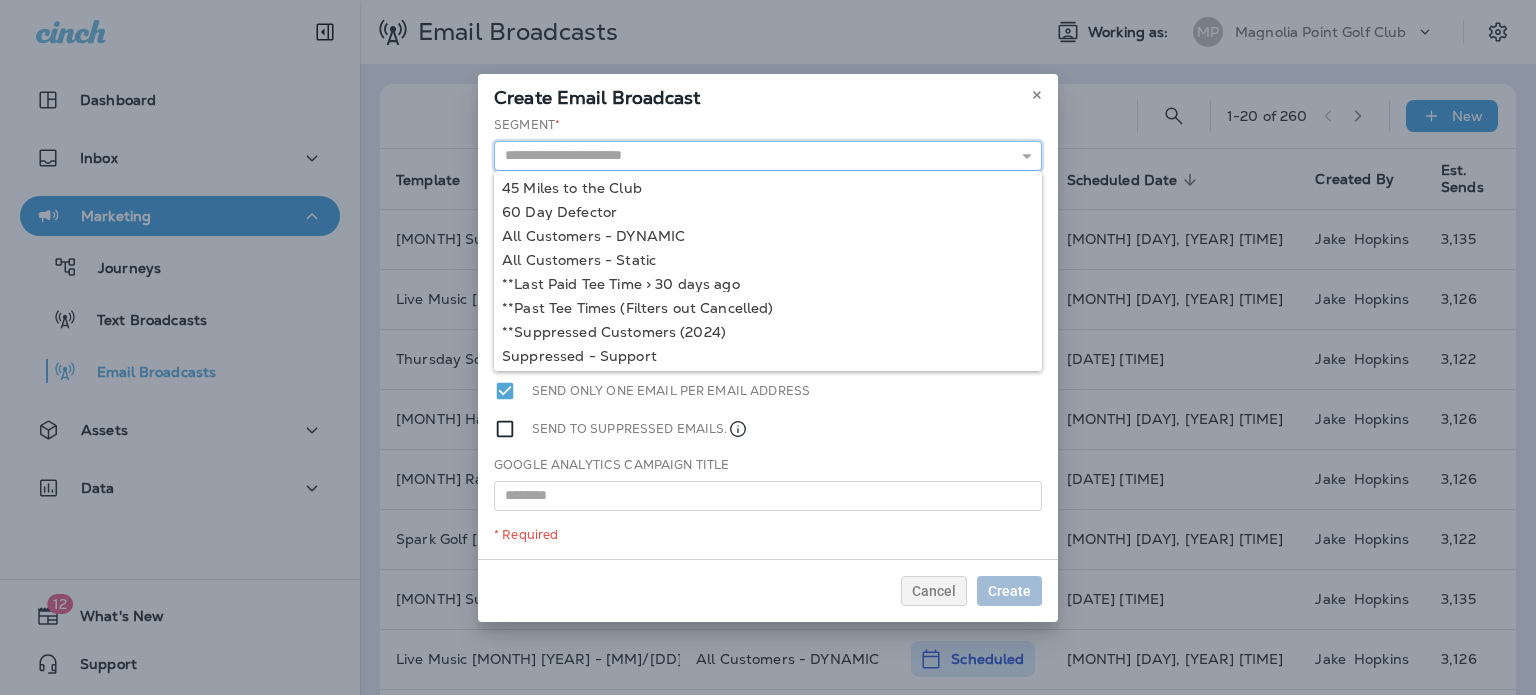 click at bounding box center [768, 156] 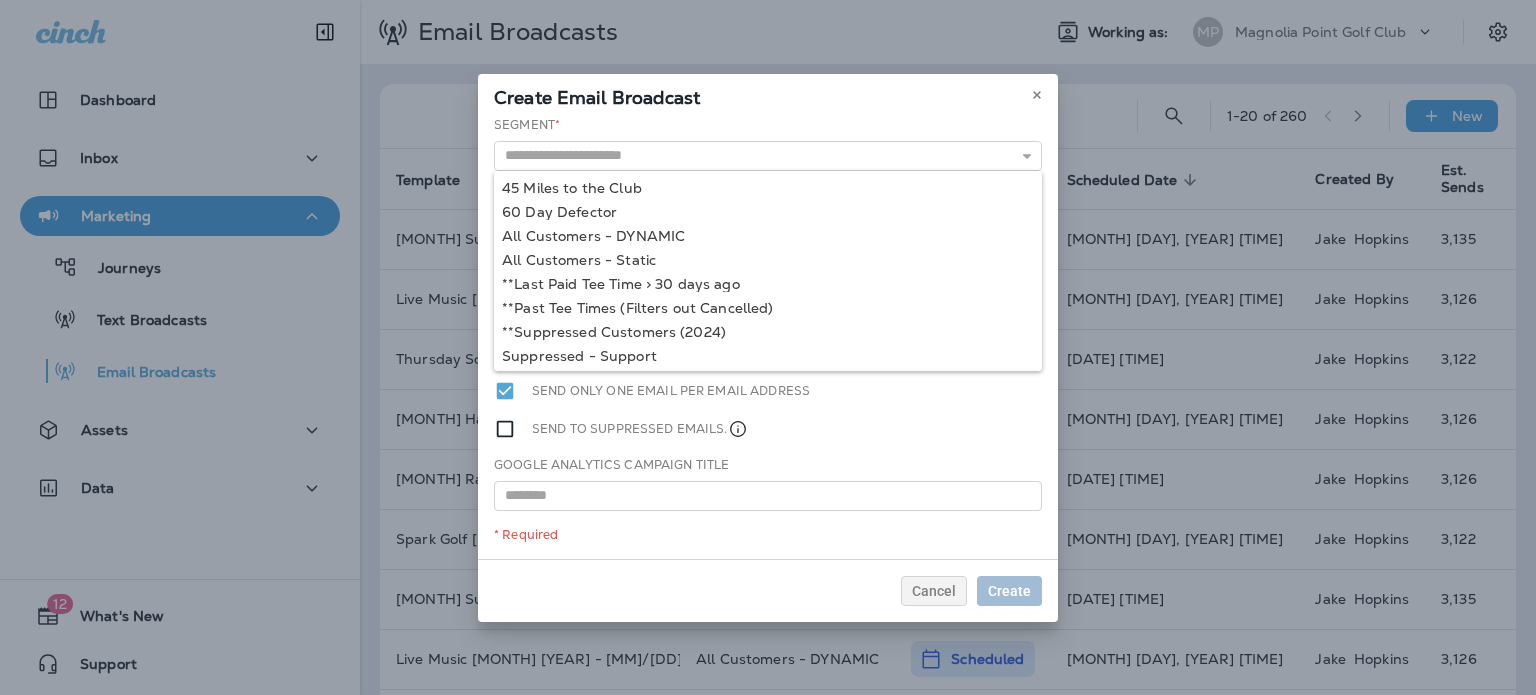 type on "**********" 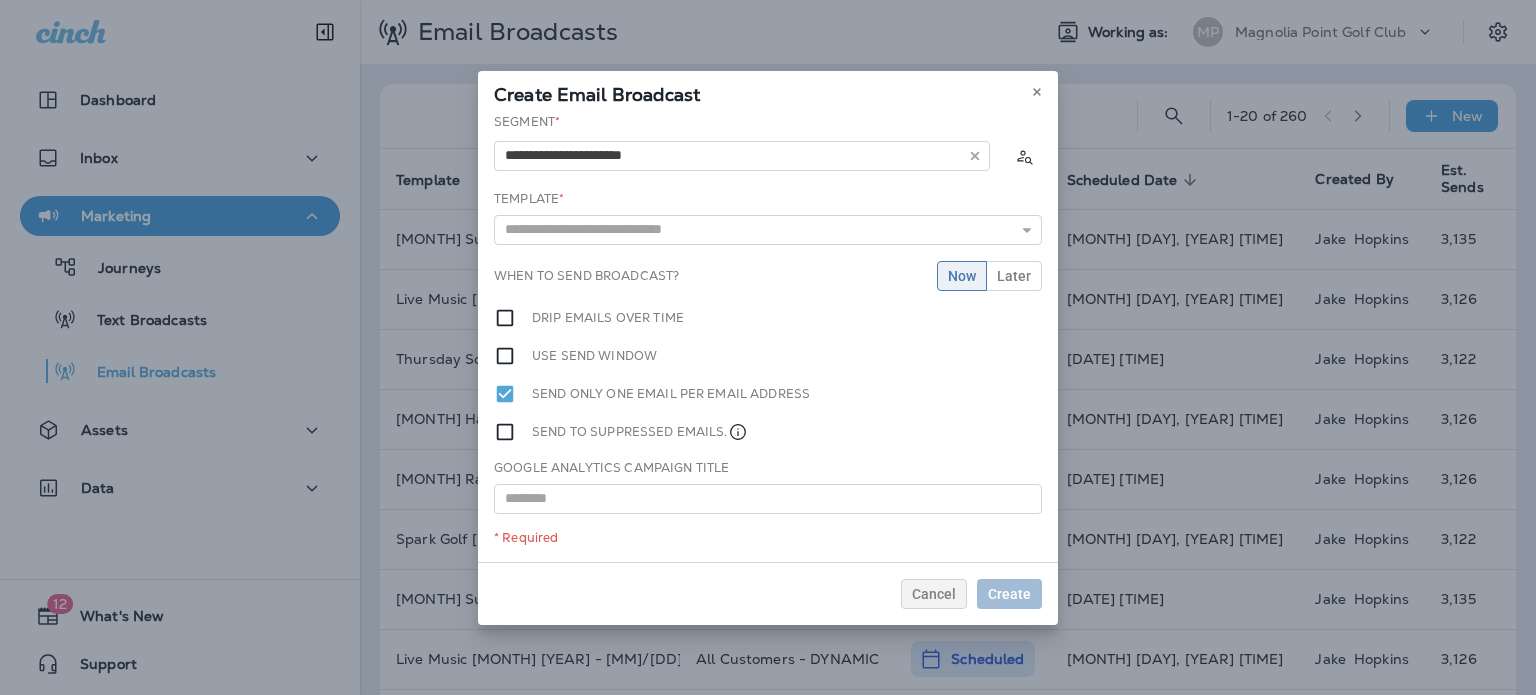click on "**********" at bounding box center [768, 337] 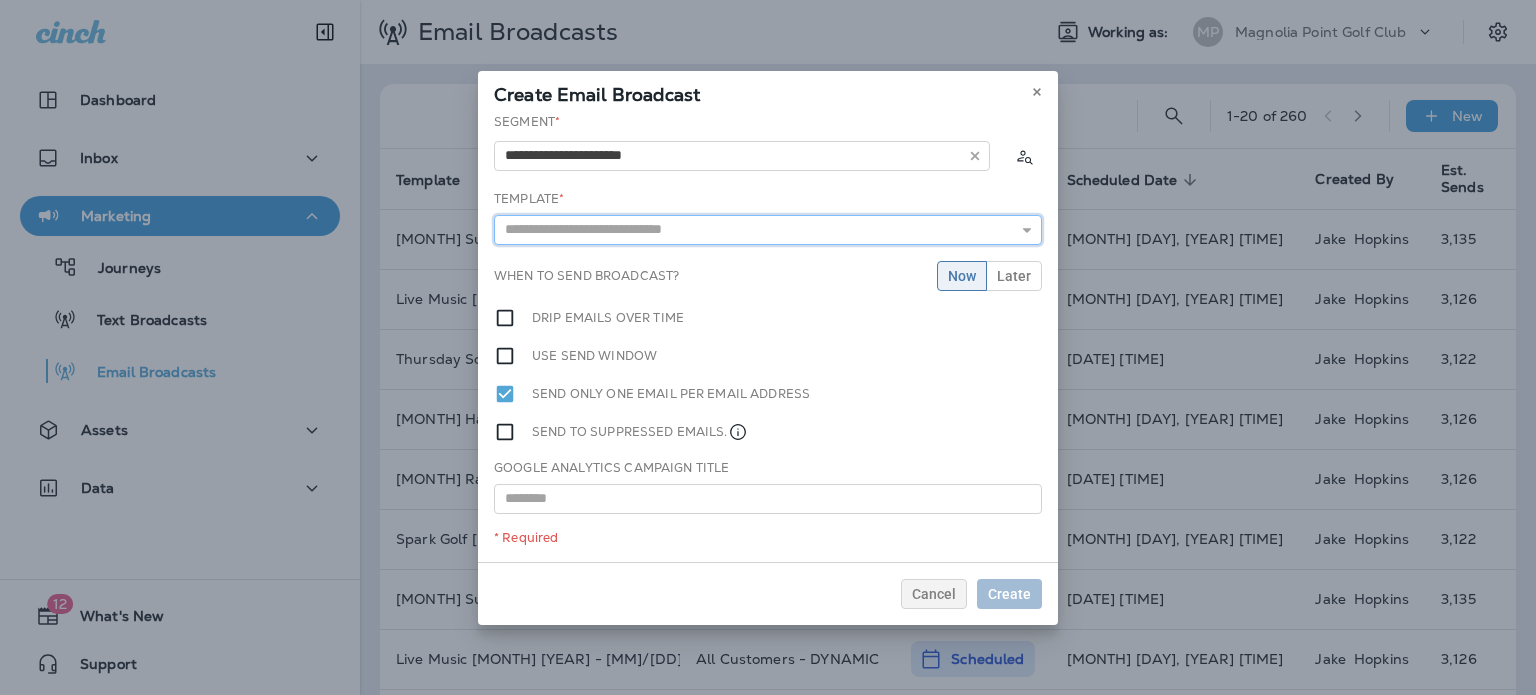 click at bounding box center [768, 230] 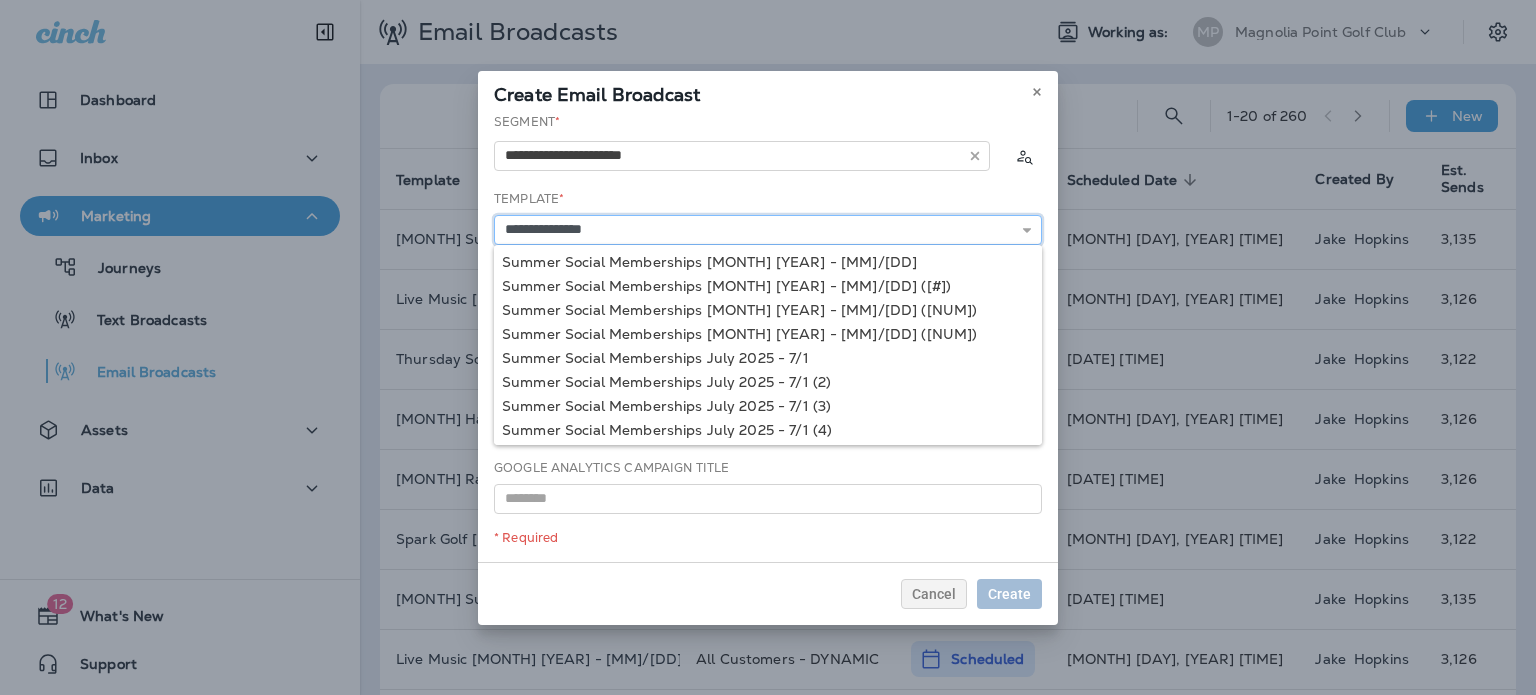 type on "**********" 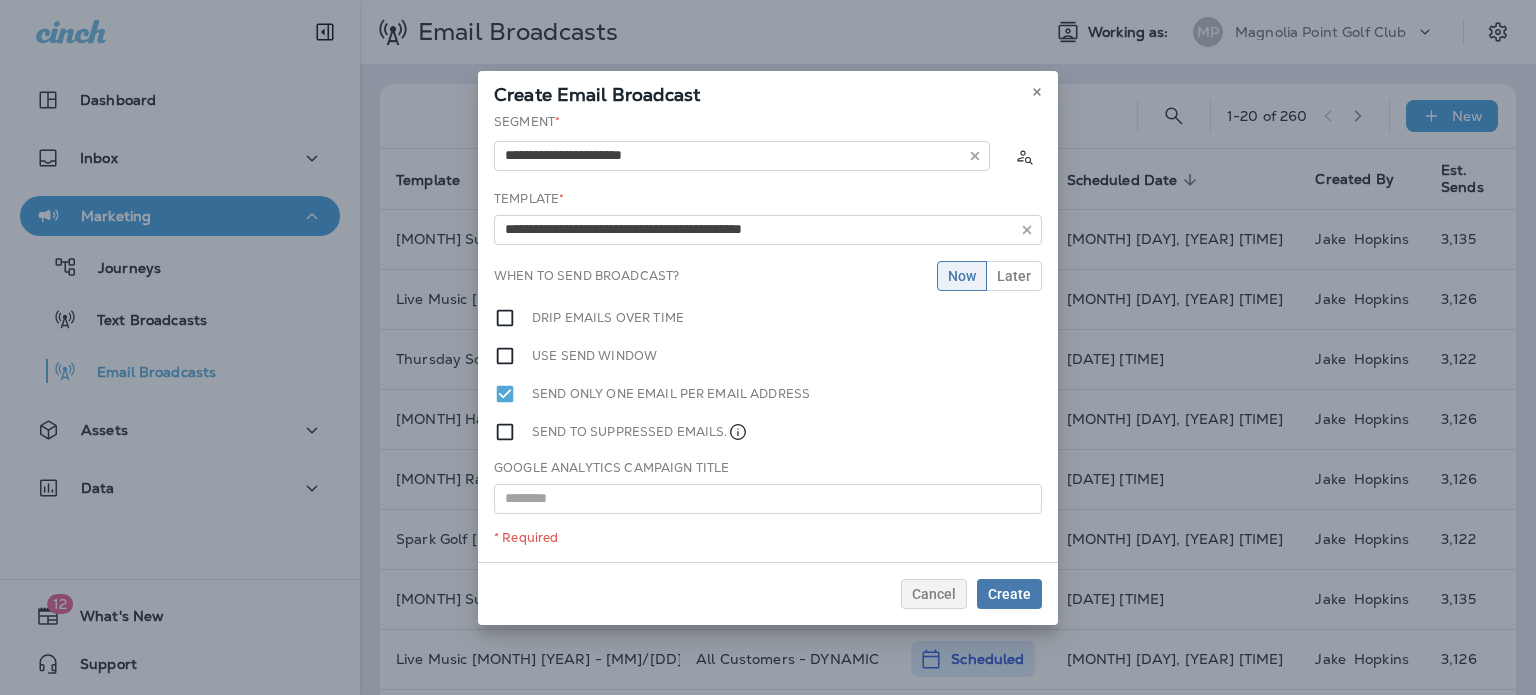 click on "**********" at bounding box center (768, 337) 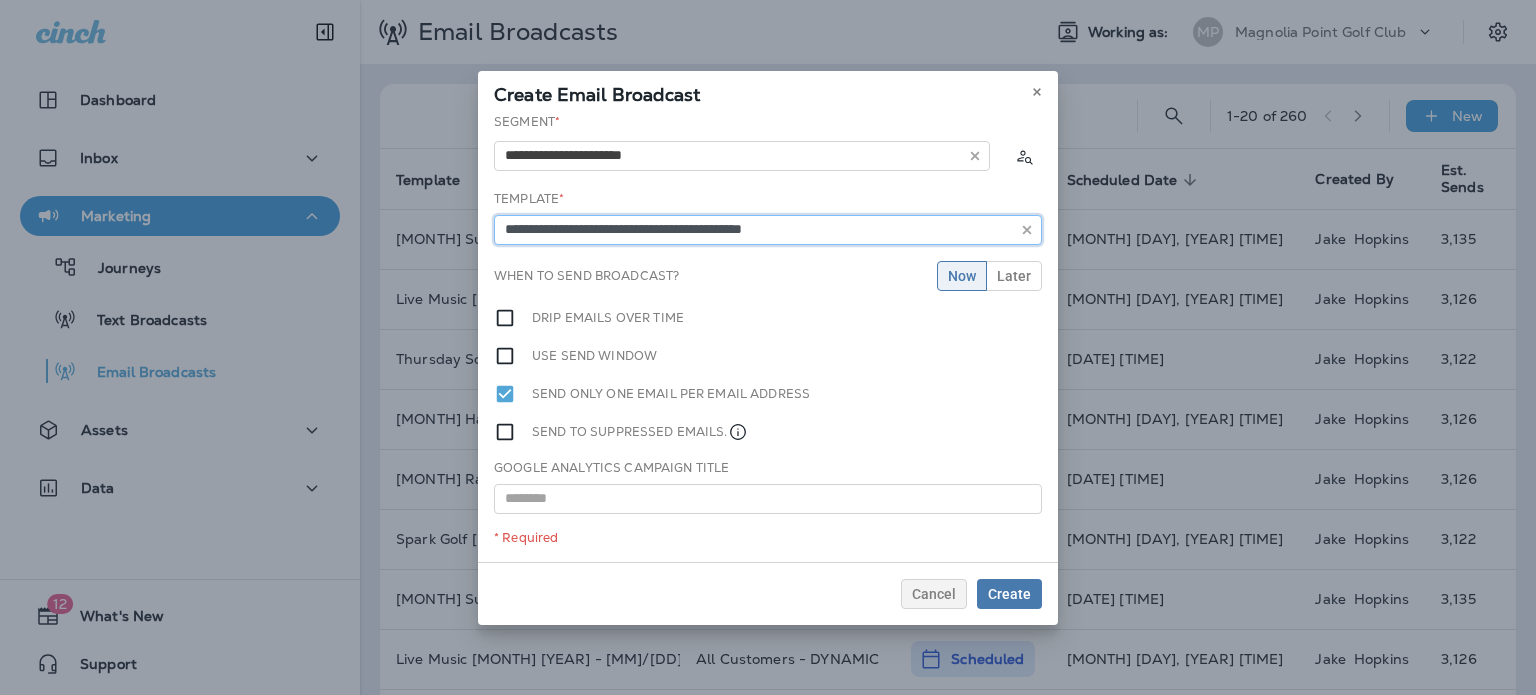 click on "**********" at bounding box center (768, 230) 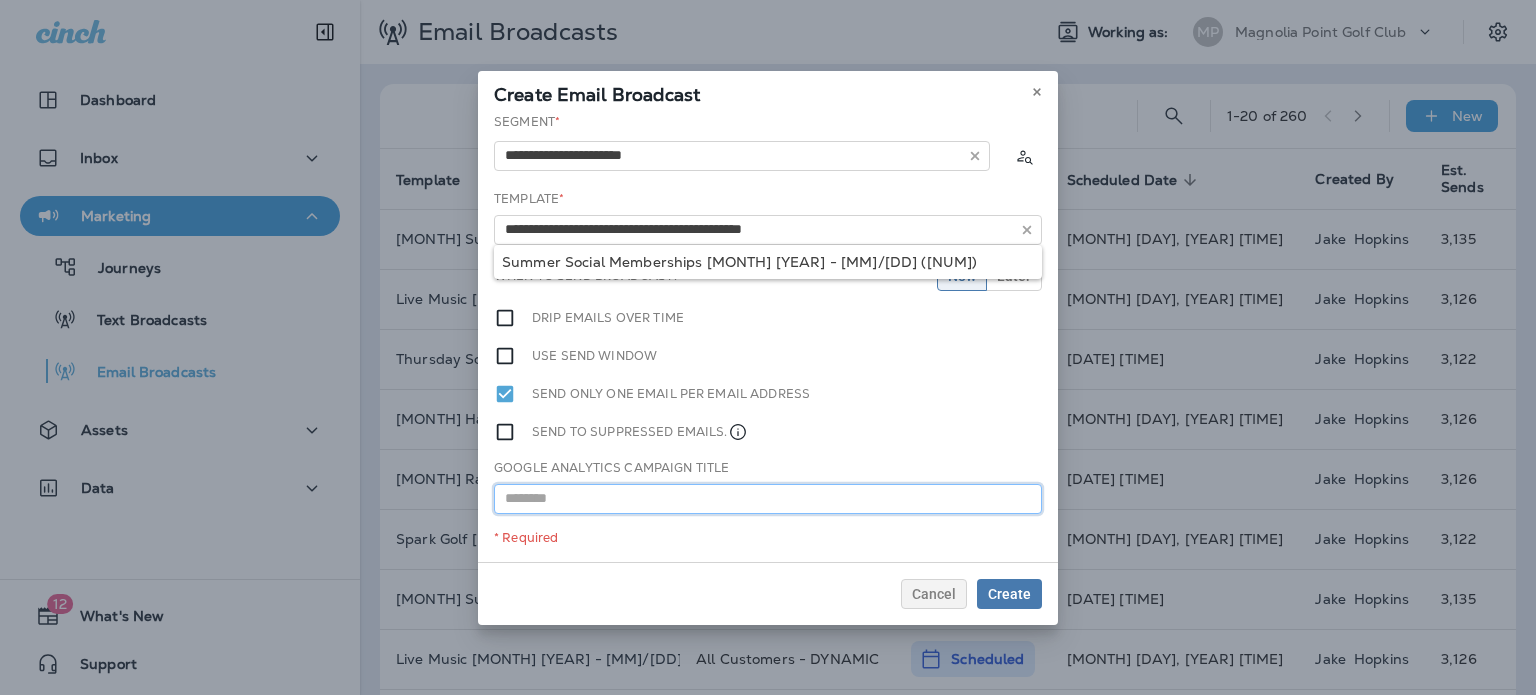 drag, startPoint x: 780, startPoint y: 497, endPoint x: 761, endPoint y: 485, distance: 22.472204 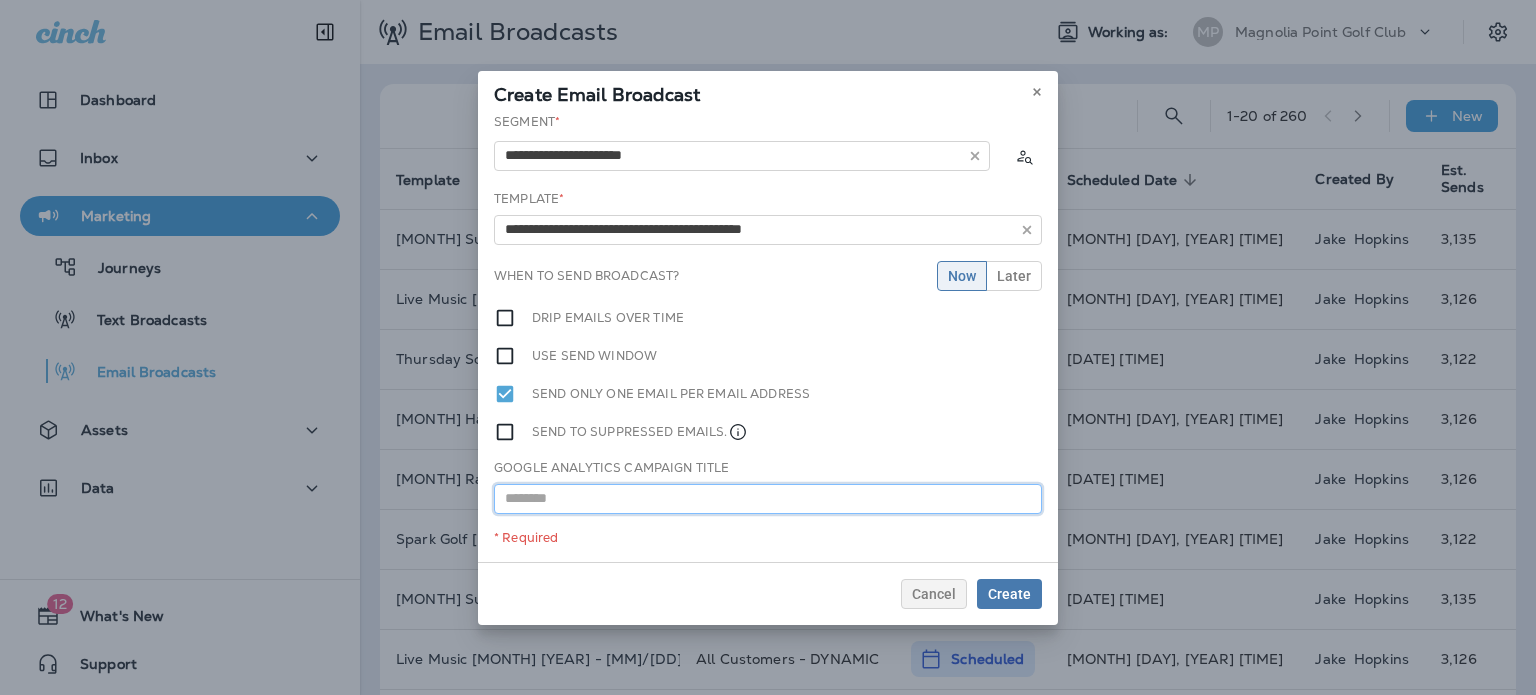 paste on "**********" 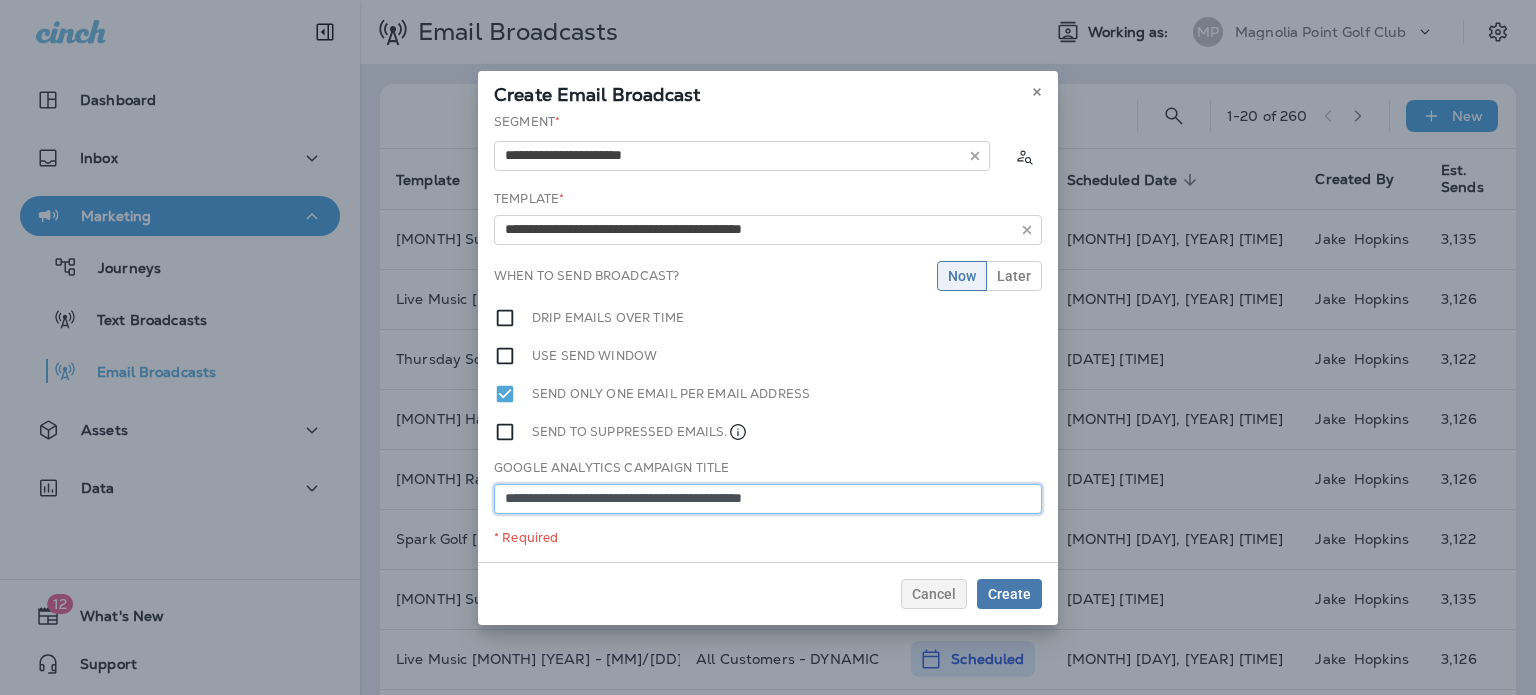type on "**********" 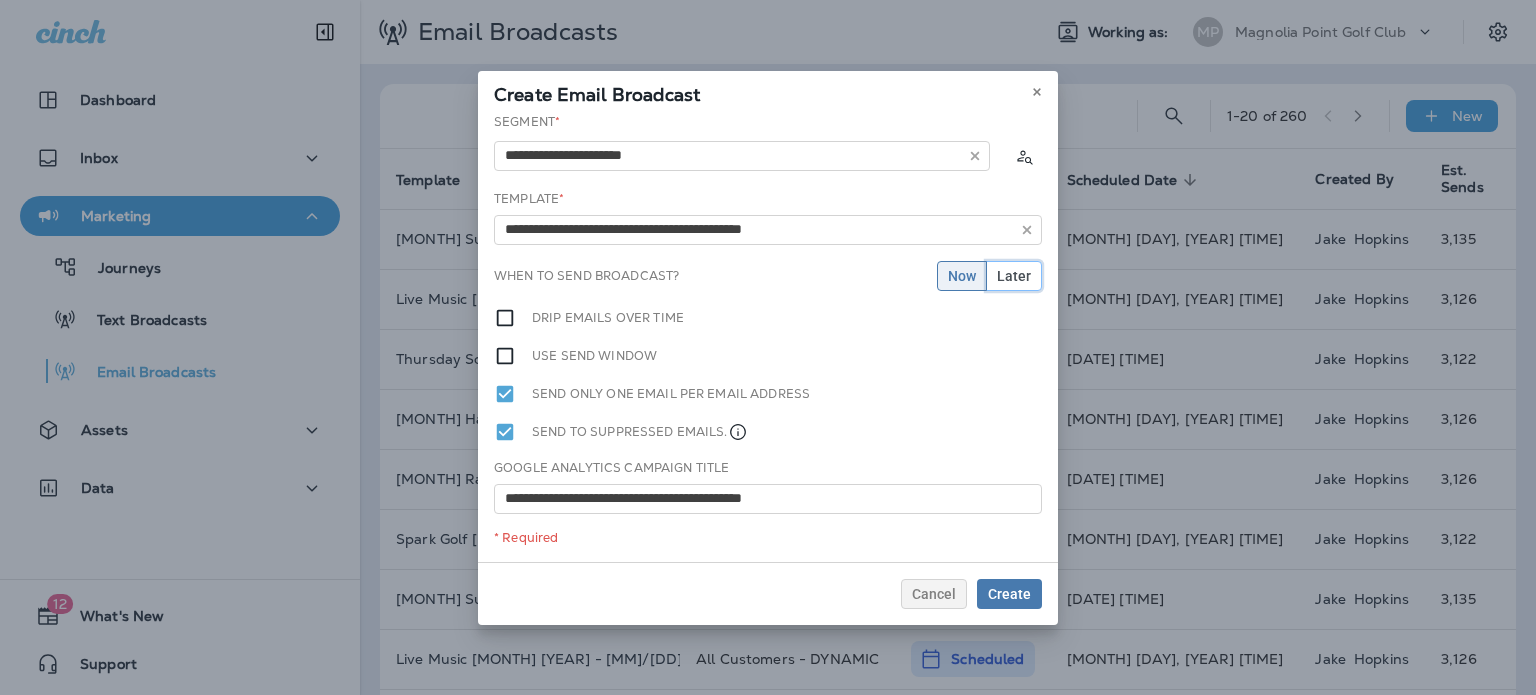 click on "Later" at bounding box center (1014, 276) 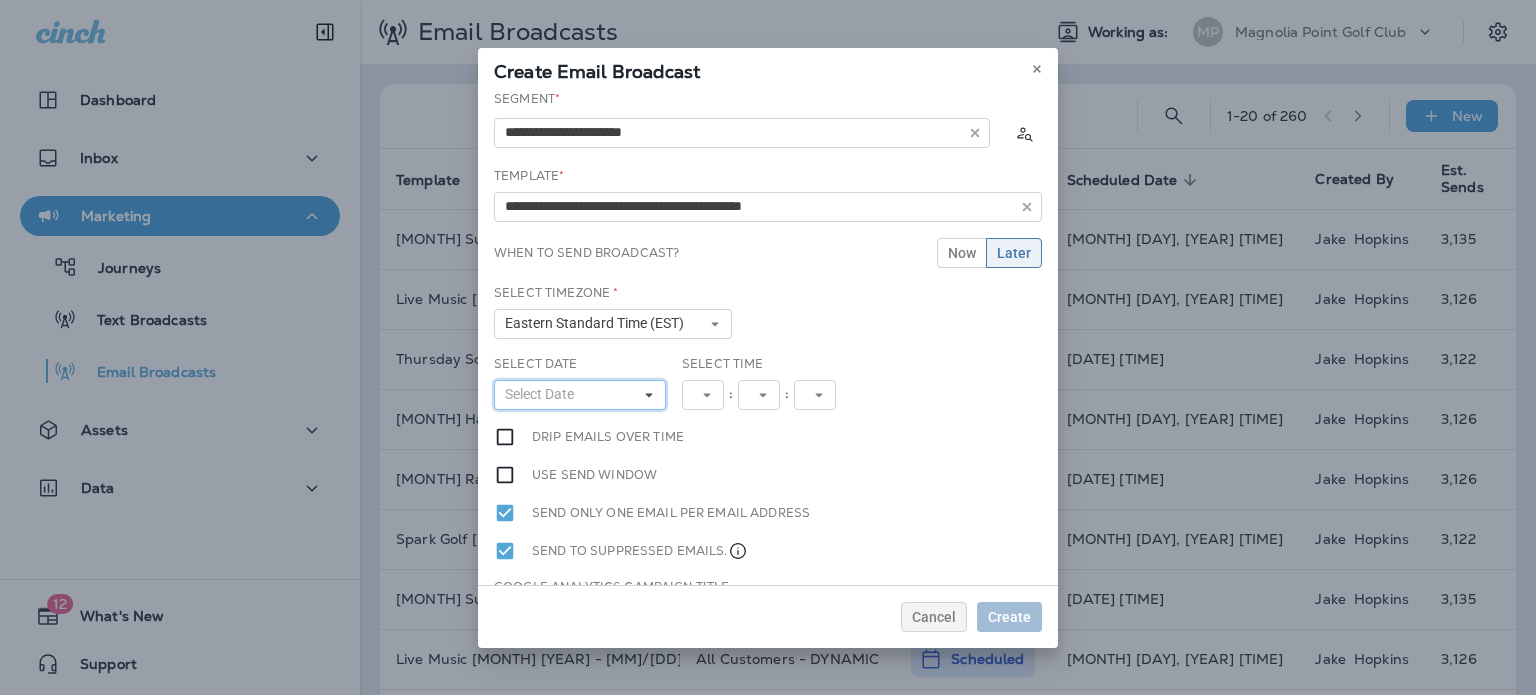 click on "Select Date" at bounding box center [580, 395] 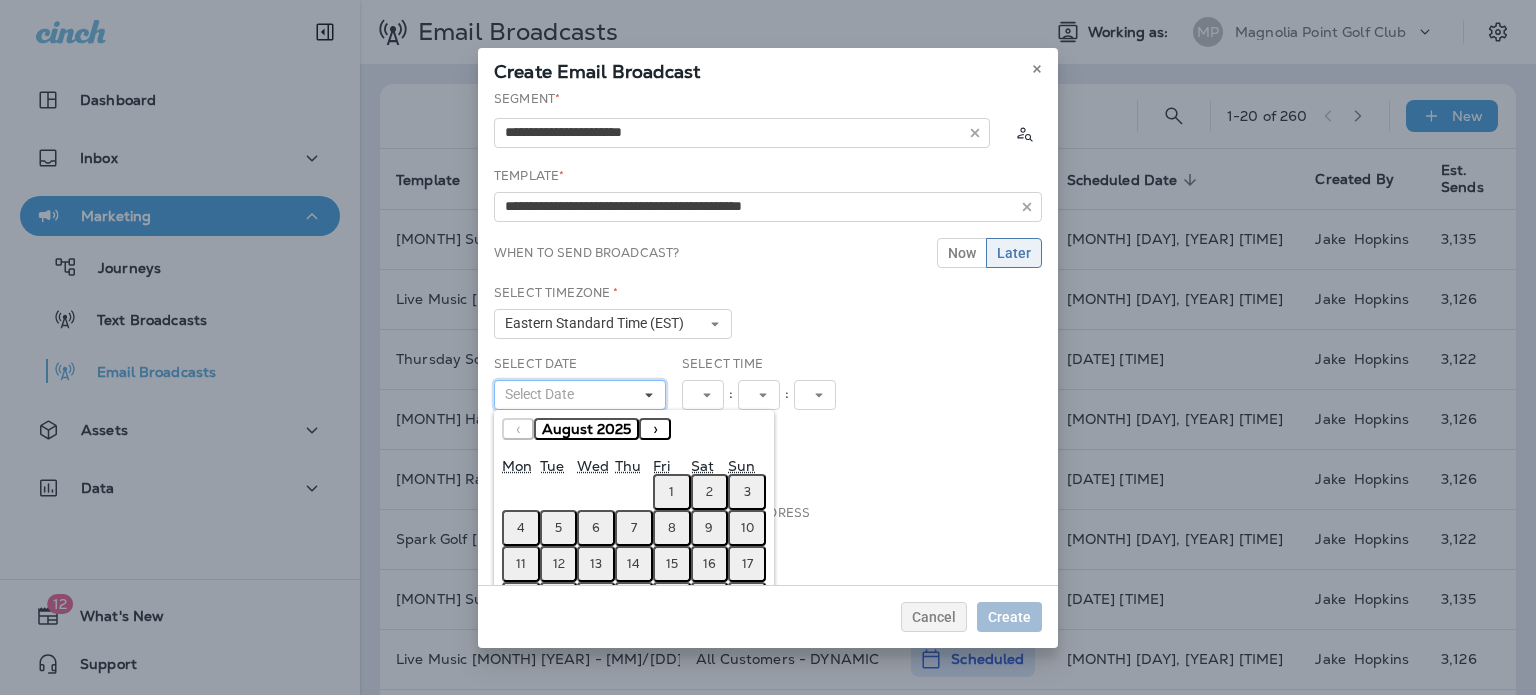 scroll, scrollTop: 95, scrollLeft: 0, axis: vertical 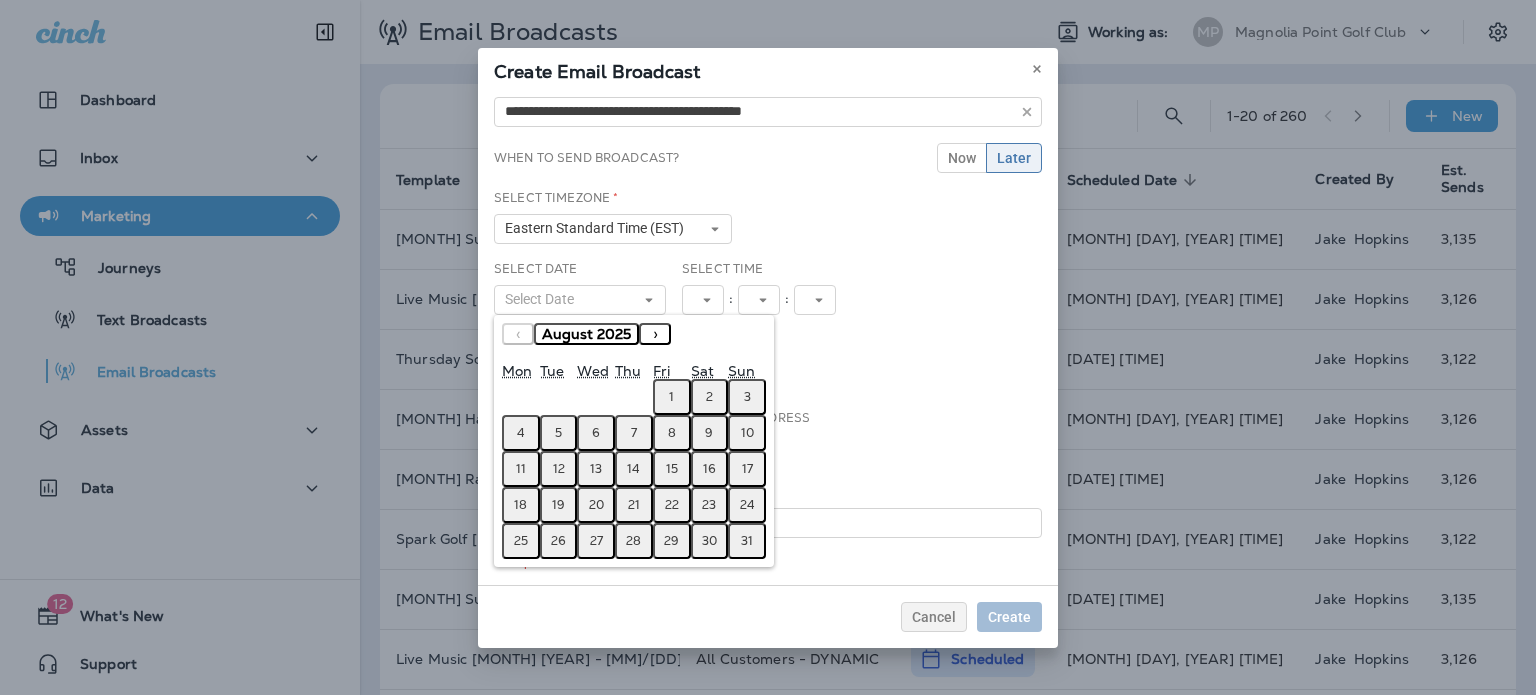 click on "27" at bounding box center (596, 541) 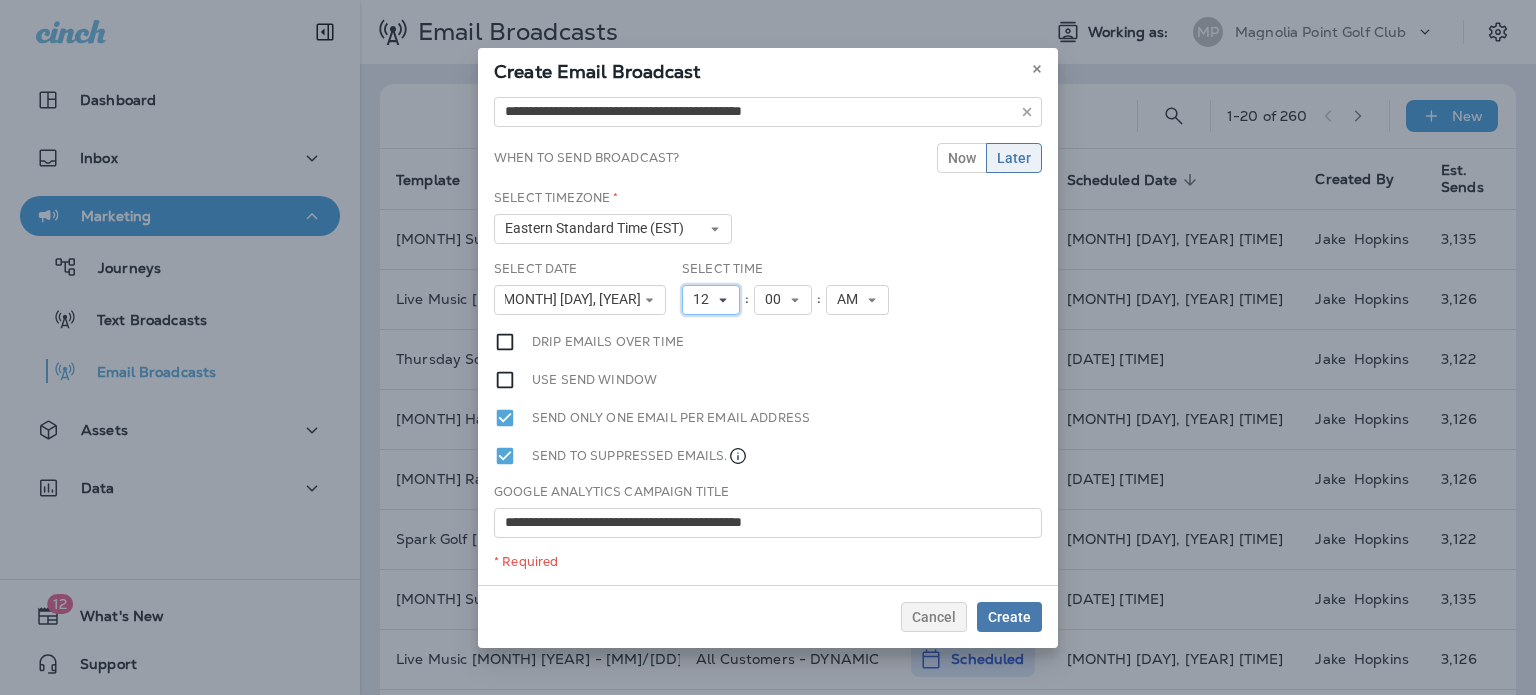 click on "12" at bounding box center (705, 299) 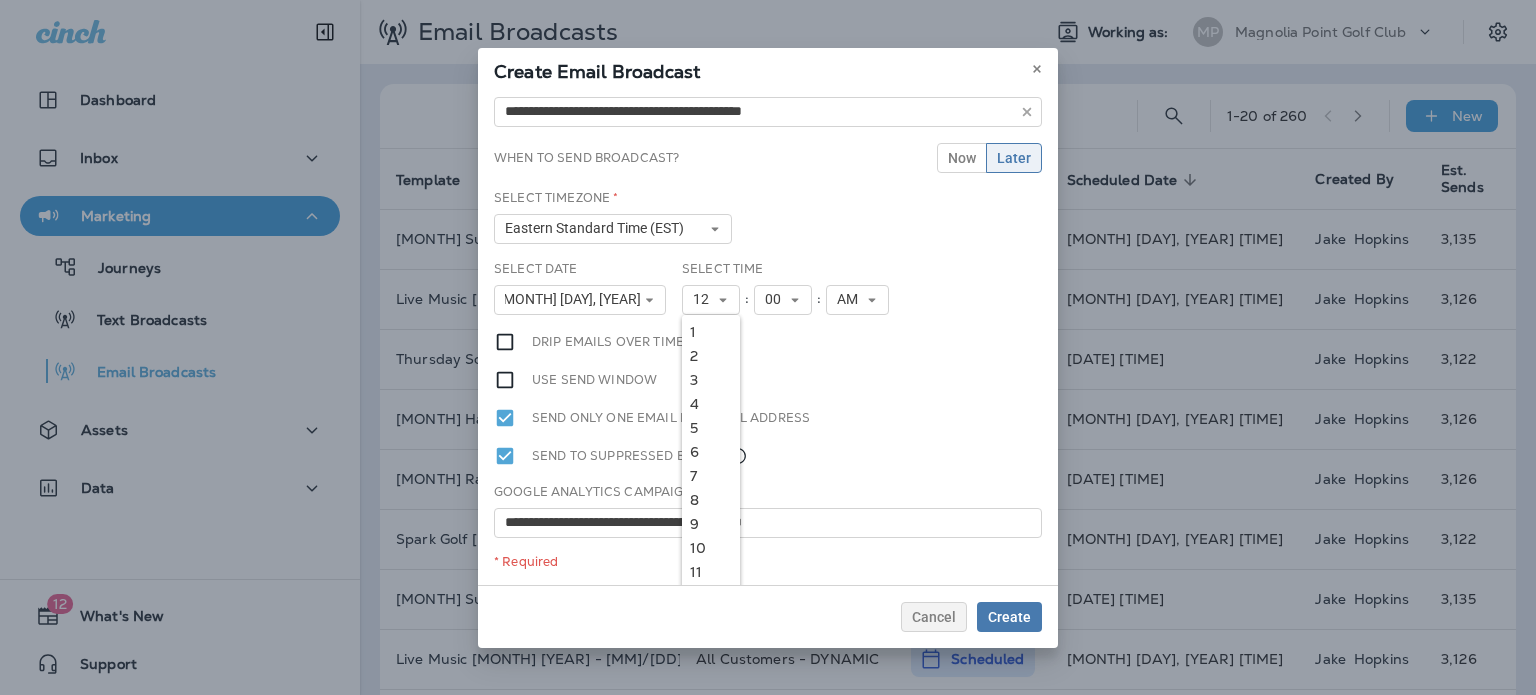 click on "9" at bounding box center (711, 524) 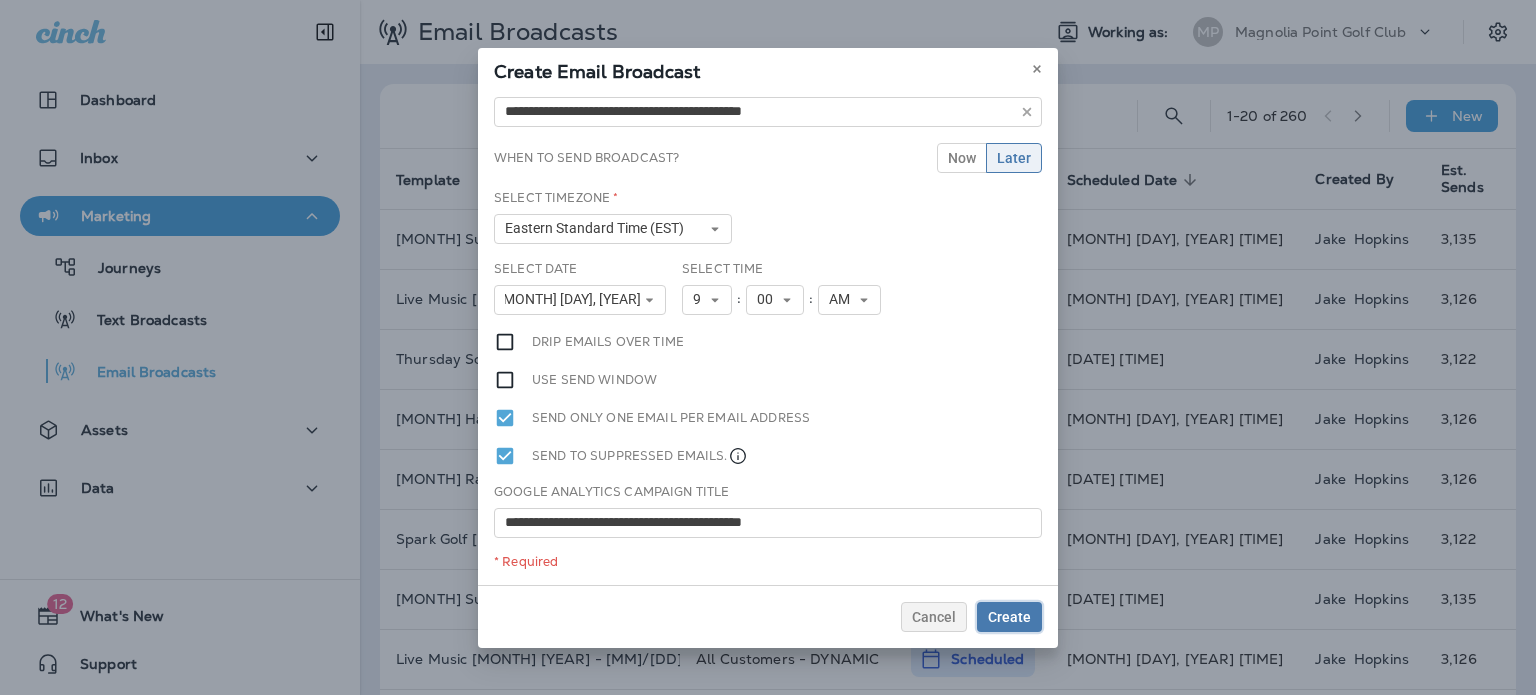 click on "Create" at bounding box center (1009, 617) 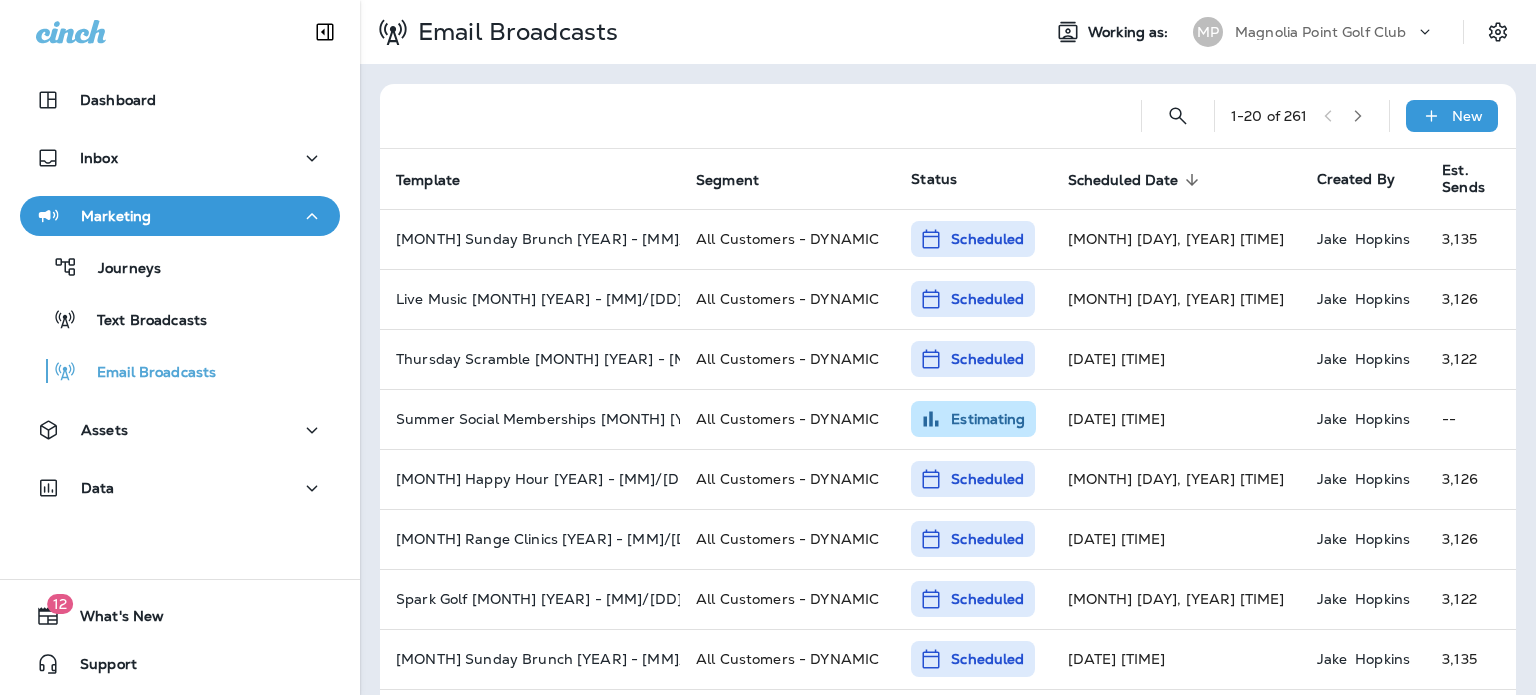 click on "Assets" at bounding box center (180, 435) 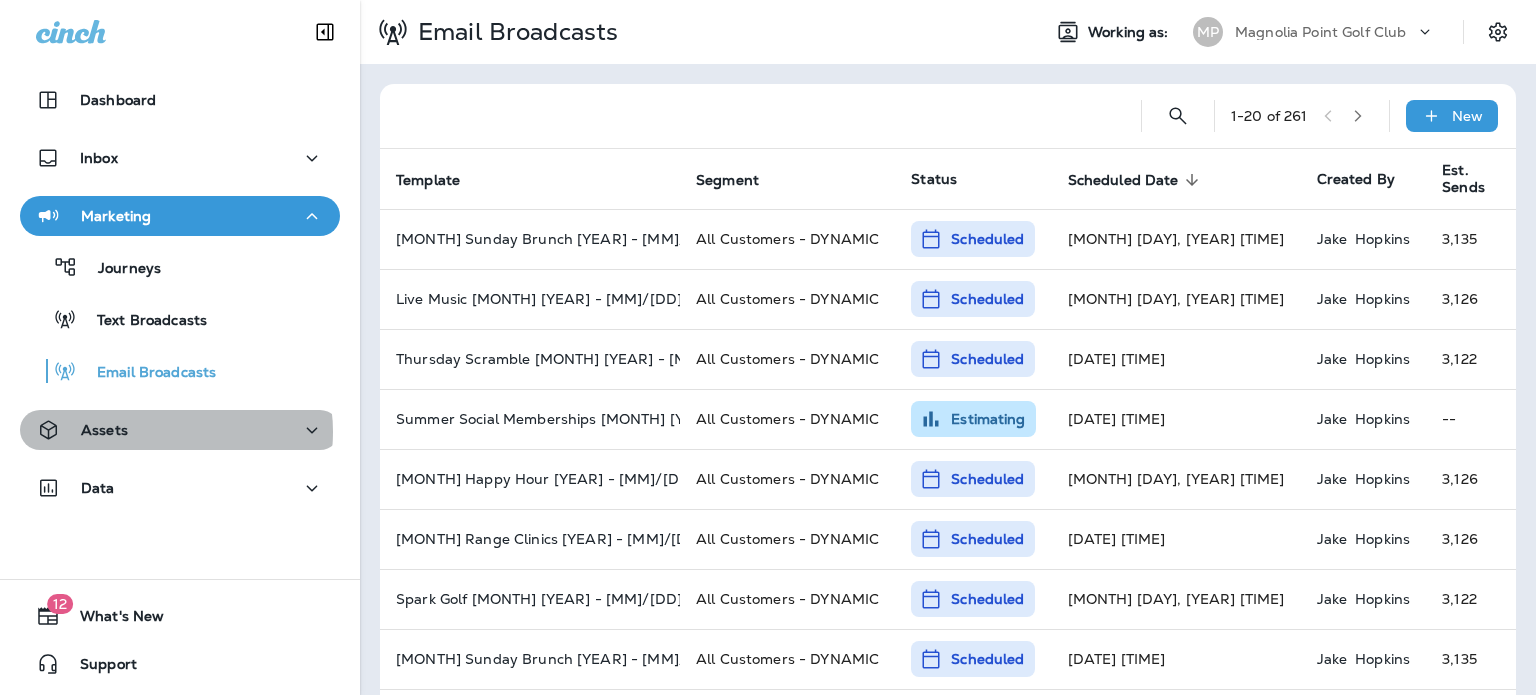 click on "Assets" at bounding box center [180, 430] 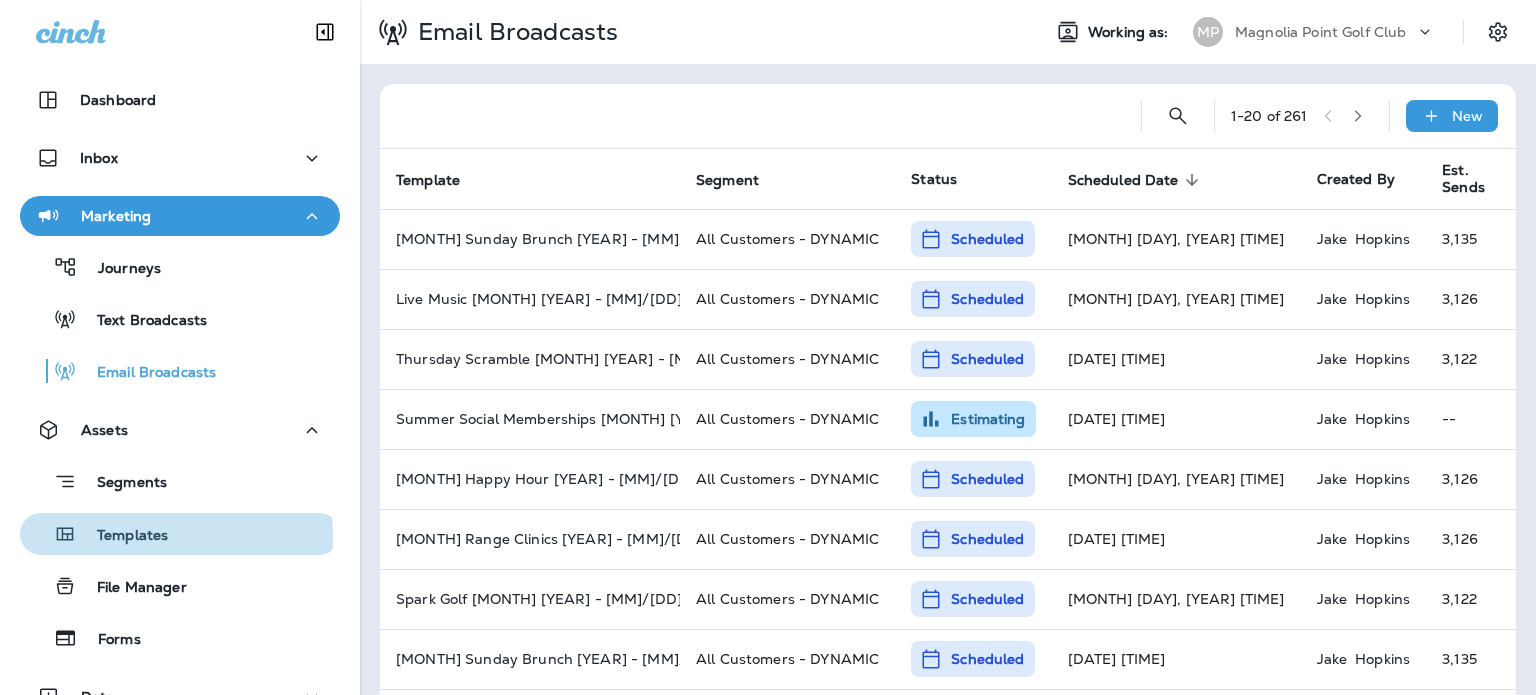 click on "Templates" at bounding box center [122, 536] 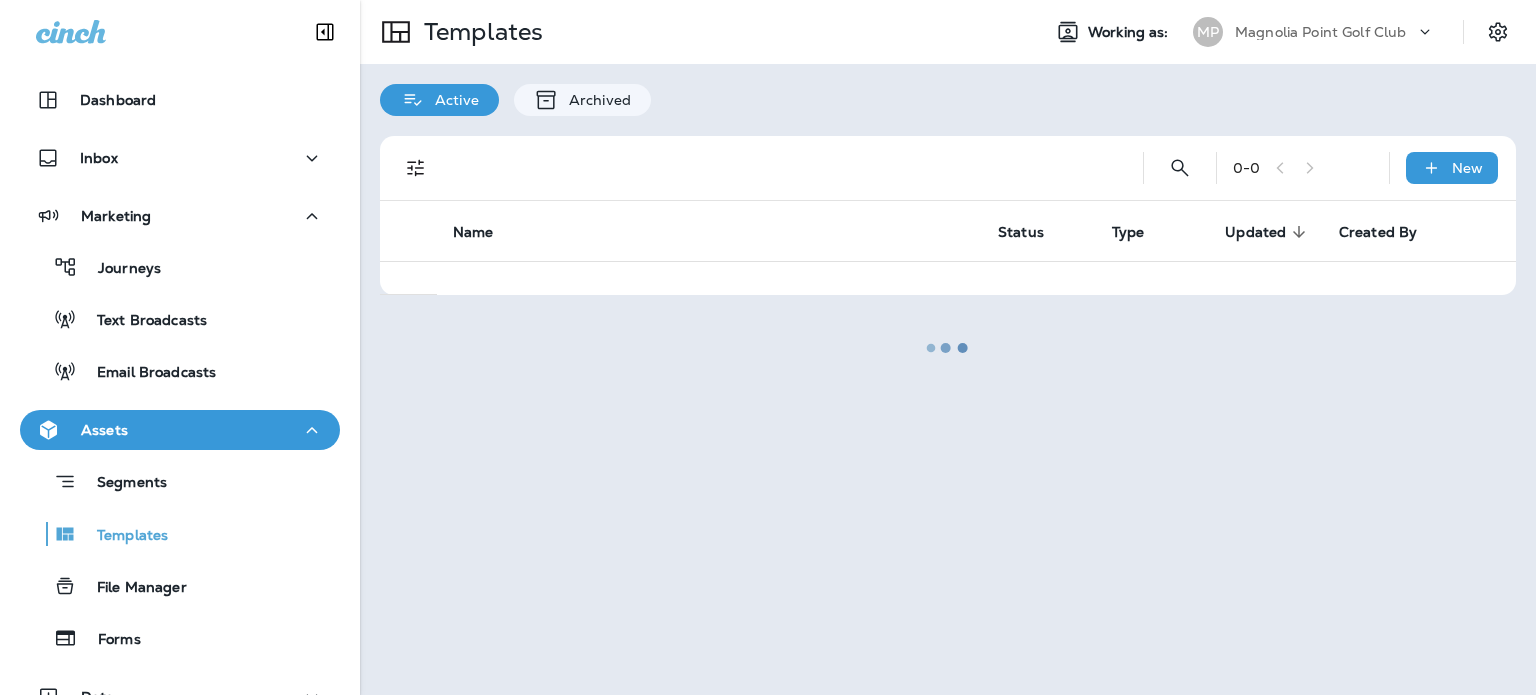 click at bounding box center [948, 347] 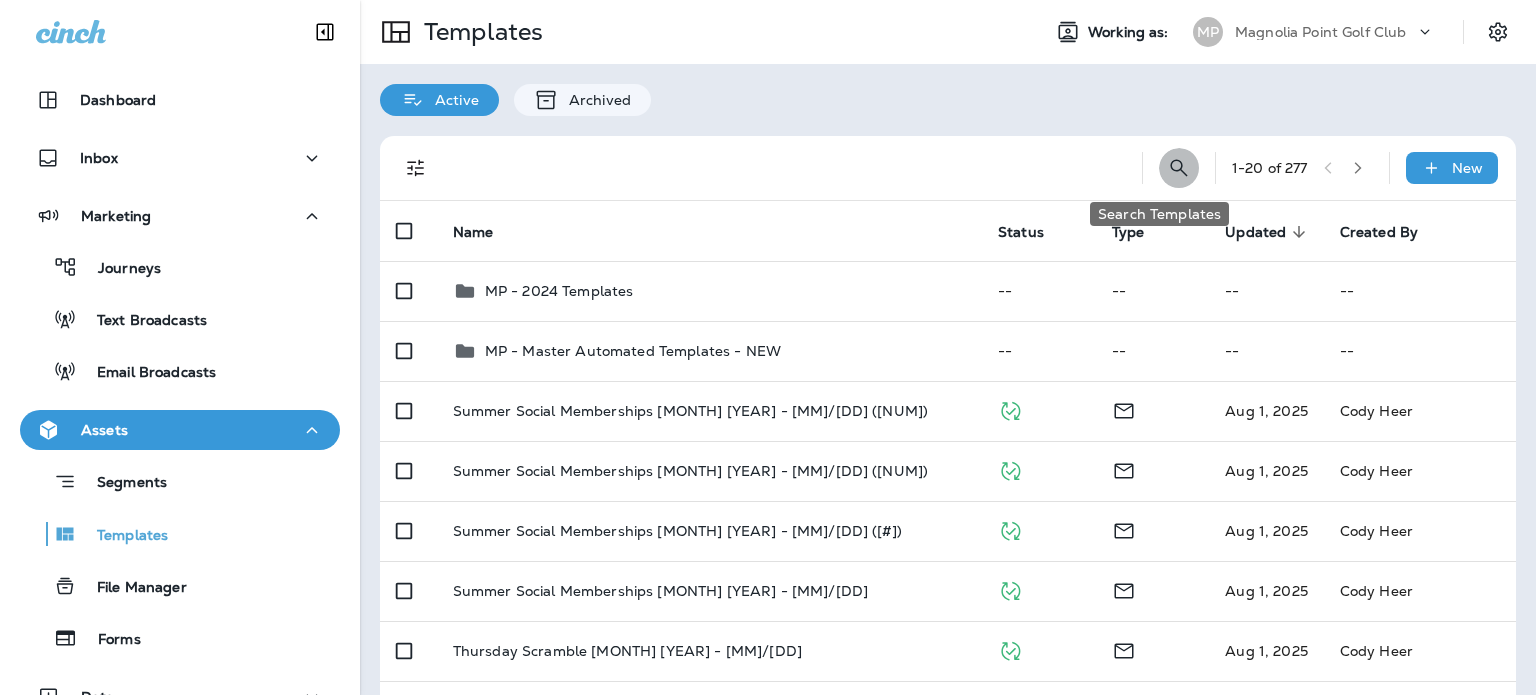 click 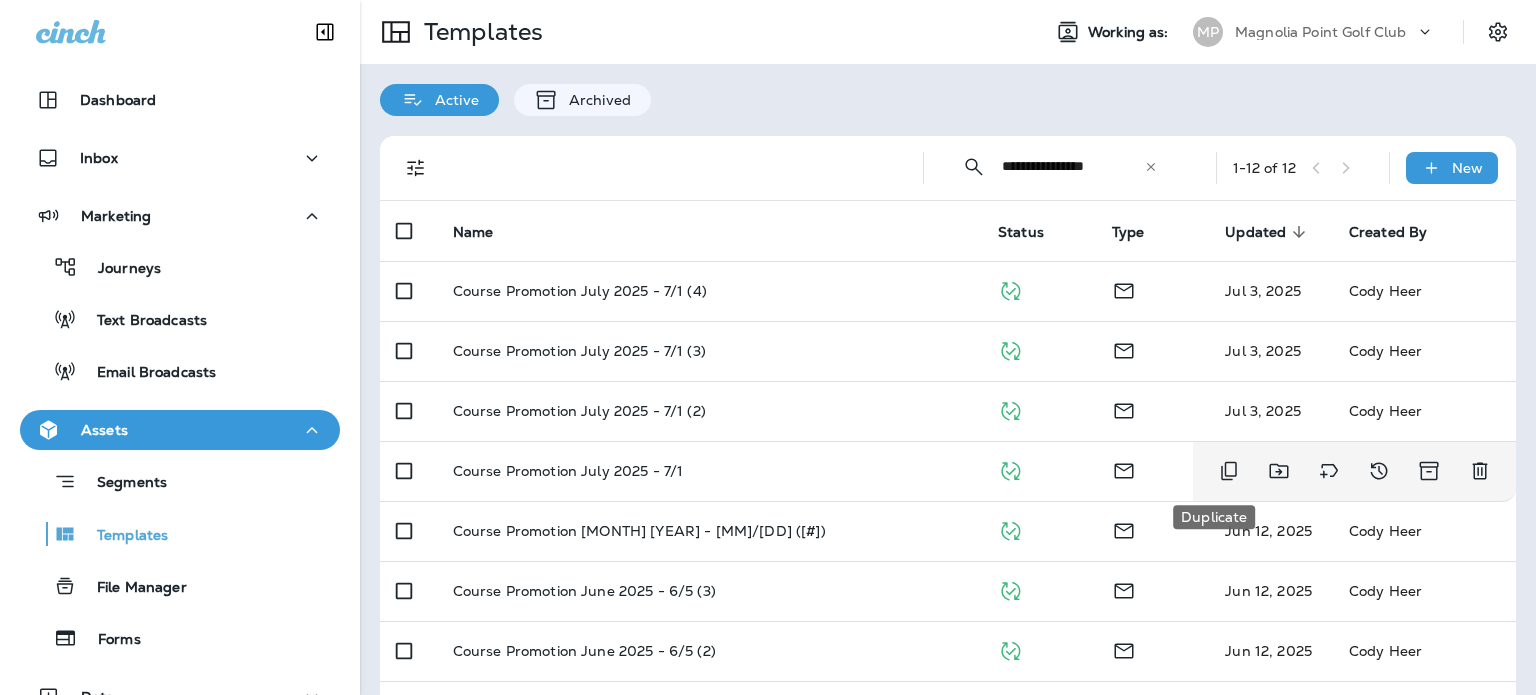 type on "**********" 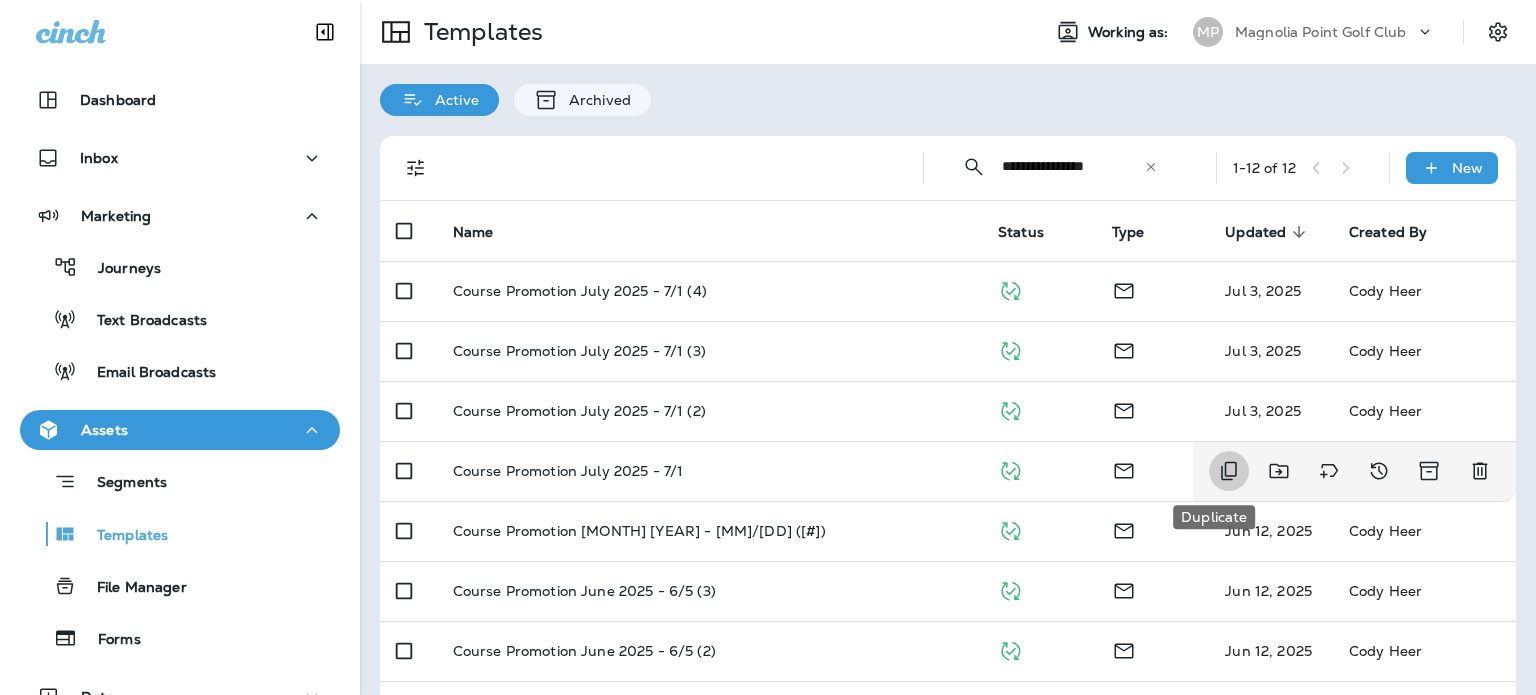 click 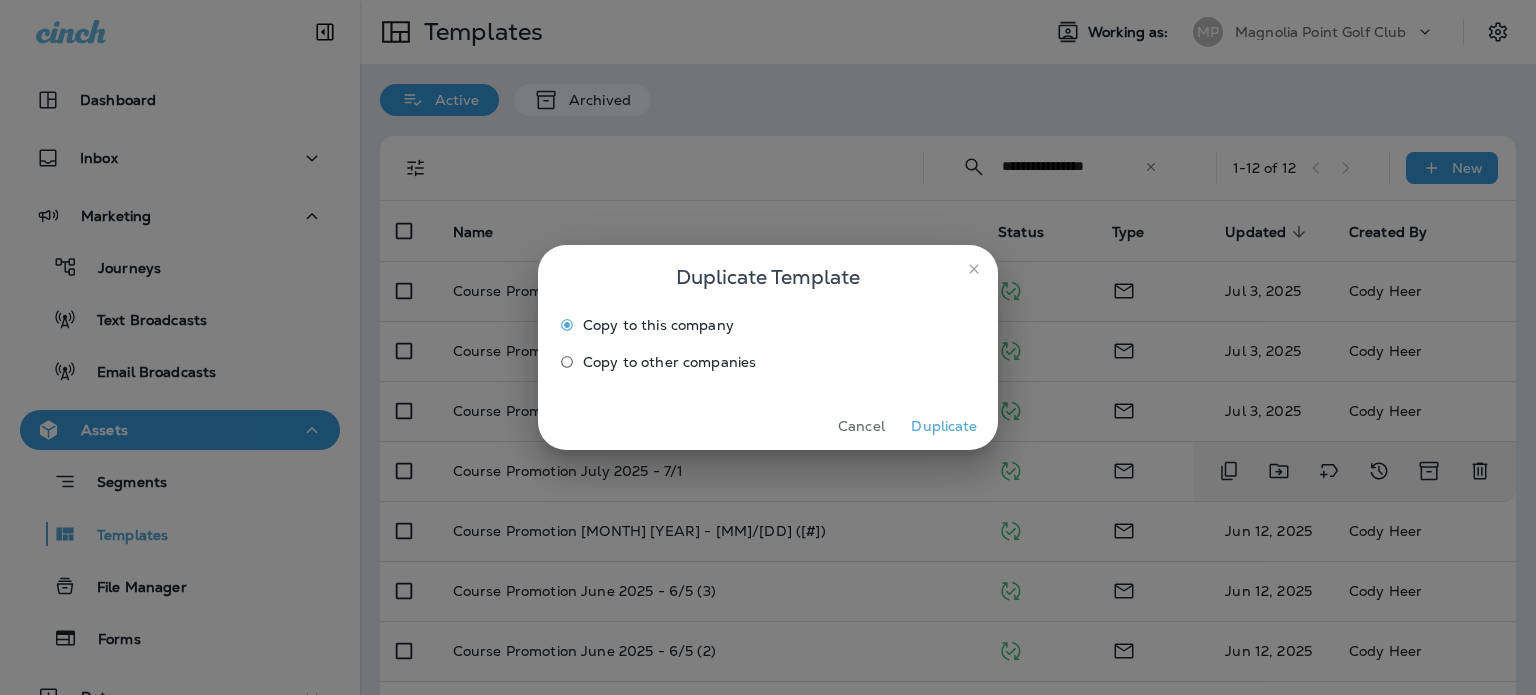 click on "Duplicate" at bounding box center (944, 426) 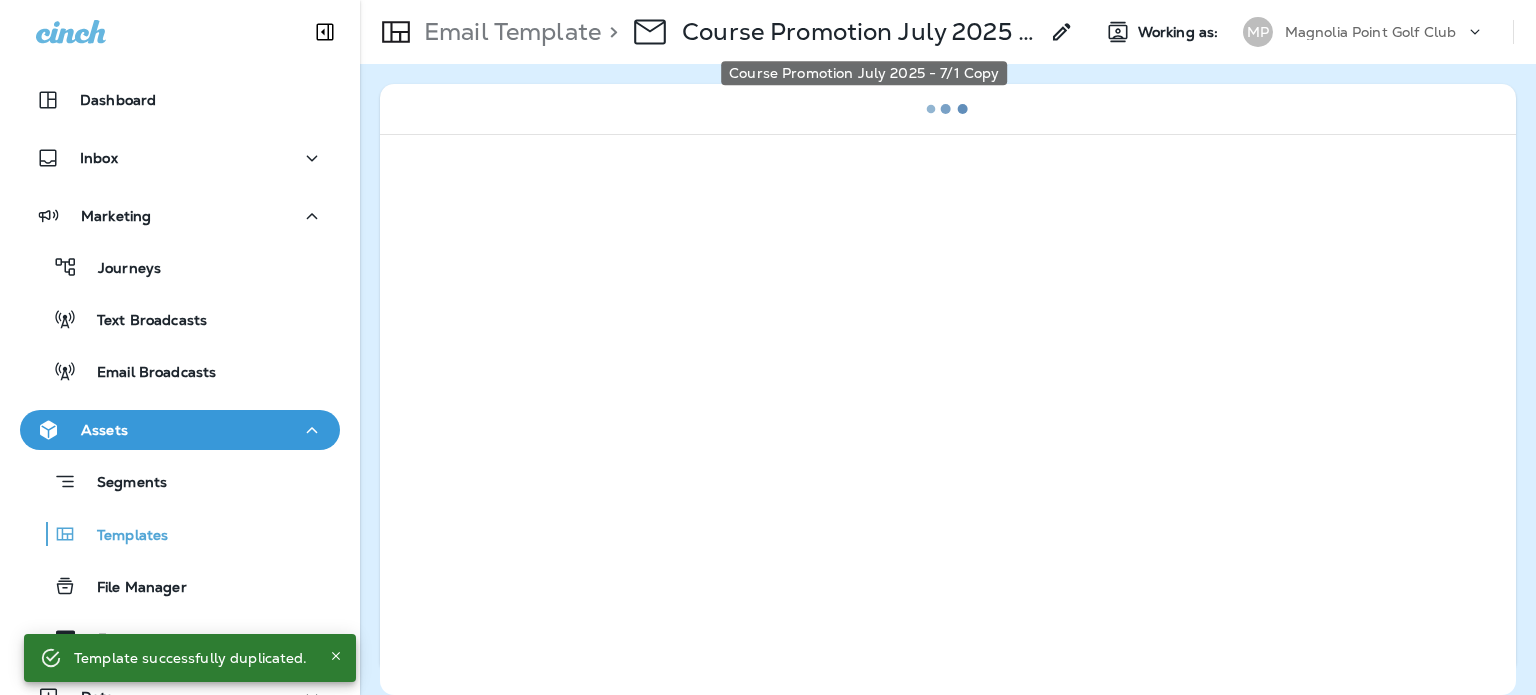 click on "Course Promotion July 2025 - 7/1 Copy" at bounding box center (860, 32) 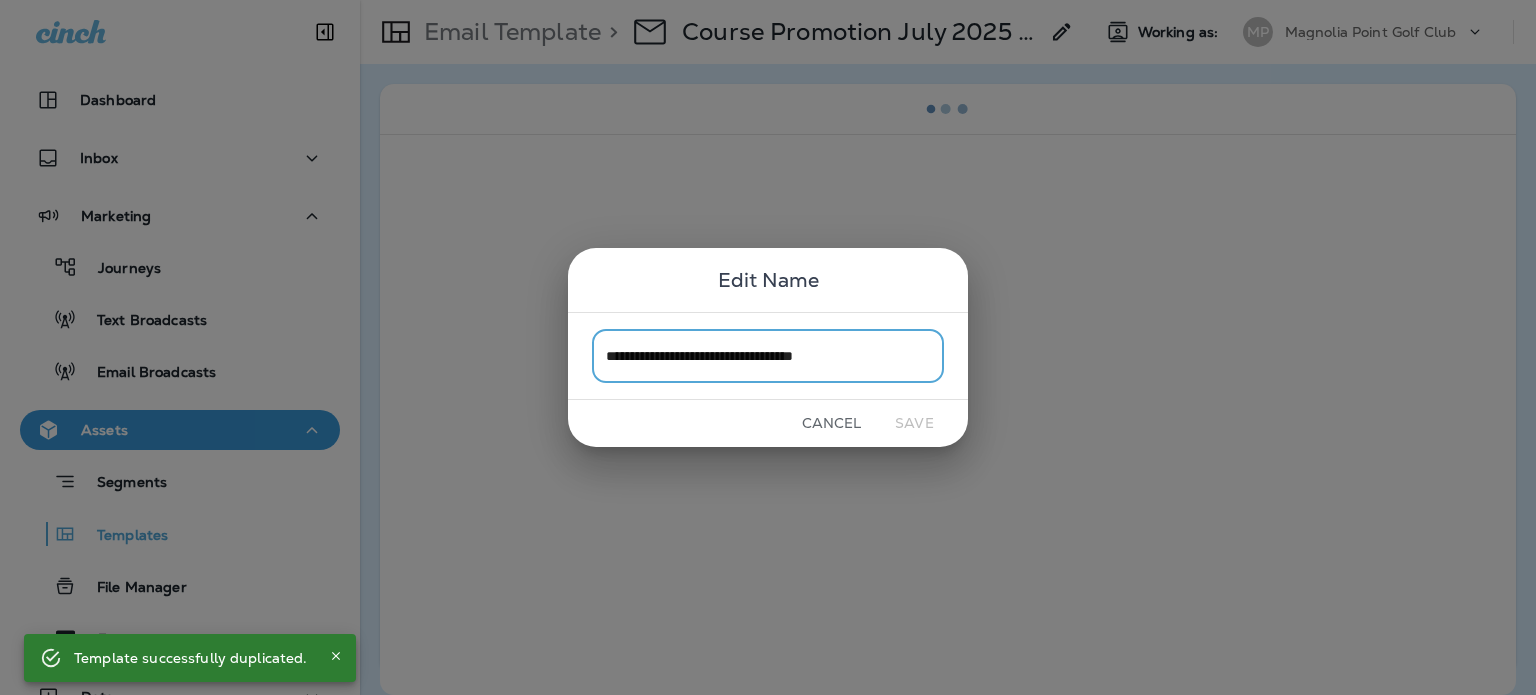 click on "**********" at bounding box center [768, 355] 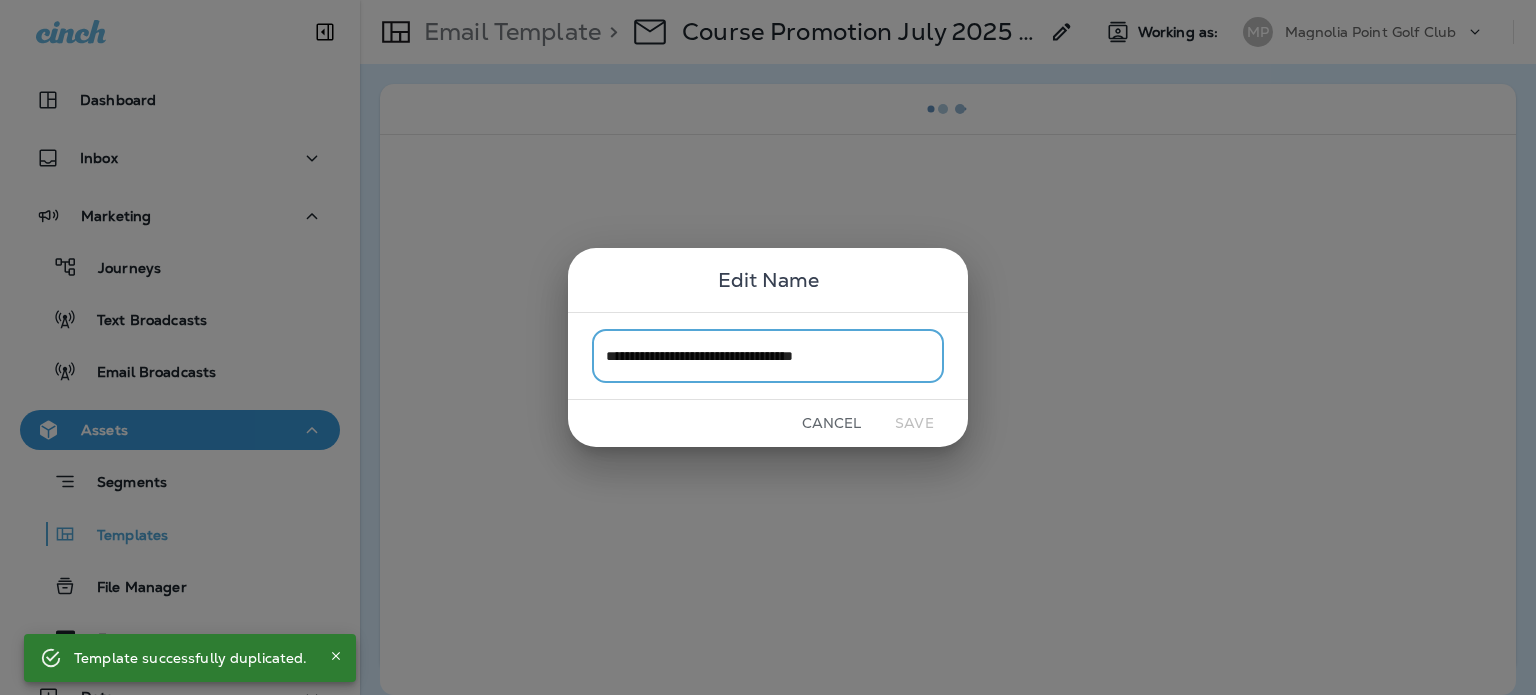 drag, startPoint x: 763, startPoint y: 355, endPoint x: 734, endPoint y: 360, distance: 29.427877 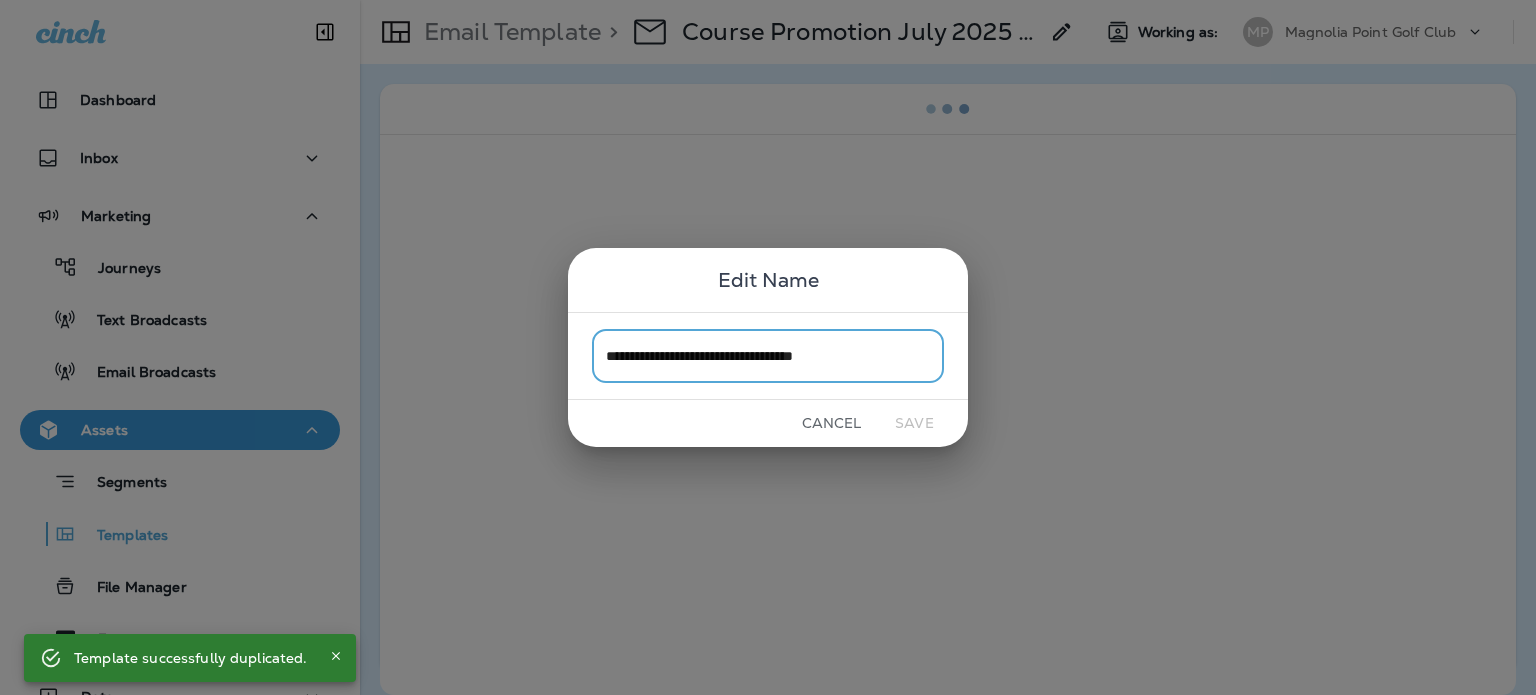 click on "**********" at bounding box center (768, 355) 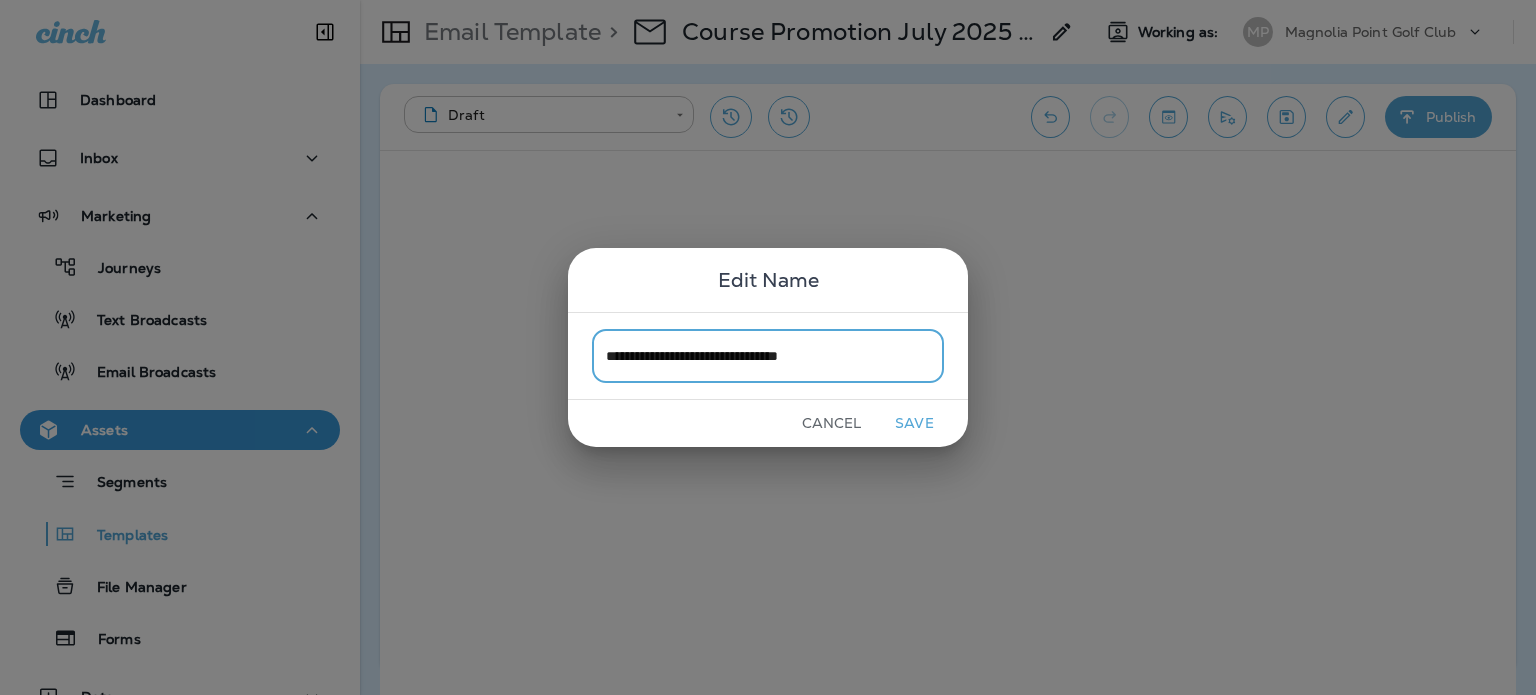 type on "**********" 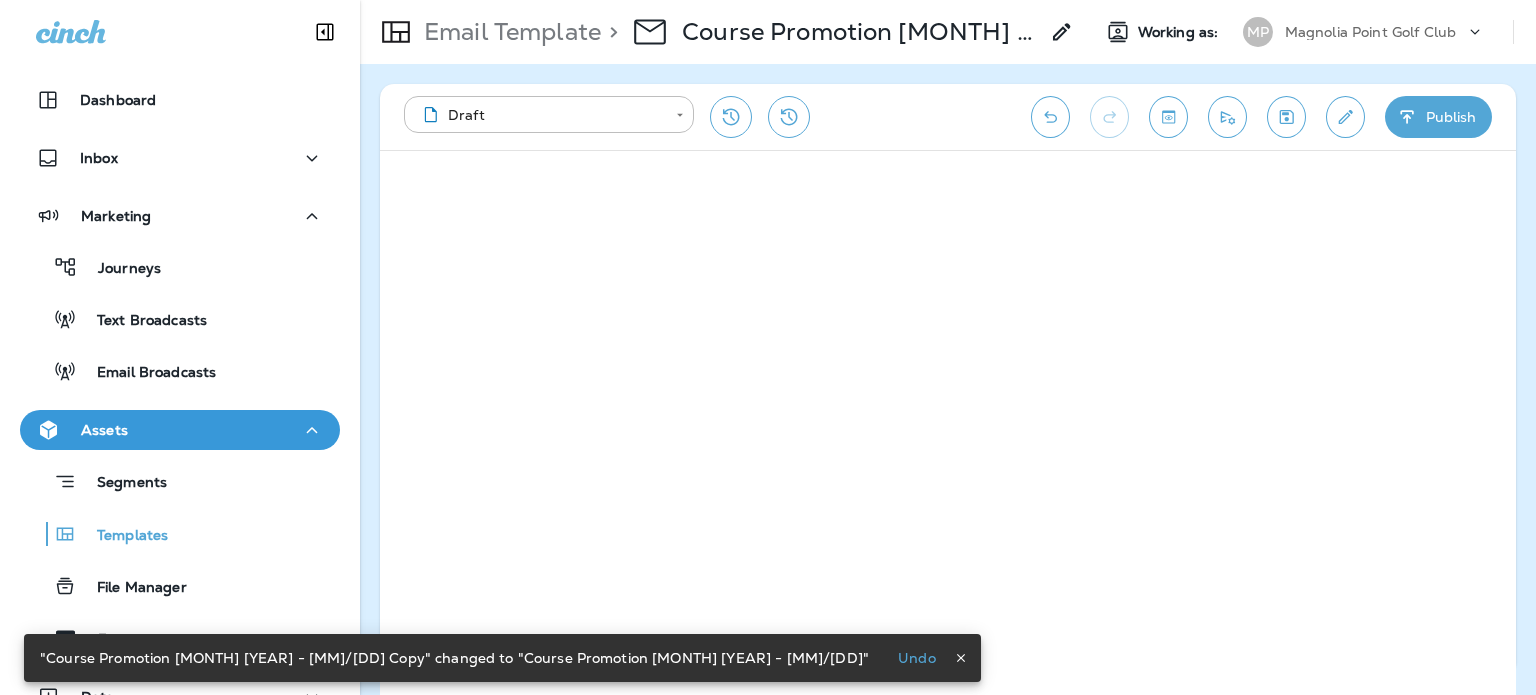 click 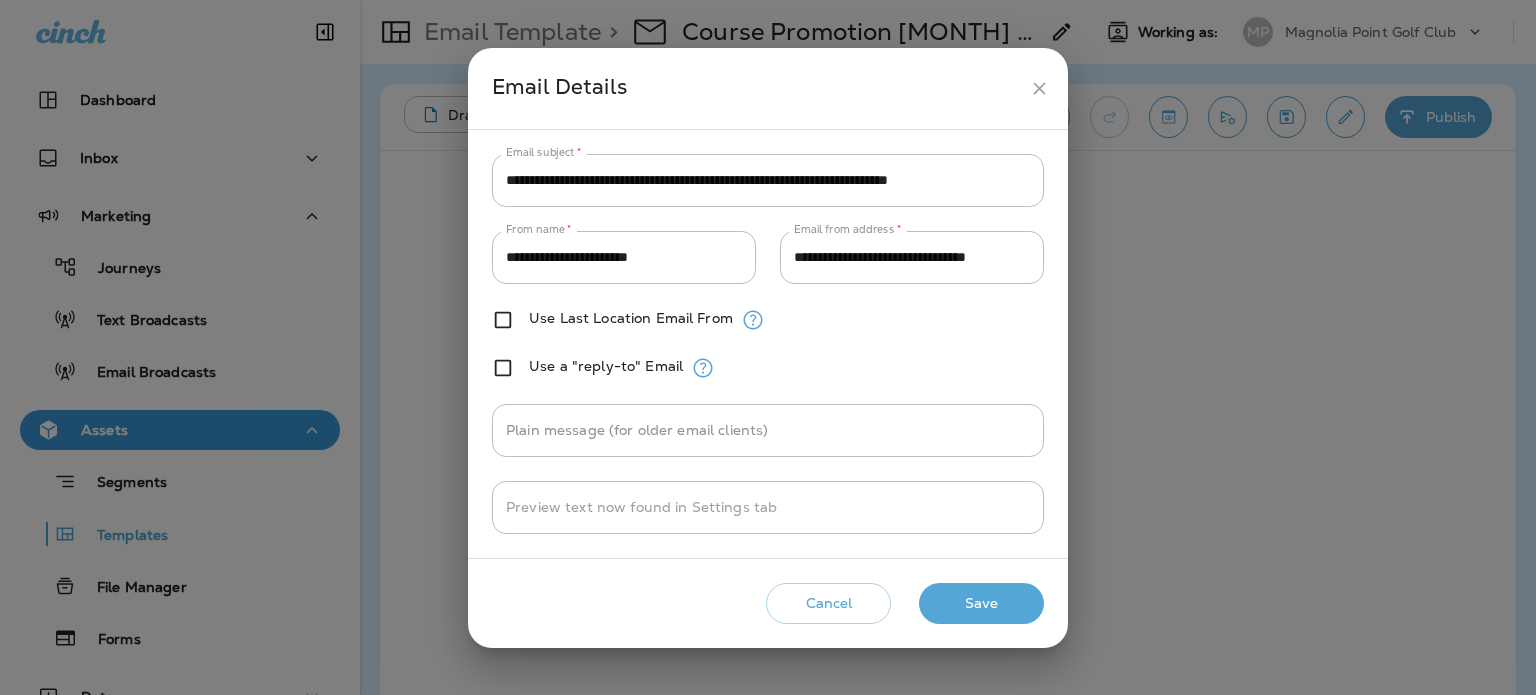 click on "**********" at bounding box center [768, 180] 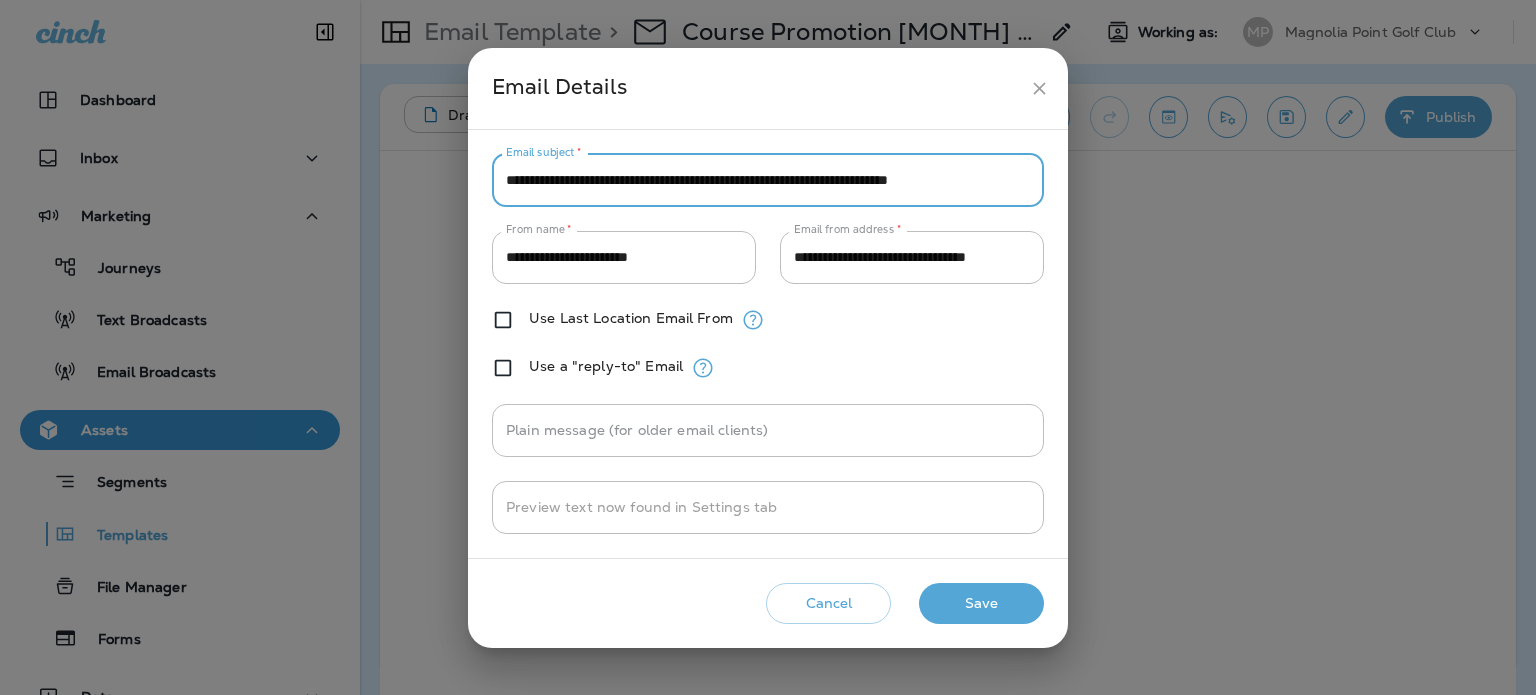 drag, startPoint x: 528, startPoint y: 182, endPoint x: 664, endPoint y: 182, distance: 136 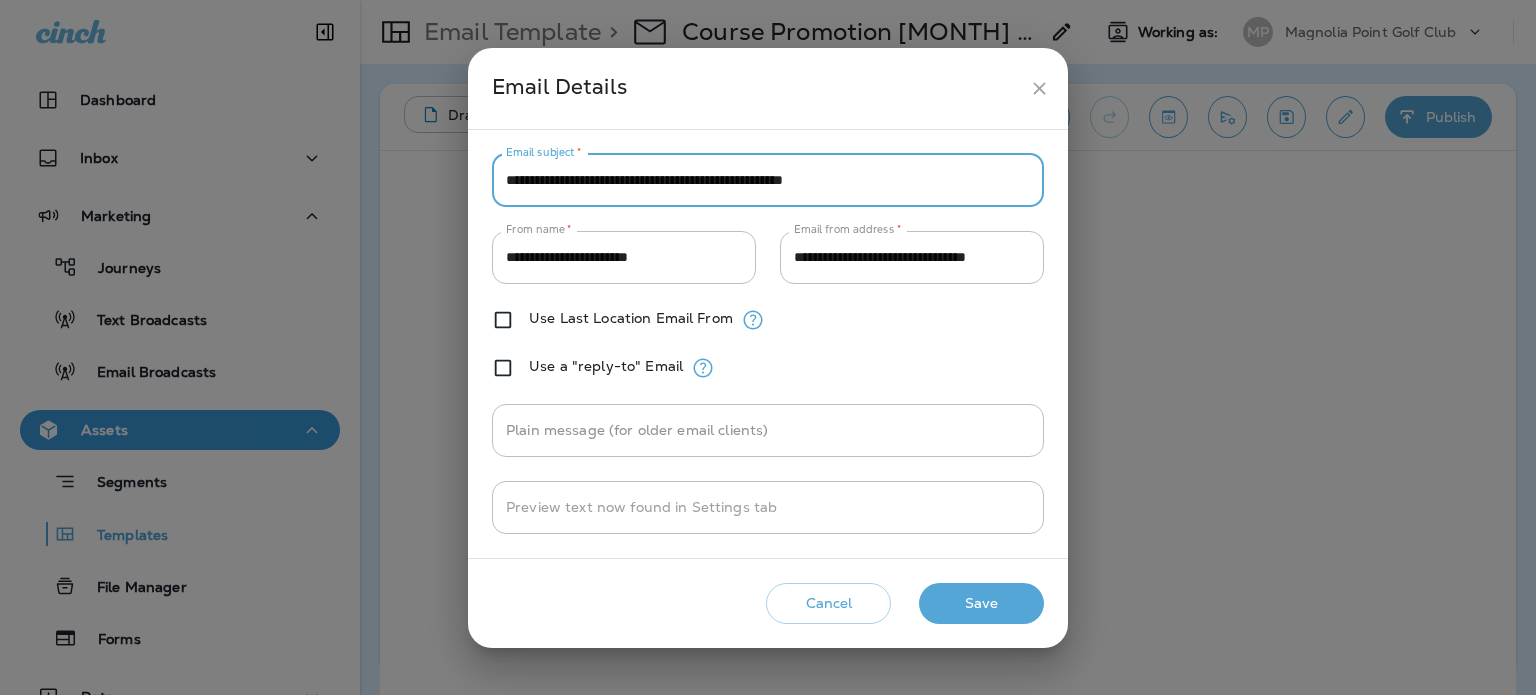 type on "**********" 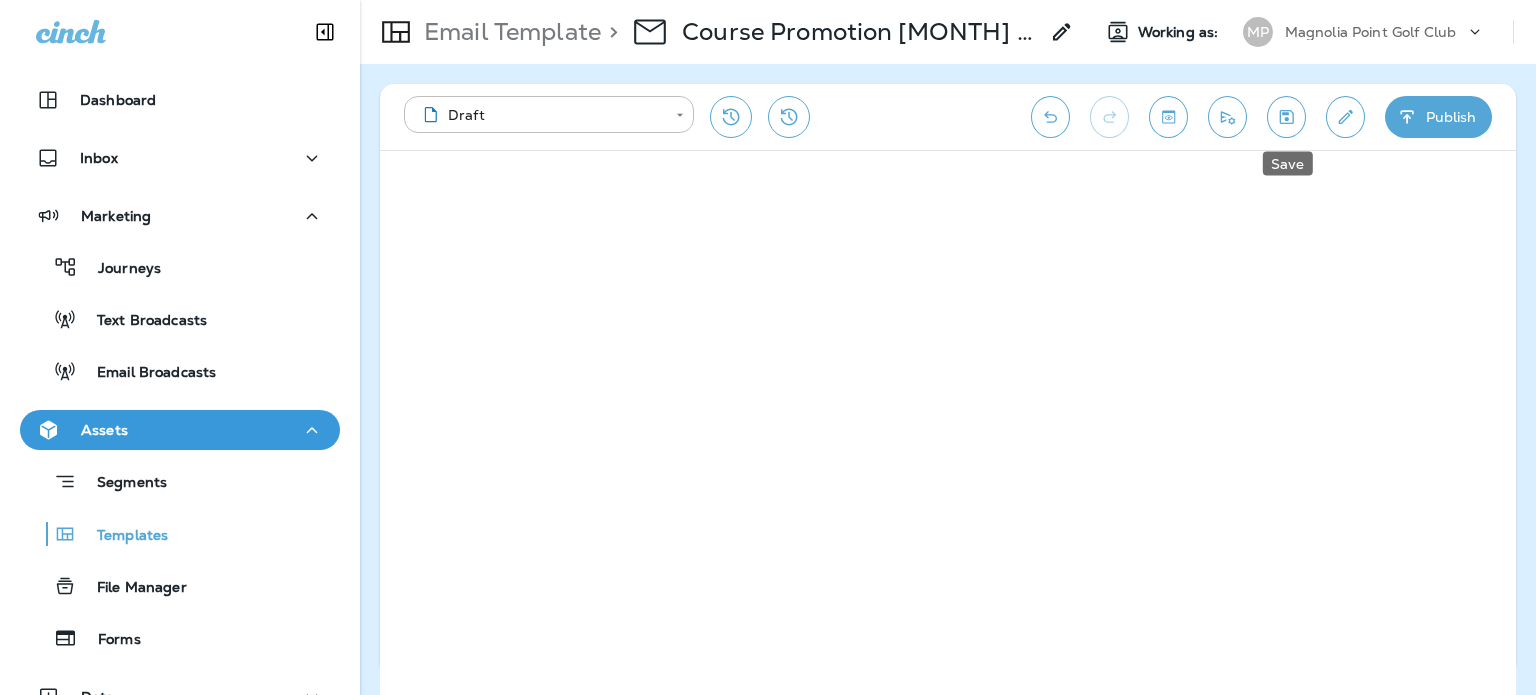 click at bounding box center [1286, 117] 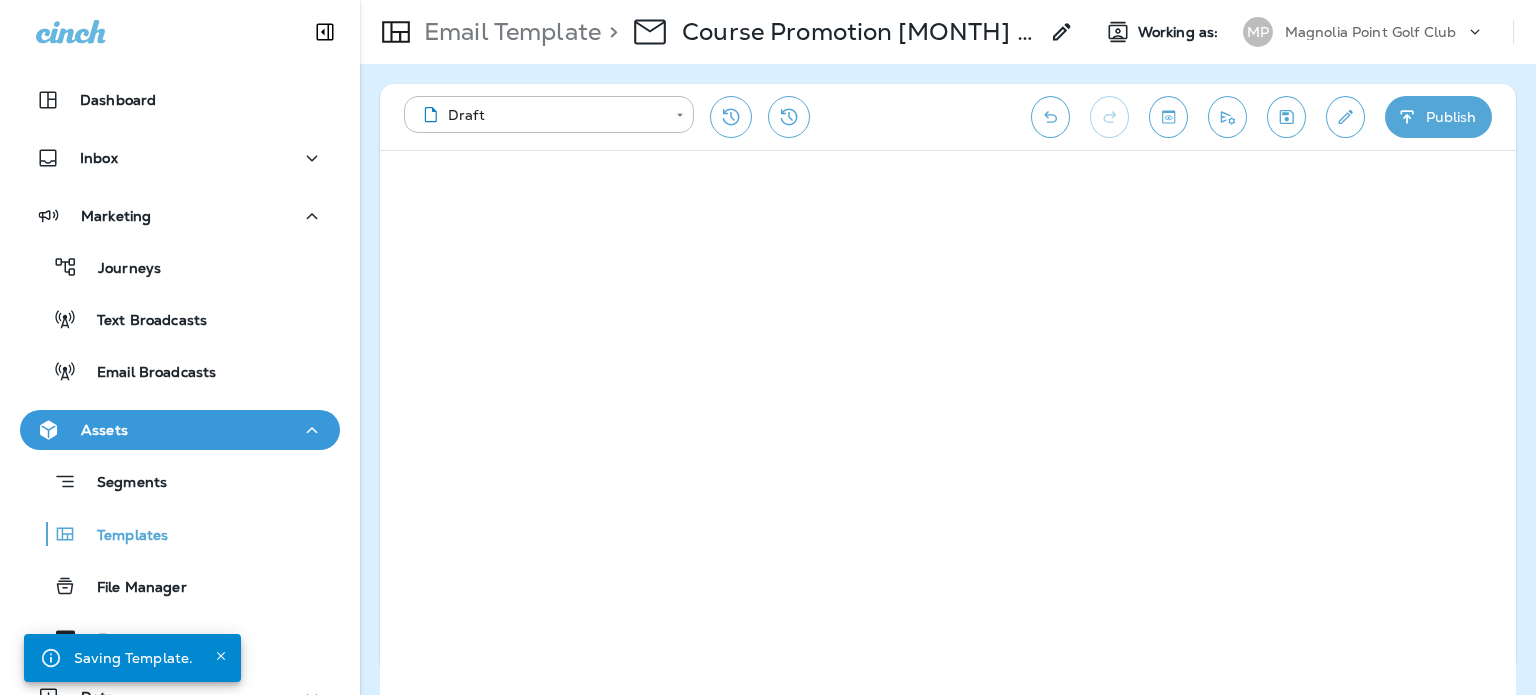 click on "**********" at bounding box center [948, 117] 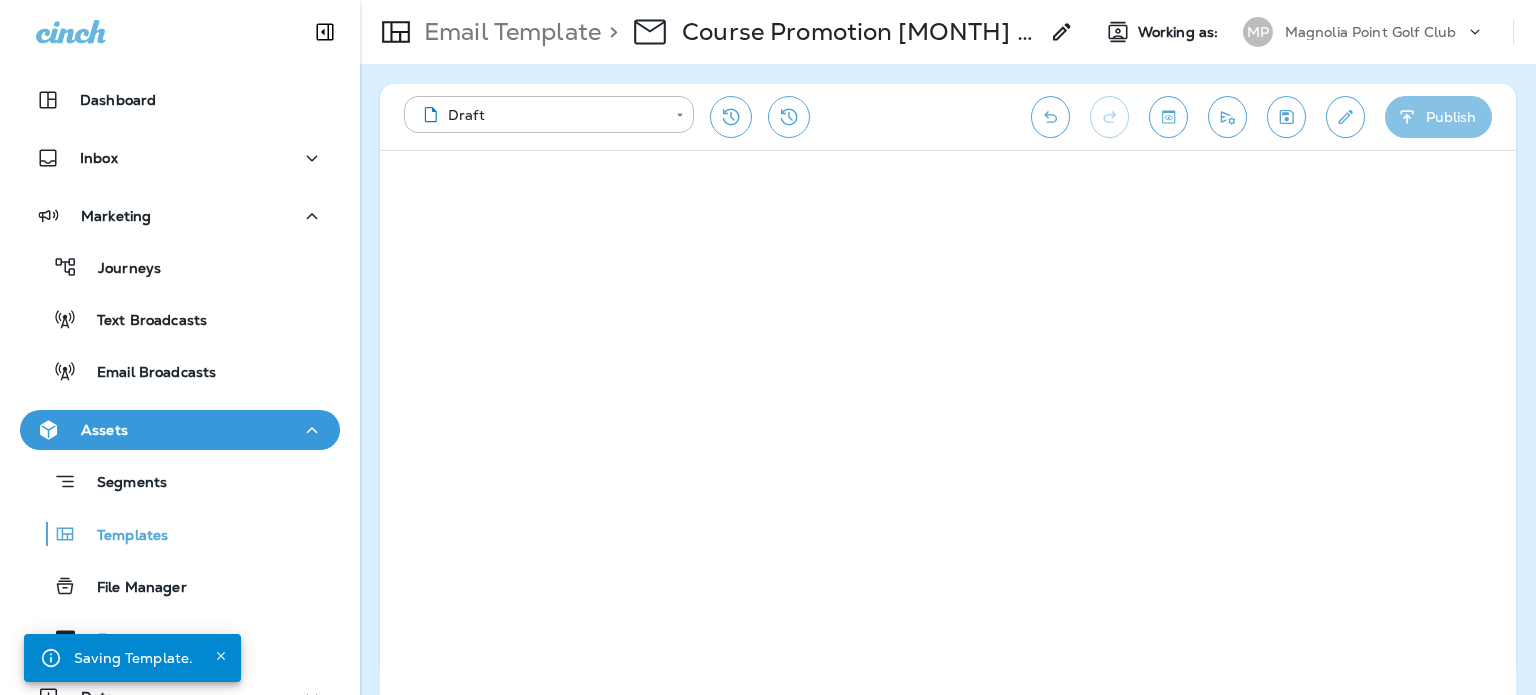 click on "Publish" at bounding box center [1438, 117] 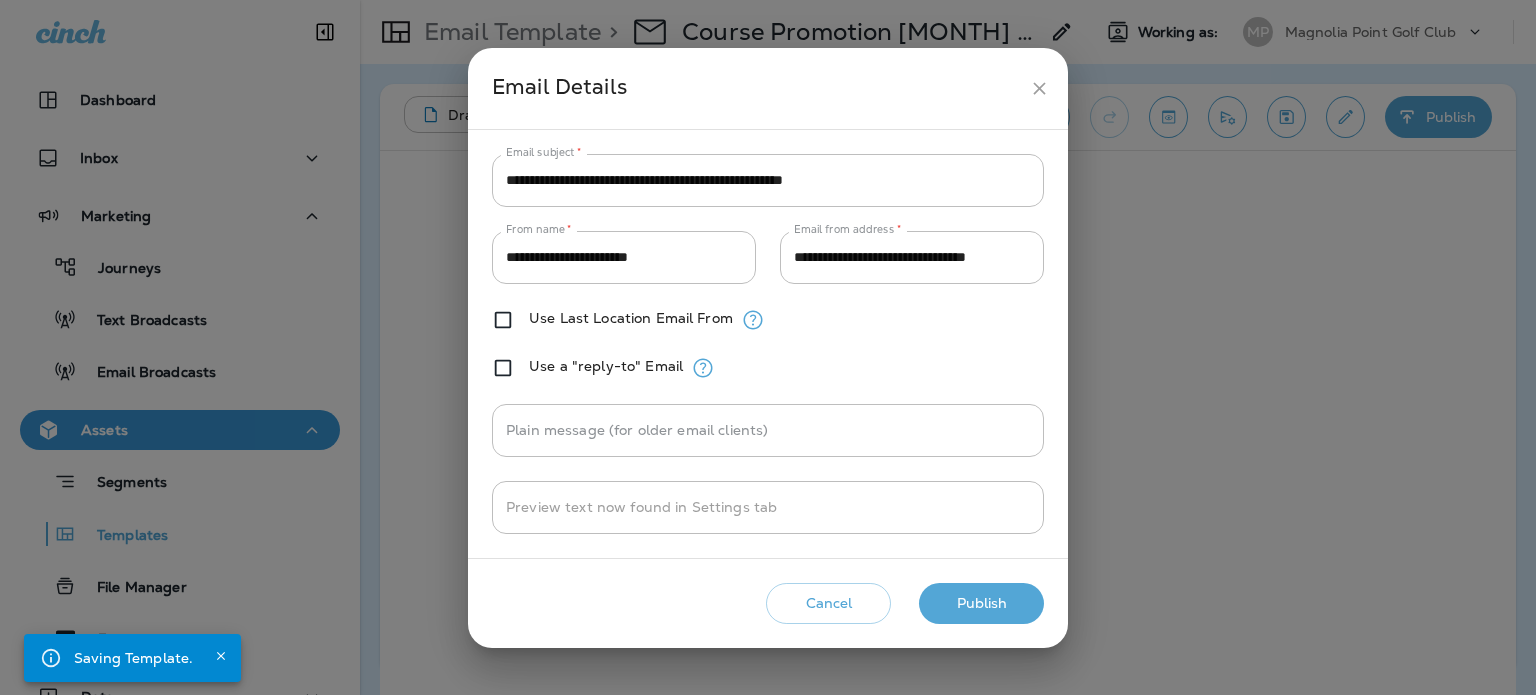 click 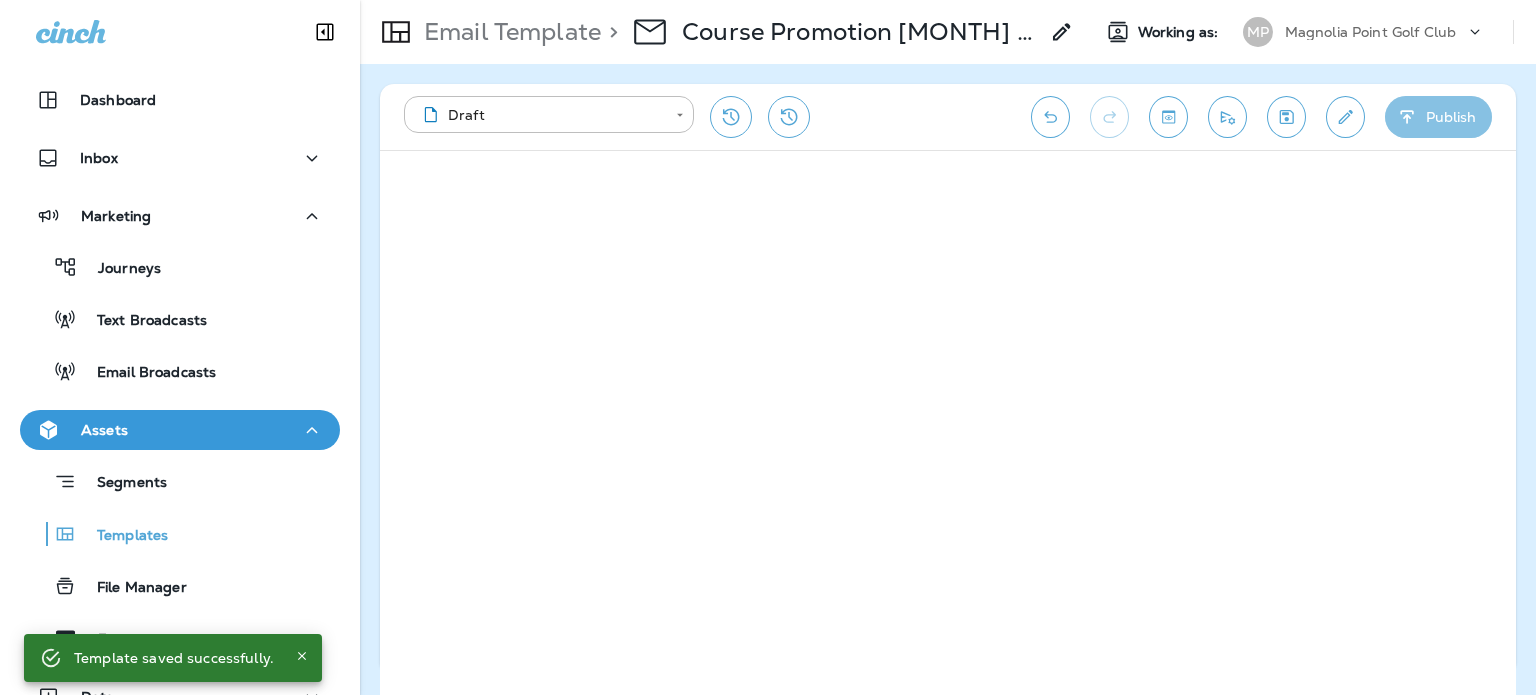 click on "Publish" at bounding box center (1438, 117) 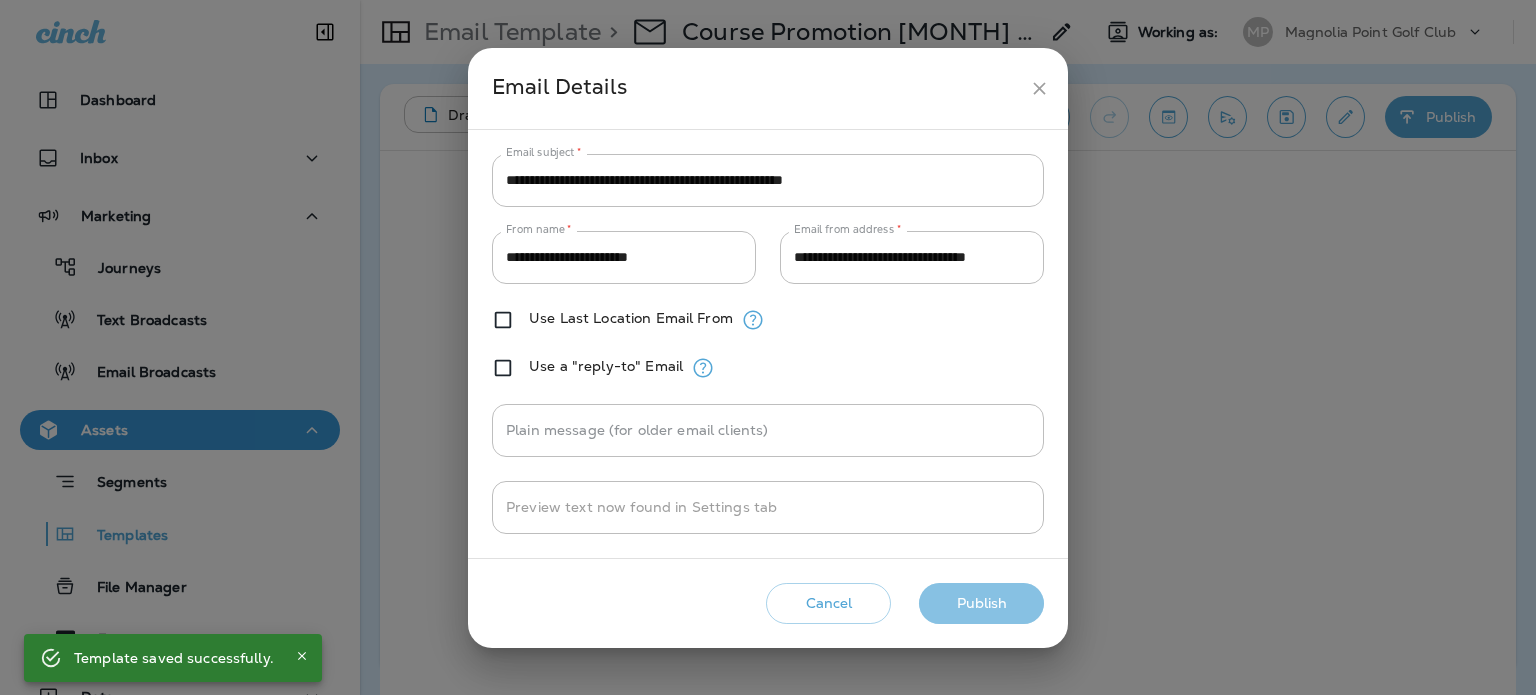 click on "Publish" at bounding box center [981, 603] 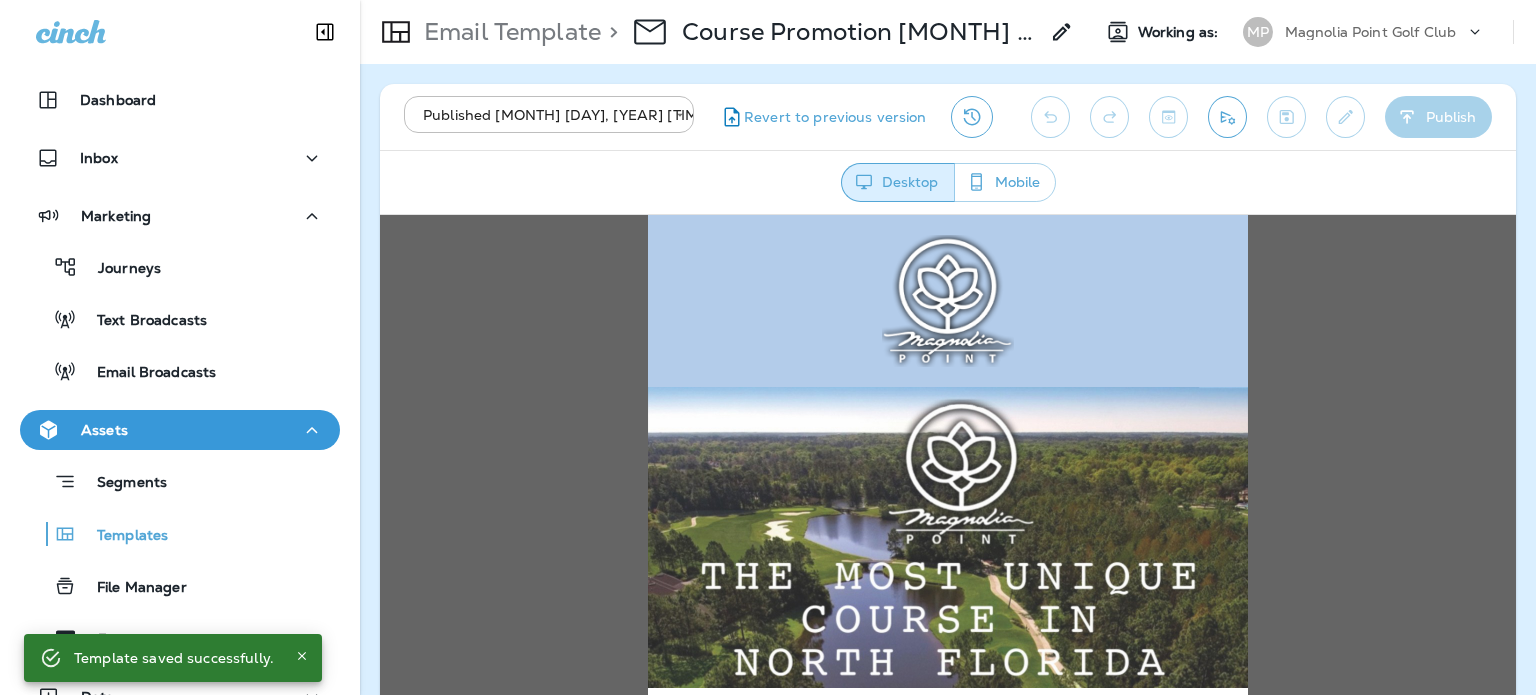 scroll, scrollTop: 0, scrollLeft: 0, axis: both 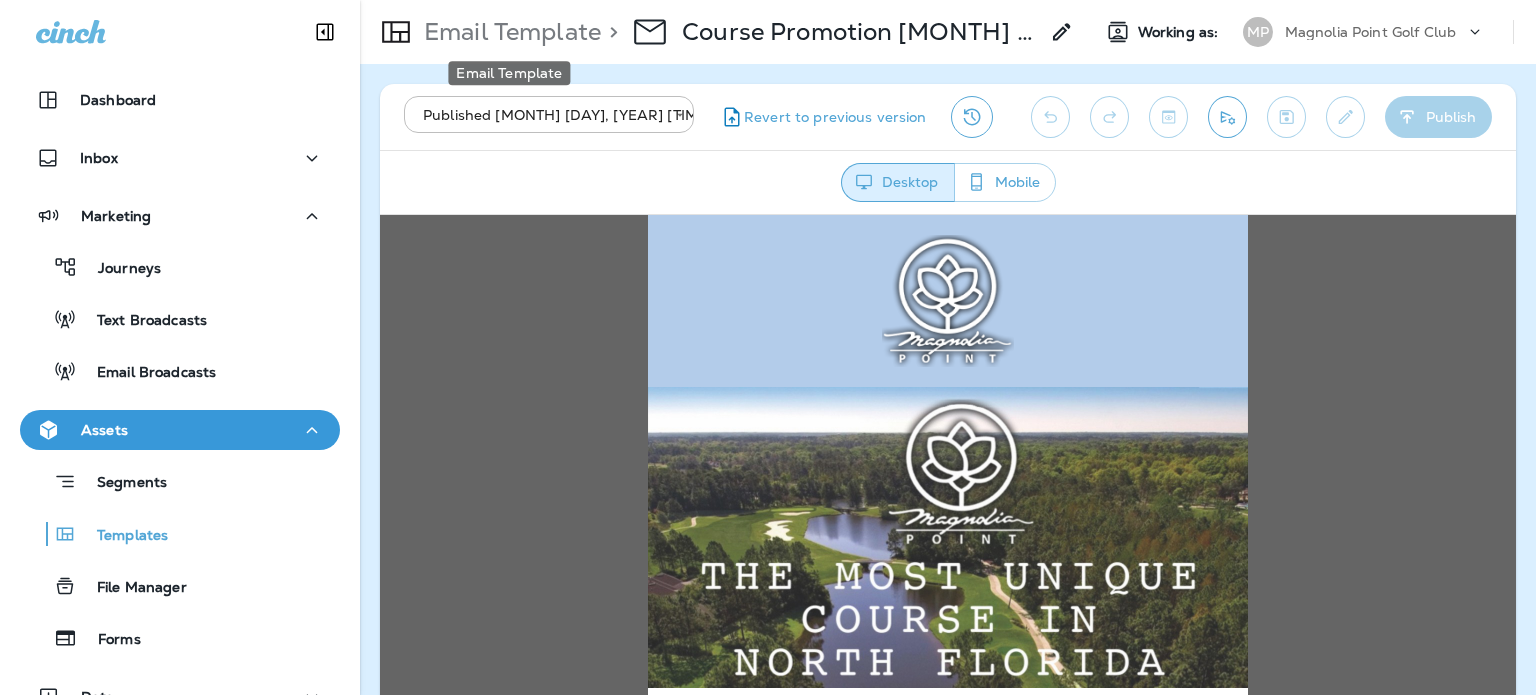 click on "Email Template" at bounding box center (508, 32) 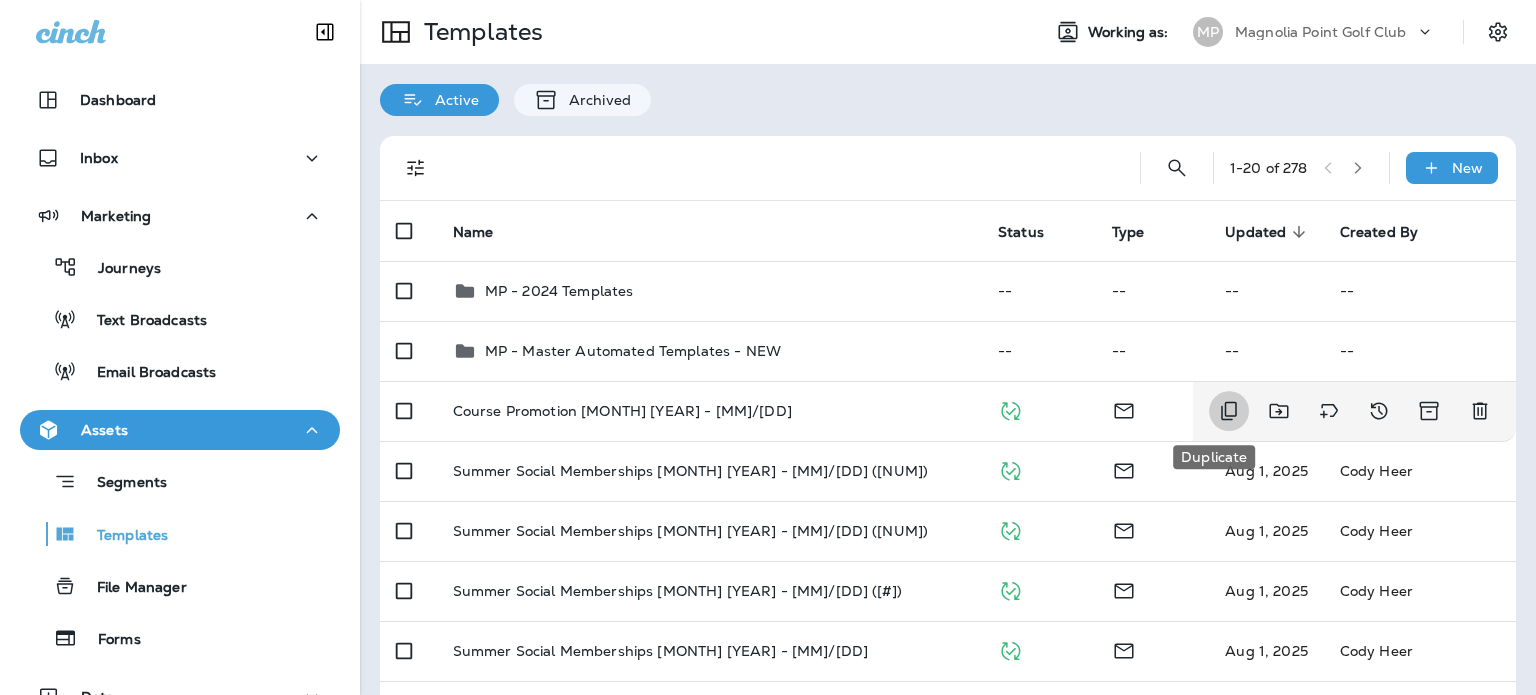 click 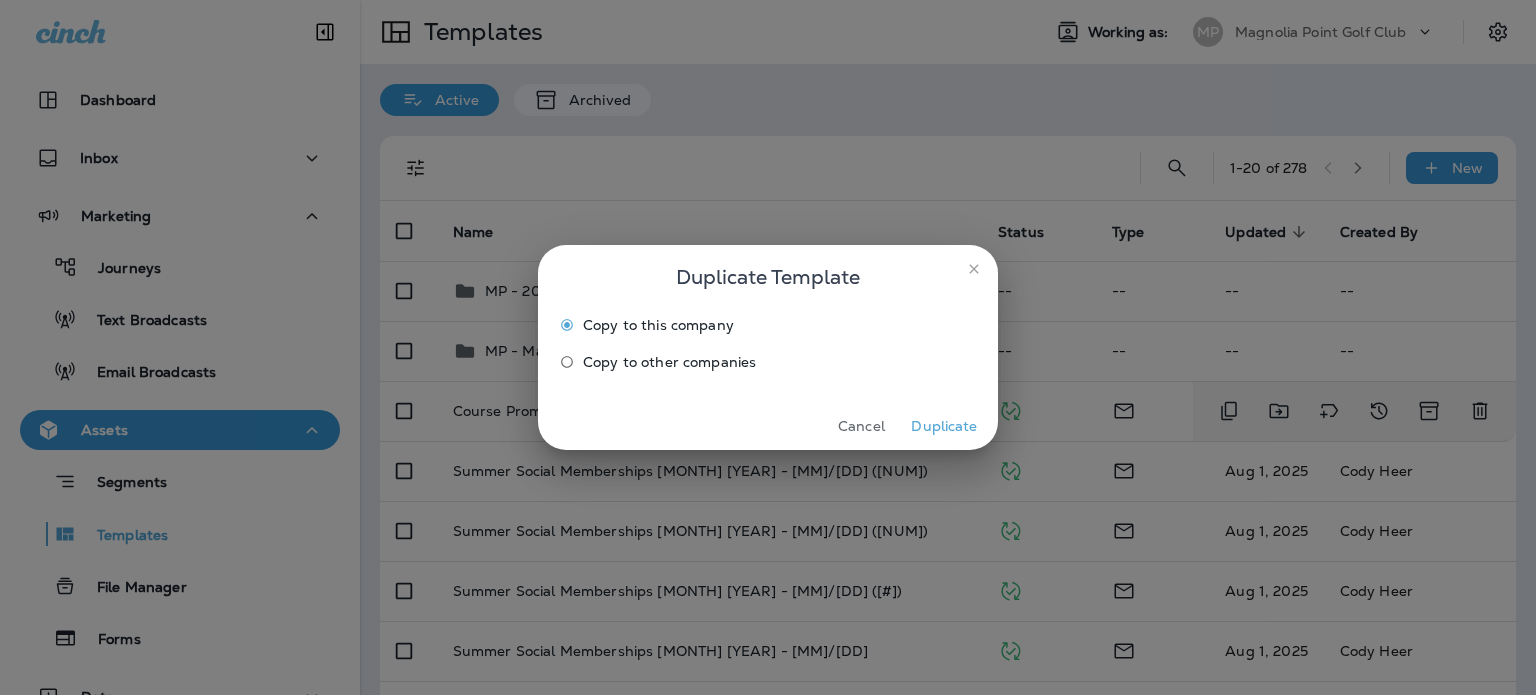 click on "Duplicate Template" at bounding box center (768, 277) 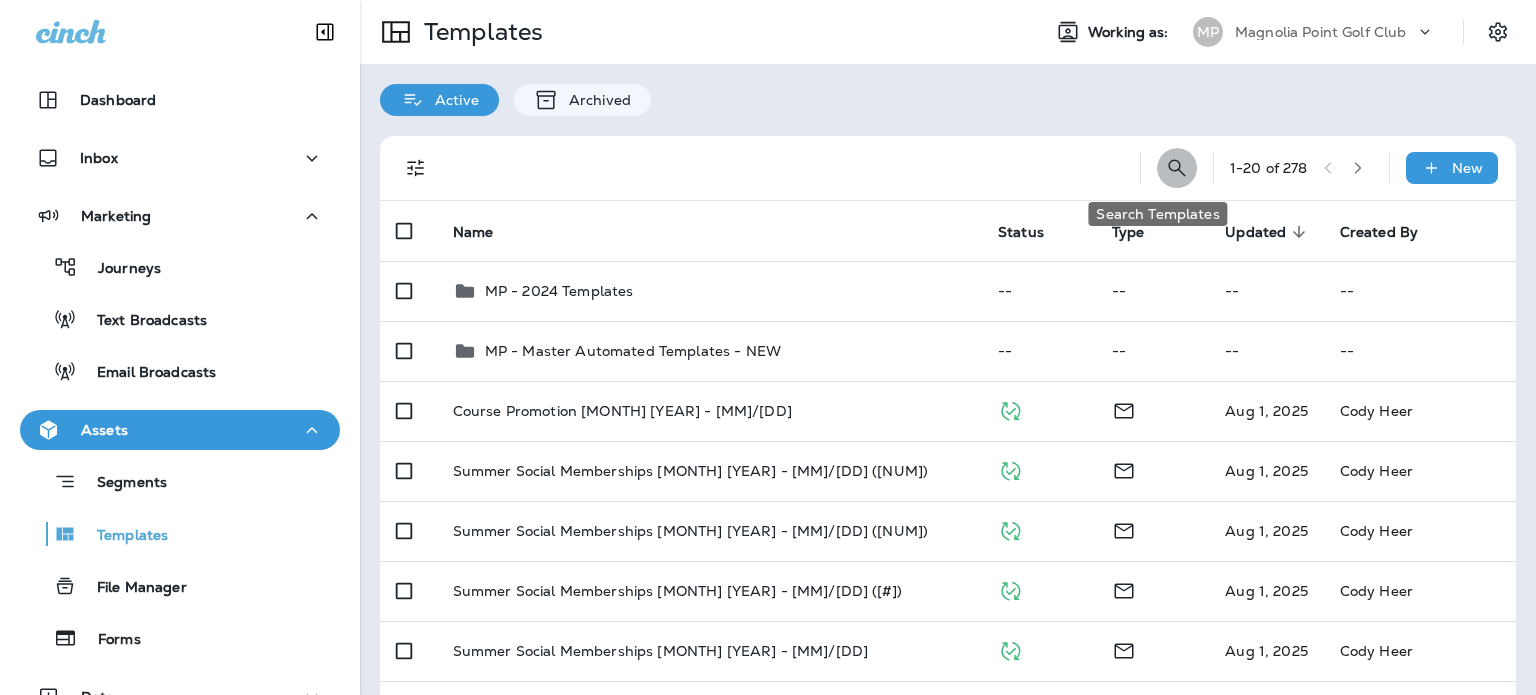 click 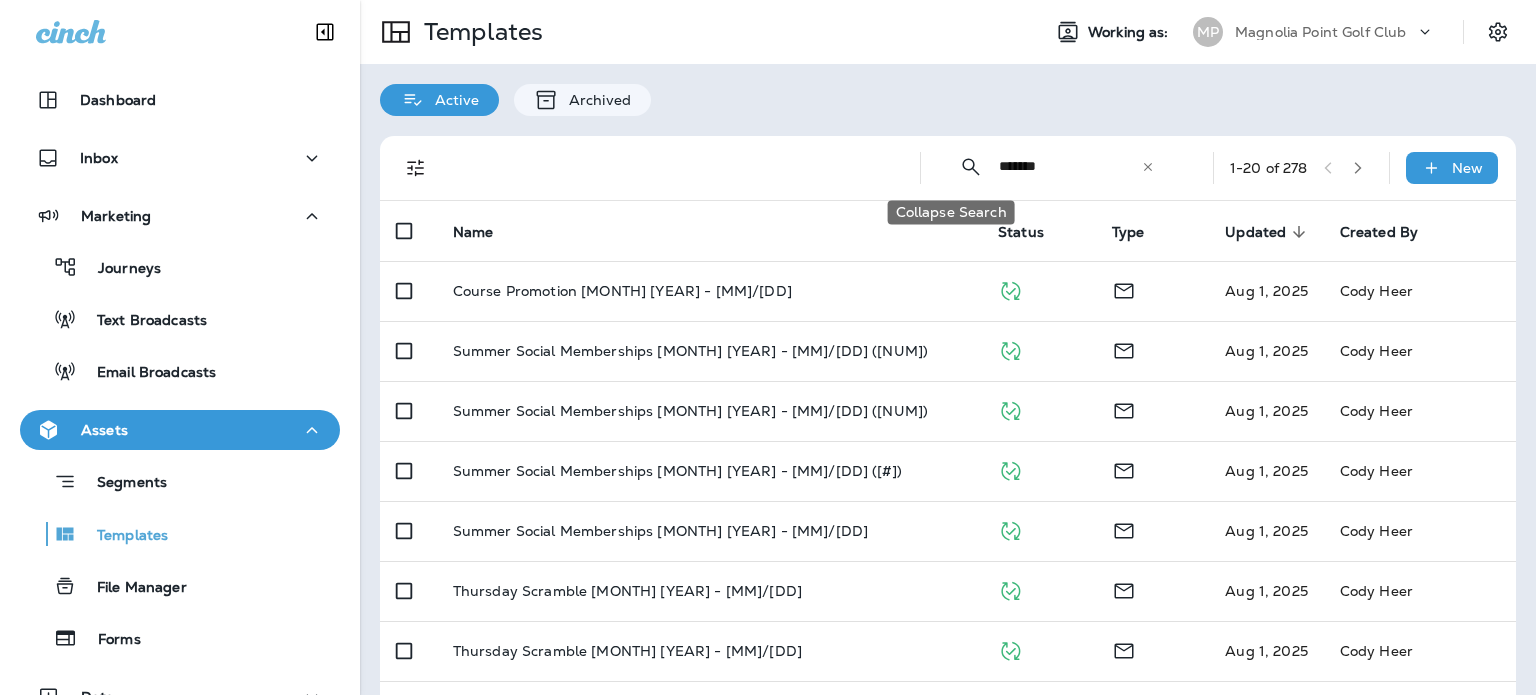 type on "**********" 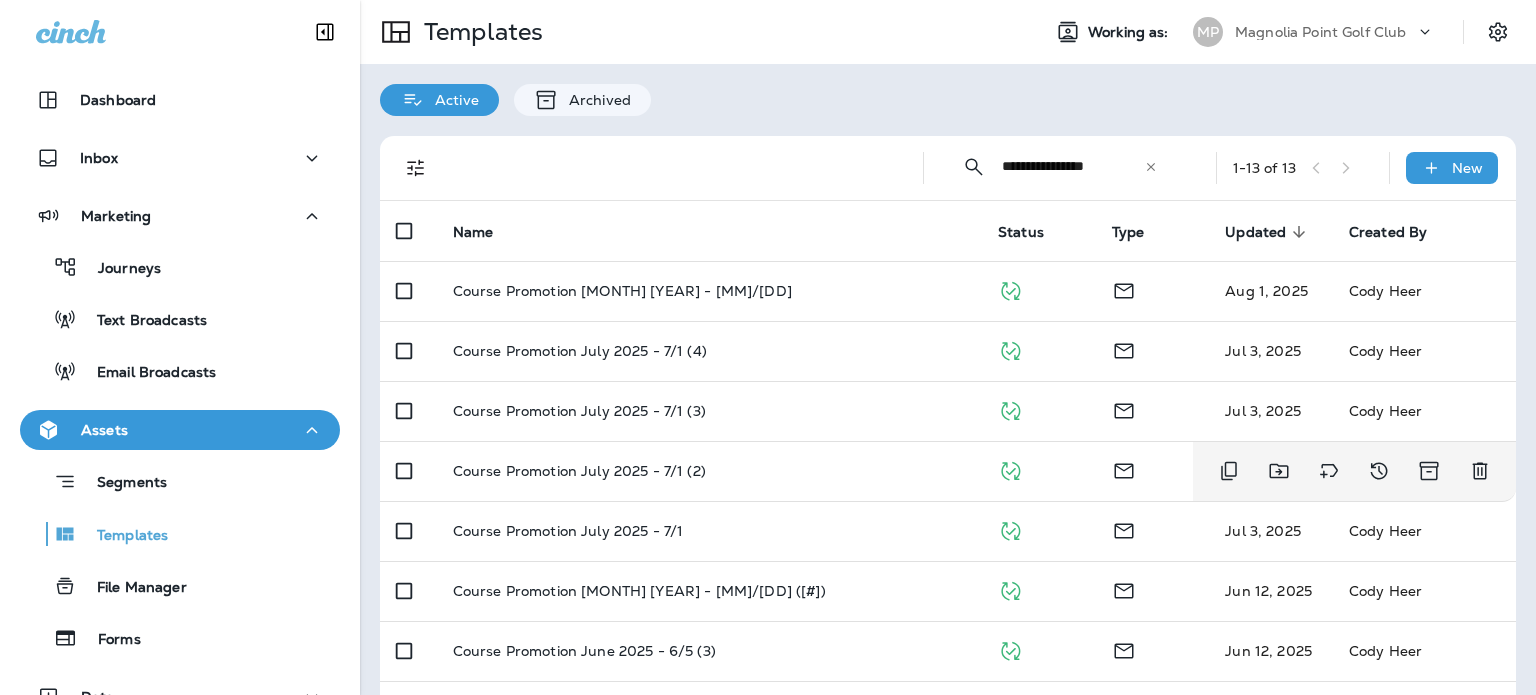 click on "Course Promotion July 2025 - 7/1 (2)" at bounding box center [709, 471] 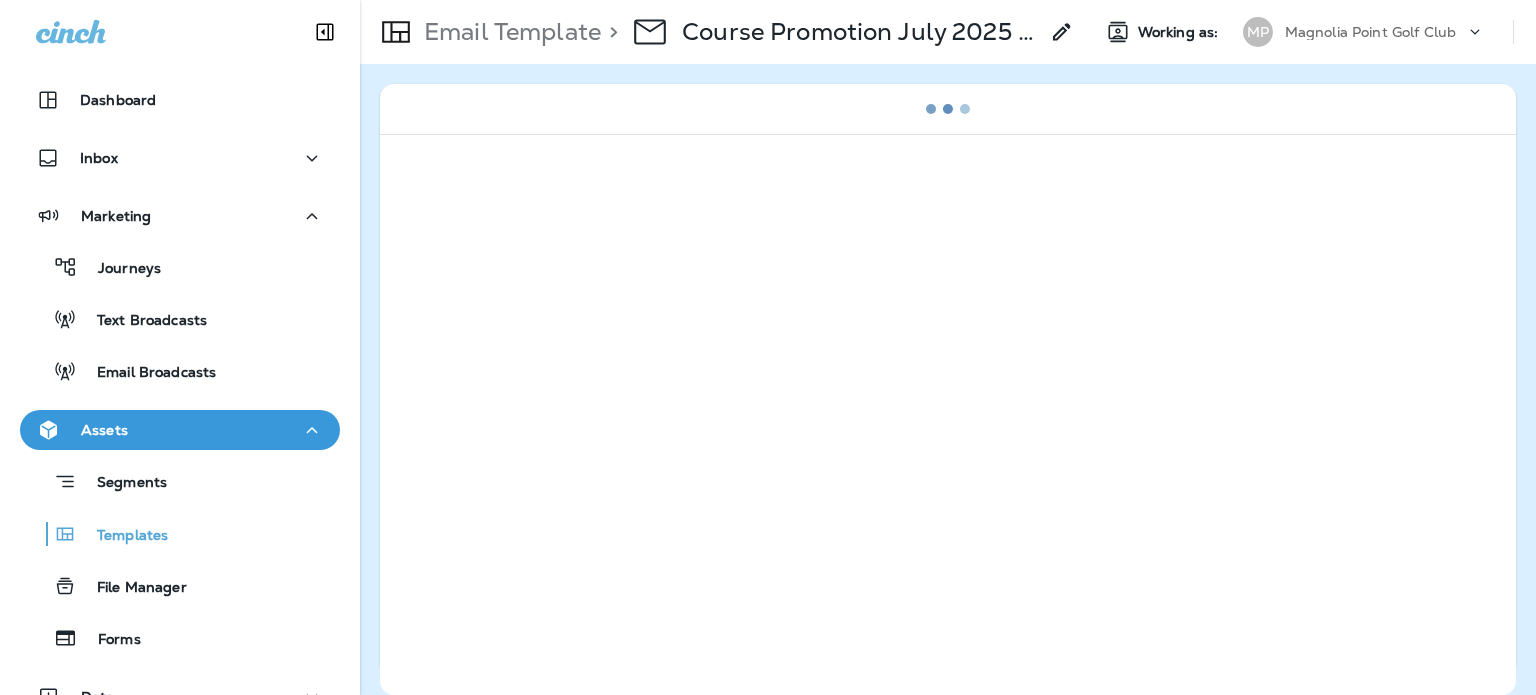 click on "Course Promotion July 2025 - 7/1 (2)" at bounding box center [860, 32] 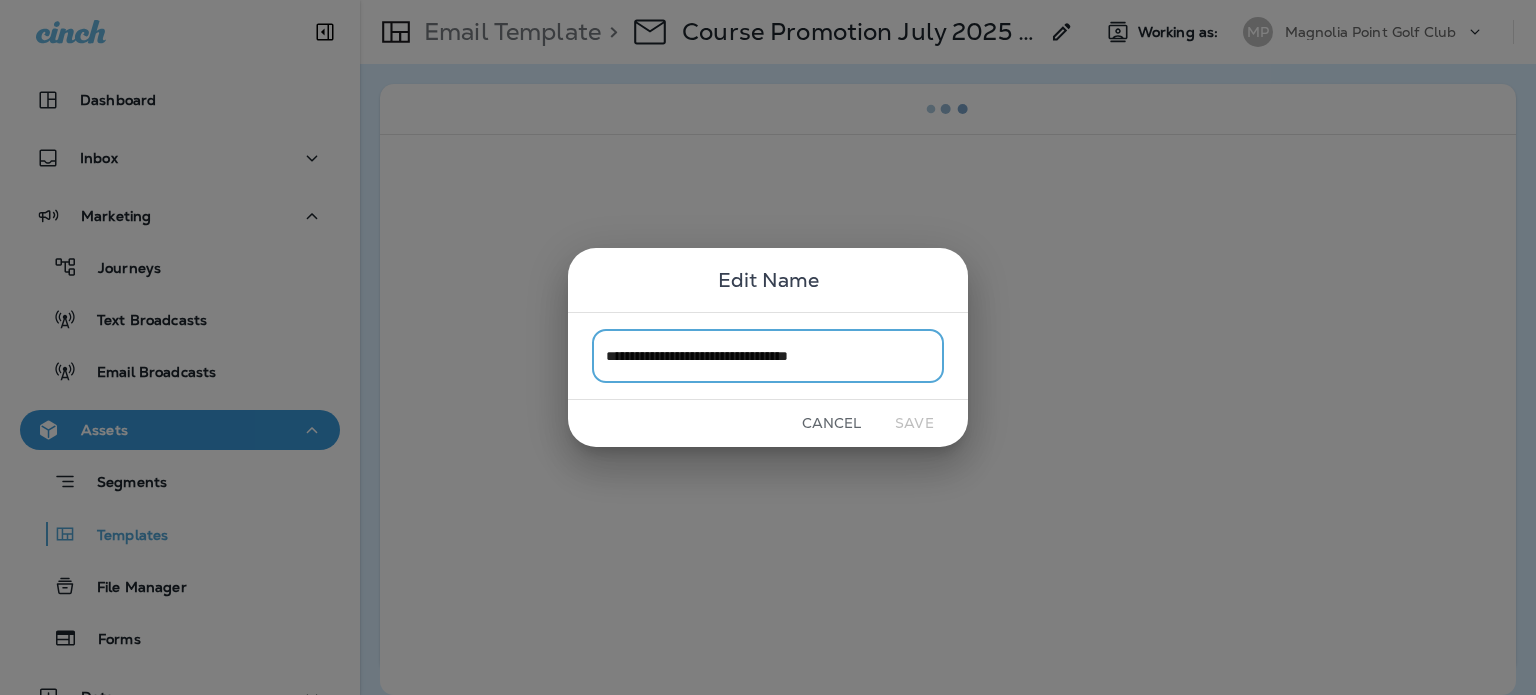 click on "**********" at bounding box center [768, 355] 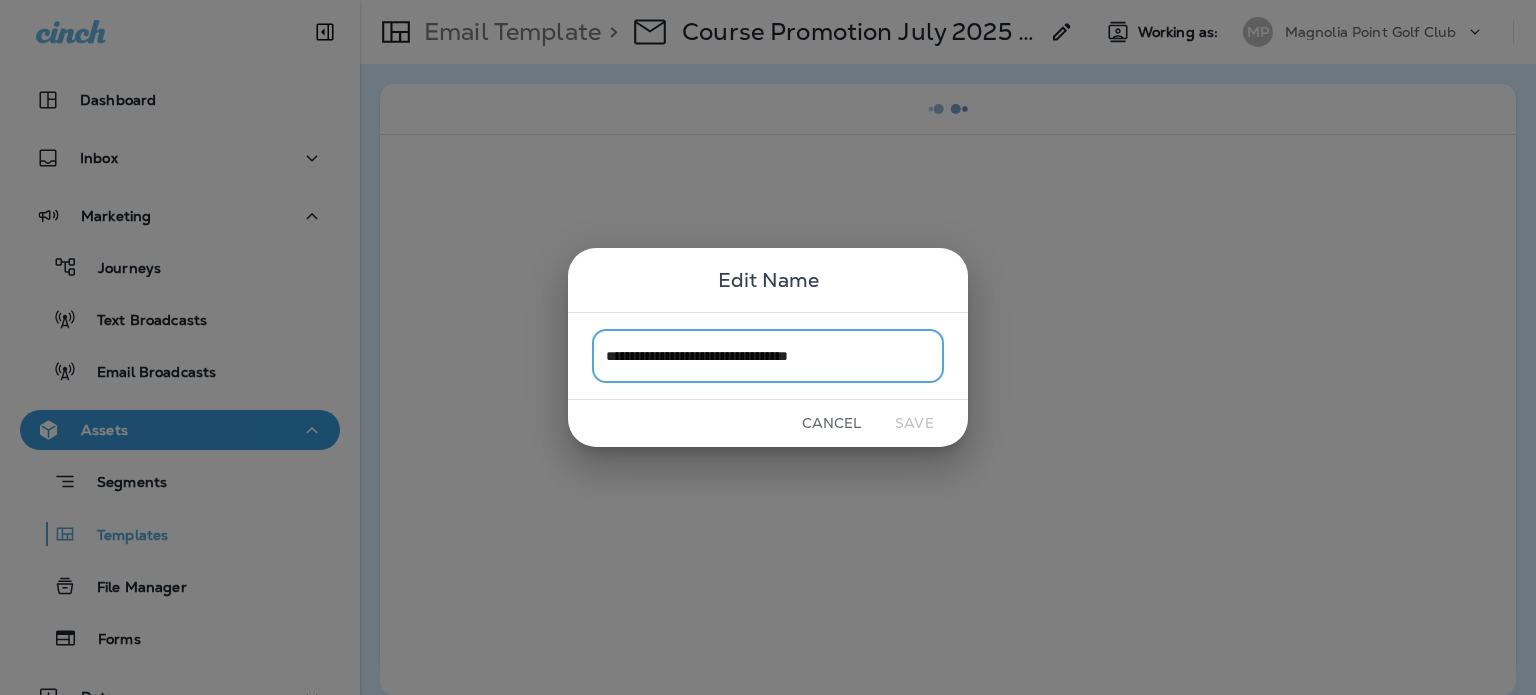 drag, startPoint x: 760, startPoint y: 356, endPoint x: 735, endPoint y: 360, distance: 25.317978 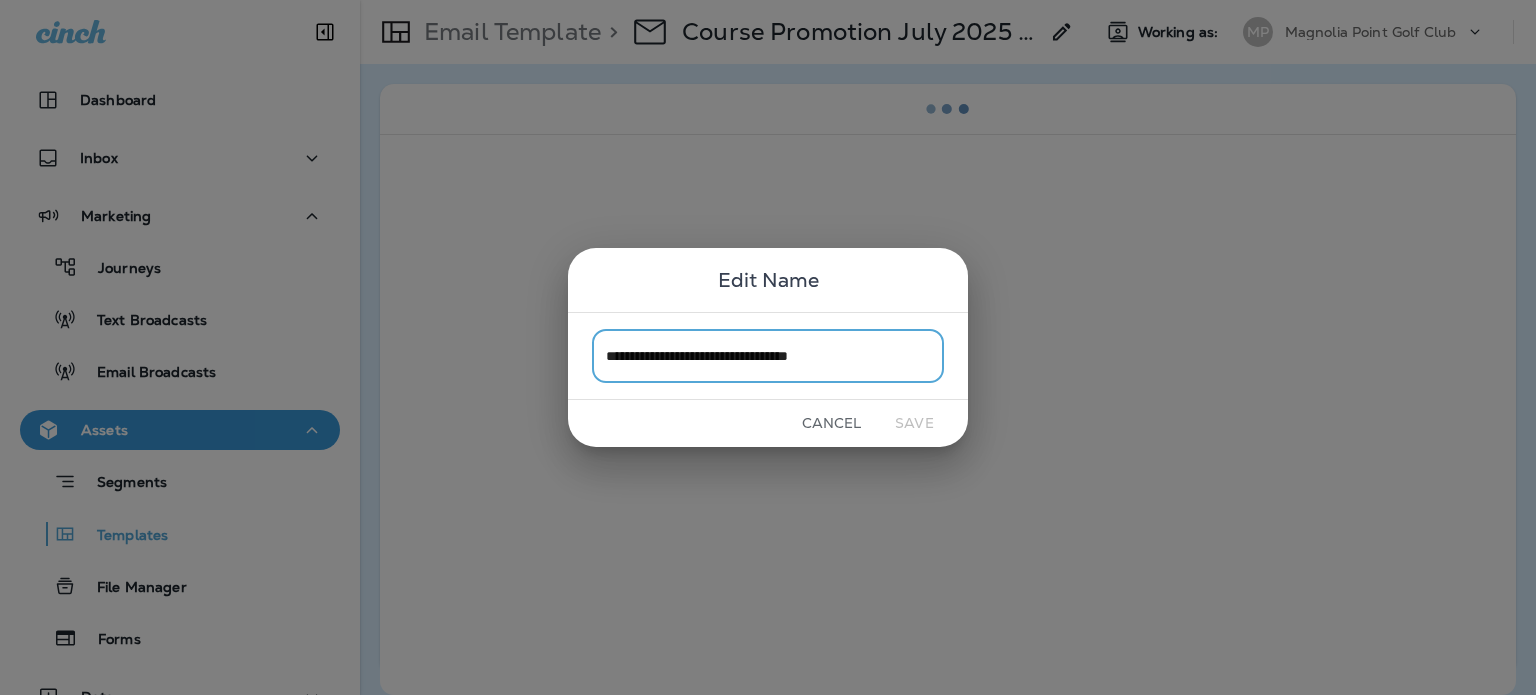 click on "**********" at bounding box center (768, 355) 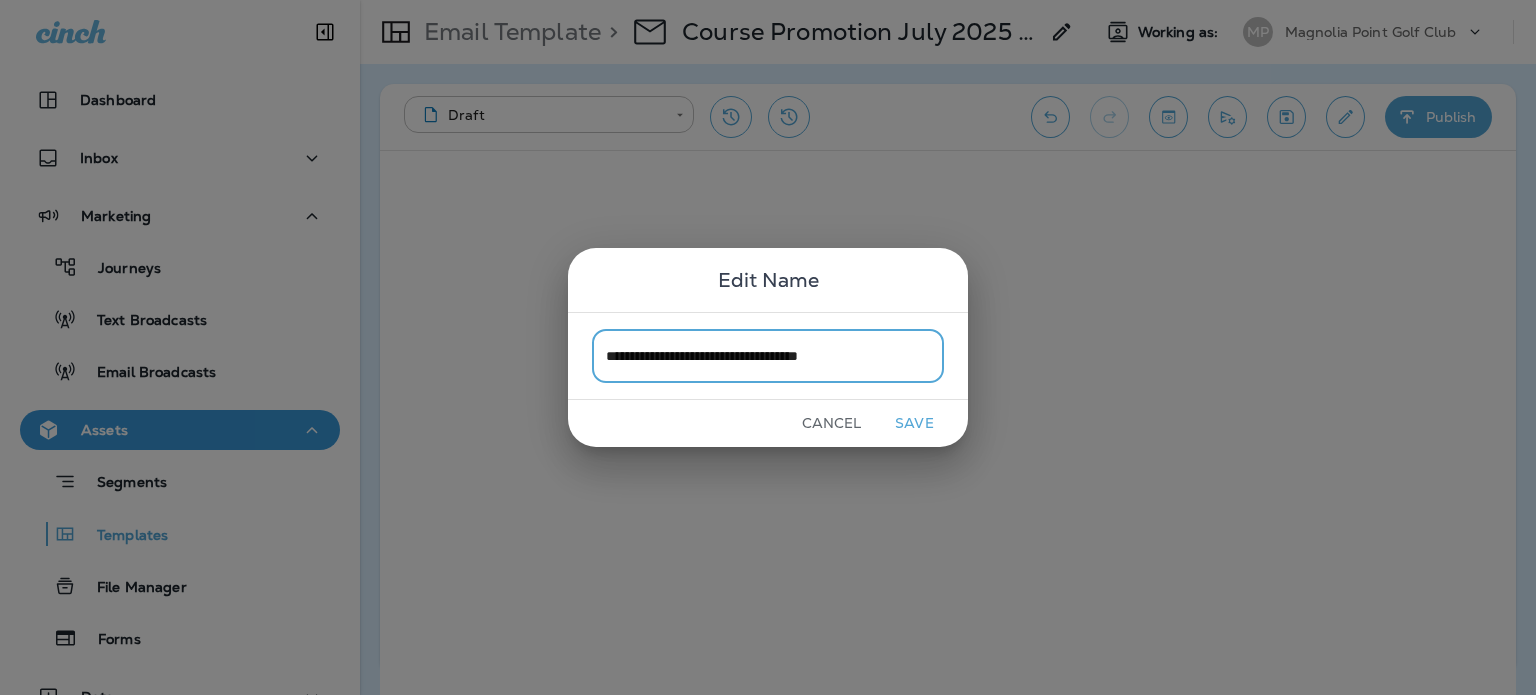 type on "**********" 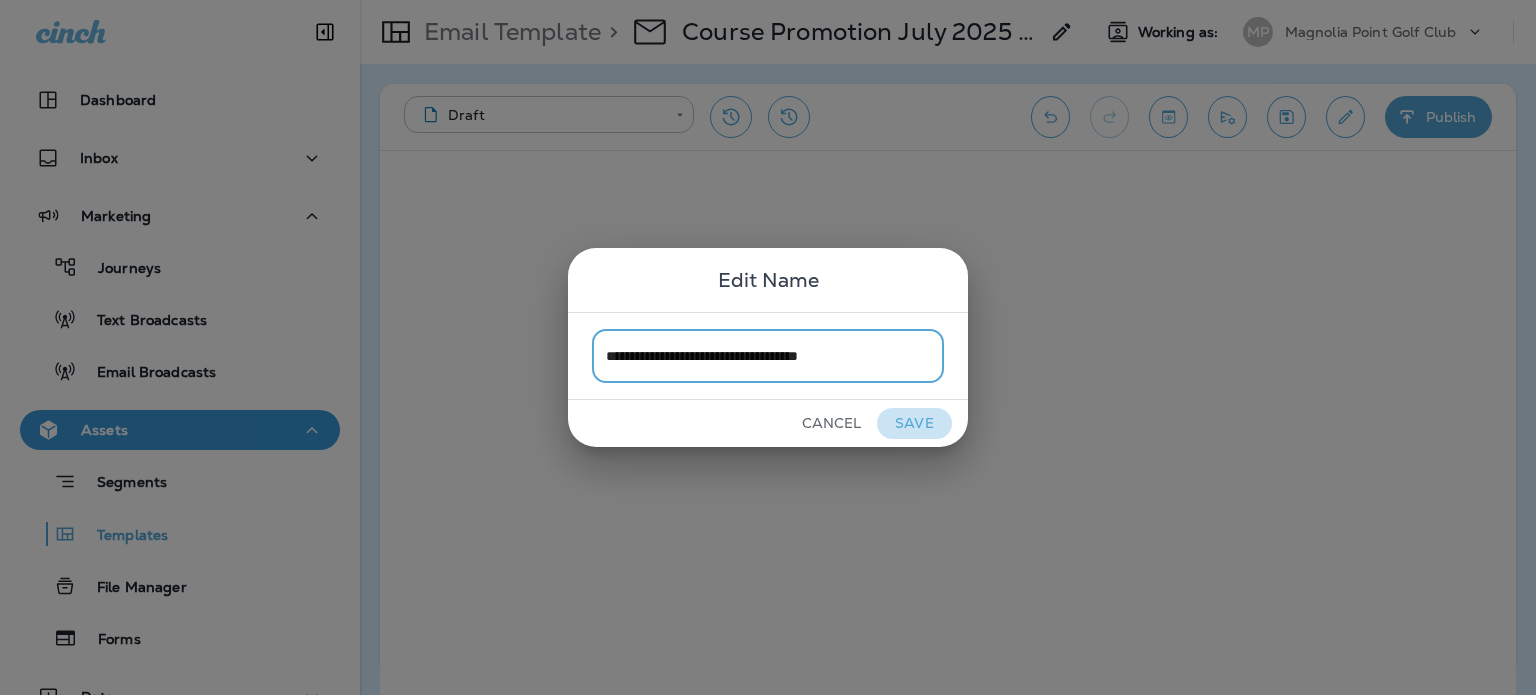 click on "Save" at bounding box center [914, 423] 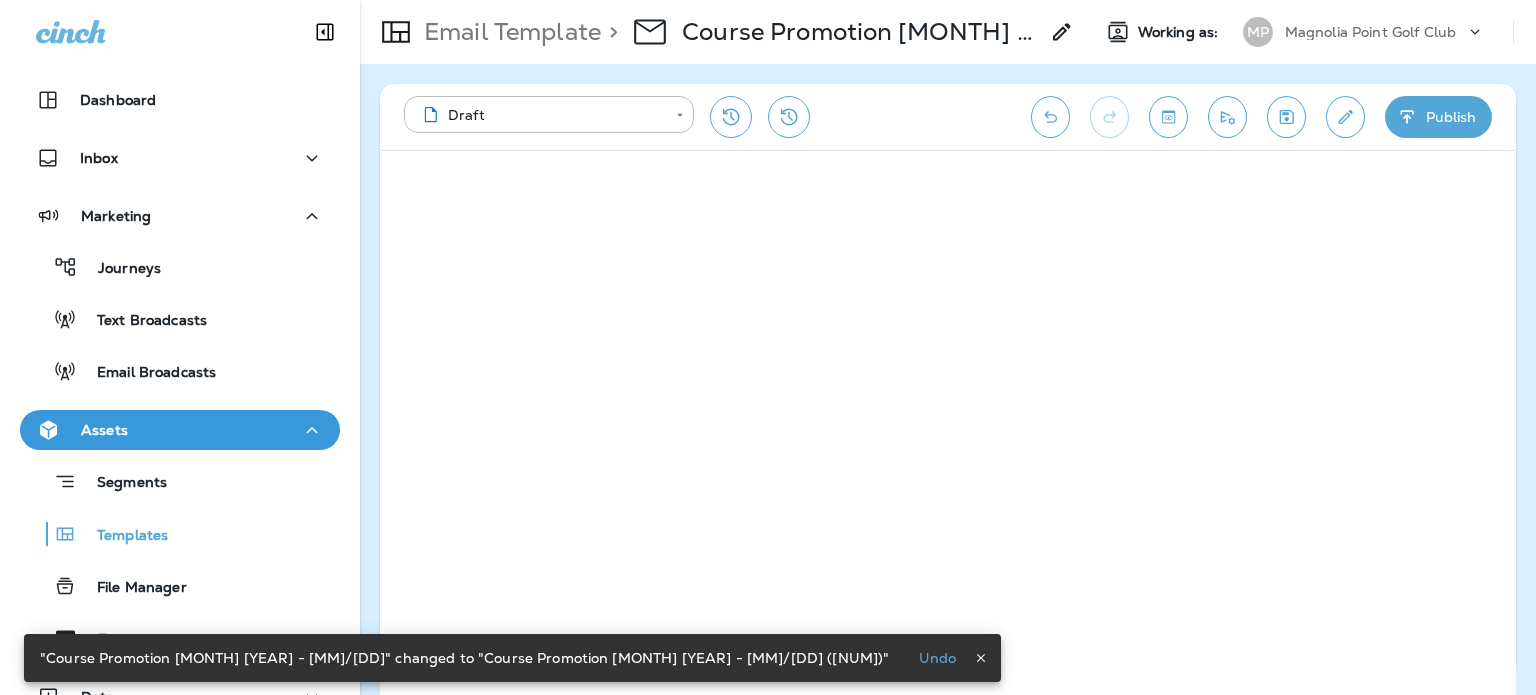 click 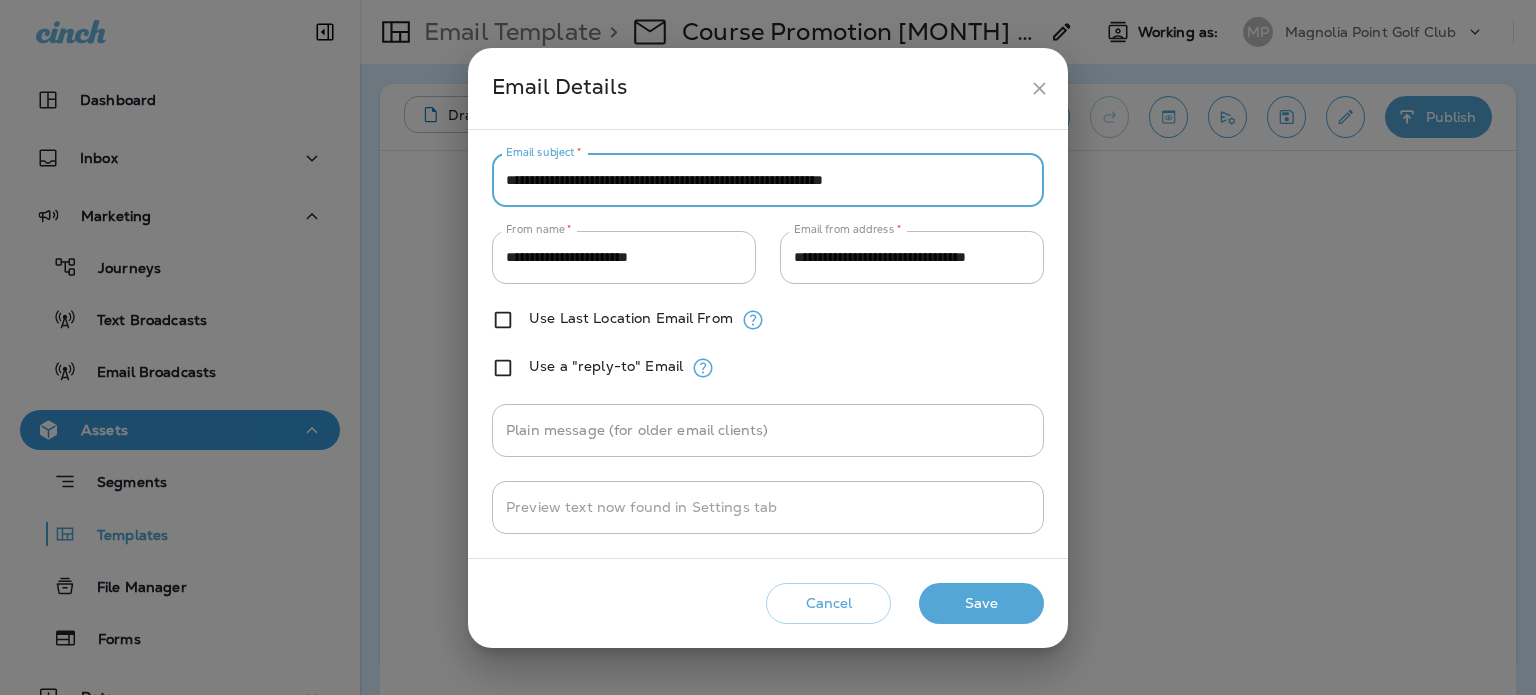 drag, startPoint x: 691, startPoint y: 182, endPoint x: 532, endPoint y: 186, distance: 159.05031 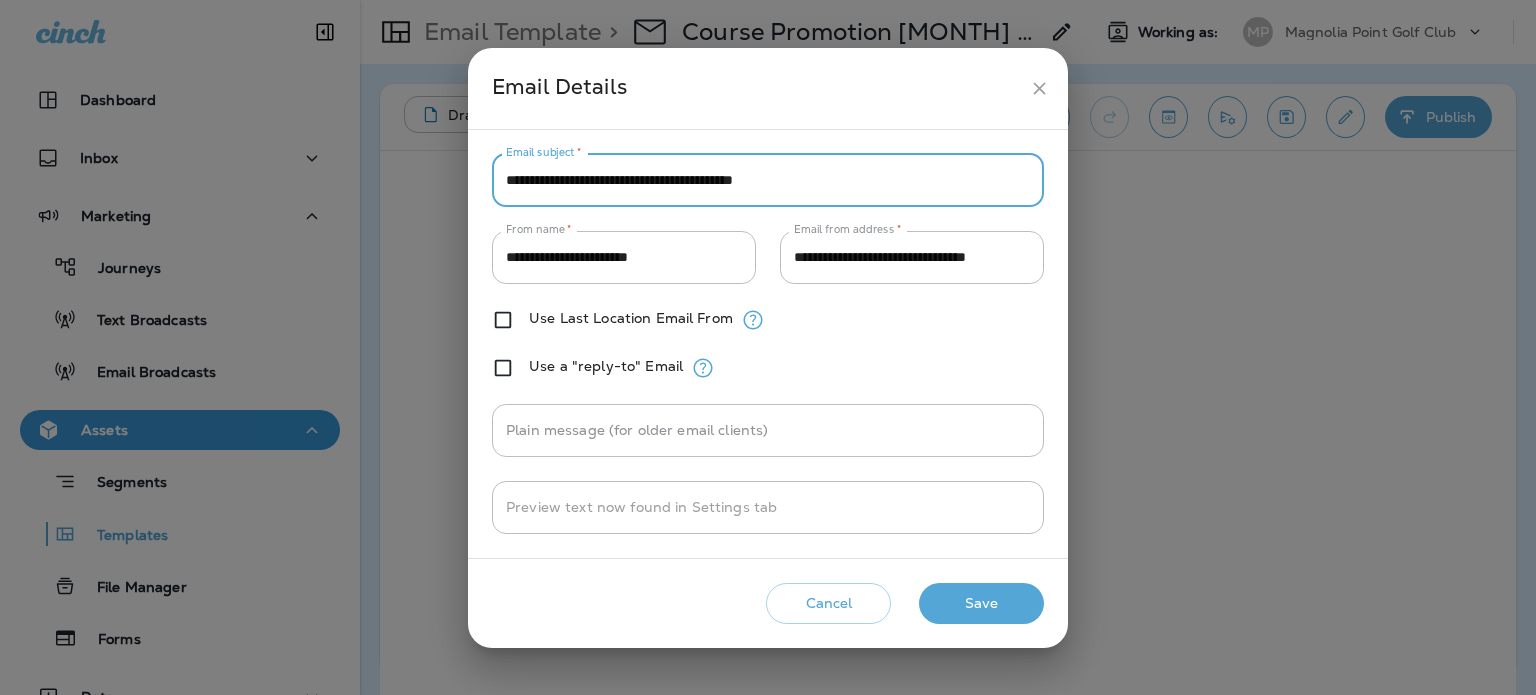 type on "**********" 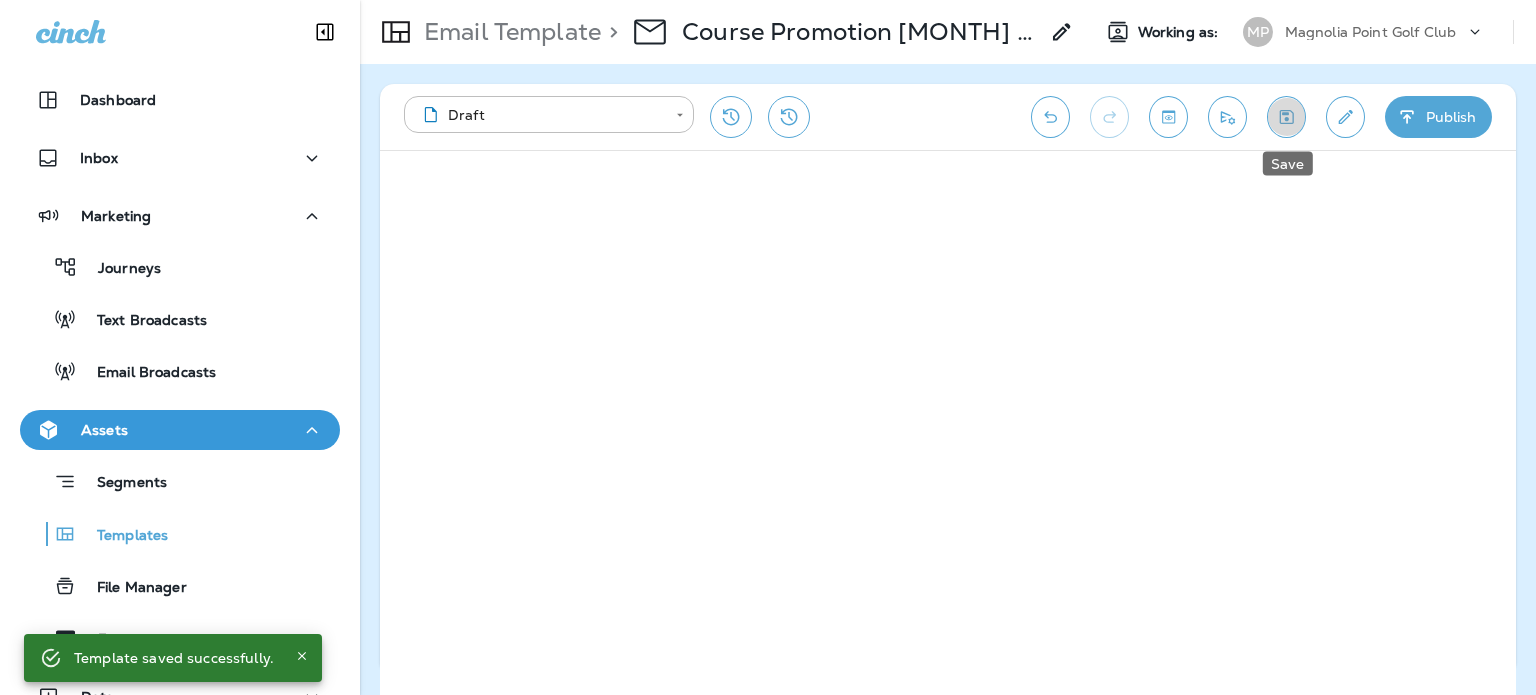 click at bounding box center (1286, 117) 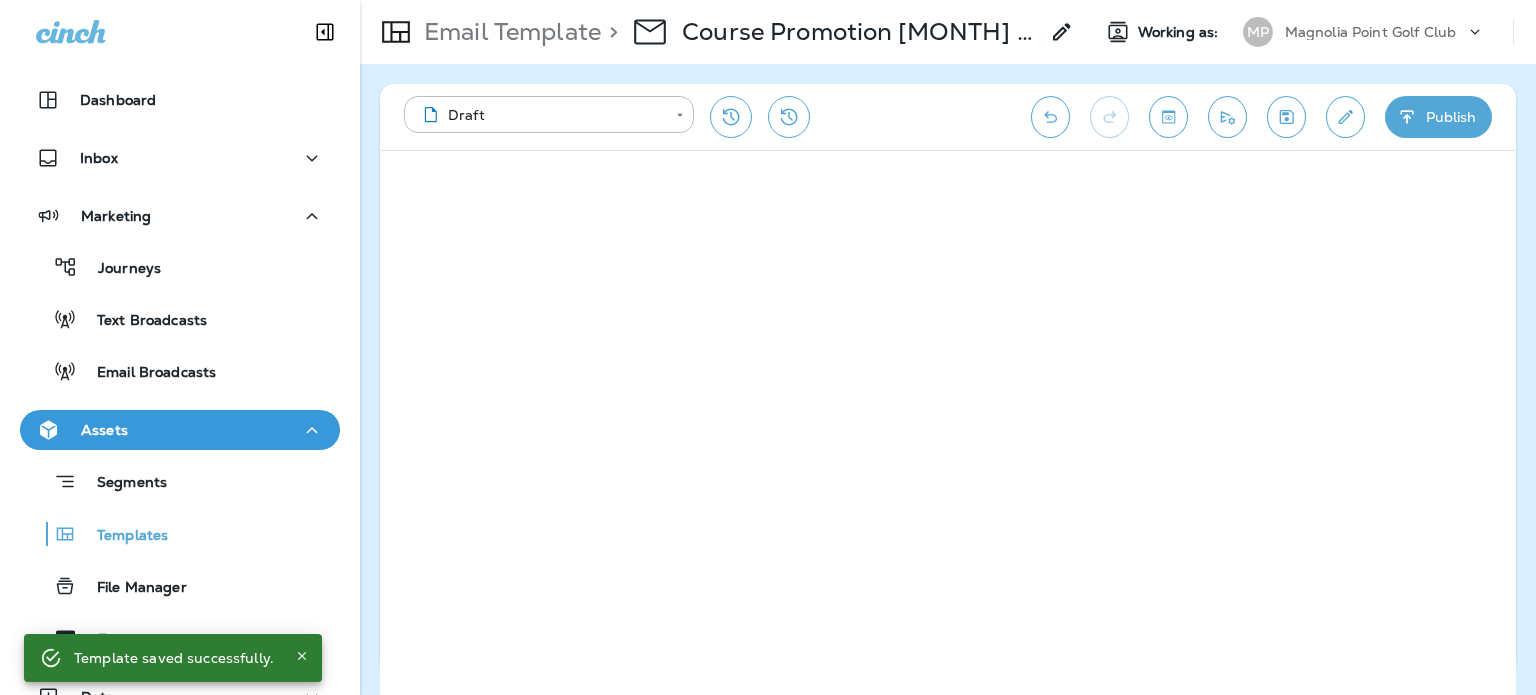 click at bounding box center (1286, 117) 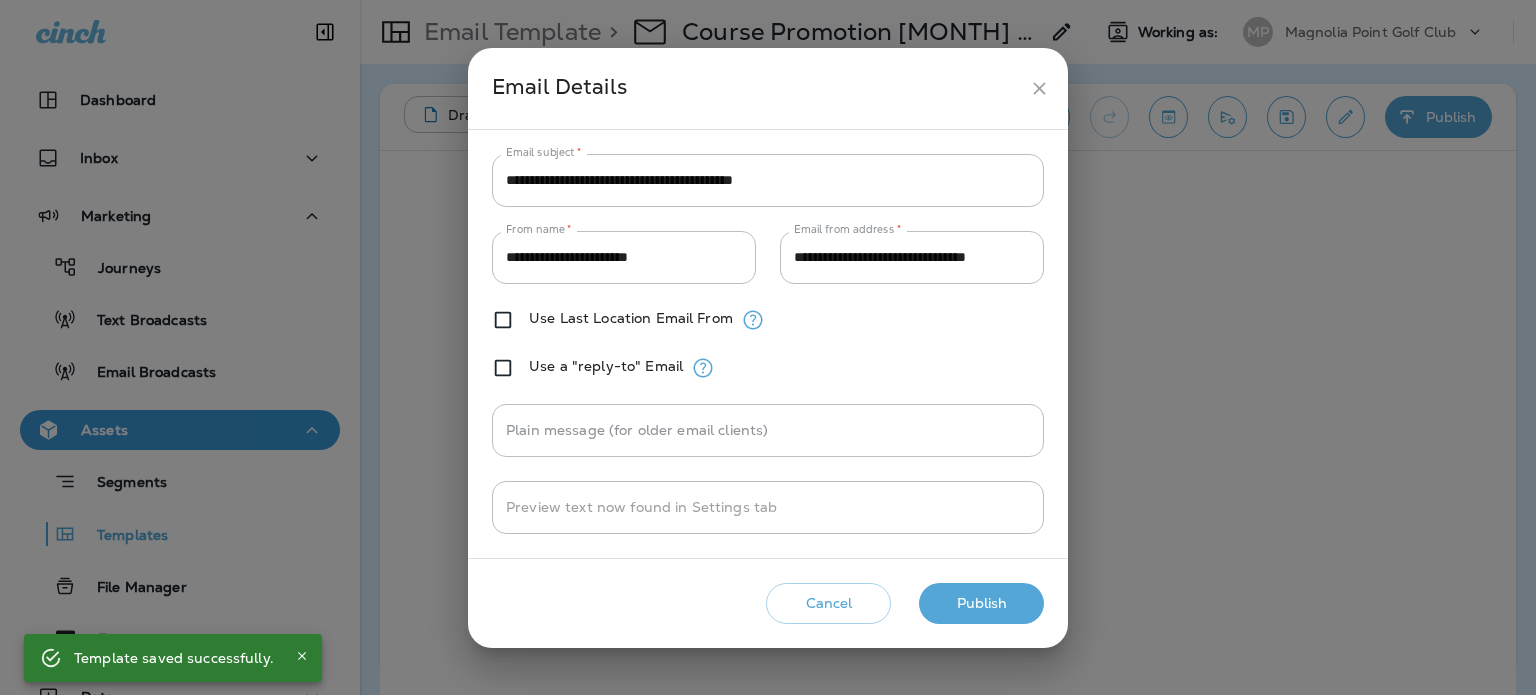 click on "Publish" at bounding box center (981, 603) 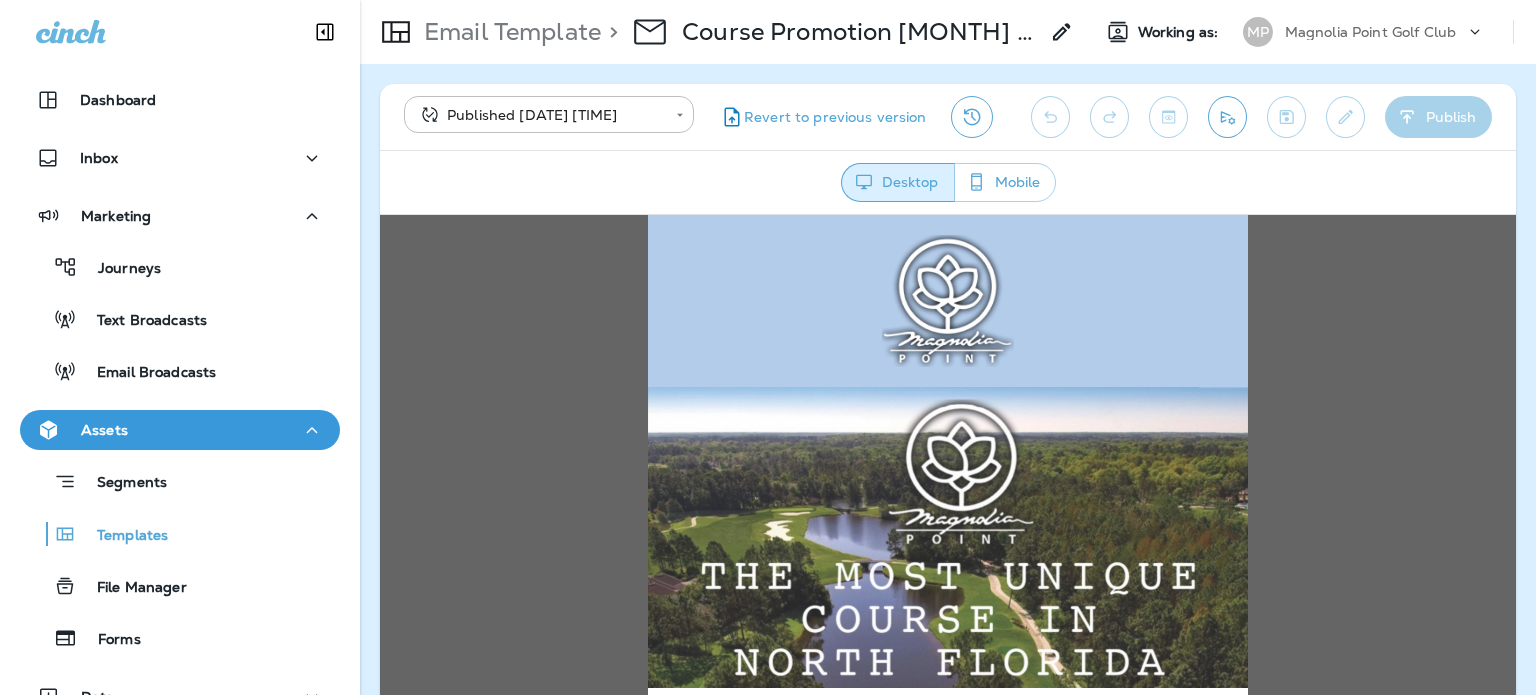 scroll, scrollTop: 0, scrollLeft: 0, axis: both 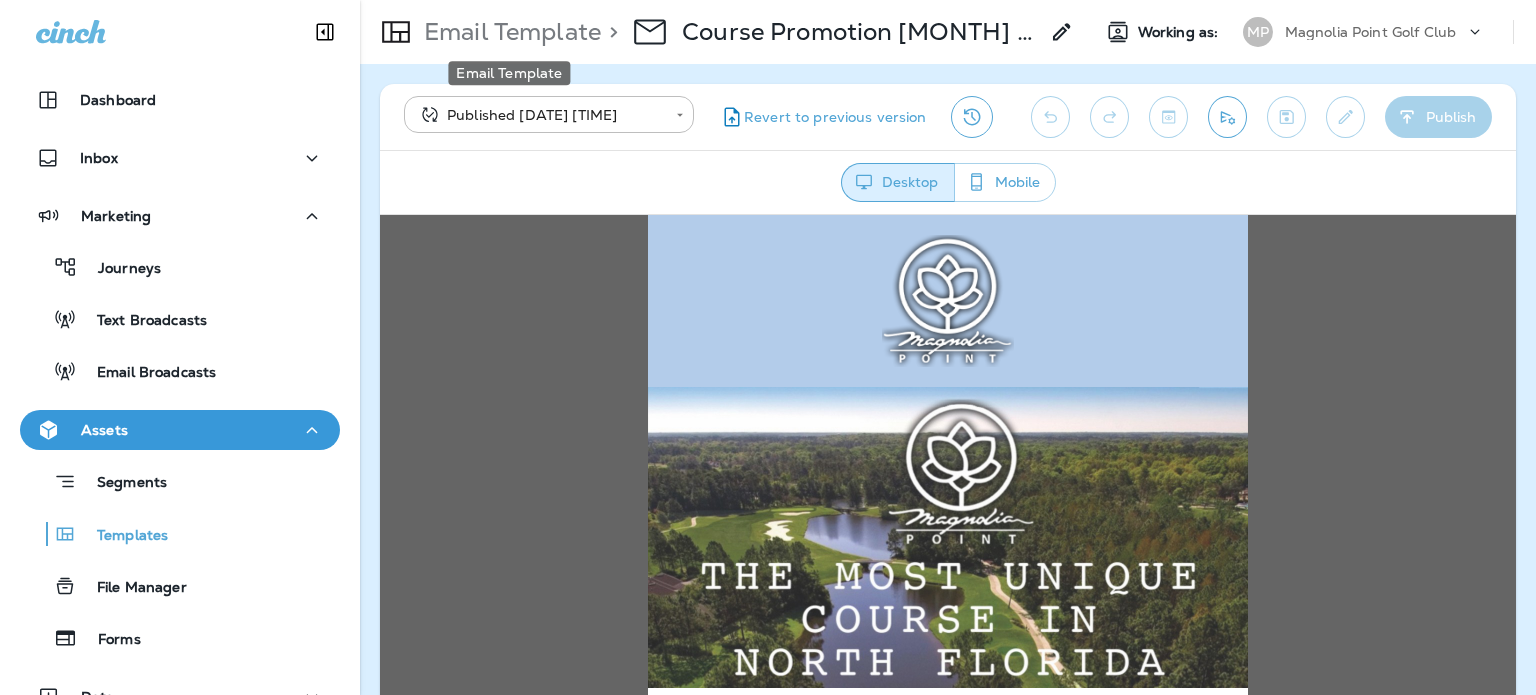 click on "Email Template" at bounding box center (508, 32) 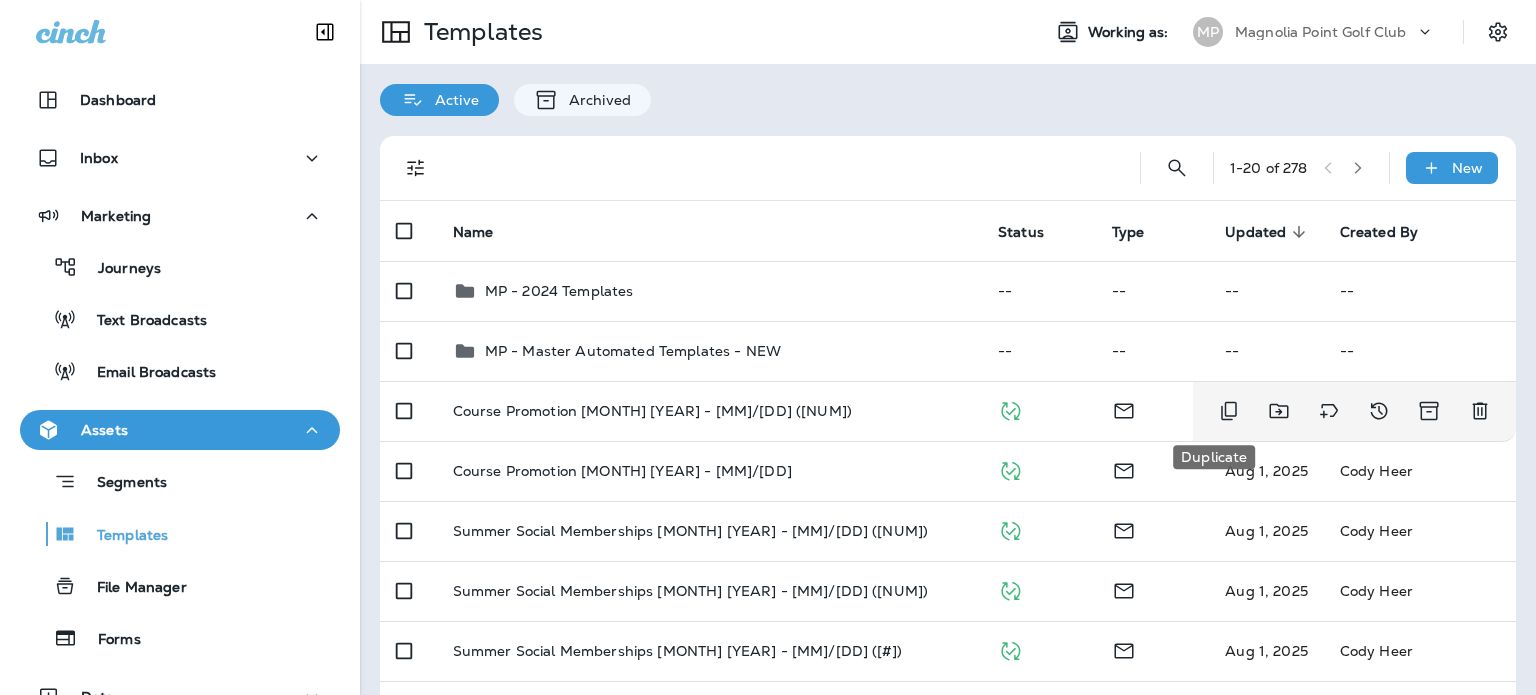 click 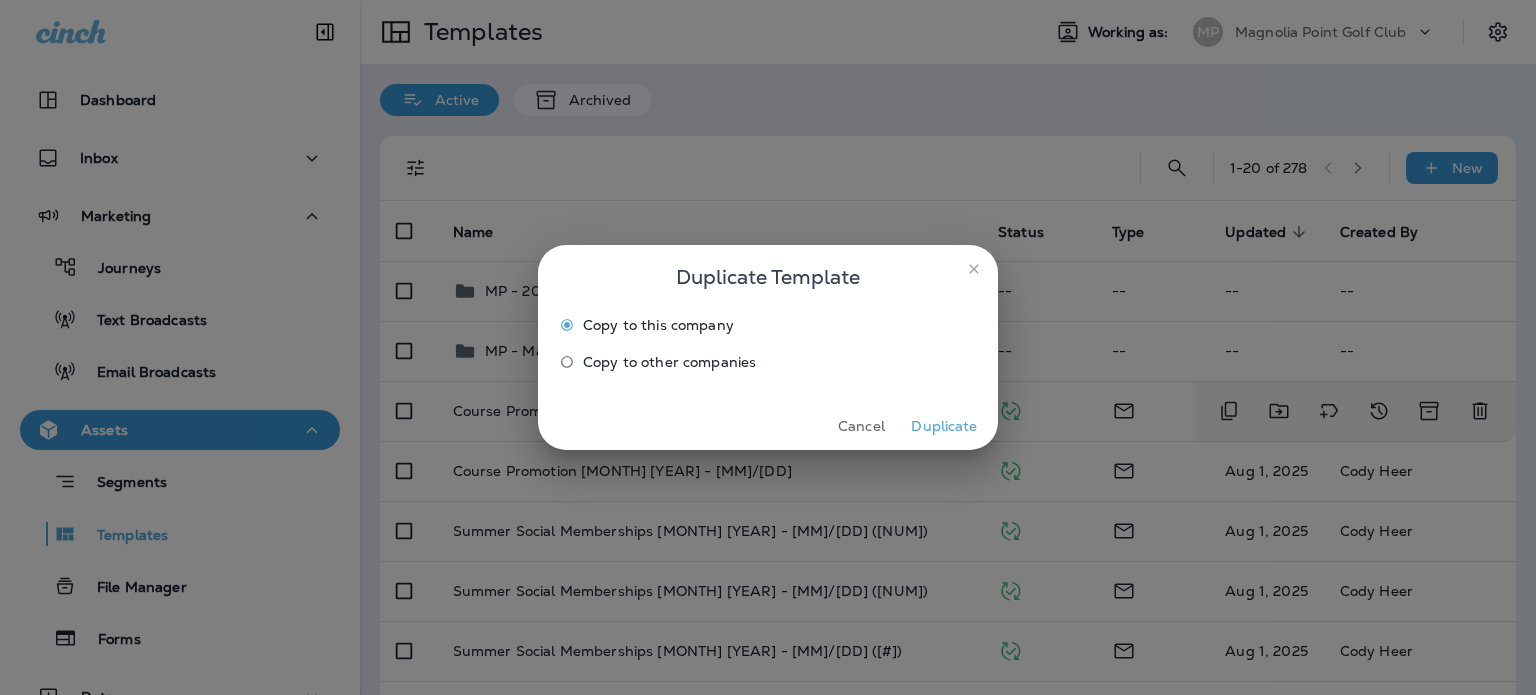 click on "Duplicate" at bounding box center (944, 426) 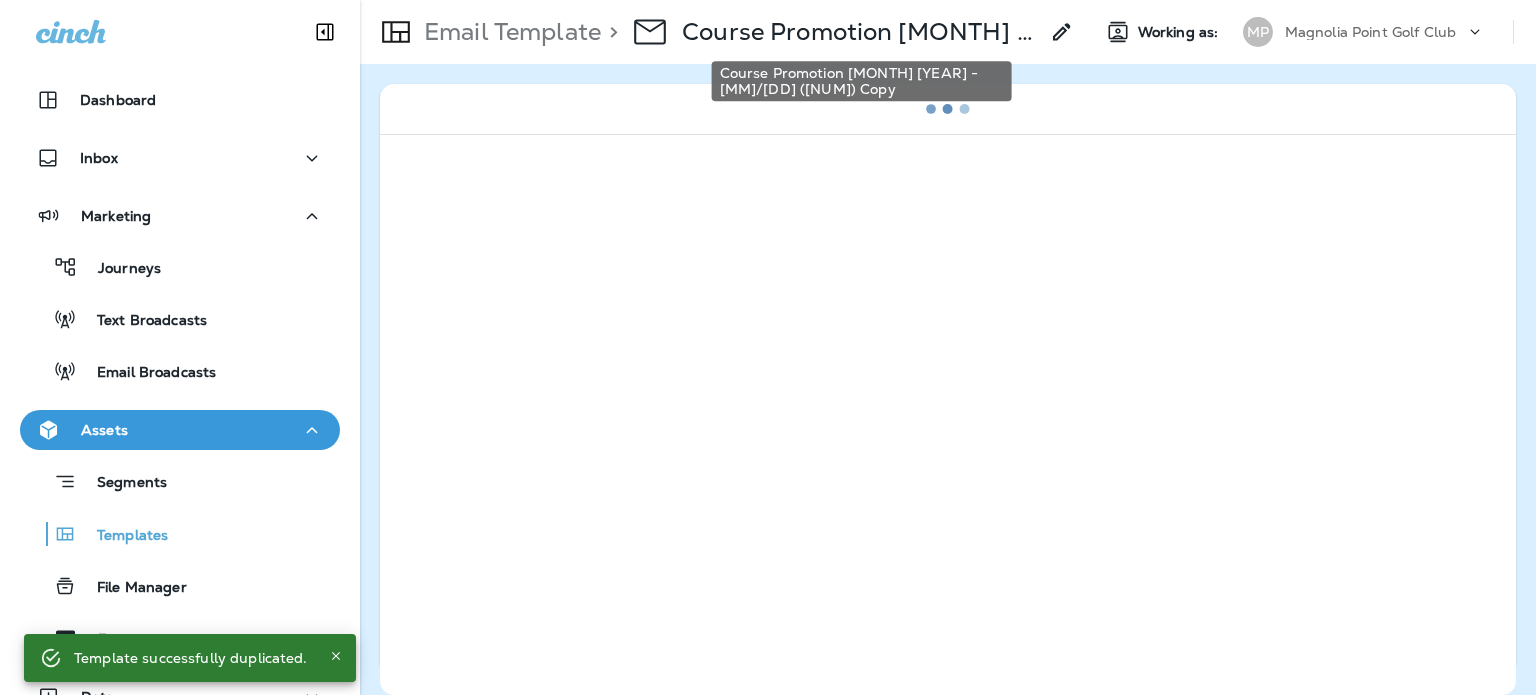 click on "Course Promotion [MONTH] [YEAR] - [MM]/[DD] ([NUM]) Copy" at bounding box center (860, 32) 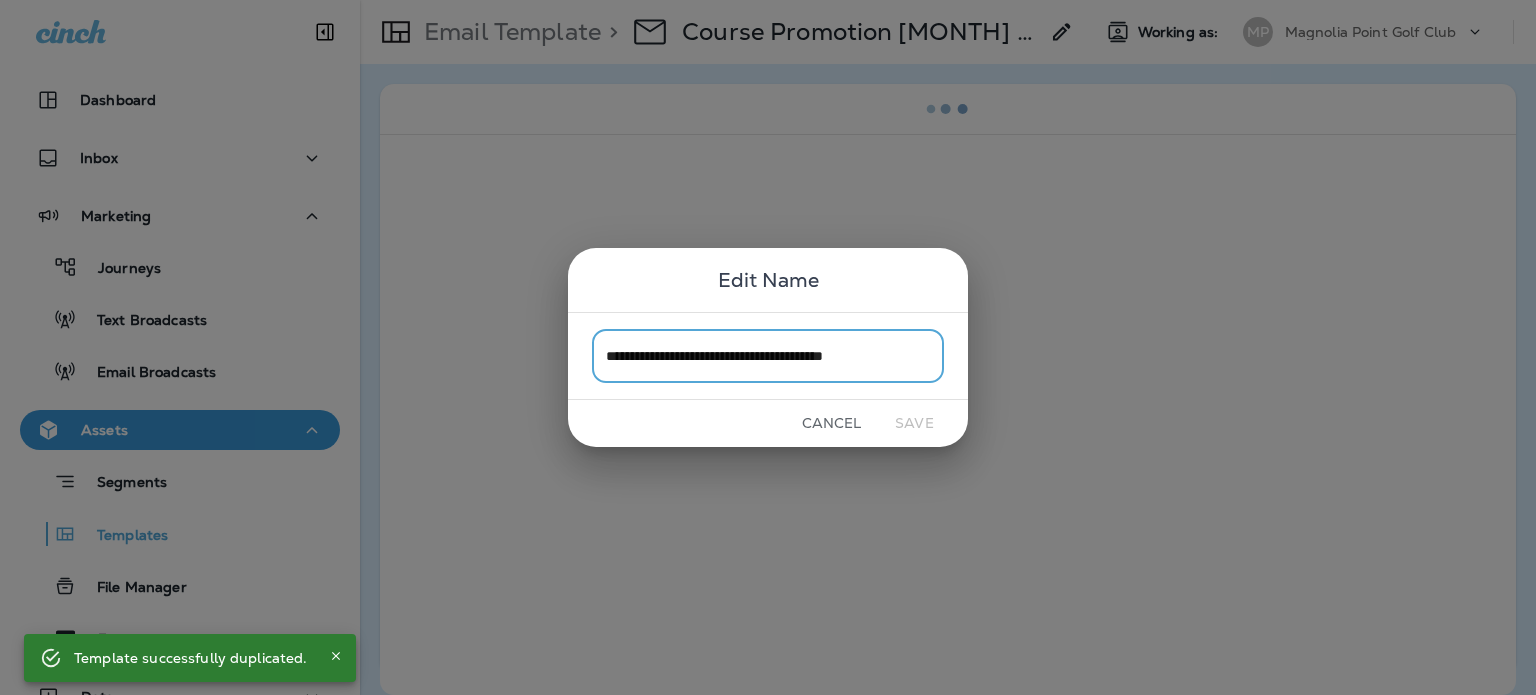 click on "**********" at bounding box center [768, 355] 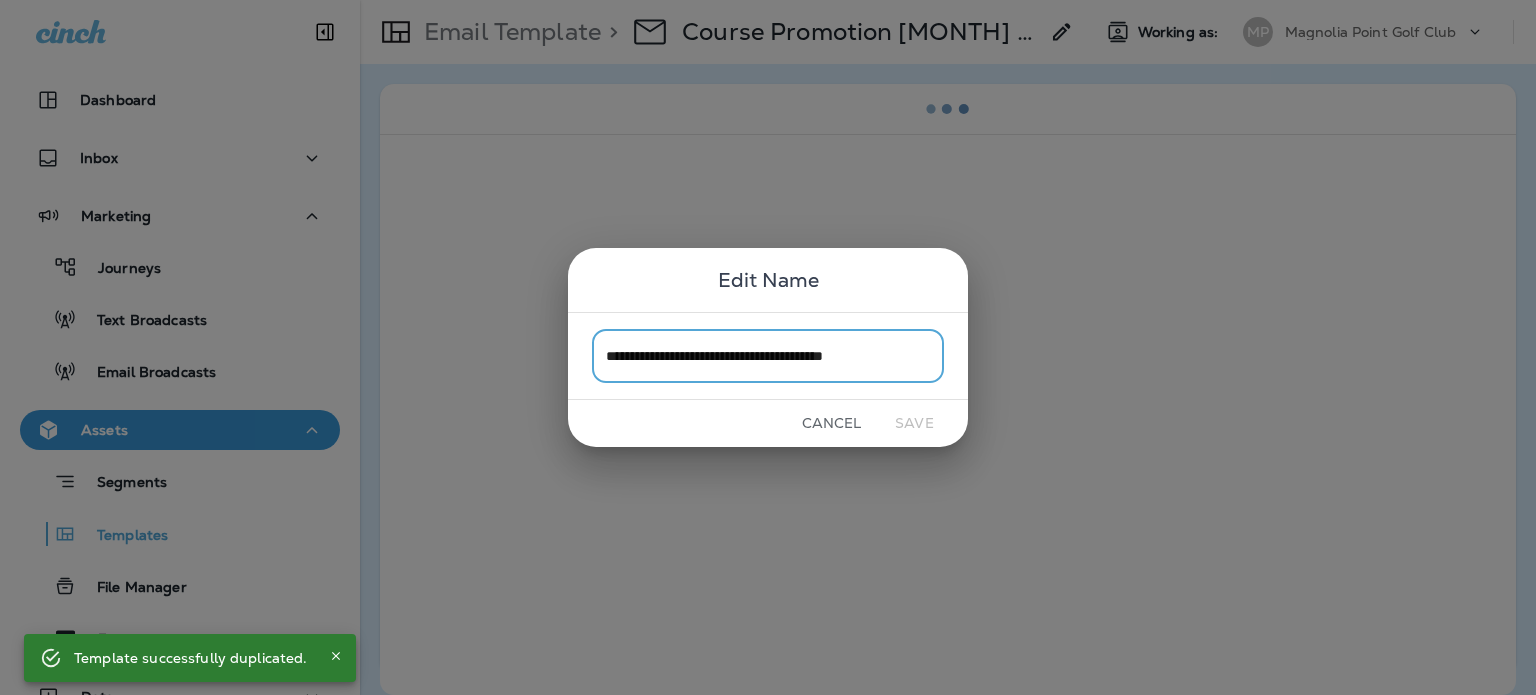 click on "Cancel" at bounding box center [831, 423] 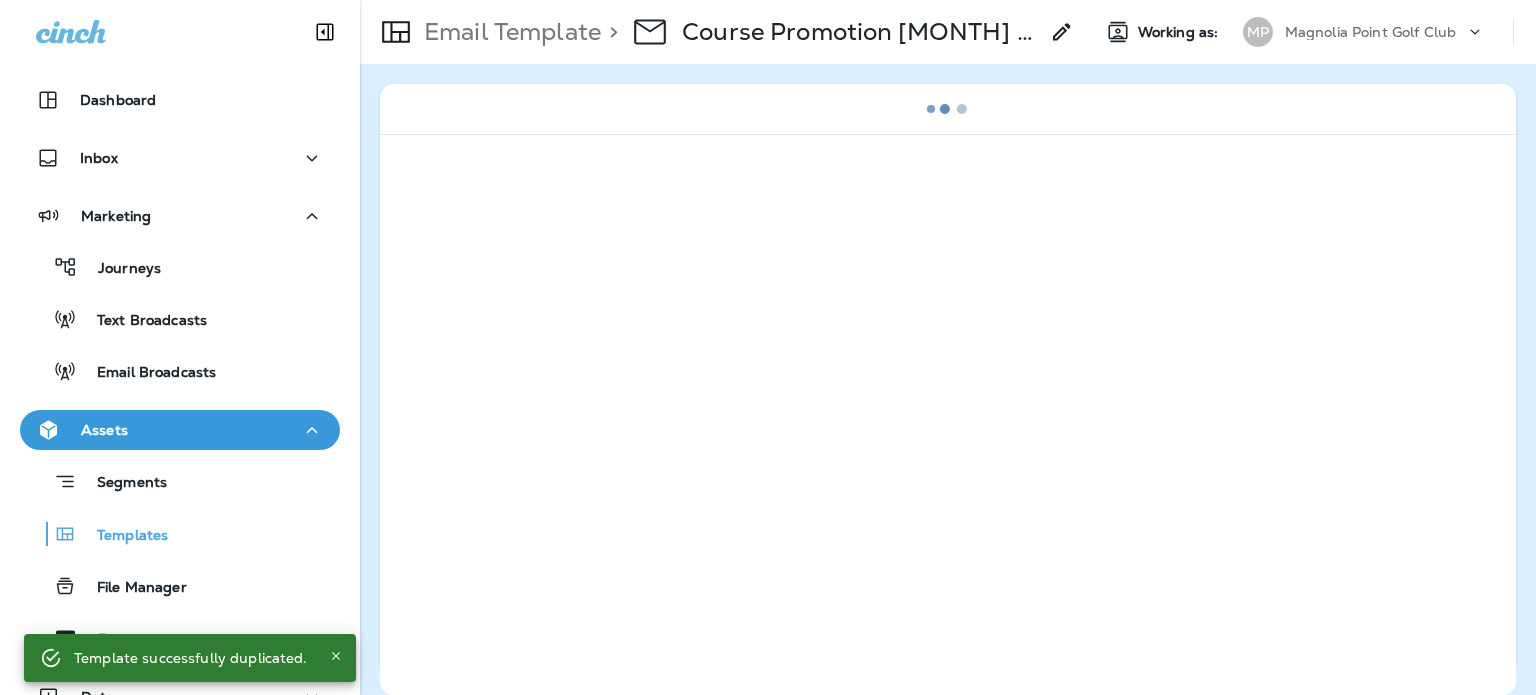 click on "Email Template" at bounding box center [508, 32] 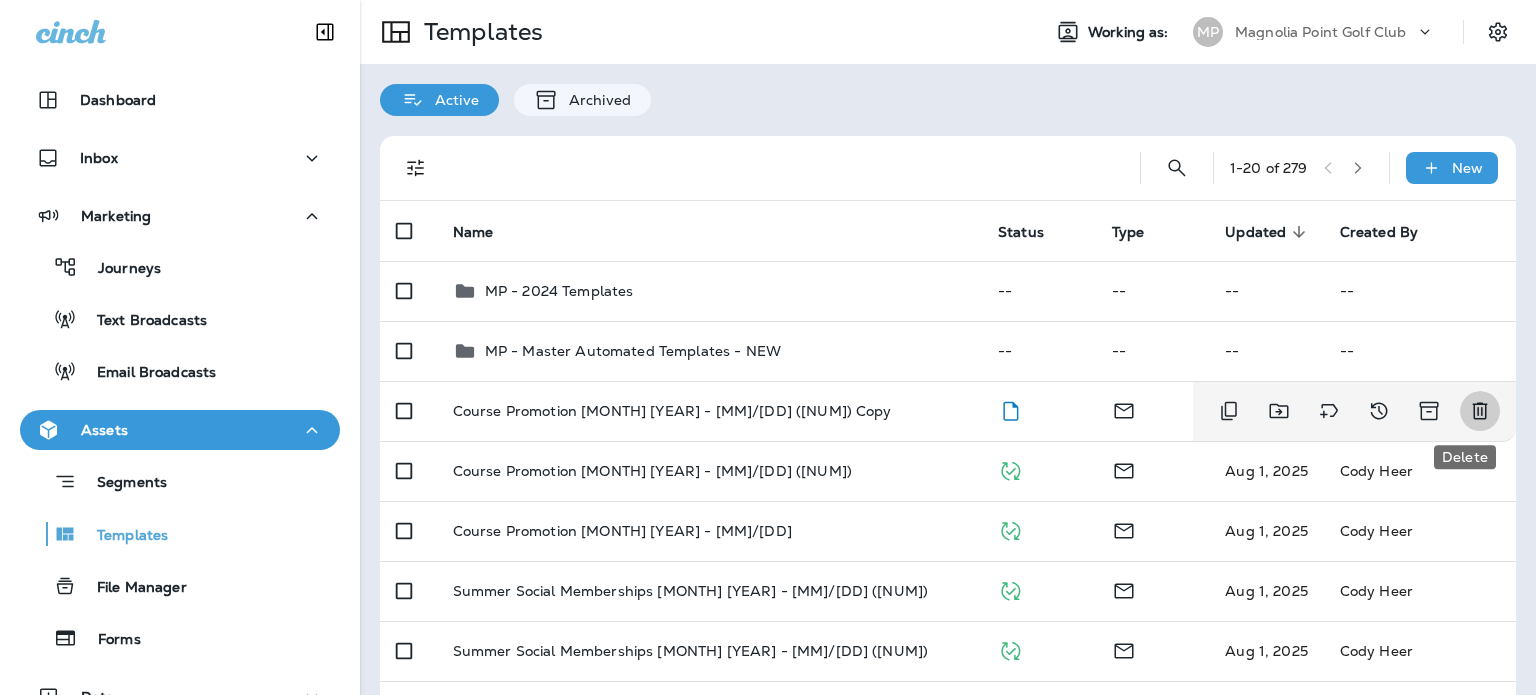click 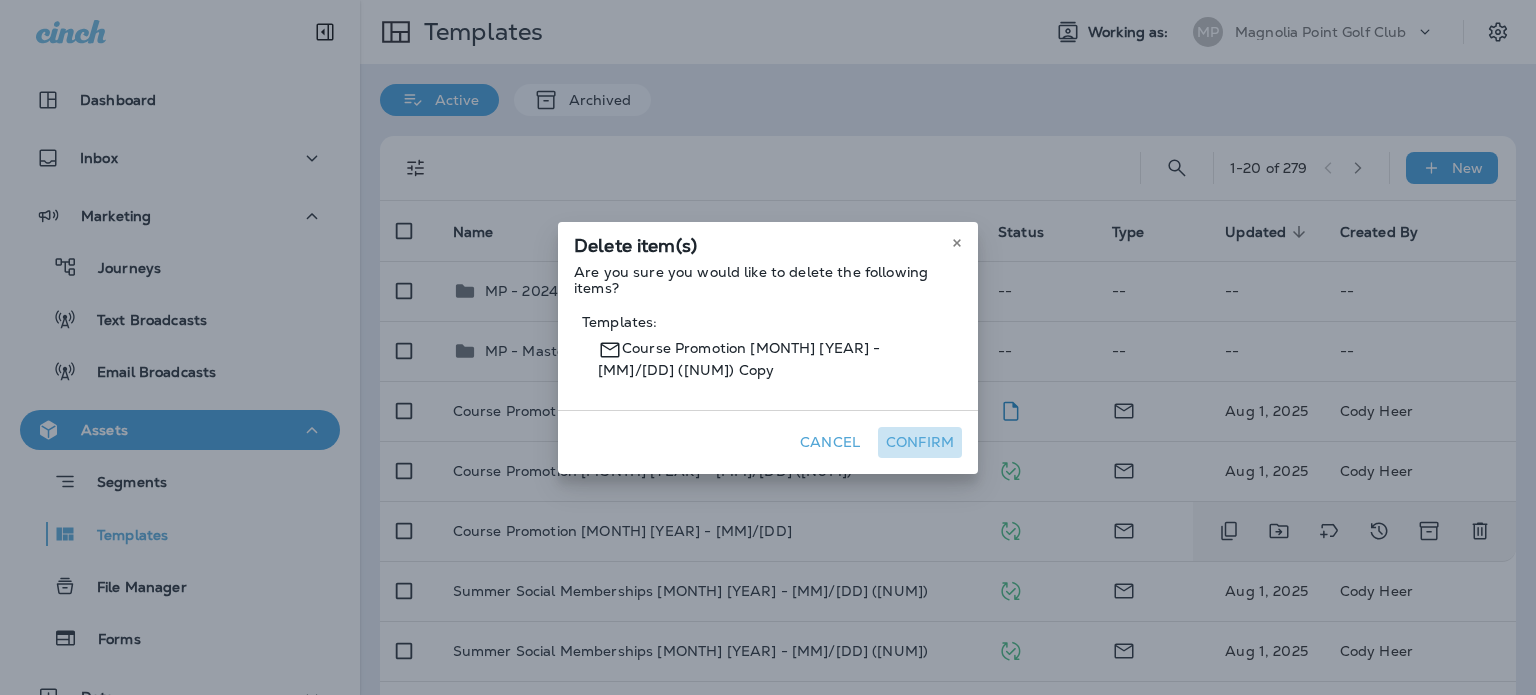 click on "Confirm" at bounding box center (920, 442) 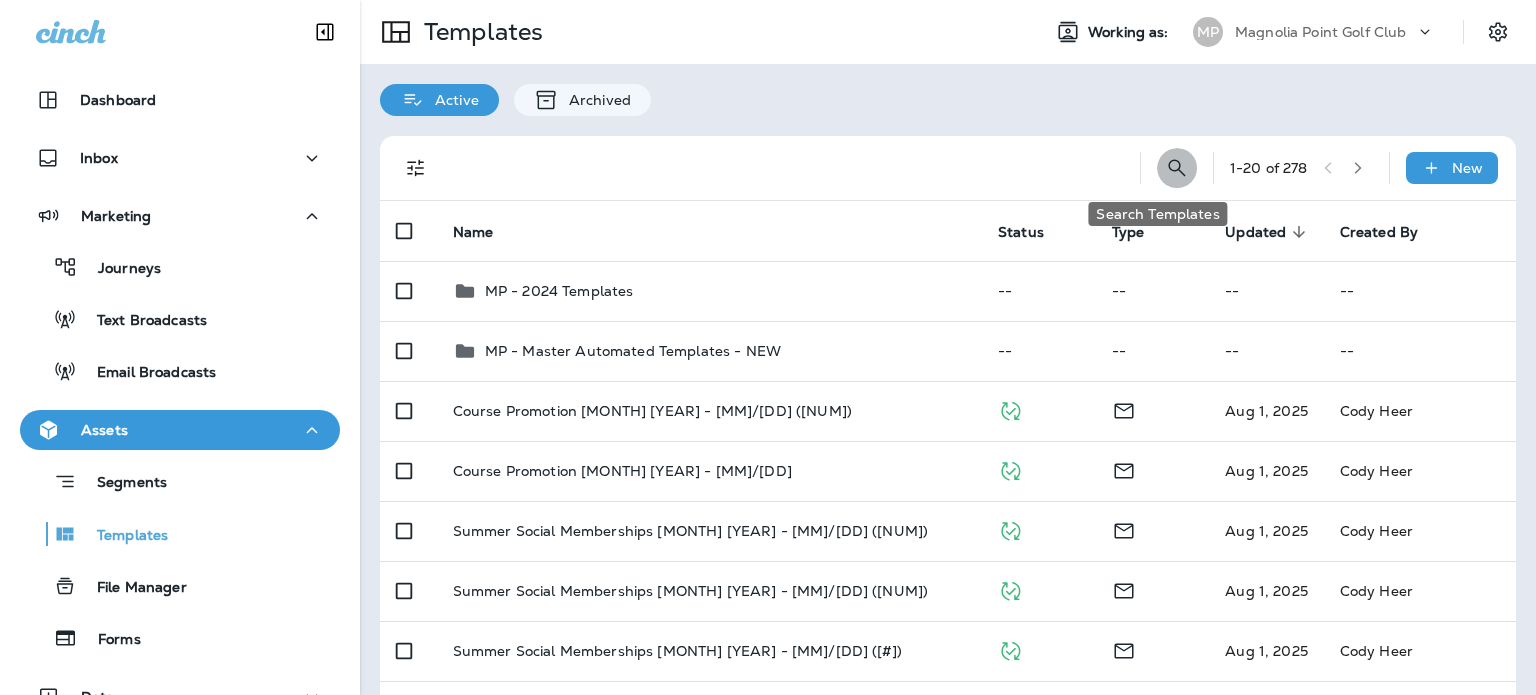 click at bounding box center [1177, 168] 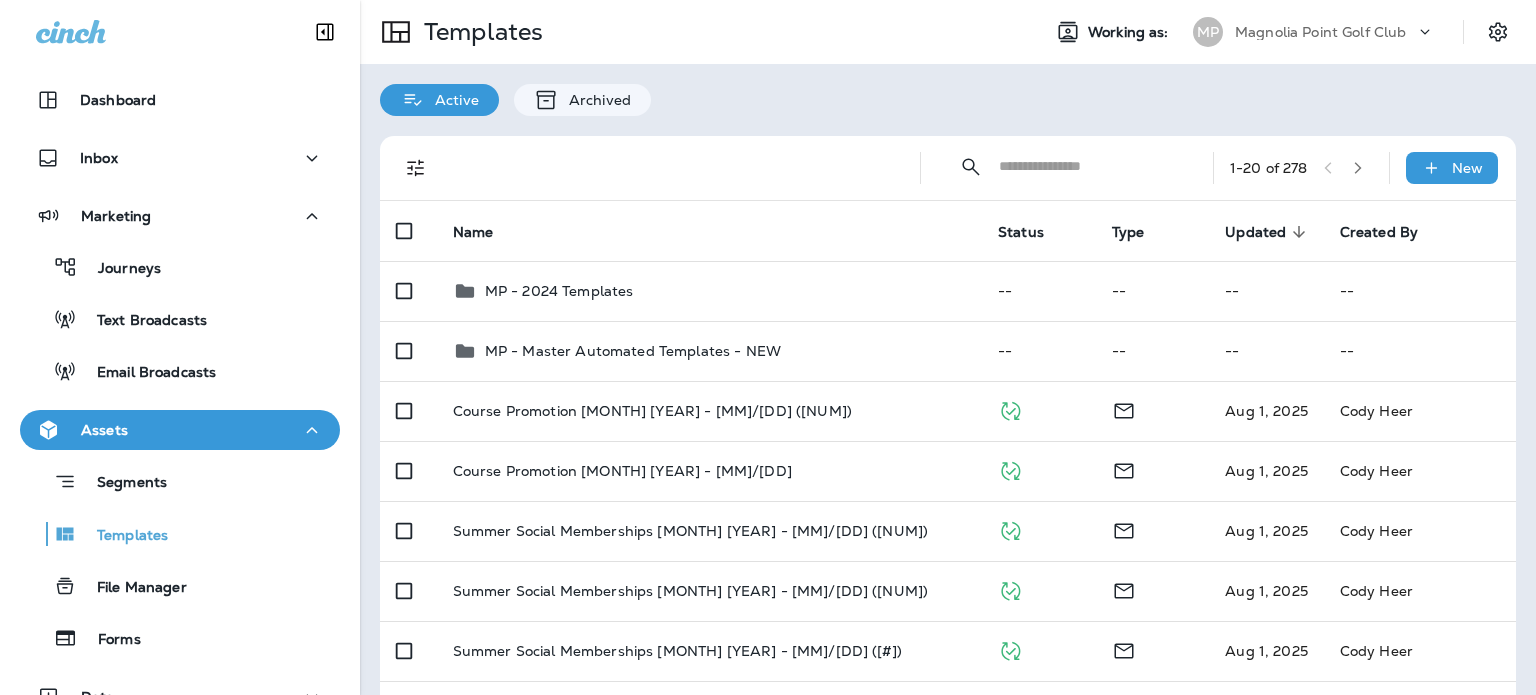 click at bounding box center (1088, 166) 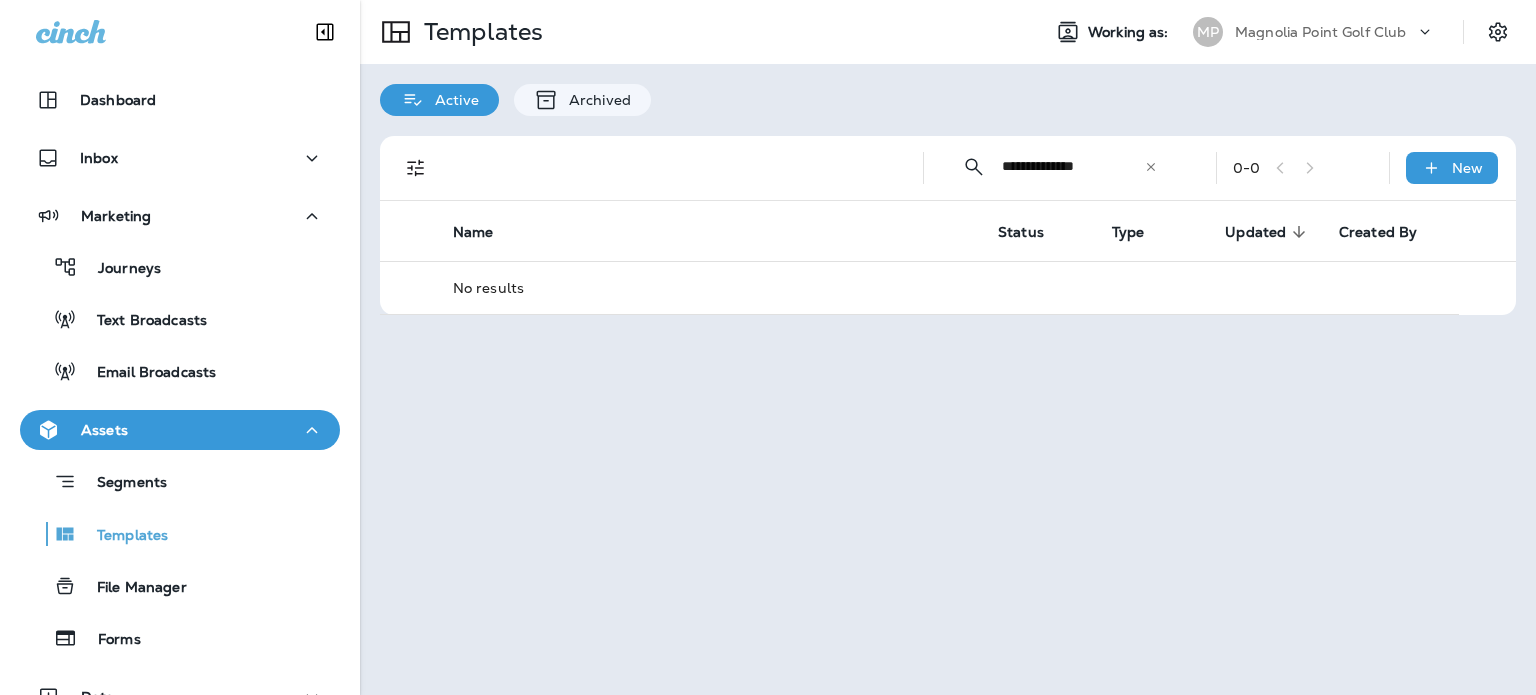 click on "**********" at bounding box center [1073, 166] 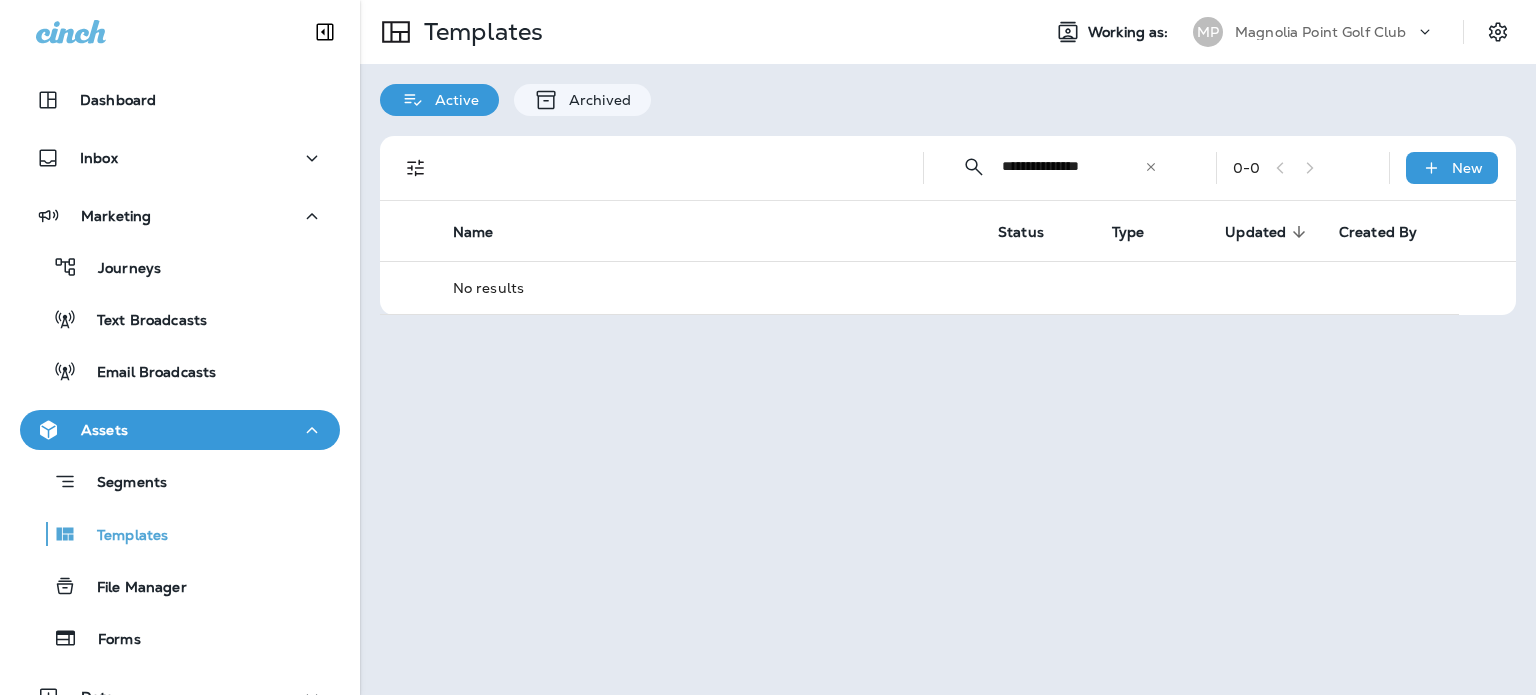 click on "**********" at bounding box center (1073, 166) 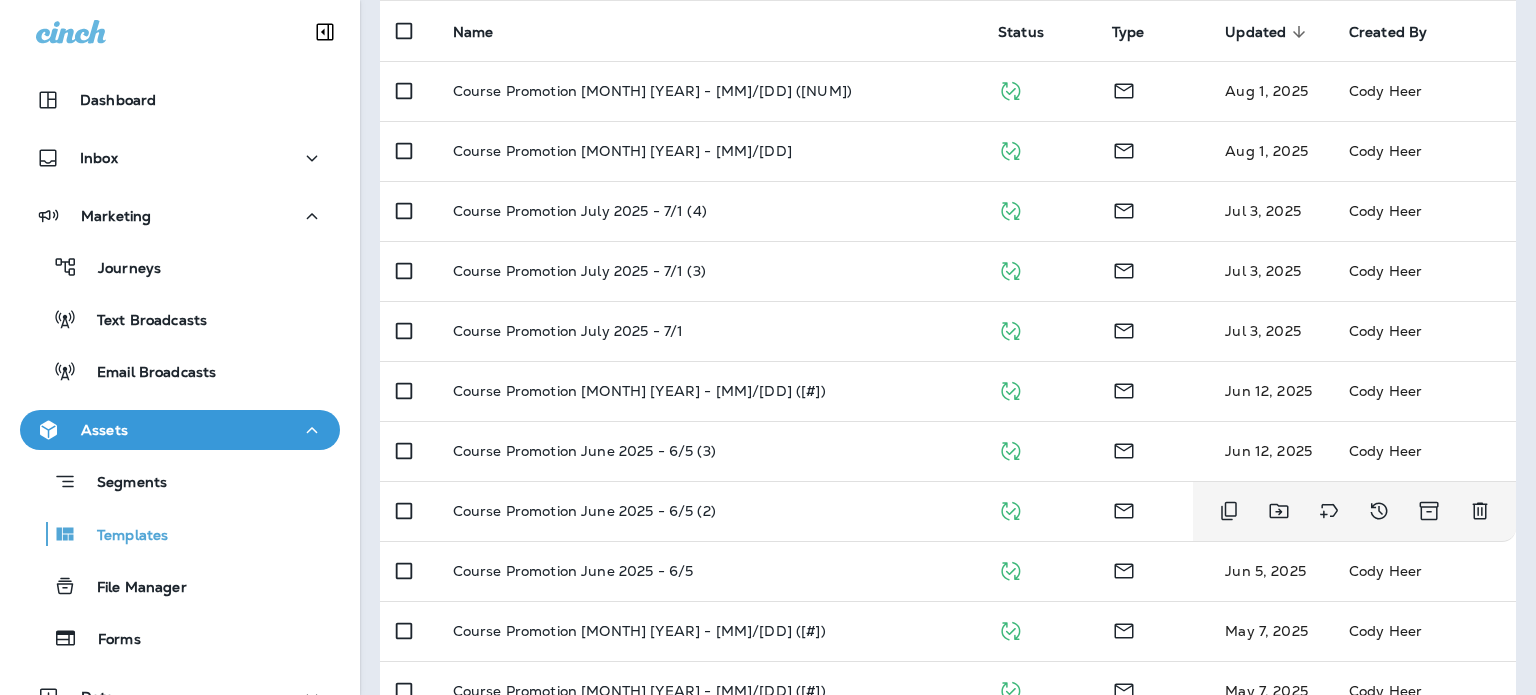 scroll, scrollTop: 0, scrollLeft: 0, axis: both 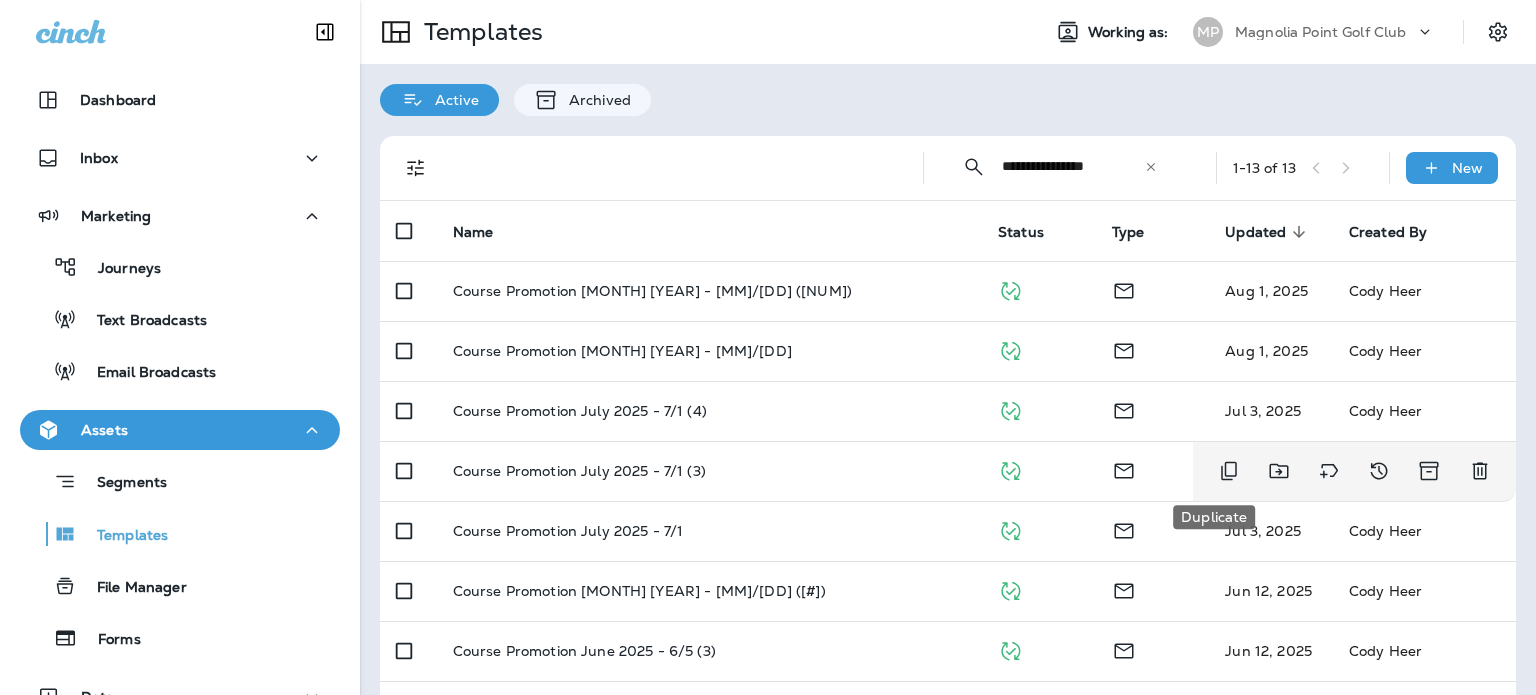 type on "**********" 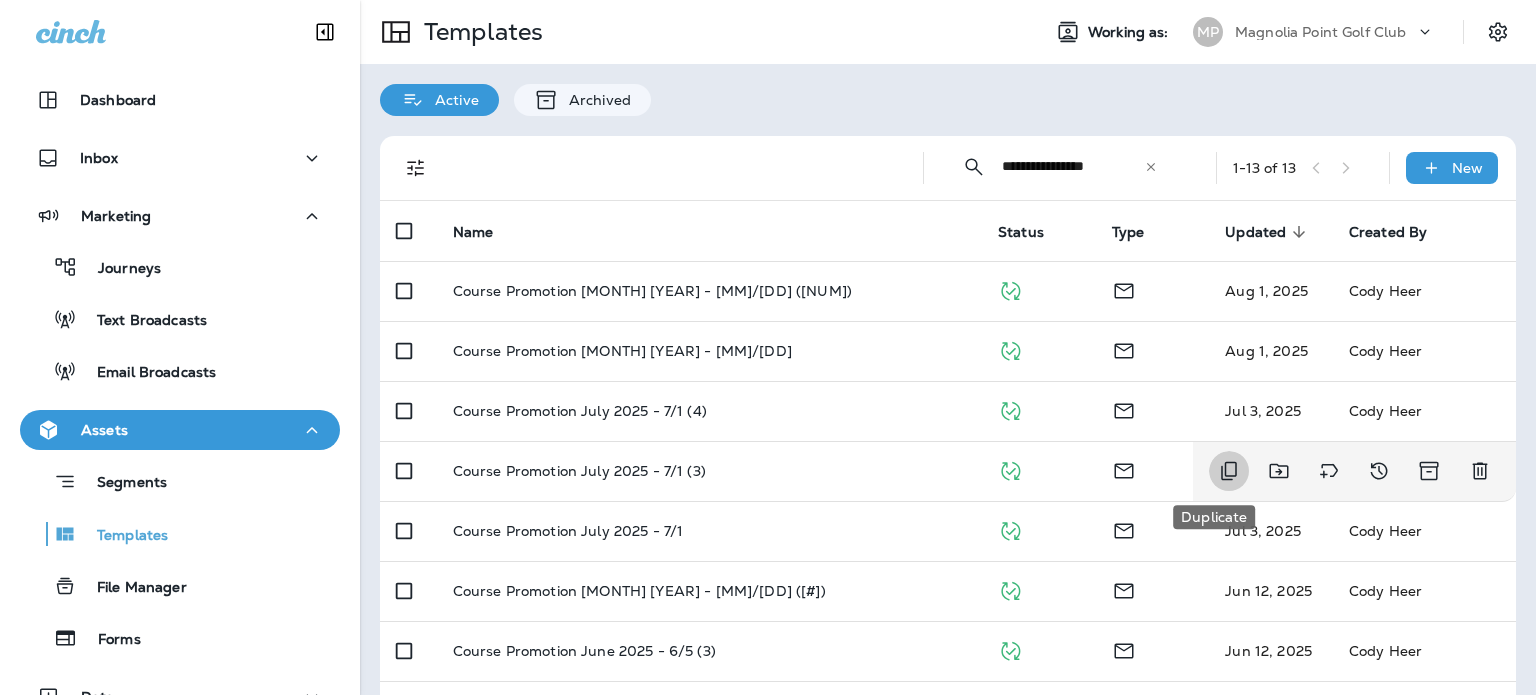 click 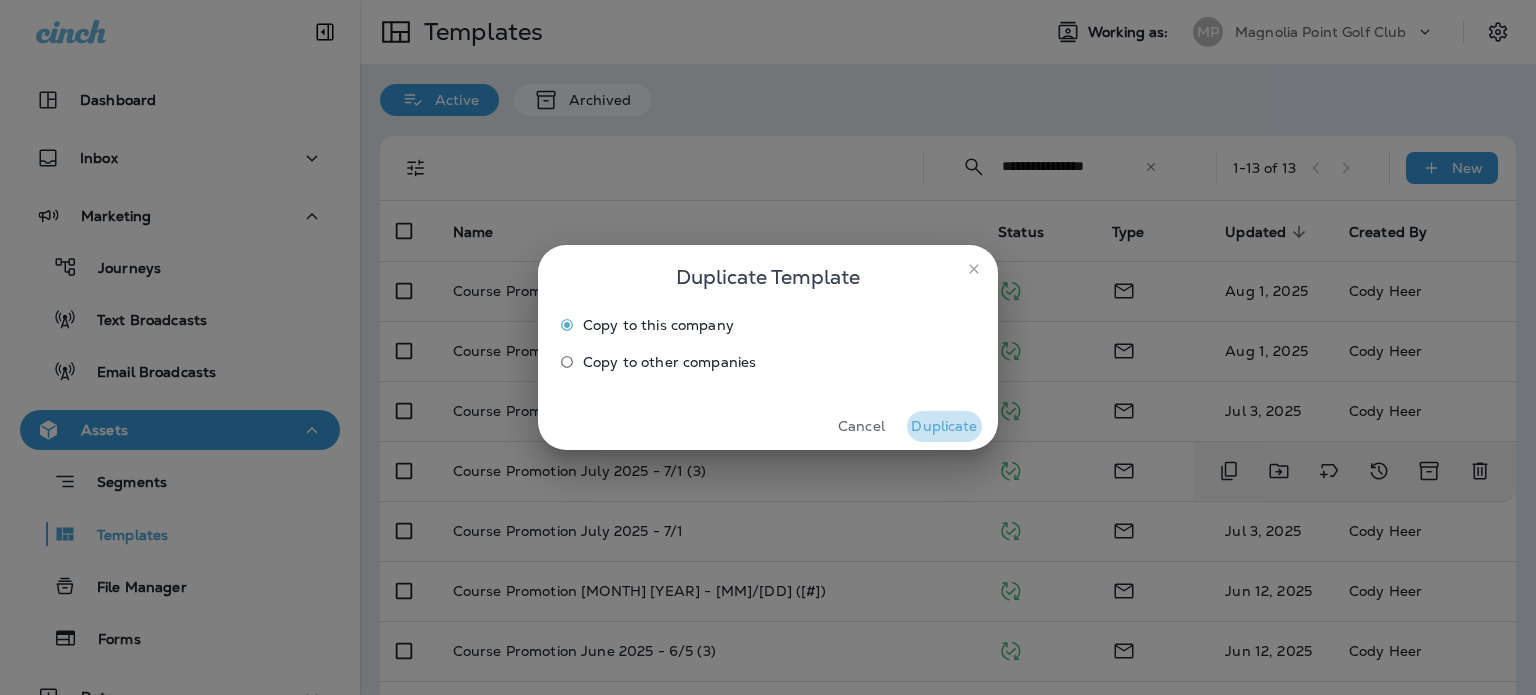 click on "Duplicate" at bounding box center (944, 426) 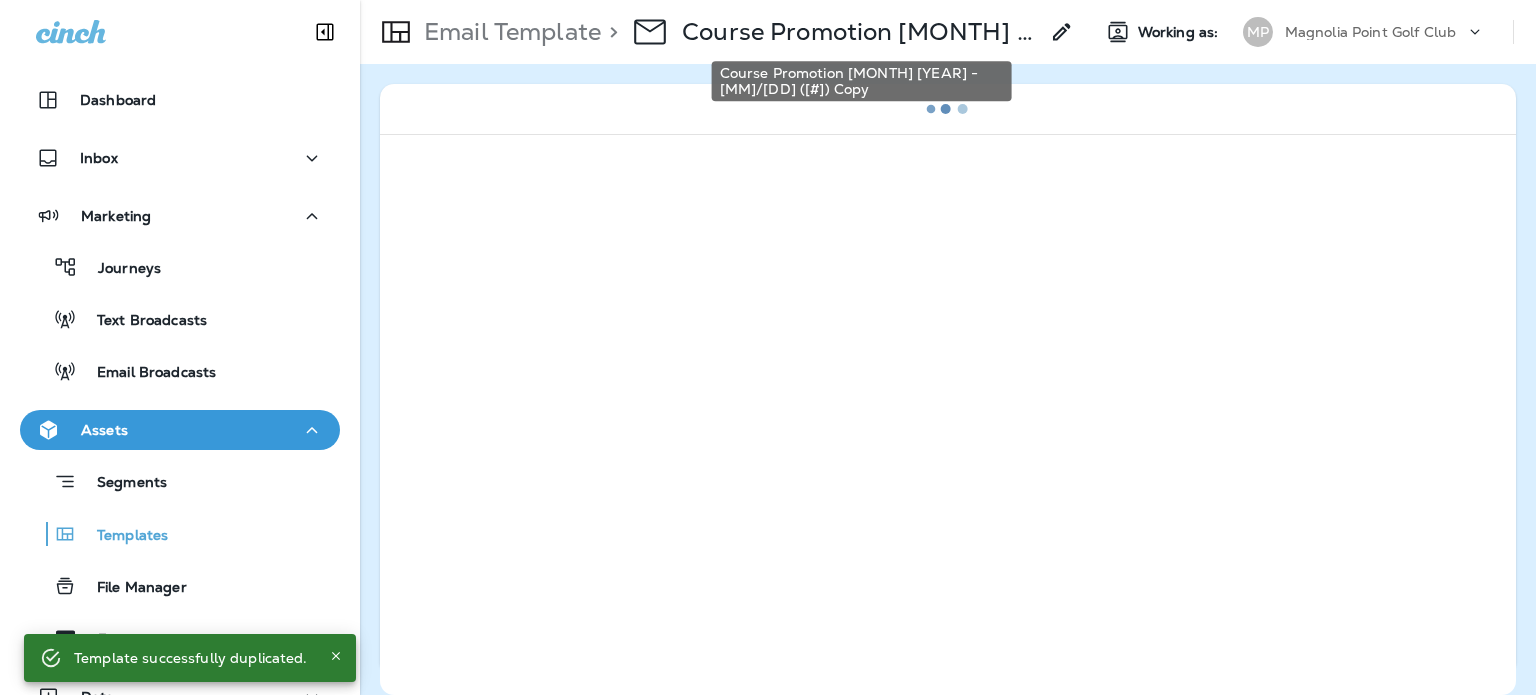 click on "Course Promotion [MONTH] [YEAR] - [MM]/[DD] ([#]) Copy" at bounding box center [860, 32] 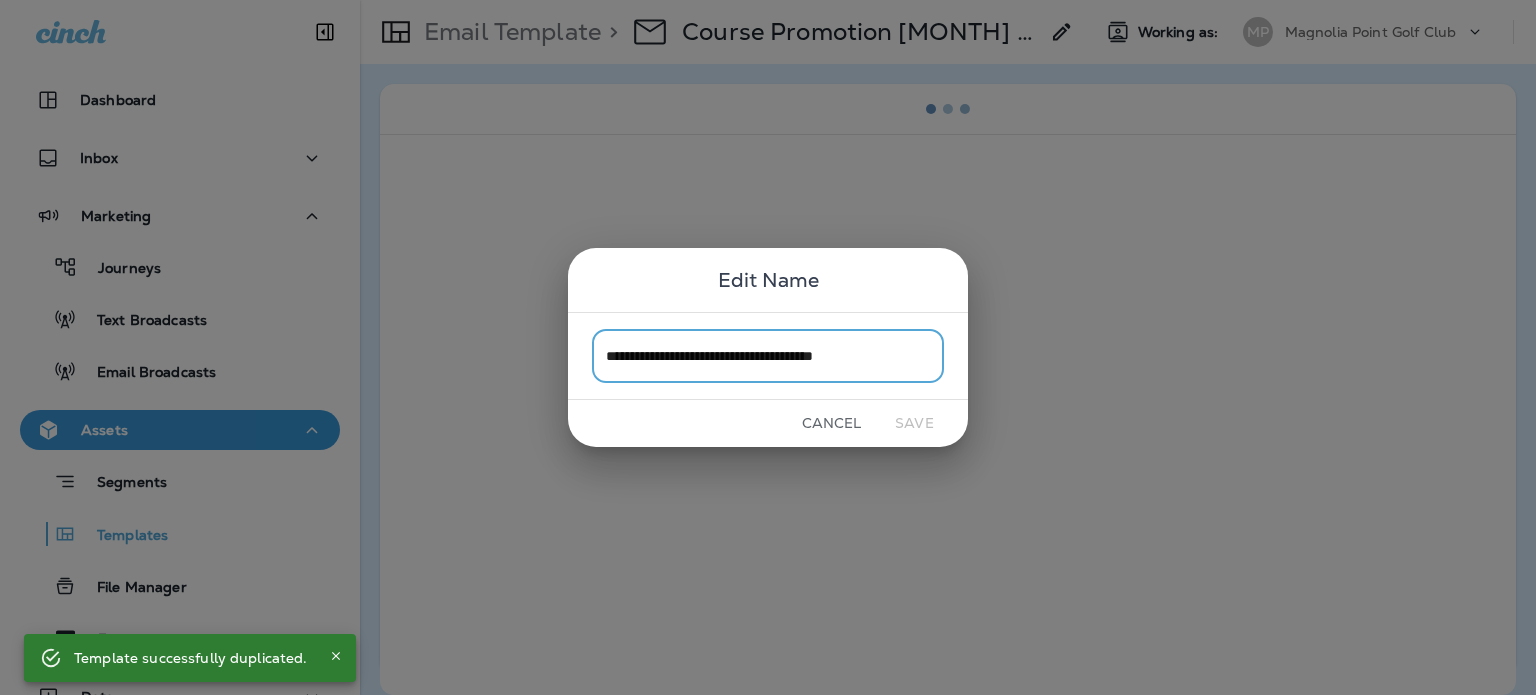 click on "**********" at bounding box center (768, 355) 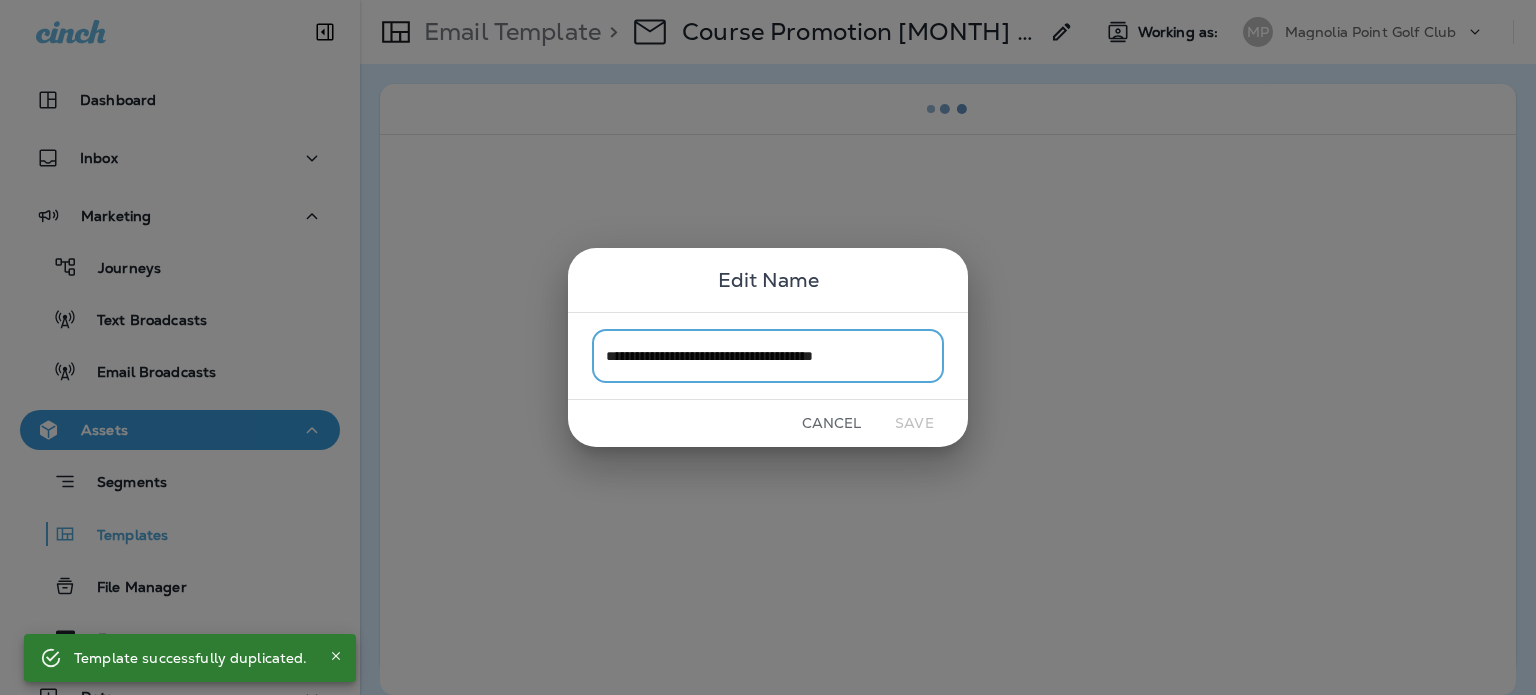 click on "**********" at bounding box center [768, 355] 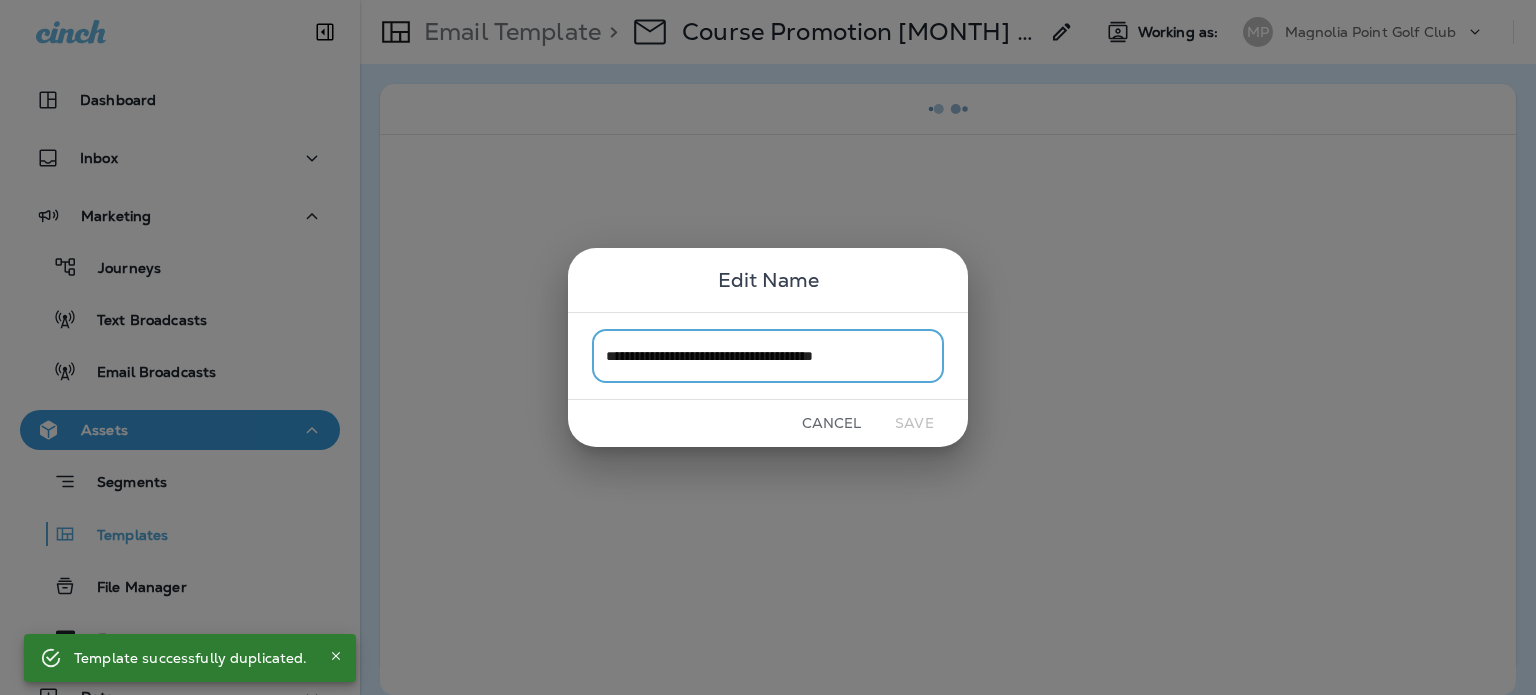 click on "**********" at bounding box center (768, 355) 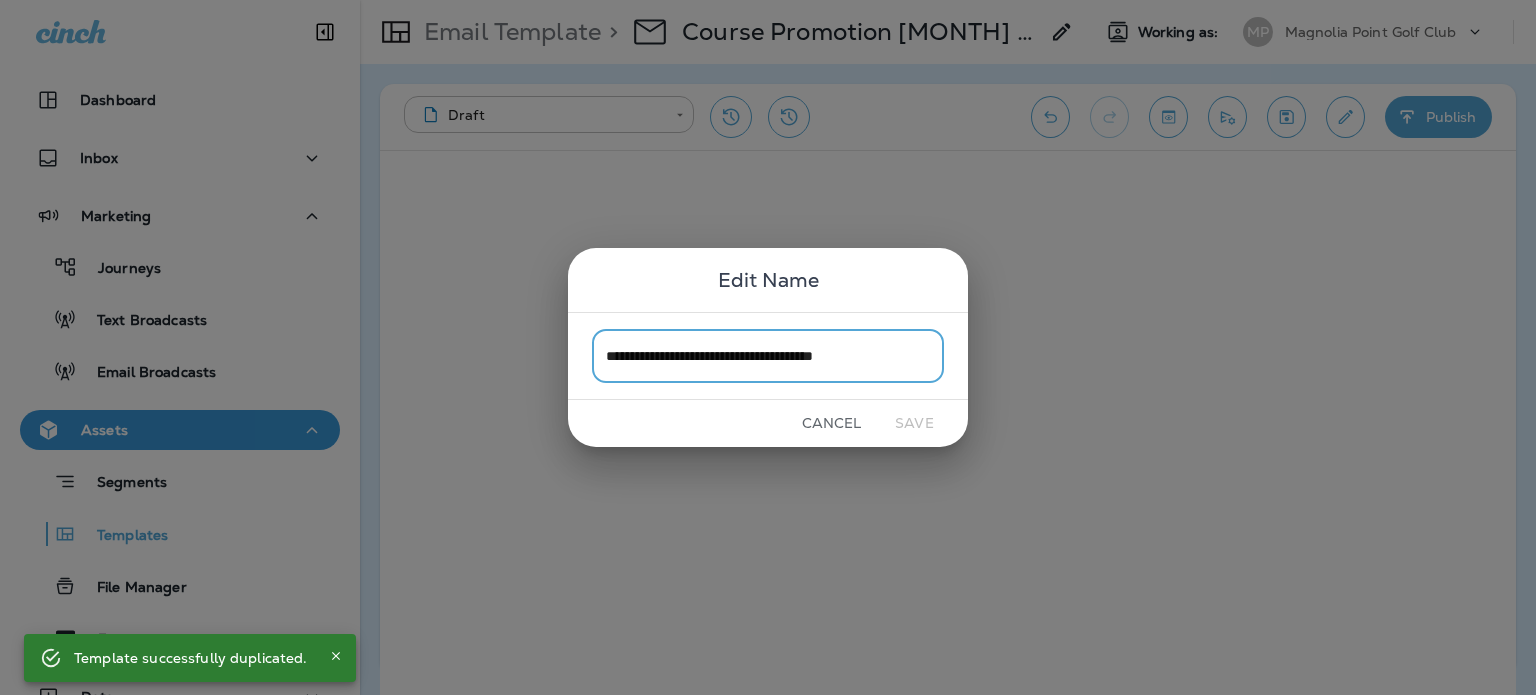 drag, startPoint x: 760, startPoint y: 358, endPoint x: 732, endPoint y: 359, distance: 28.01785 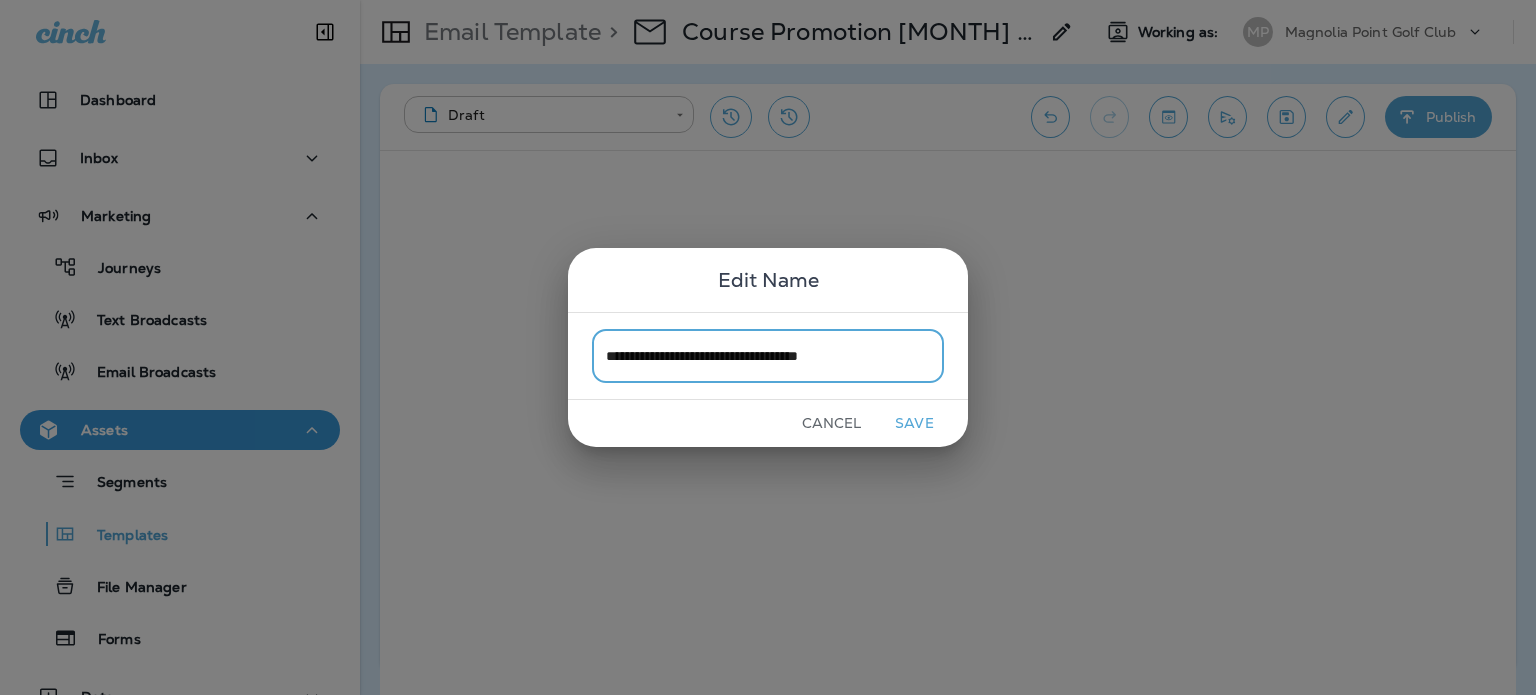 type on "**********" 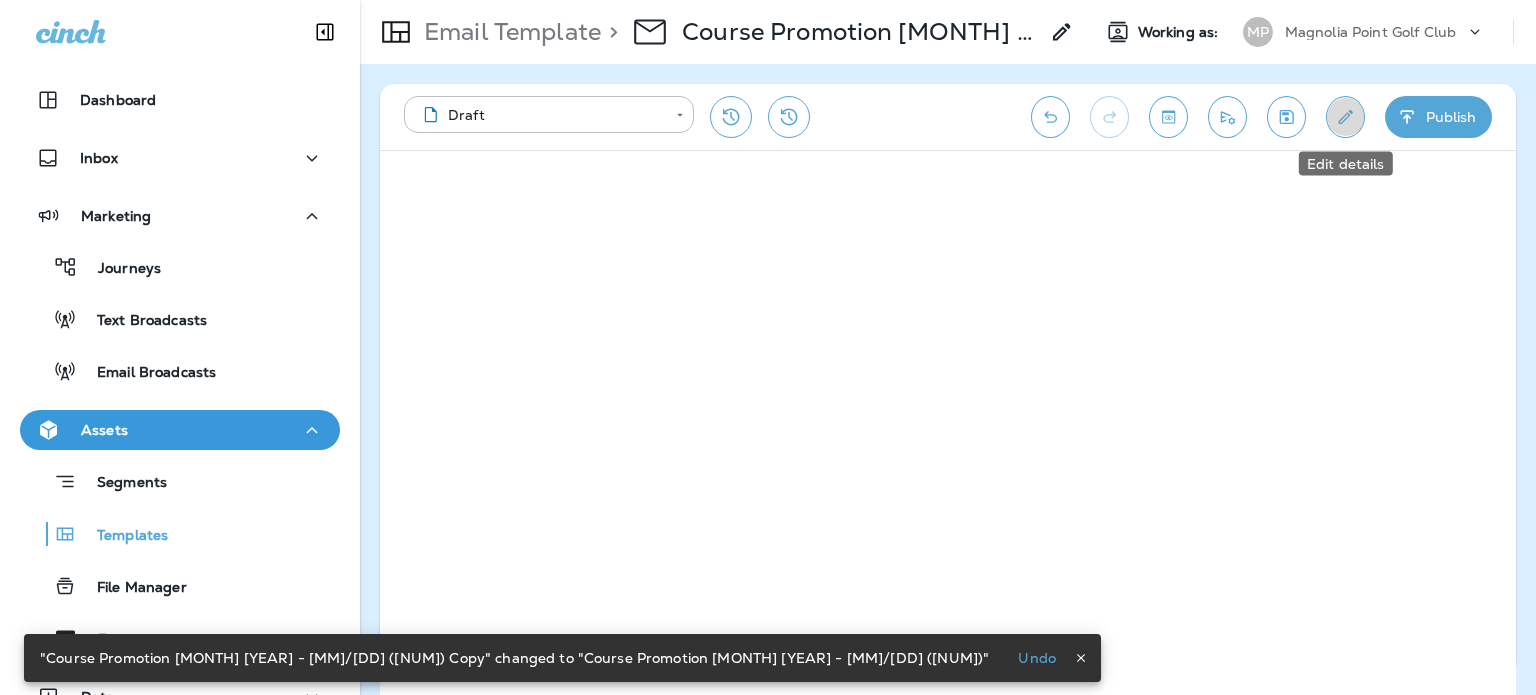 click 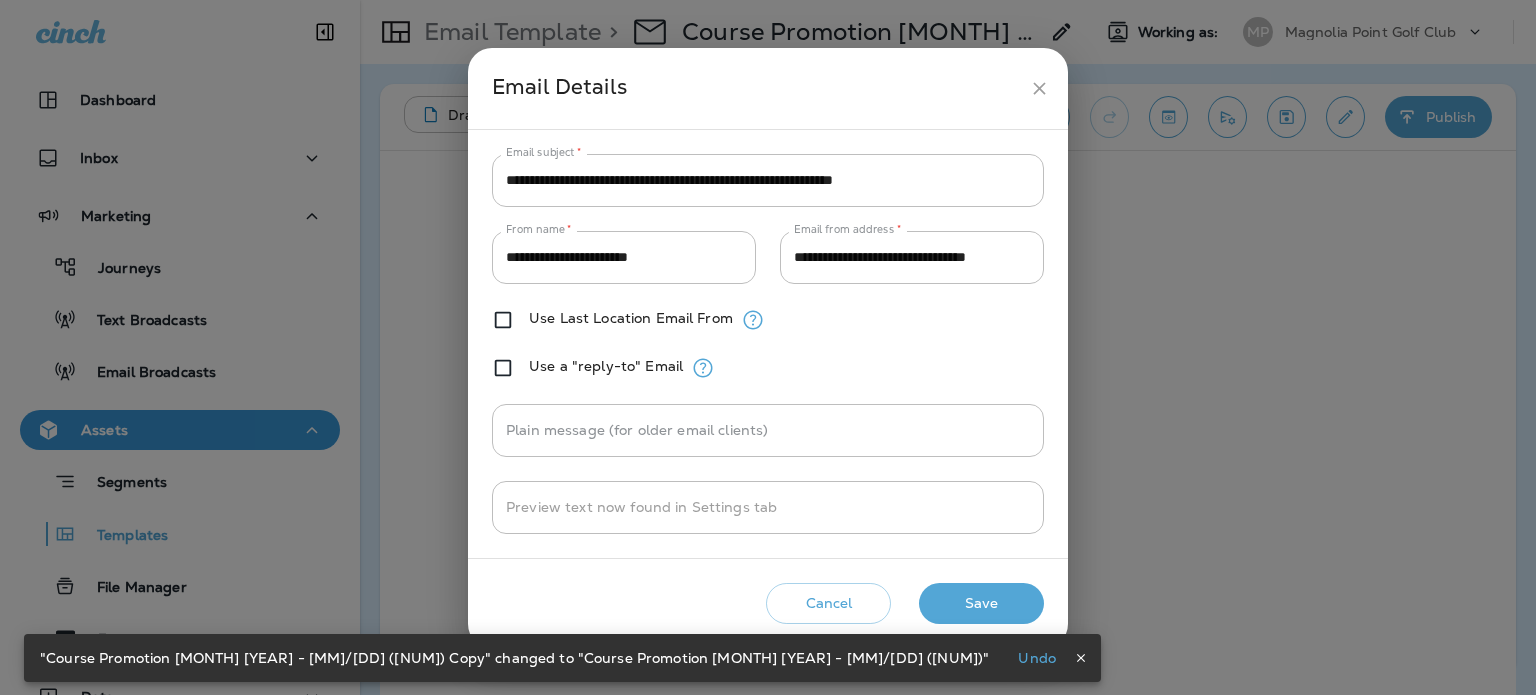 click on "**********" at bounding box center [768, 180] 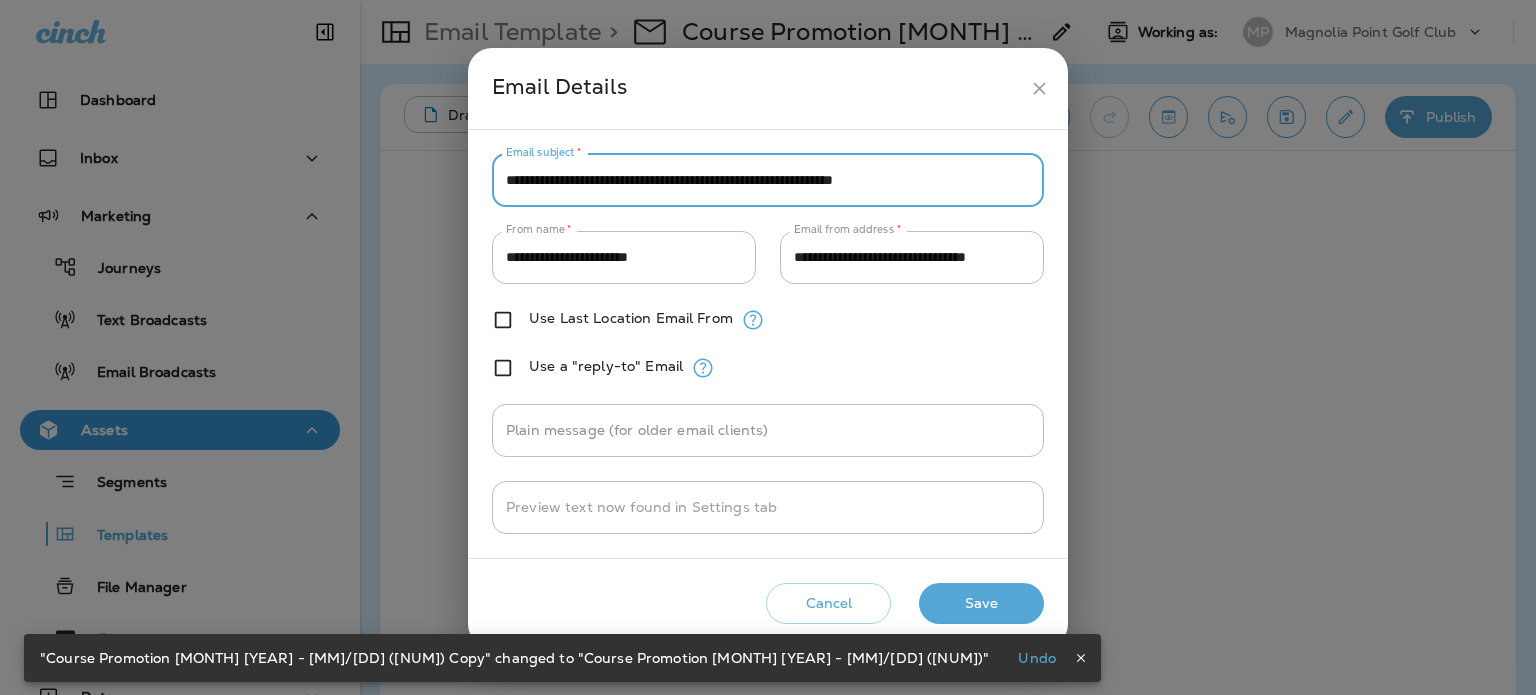 paste 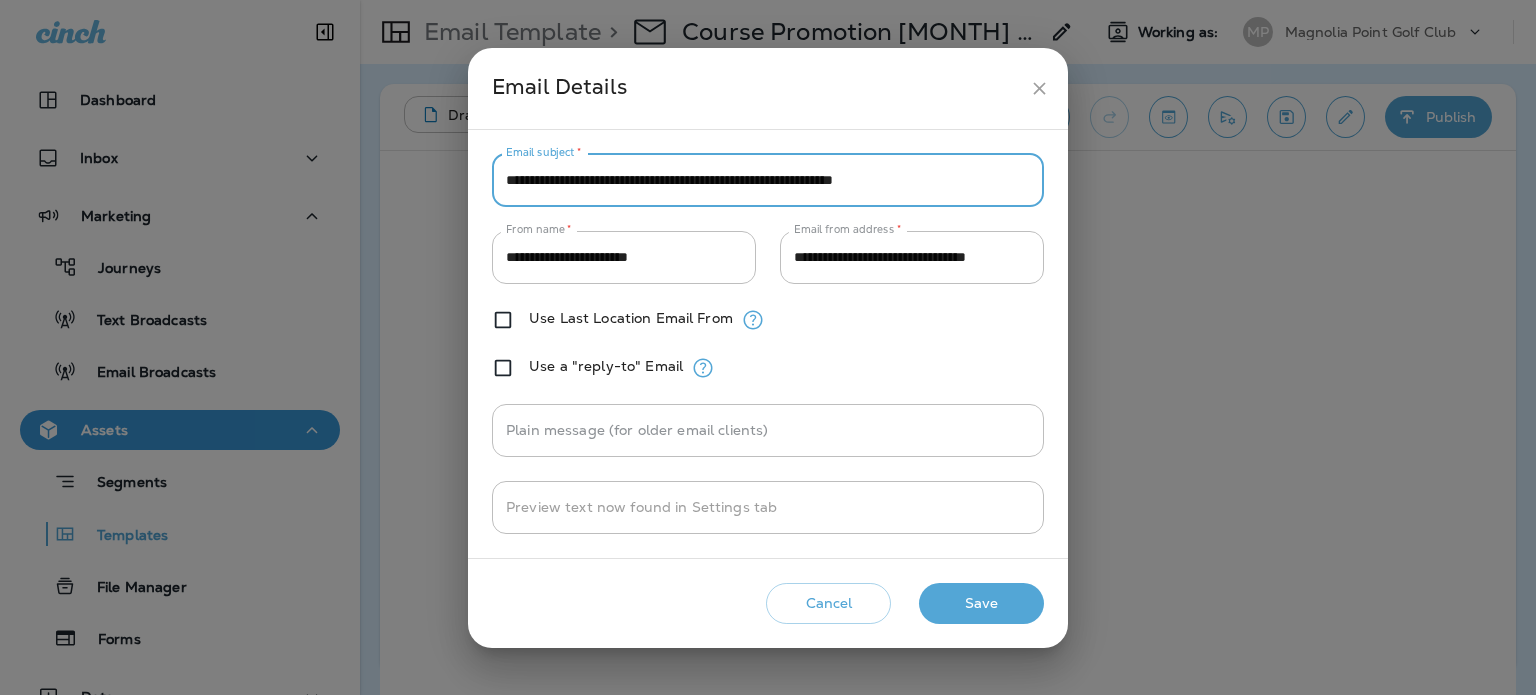 click on "**********" at bounding box center (768, 180) 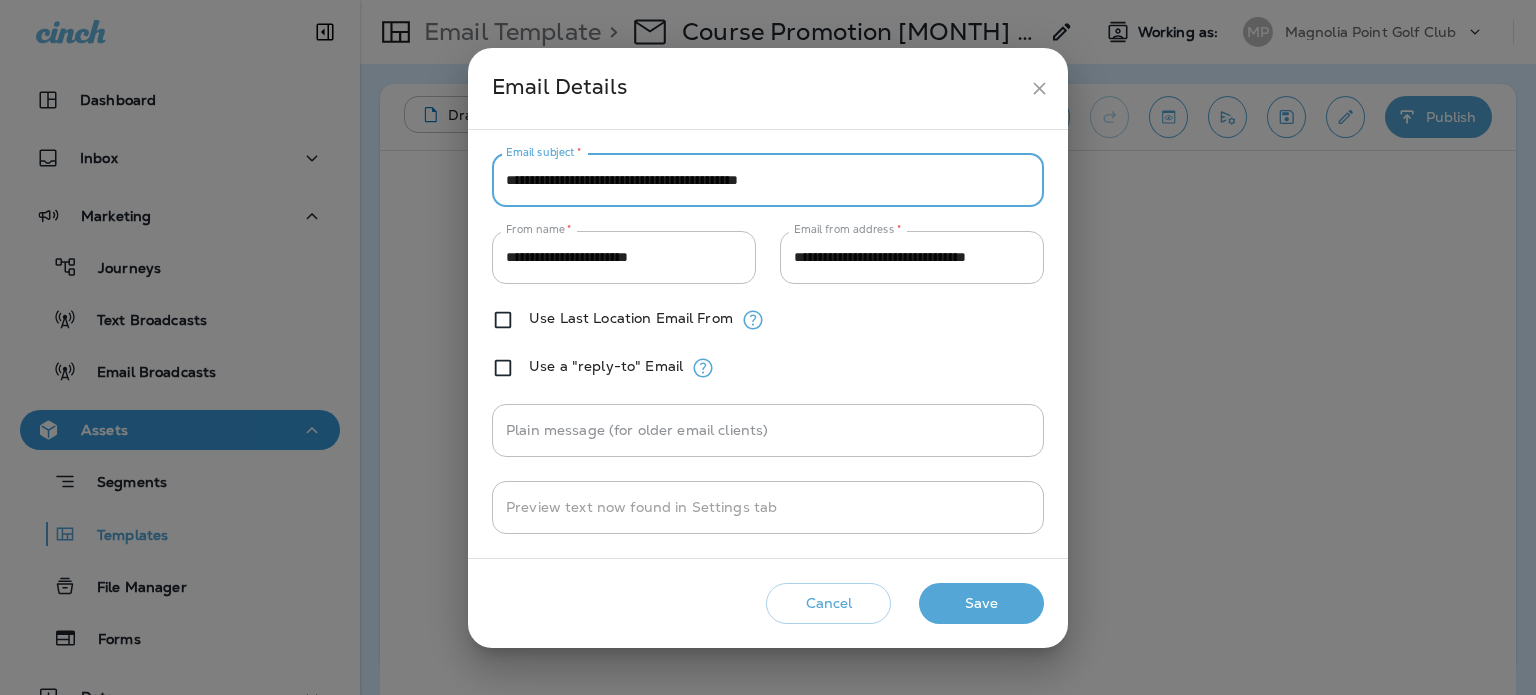 type on "**********" 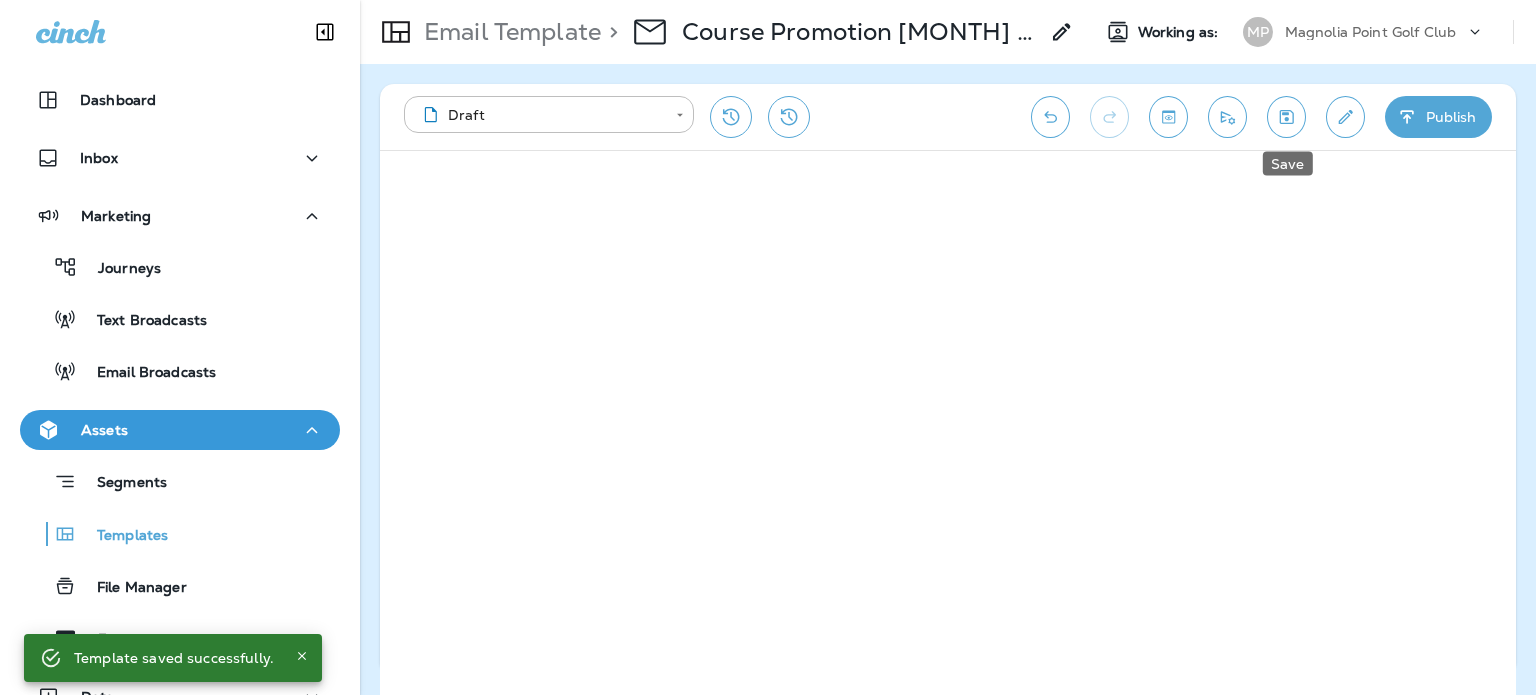 click 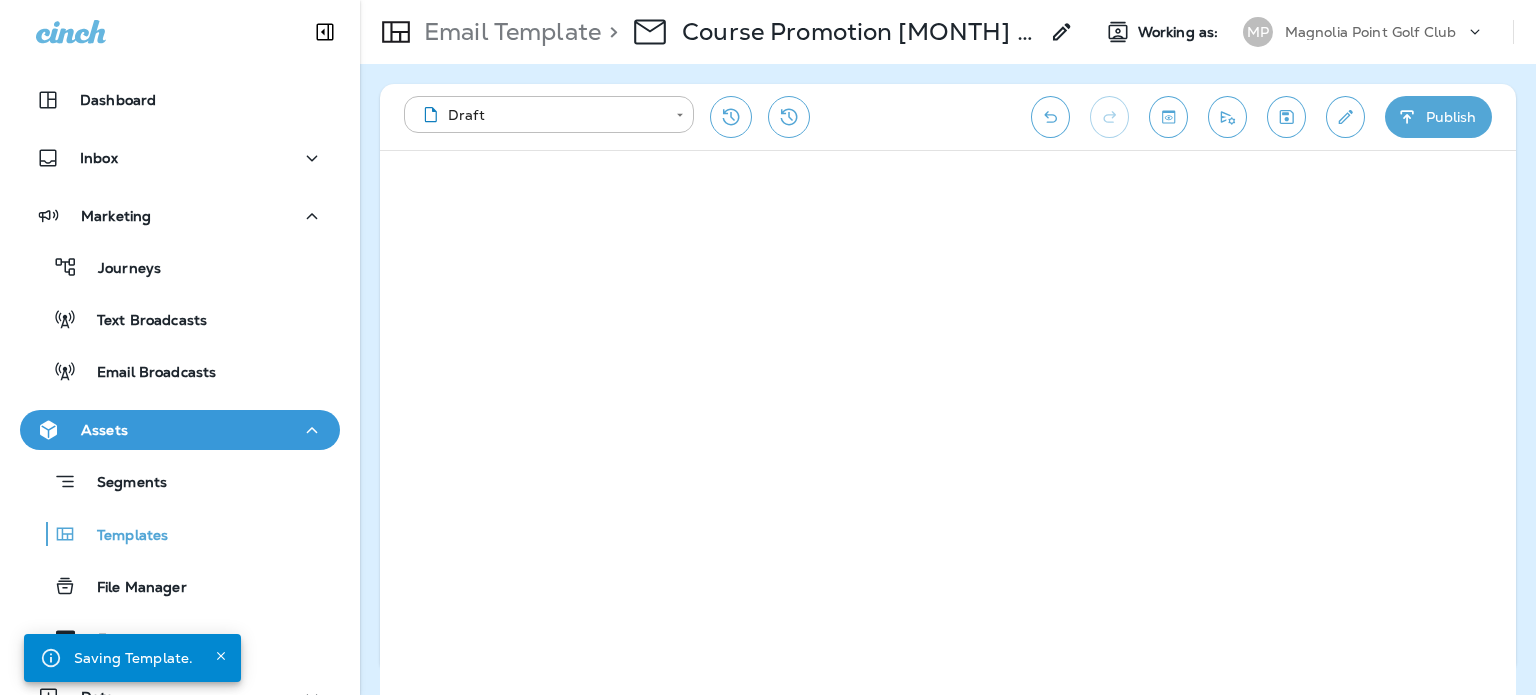 click on "Publish" at bounding box center (1438, 117) 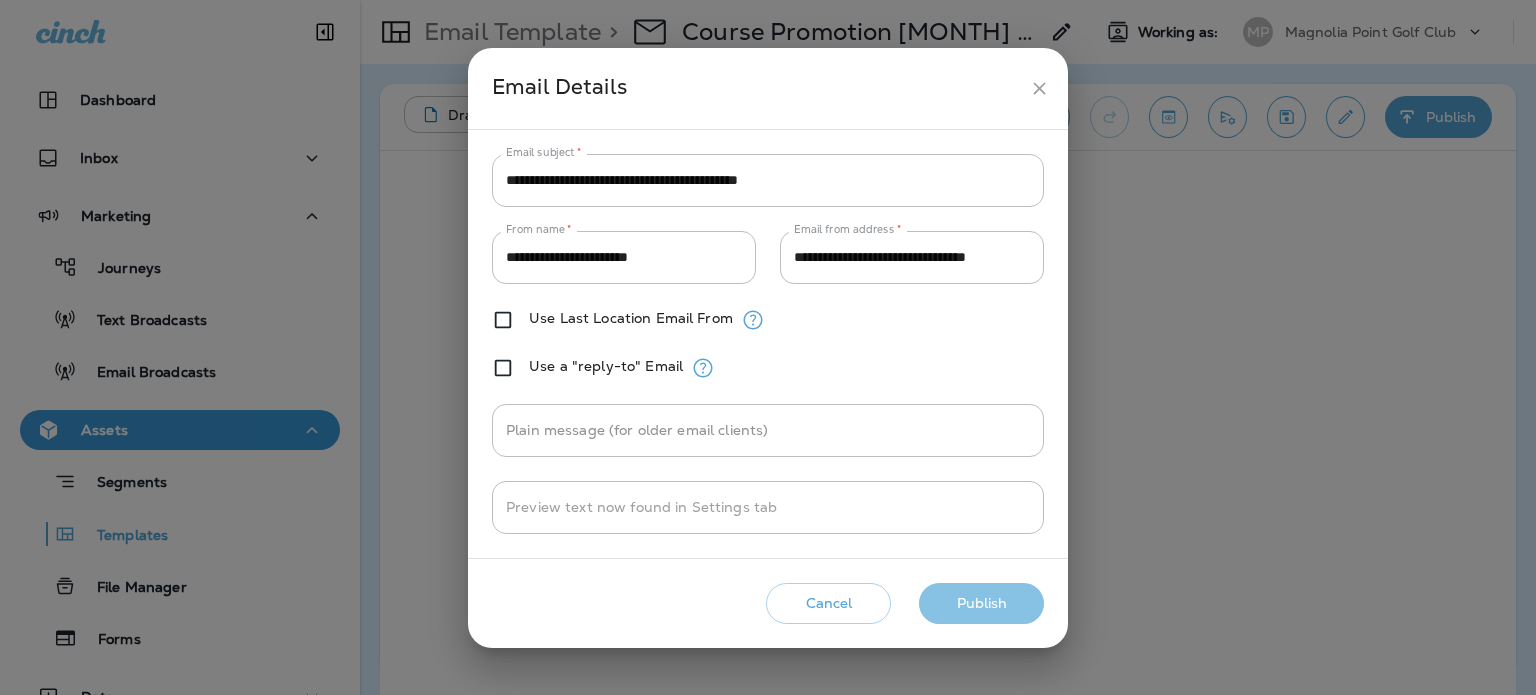 click on "Publish" at bounding box center [981, 603] 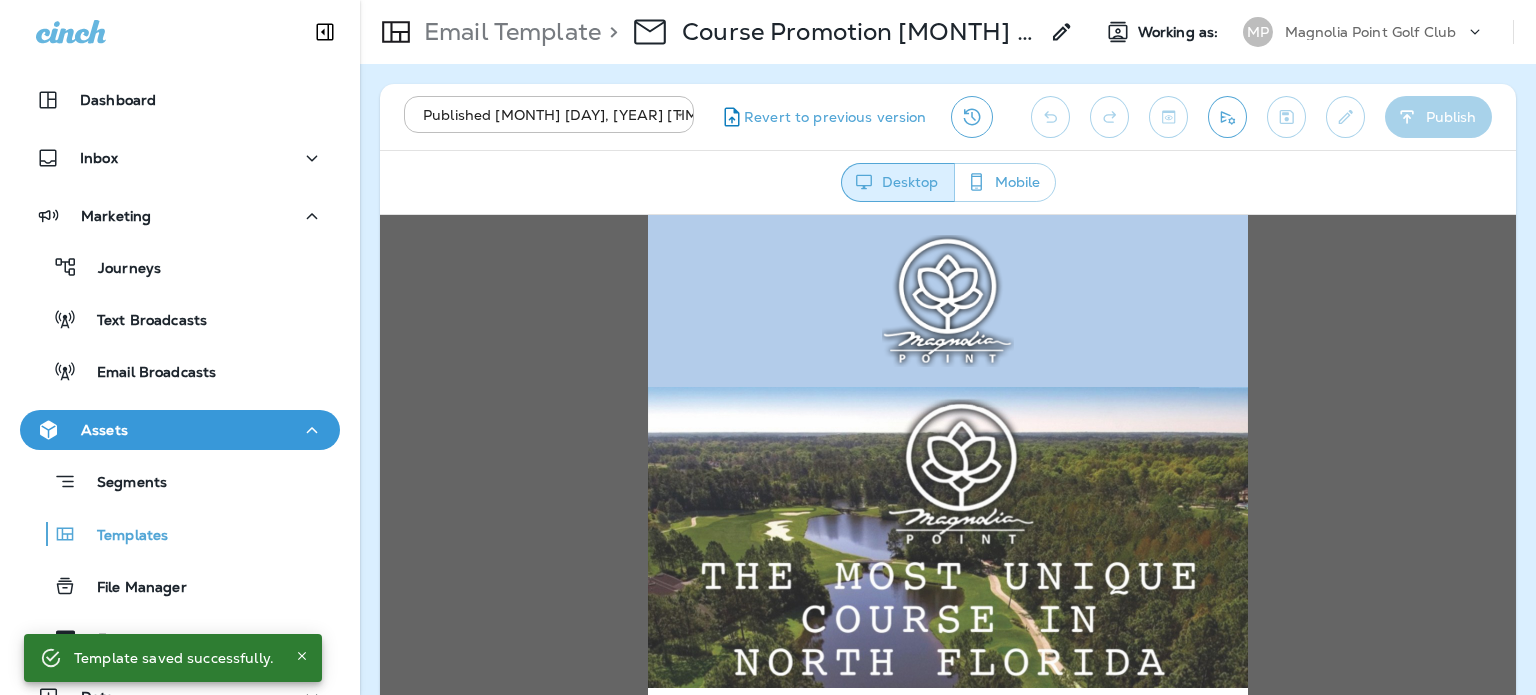 scroll, scrollTop: 0, scrollLeft: 0, axis: both 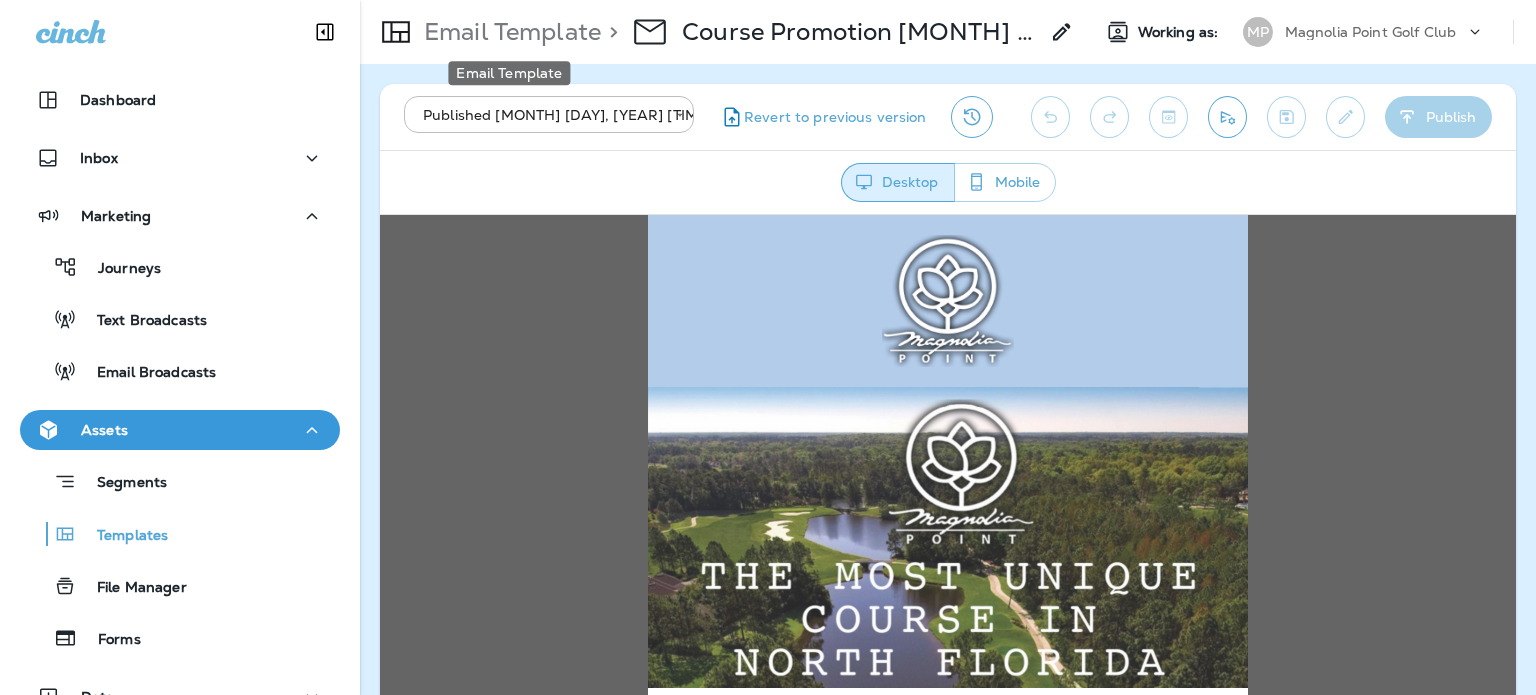 click on "Email Template" at bounding box center [508, 32] 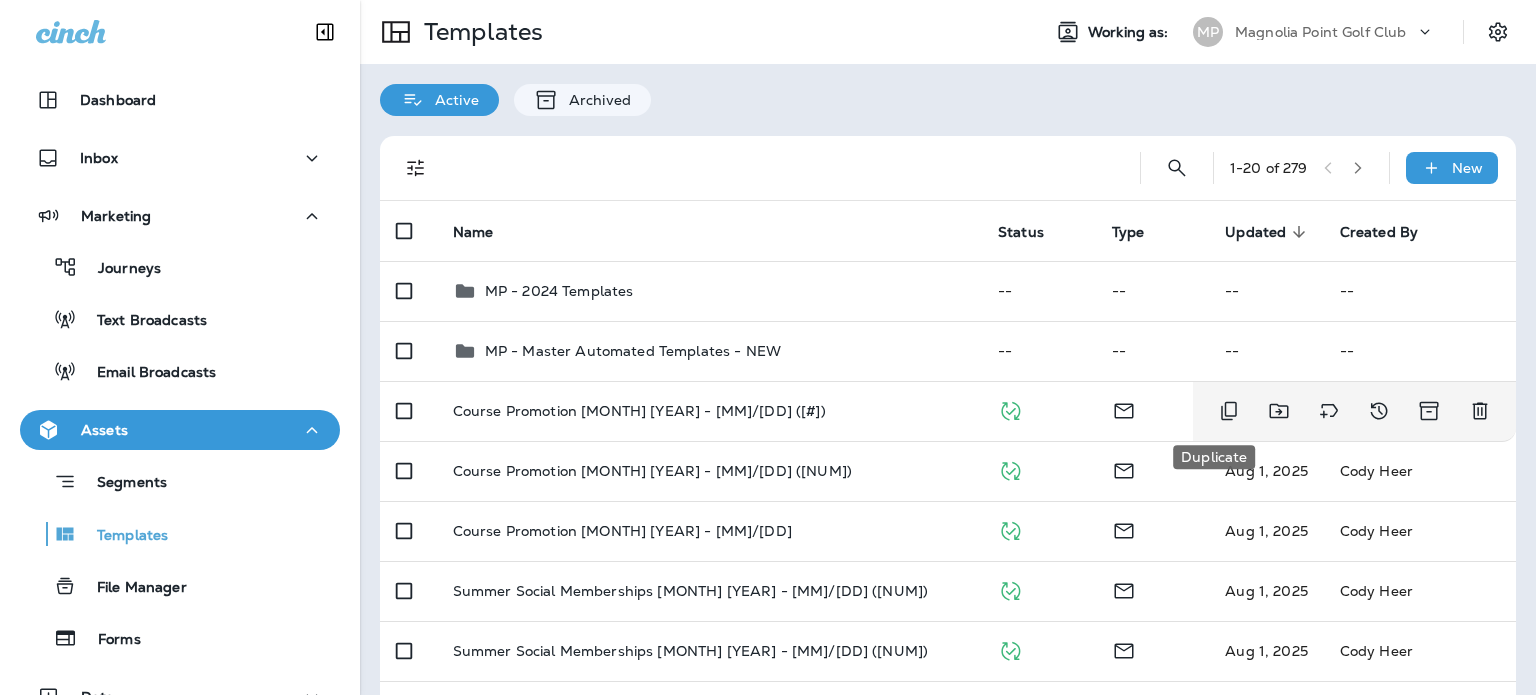 click 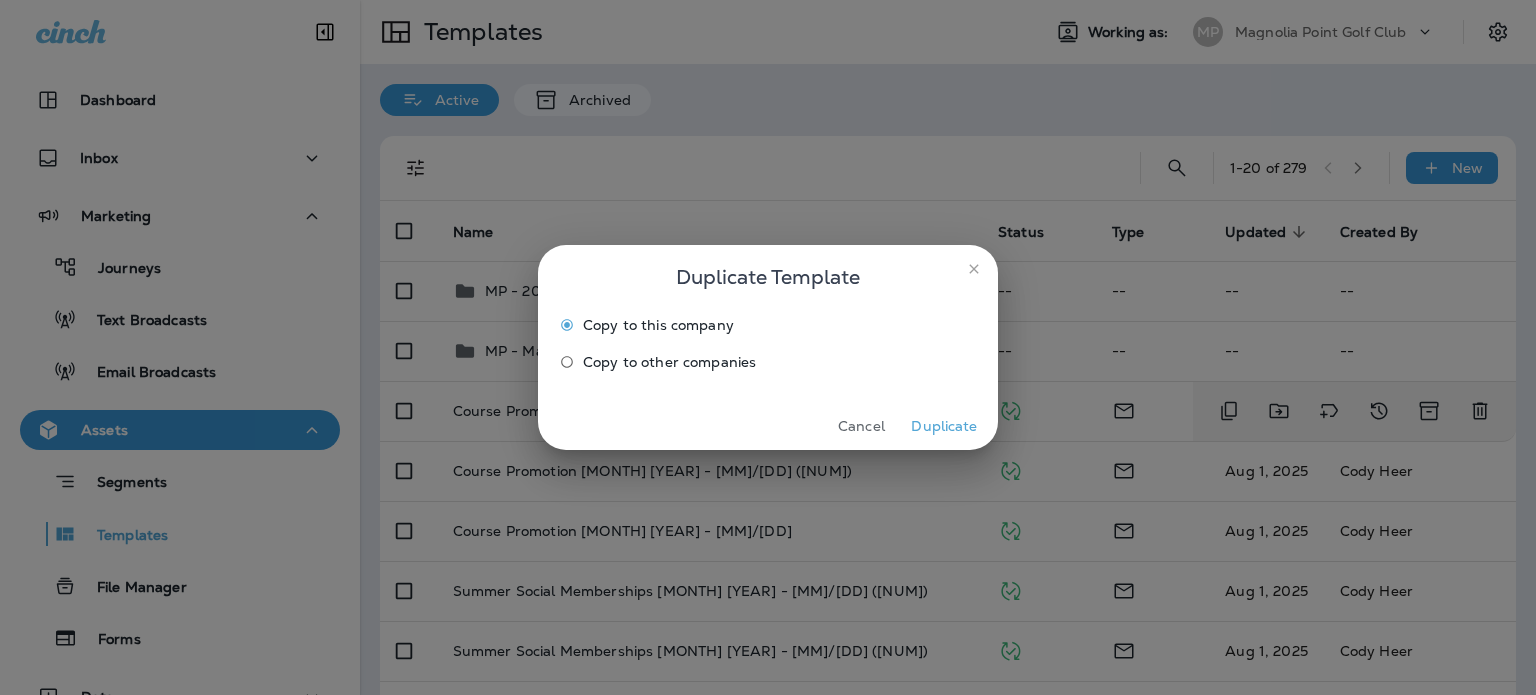 click on "Duplicate" at bounding box center [944, 426] 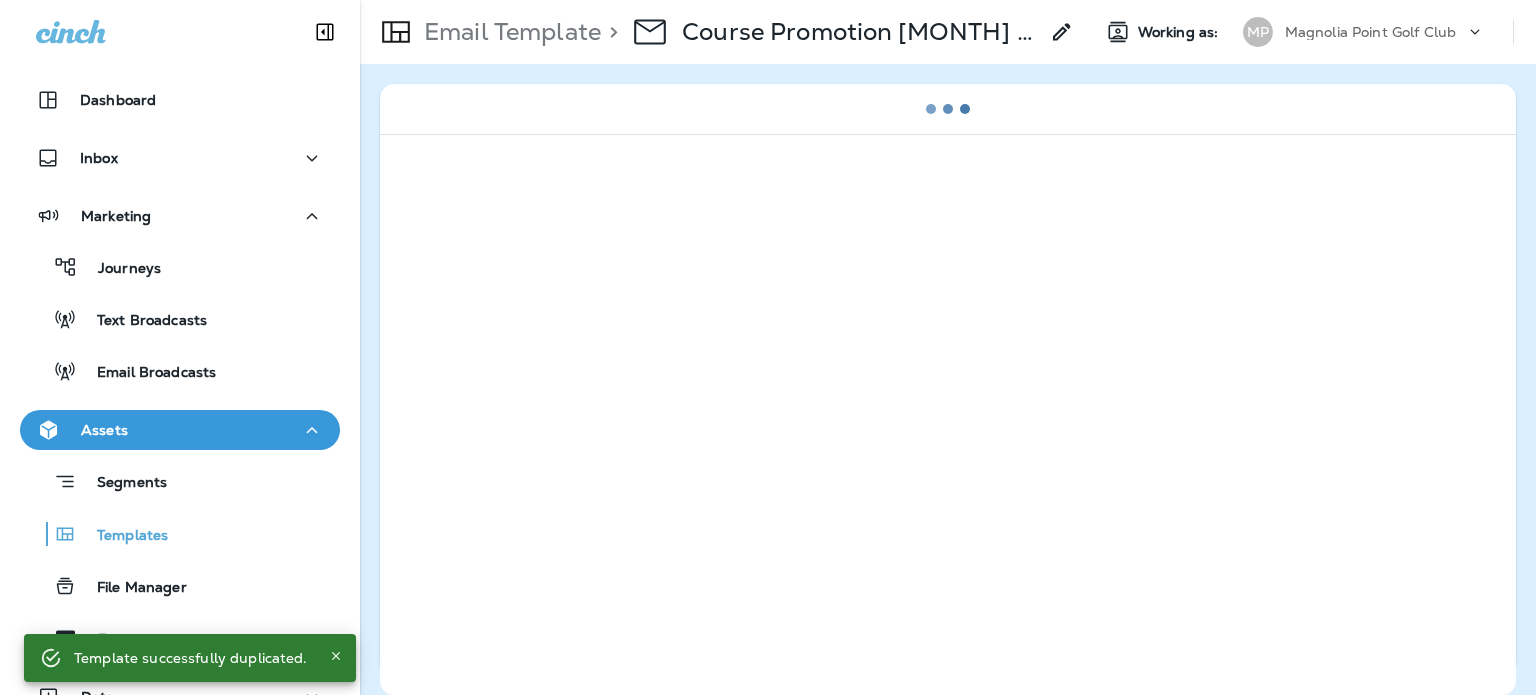 click on "> Course Promotion [MONTH] [YEAR] - [MM]/[DD] ([#]) Copy" at bounding box center (837, 32) 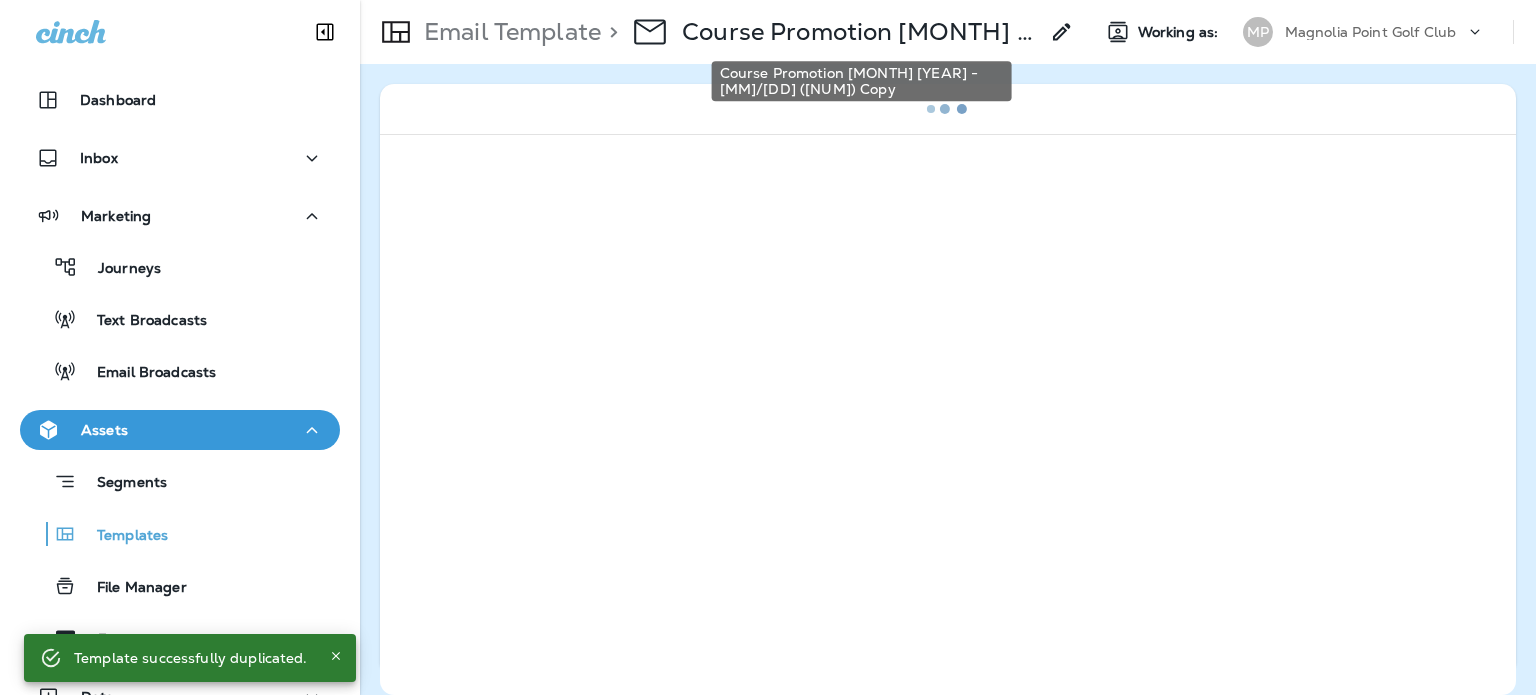 click on "Course Promotion [MONTH] [YEAR] - [MM]/[DD] ([NUM]) Copy" at bounding box center (860, 32) 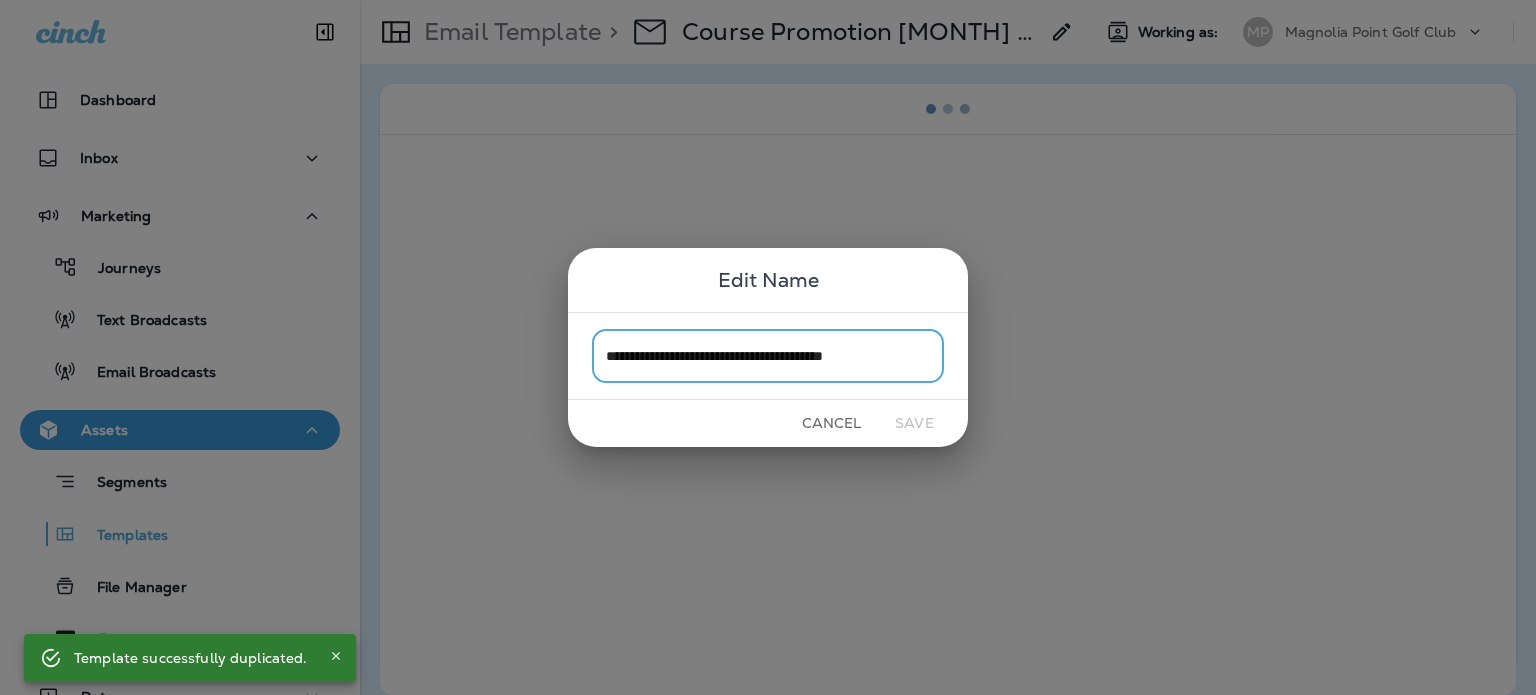 click on "**********" at bounding box center (768, 355) 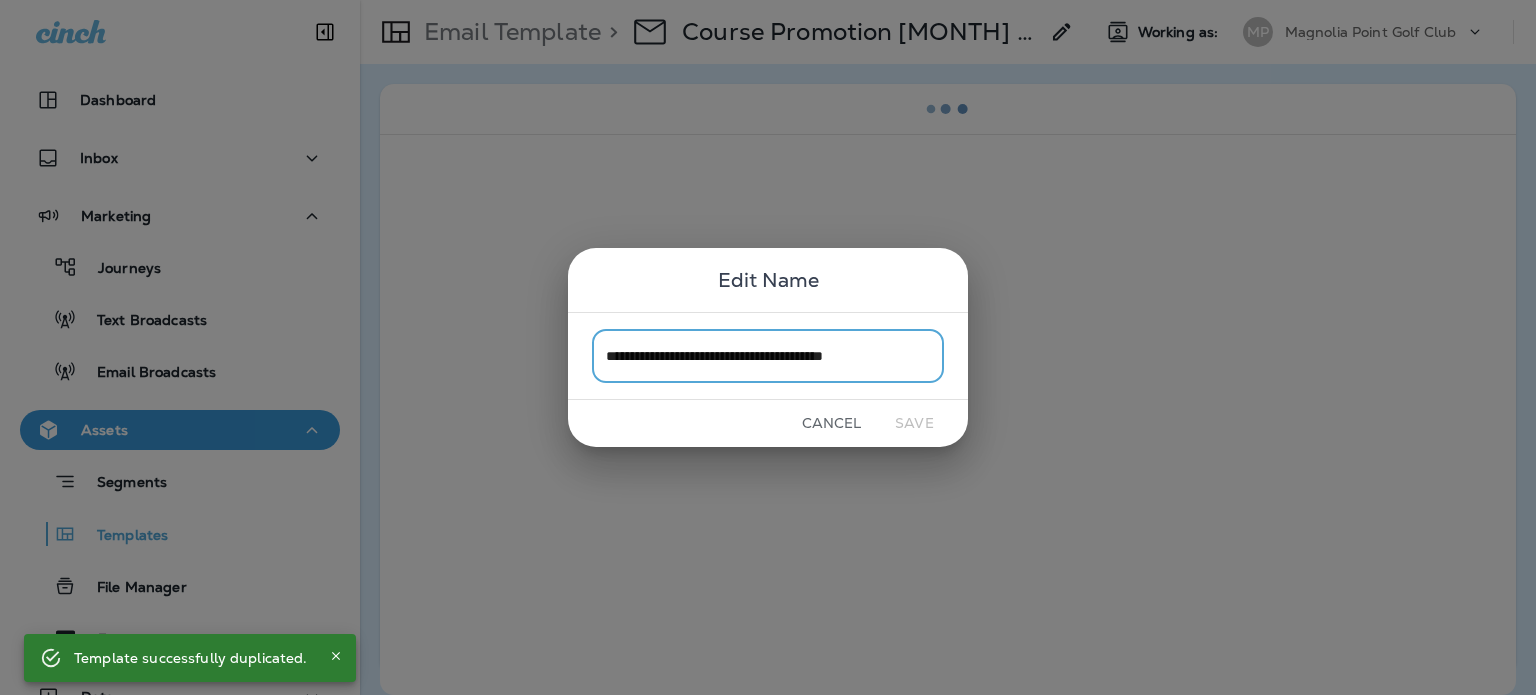 click on "**********" at bounding box center [768, 355] 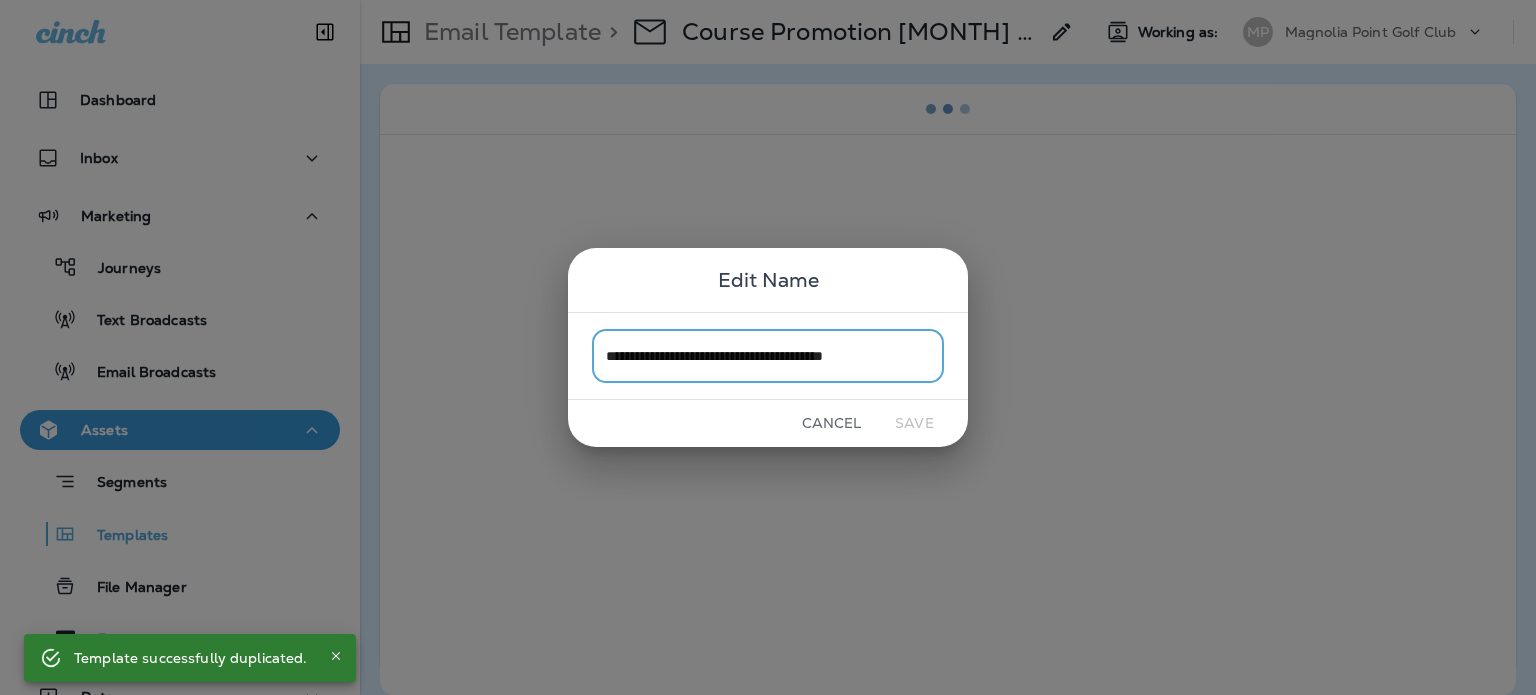 click on "Cancel" at bounding box center (831, 423) 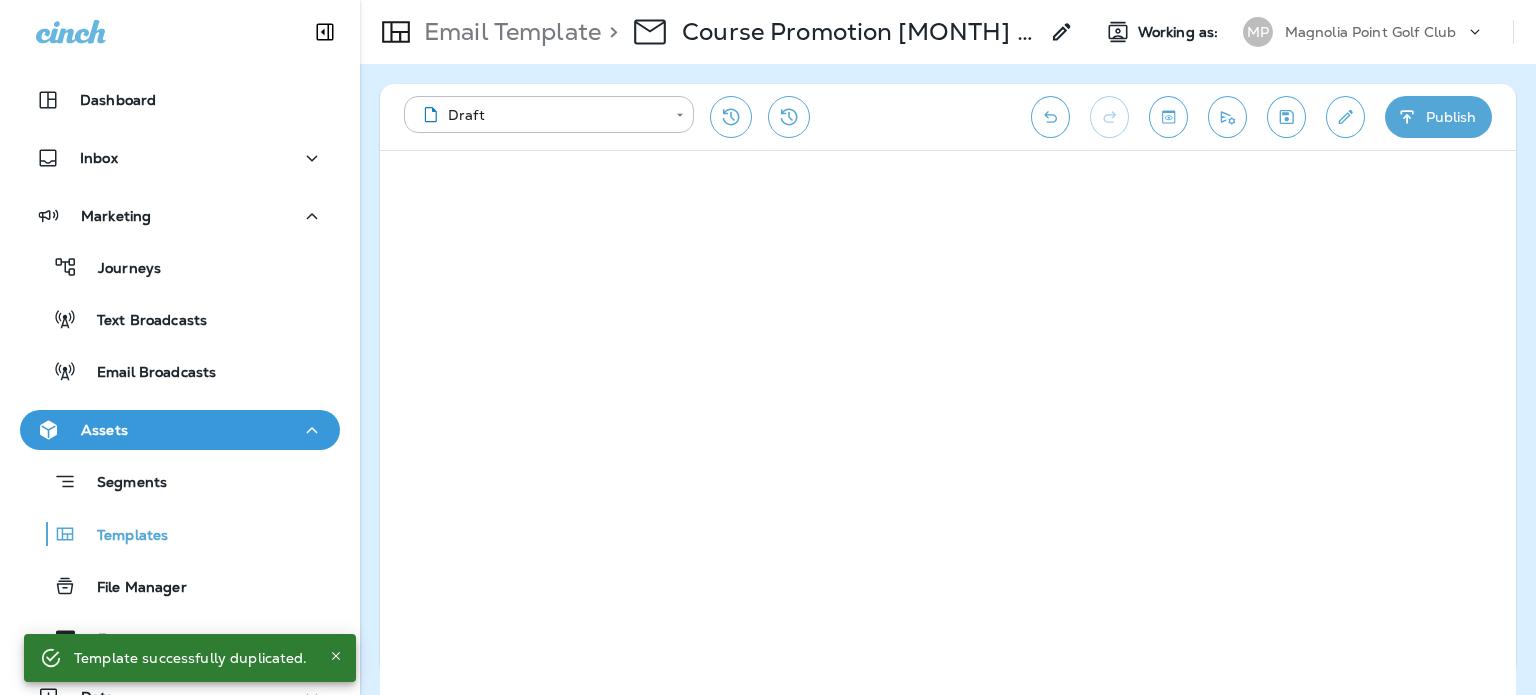 click on "Email Template" at bounding box center (508, 32) 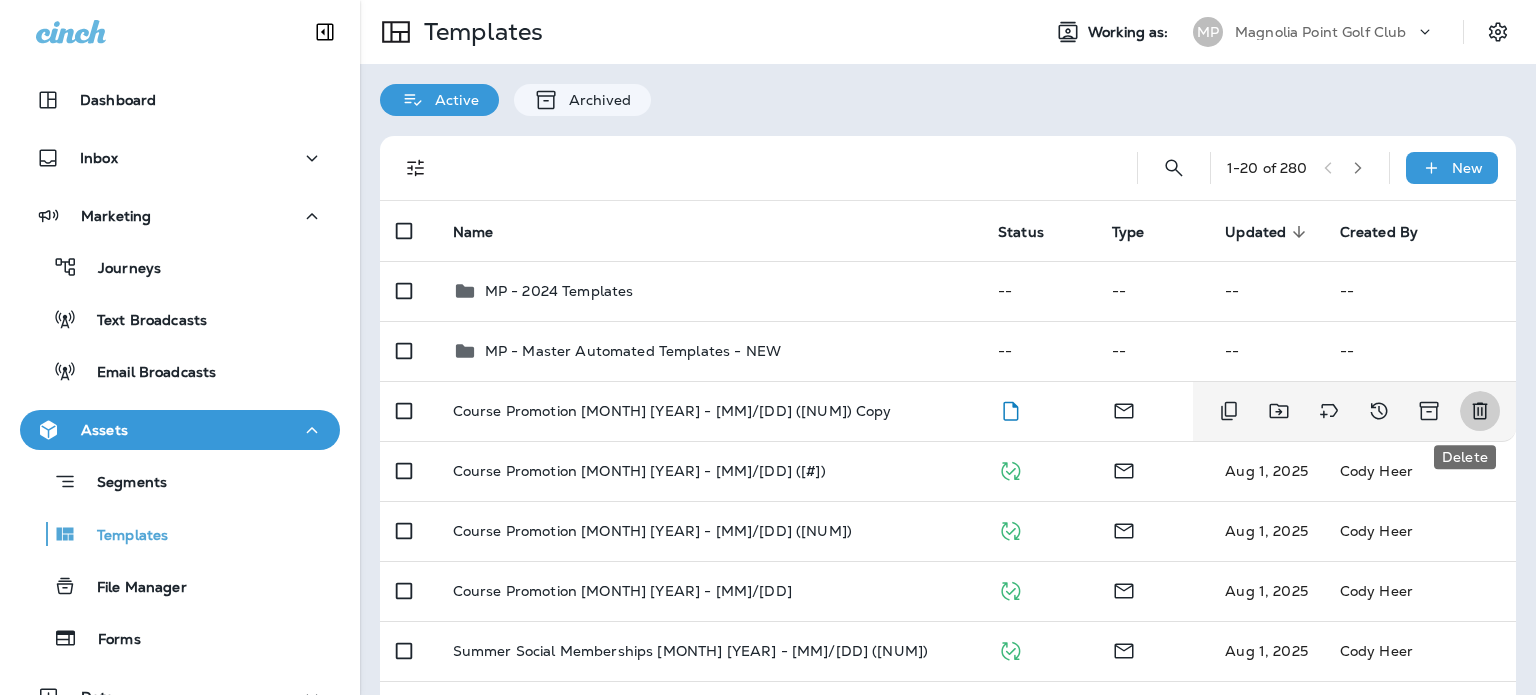 click 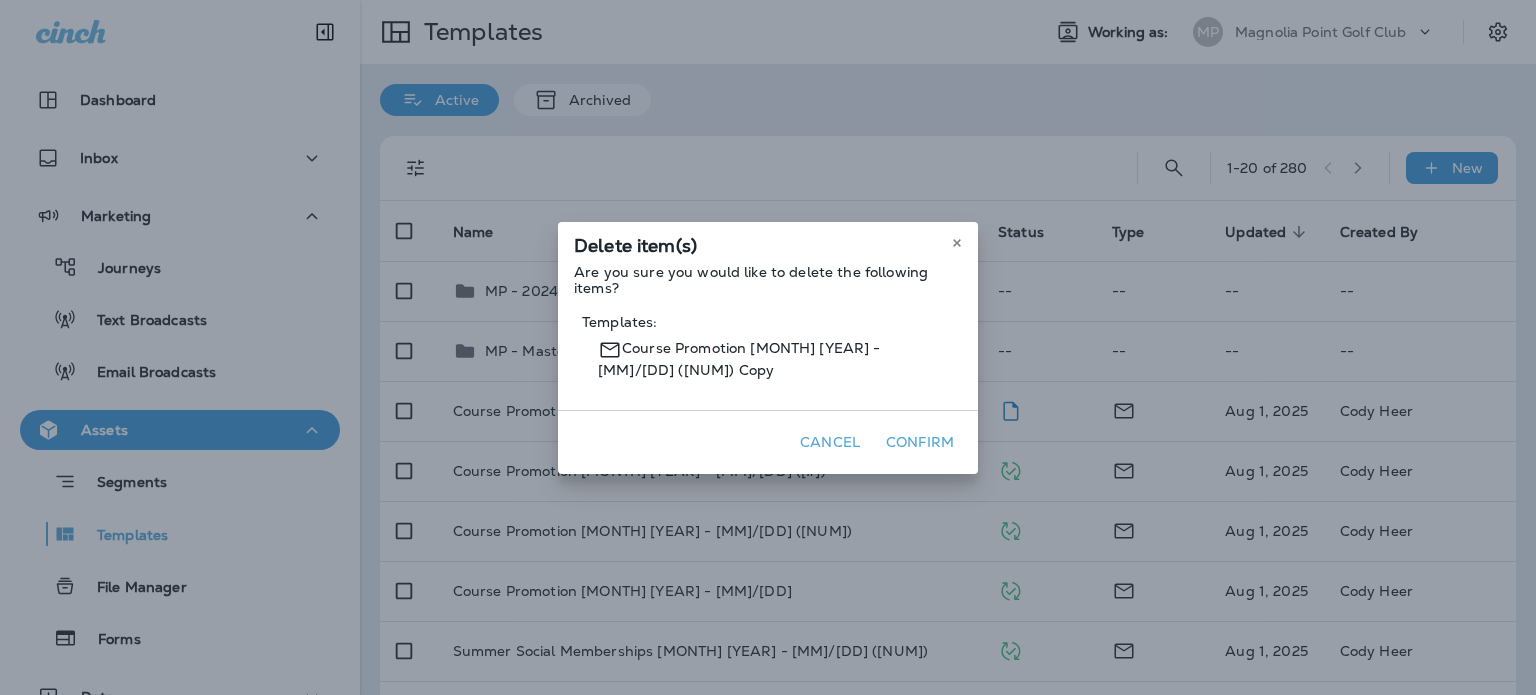 click on "Confirm" at bounding box center [920, 442] 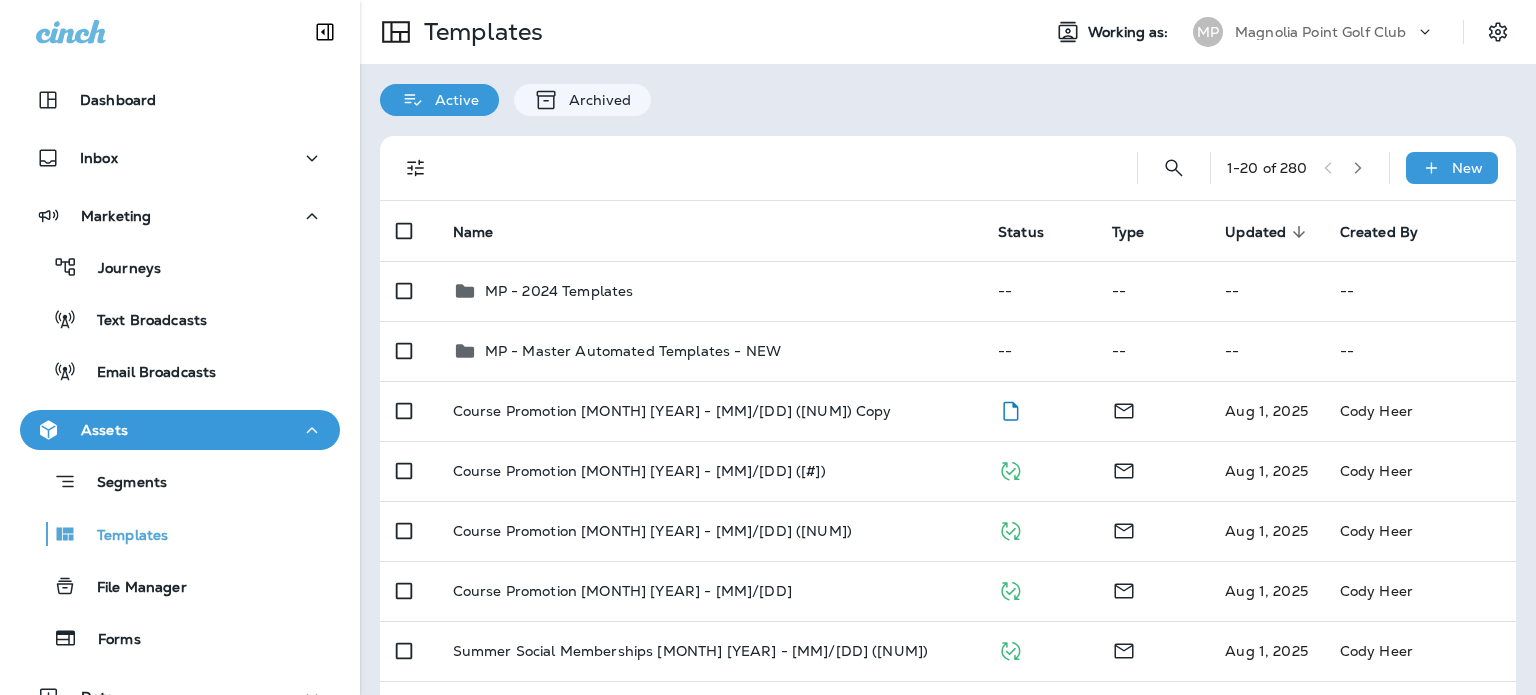 click at bounding box center [768, 347] 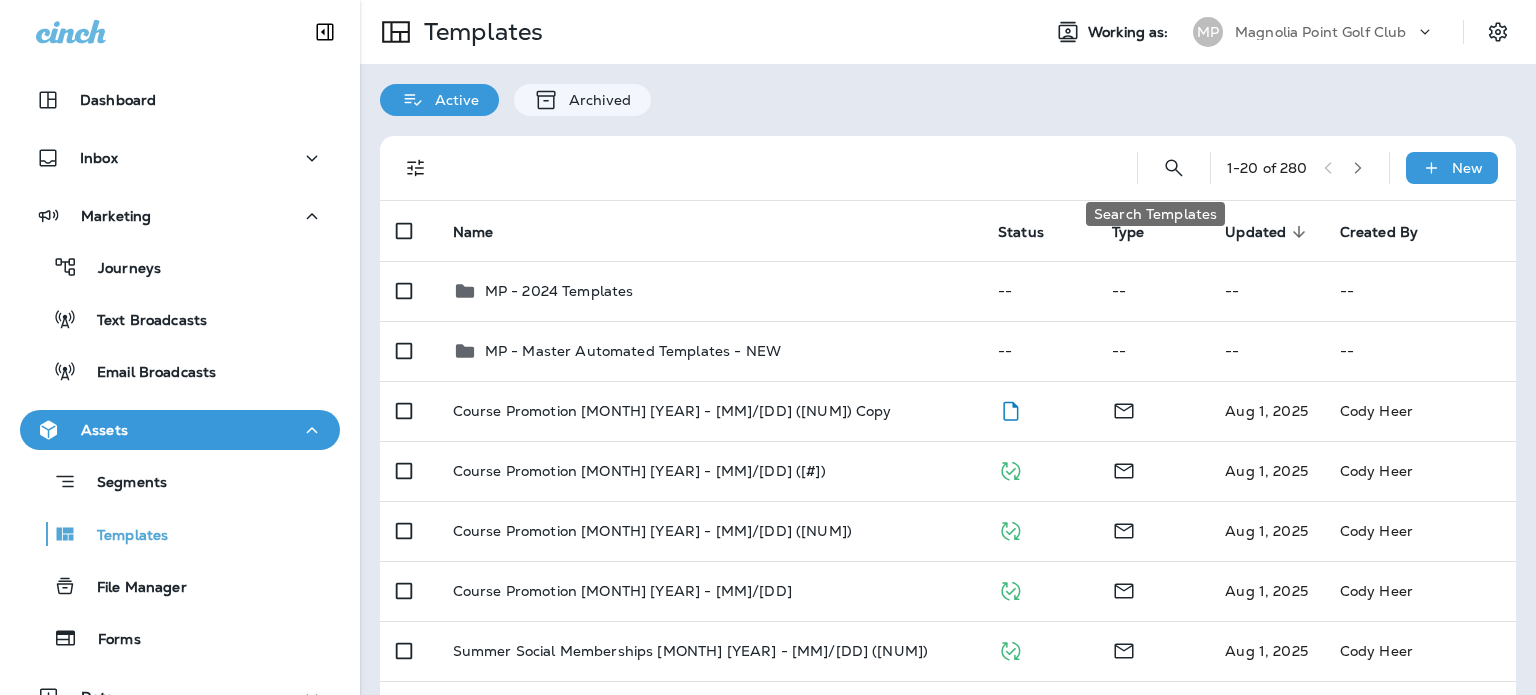 click 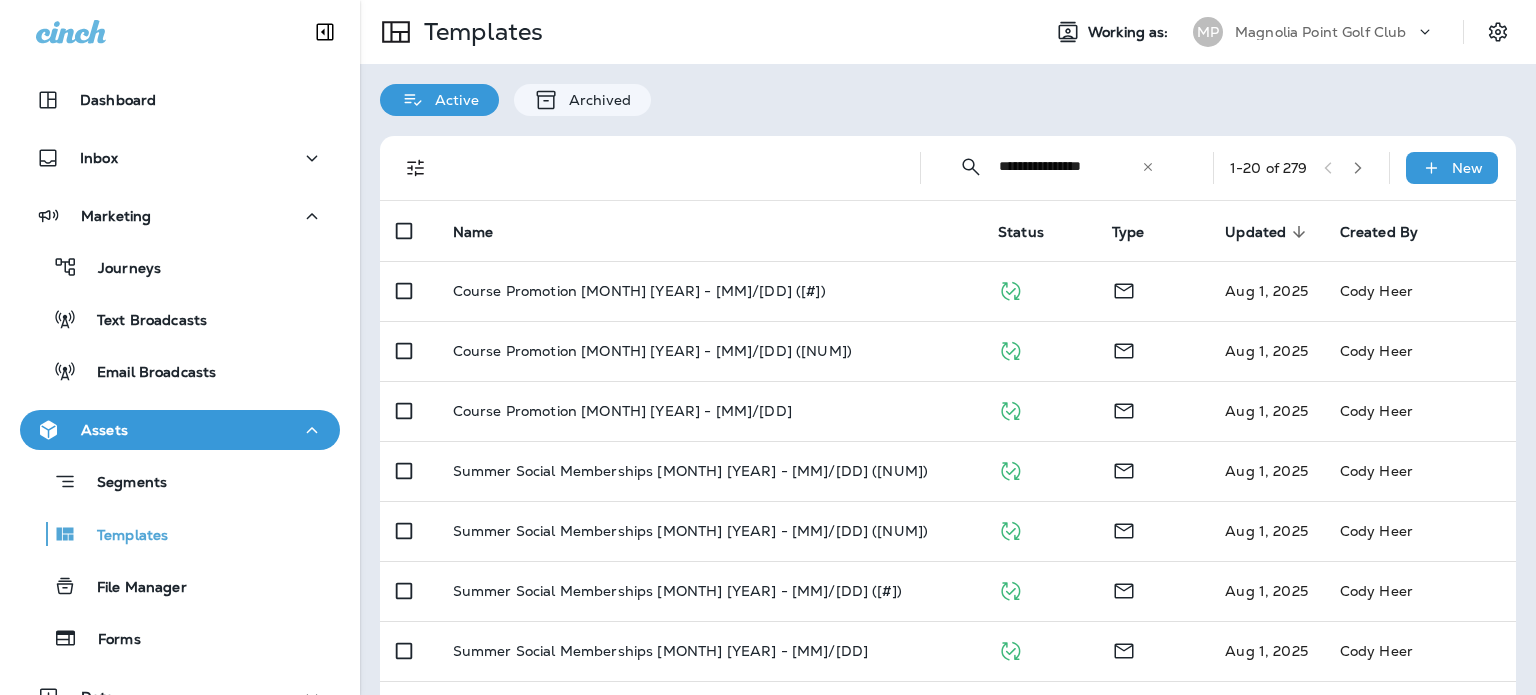 type on "**********" 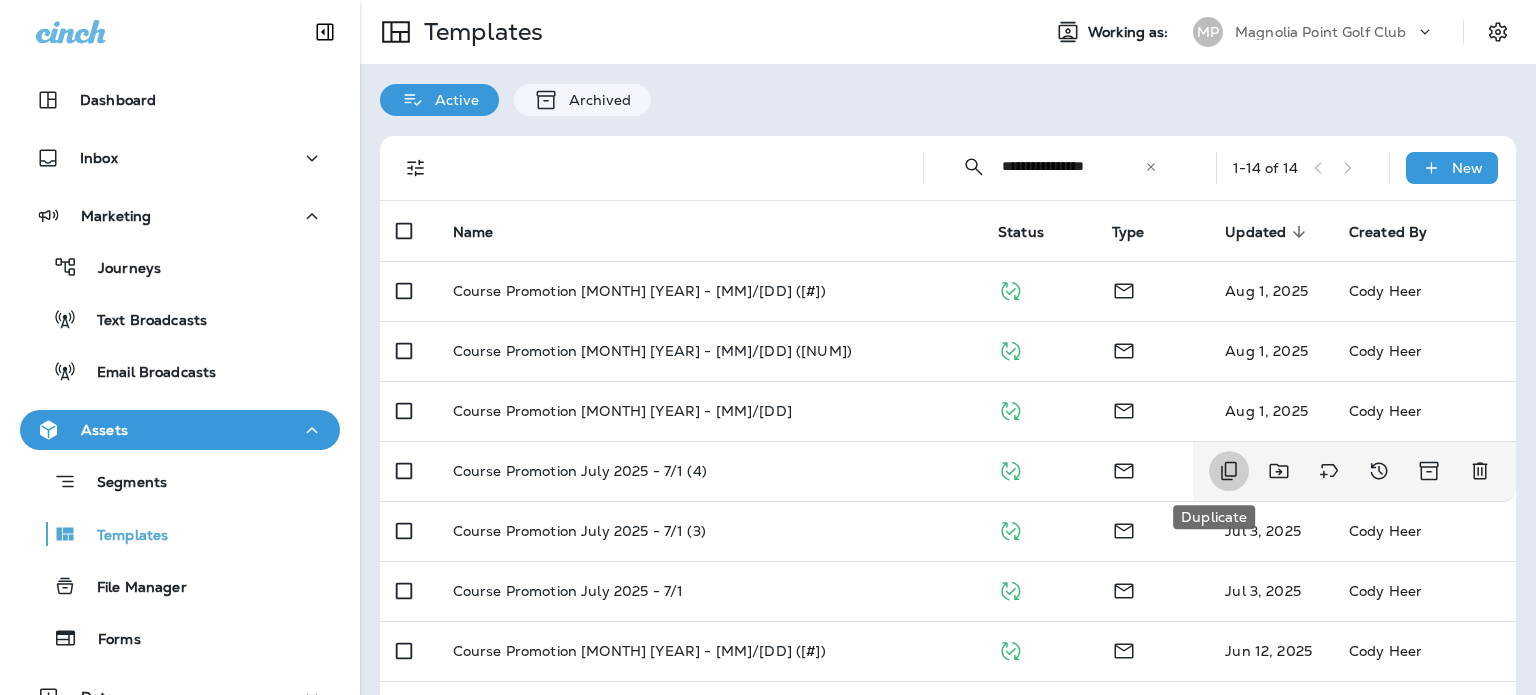 click 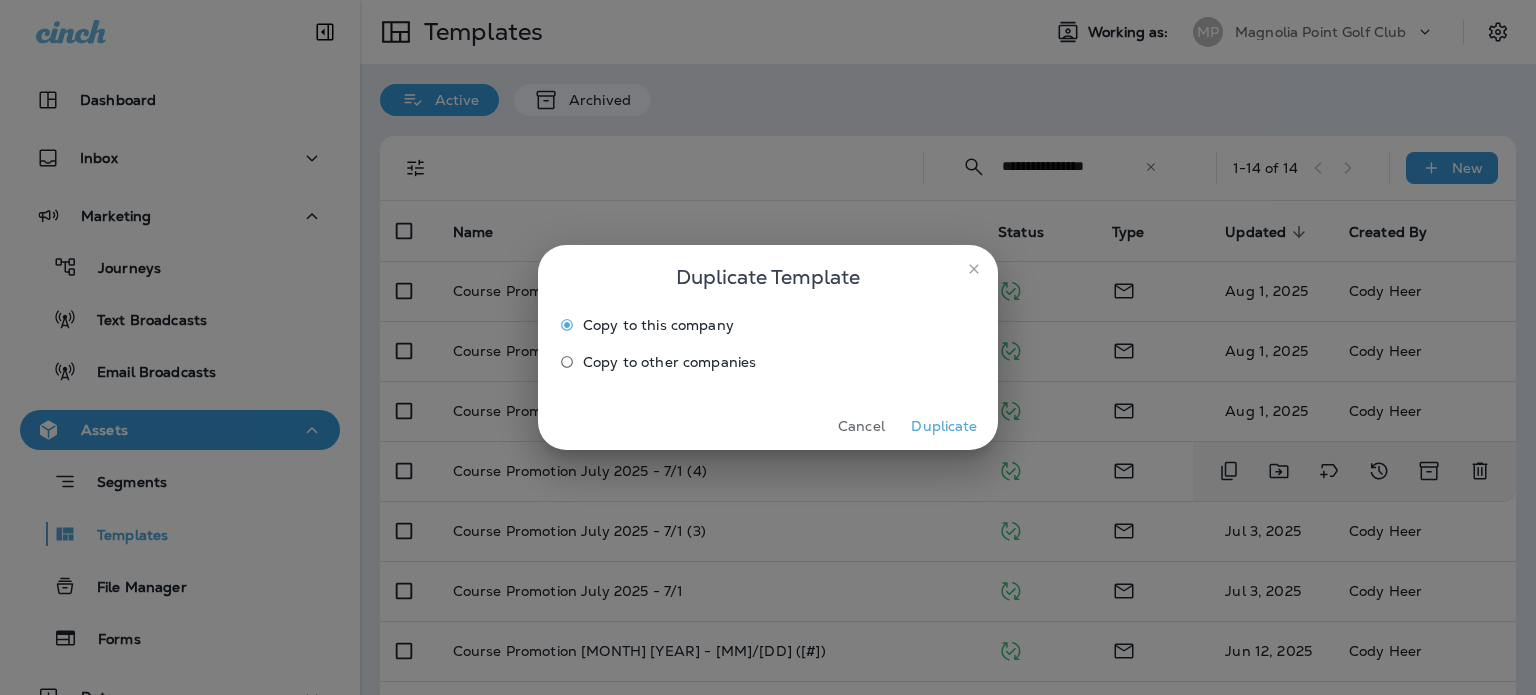 click on "Duplicate" at bounding box center [944, 426] 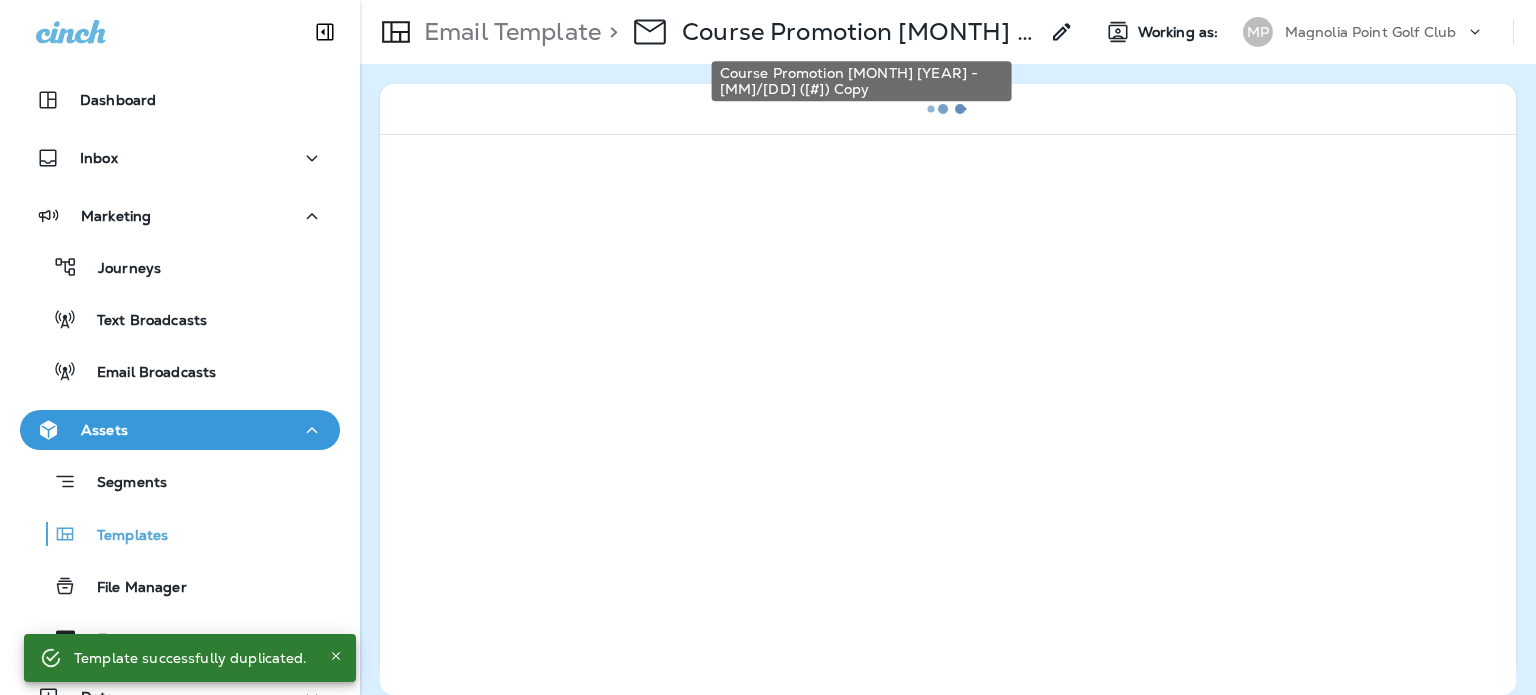 click on "Course Promotion [MONTH] [YEAR] - [MM]/[DD] ([#]) Copy" at bounding box center [860, 32] 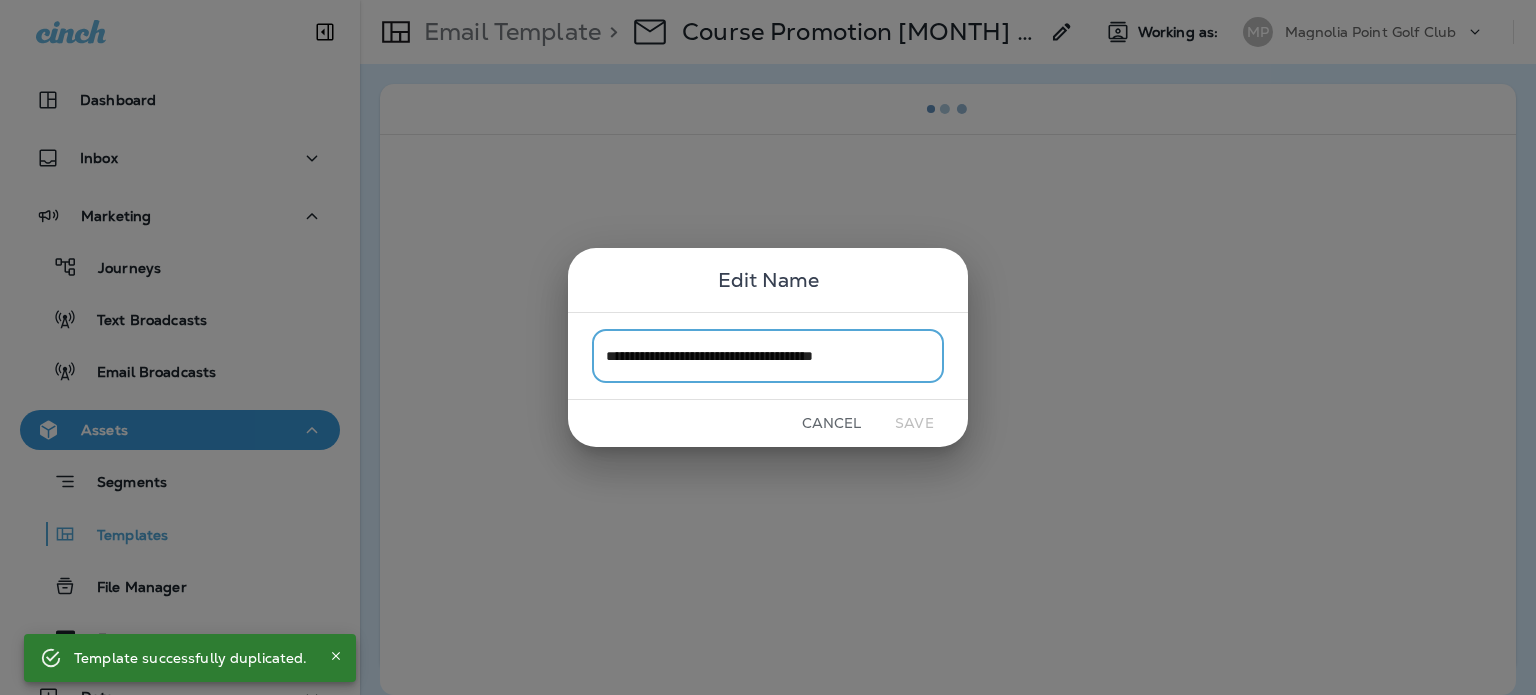 click on "**********" at bounding box center [768, 355] 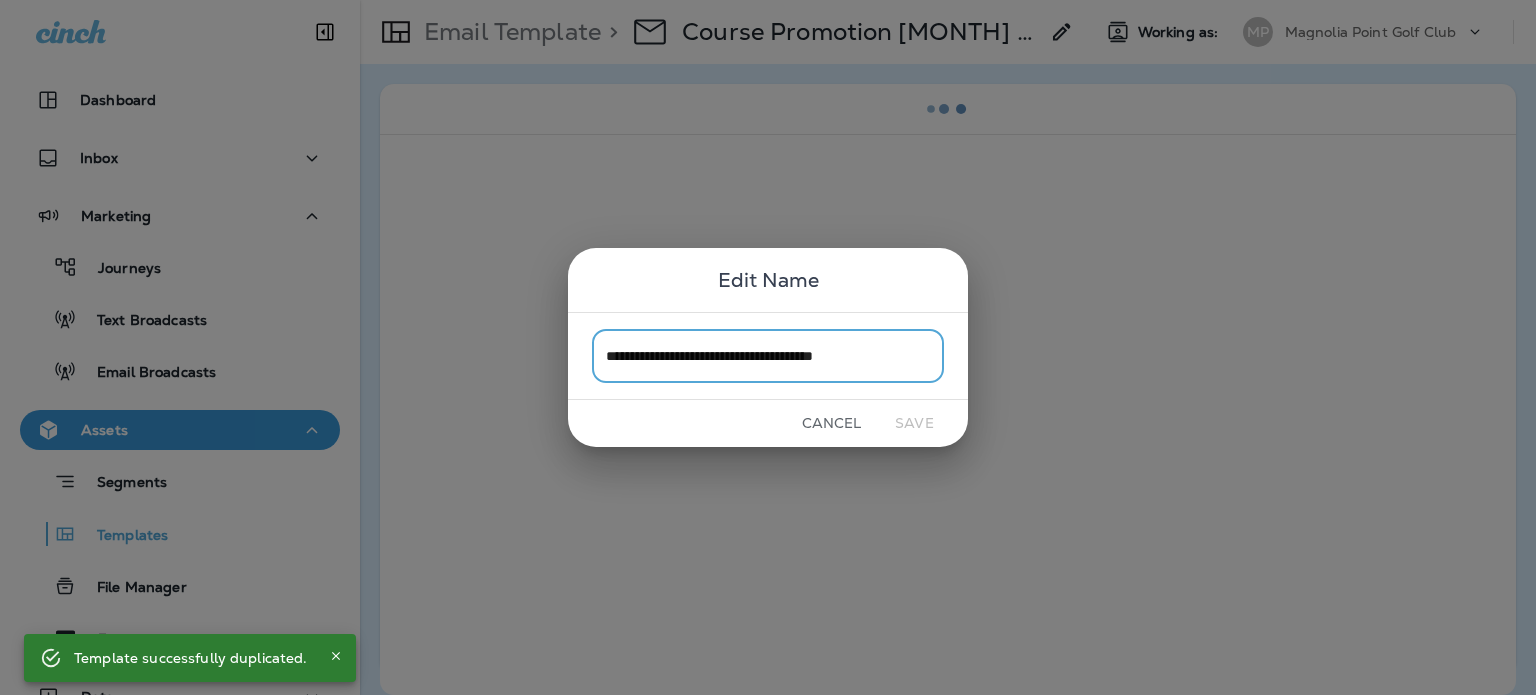 click on "**********" at bounding box center (768, 355) 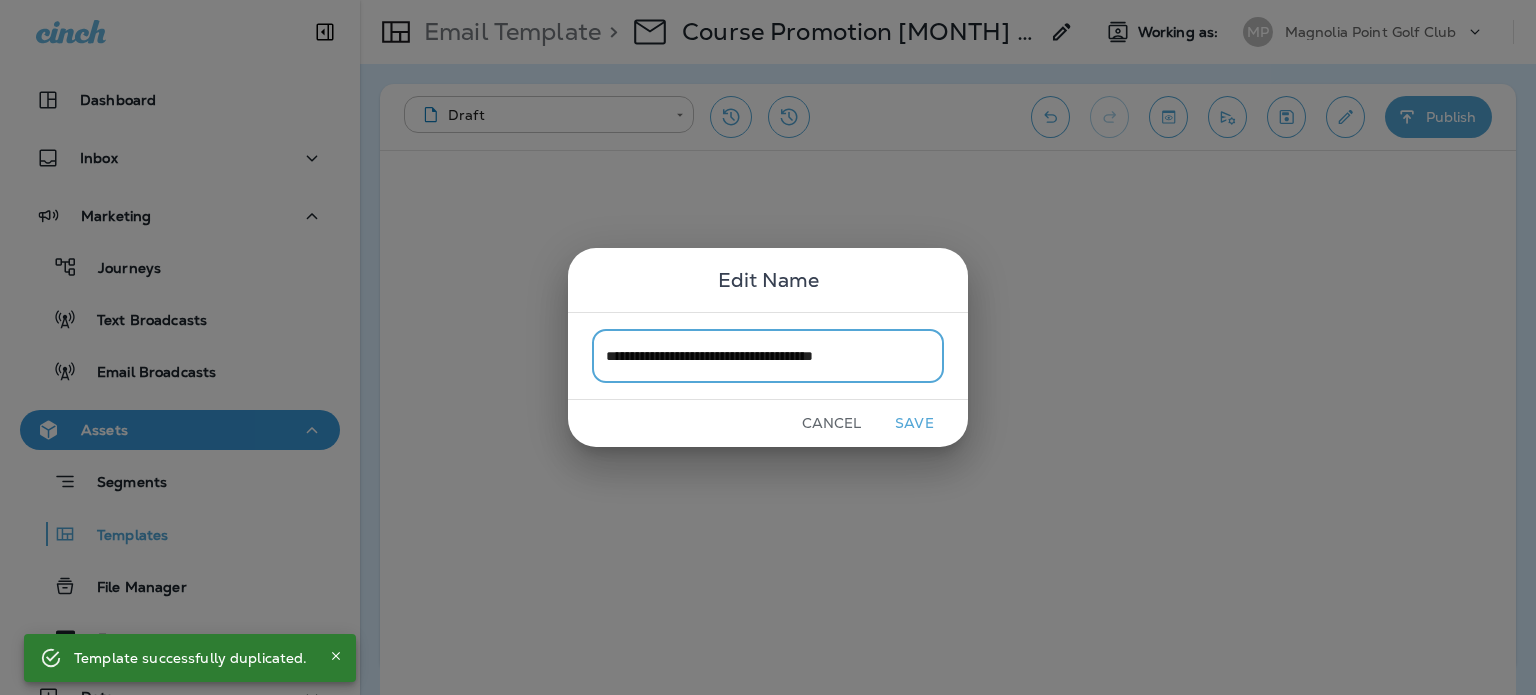 drag, startPoint x: 869, startPoint y: 352, endPoint x: 985, endPoint y: 352, distance: 116 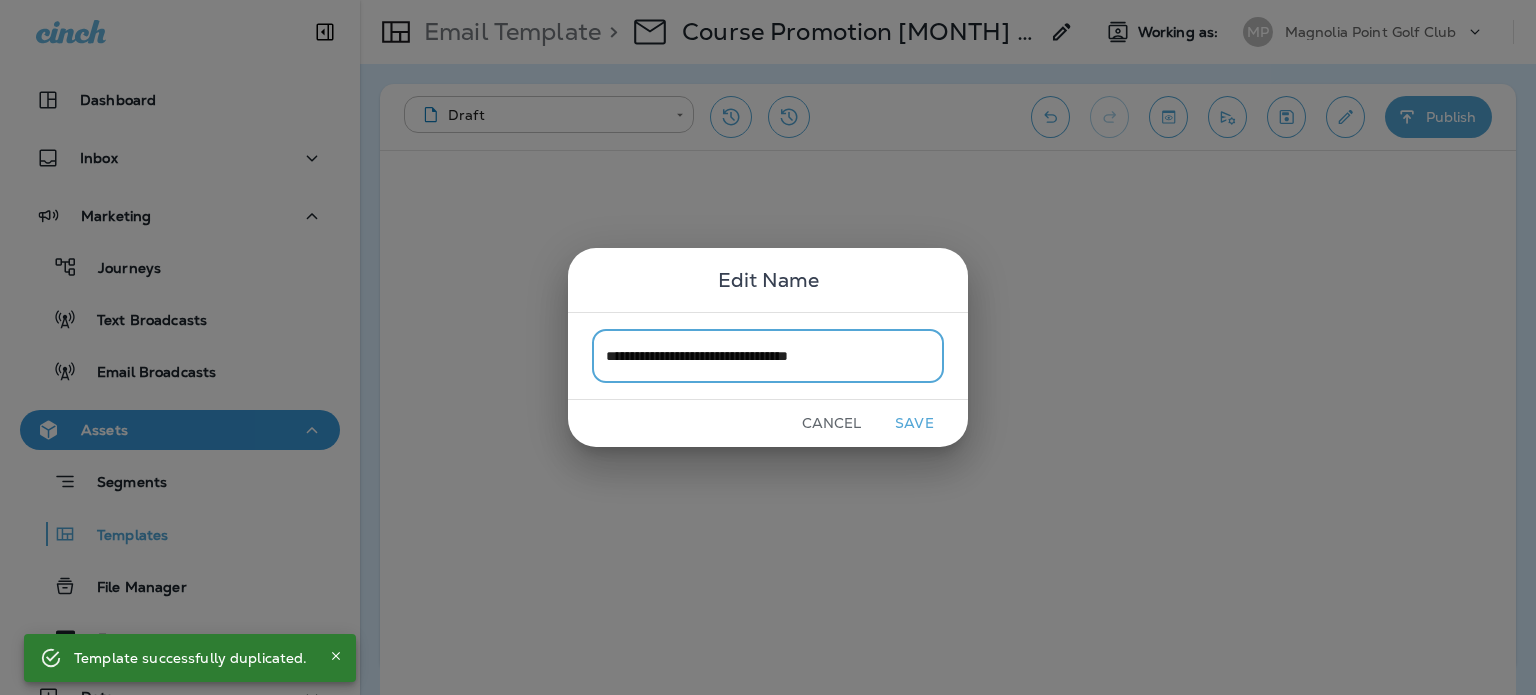 type on "**********" 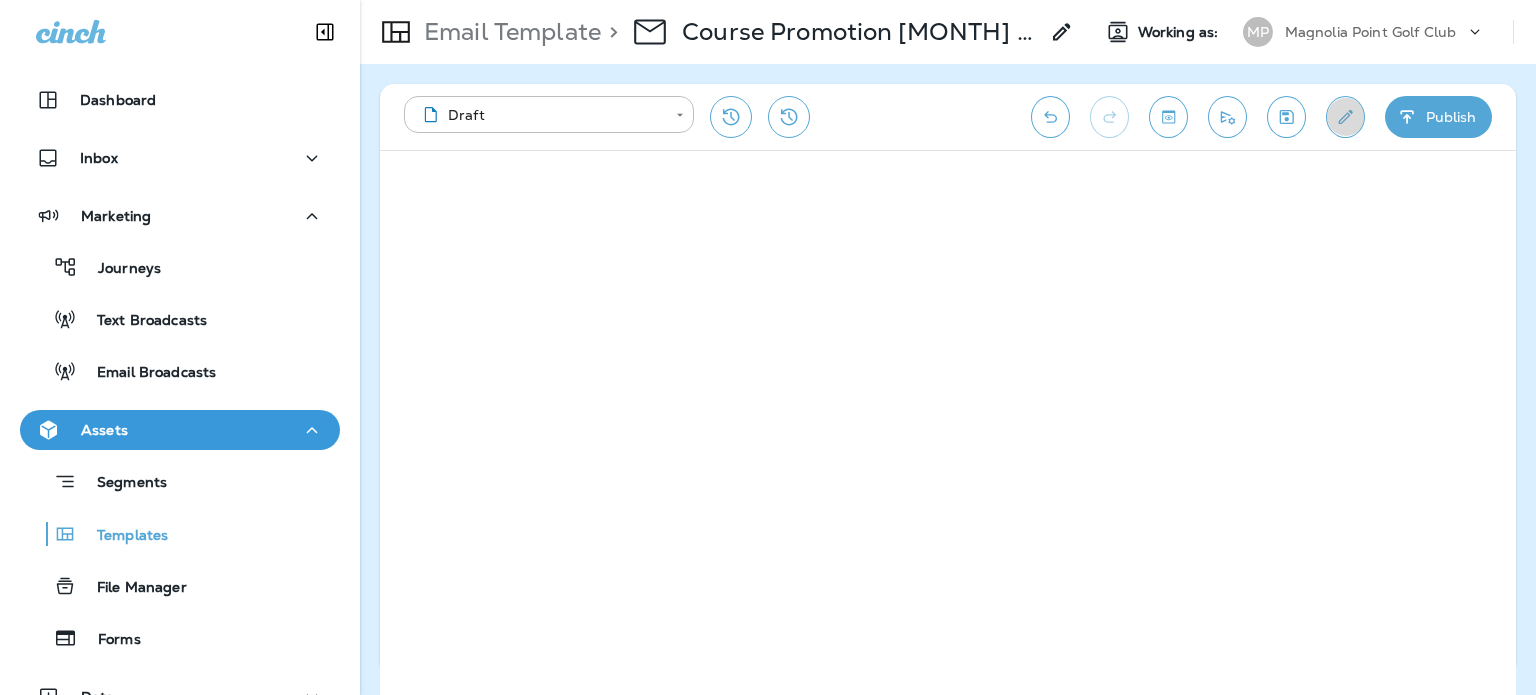 click at bounding box center [1345, 117] 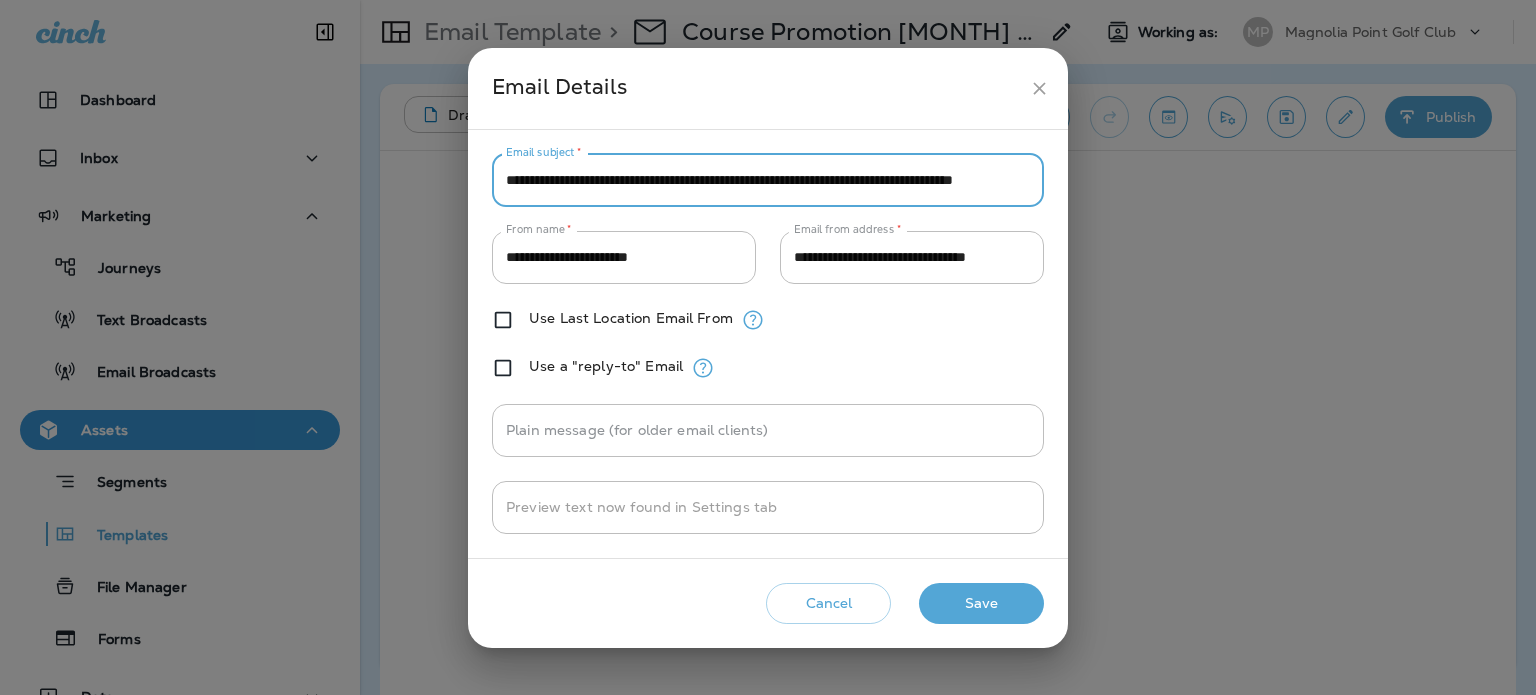 scroll, scrollTop: 0, scrollLeft: 76, axis: horizontal 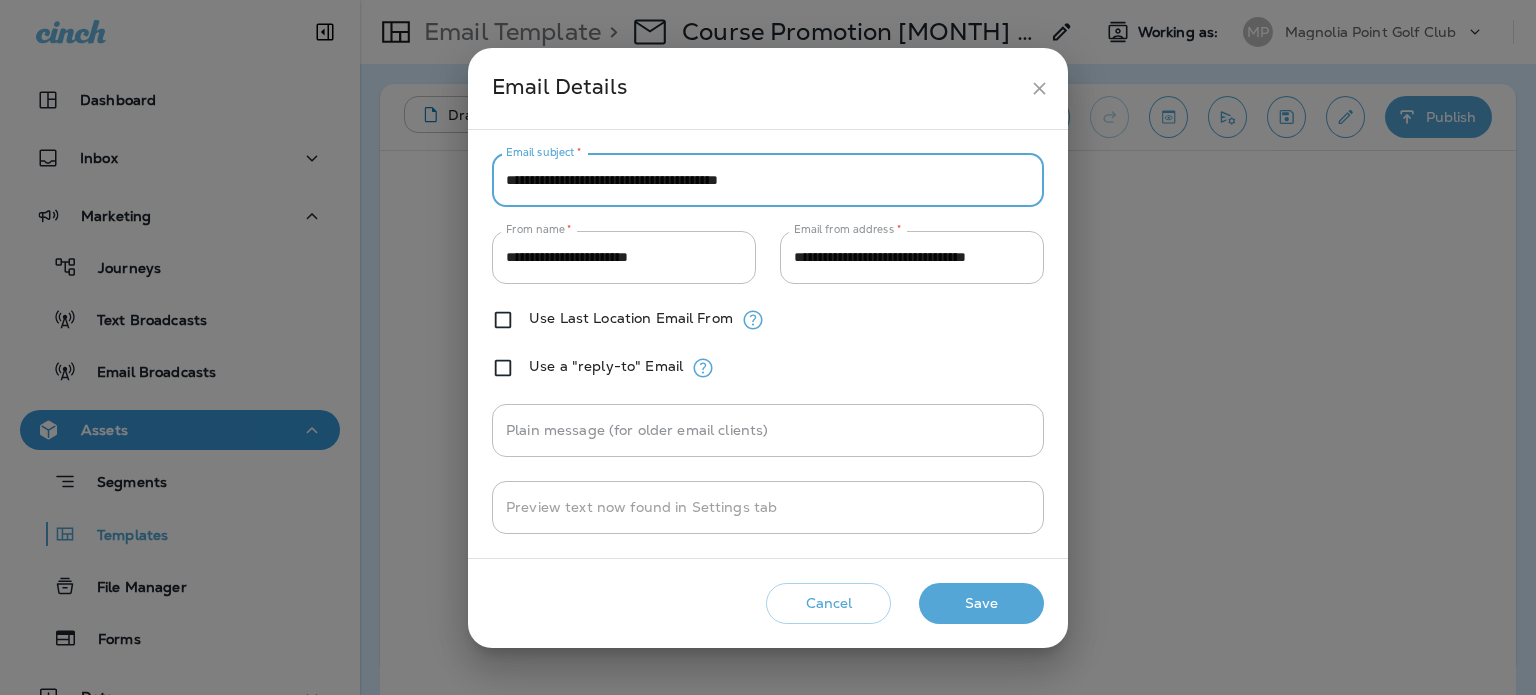 type on "**********" 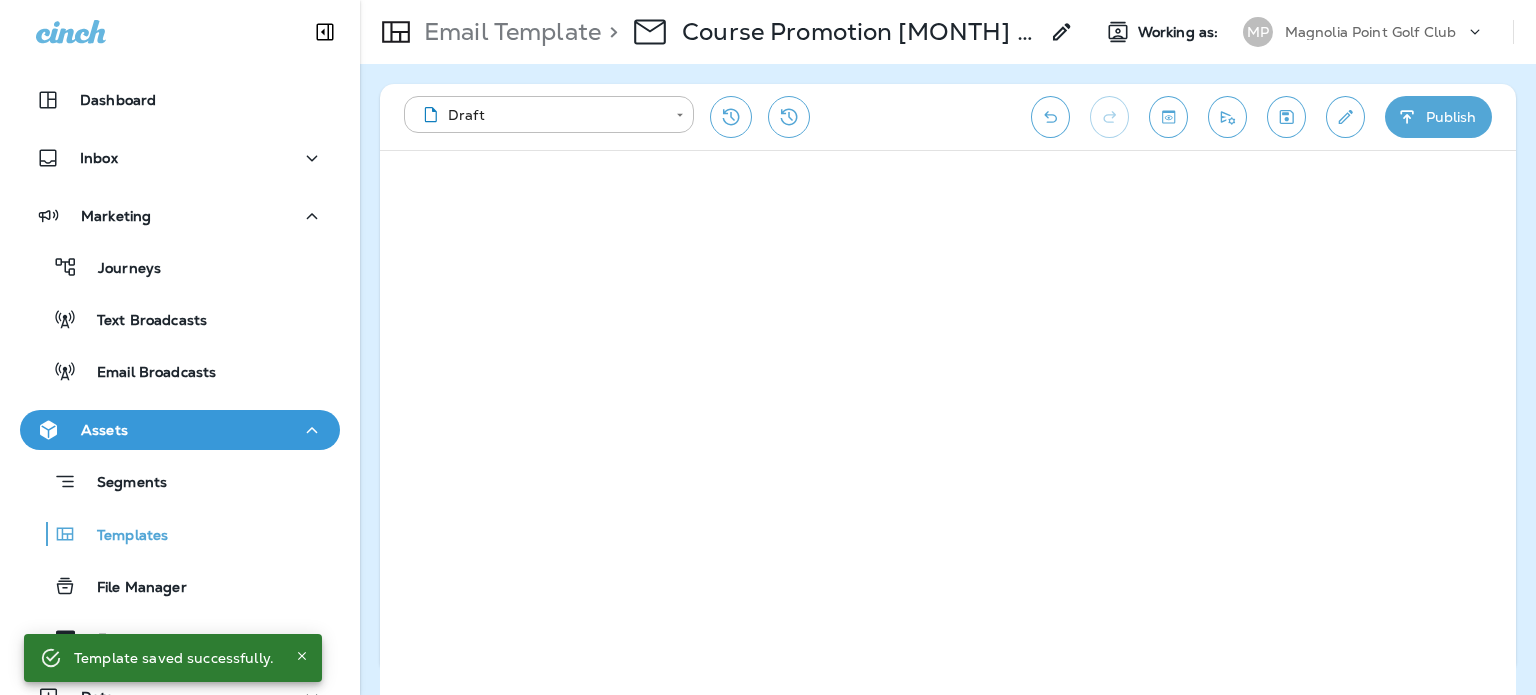 click on "**********" at bounding box center (948, 117) 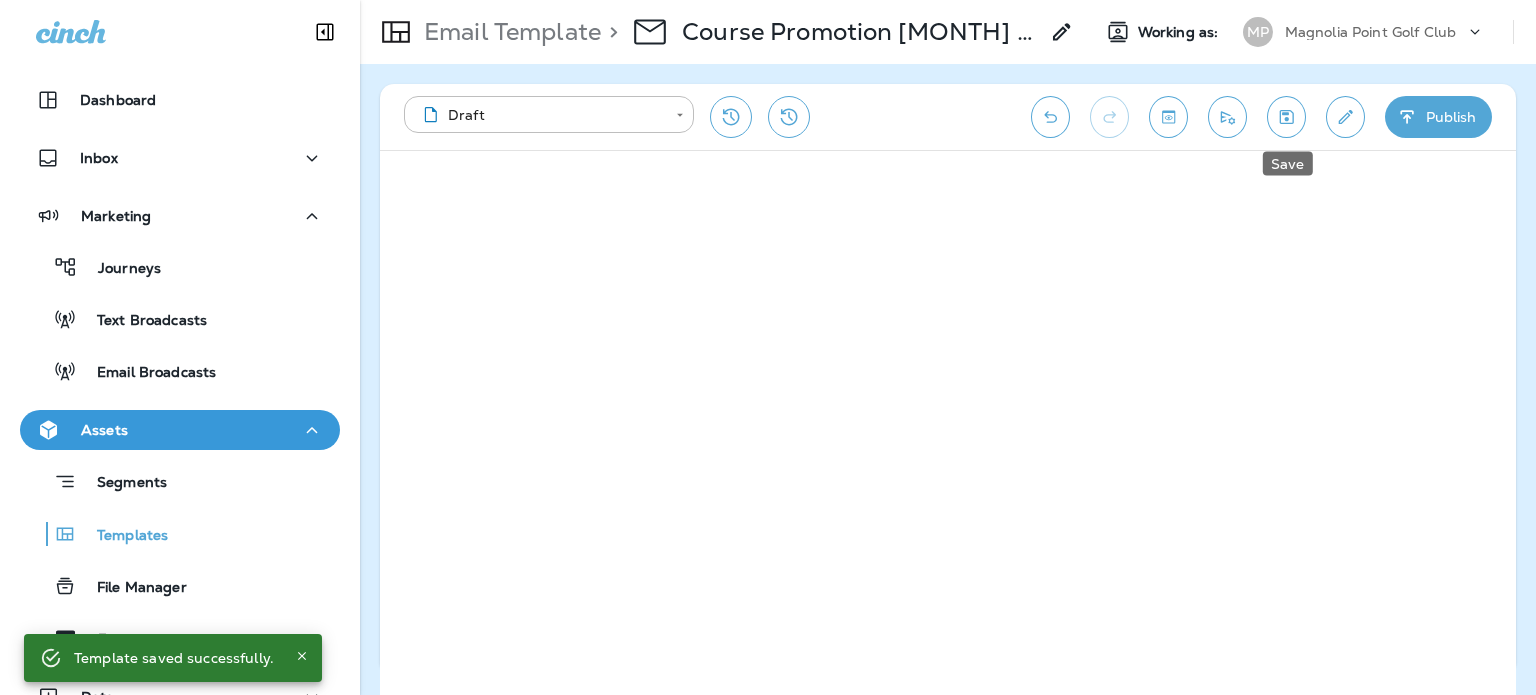 click 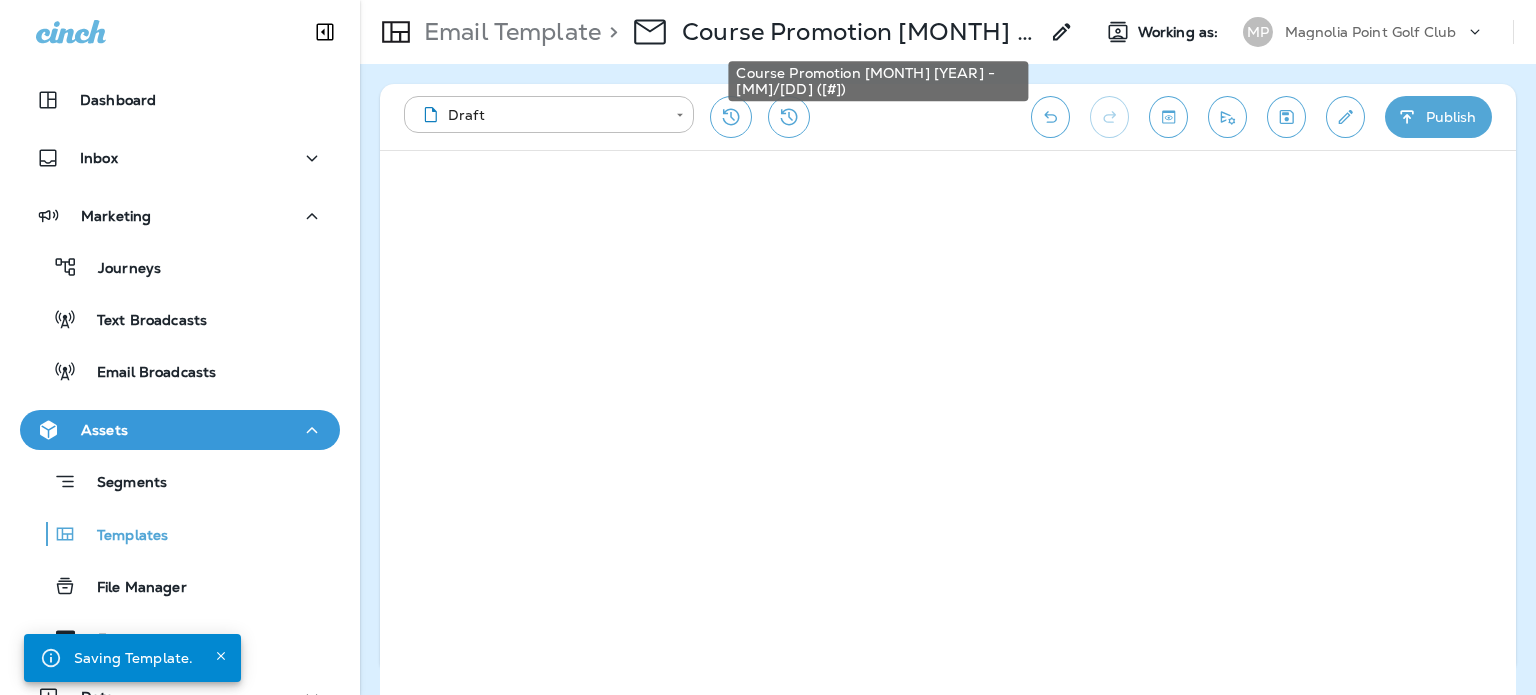 click on "Course Promotion [MONTH] [YEAR] - [MM]/[DD] ([#])" at bounding box center (860, 32) 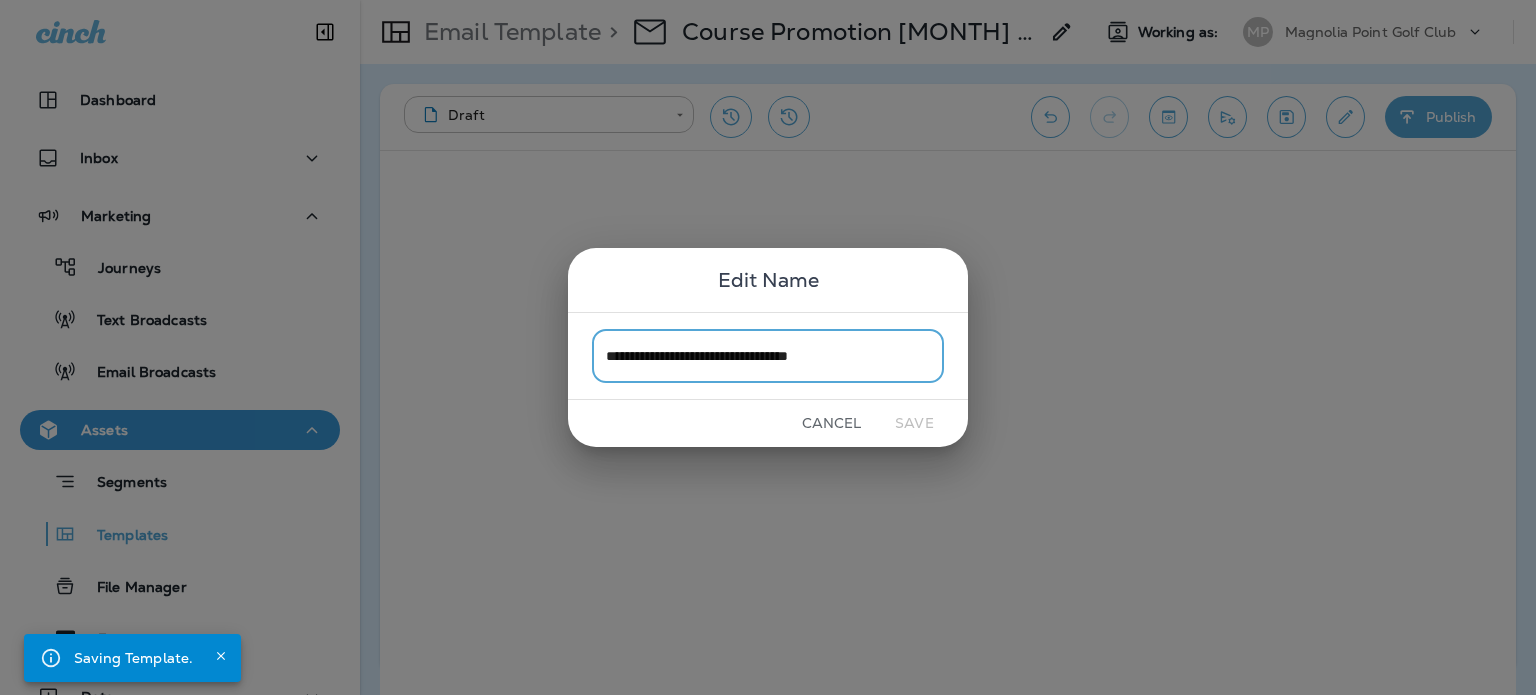 click on "**********" at bounding box center [768, 355] 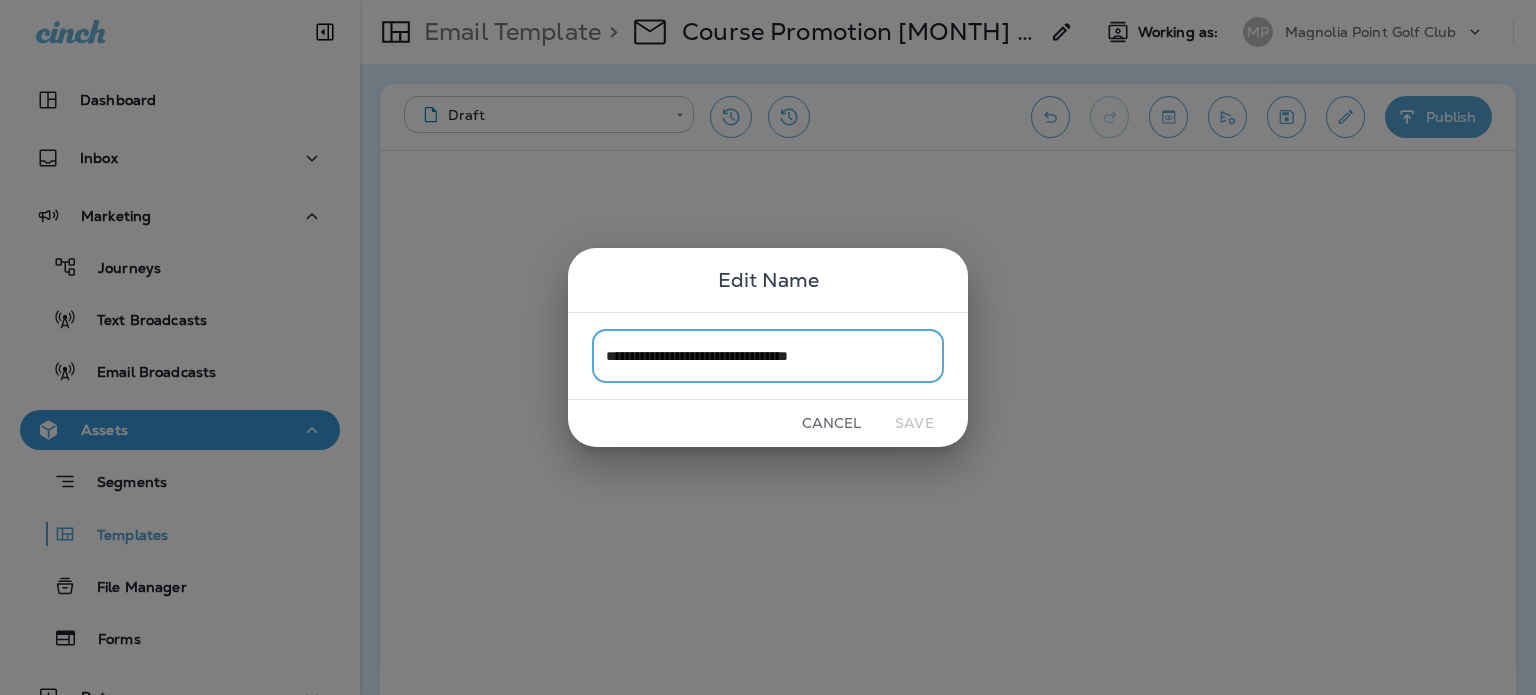 drag, startPoint x: 735, startPoint y: 358, endPoint x: 757, endPoint y: 359, distance: 22.022715 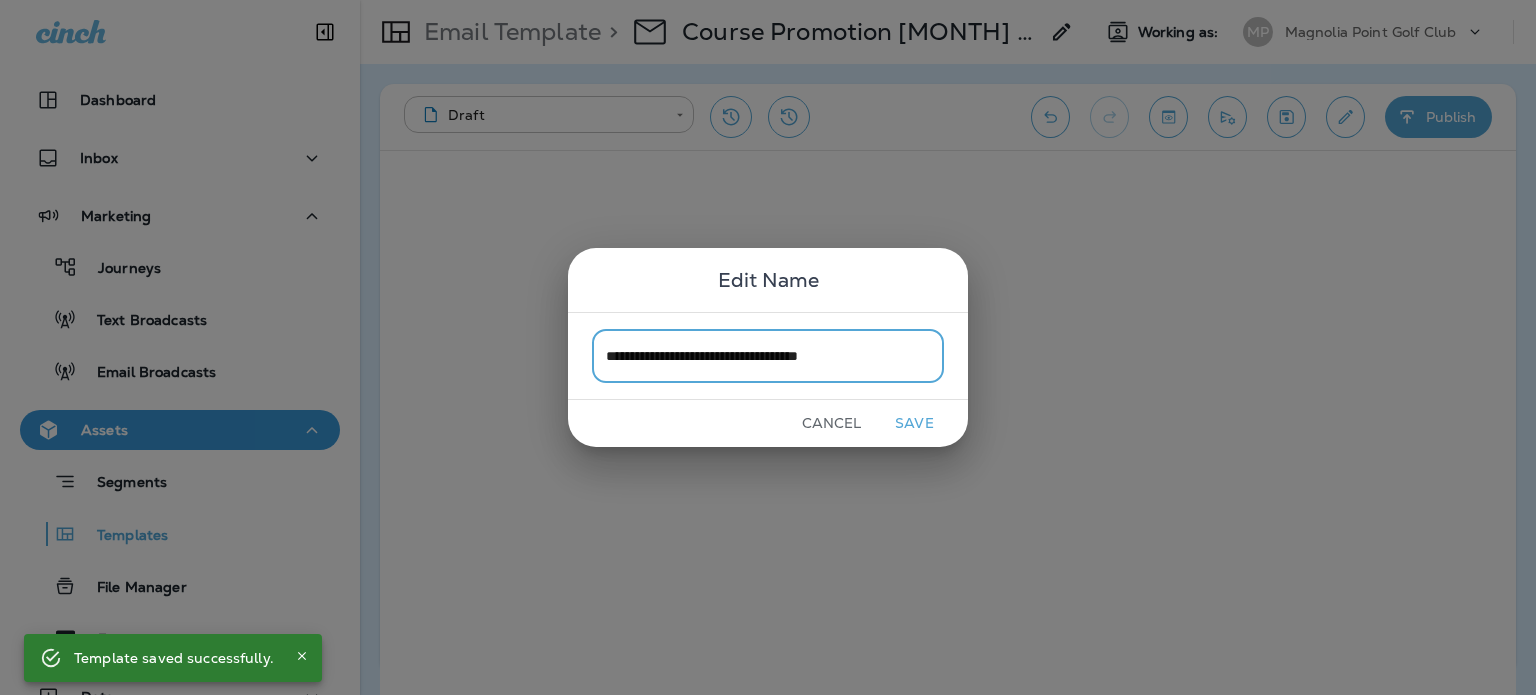 type on "**********" 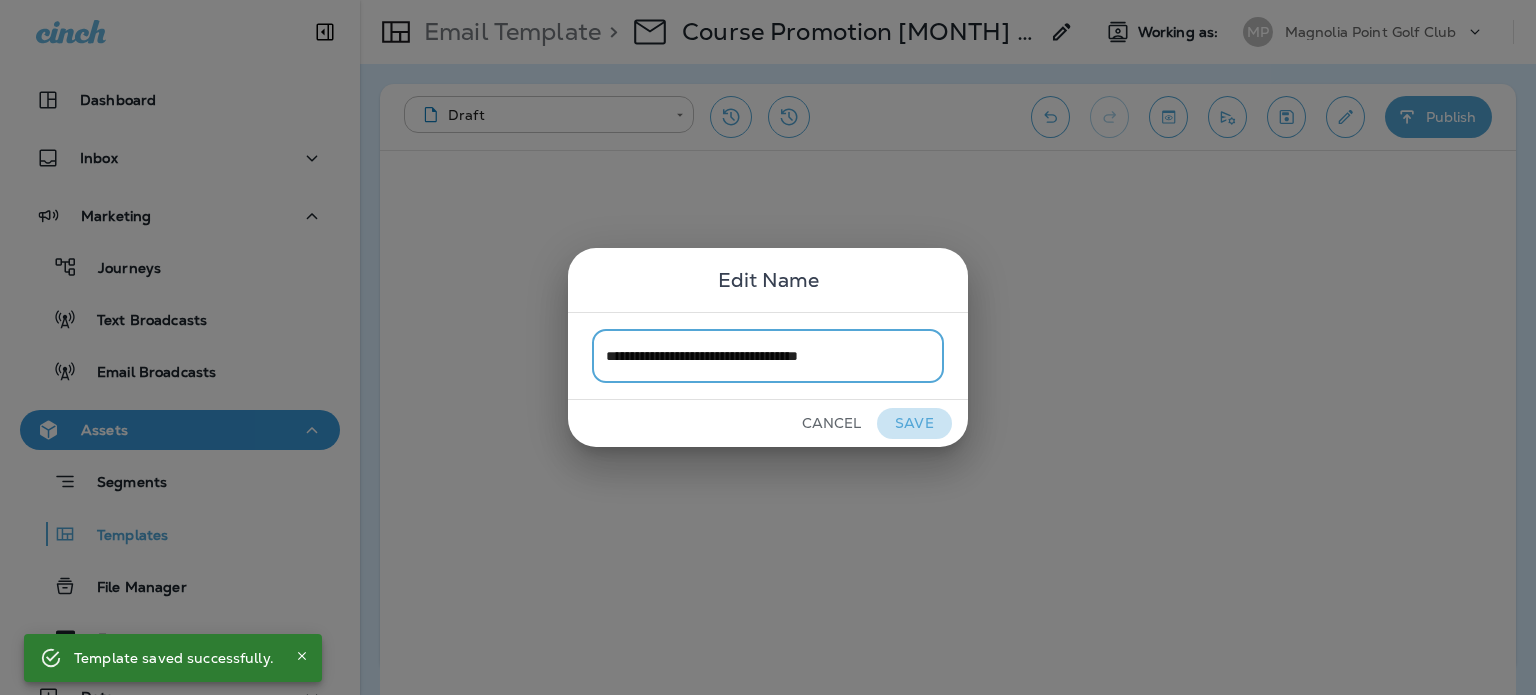 click on "Save" at bounding box center (914, 423) 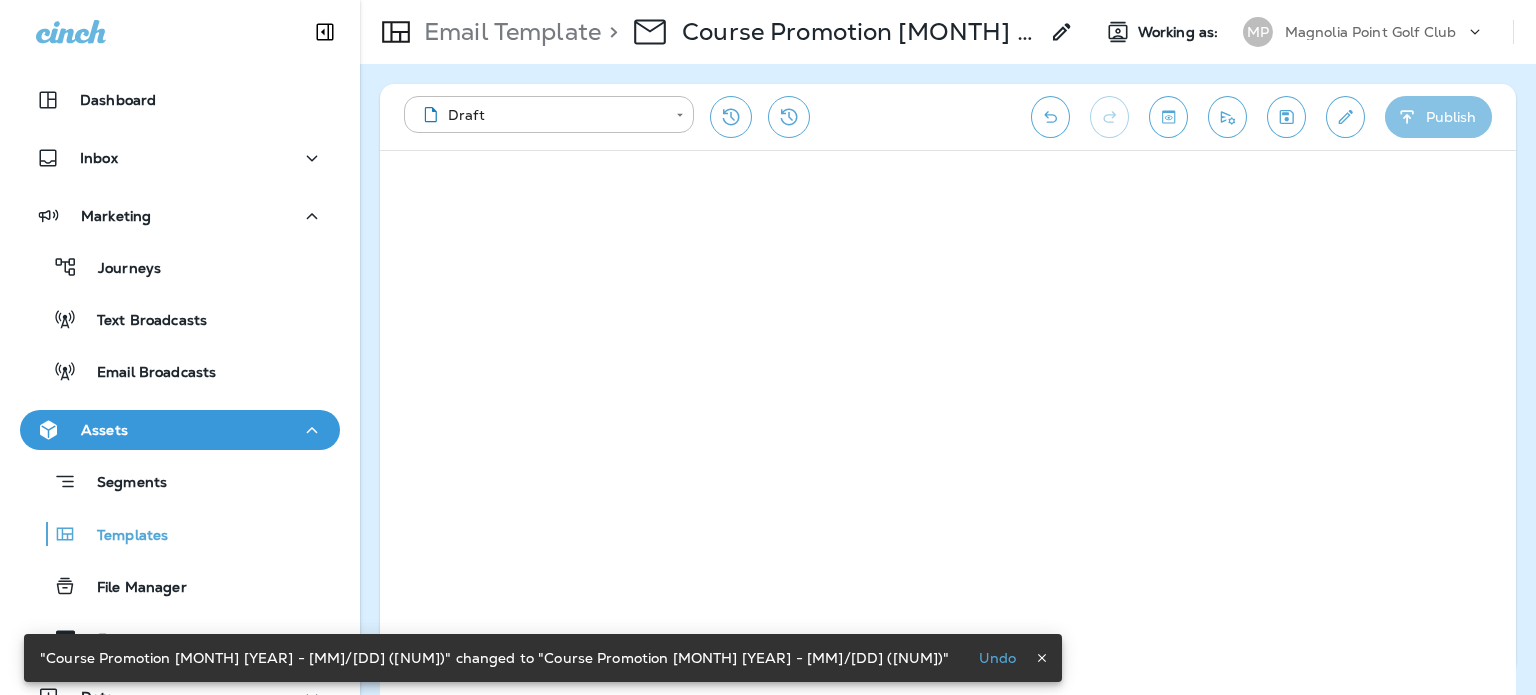 click on "Publish" at bounding box center (1438, 117) 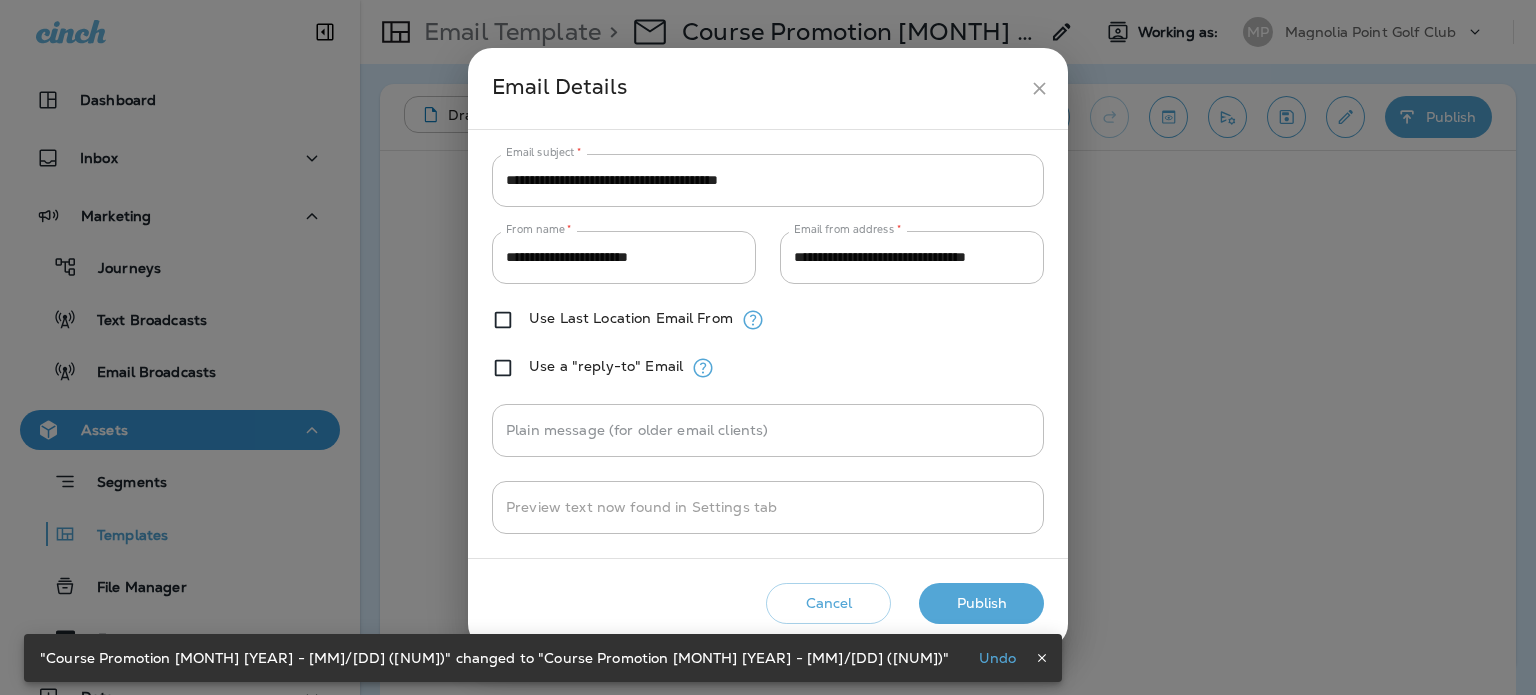 click on "Publish" at bounding box center (981, 603) 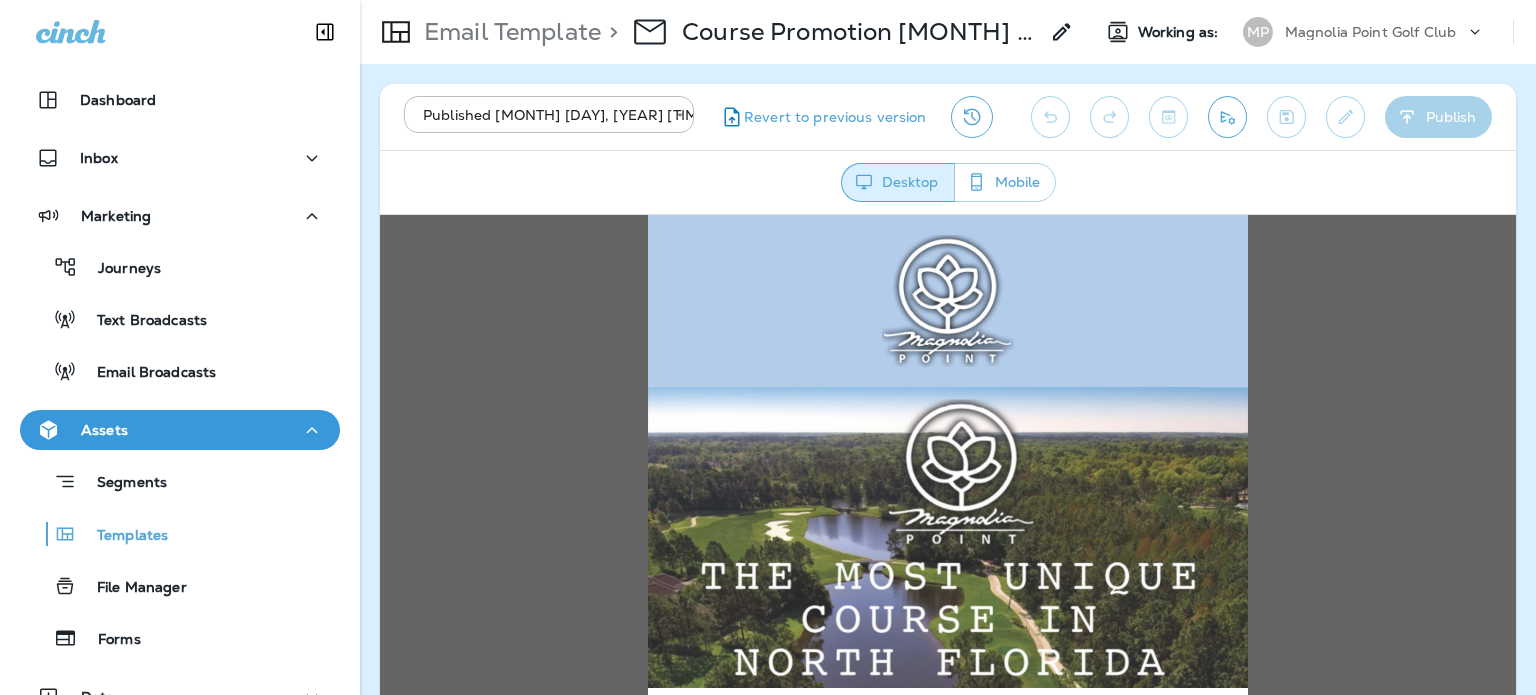 scroll, scrollTop: 0, scrollLeft: 0, axis: both 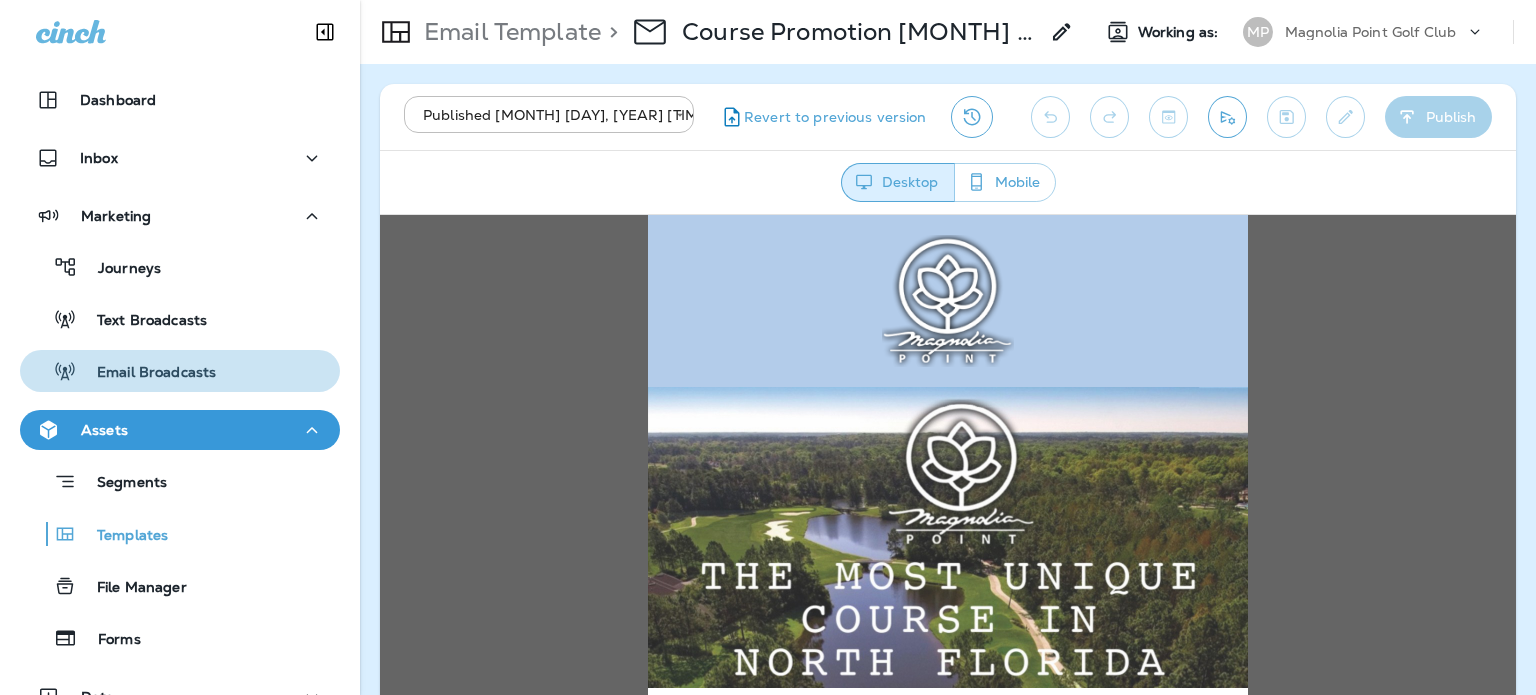 click on "Email Broadcasts" at bounding box center (180, 371) 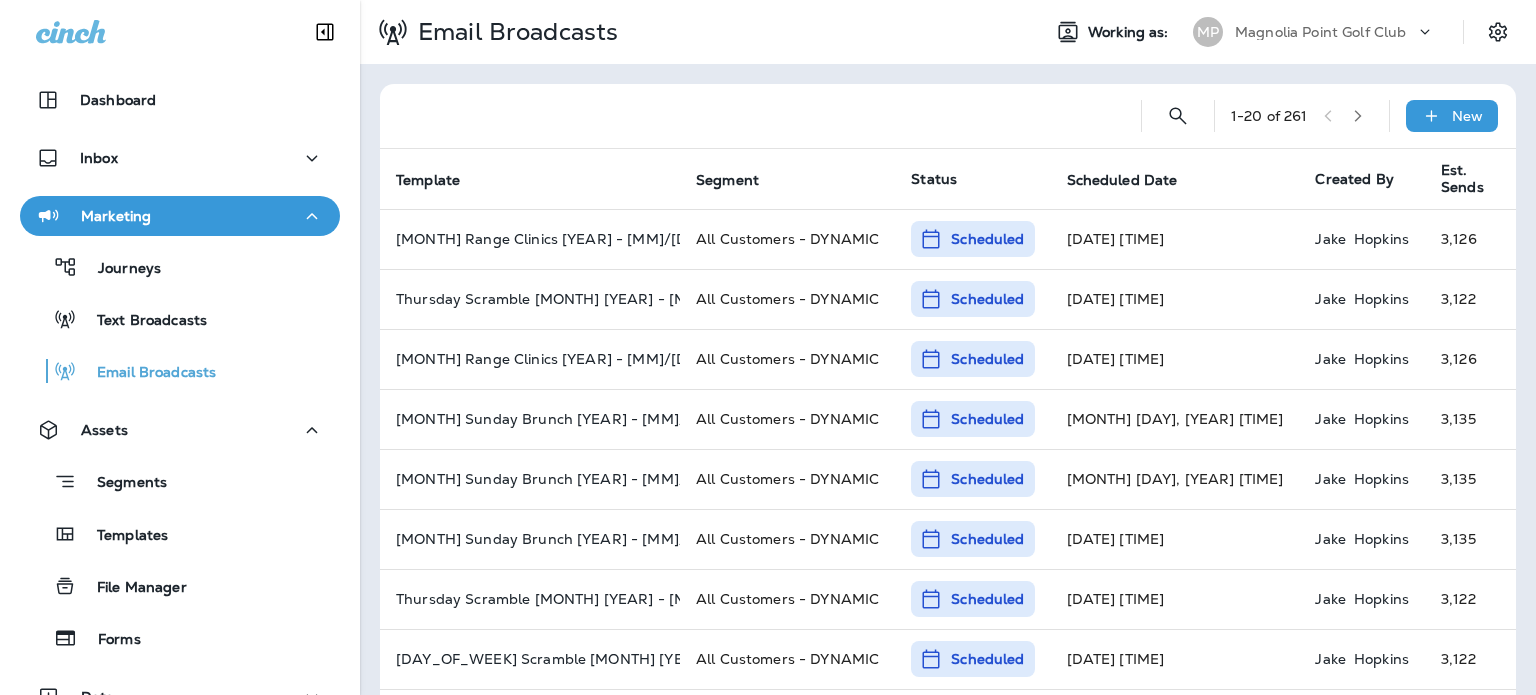 click on "1  -  20   of 261 New" at bounding box center (952, 116) 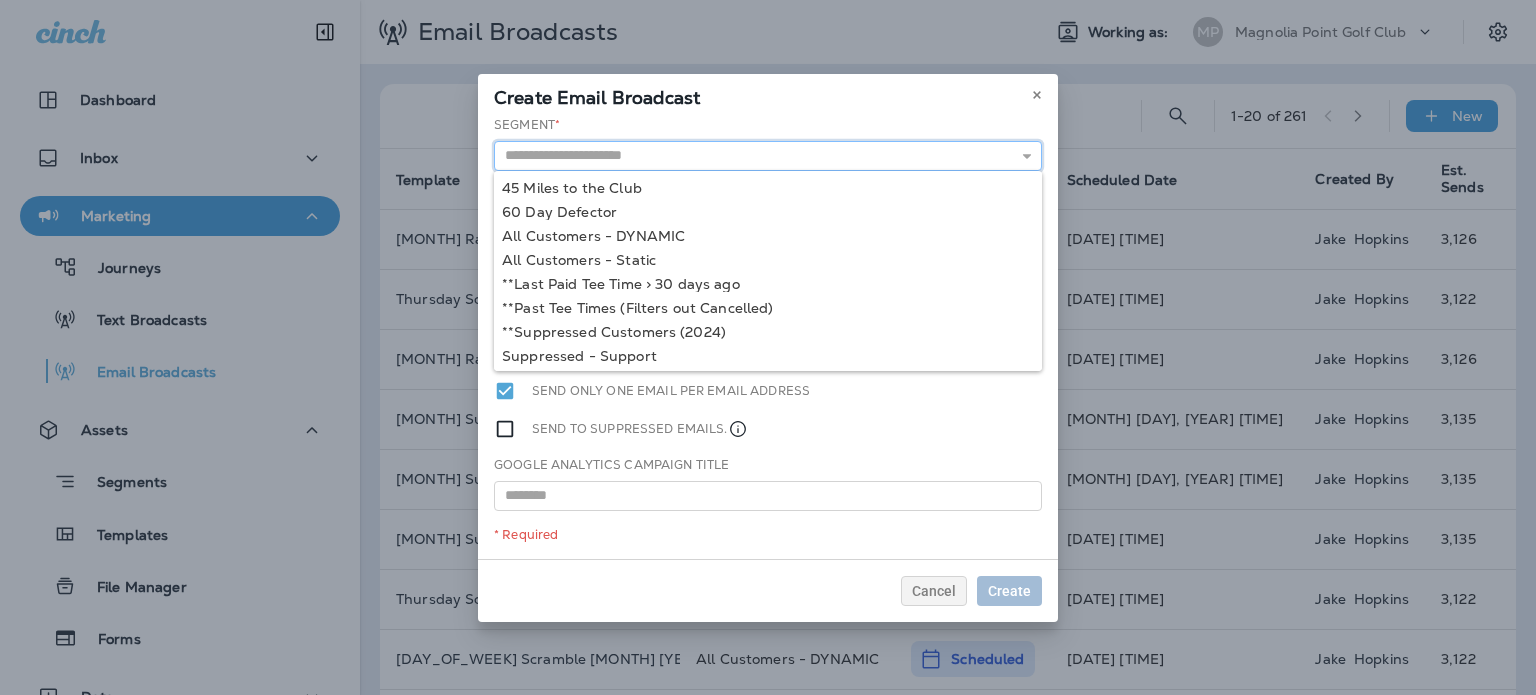 drag, startPoint x: 989, startPoint y: 143, endPoint x: 866, endPoint y: 159, distance: 124.036285 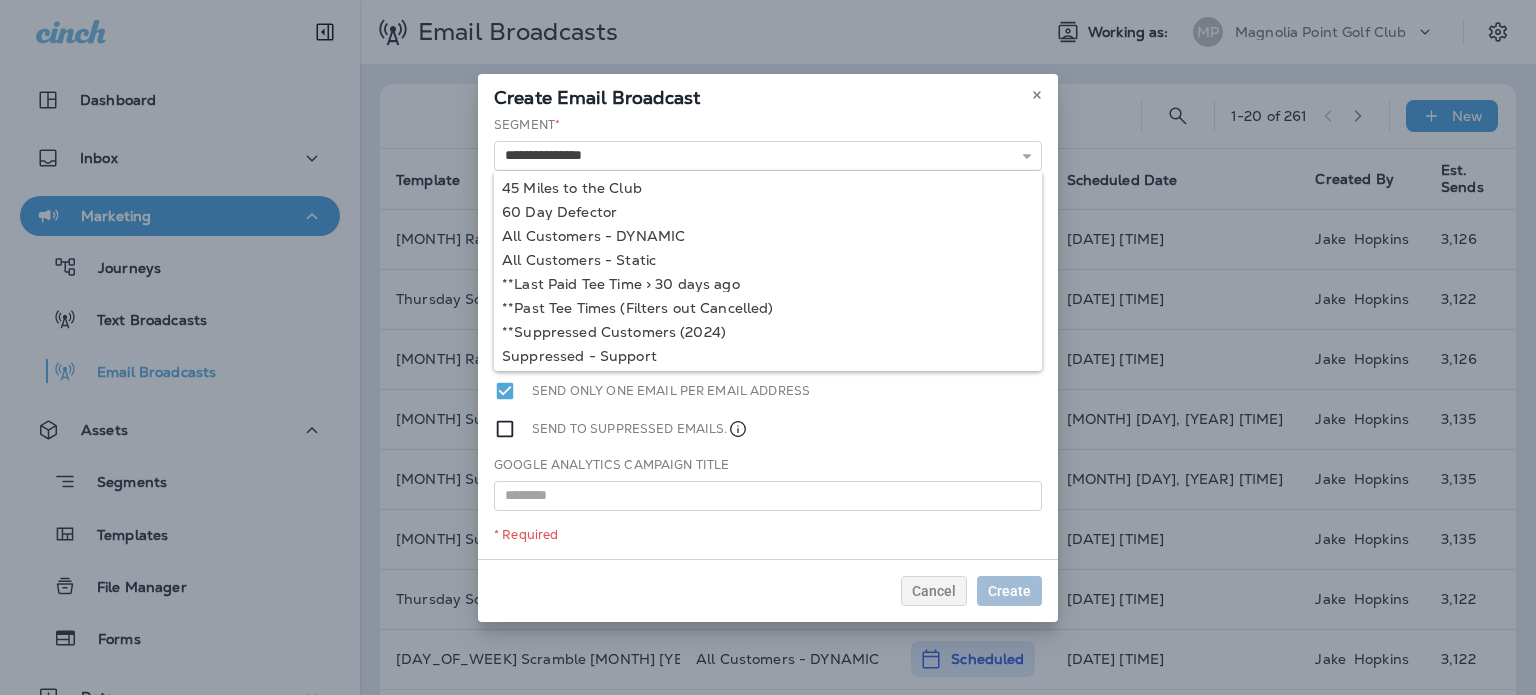drag, startPoint x: 736, startPoint y: 215, endPoint x: 724, endPoint y: 225, distance: 15.6205 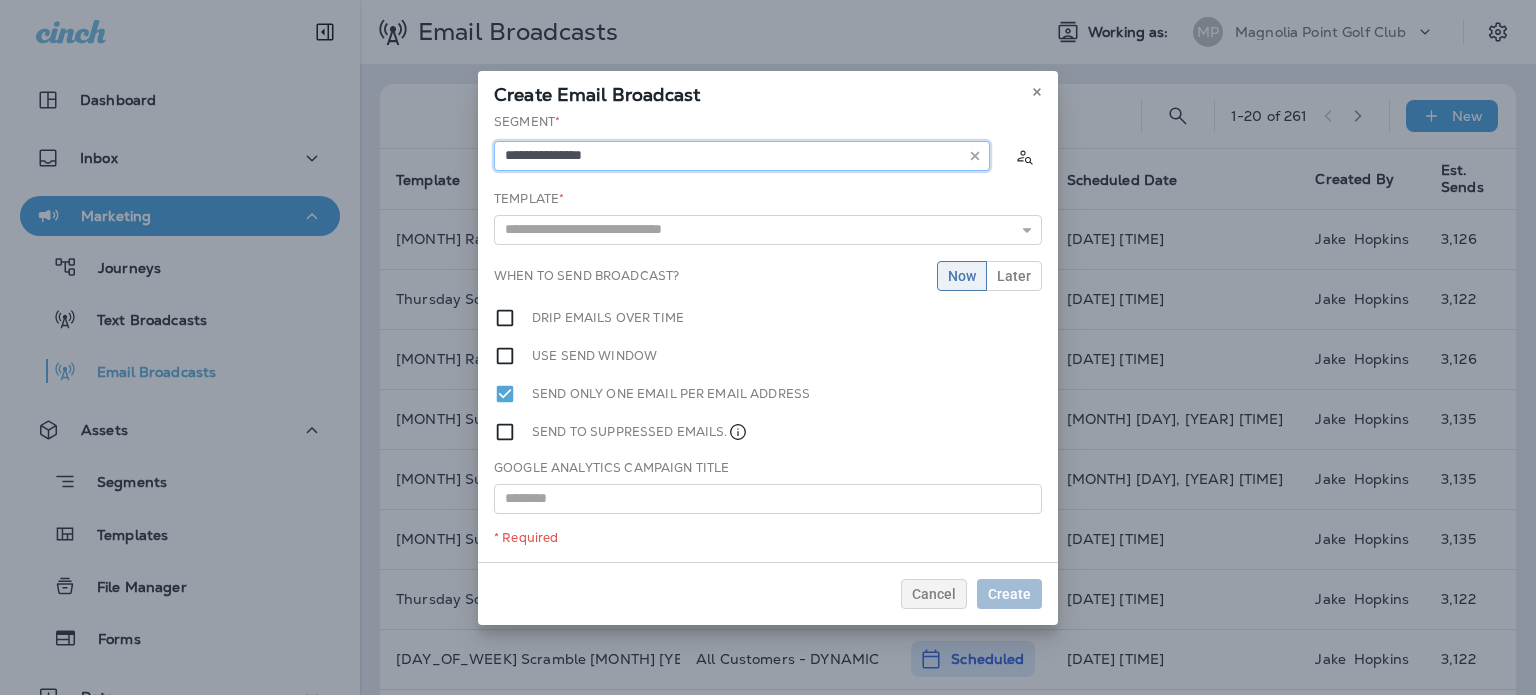 click on "**********" at bounding box center [742, 156] 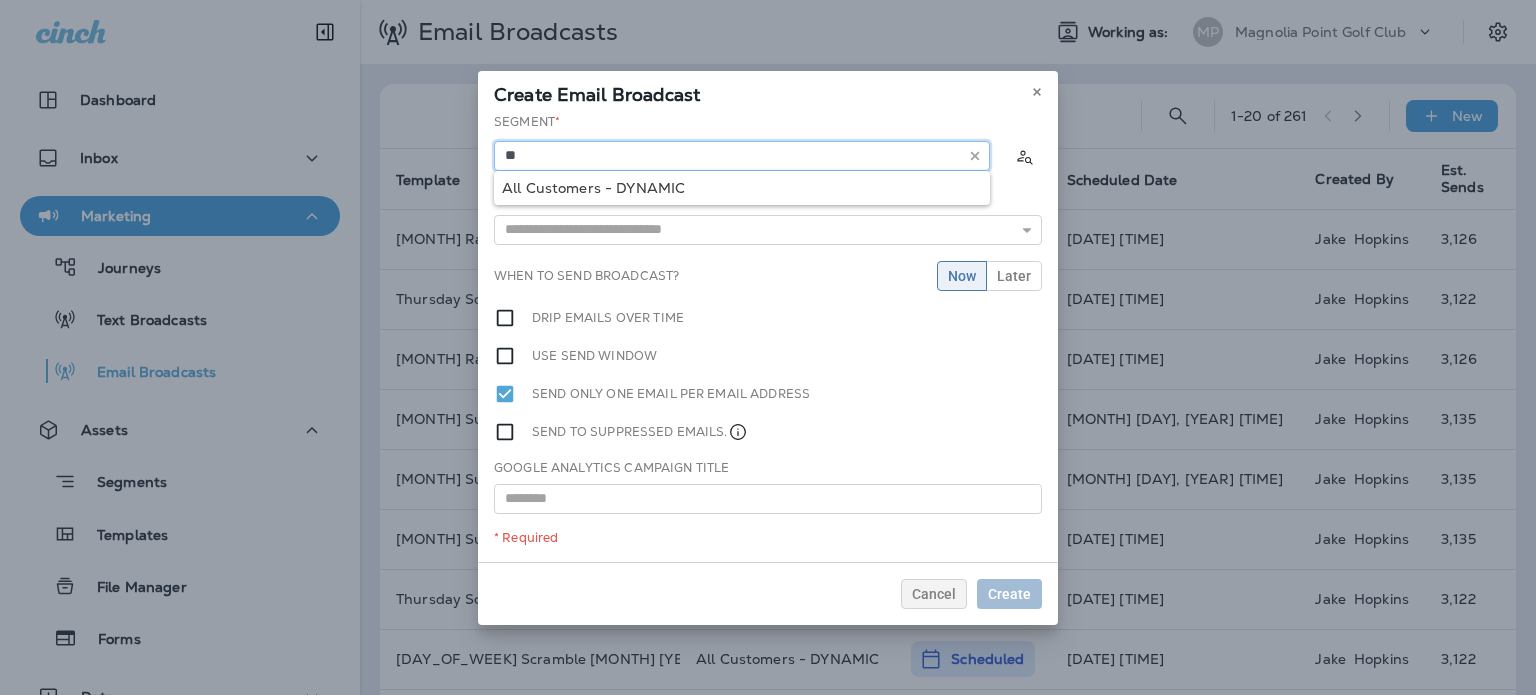 type on "**********" 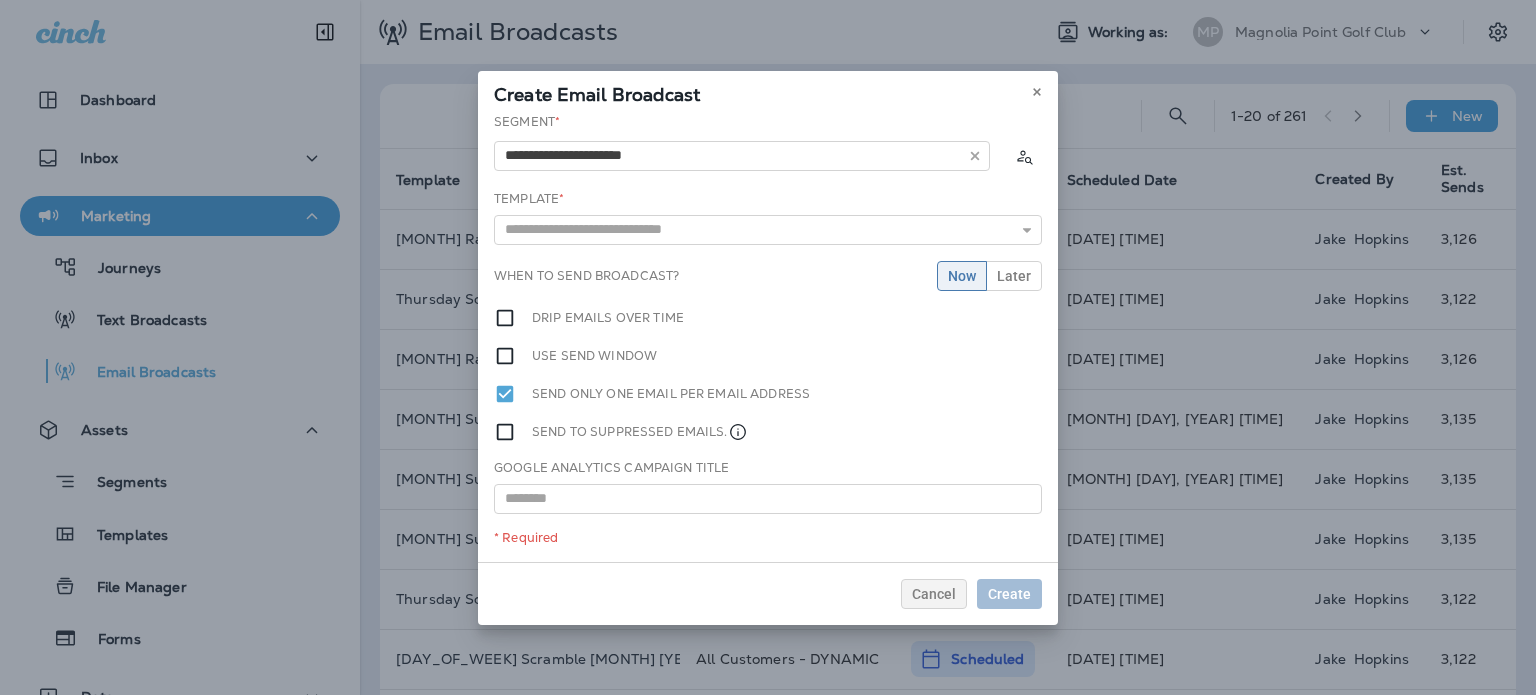 click on "**********" at bounding box center [768, 337] 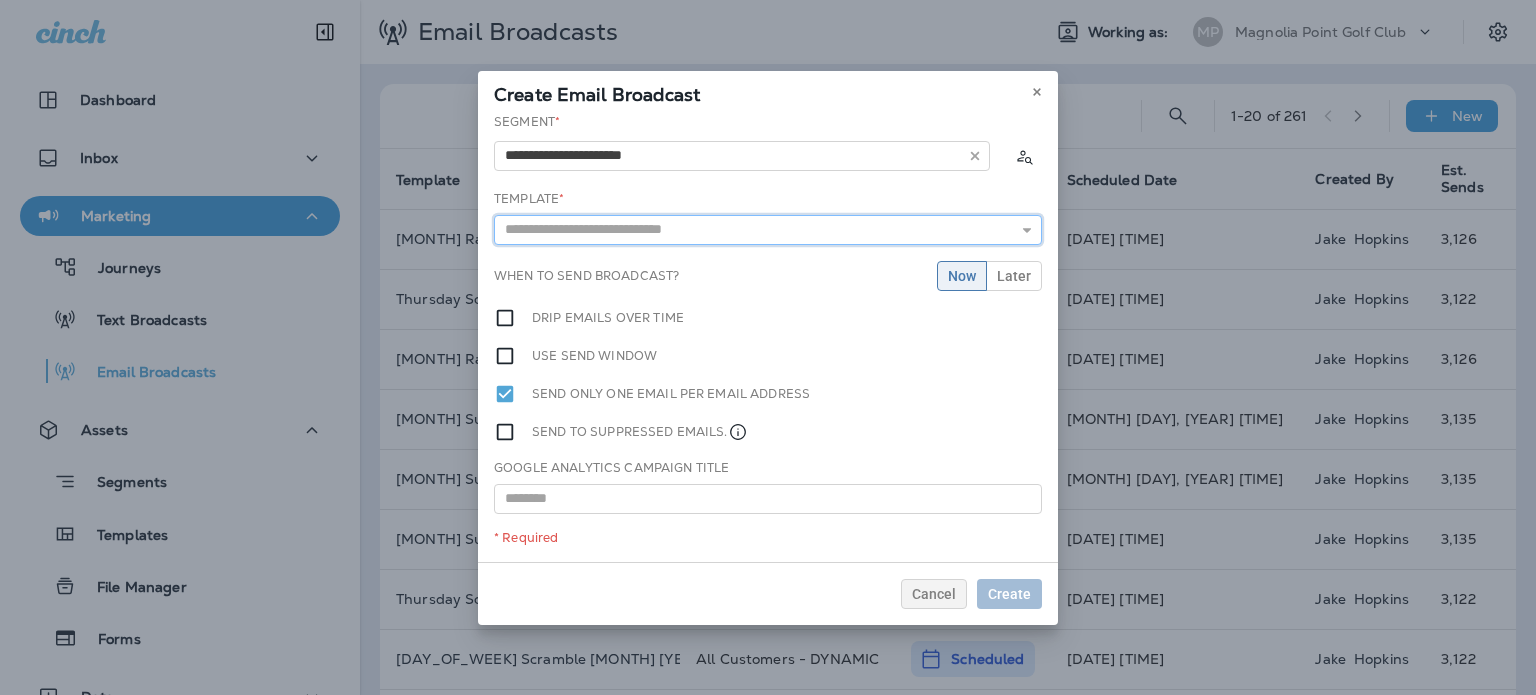 click at bounding box center [768, 230] 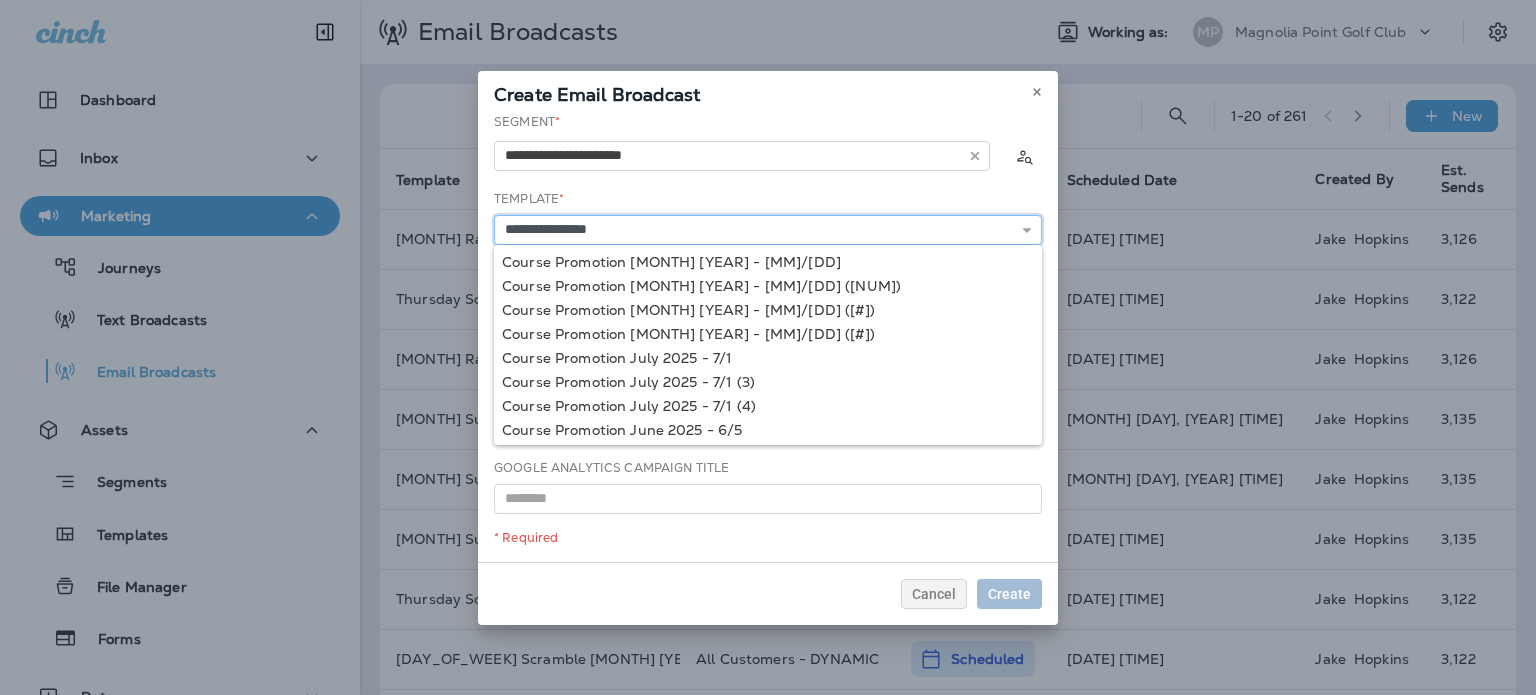 type on "**********" 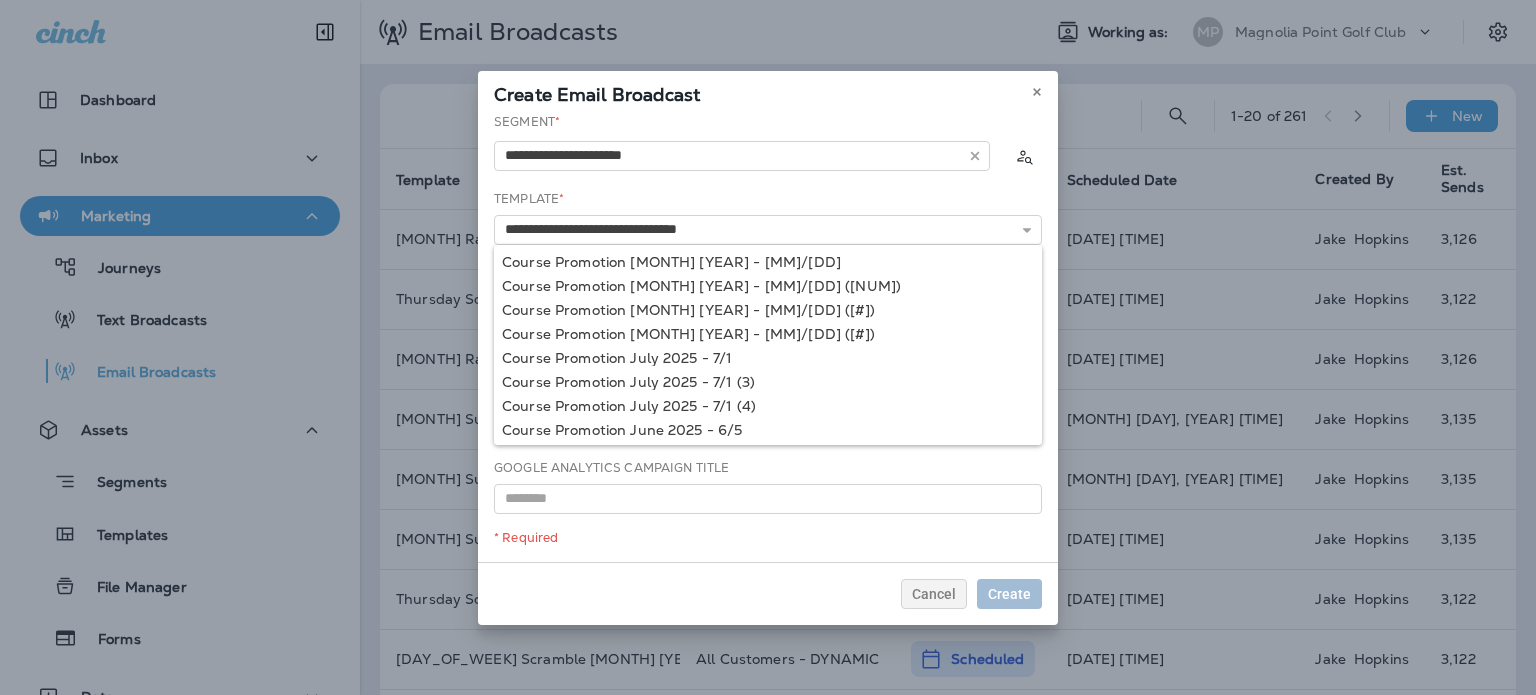 click on "**********" at bounding box center (768, 337) 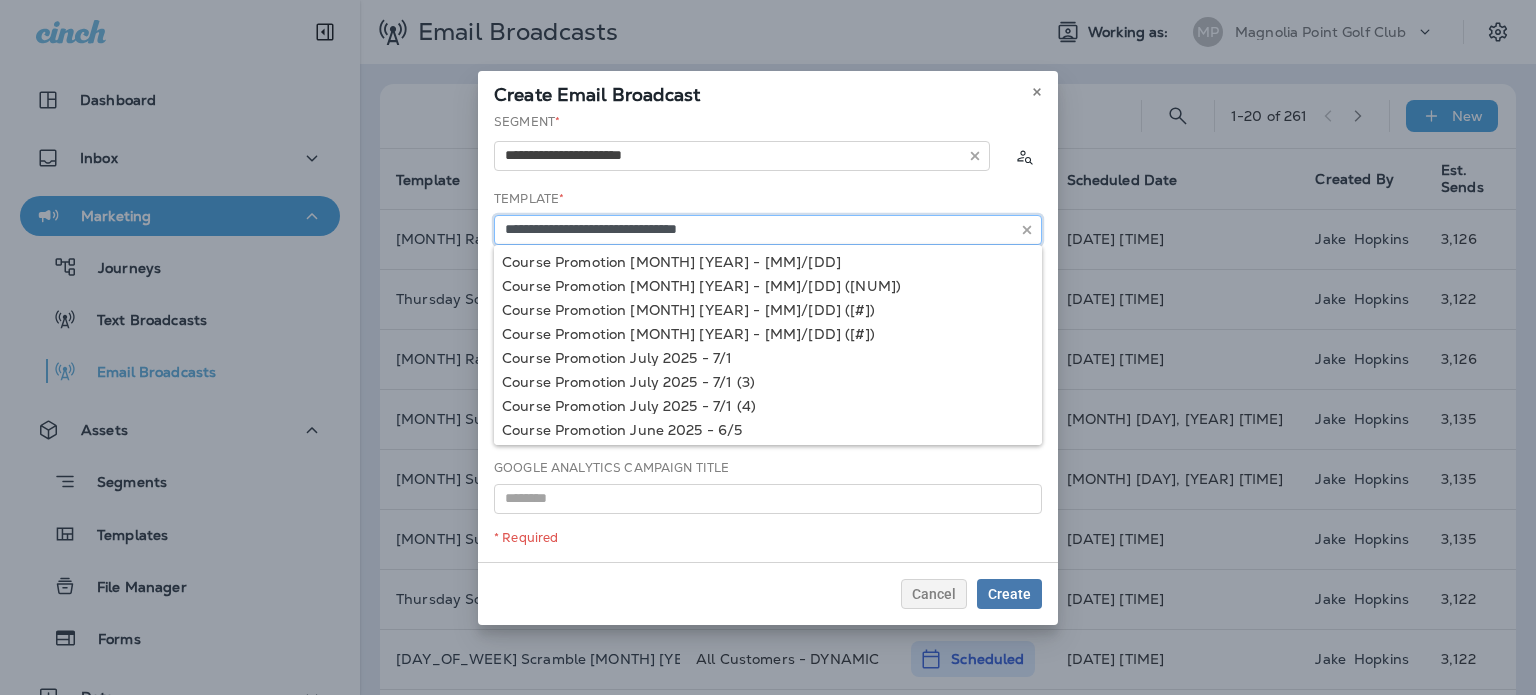 click on "**********" at bounding box center (768, 230) 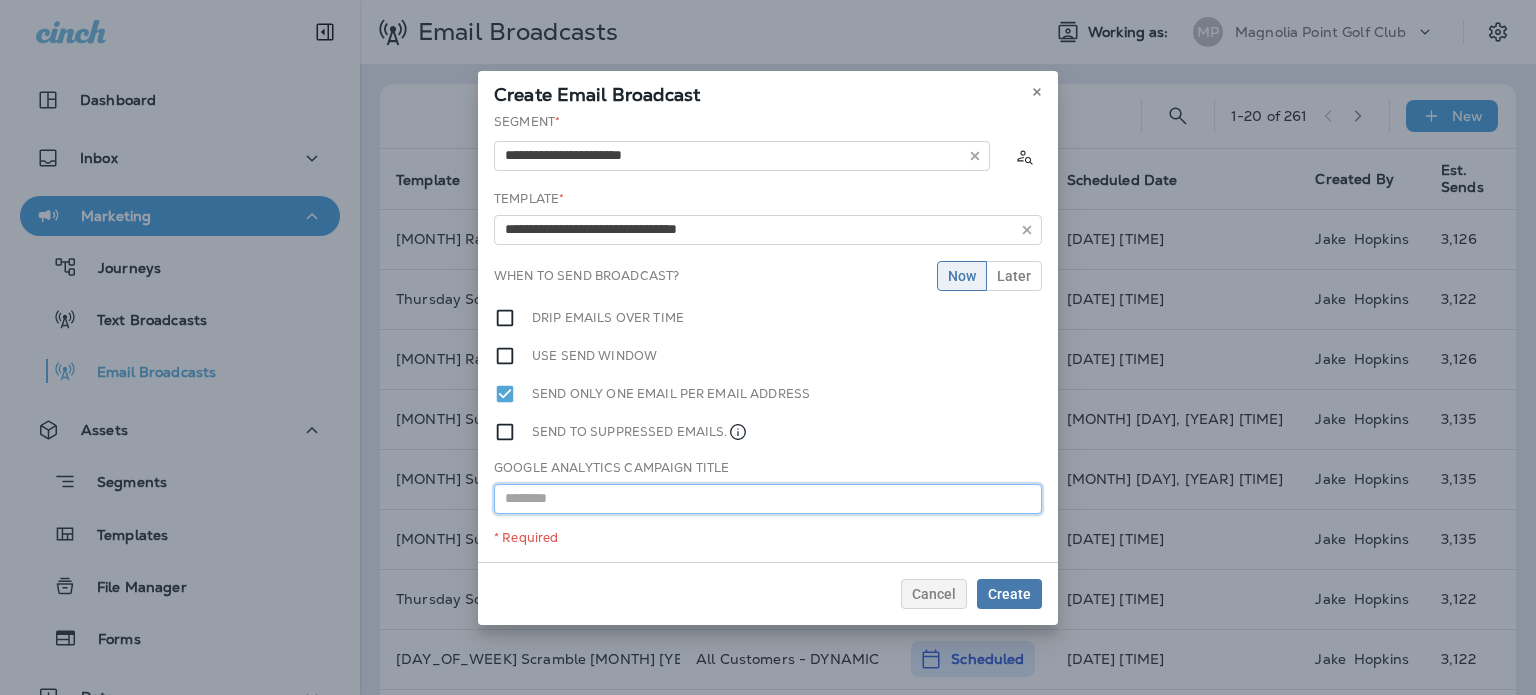 click at bounding box center (768, 499) 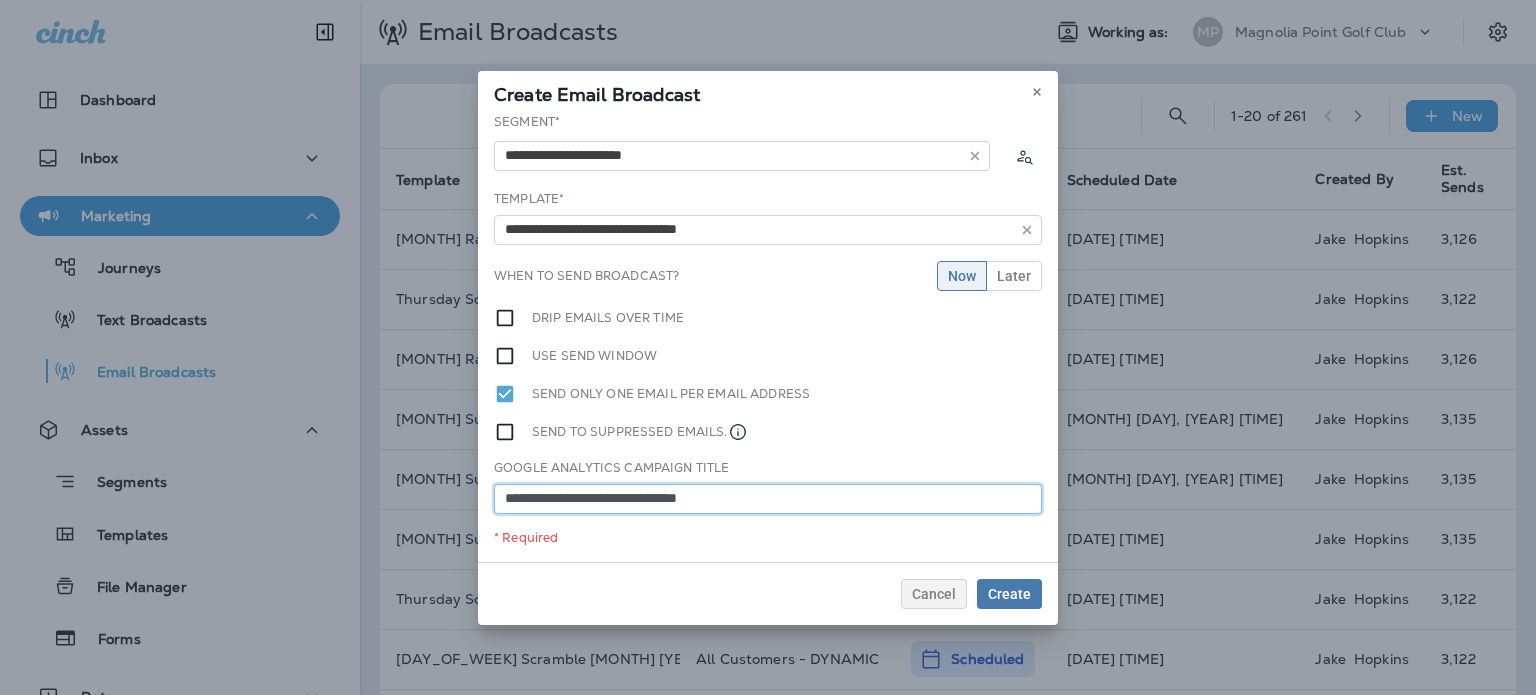 type on "**********" 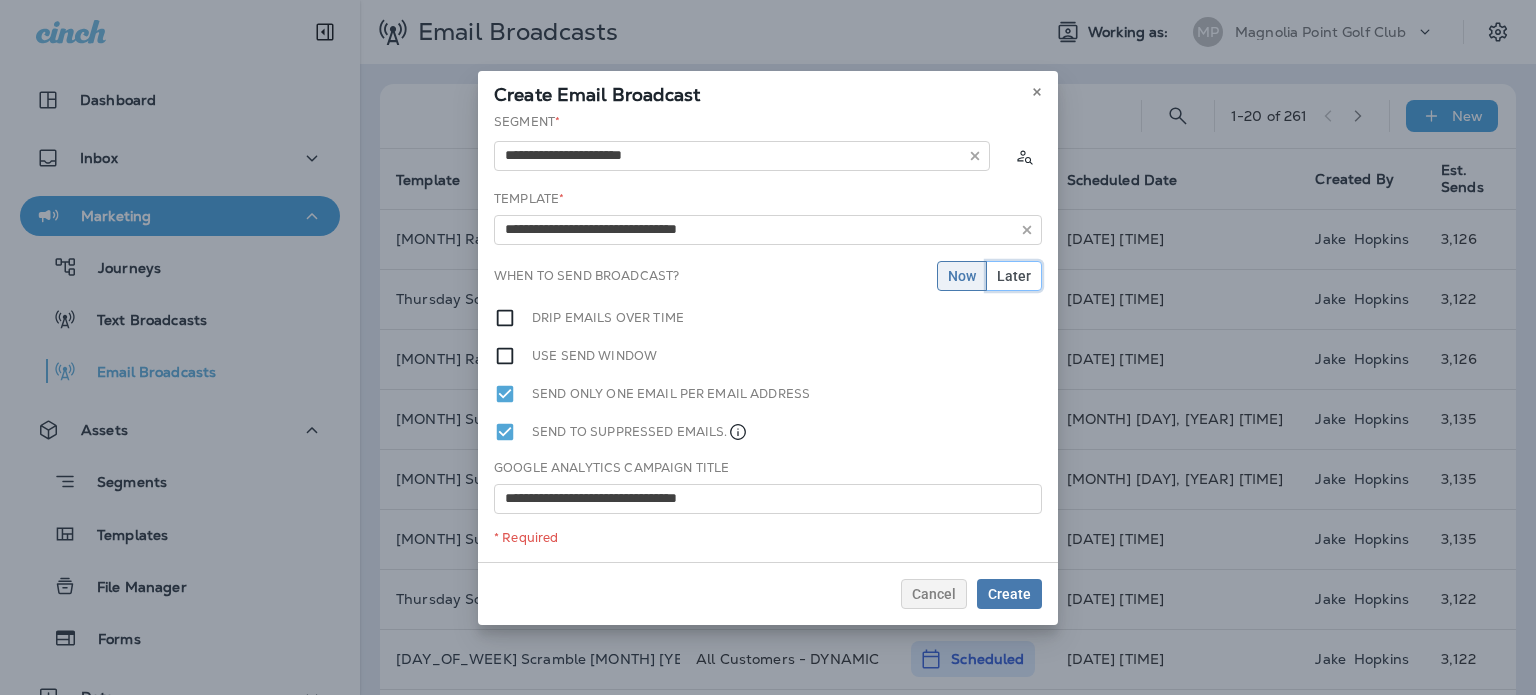 click on "Later" at bounding box center [1014, 276] 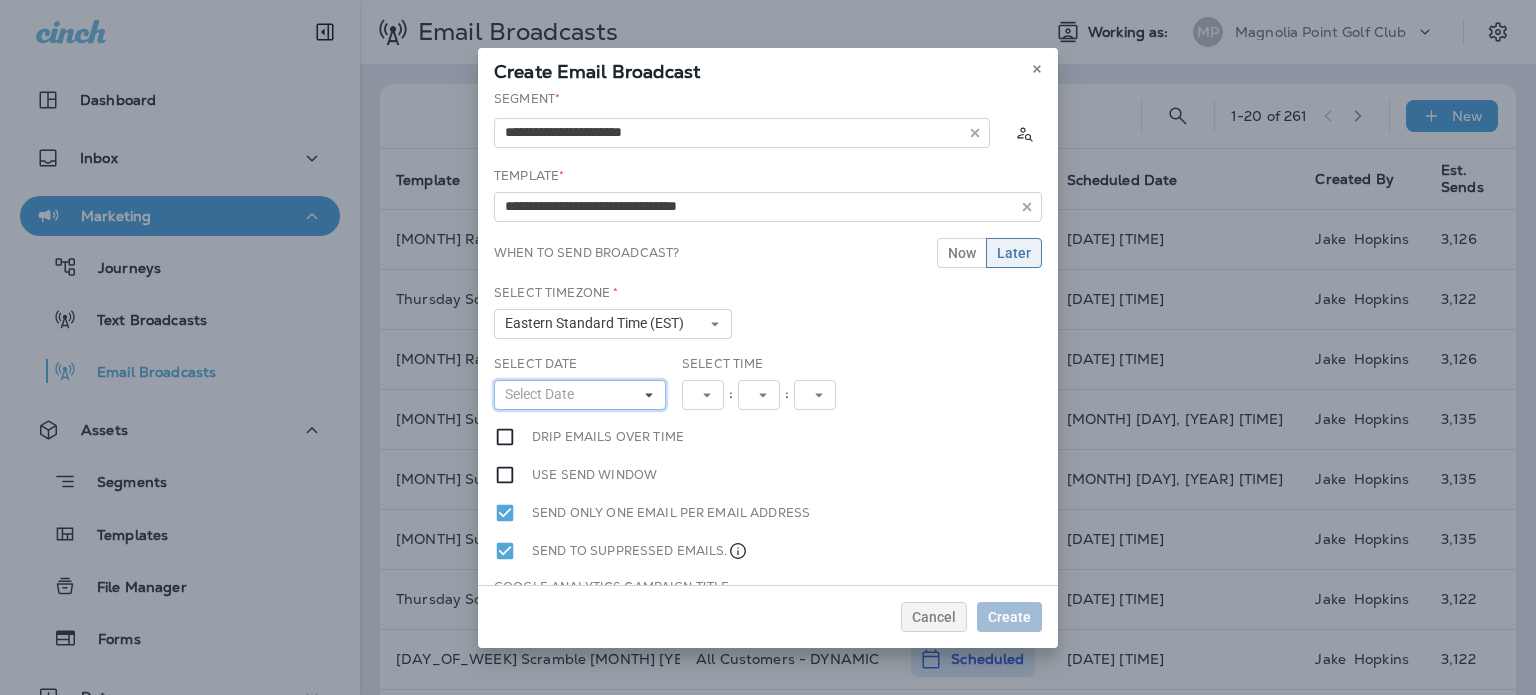 click on "Select Date" at bounding box center (580, 395) 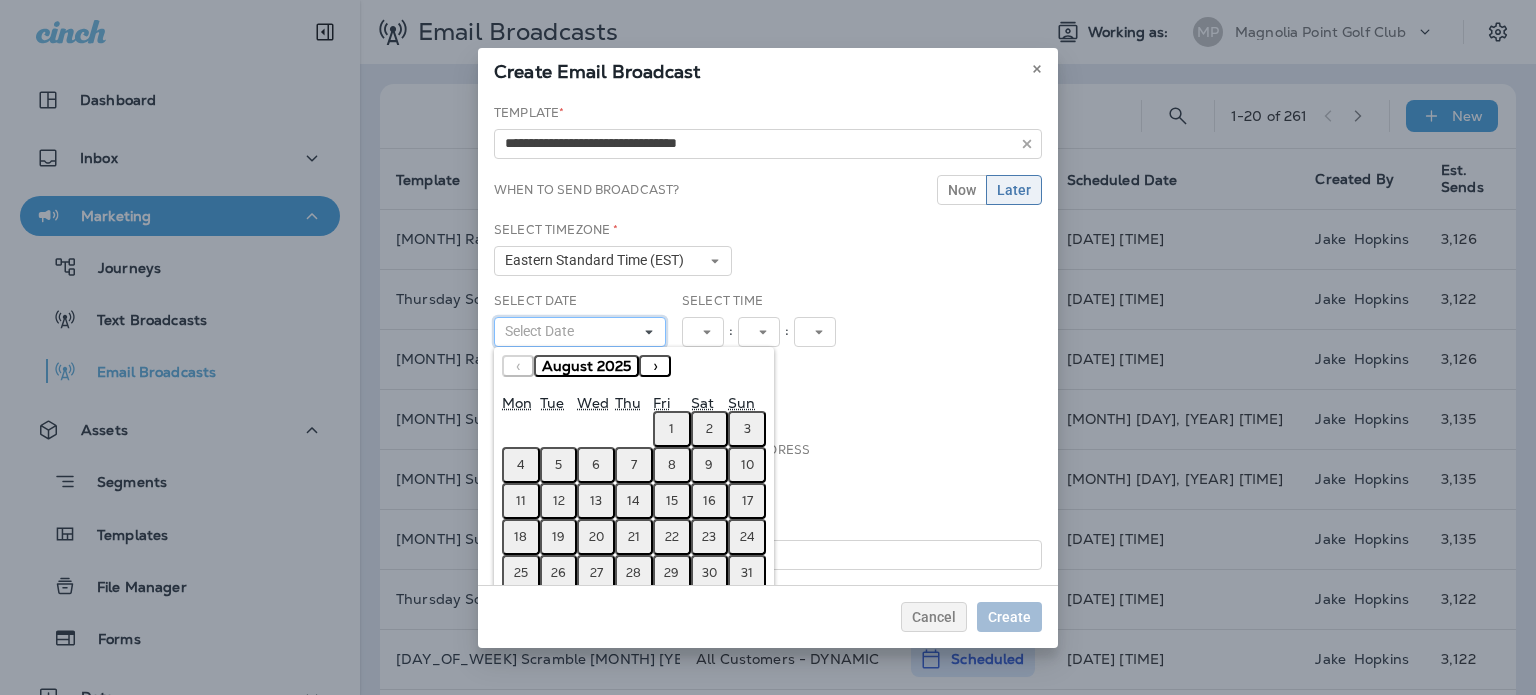 scroll, scrollTop: 95, scrollLeft: 0, axis: vertical 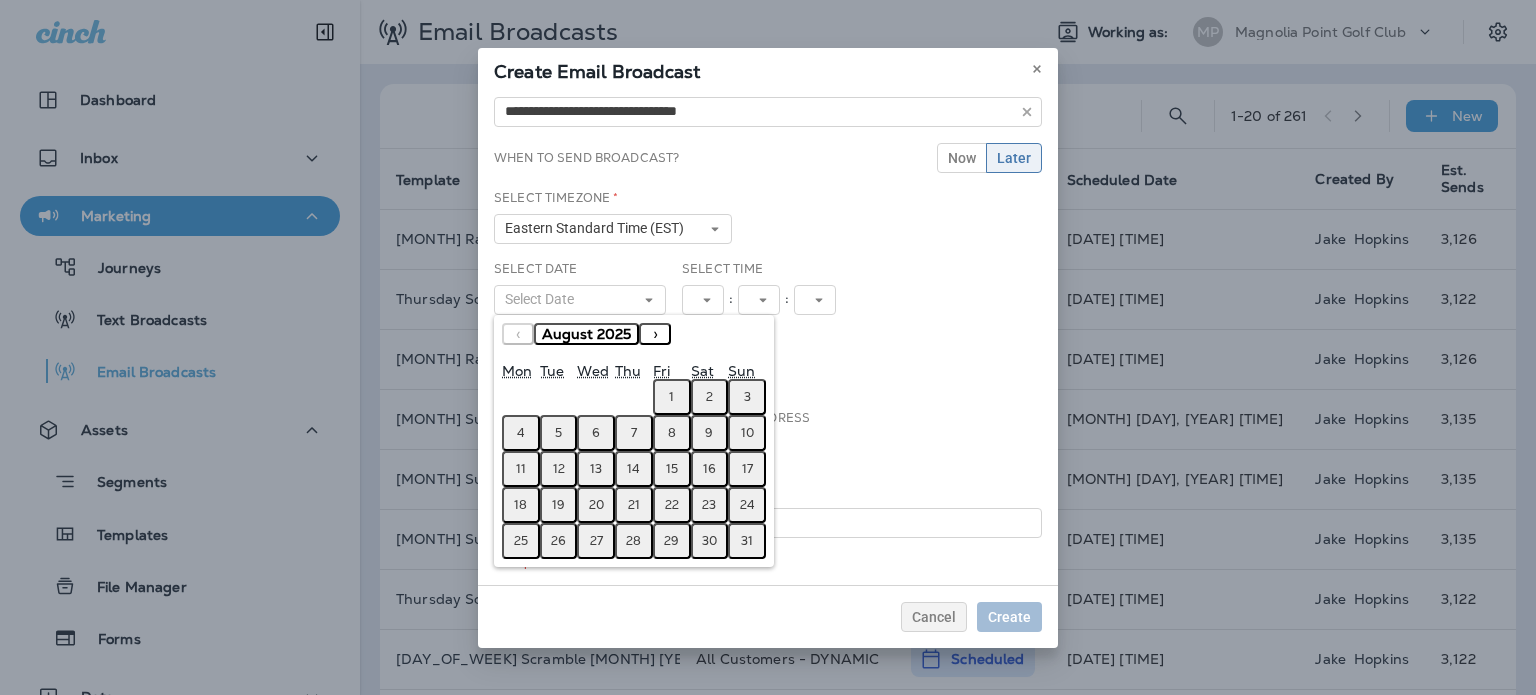 click on "6" at bounding box center (596, 433) 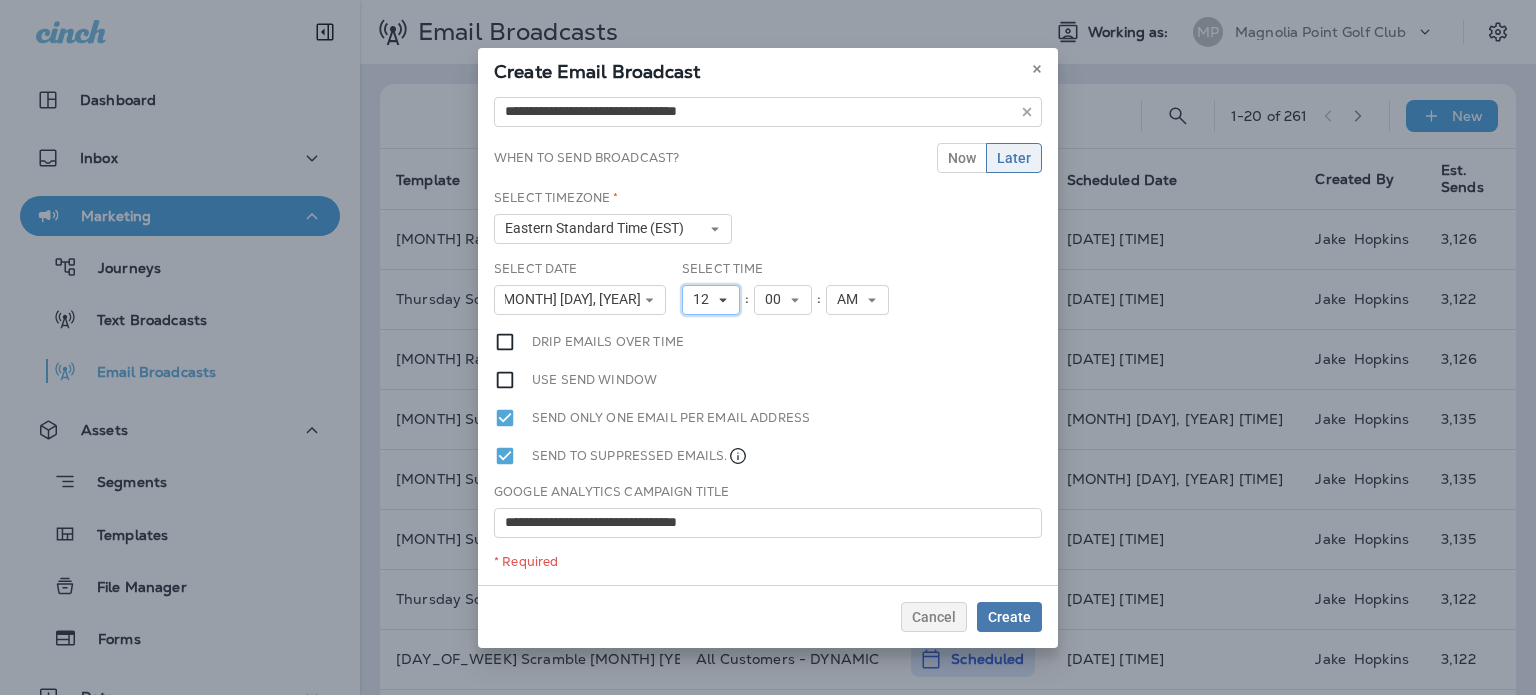 click on "12" at bounding box center (711, 300) 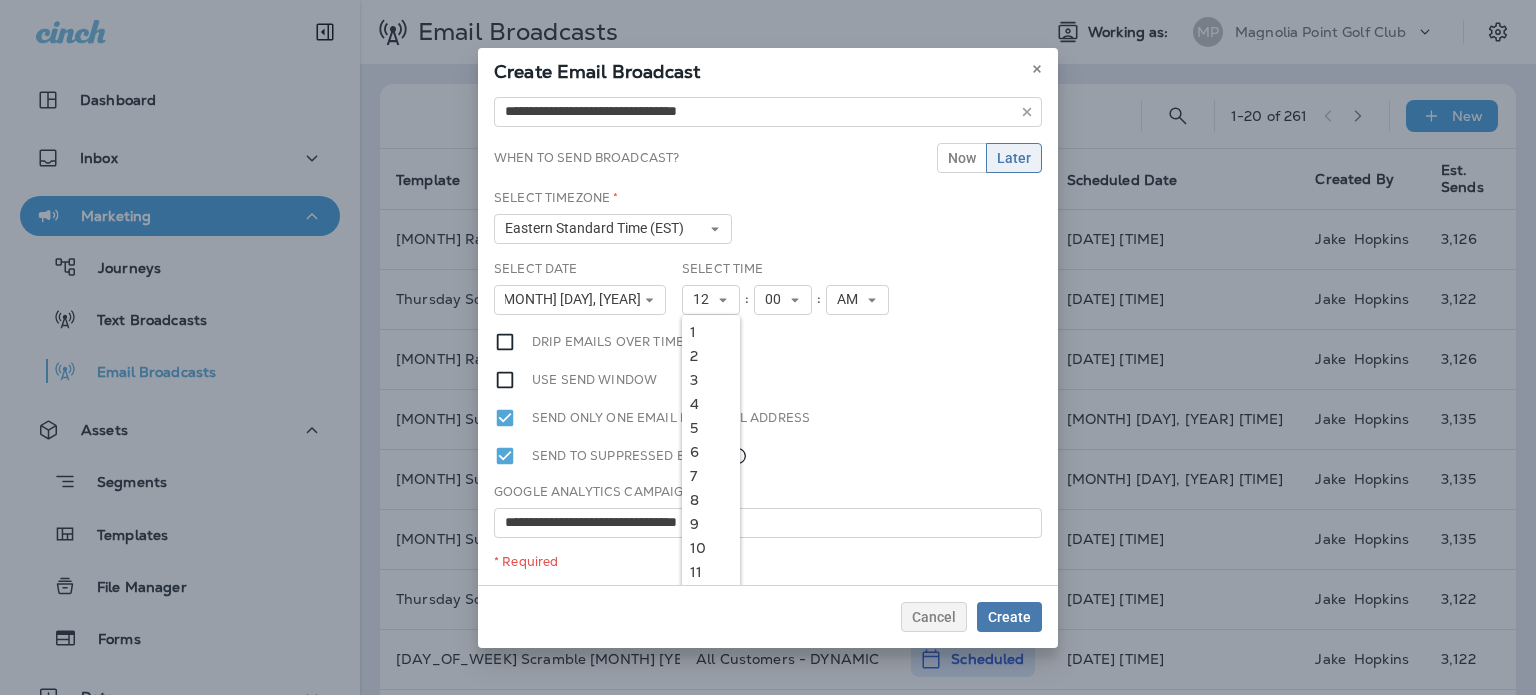 click on "9" at bounding box center [711, 524] 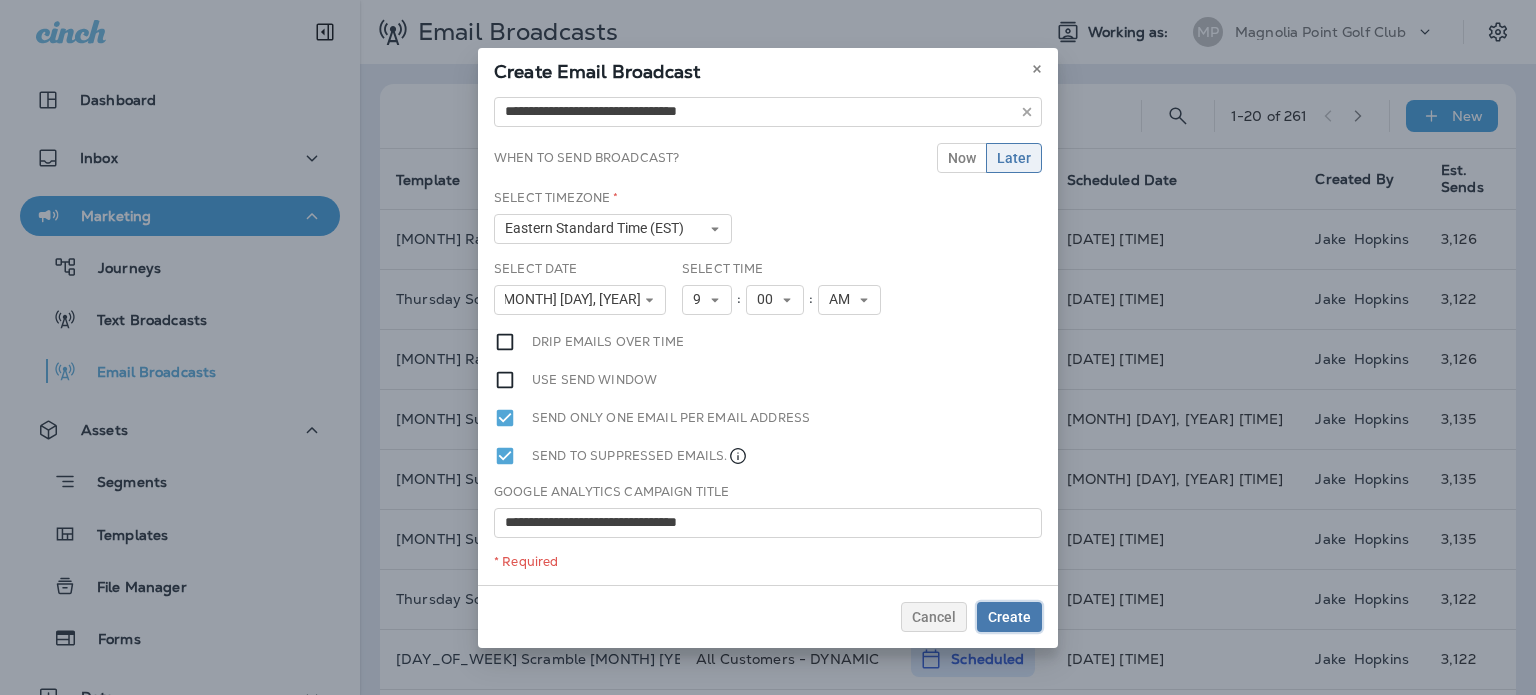 click on "Create" at bounding box center [1009, 617] 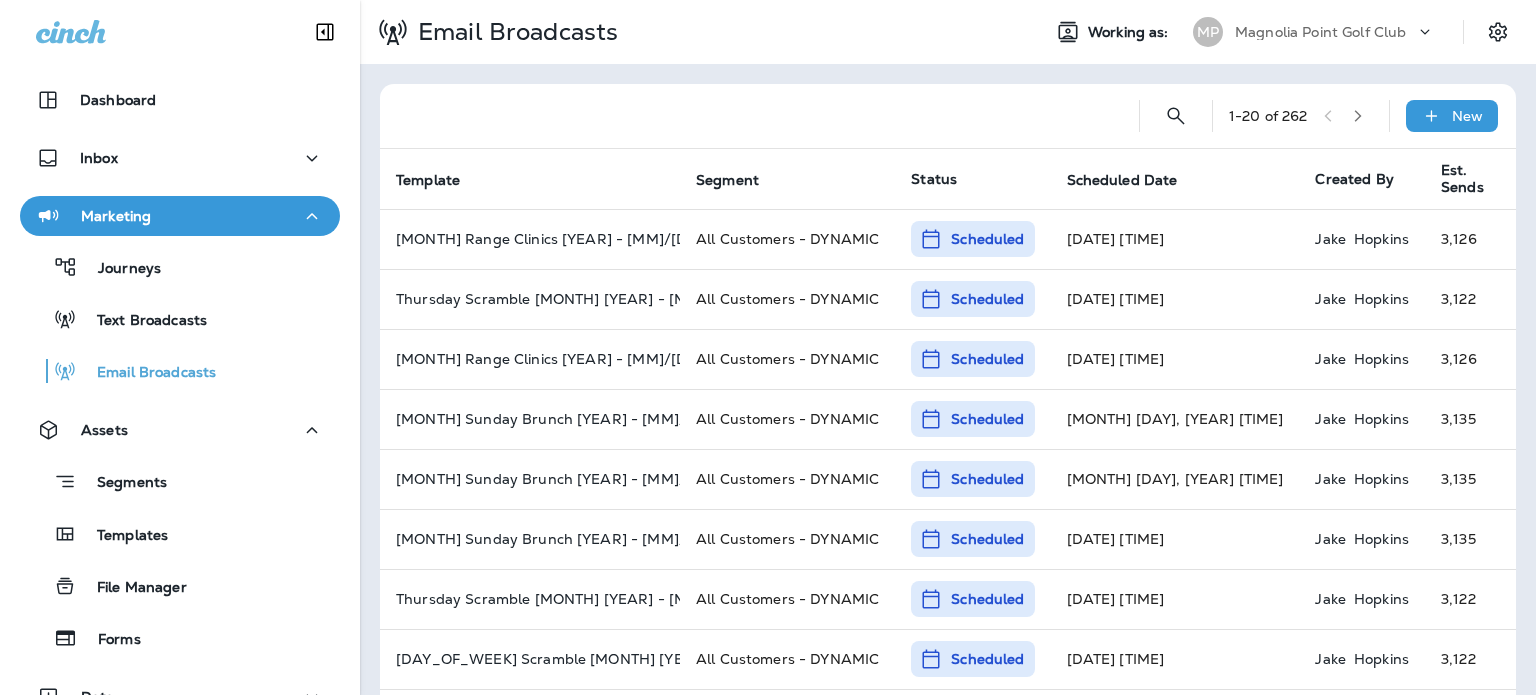 click on "New" at bounding box center [1452, 116] 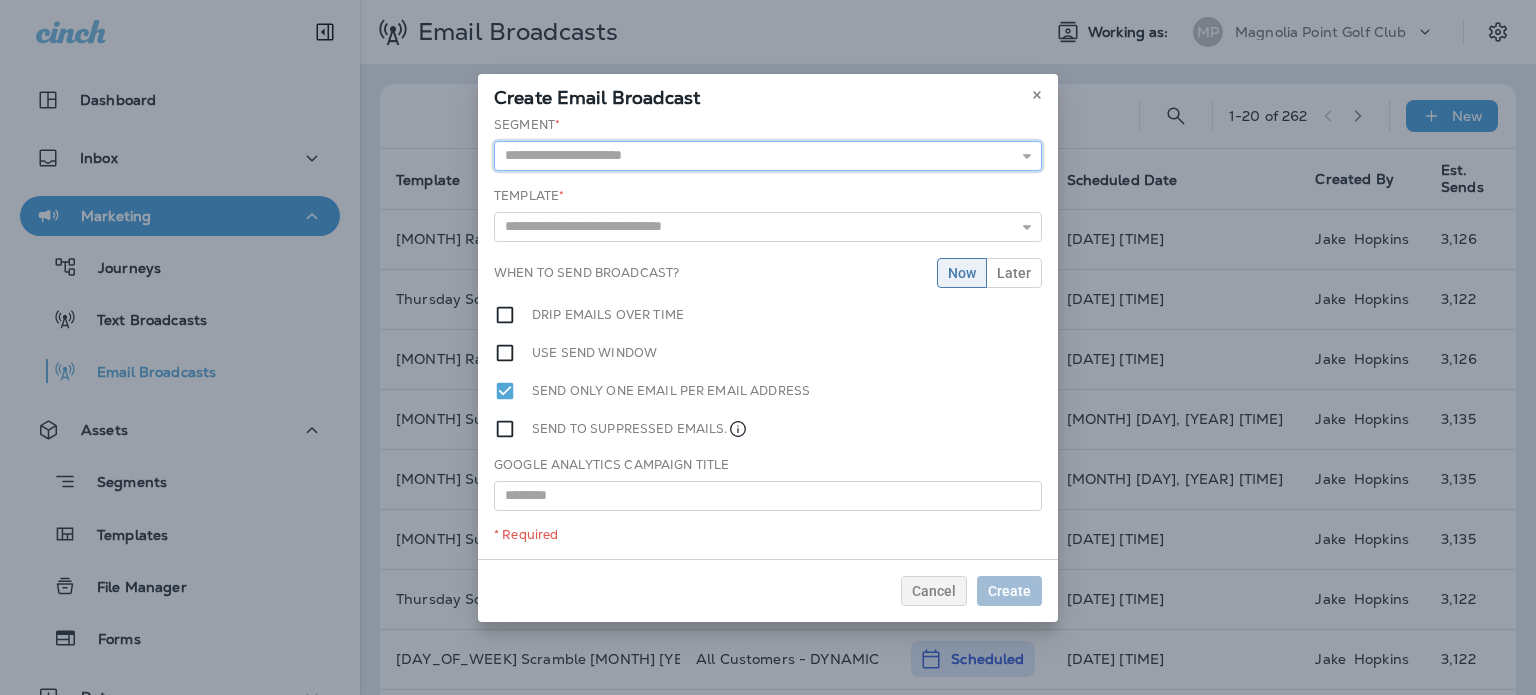 click at bounding box center [768, 156] 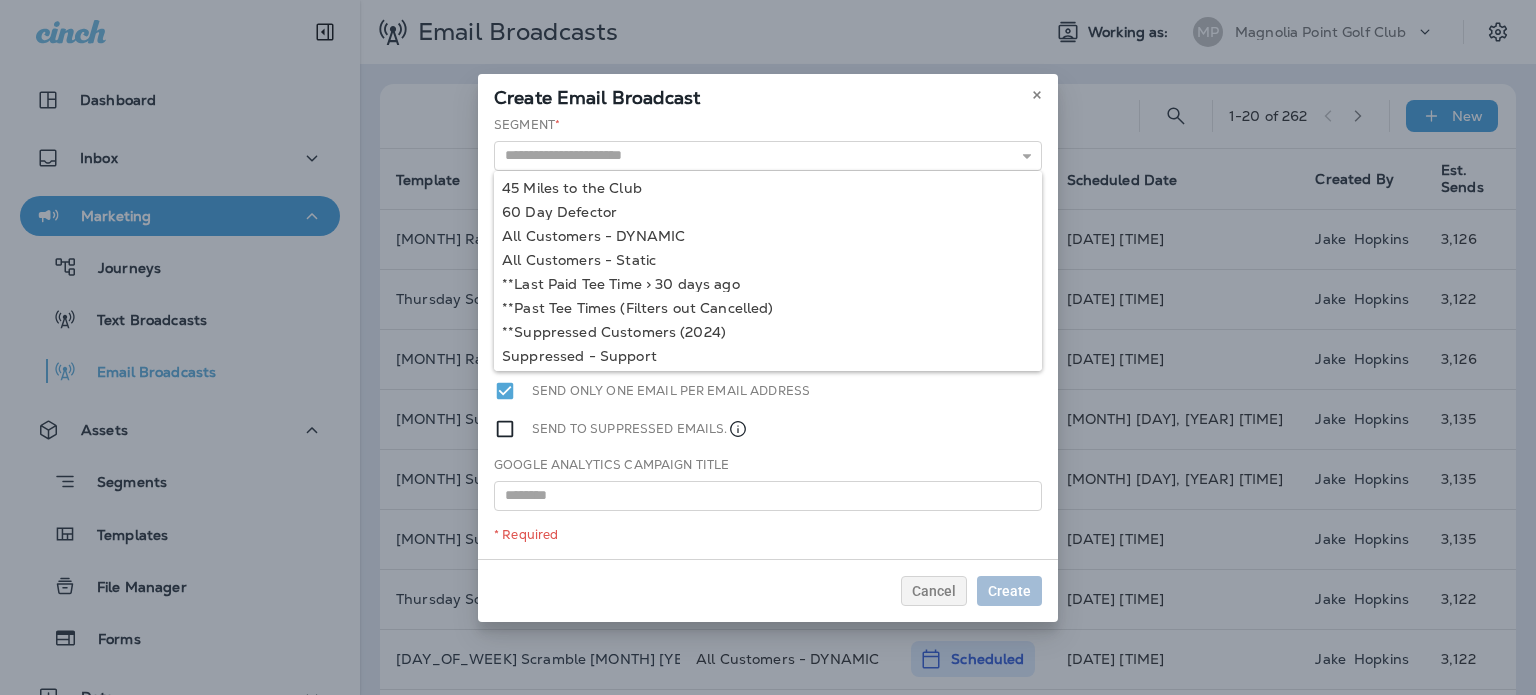 type on "**********" 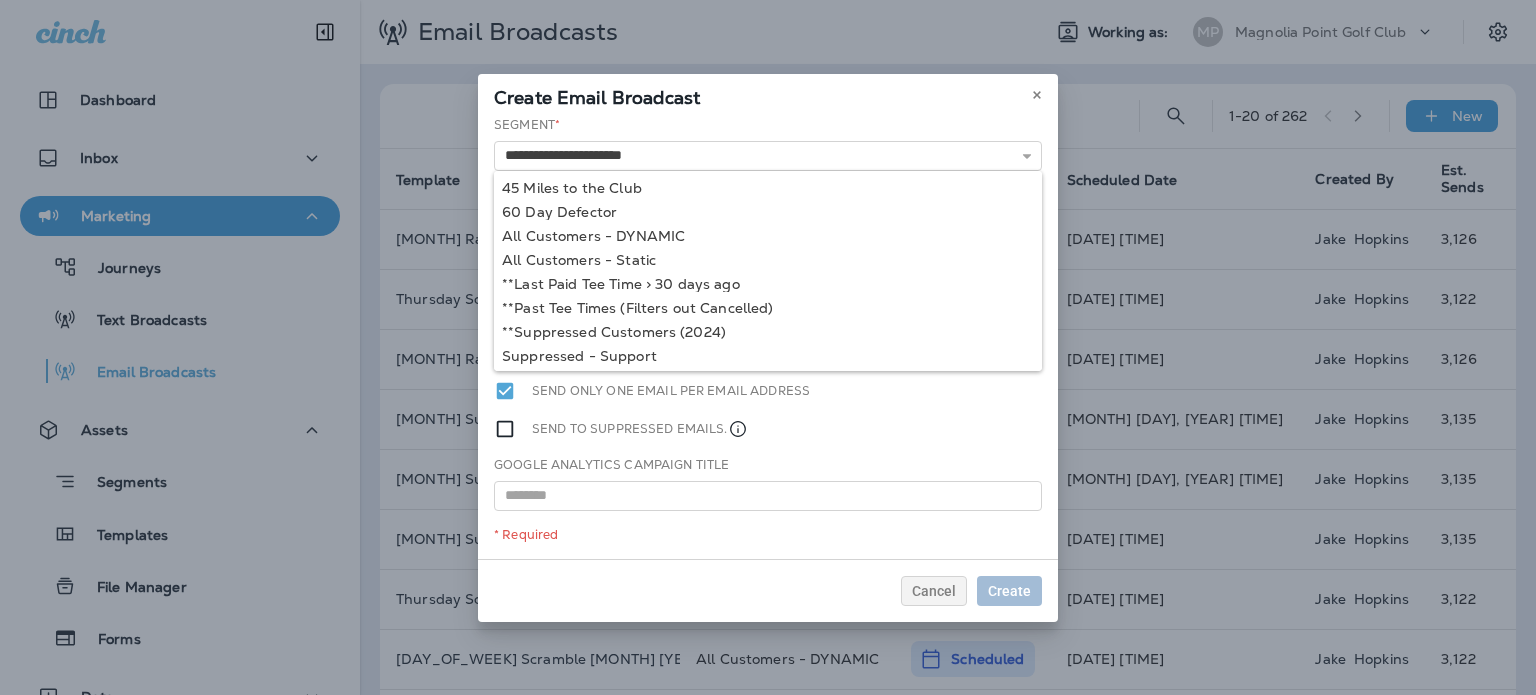 click on "**********" at bounding box center (768, 337) 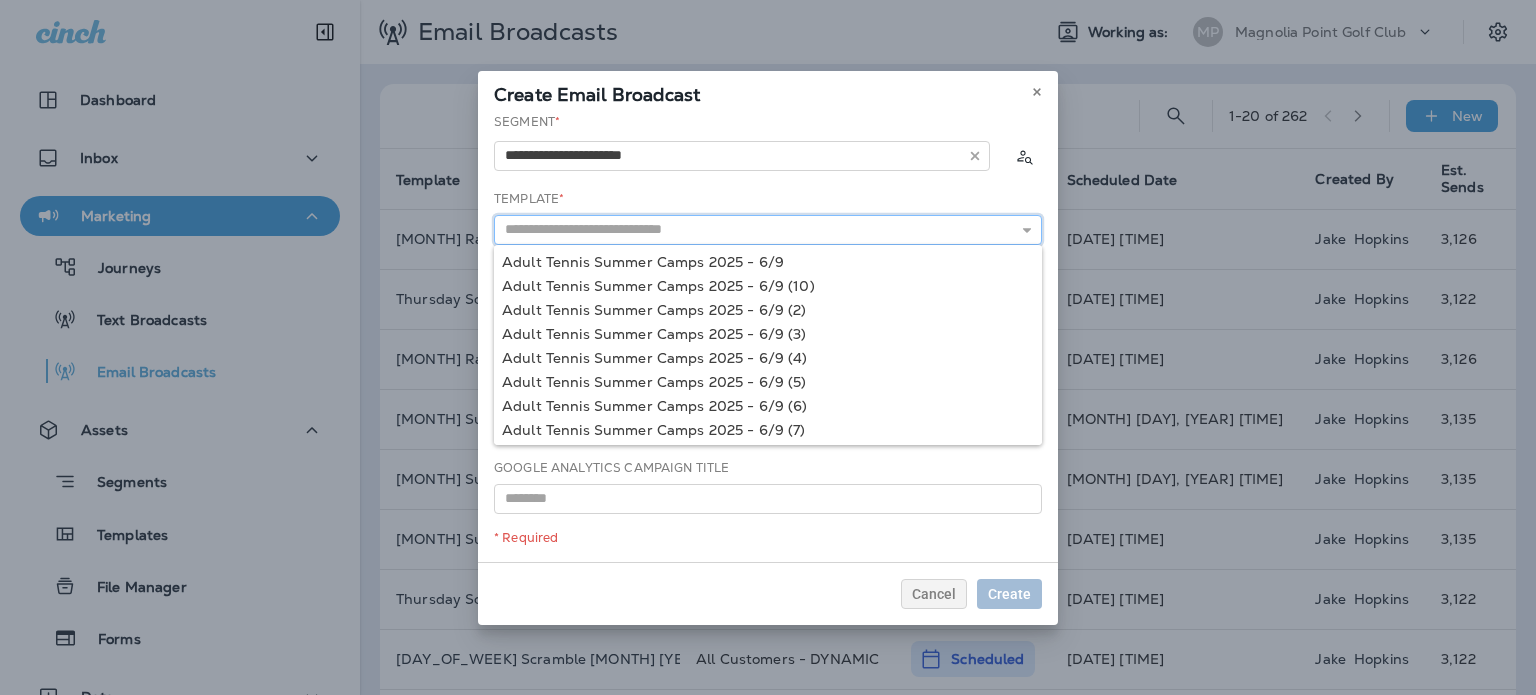 click at bounding box center (768, 230) 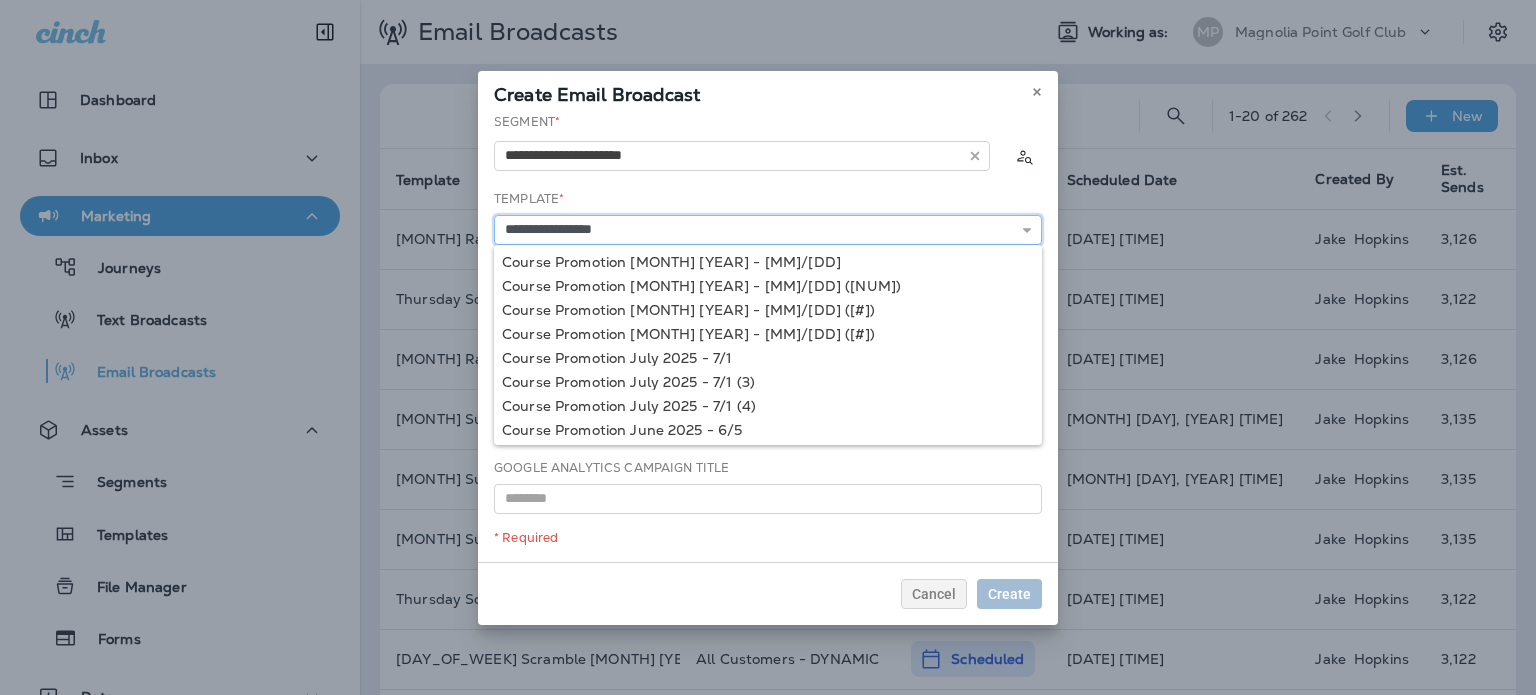 type on "**********" 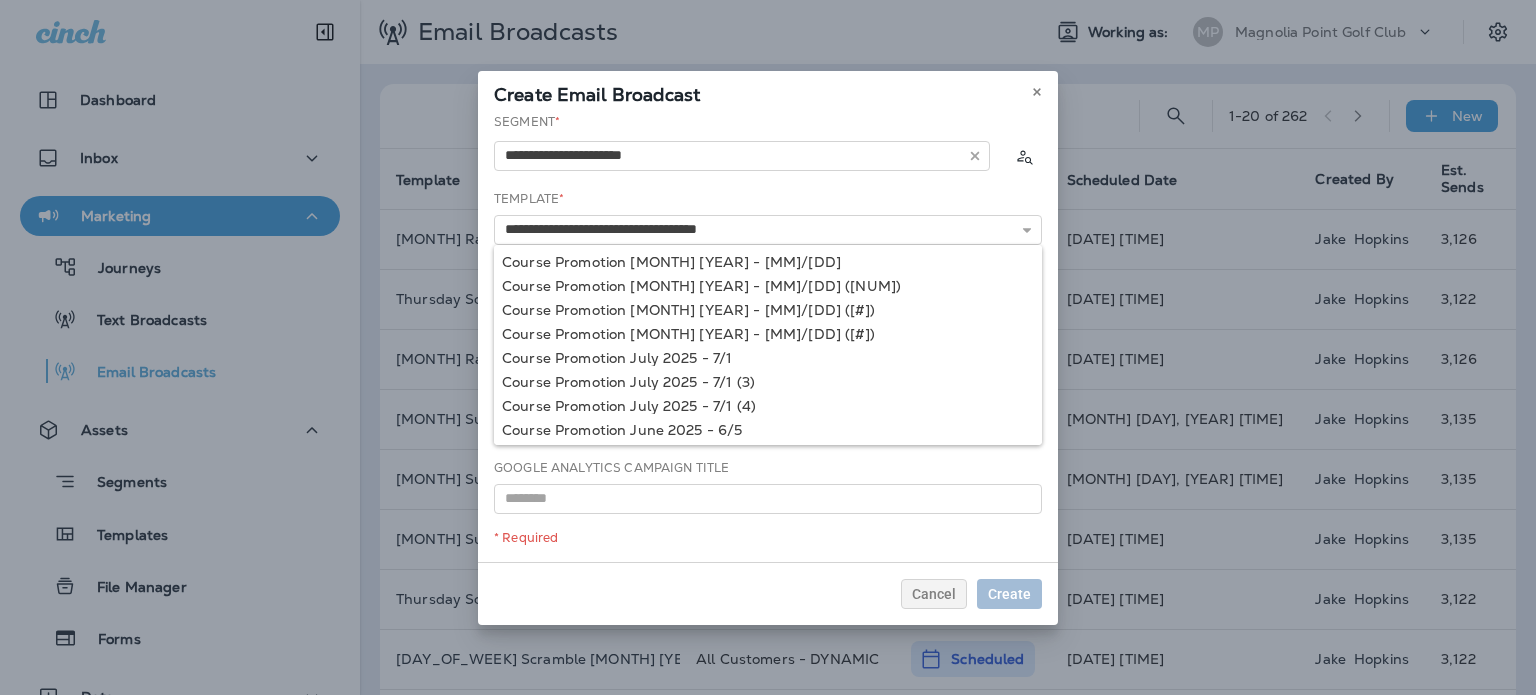 drag, startPoint x: 681, startPoint y: 288, endPoint x: 684, endPoint y: 267, distance: 21.213203 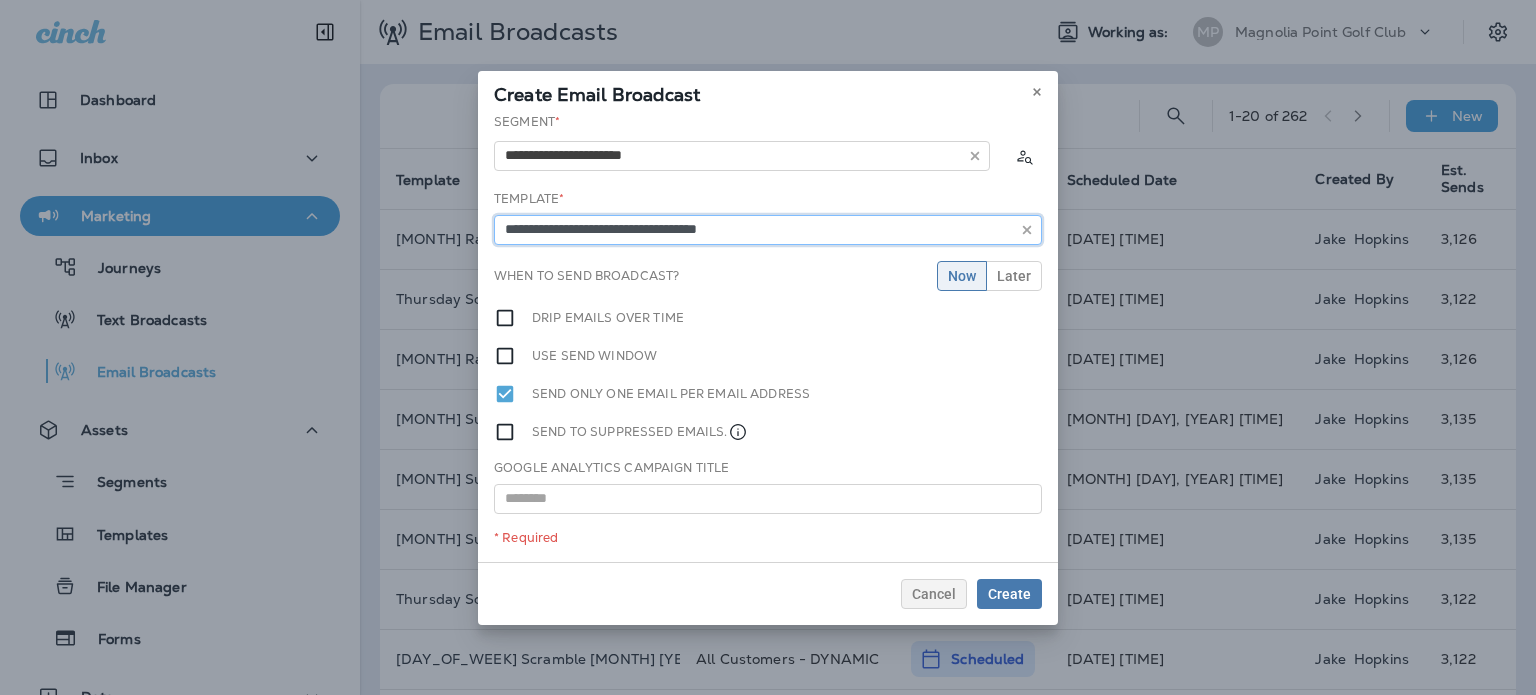 click on "**********" at bounding box center [768, 230] 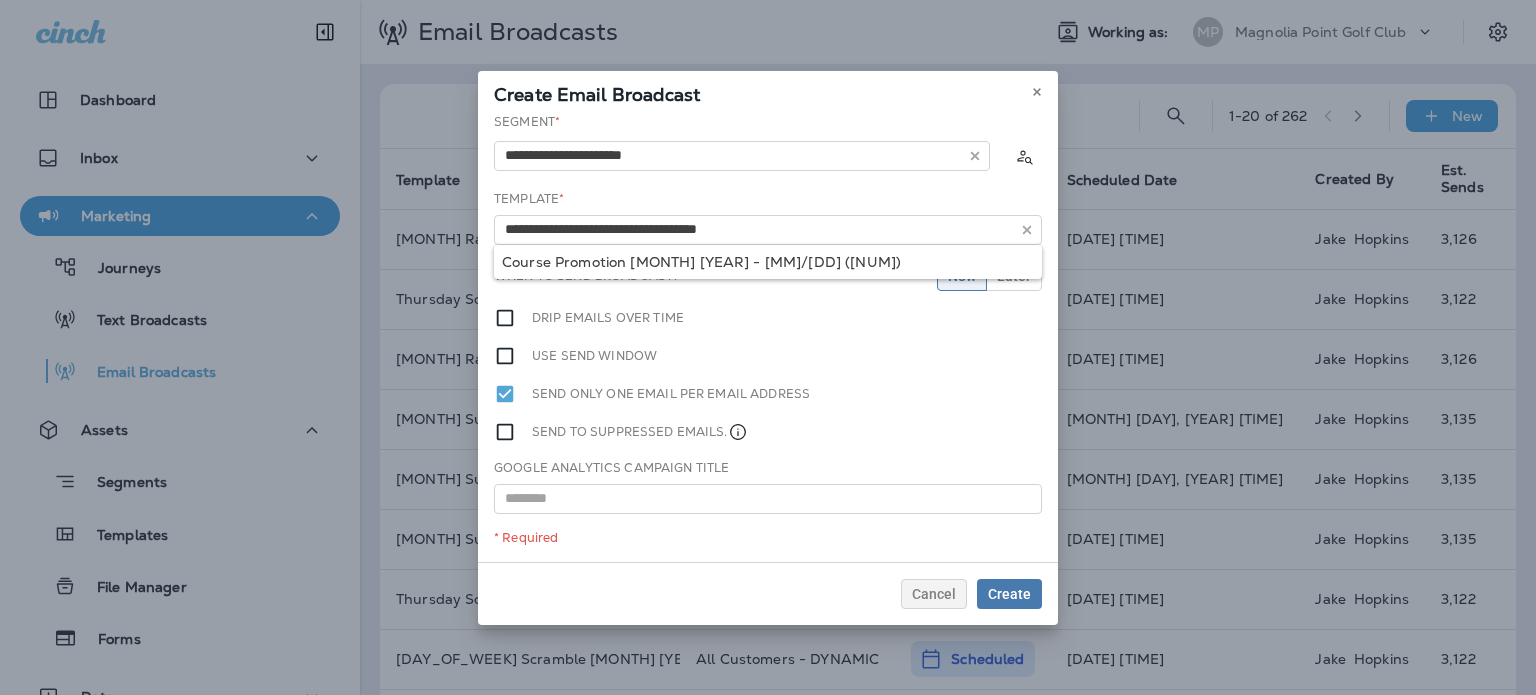 click on "Google Analytics Campaign Title" at bounding box center (768, 486) 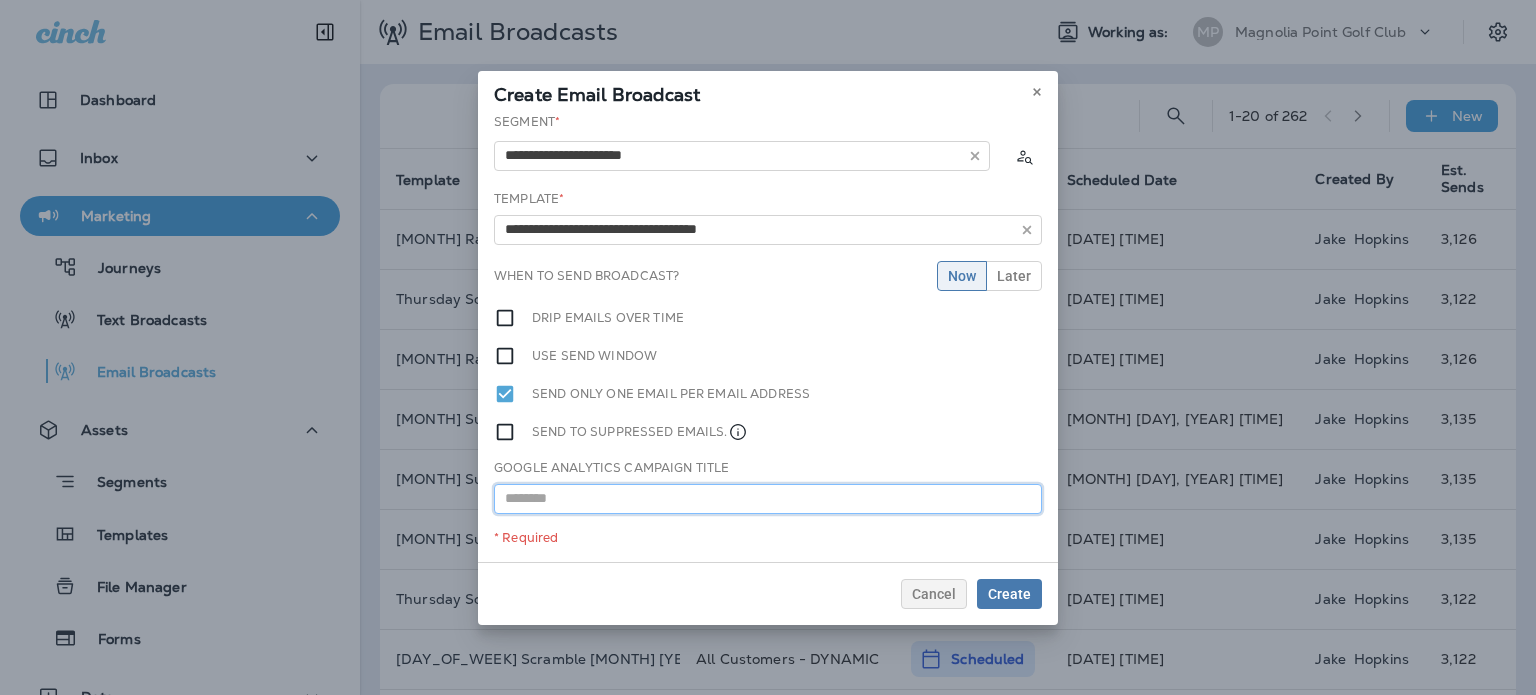 click at bounding box center (768, 499) 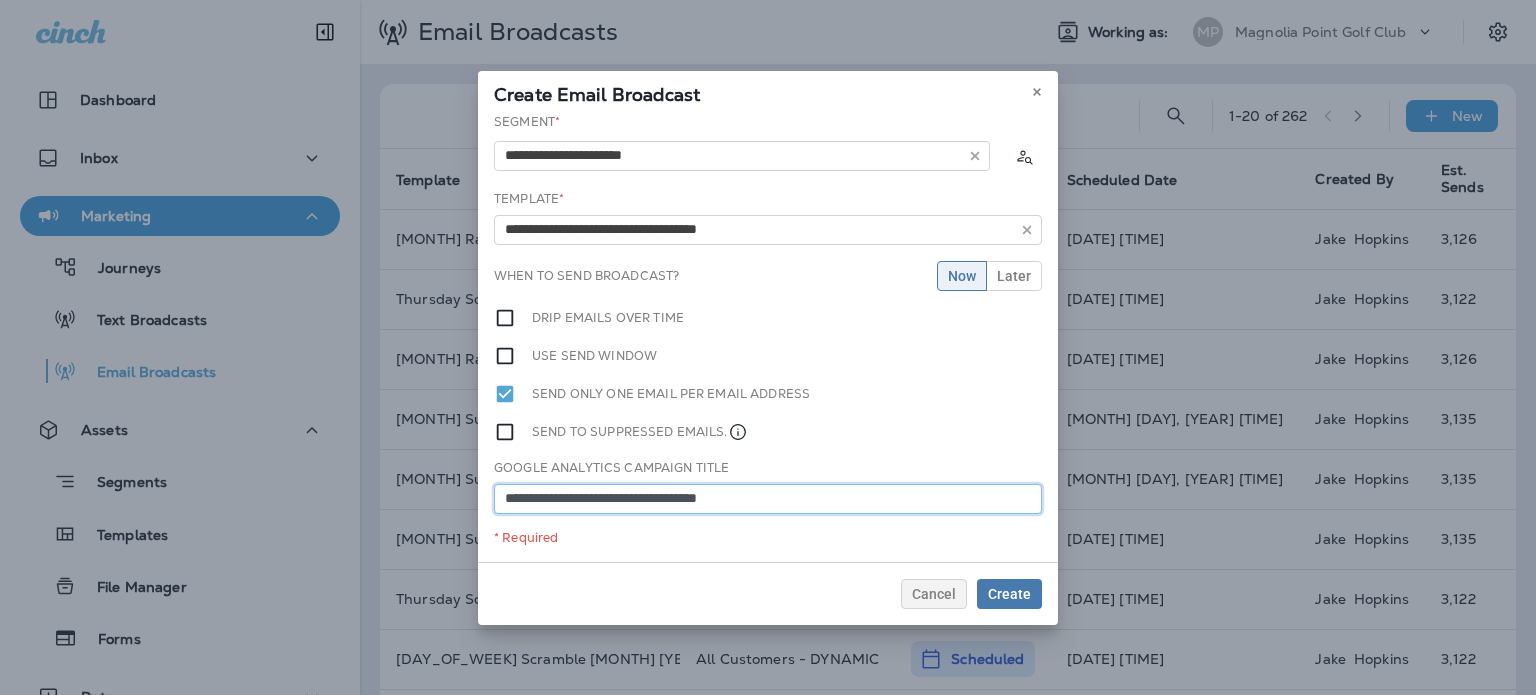 type on "**********" 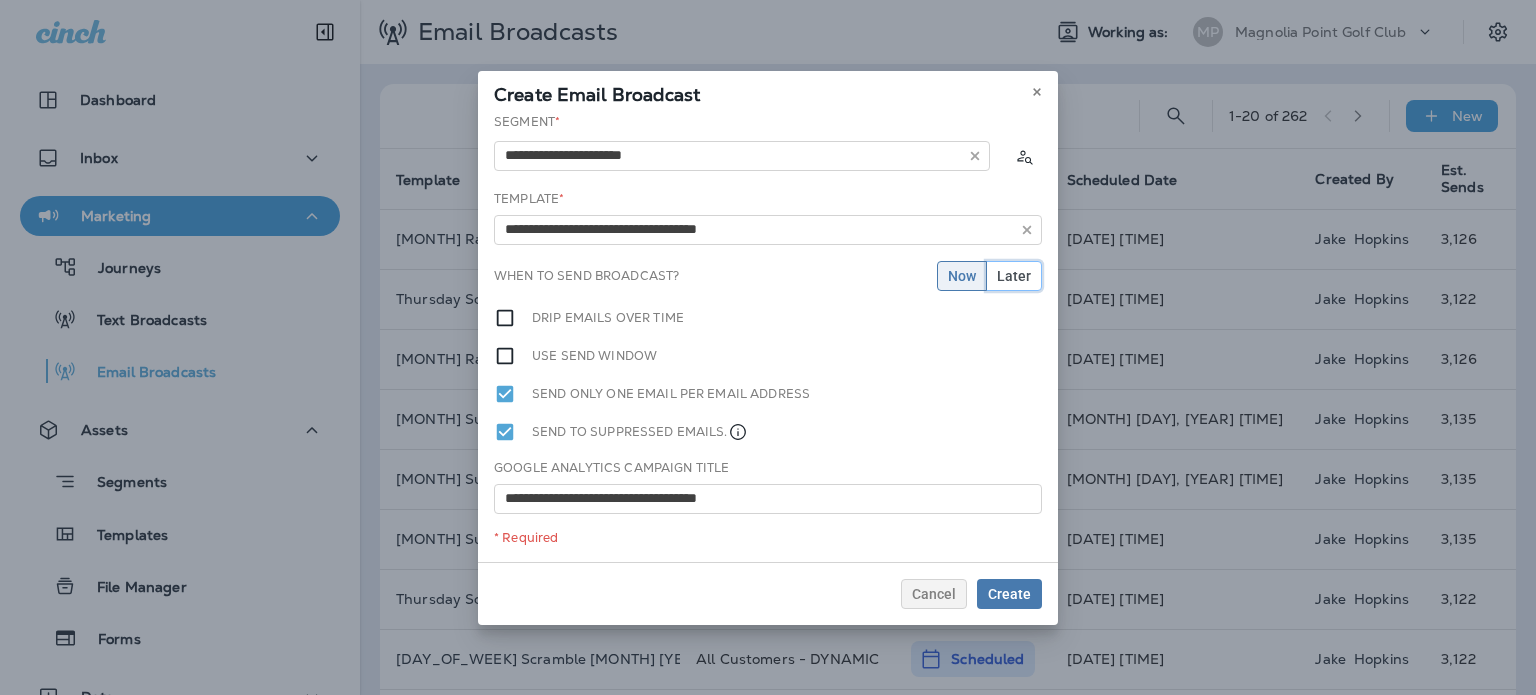 click on "Later" at bounding box center [1014, 276] 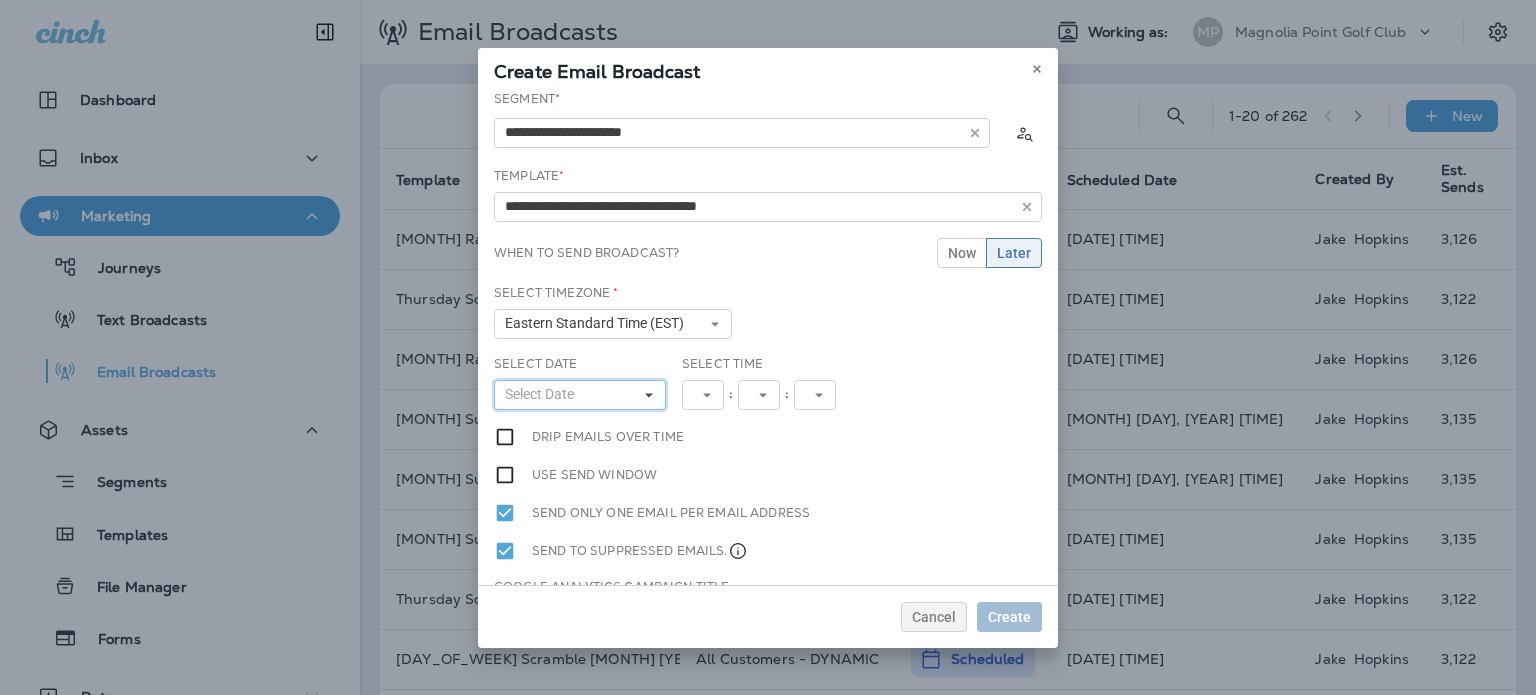 click on "Select Date" at bounding box center [580, 395] 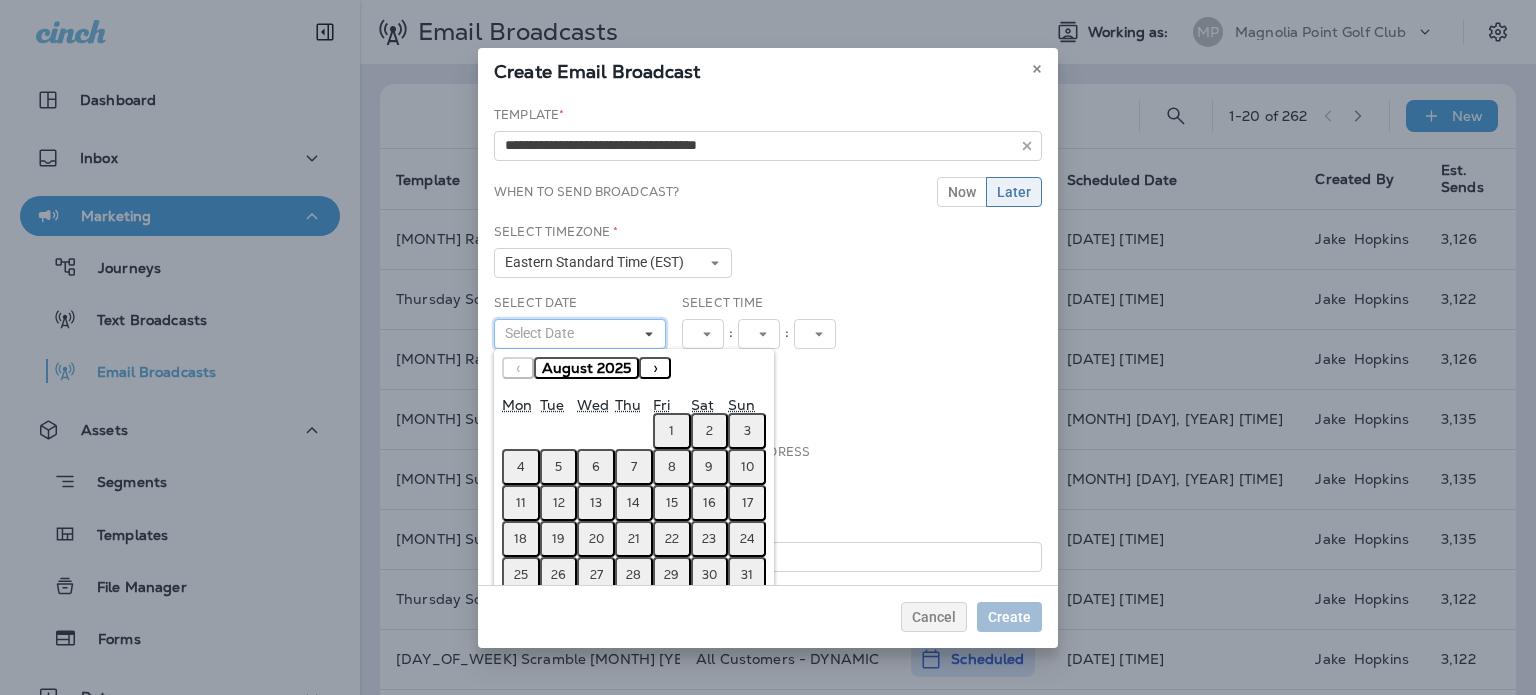 scroll, scrollTop: 95, scrollLeft: 0, axis: vertical 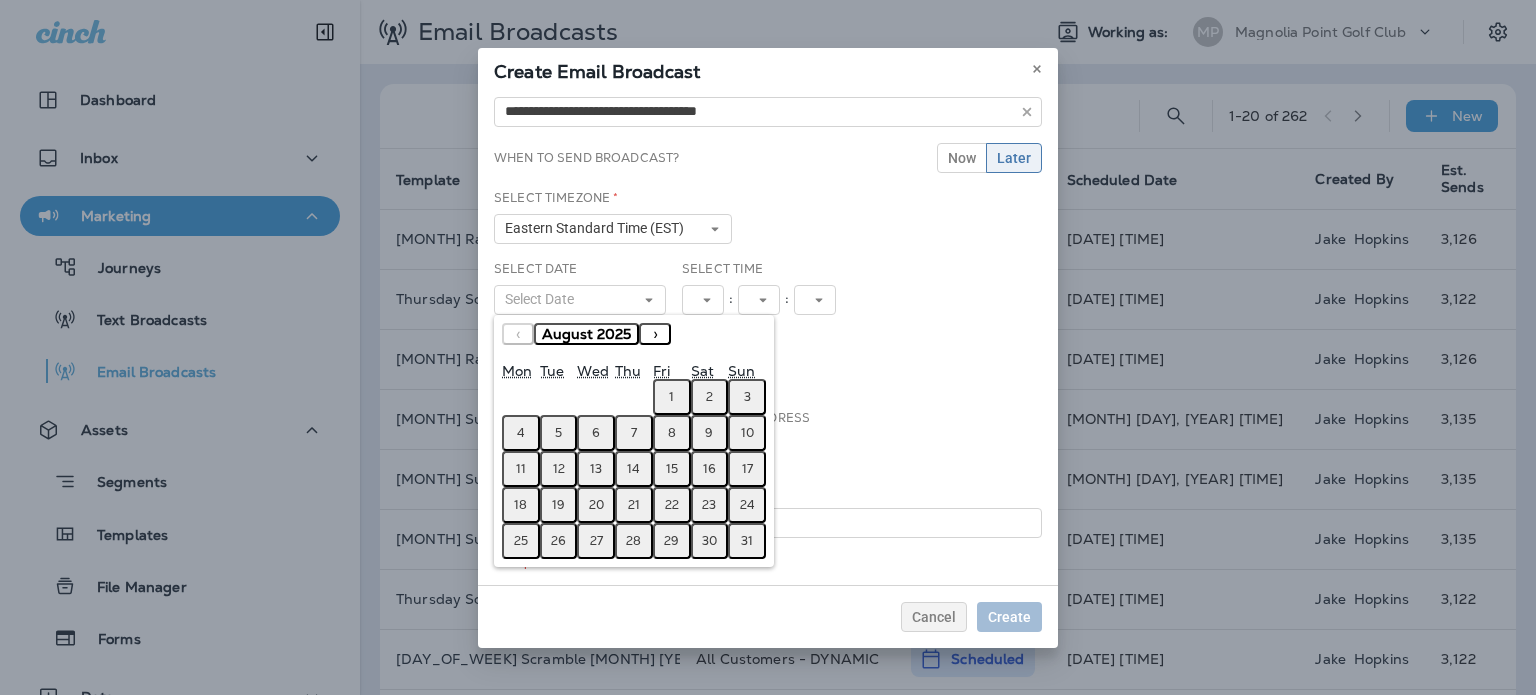 click on "13" at bounding box center (596, 469) 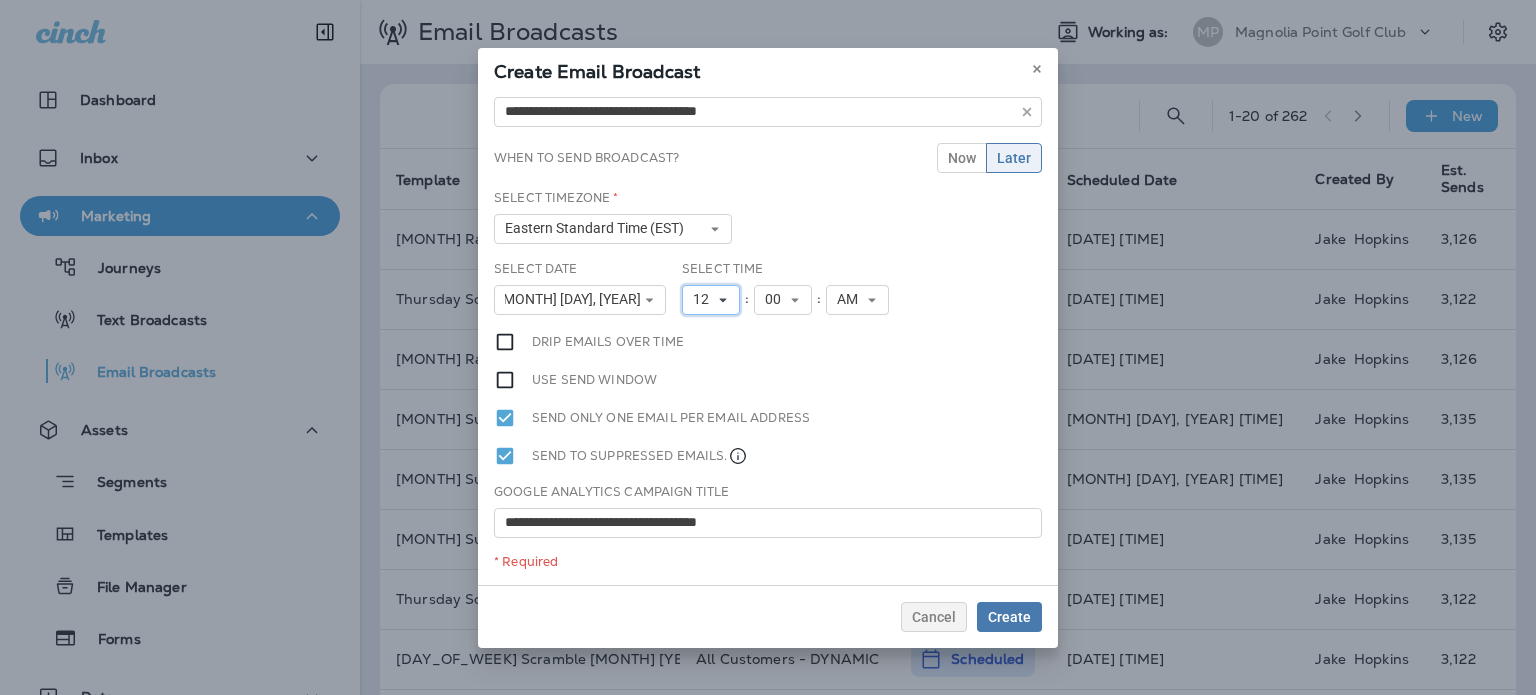 click 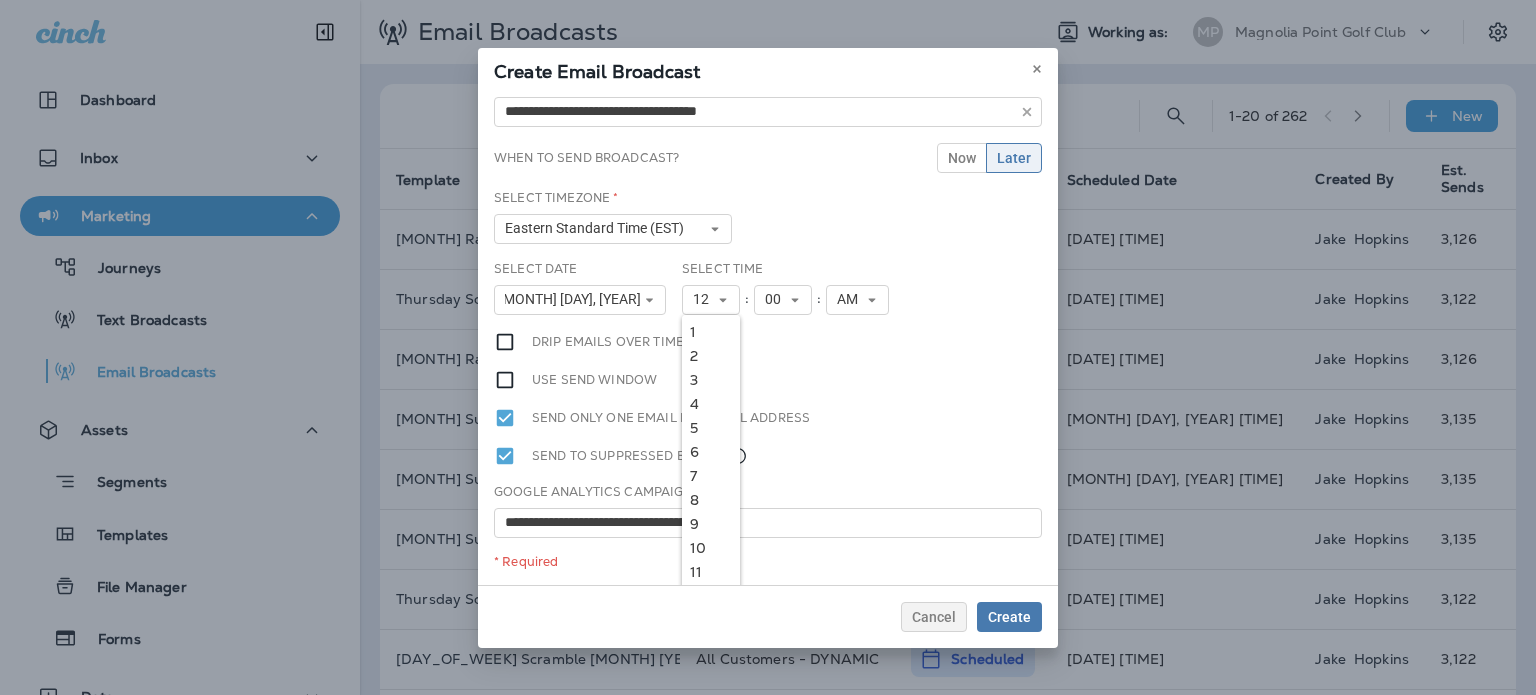 click on "9" at bounding box center (711, 524) 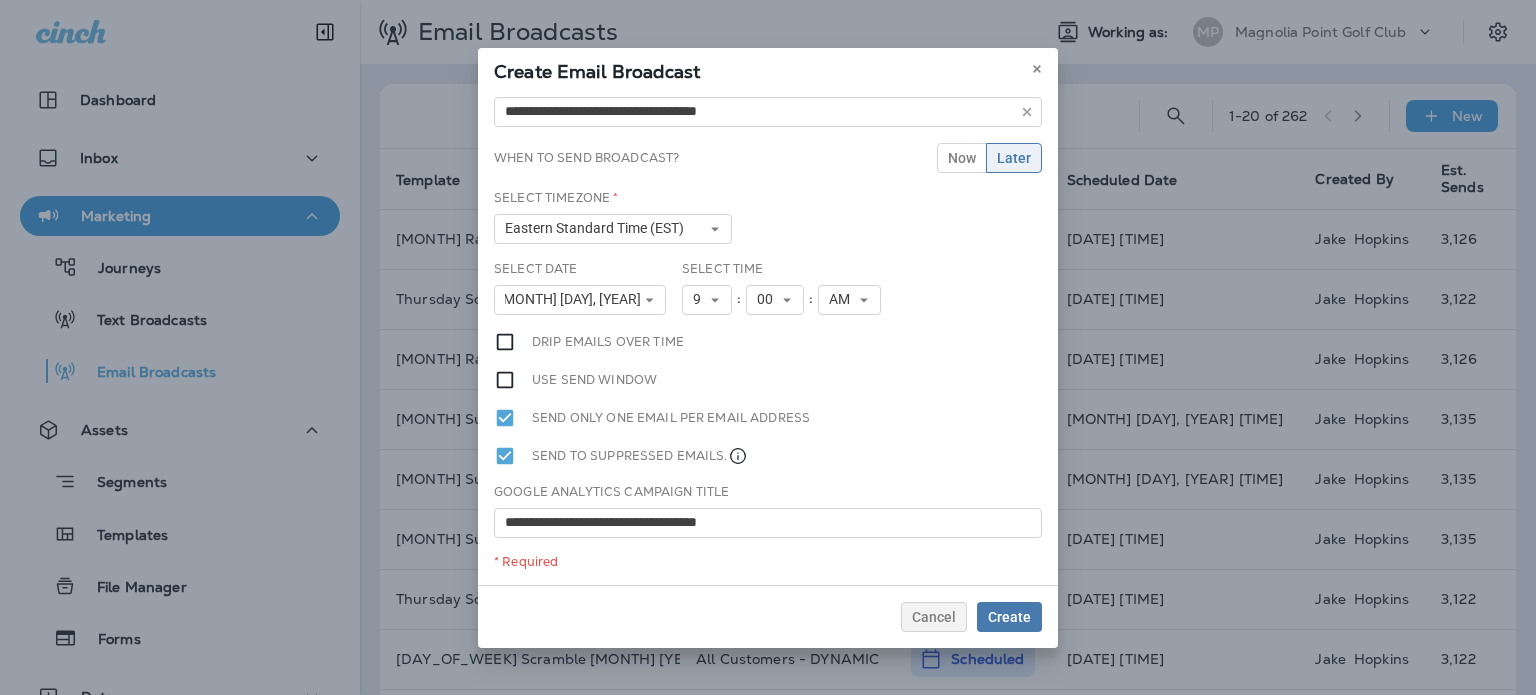 click on "Use send window" at bounding box center [768, 380] 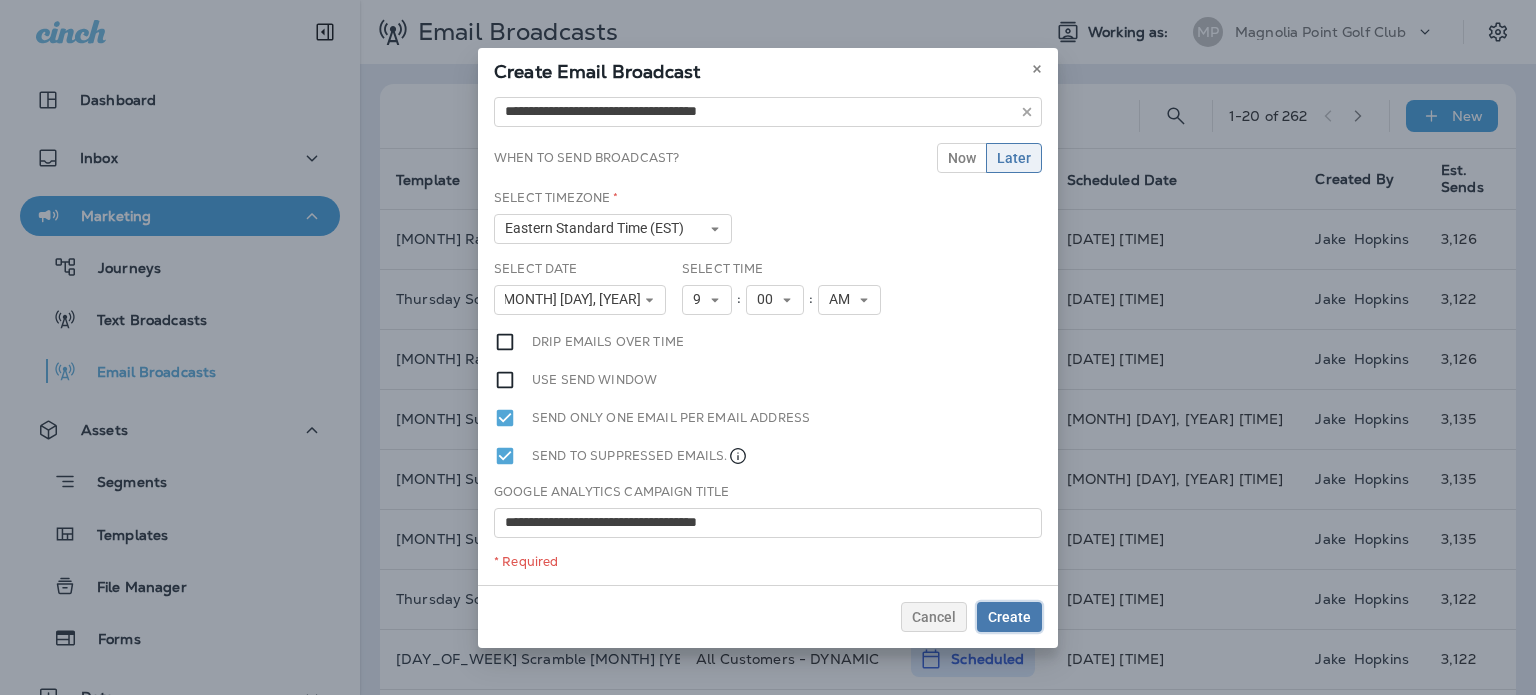 click on "Create" at bounding box center (1009, 617) 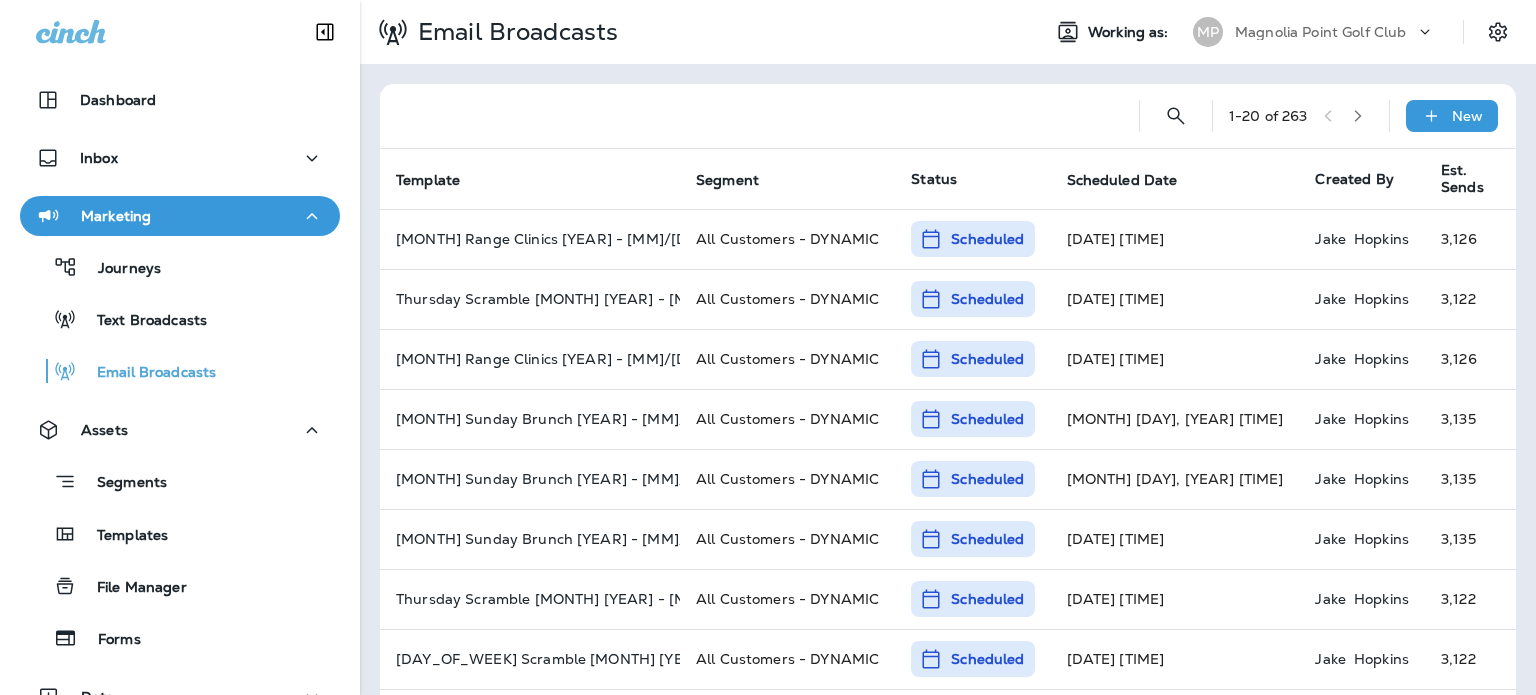 click 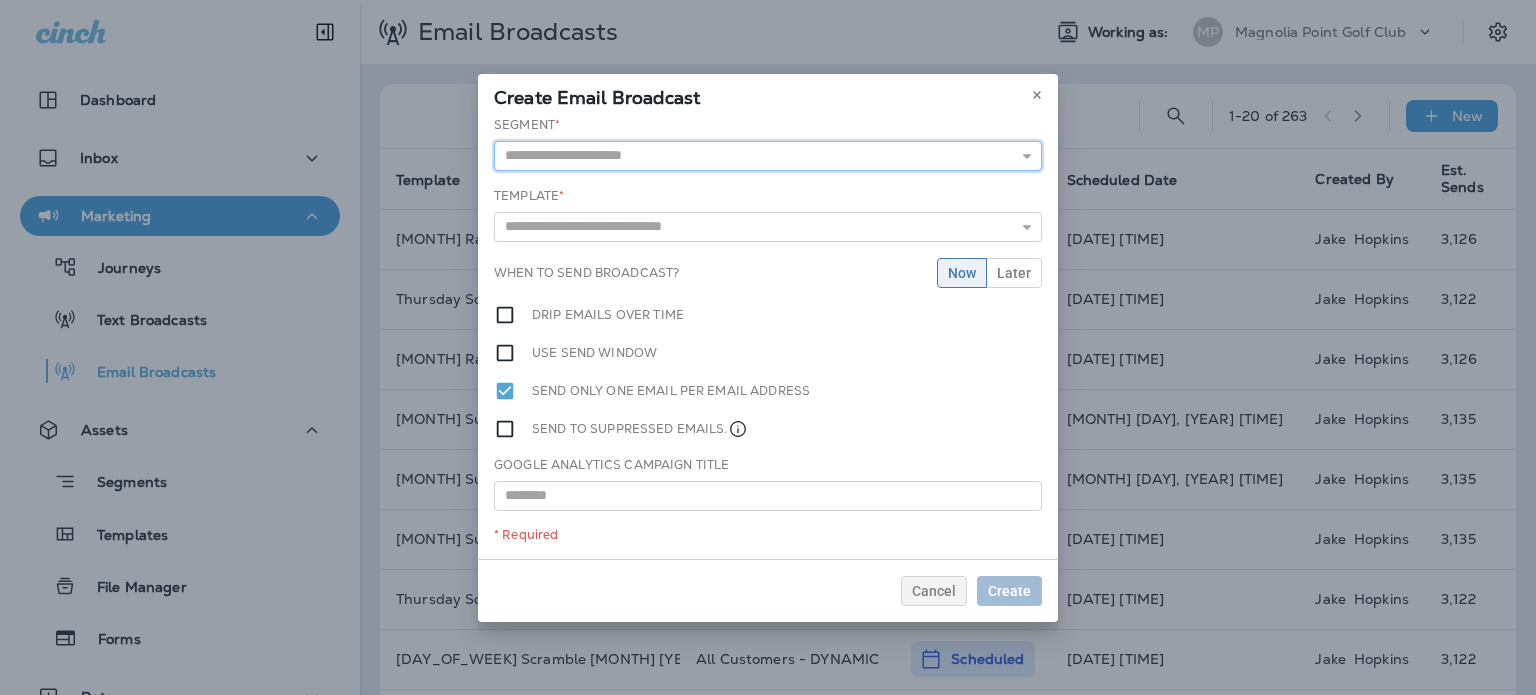 click at bounding box center [768, 156] 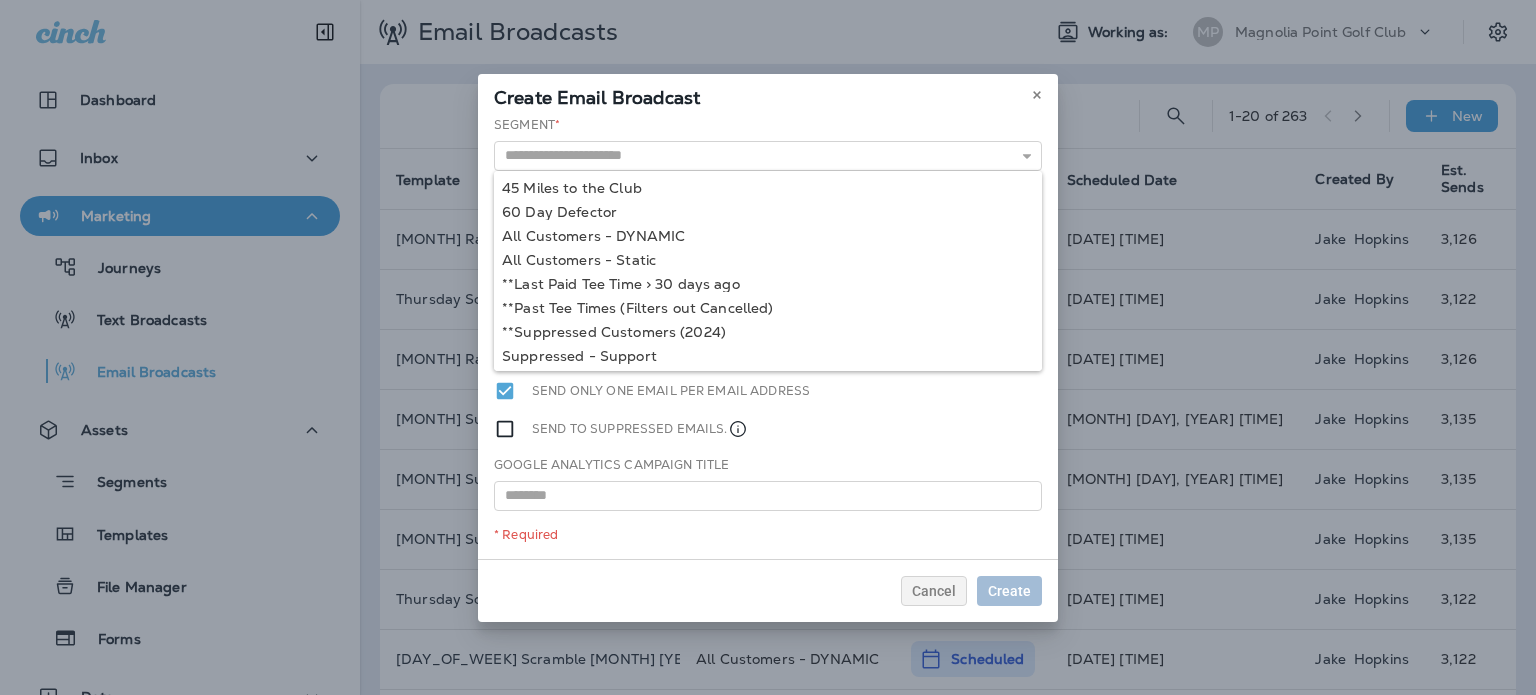 type on "**********" 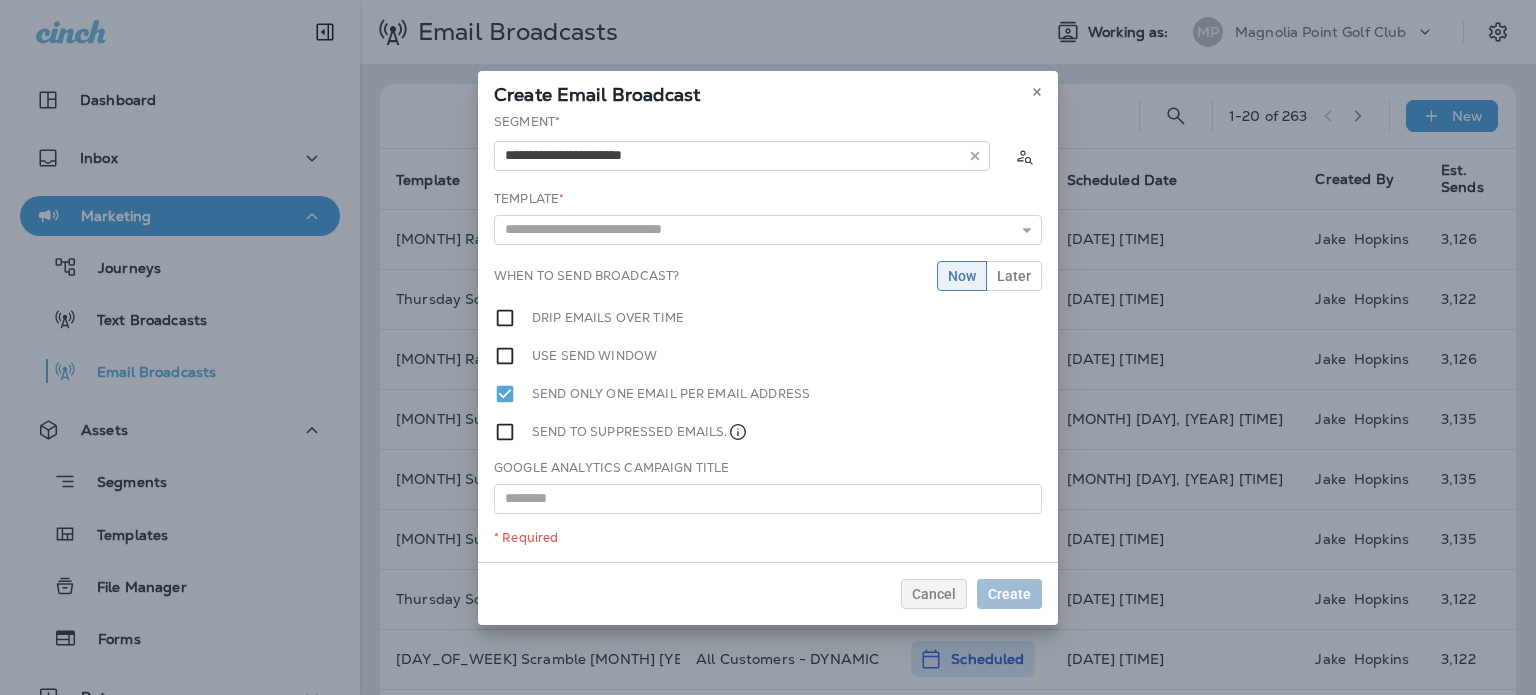 click on "**********" at bounding box center (768, 337) 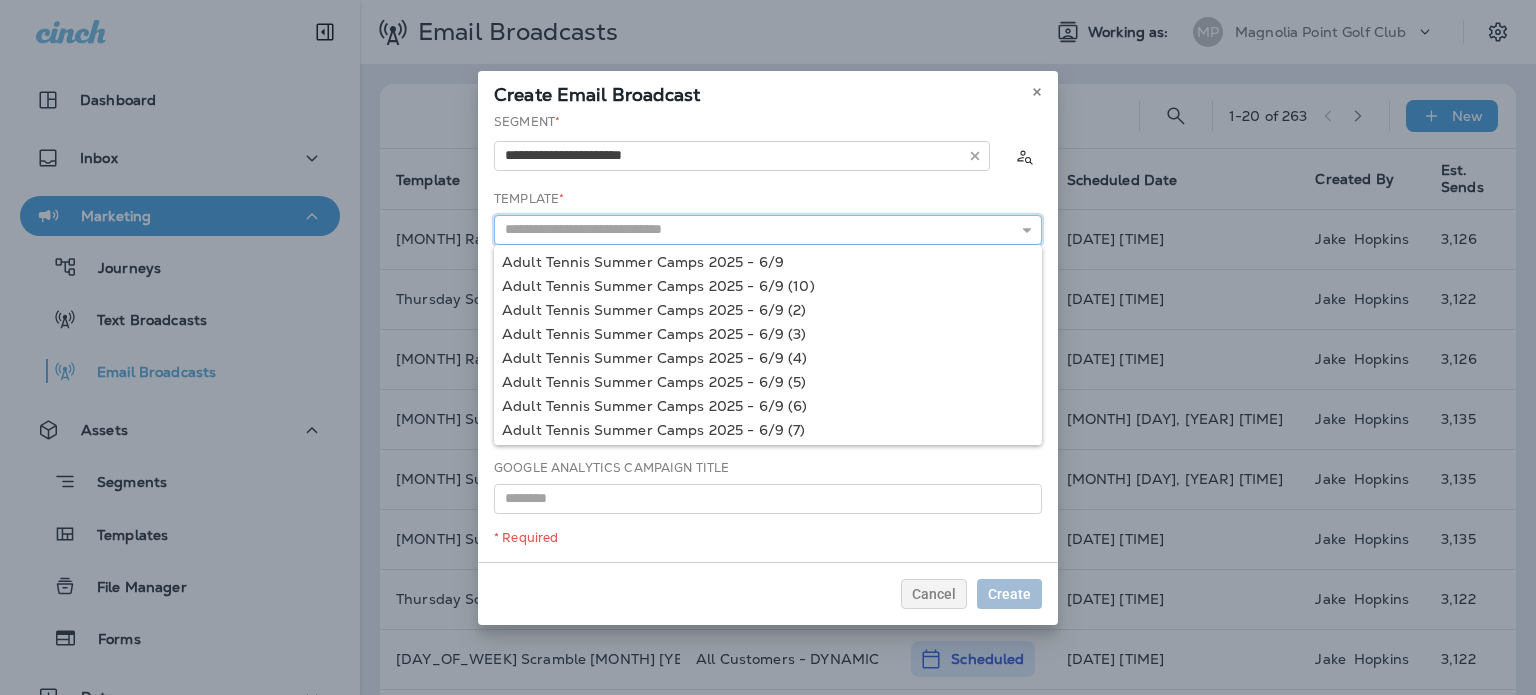 click at bounding box center (768, 230) 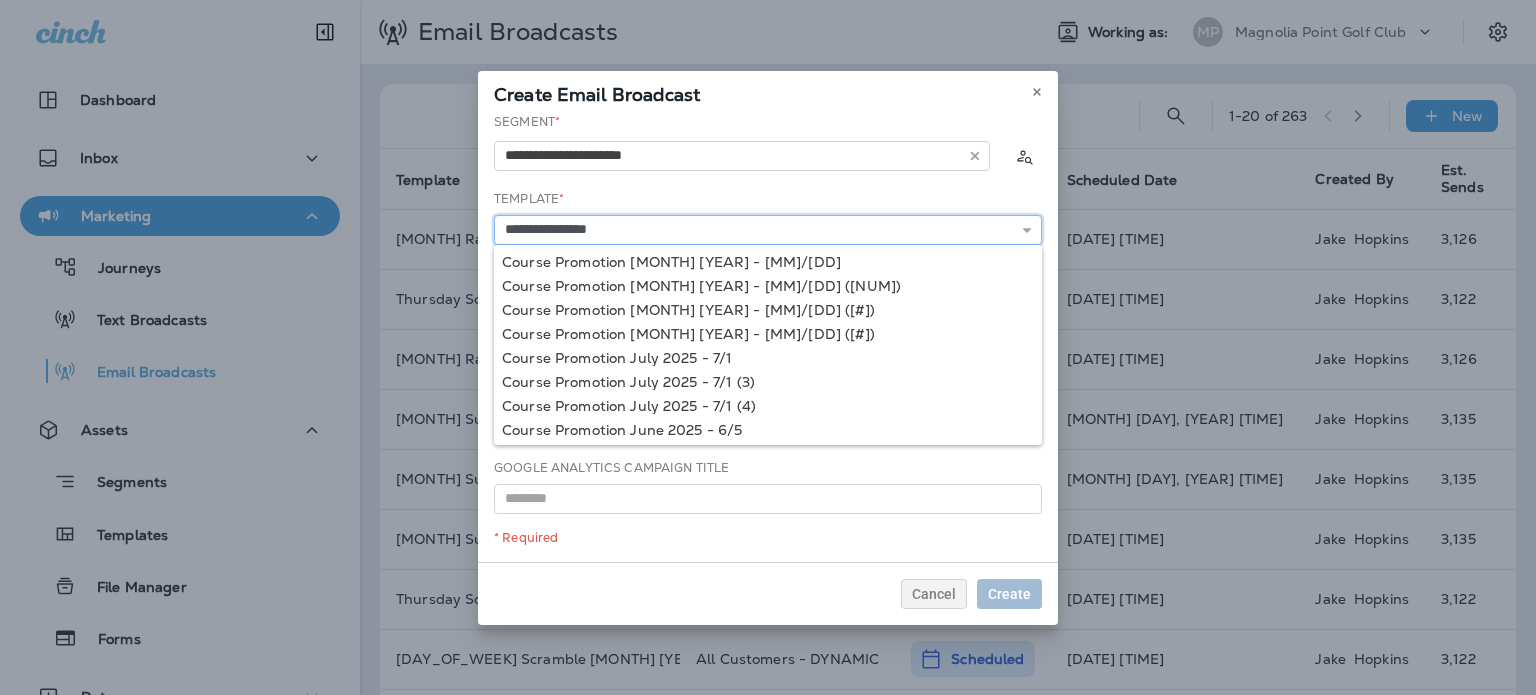 type on "**********" 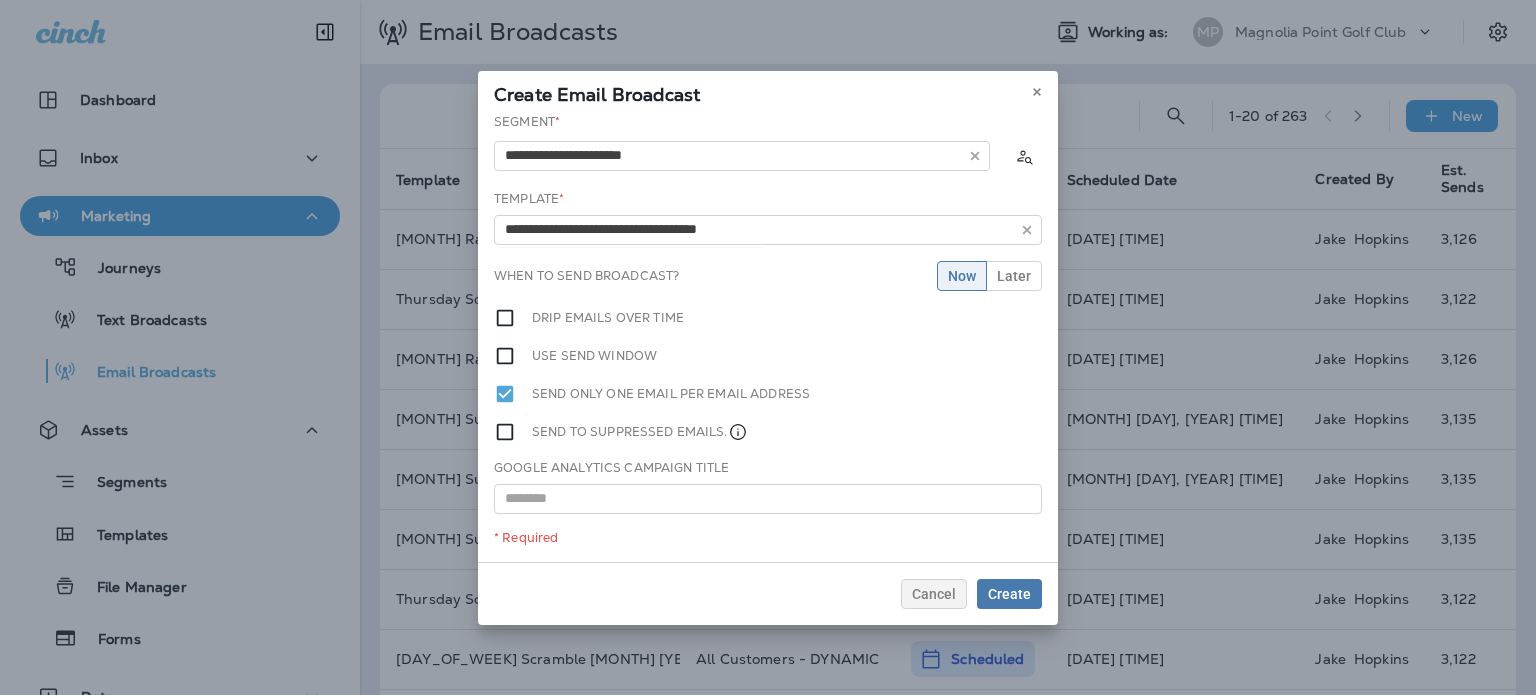 click on "**********" at bounding box center [768, 337] 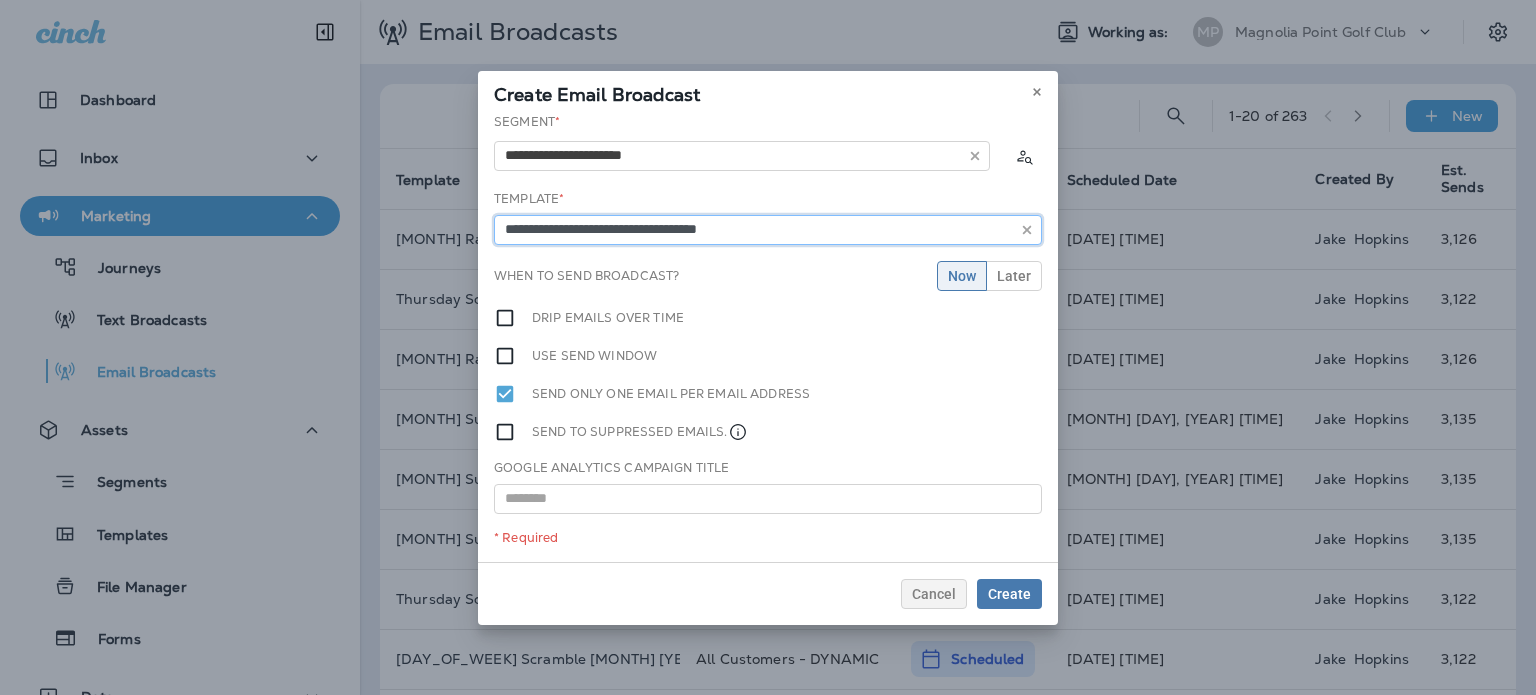 click on "**********" at bounding box center (768, 230) 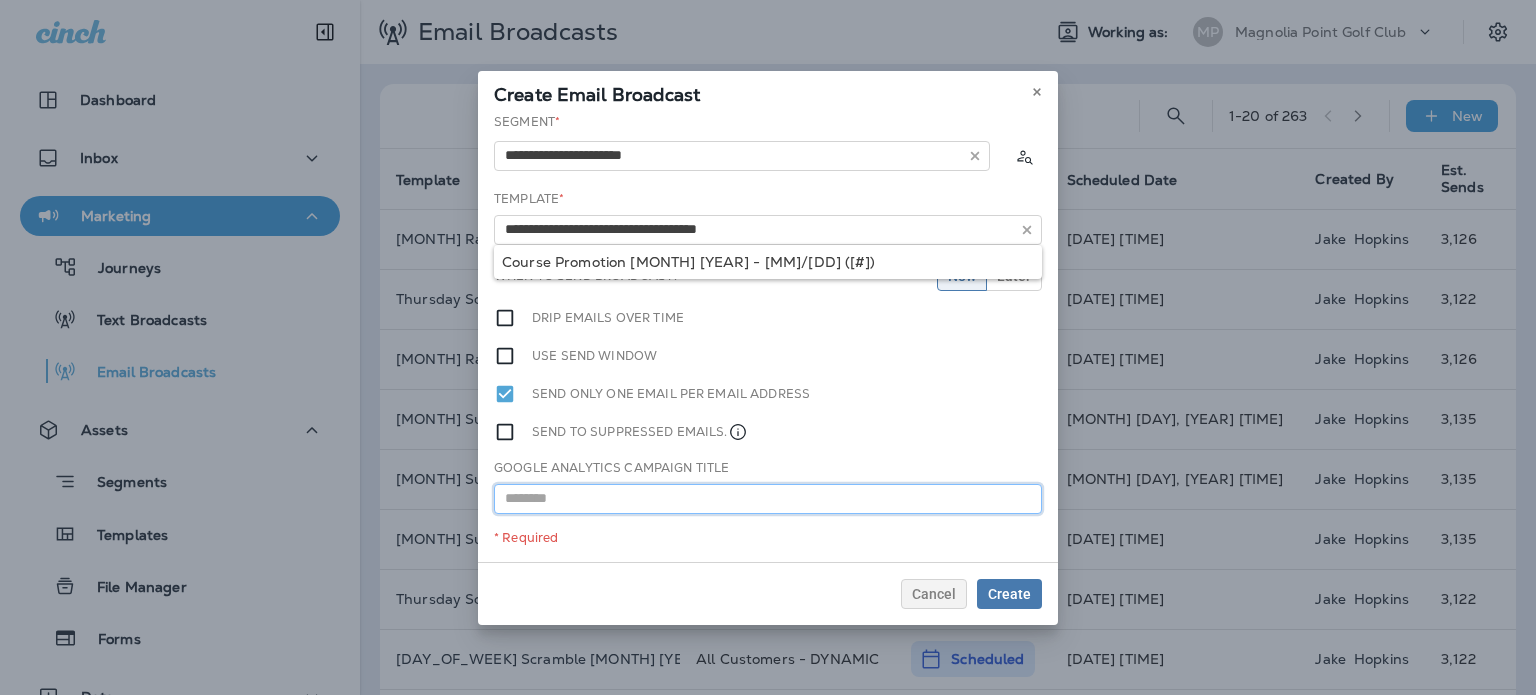 click at bounding box center (768, 499) 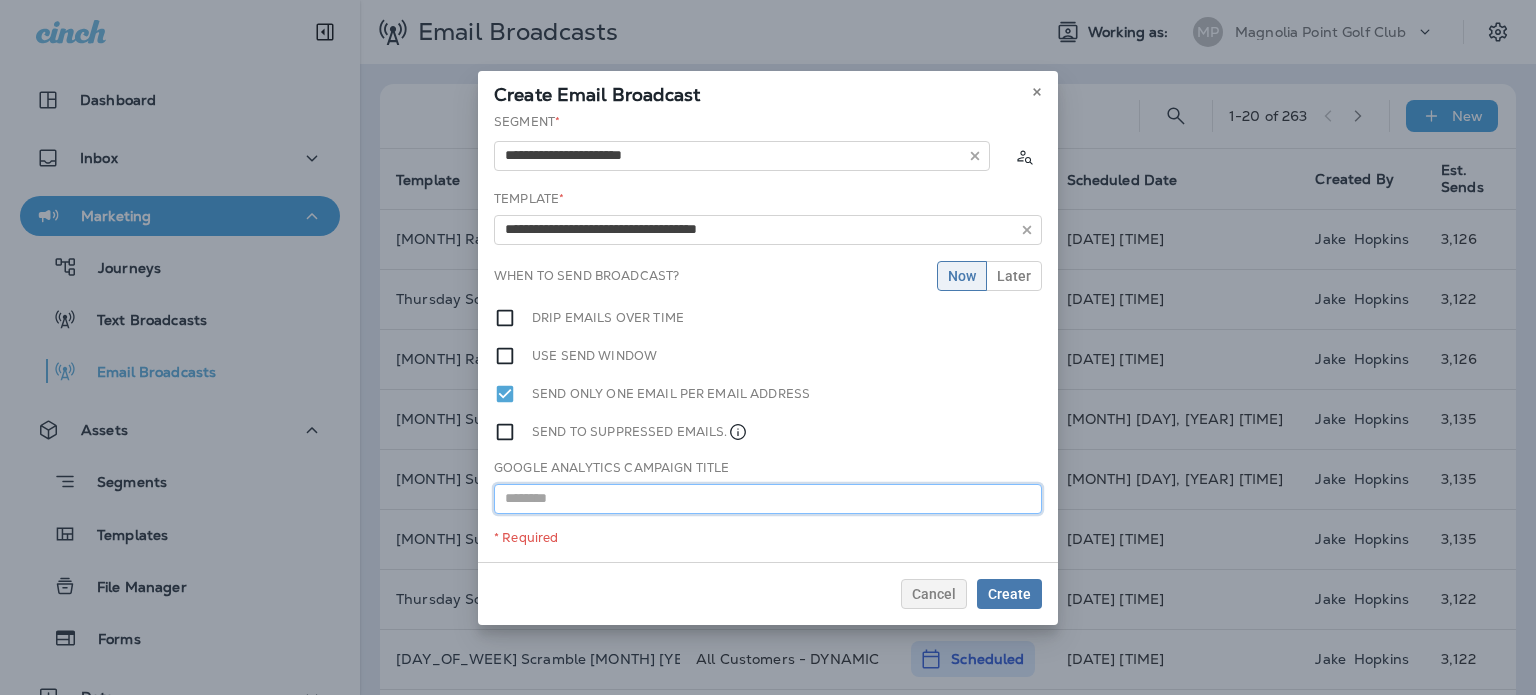 paste on "**********" 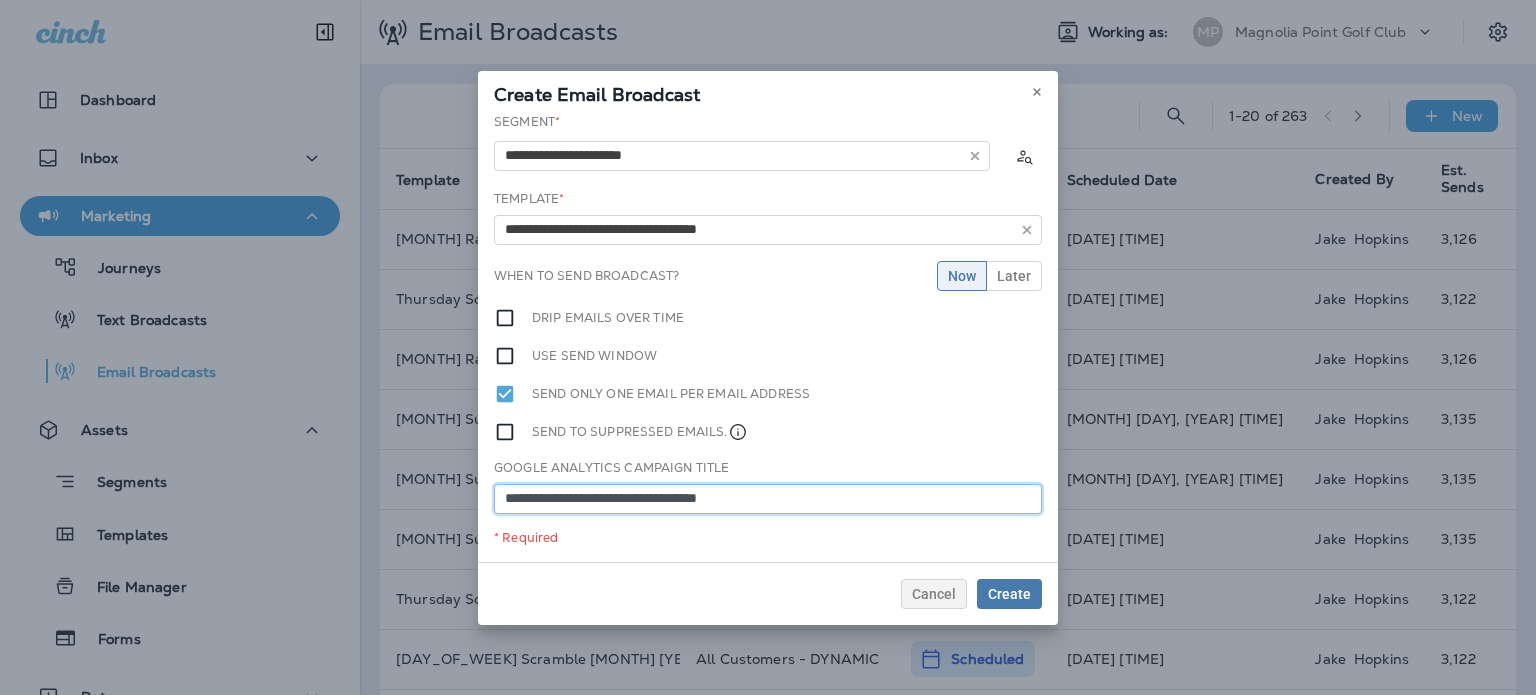 type on "**********" 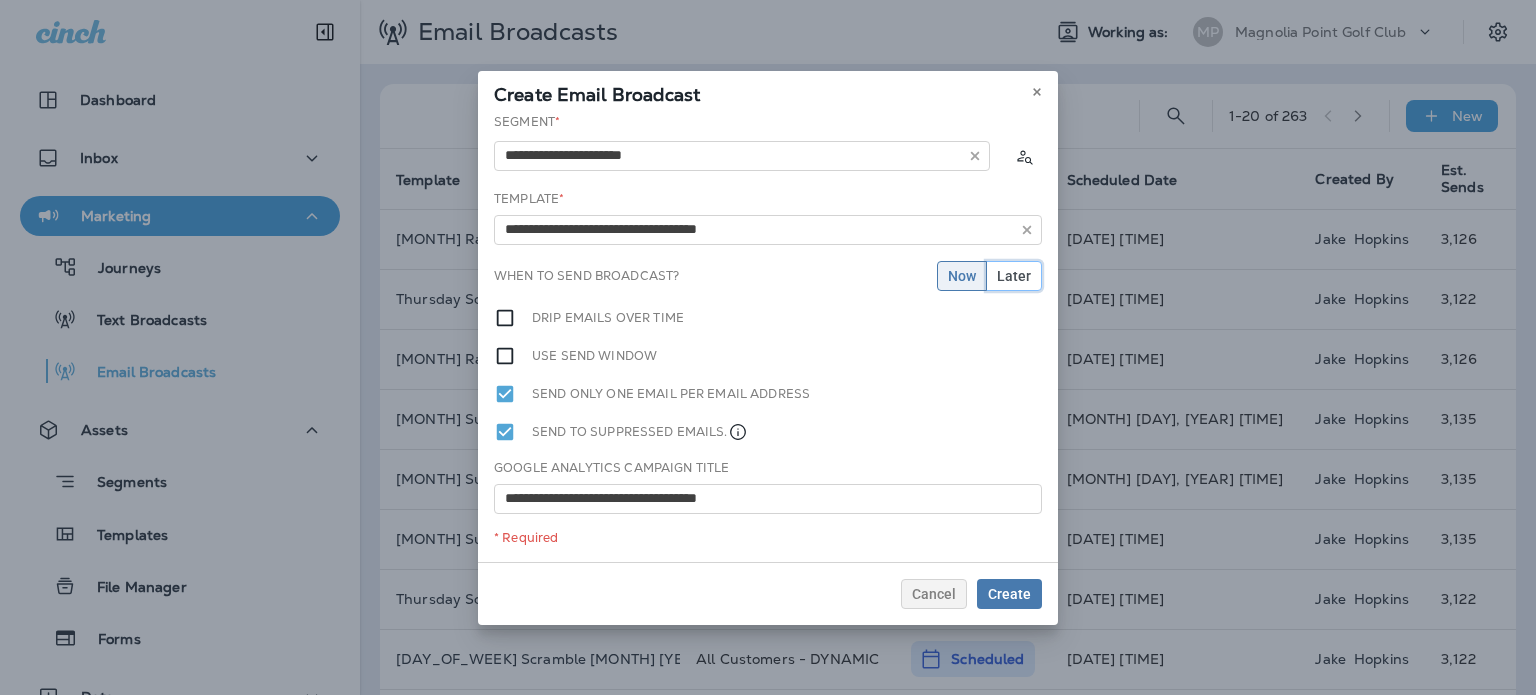 click on "Later" at bounding box center (1014, 276) 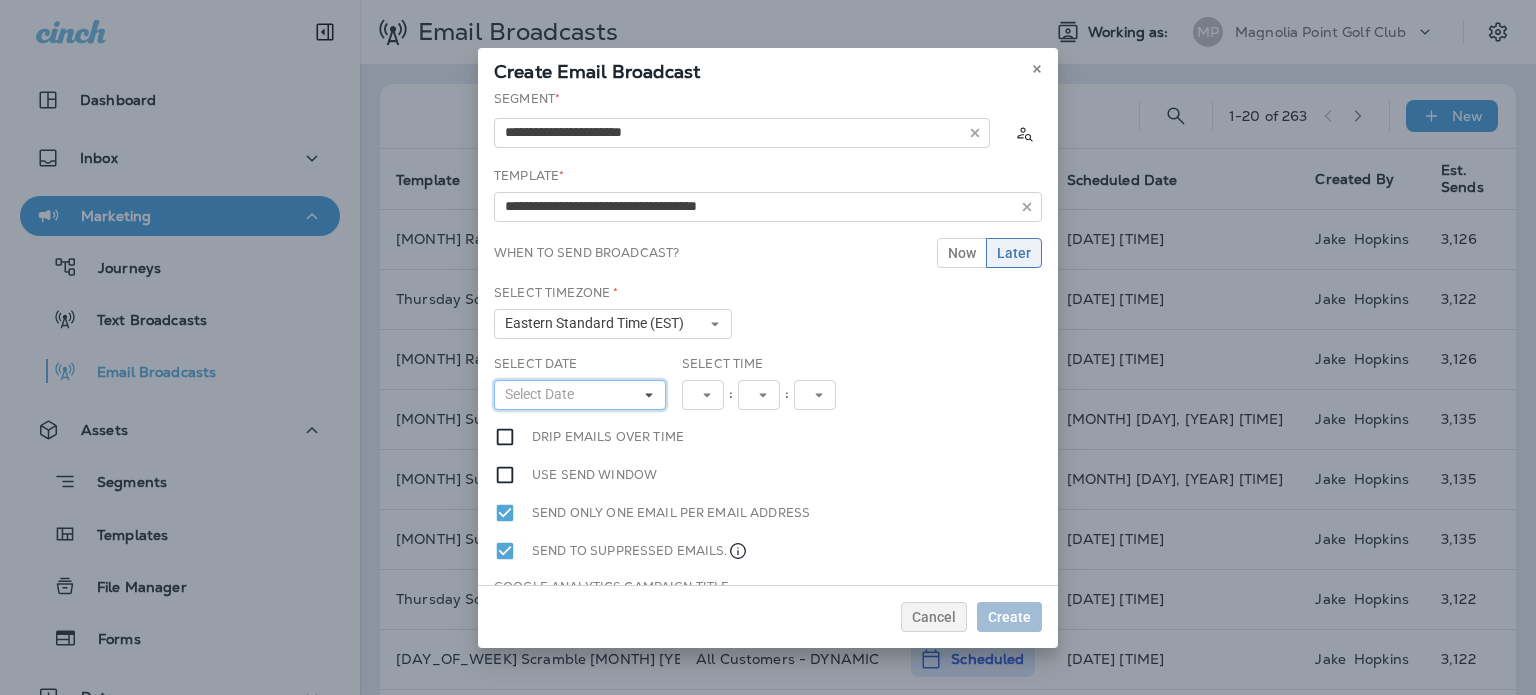 click on "Select Date" at bounding box center (543, 394) 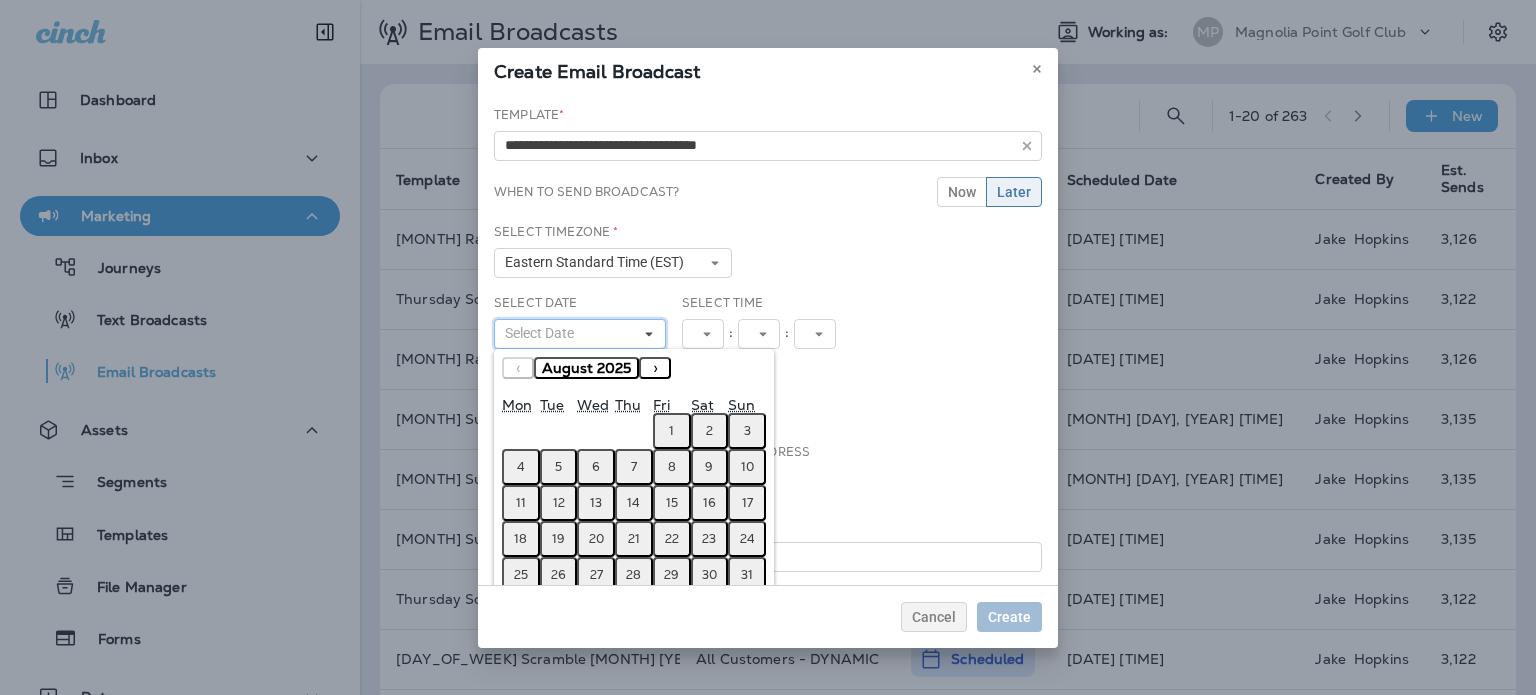 scroll, scrollTop: 95, scrollLeft: 0, axis: vertical 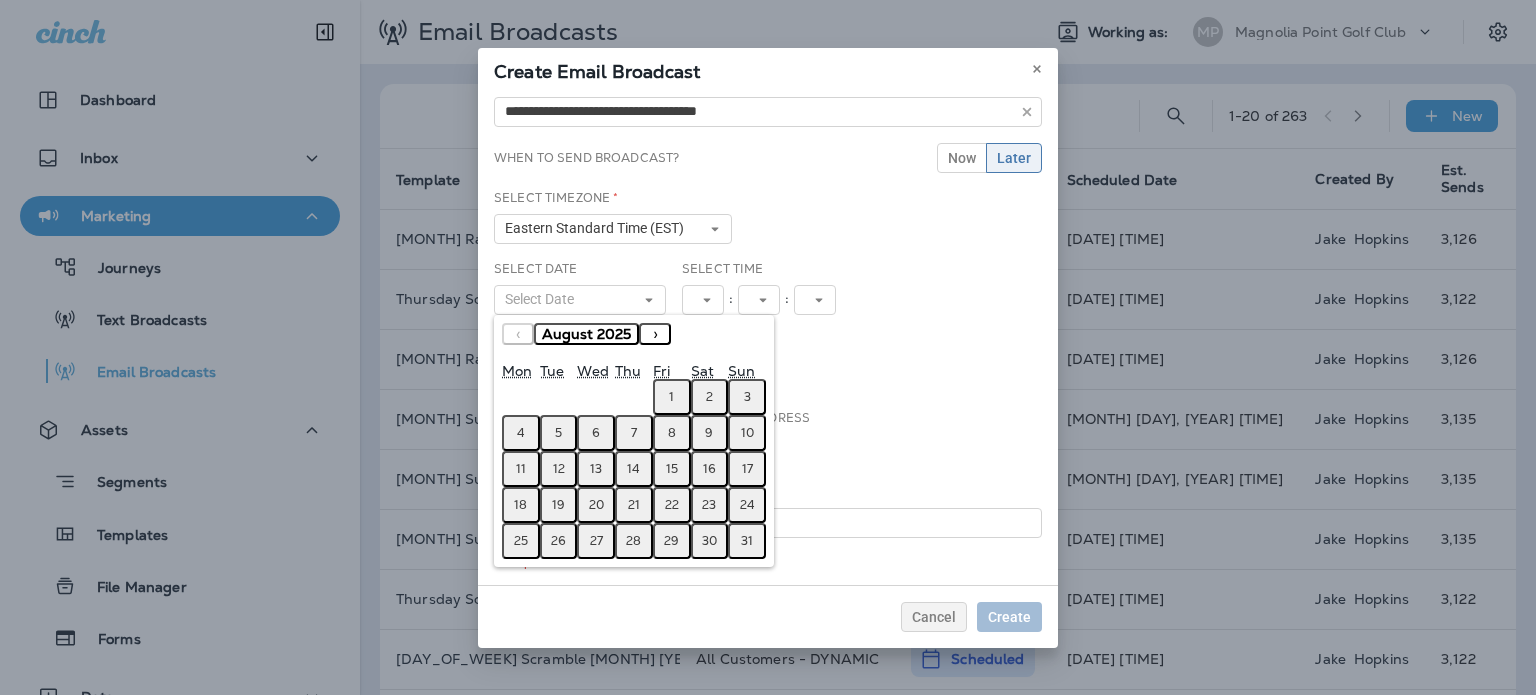 click on "23" at bounding box center [709, 505] 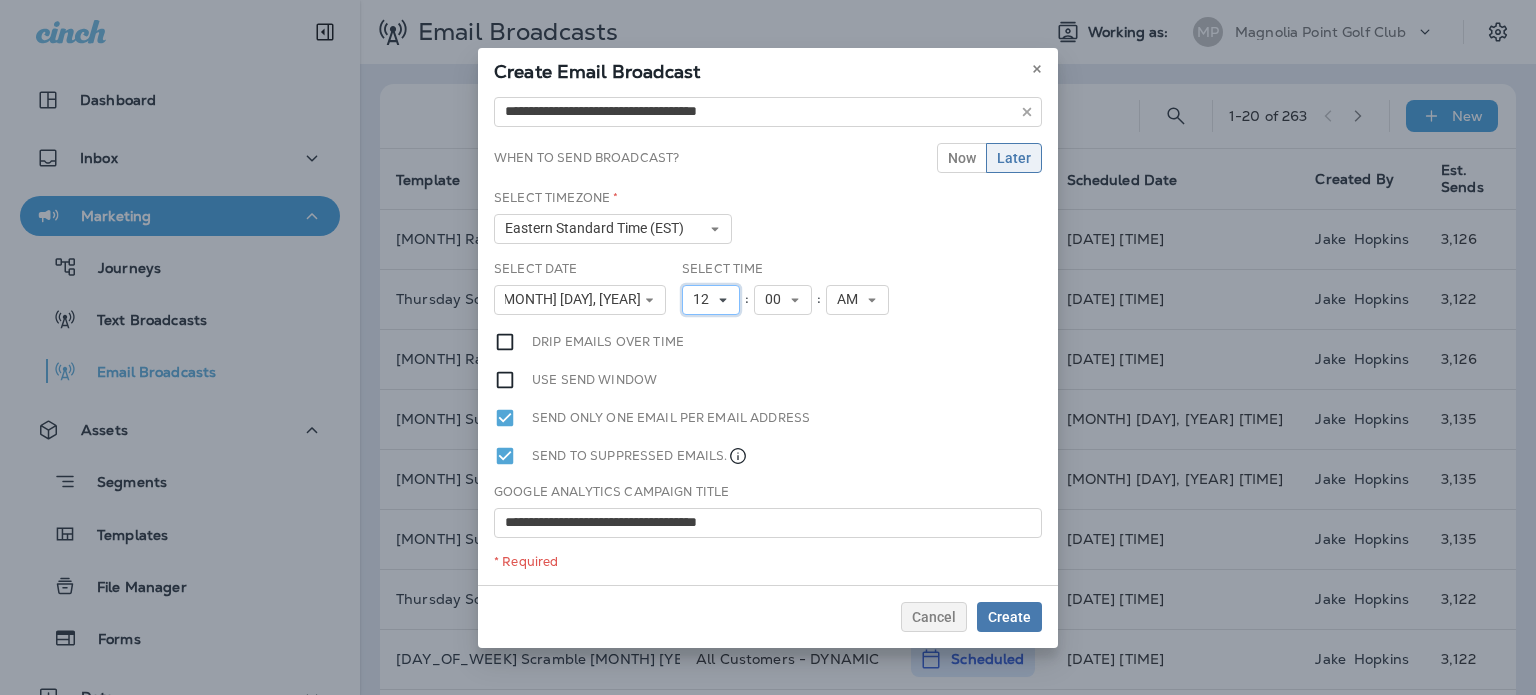 click on "12" at bounding box center [711, 300] 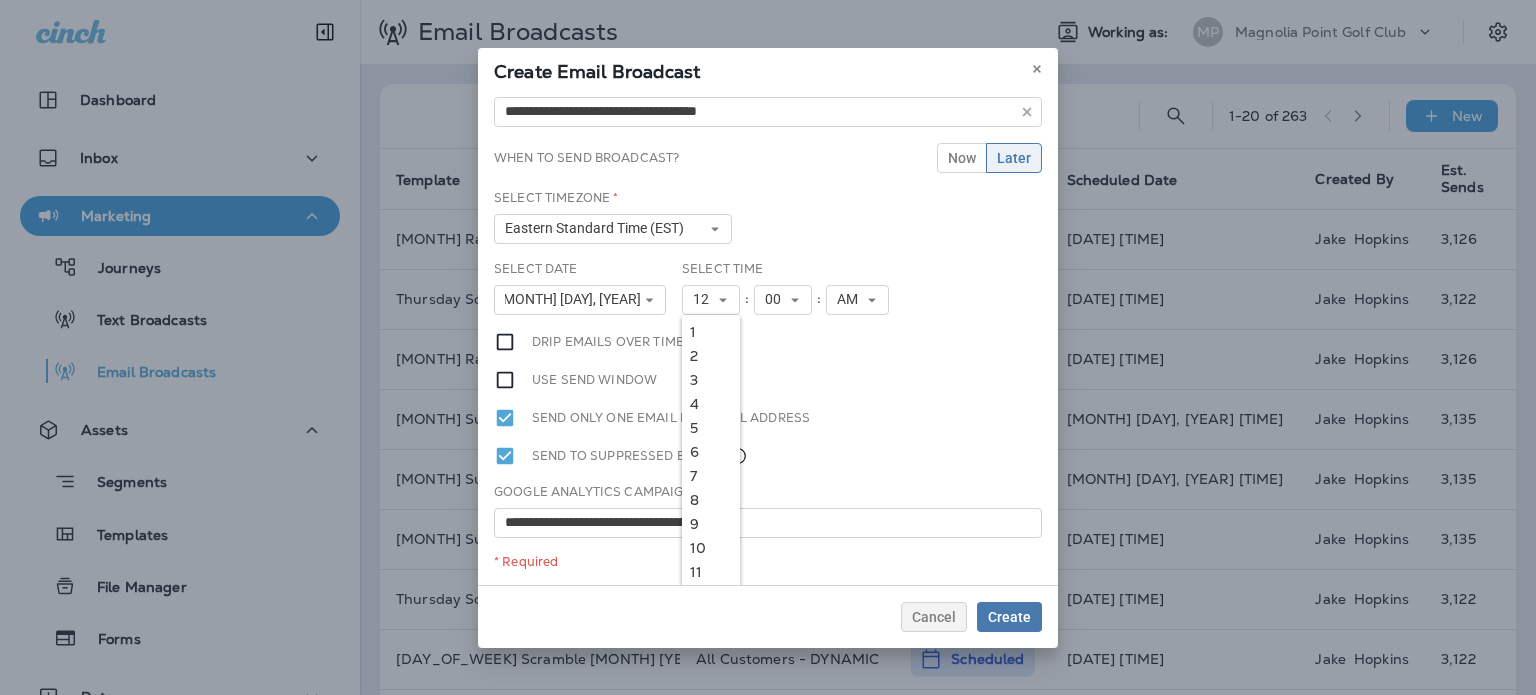 click on "9" at bounding box center (711, 524) 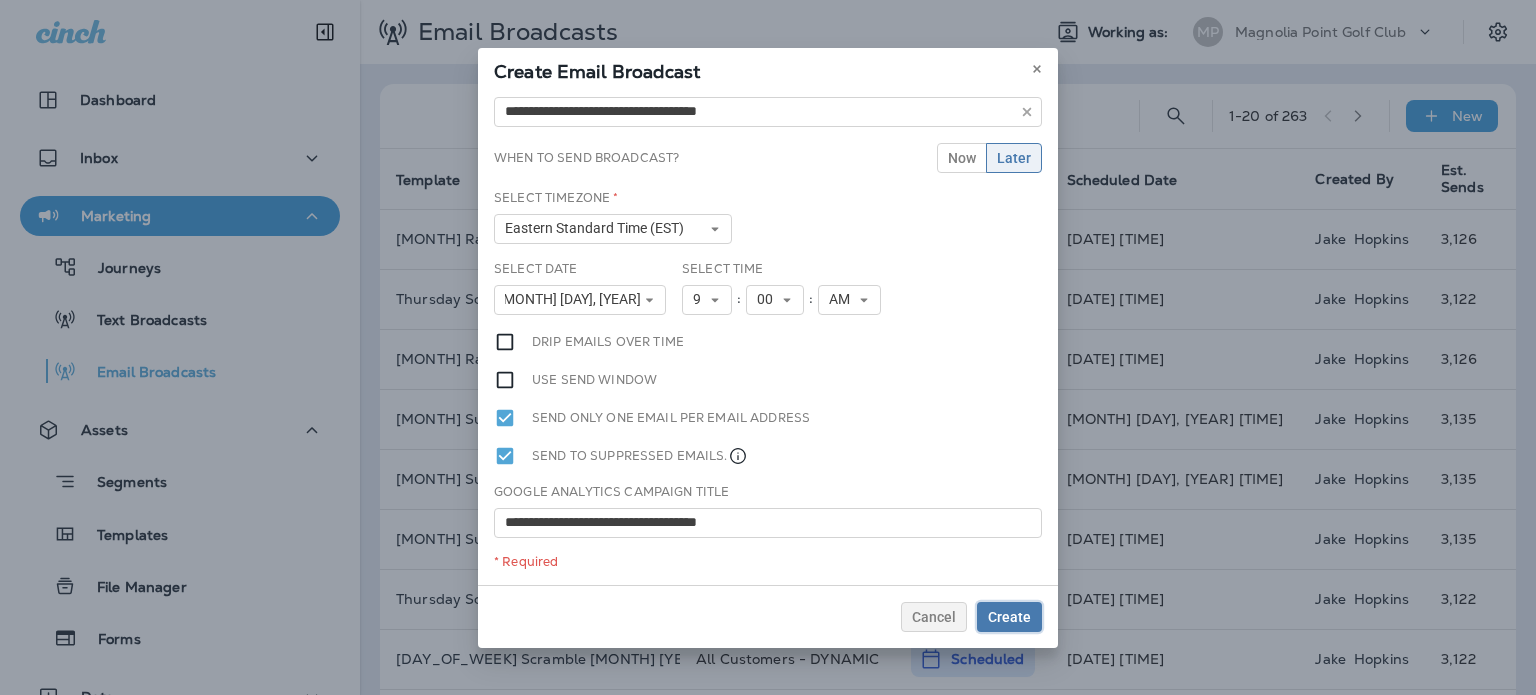 click on "Create" at bounding box center (1009, 617) 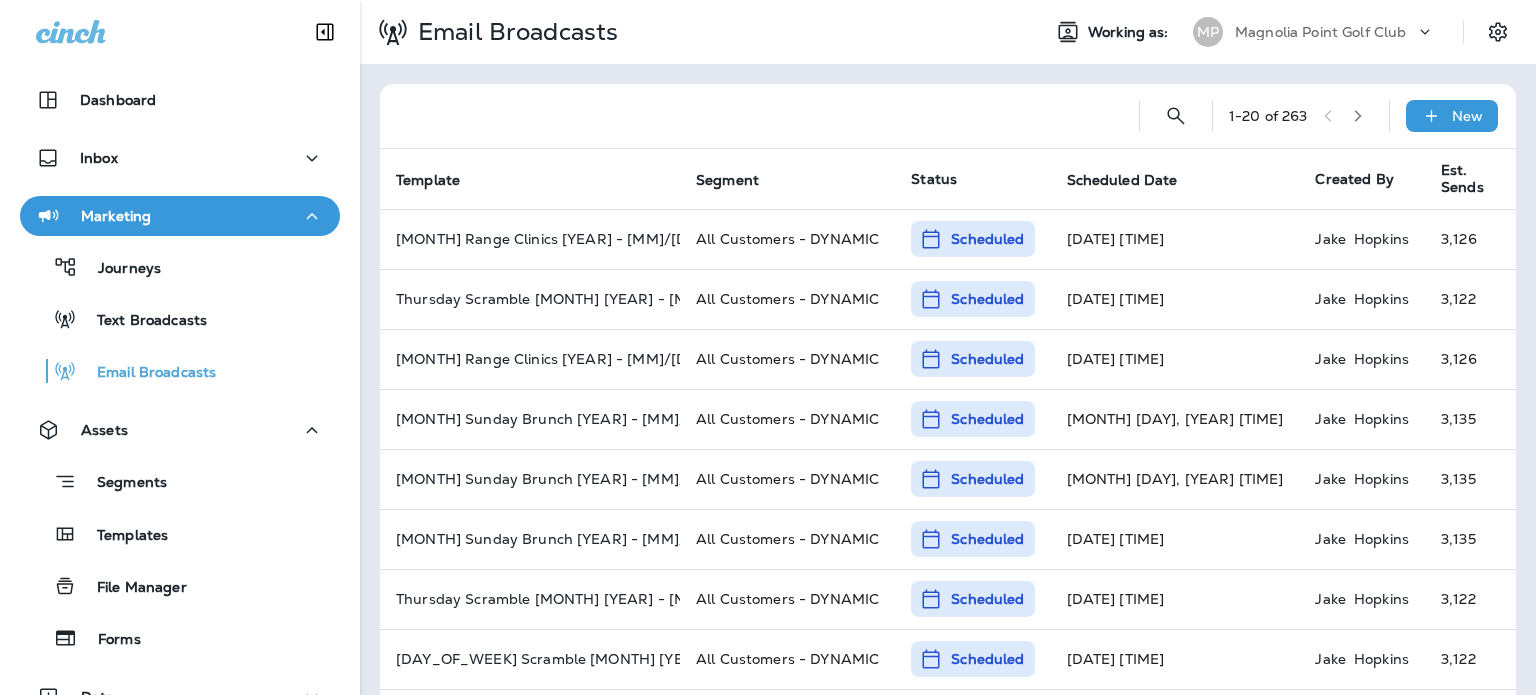 click 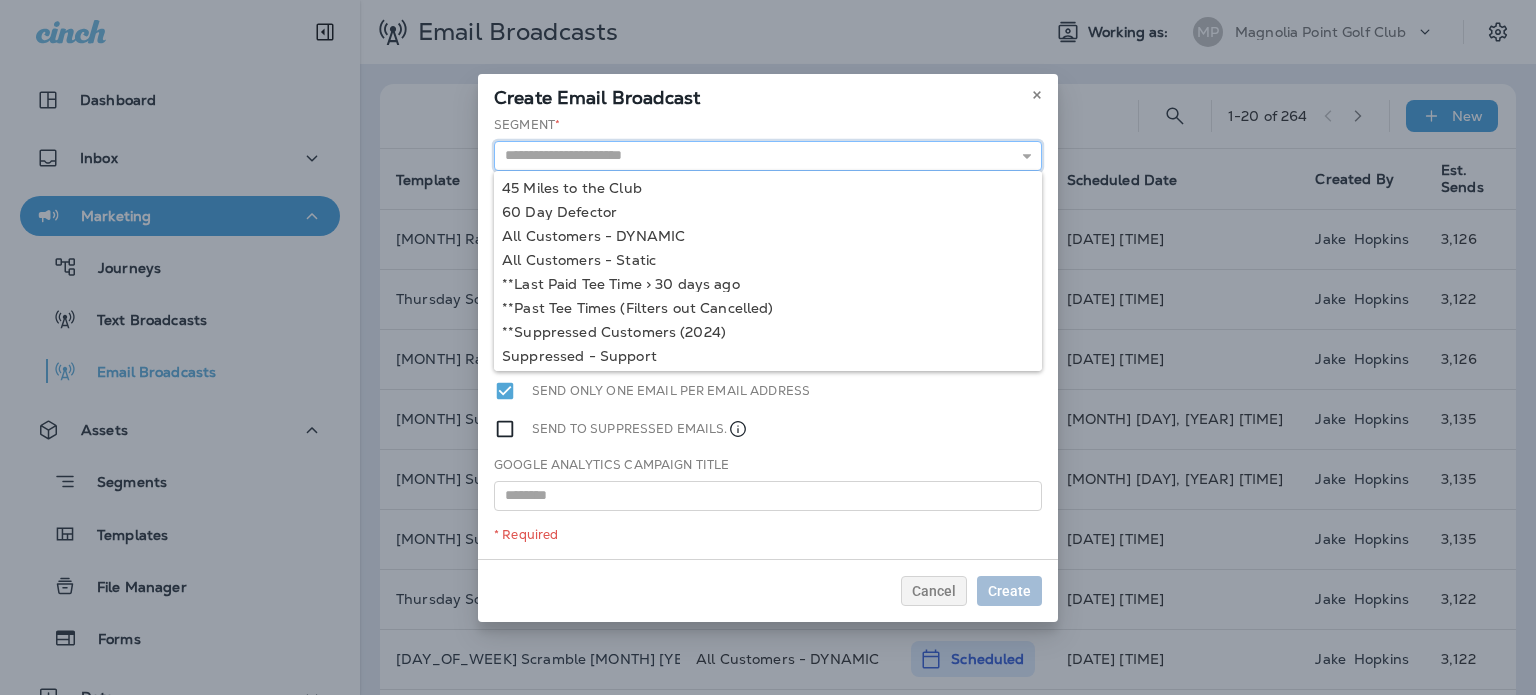 click at bounding box center [768, 156] 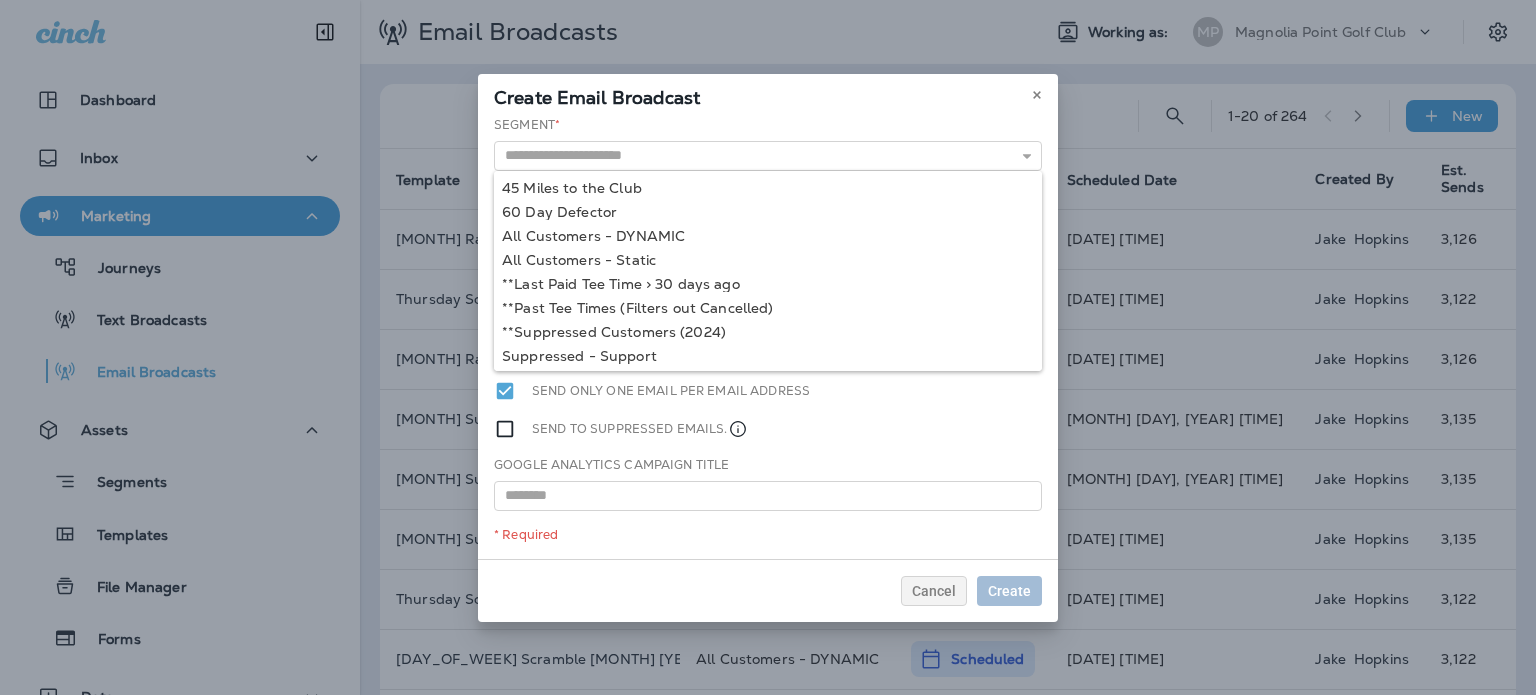 type on "**********" 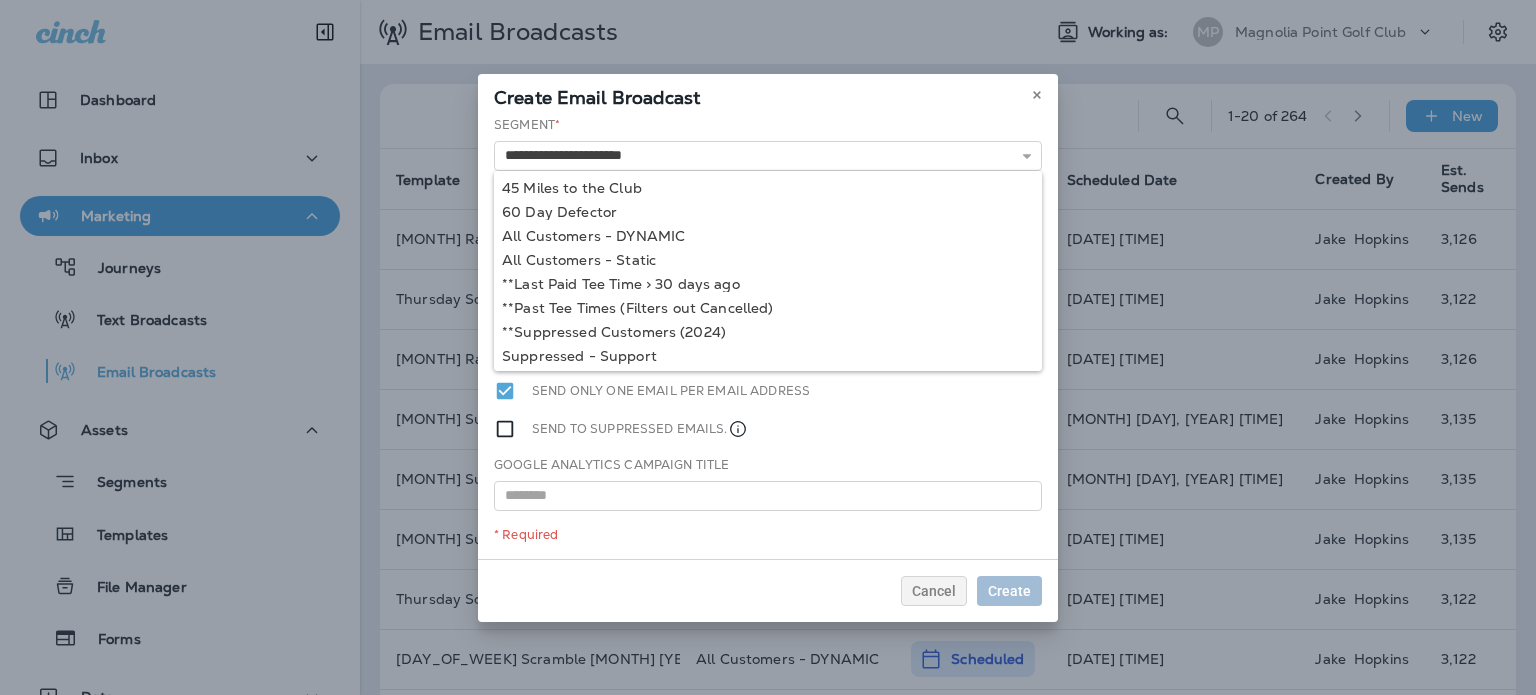 click on "**********" at bounding box center (768, 337) 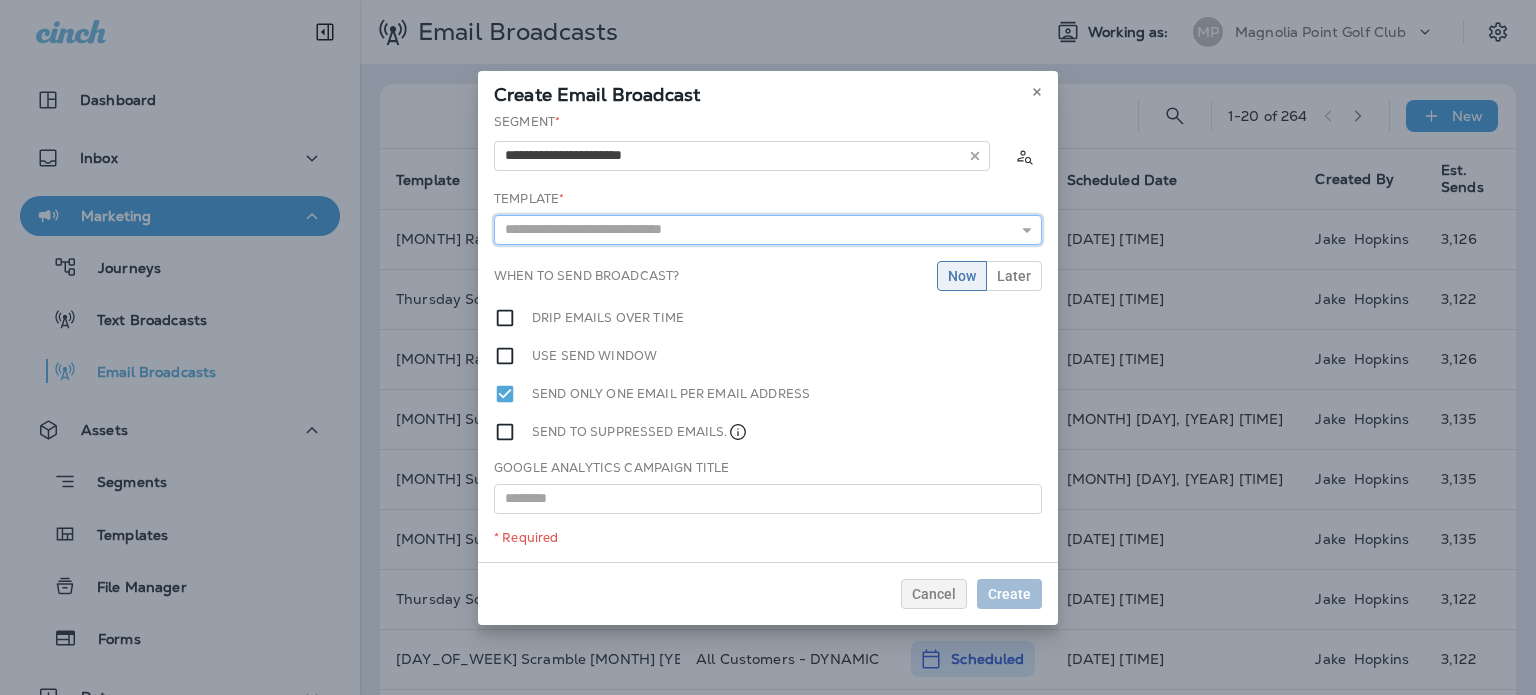 click at bounding box center (768, 230) 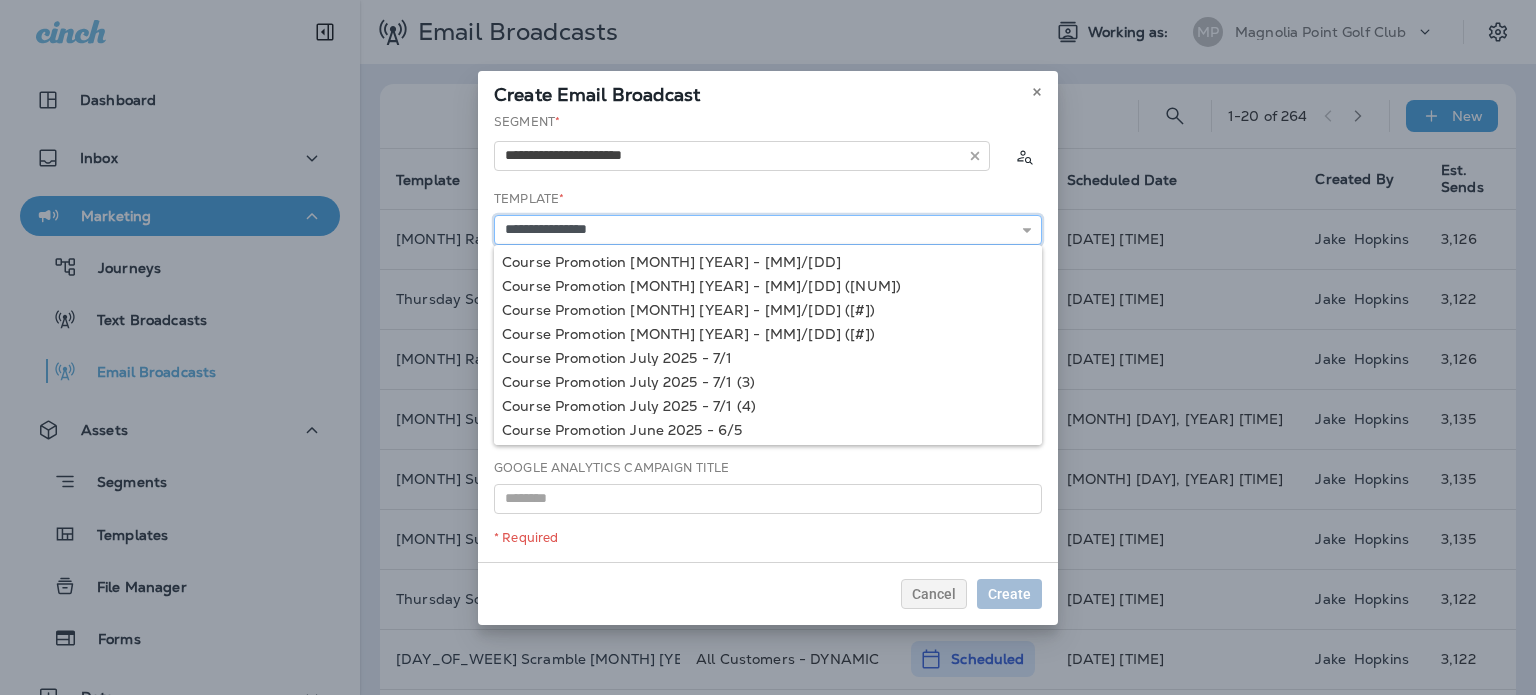 type on "**********" 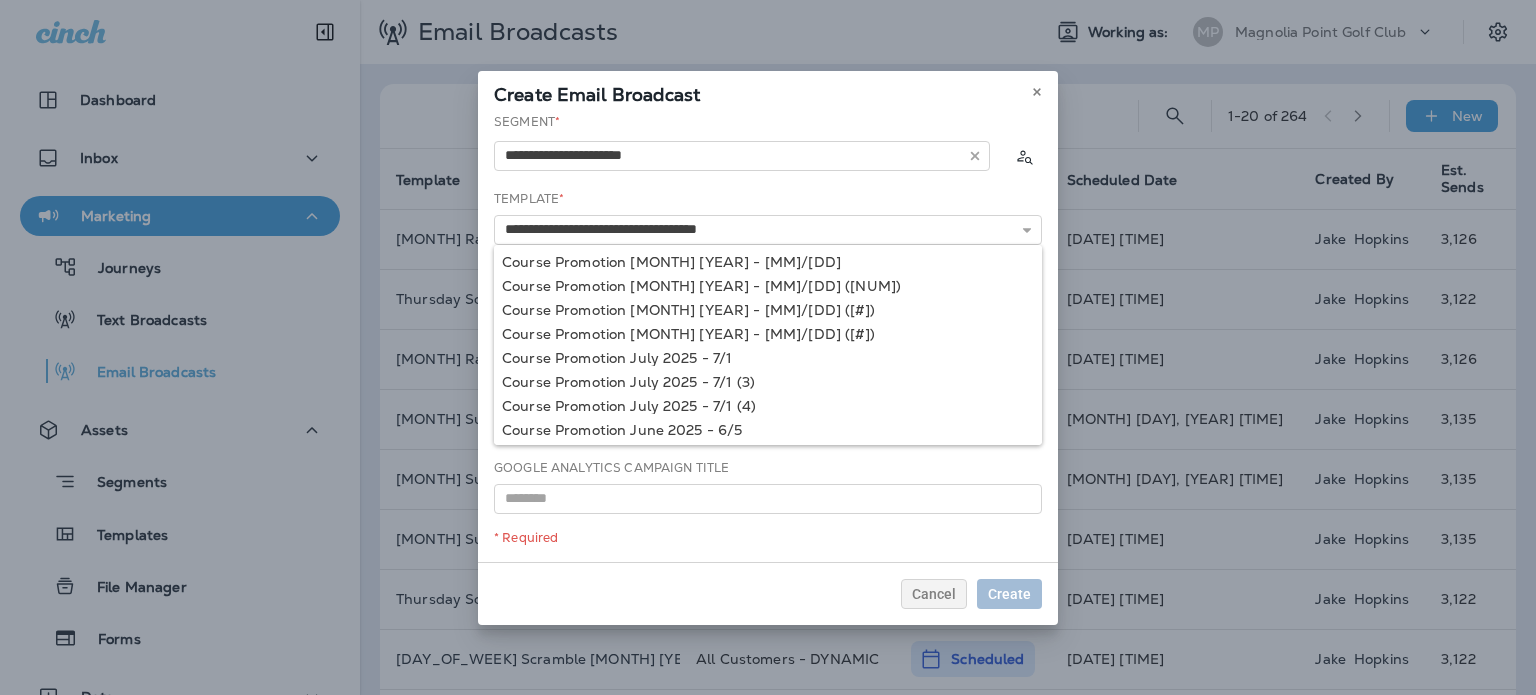 click on "**********" at bounding box center [768, 337] 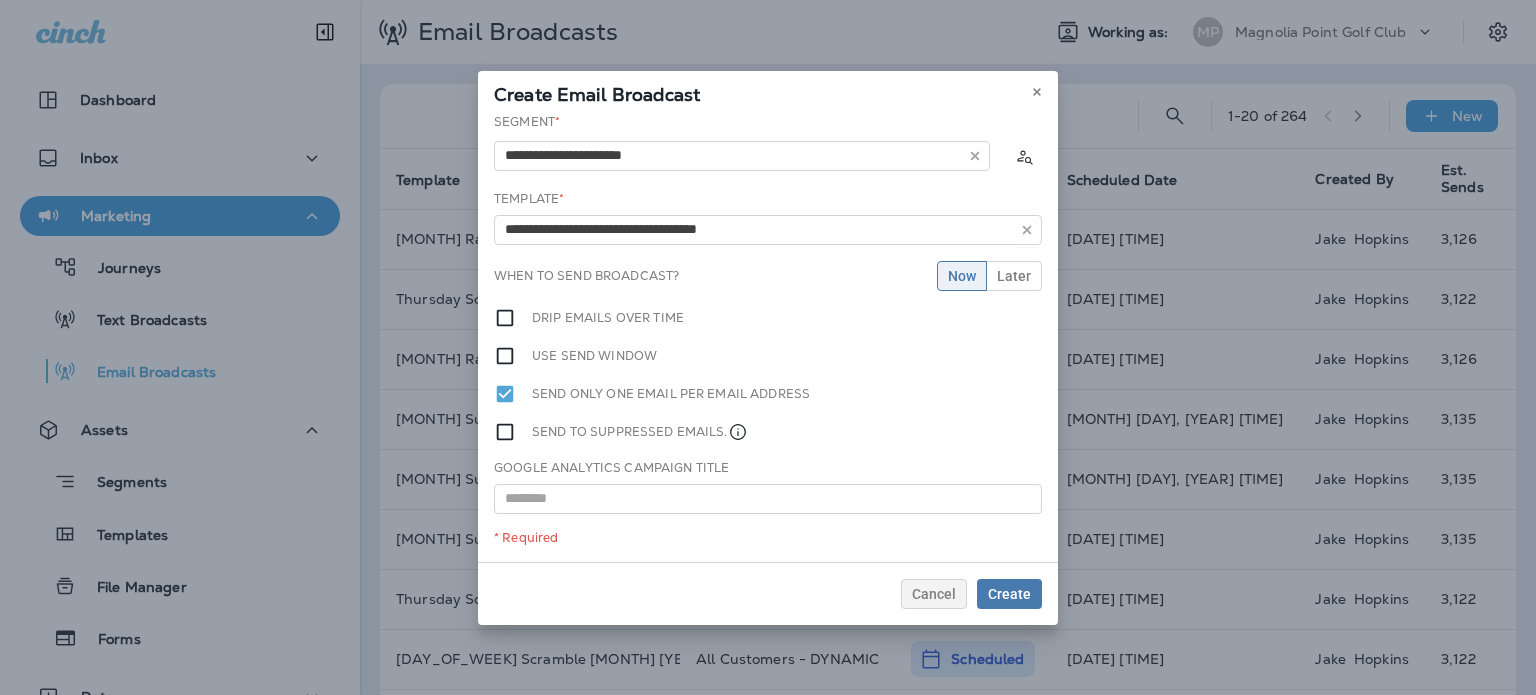 click on "**********" at bounding box center (768, 337) 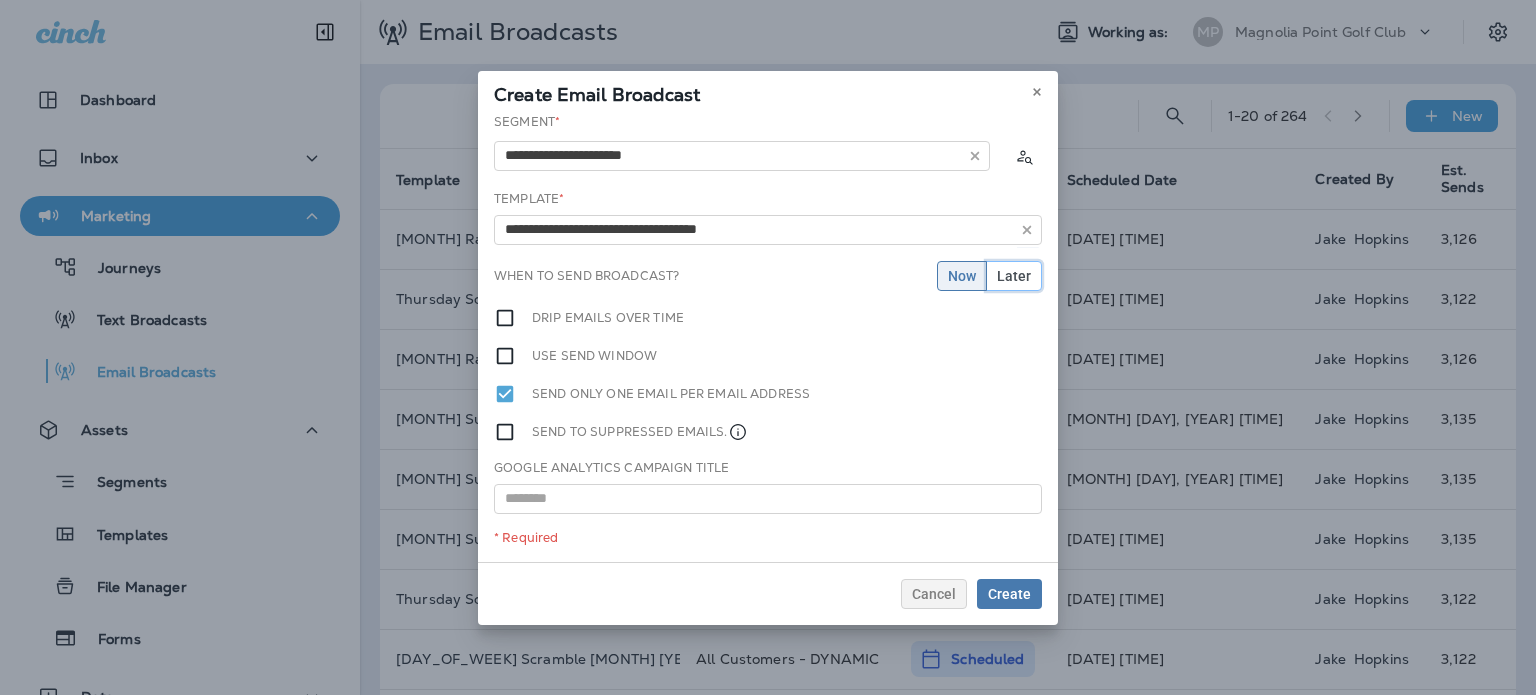drag, startPoint x: 1019, startPoint y: 269, endPoint x: 938, endPoint y: 245, distance: 84.48077 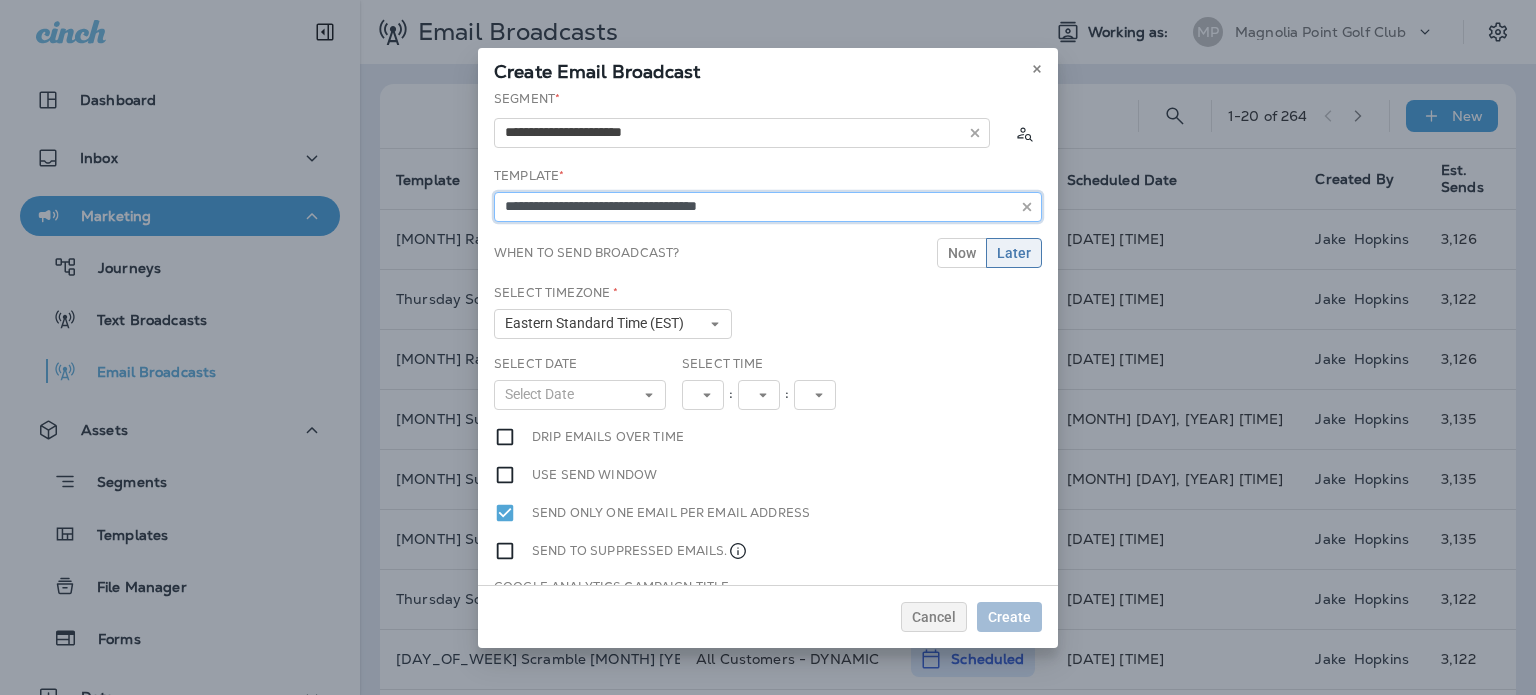 click on "**********" at bounding box center (768, 207) 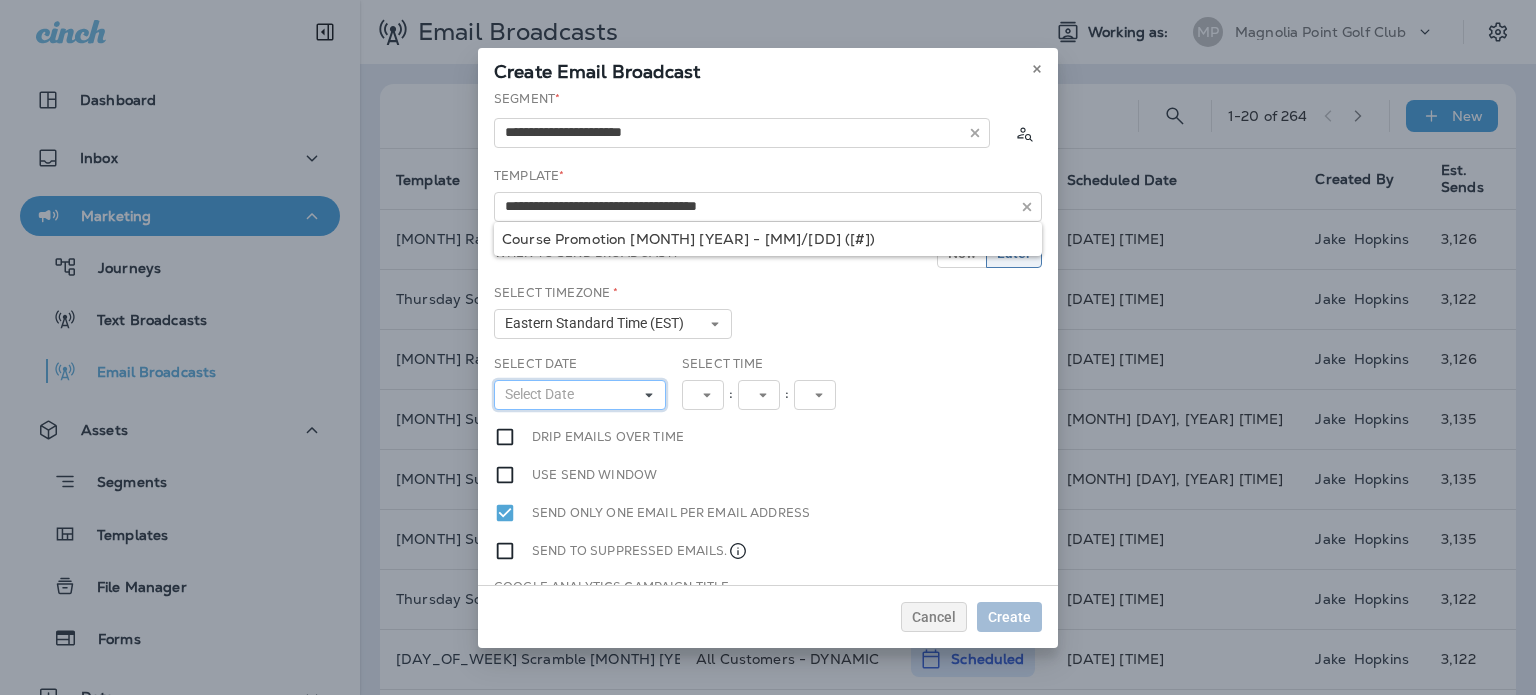 click on "Select Date" at bounding box center [543, 394] 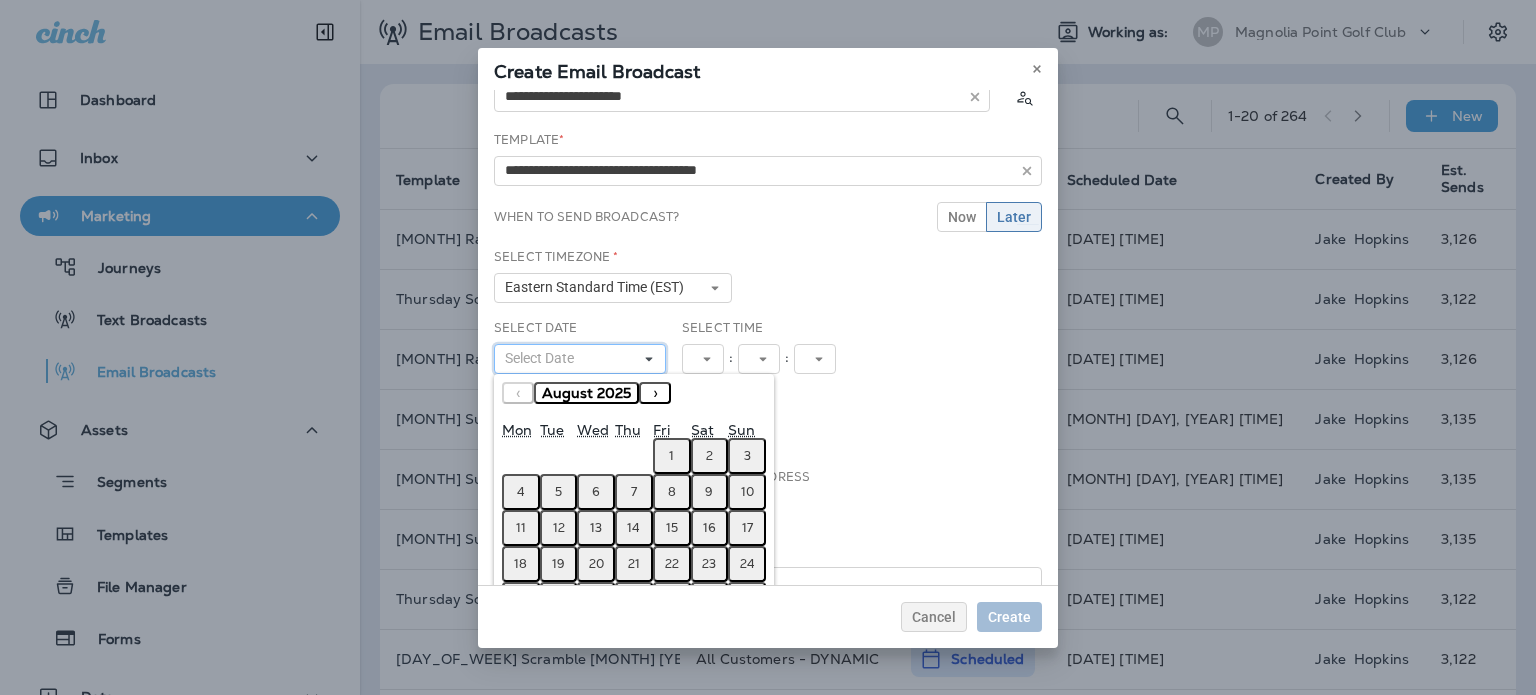 scroll, scrollTop: 95, scrollLeft: 0, axis: vertical 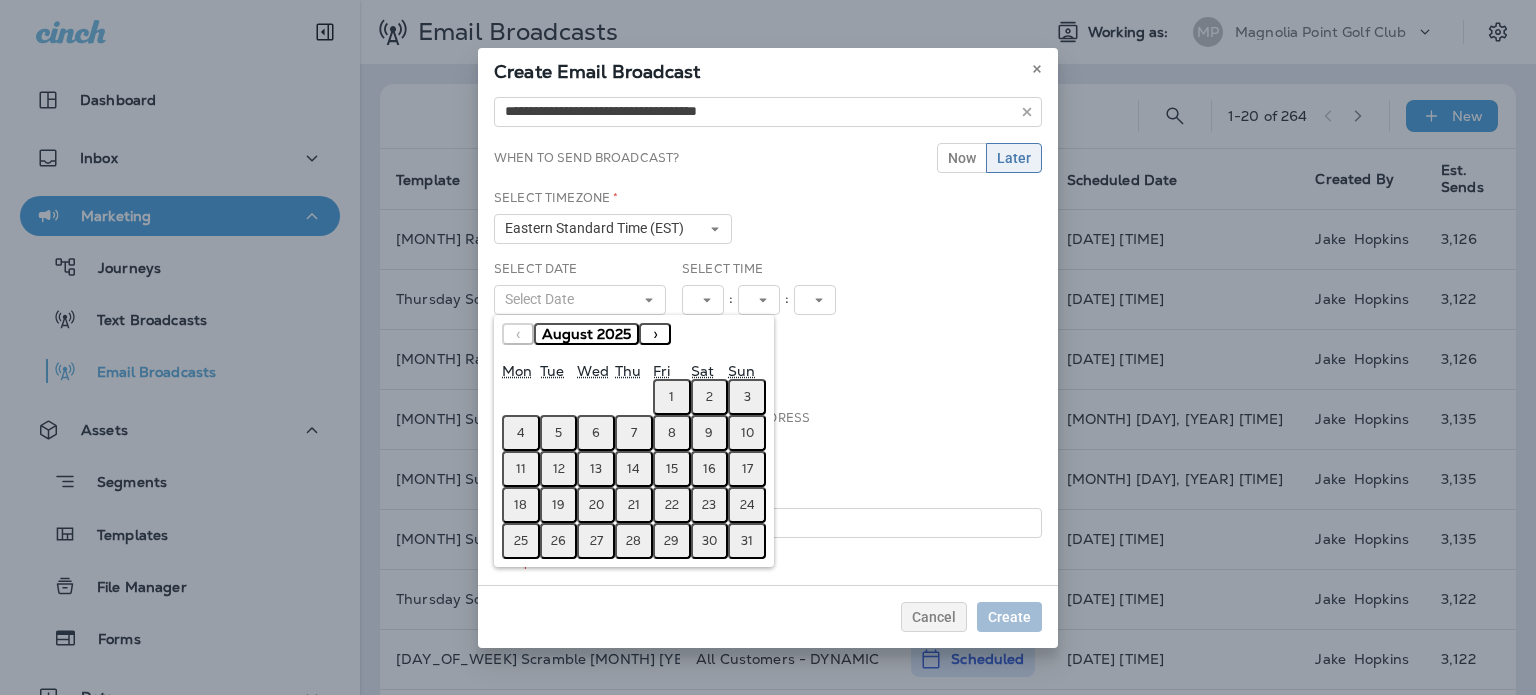 click on "30" at bounding box center (710, 541) 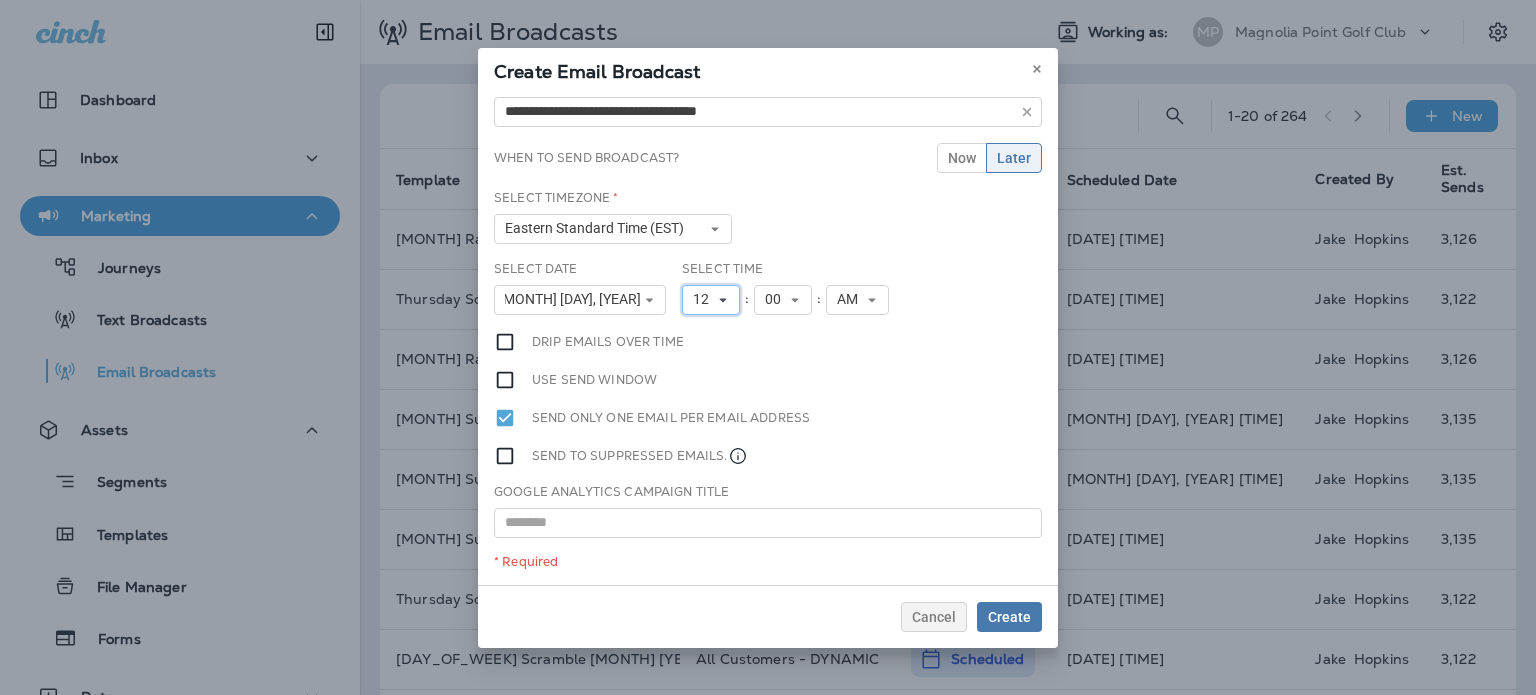 click on "12" at bounding box center [705, 299] 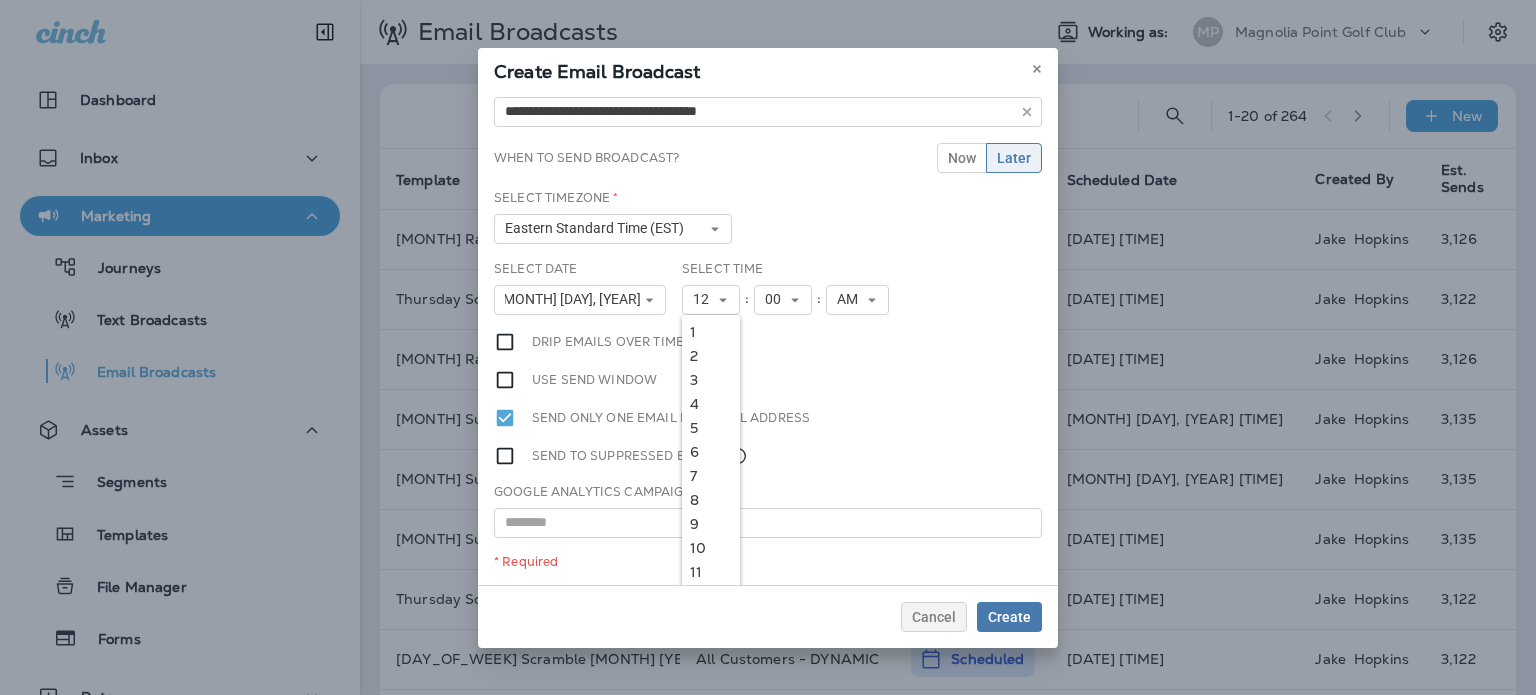 drag, startPoint x: 694, startPoint y: 526, endPoint x: 766, endPoint y: 407, distance: 139.0863 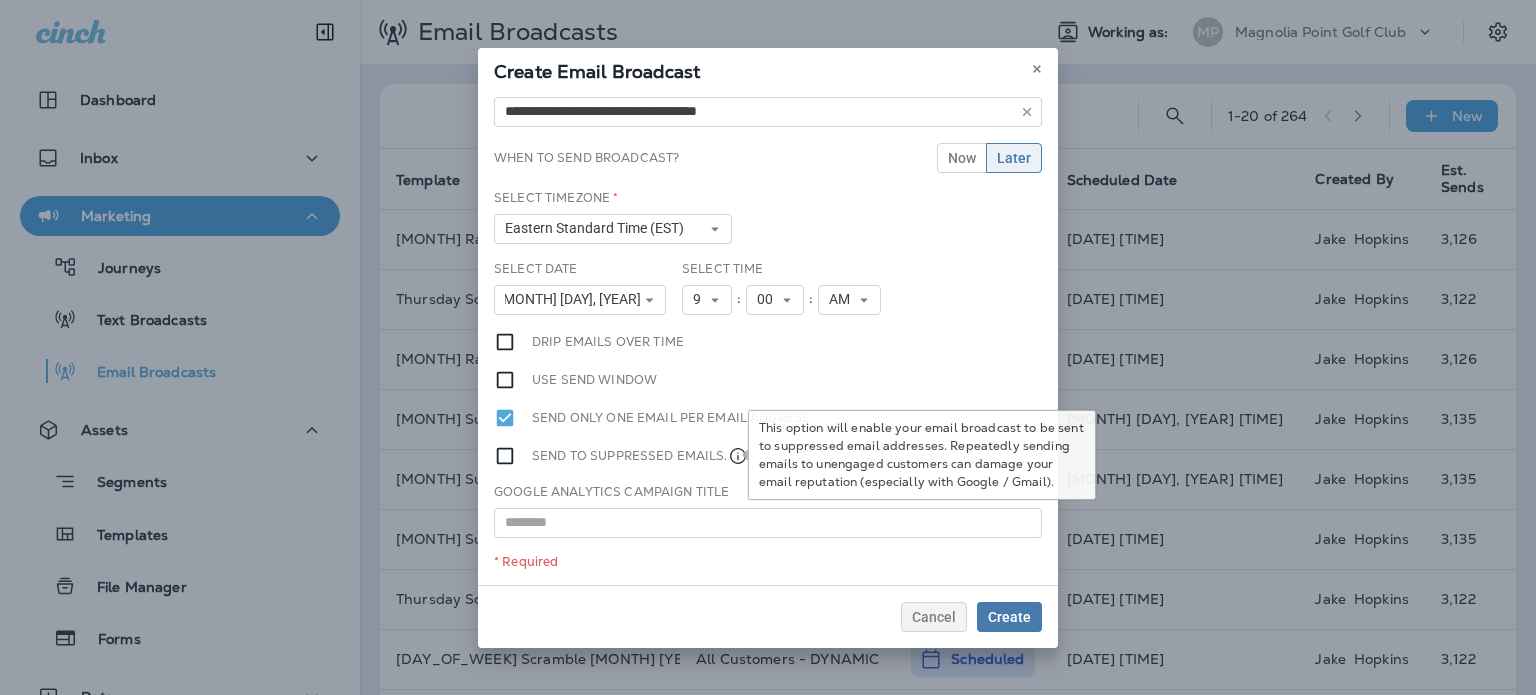 click on "**********" at bounding box center [768, 337] 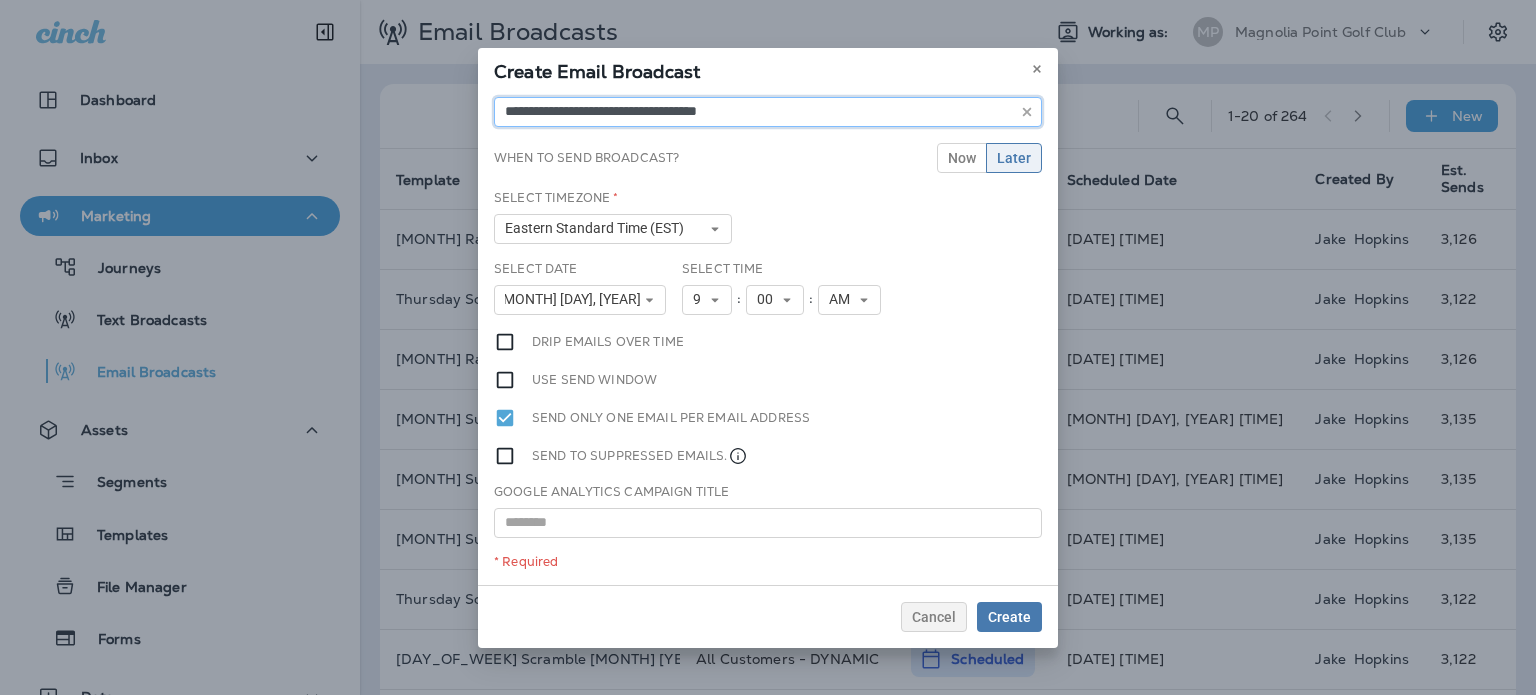 click on "**********" at bounding box center (768, 112) 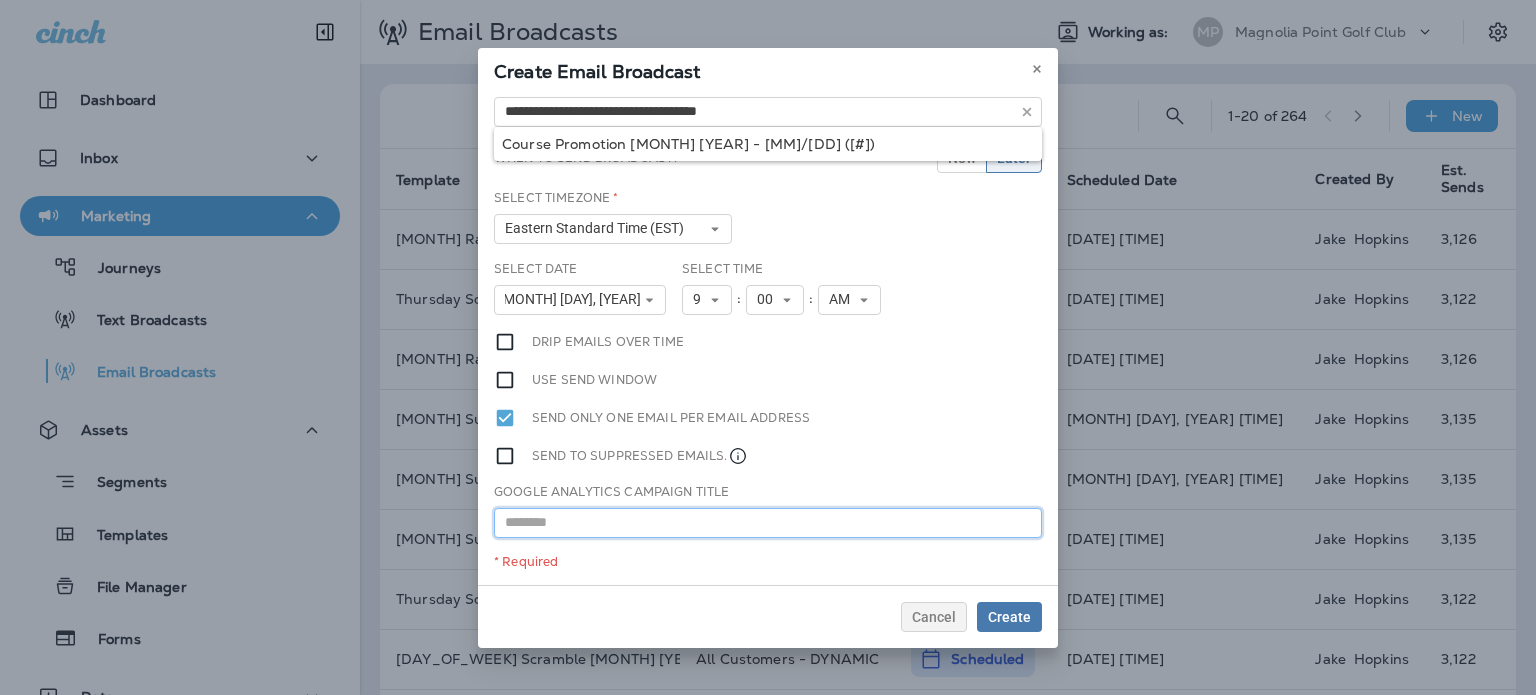 click at bounding box center (768, 523) 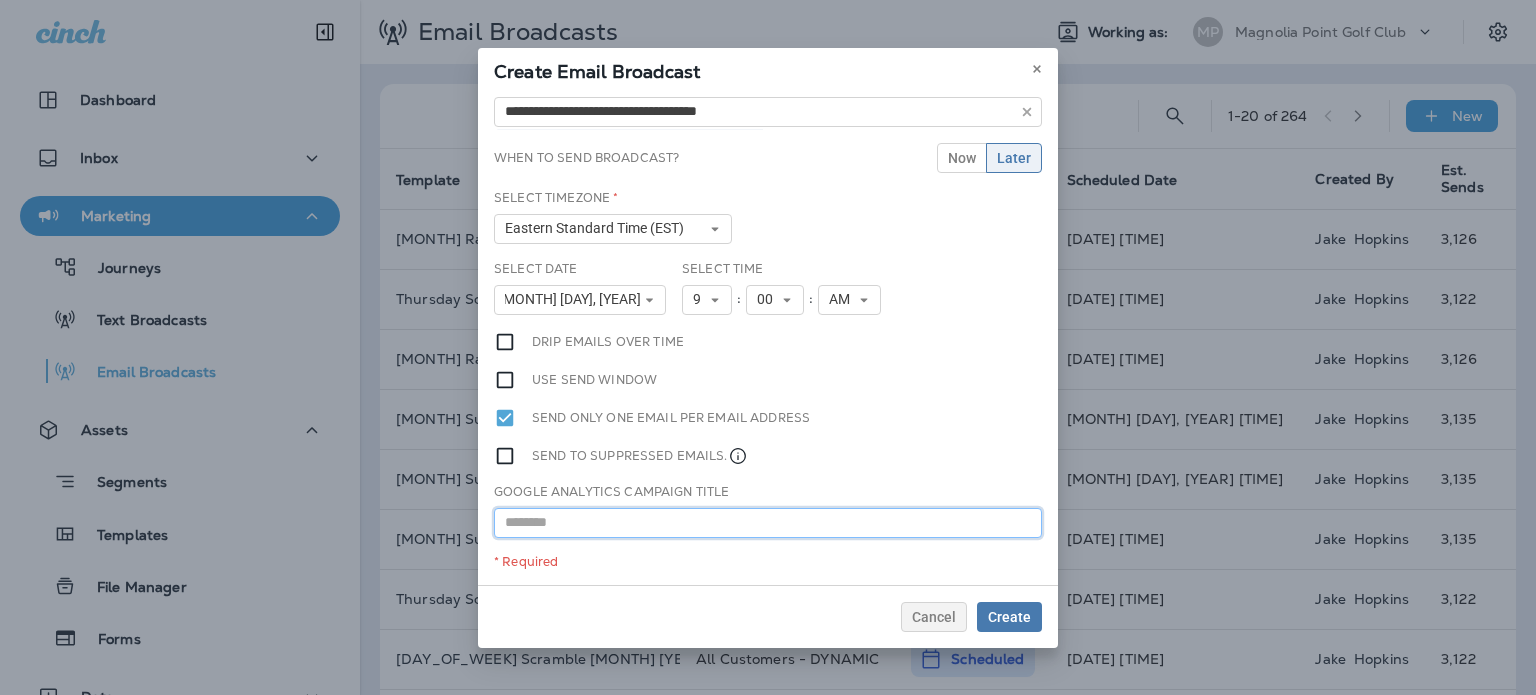 paste on "**********" 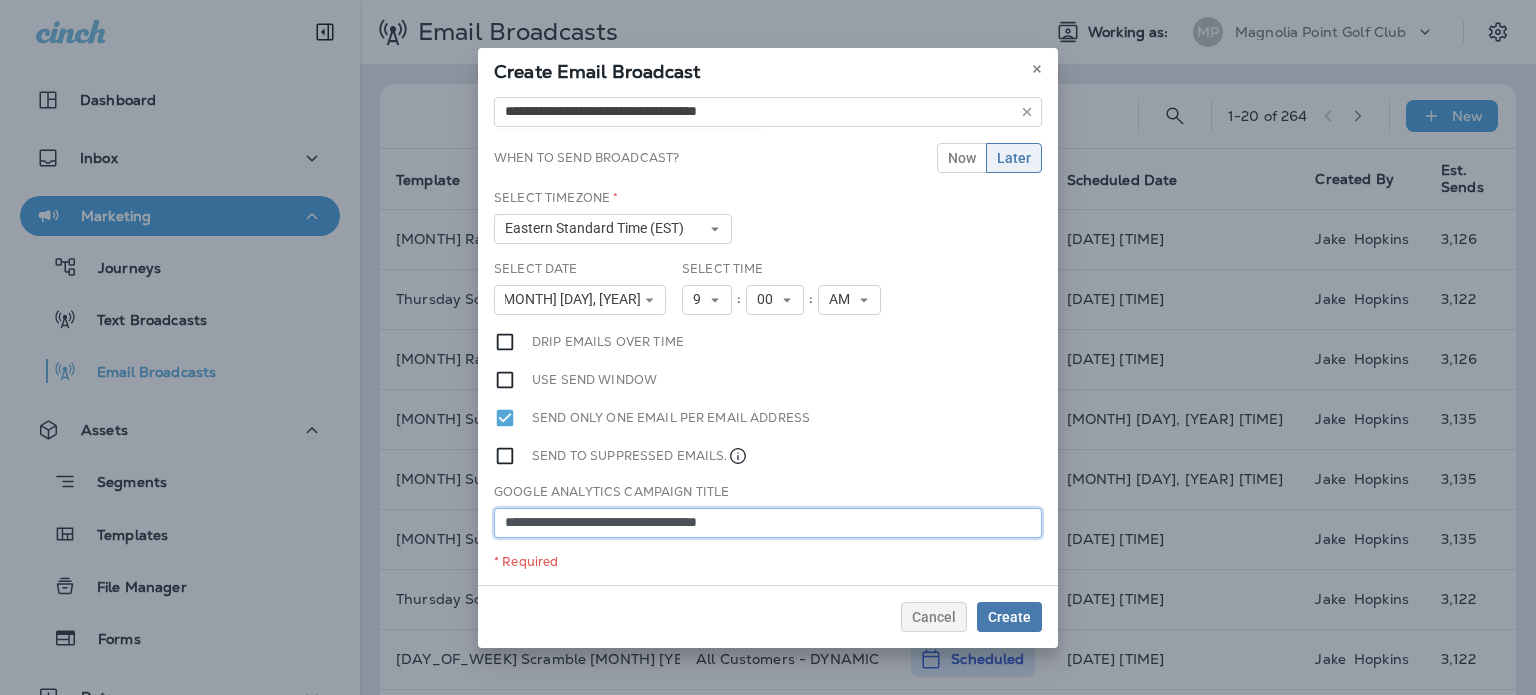 type on "**********" 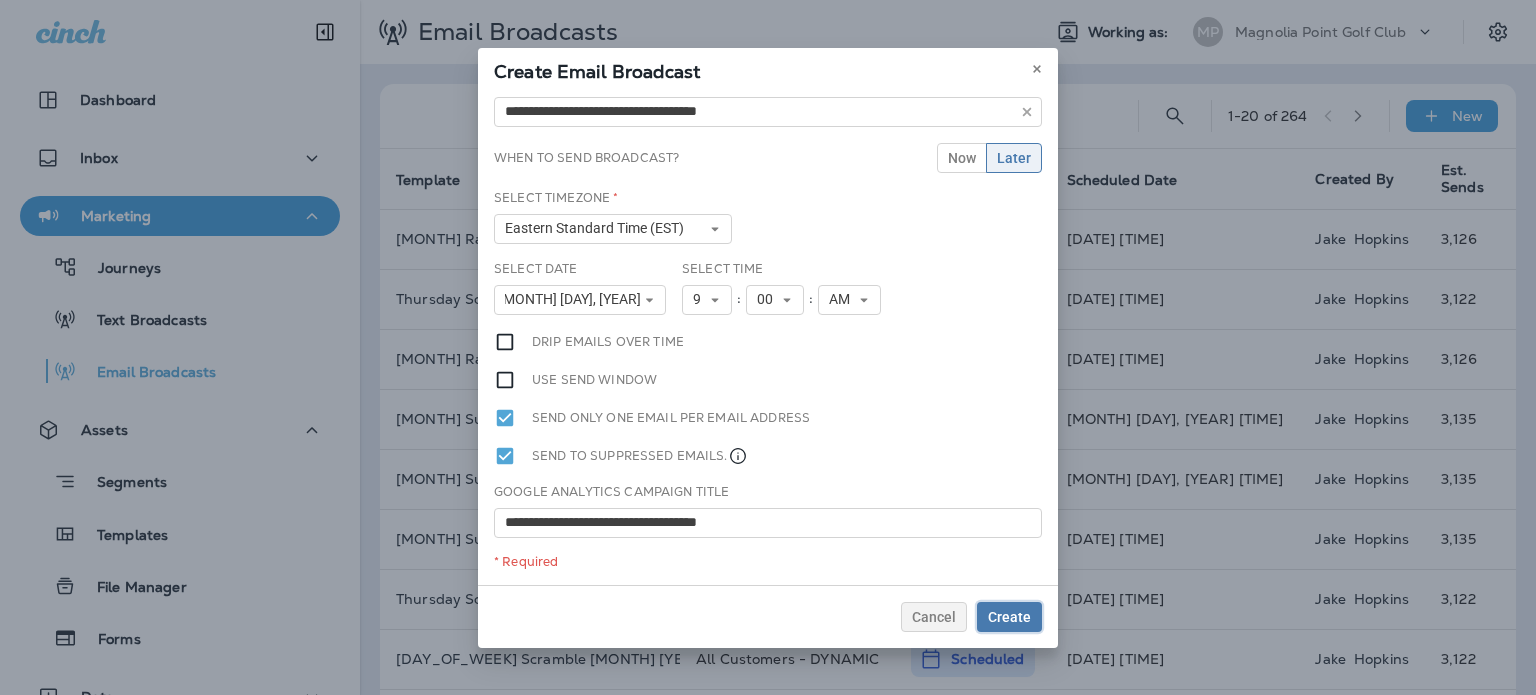 click on "Create" at bounding box center (1009, 617) 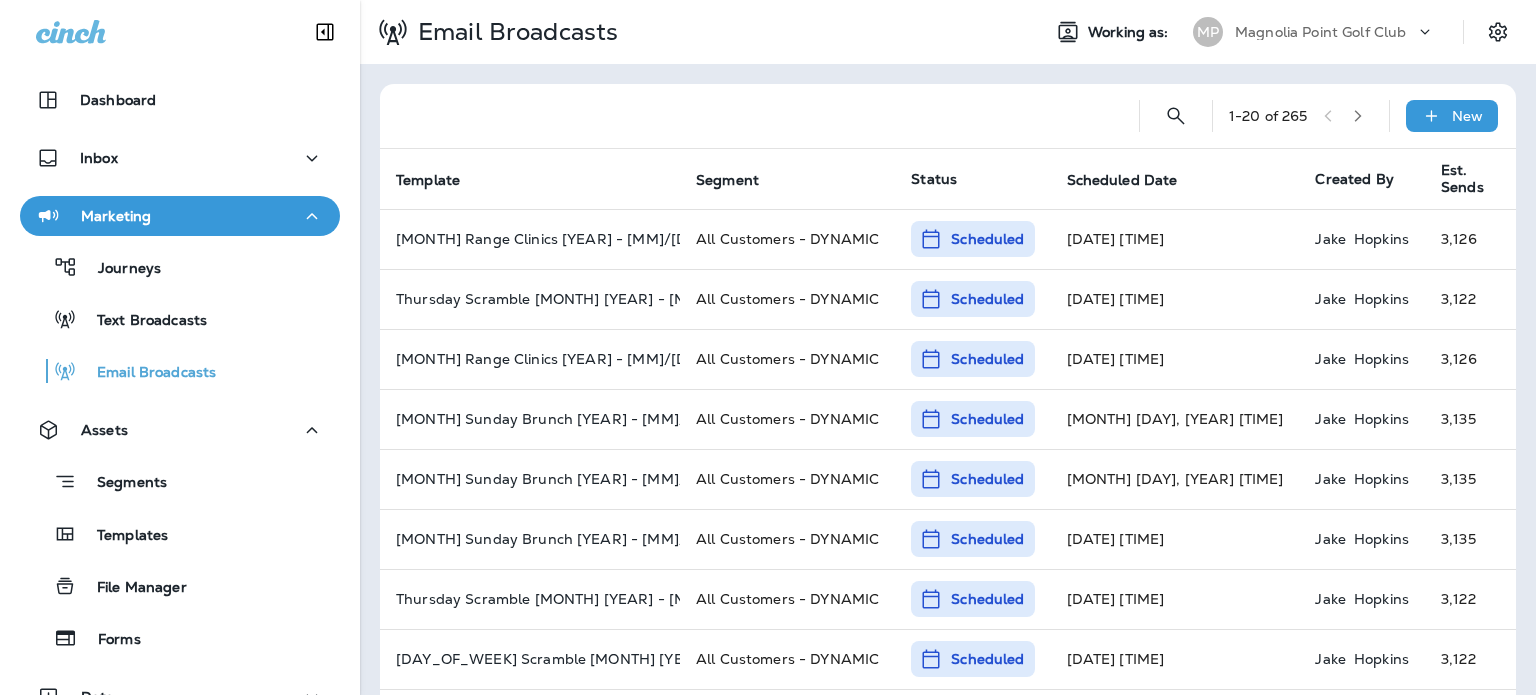 click on "Templates" at bounding box center [180, 534] 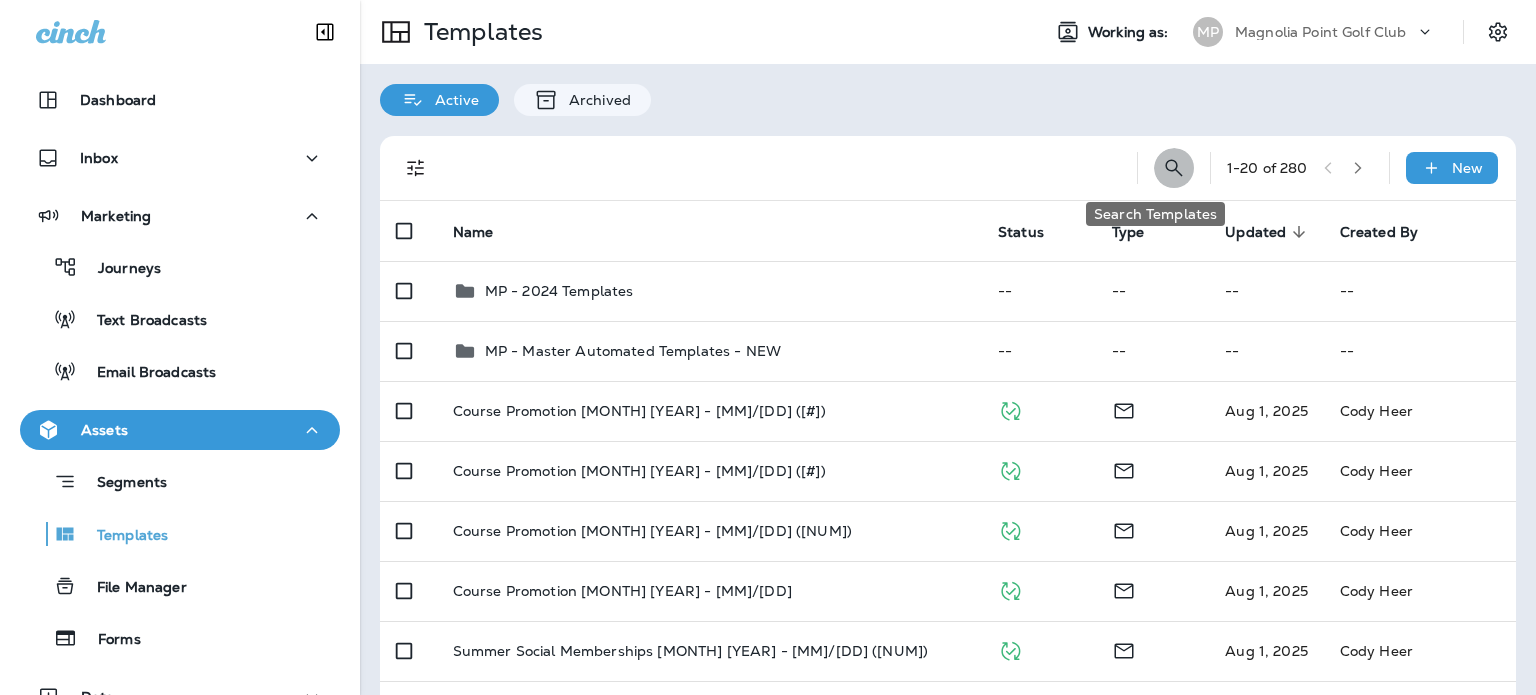 click 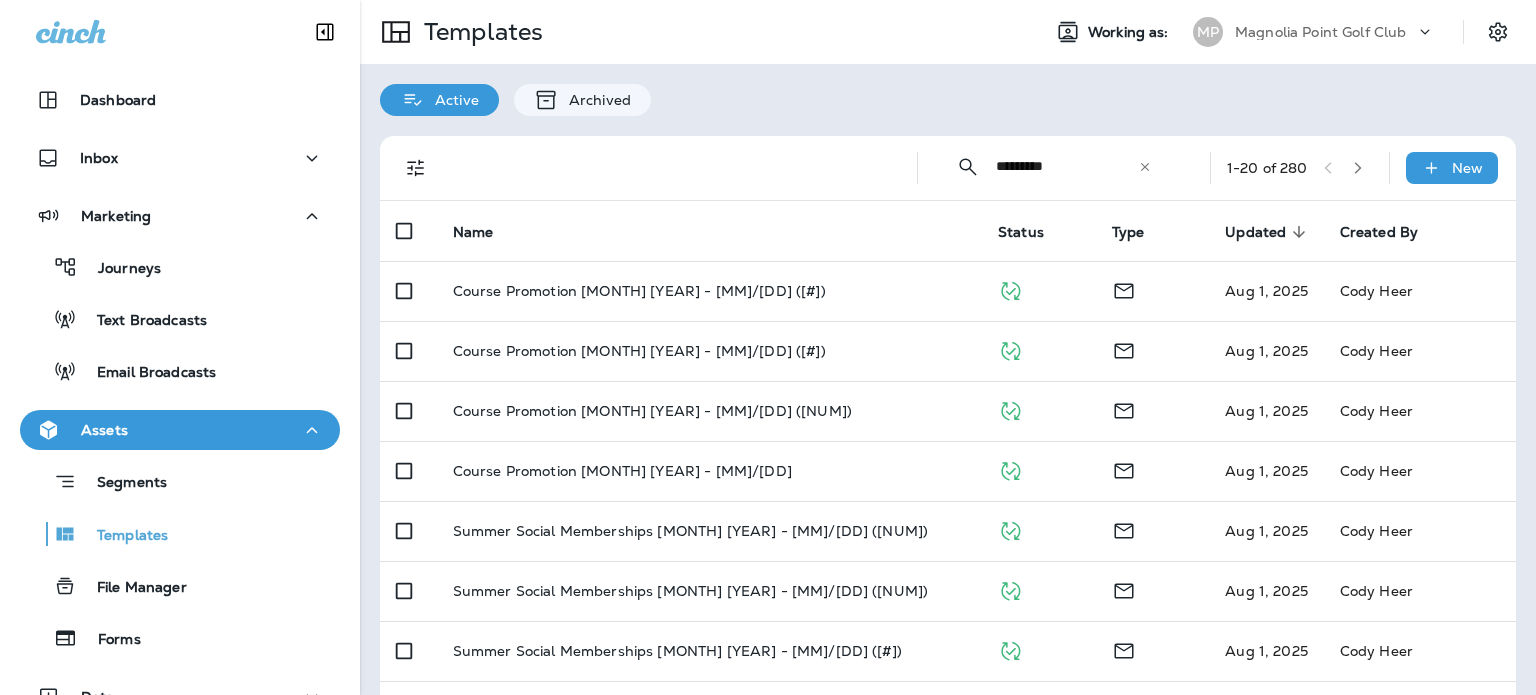 type on "*********" 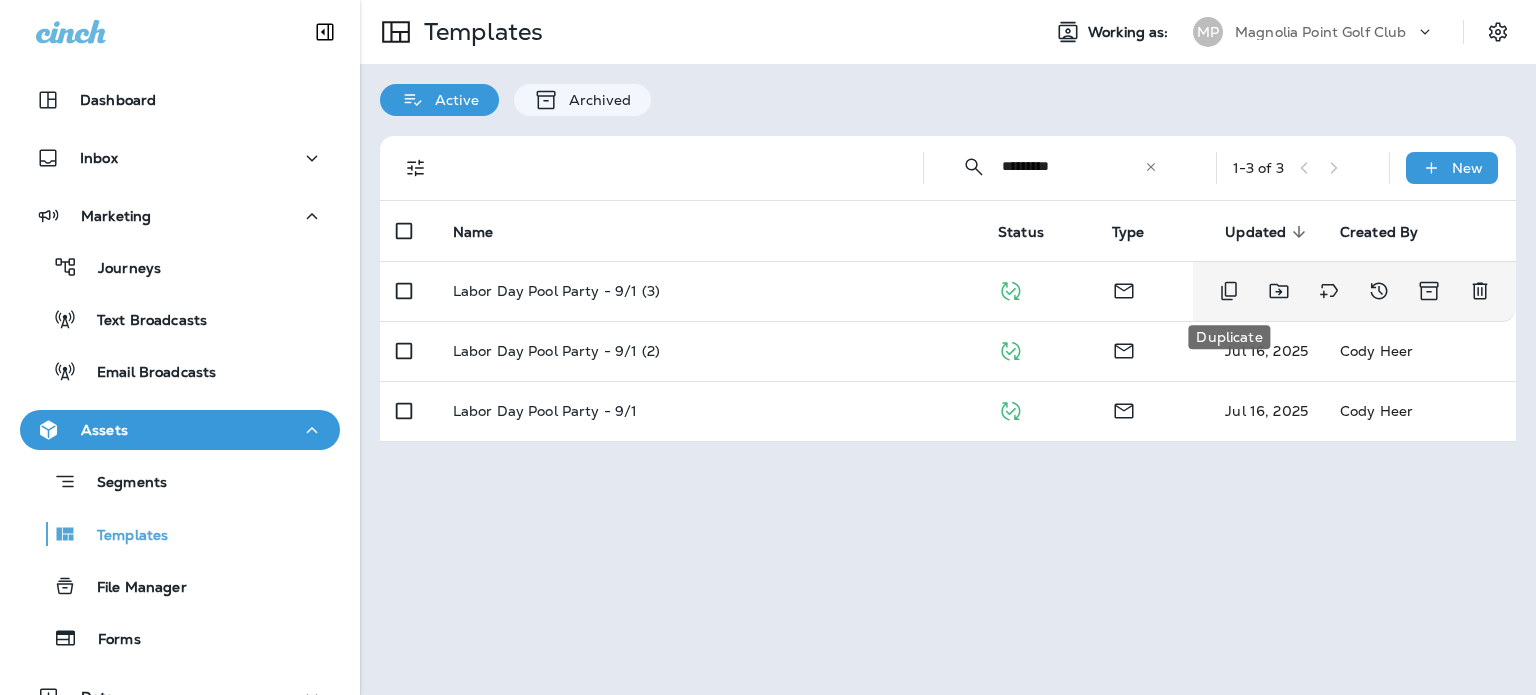 click 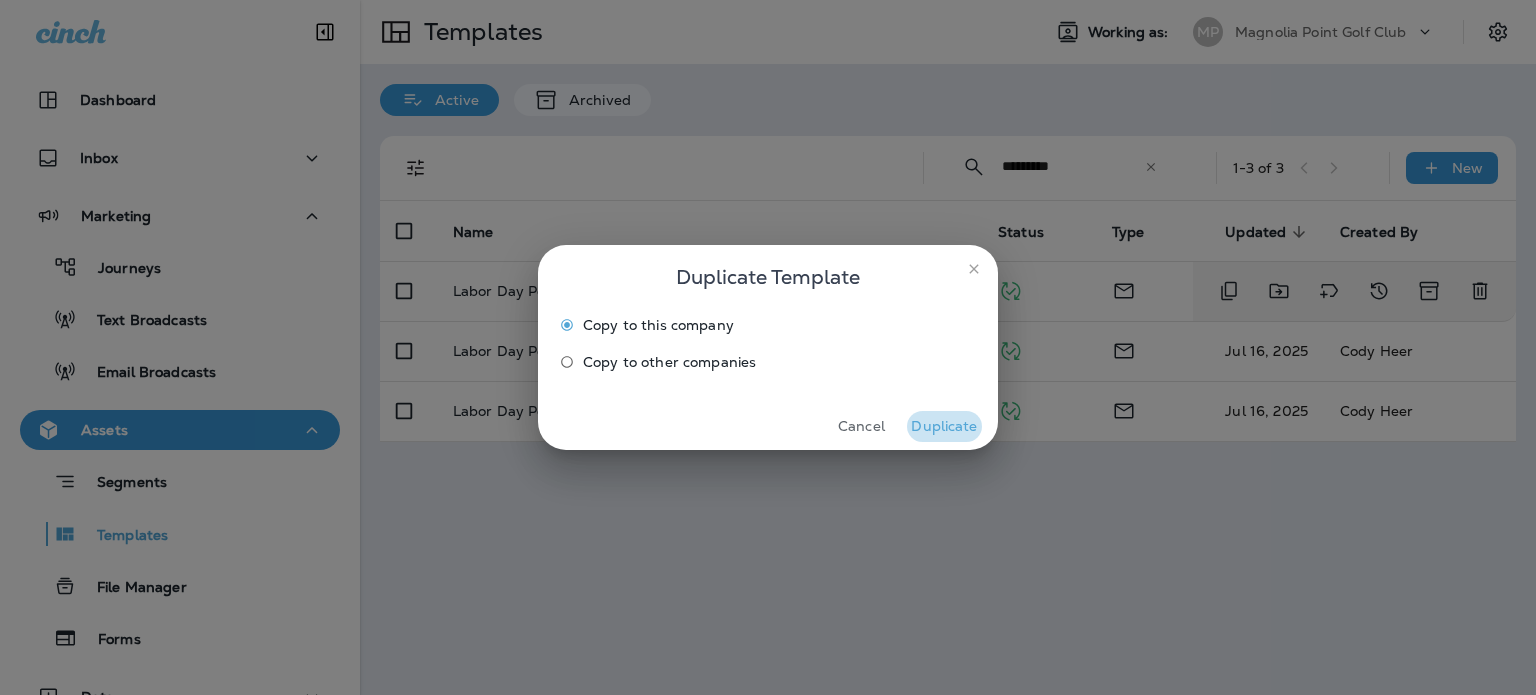 click on "Duplicate" at bounding box center (944, 426) 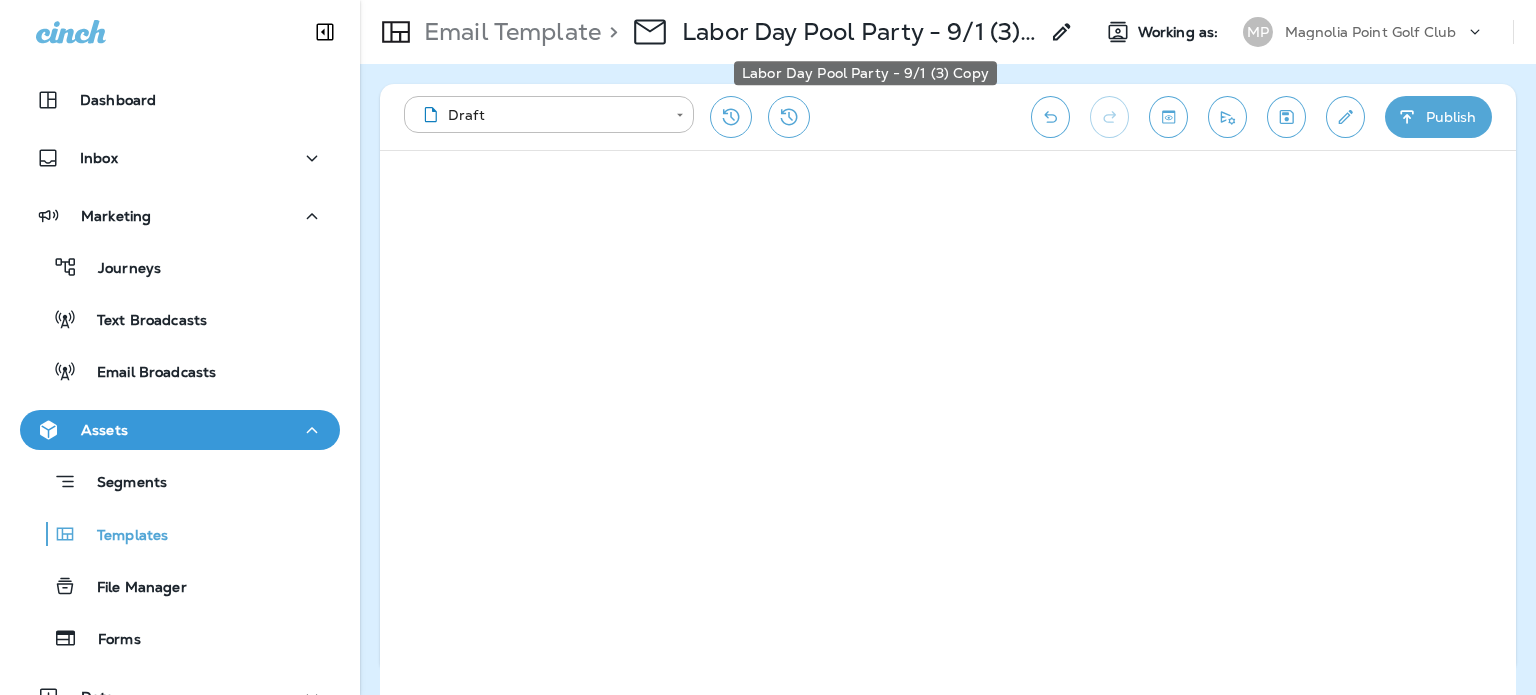 click on "Labor Day Pool Party - 9/1 (3) Copy" at bounding box center [860, 32] 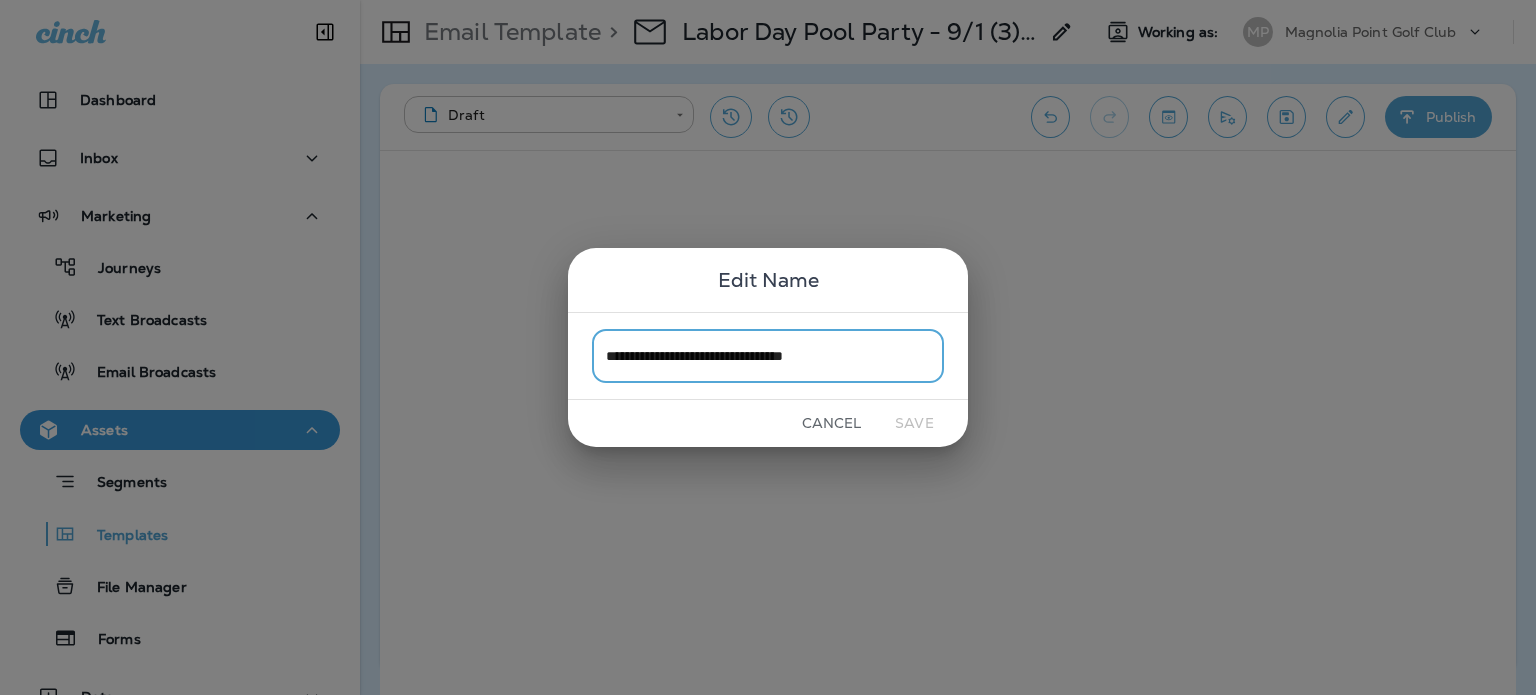 click on "**********" at bounding box center [768, 355] 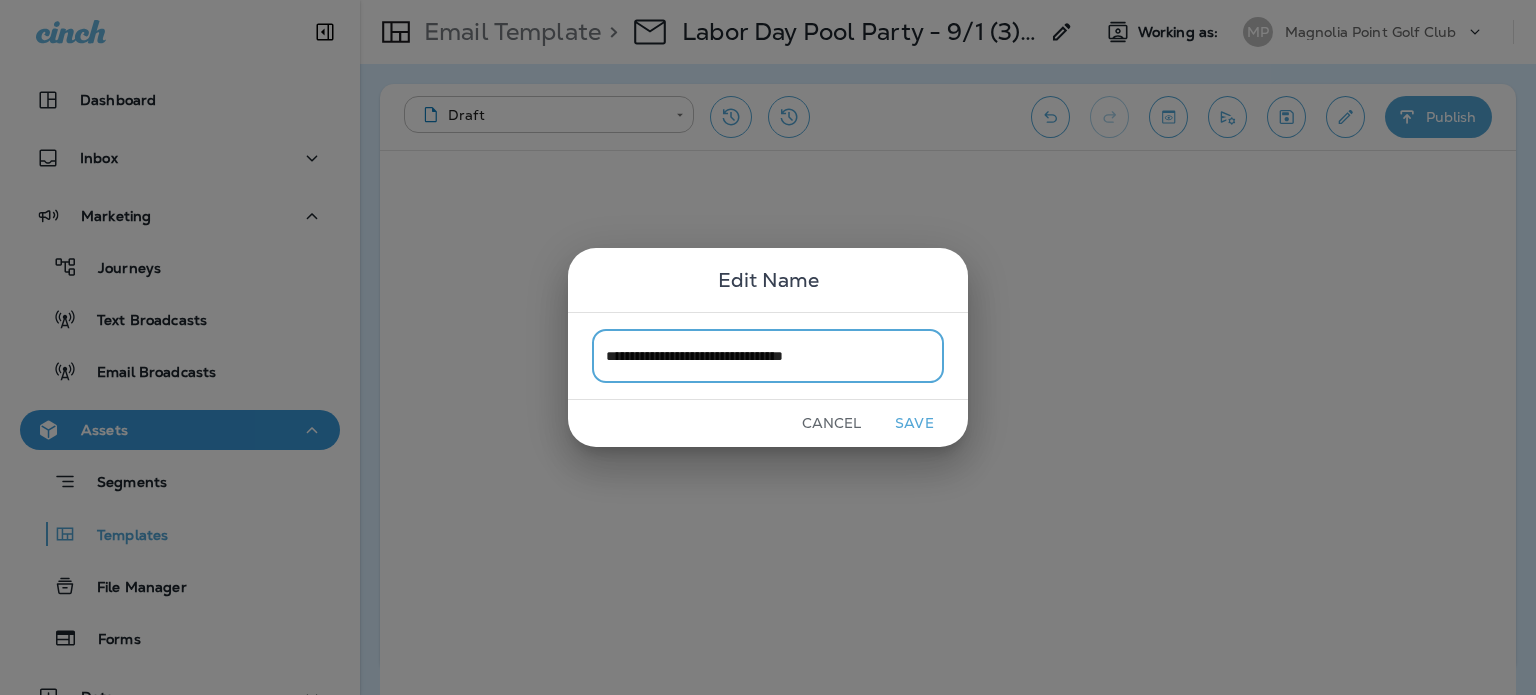 drag, startPoint x: 811, startPoint y: 362, endPoint x: 1015, endPoint y: 364, distance: 204.0098 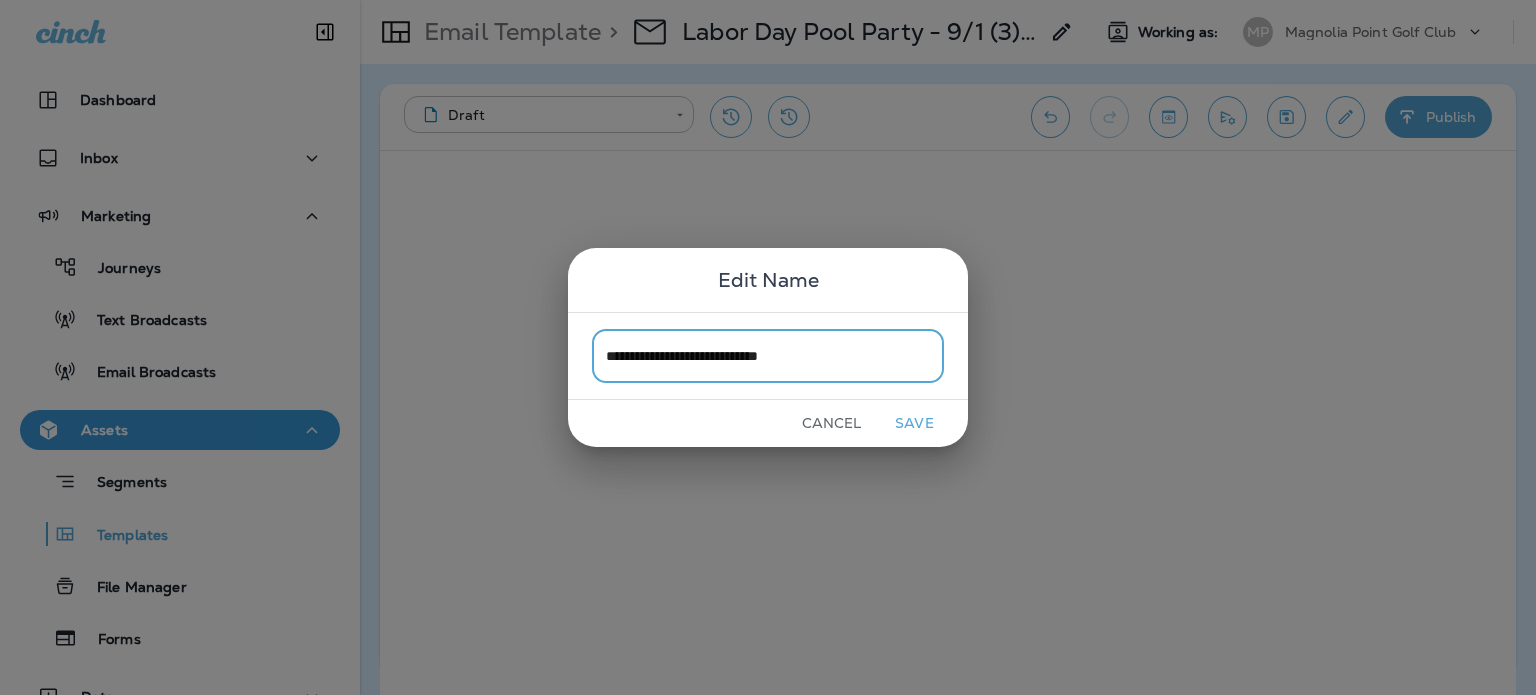 type on "**********" 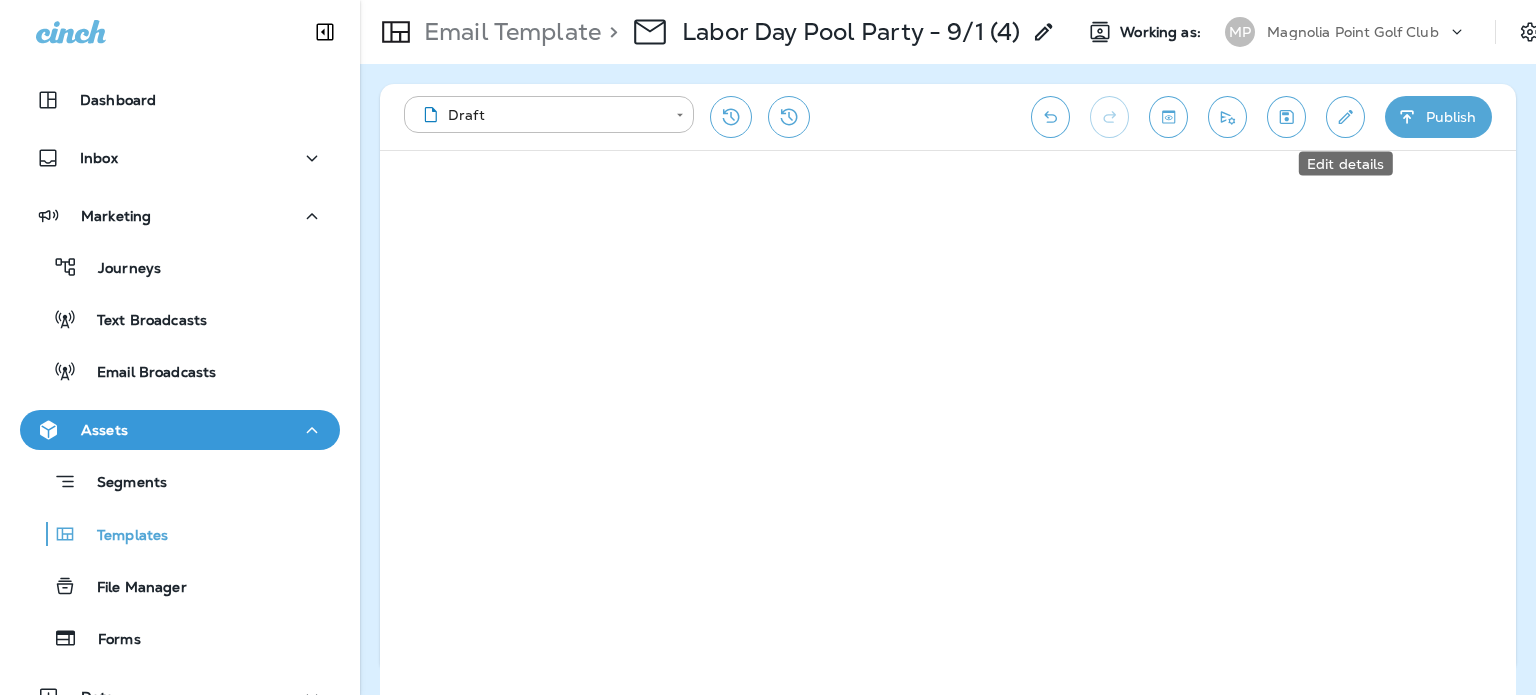 click 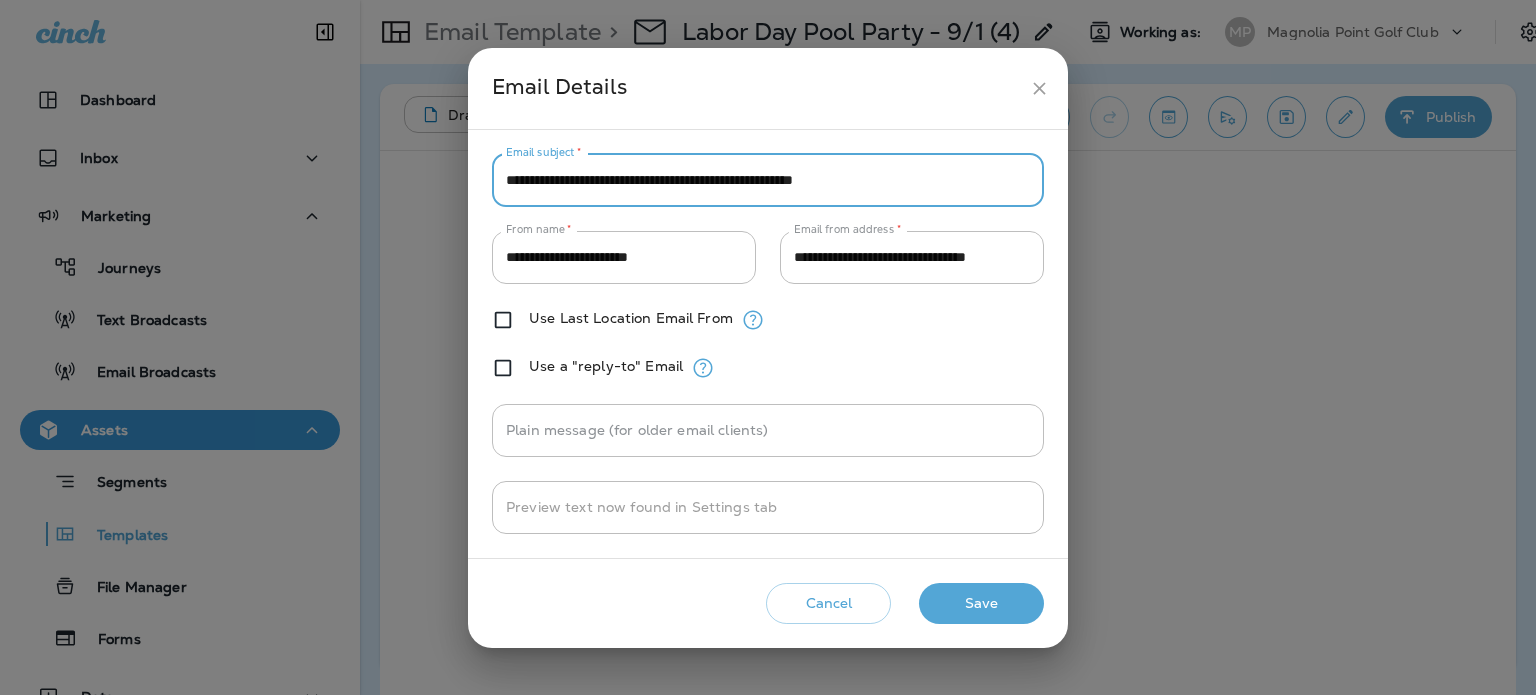 click on "**********" at bounding box center (768, 180) 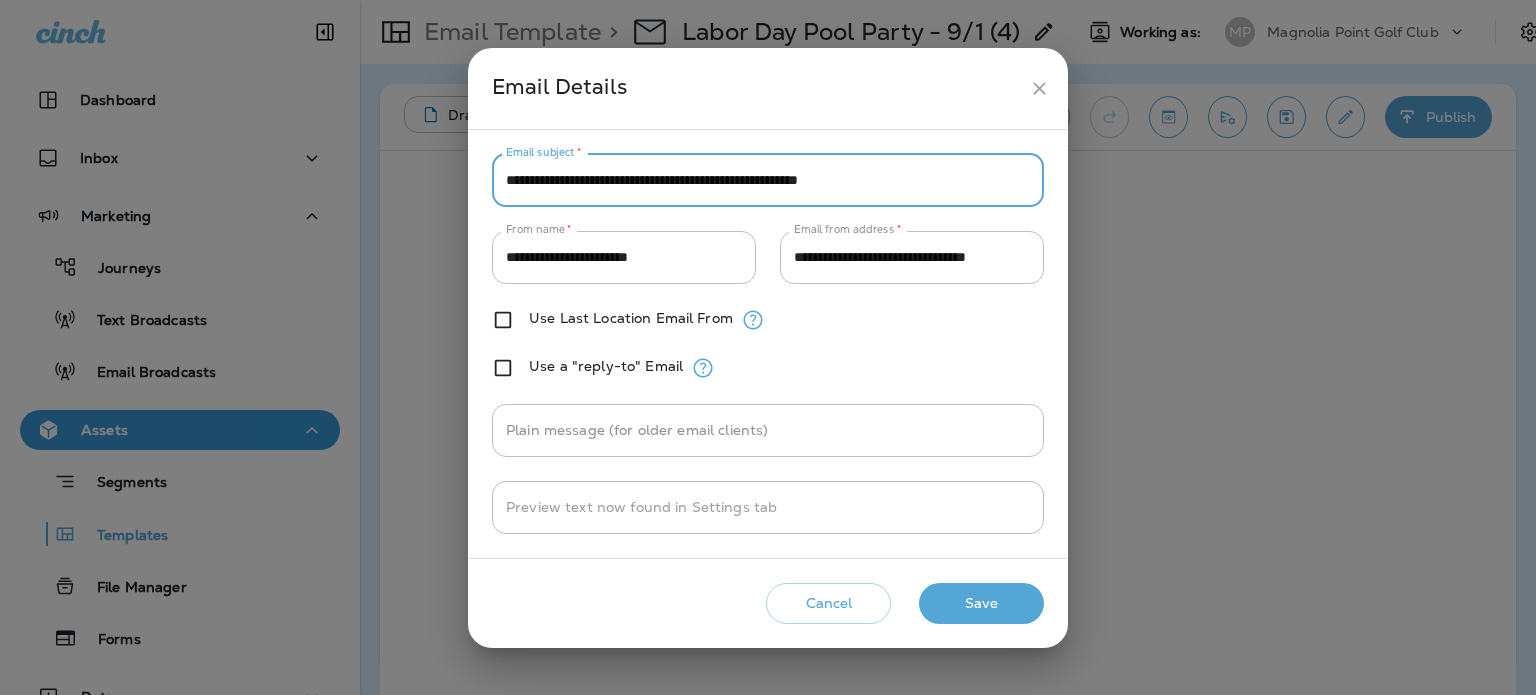 type on "**********" 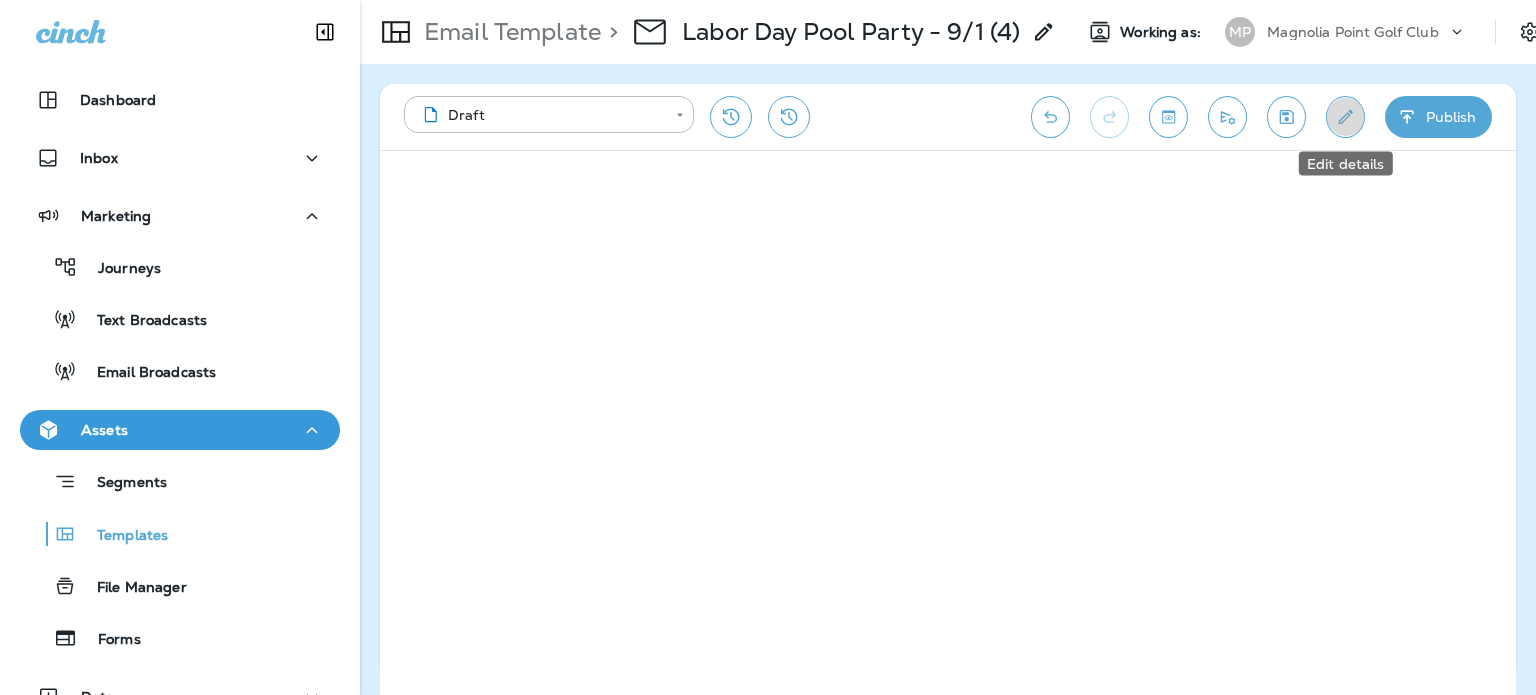 click 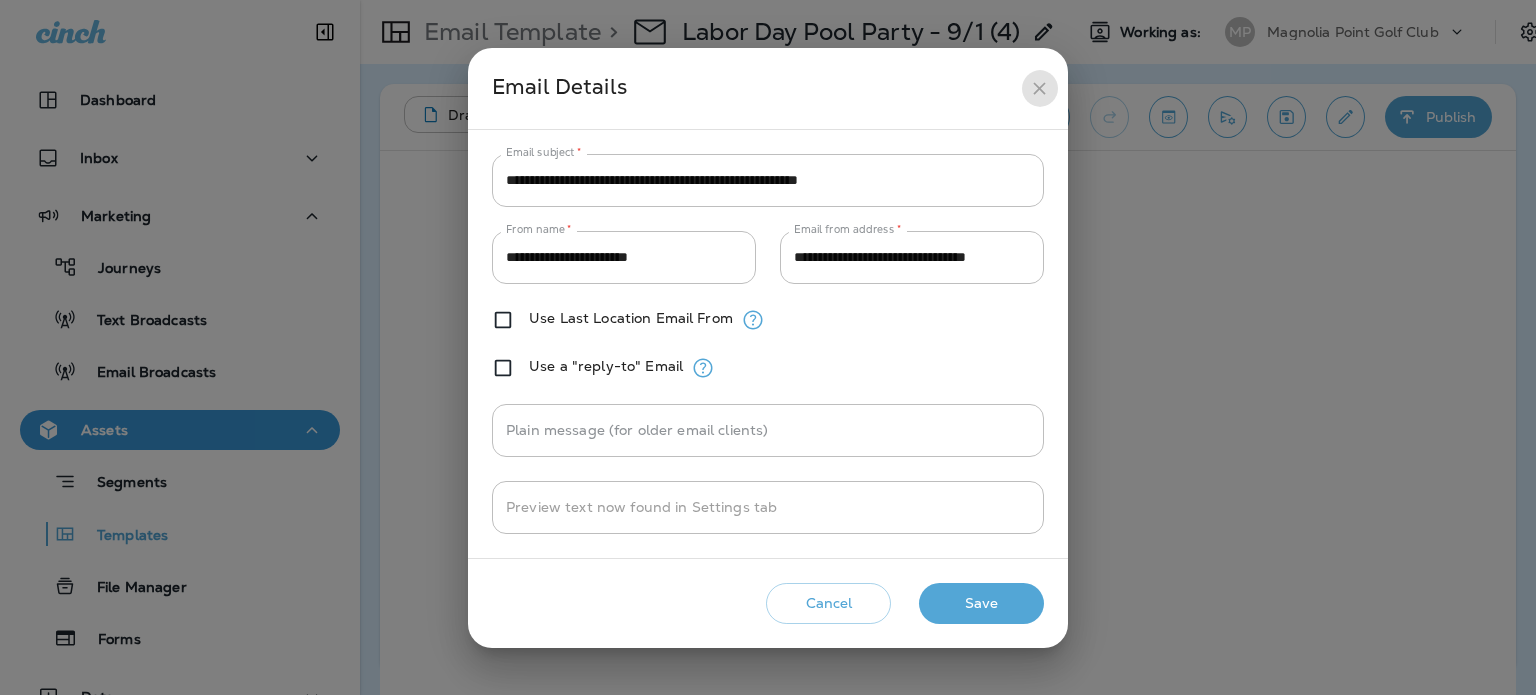 click 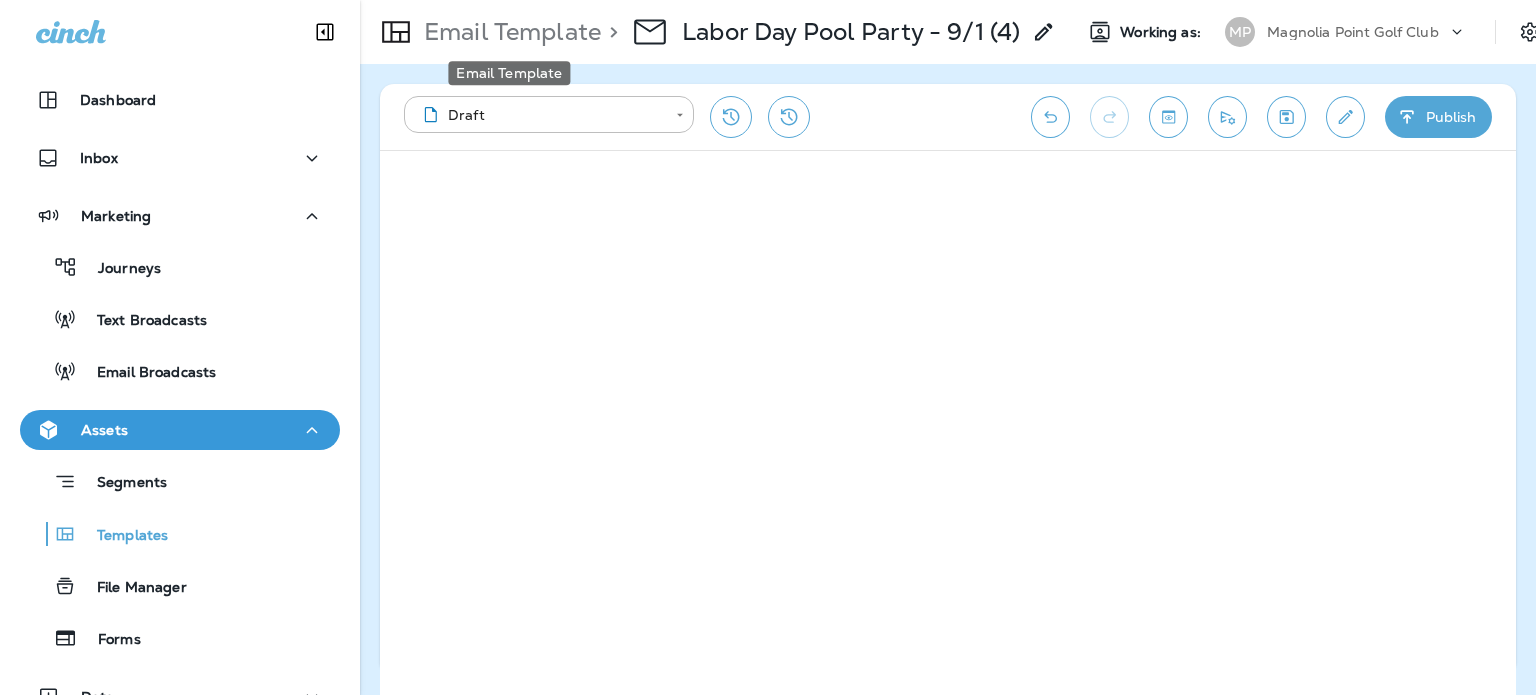 click on "Email Template" at bounding box center (508, 32) 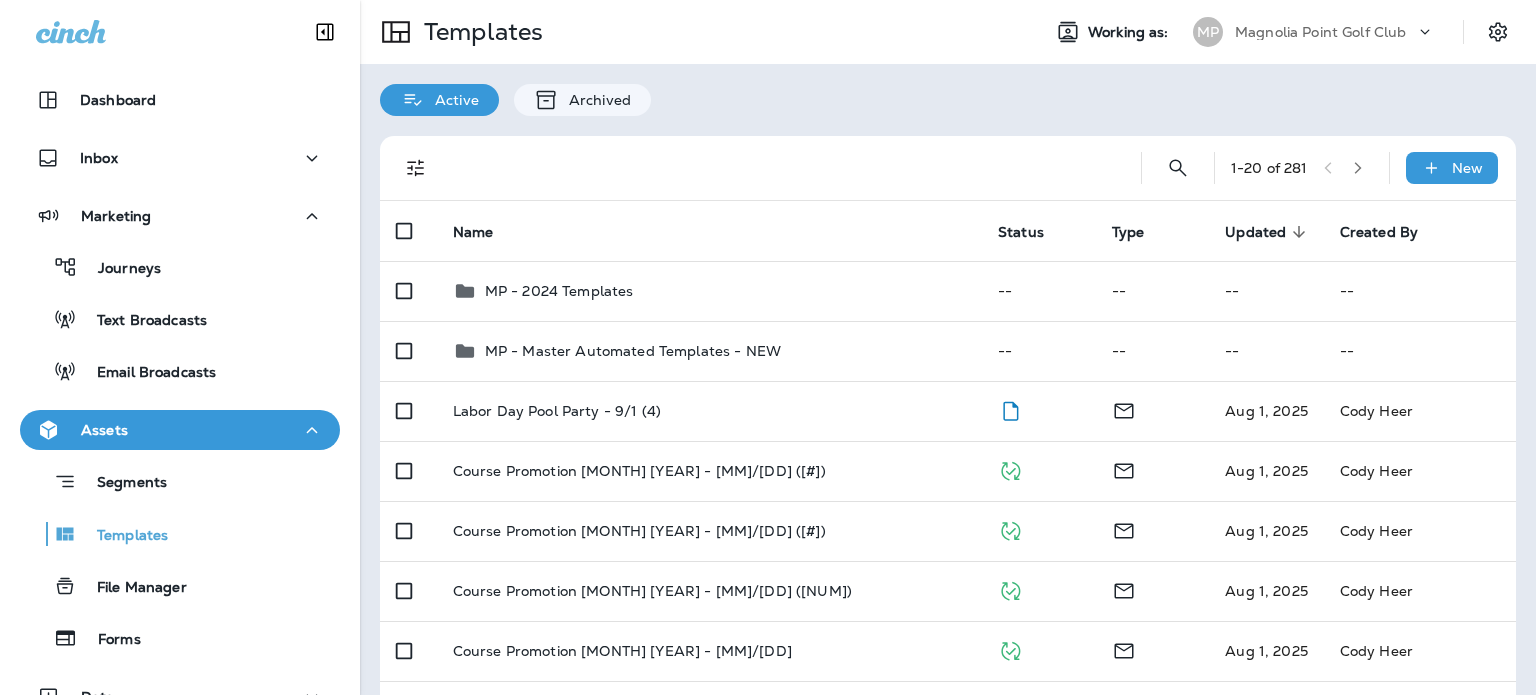 click 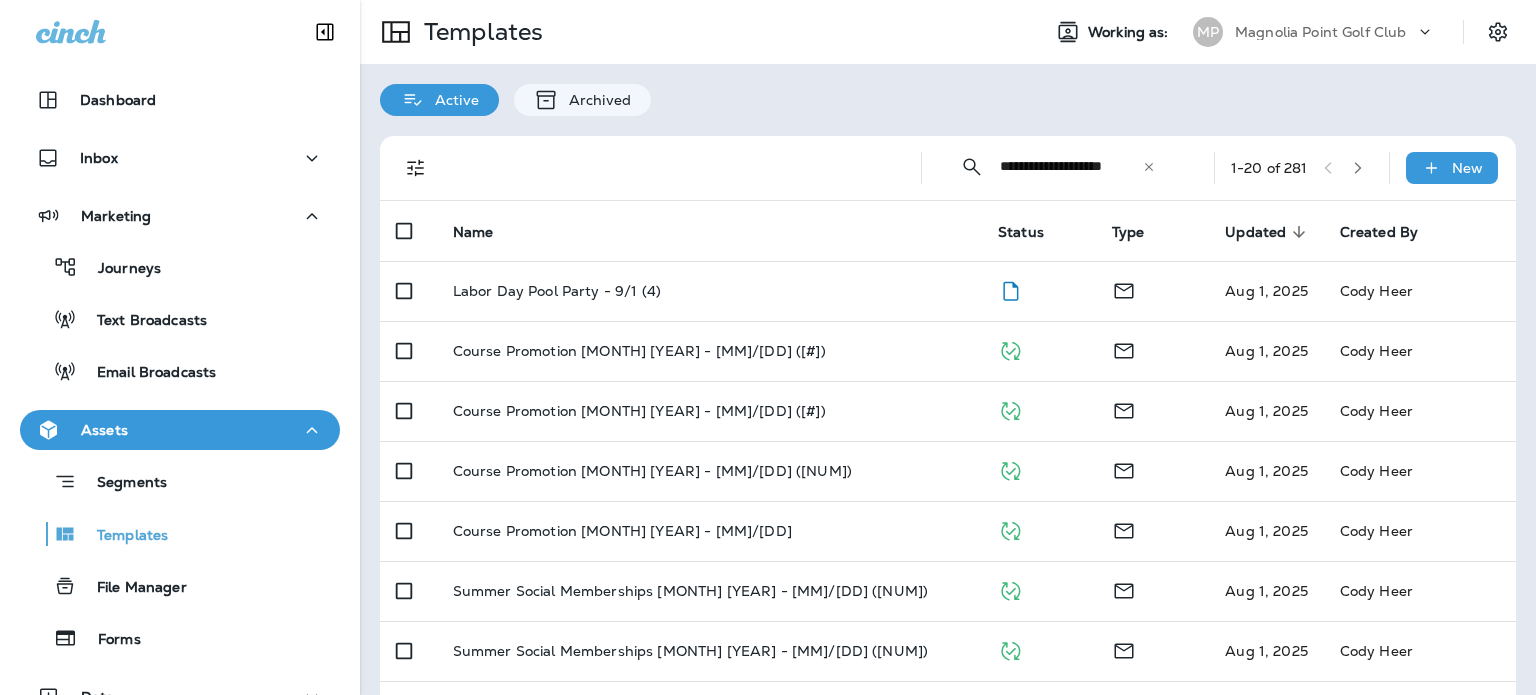 type on "**********" 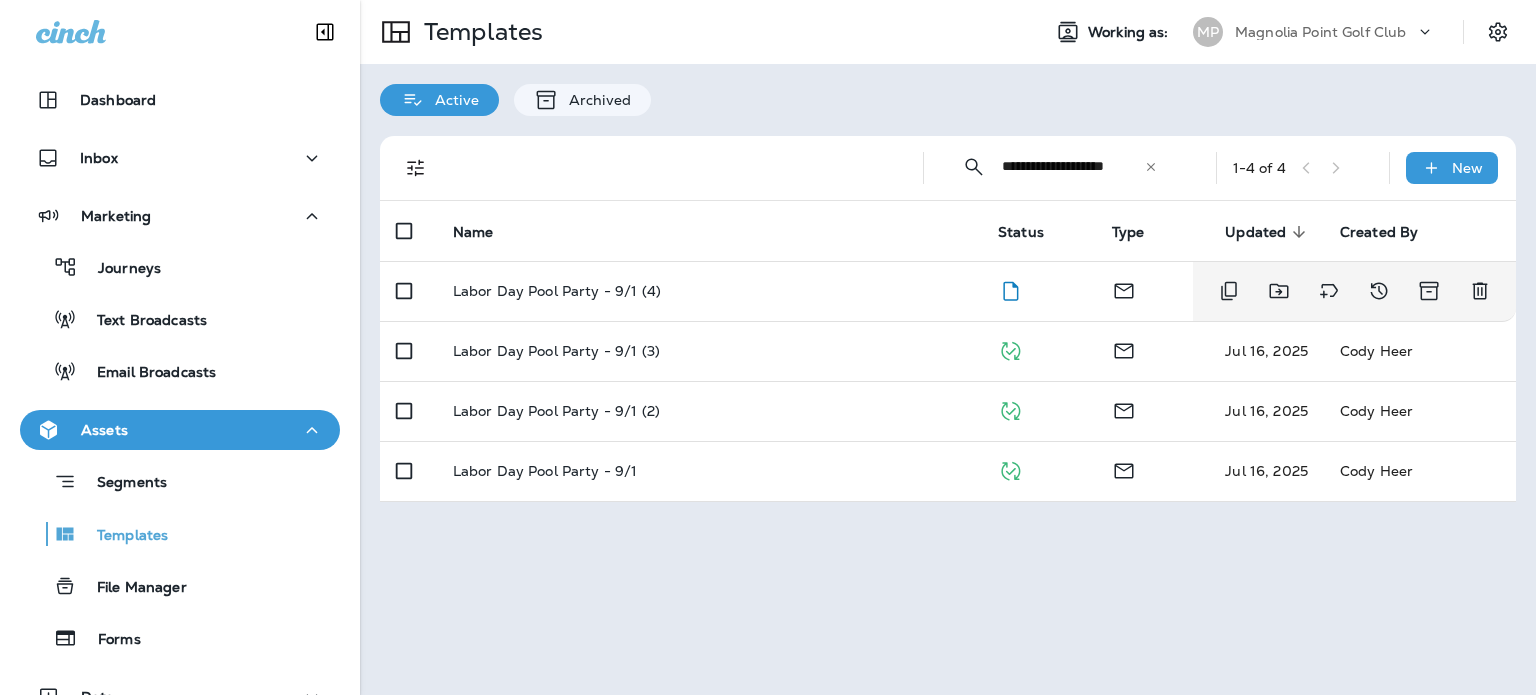 click on "Labor Day Pool Party - 9/1 (4)" at bounding box center (709, 291) 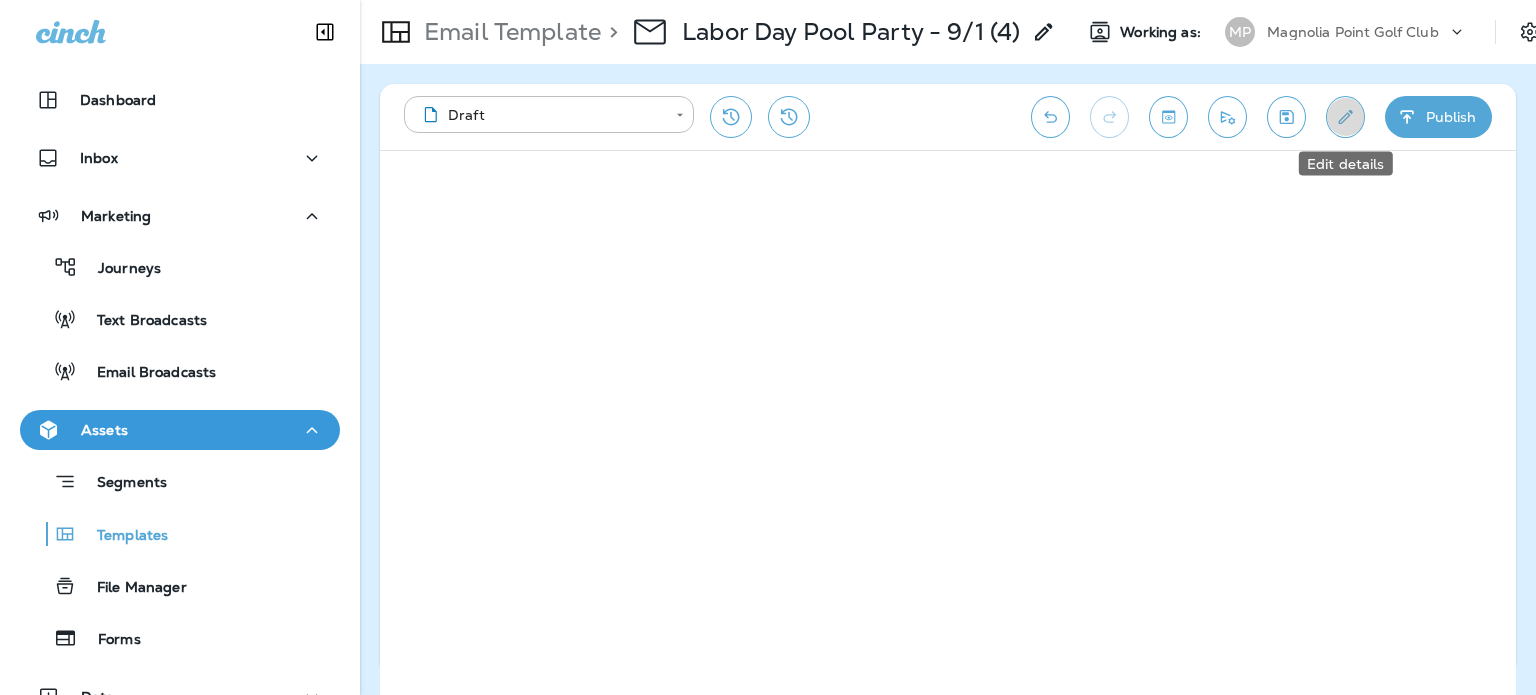 click 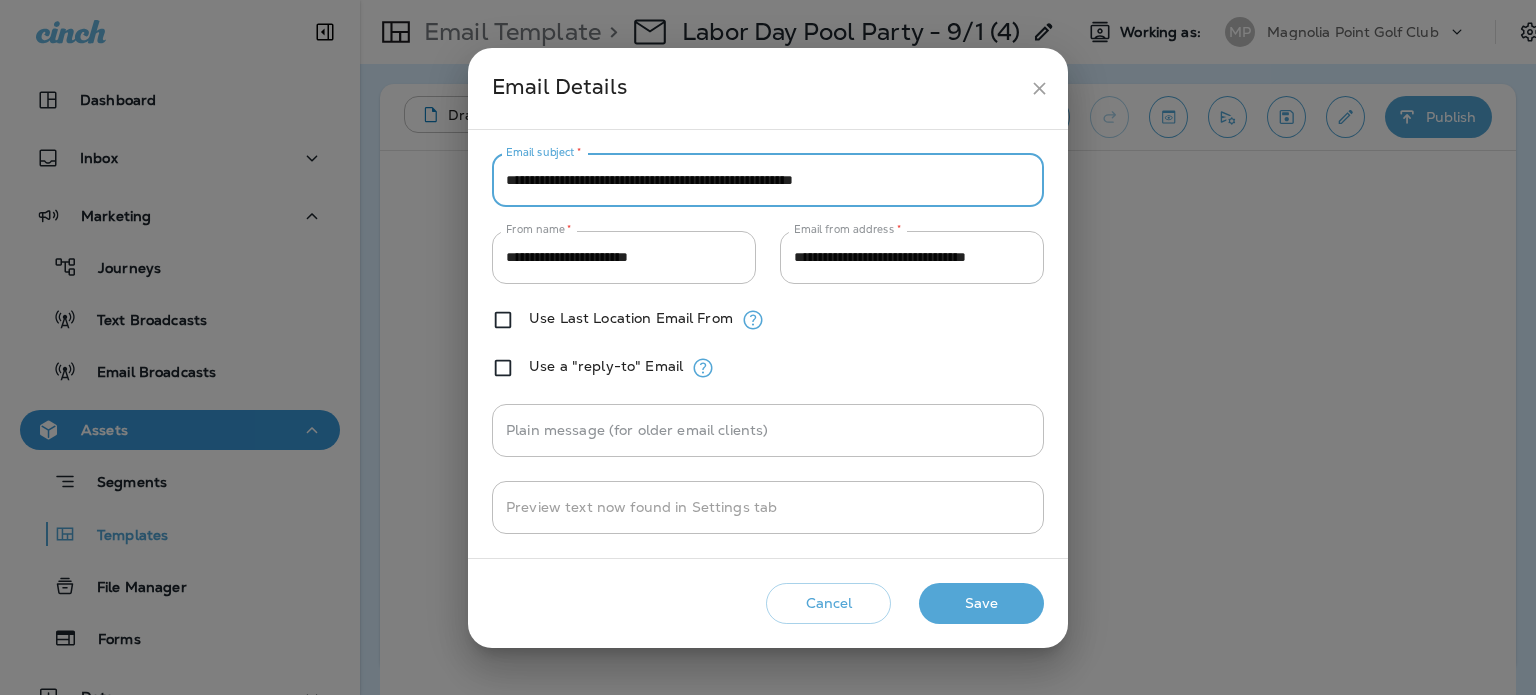 click on "**********" at bounding box center (768, 180) 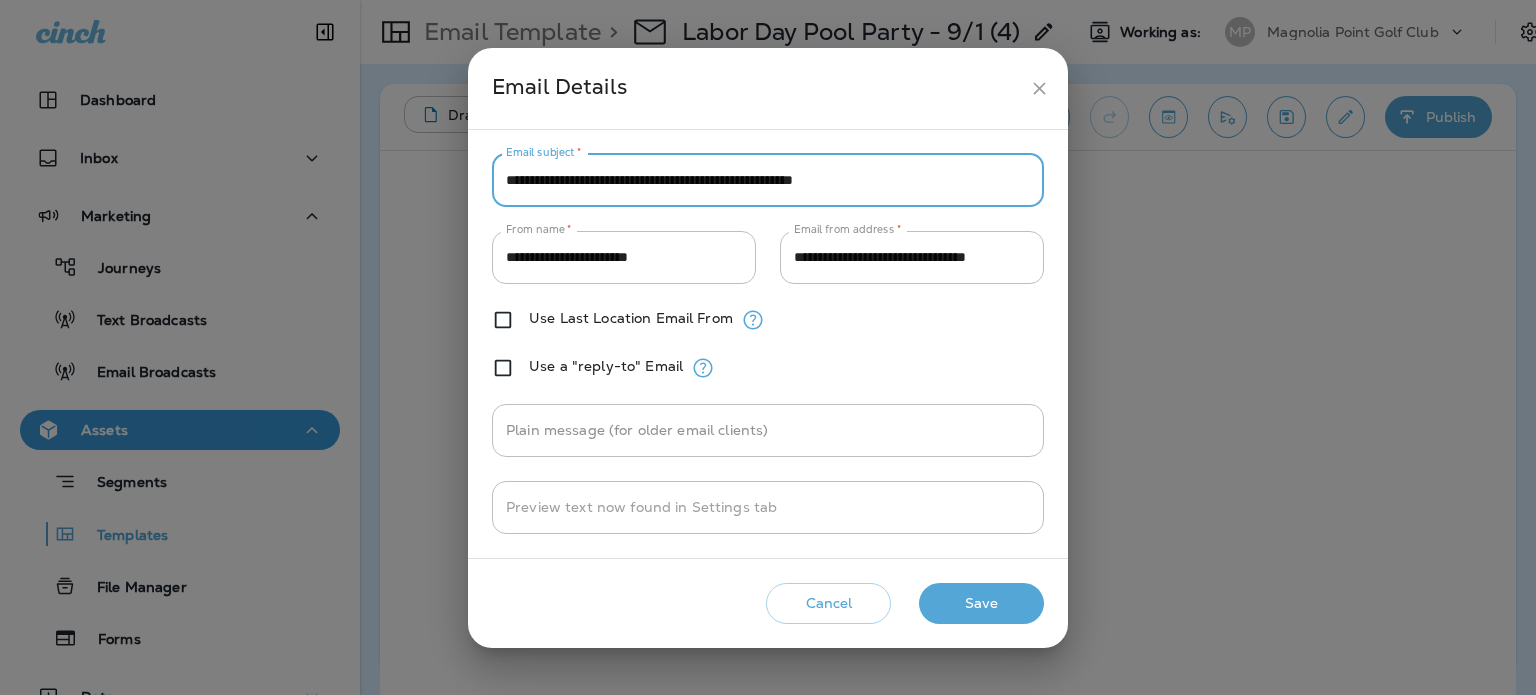 click on "**********" at bounding box center [768, 180] 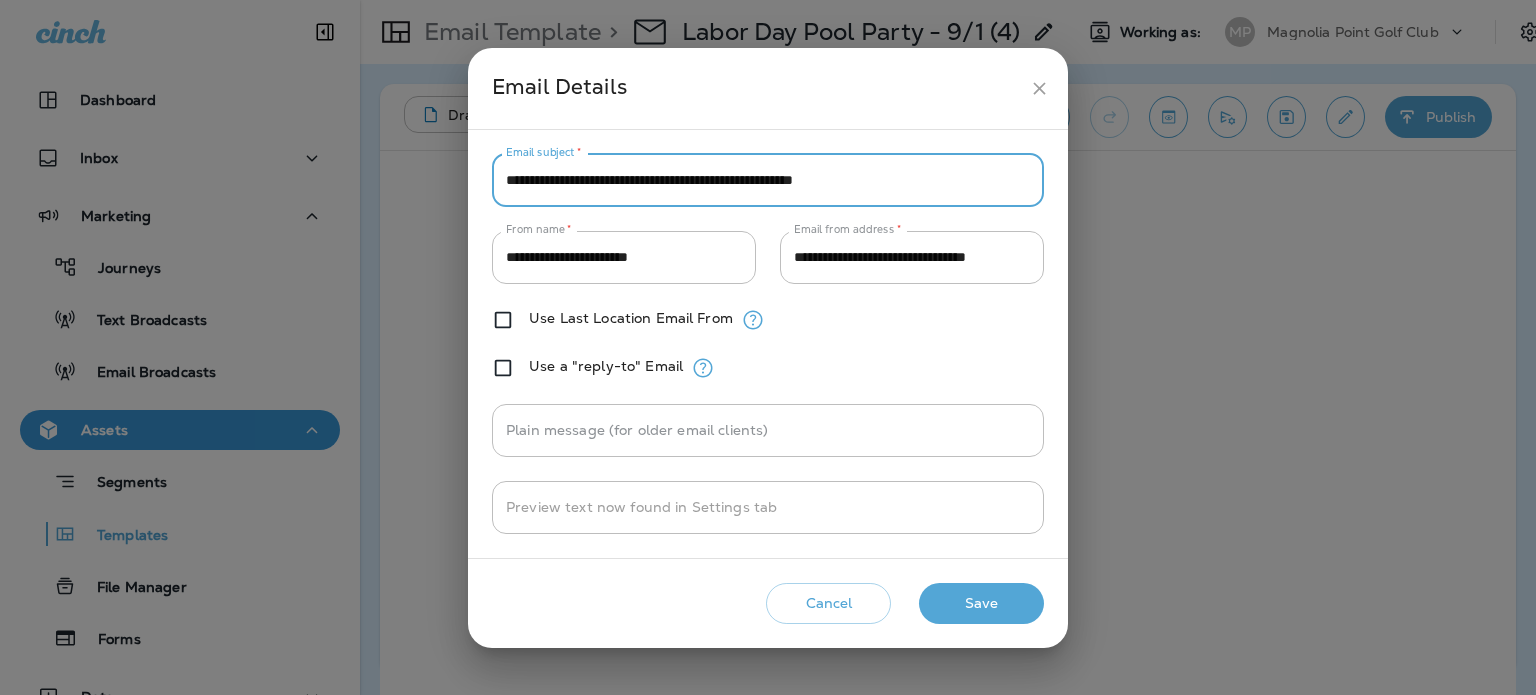 drag, startPoint x: 636, startPoint y: 180, endPoint x: 527, endPoint y: 183, distance: 109.041275 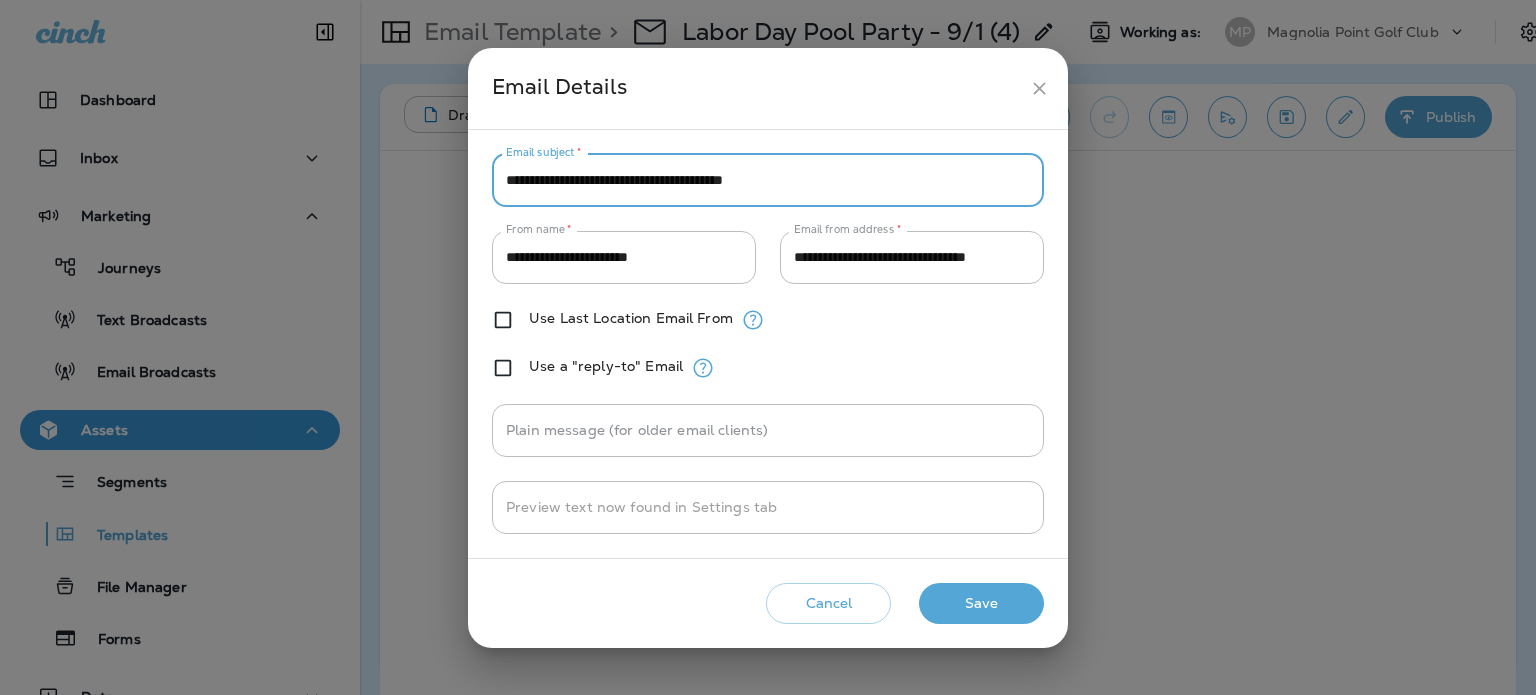 drag, startPoint x: 636, startPoint y: 183, endPoint x: 901, endPoint y: 173, distance: 265.1886 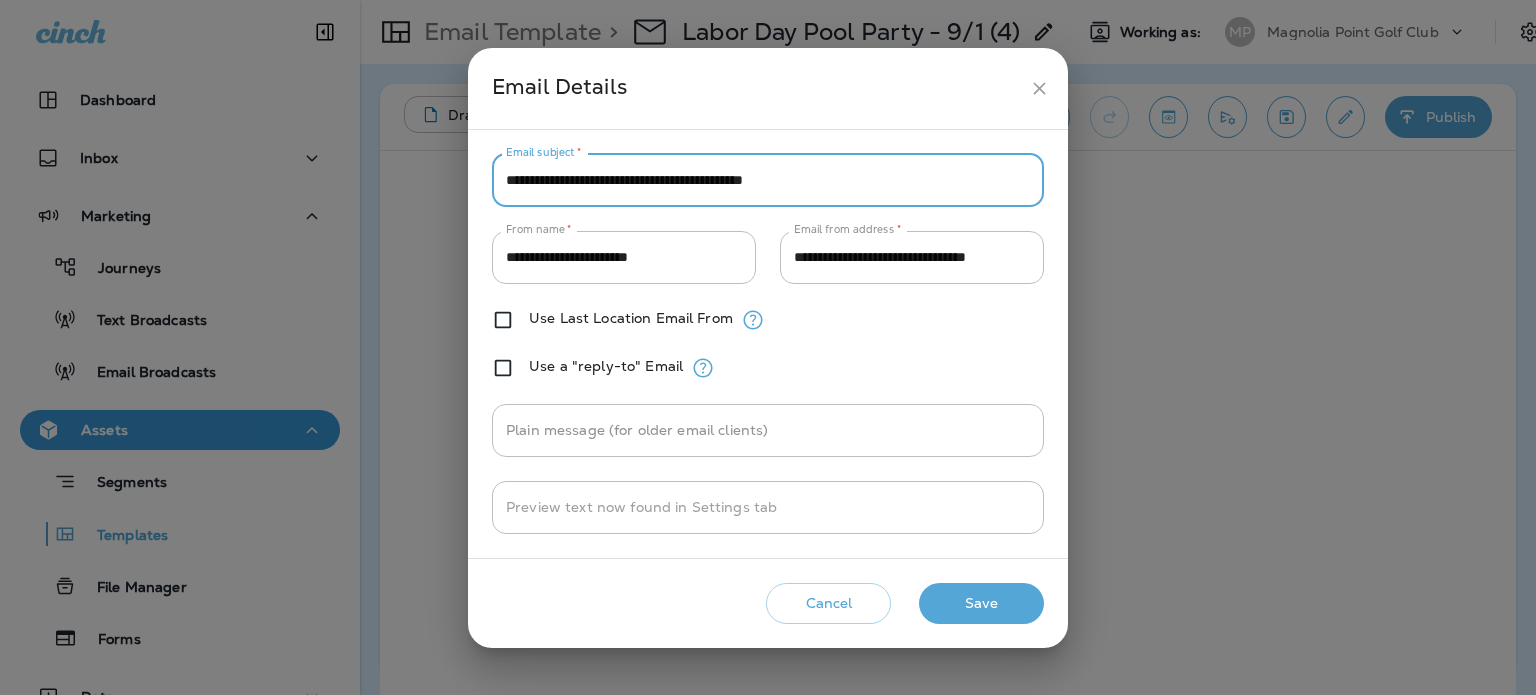 type on "**********" 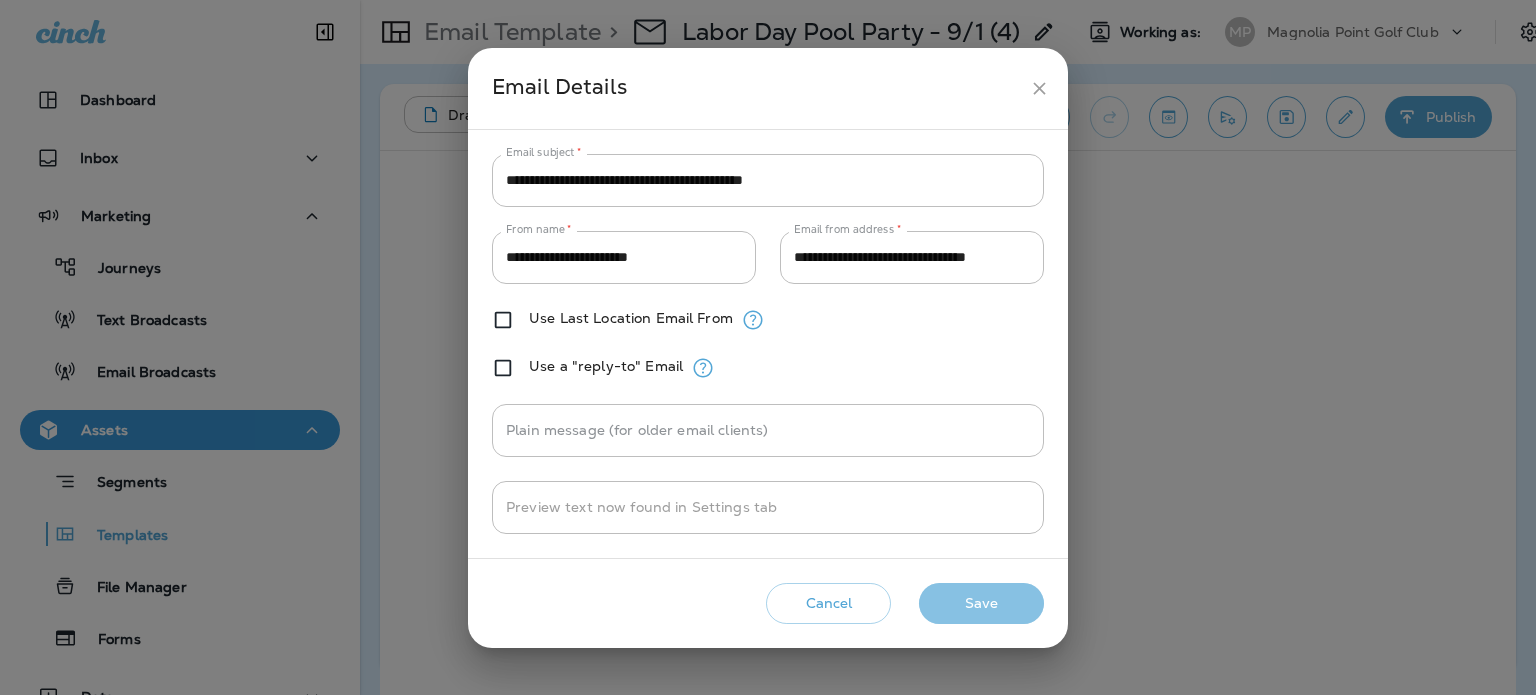 click on "Save" at bounding box center [981, 603] 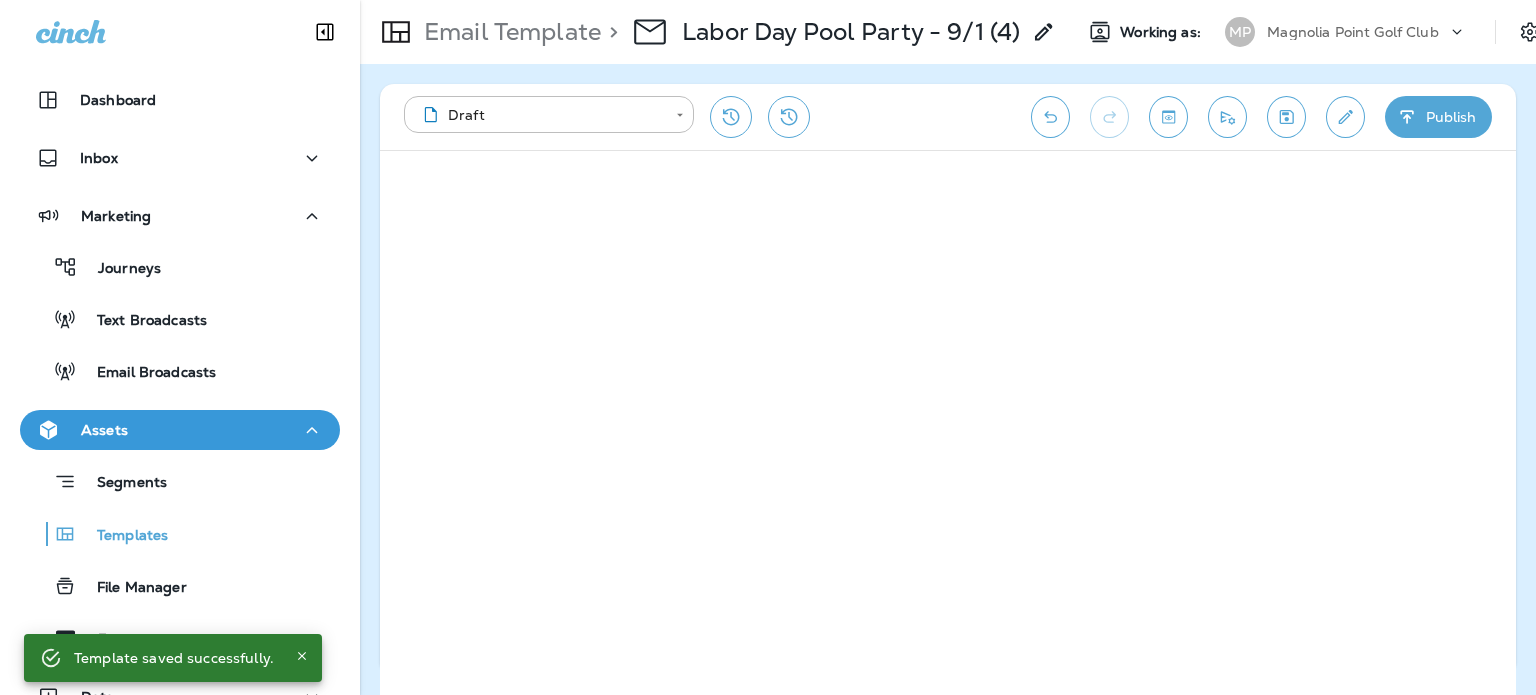 click 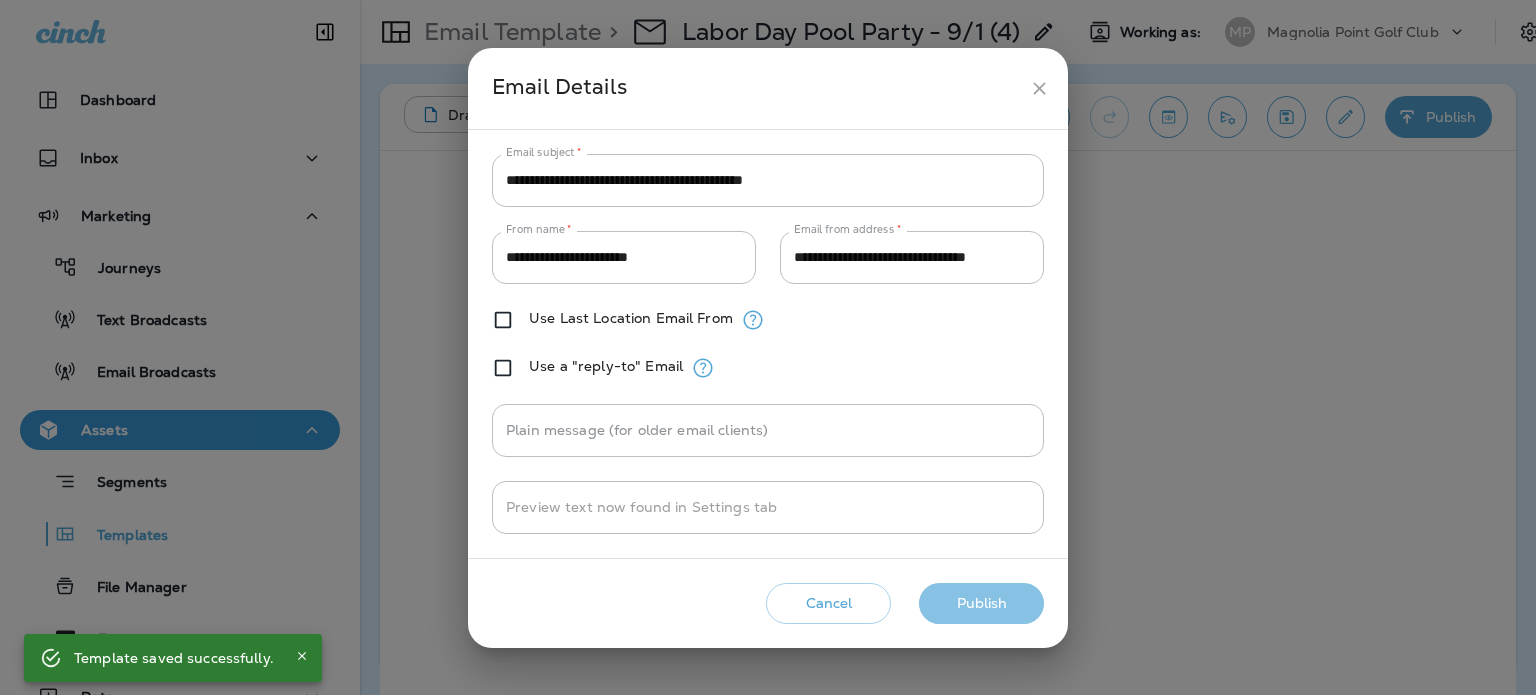 click on "Publish" at bounding box center [981, 603] 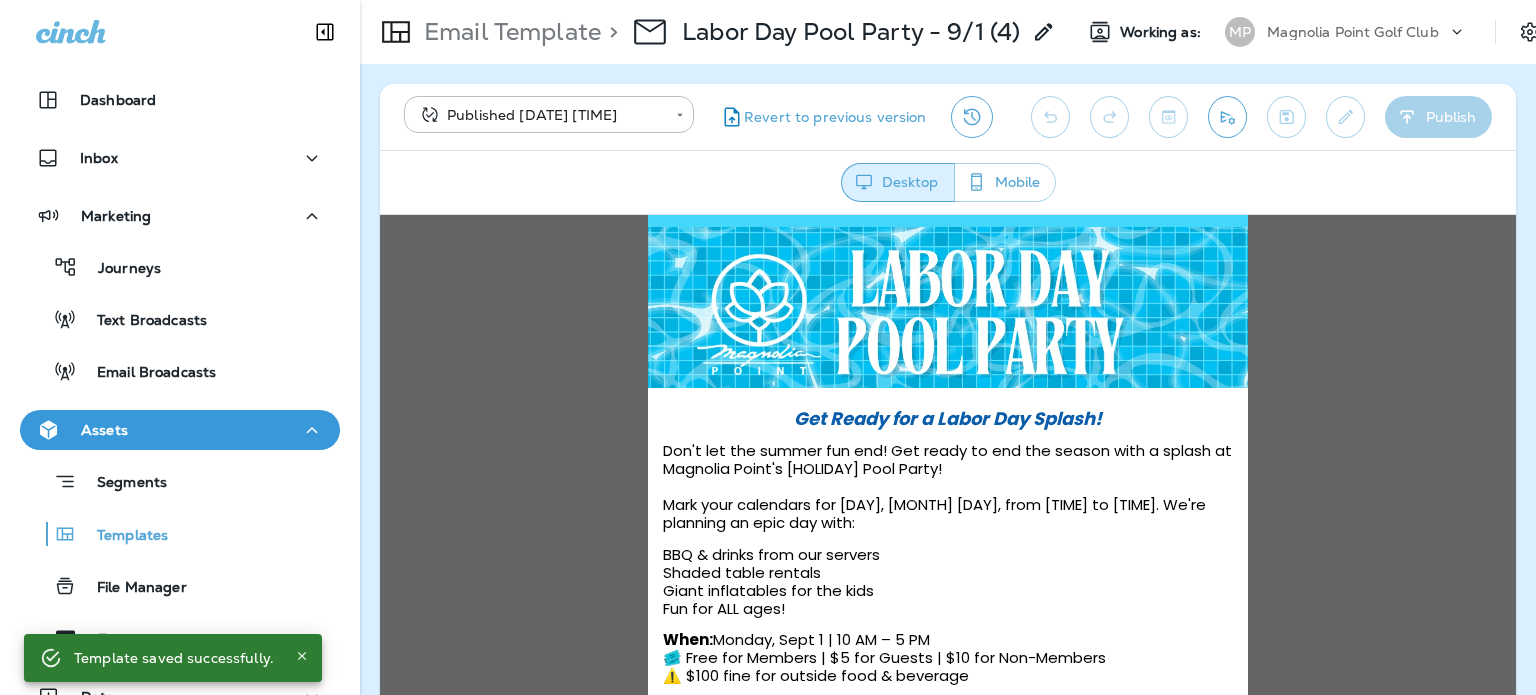 scroll, scrollTop: 400, scrollLeft: 0, axis: vertical 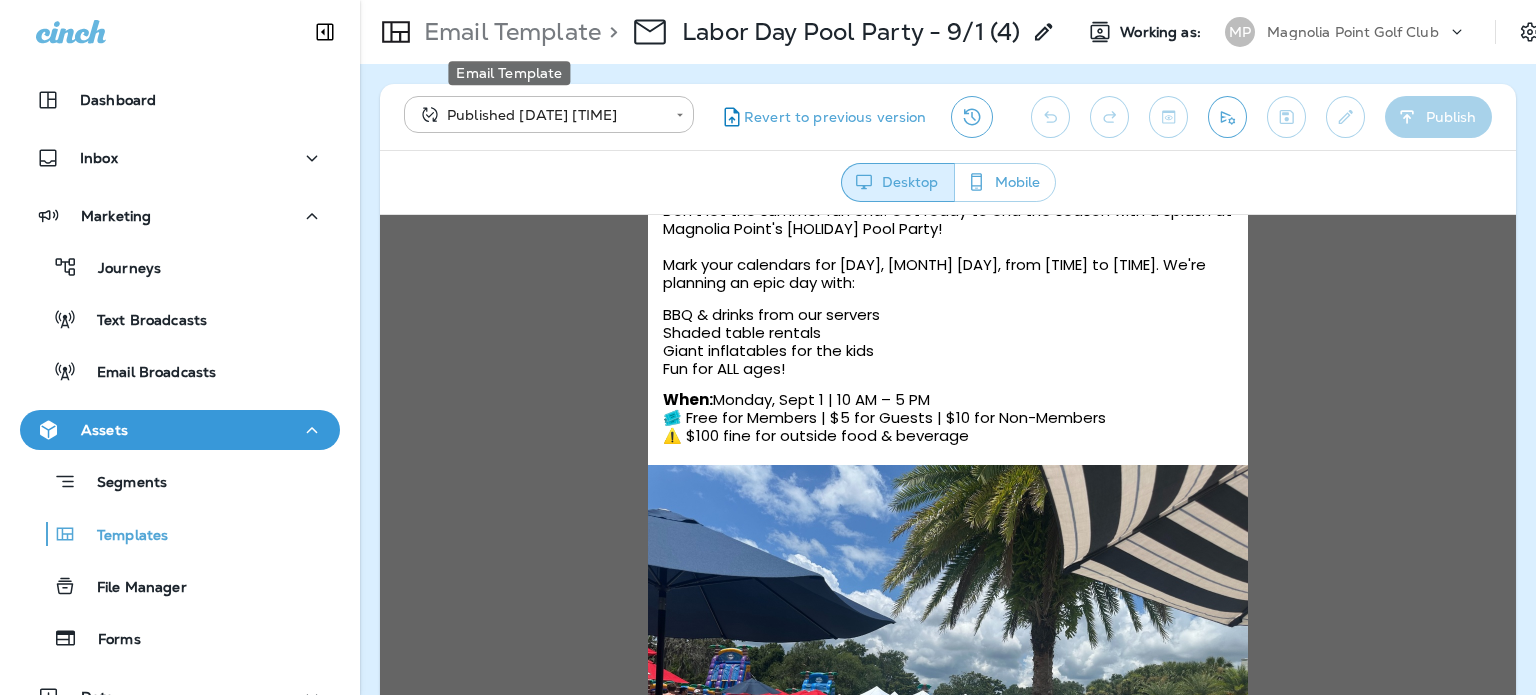 click on "Email Template" at bounding box center (508, 32) 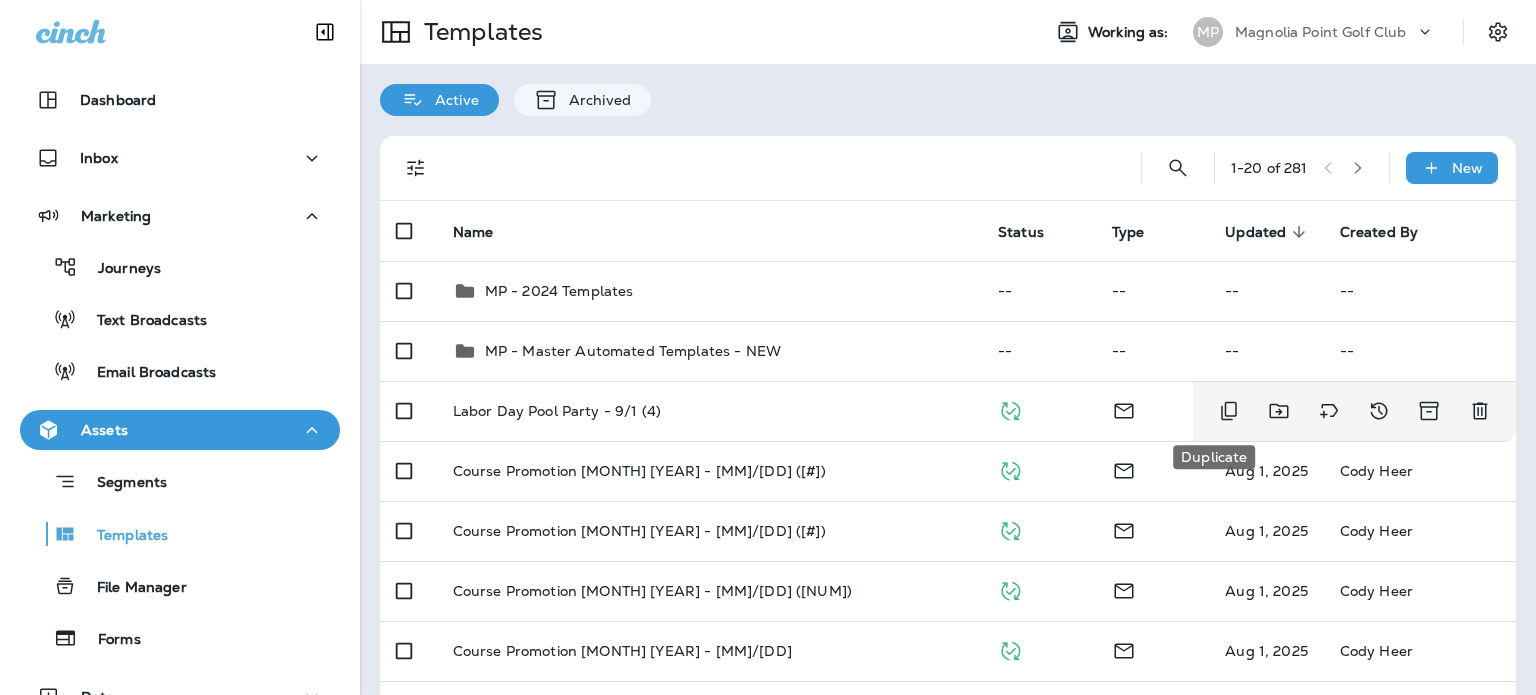 click 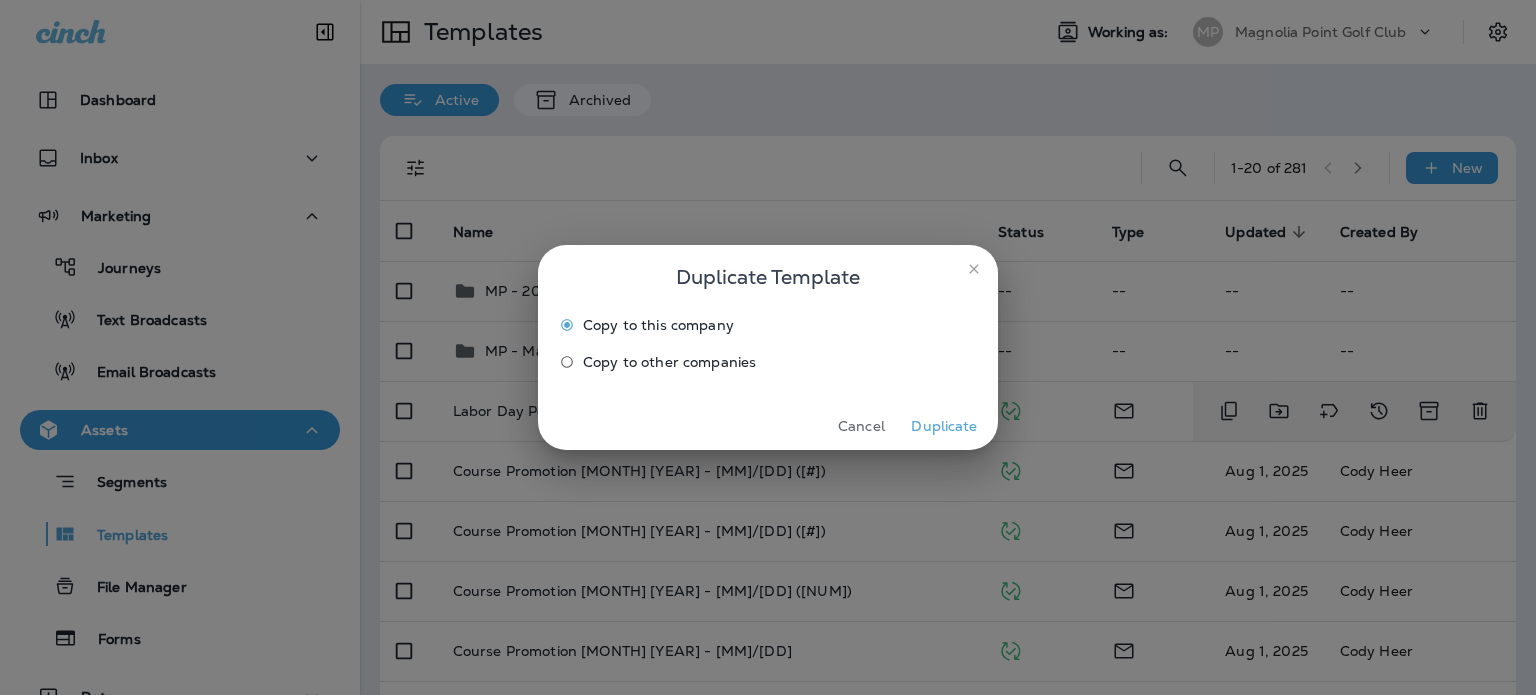 click on "Duplicate" at bounding box center [944, 426] 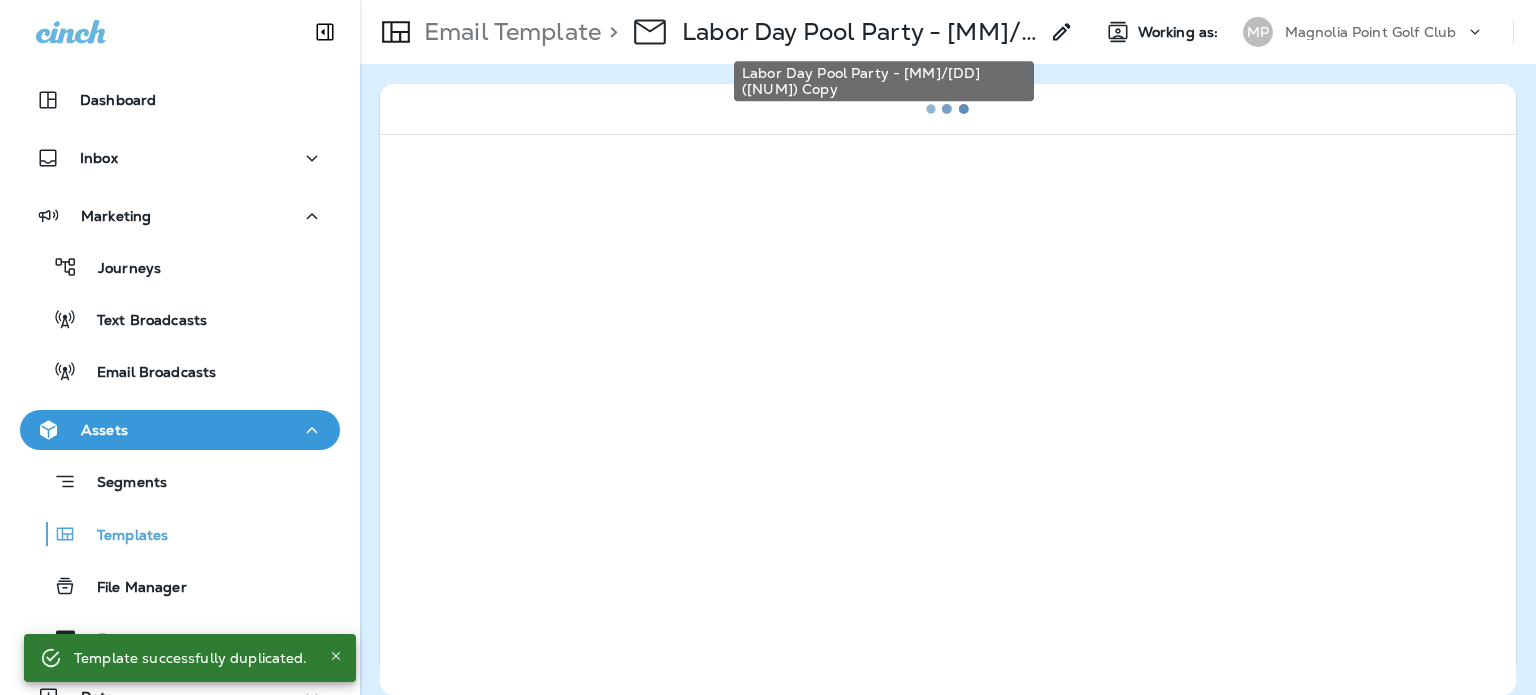 click on "Labor Day Pool Party - [MM]/[DD] ([NUM]) Copy" at bounding box center [860, 32] 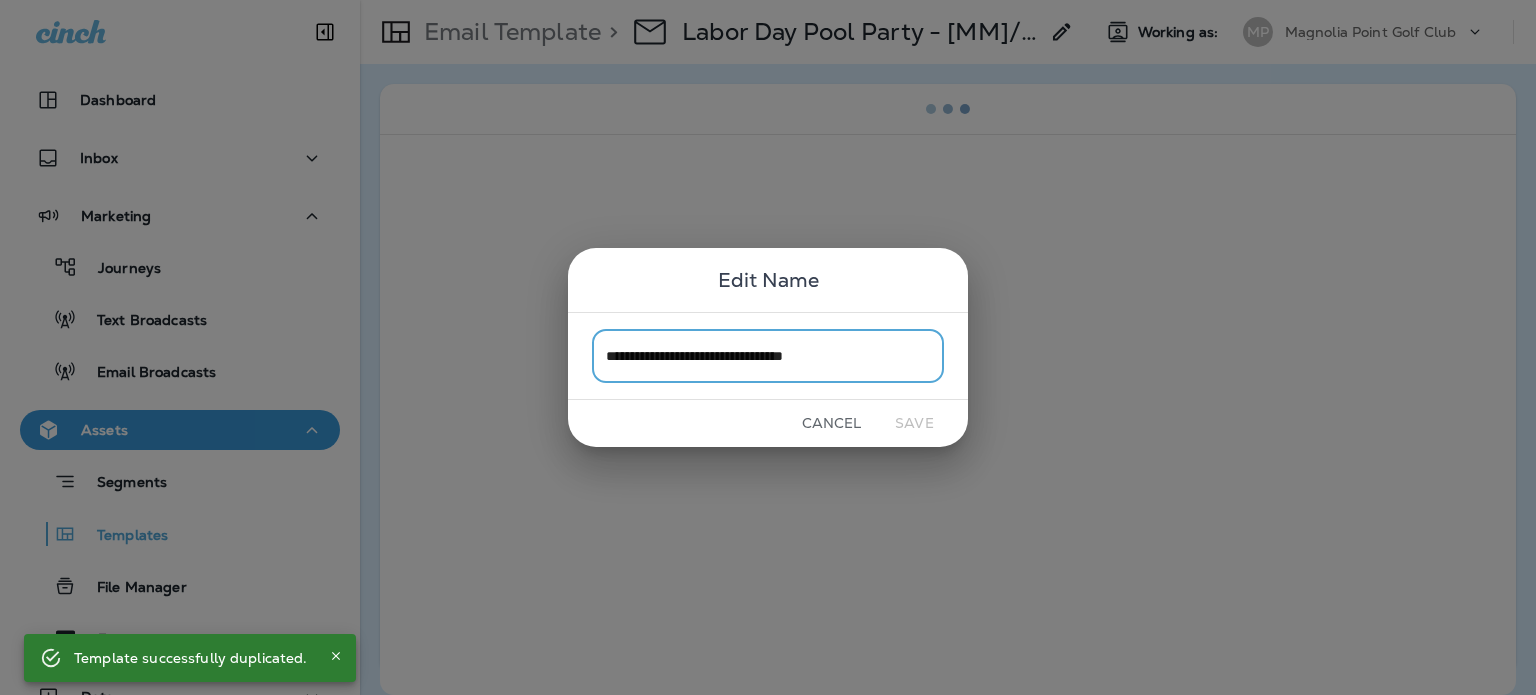 click on "**********" at bounding box center [768, 355] 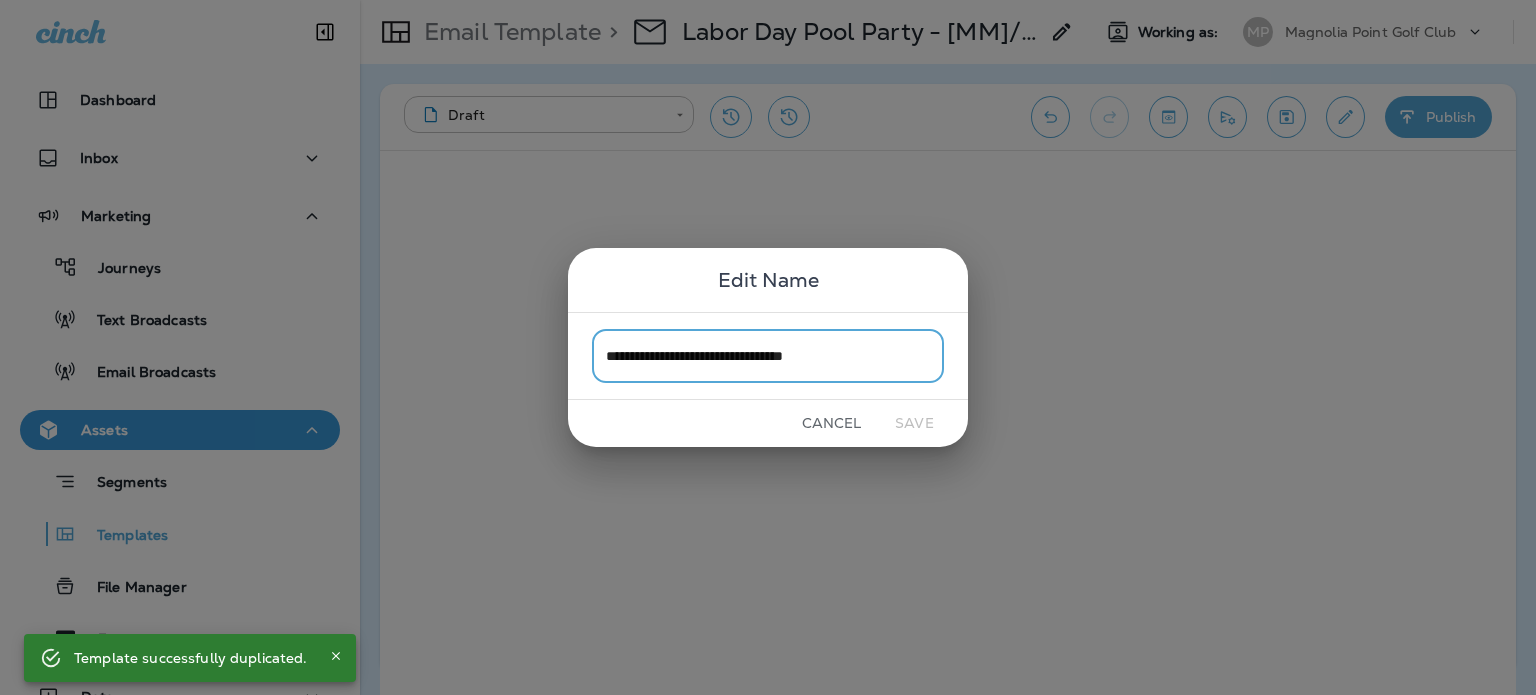 click on "**********" at bounding box center [768, 355] 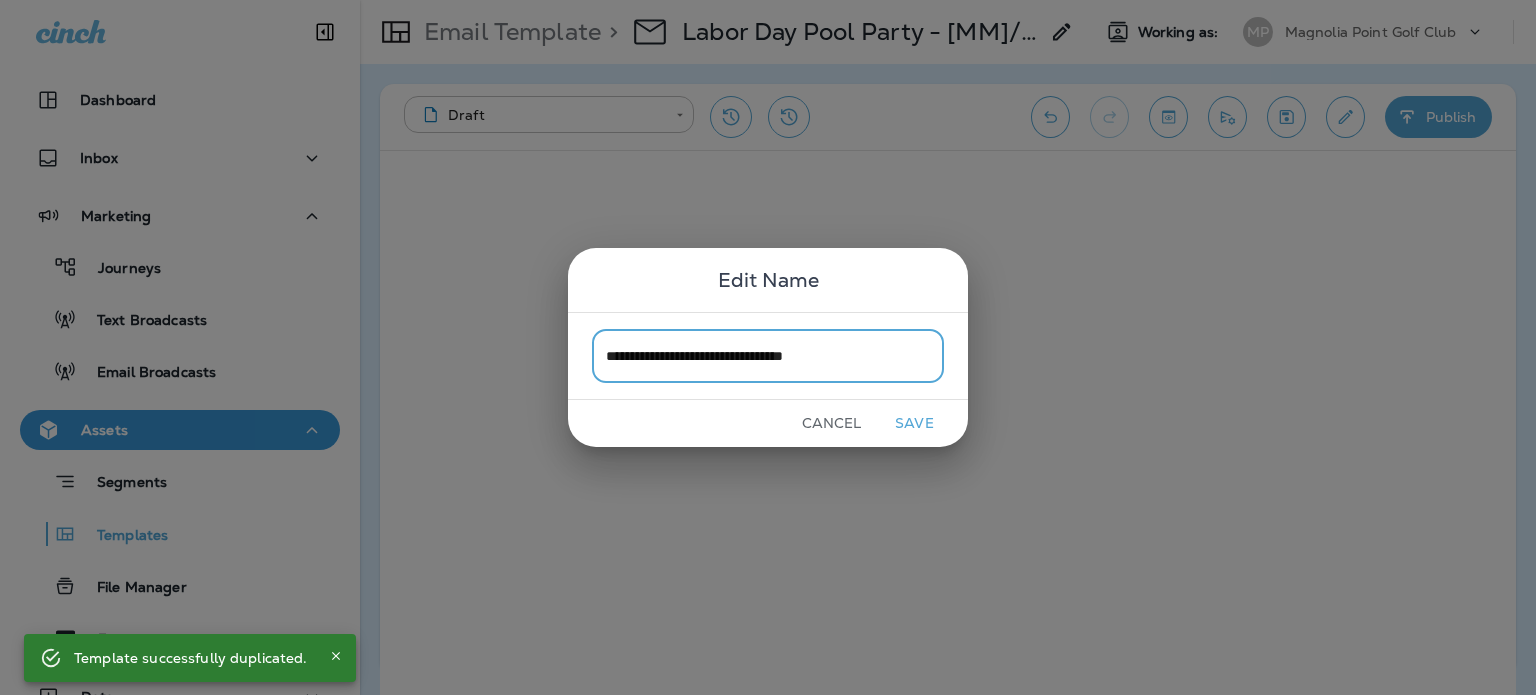 drag, startPoint x: 812, startPoint y: 354, endPoint x: 976, endPoint y: 363, distance: 164.24677 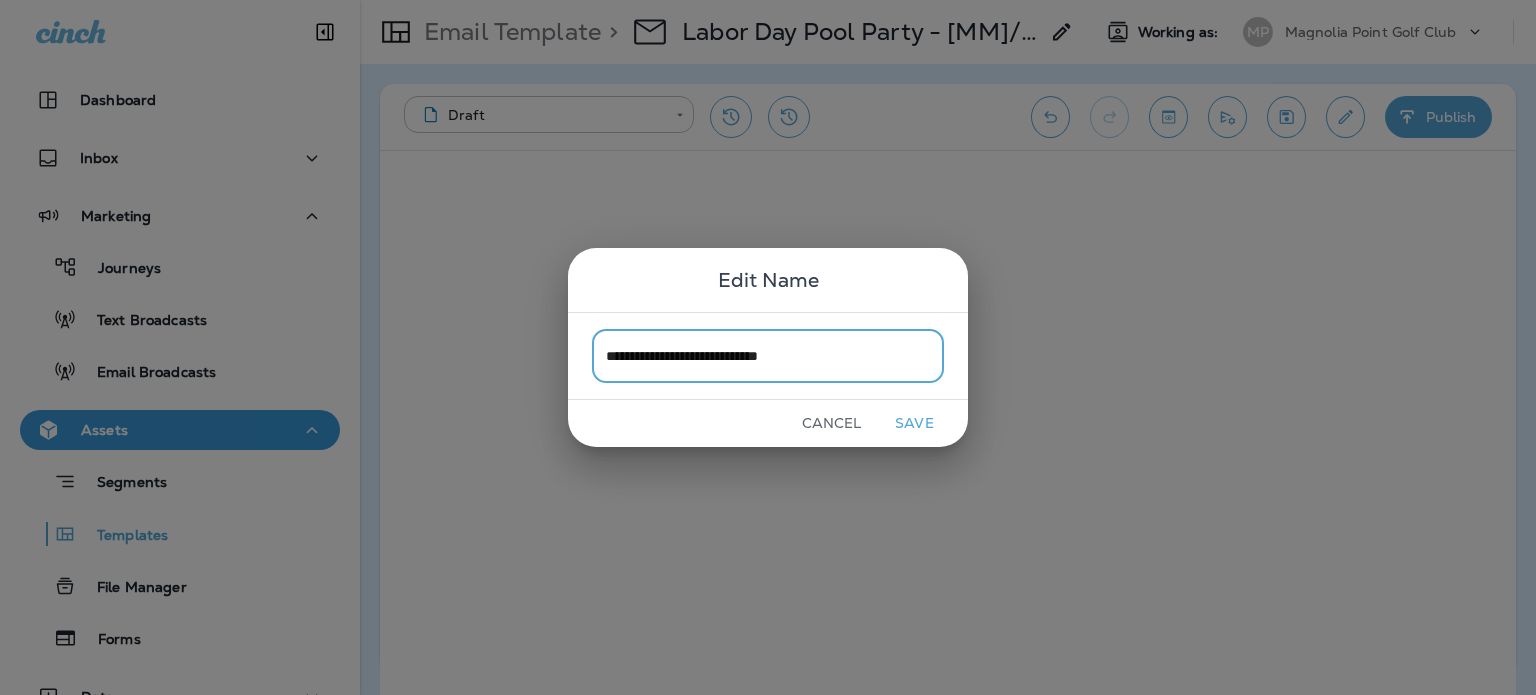 type on "**********" 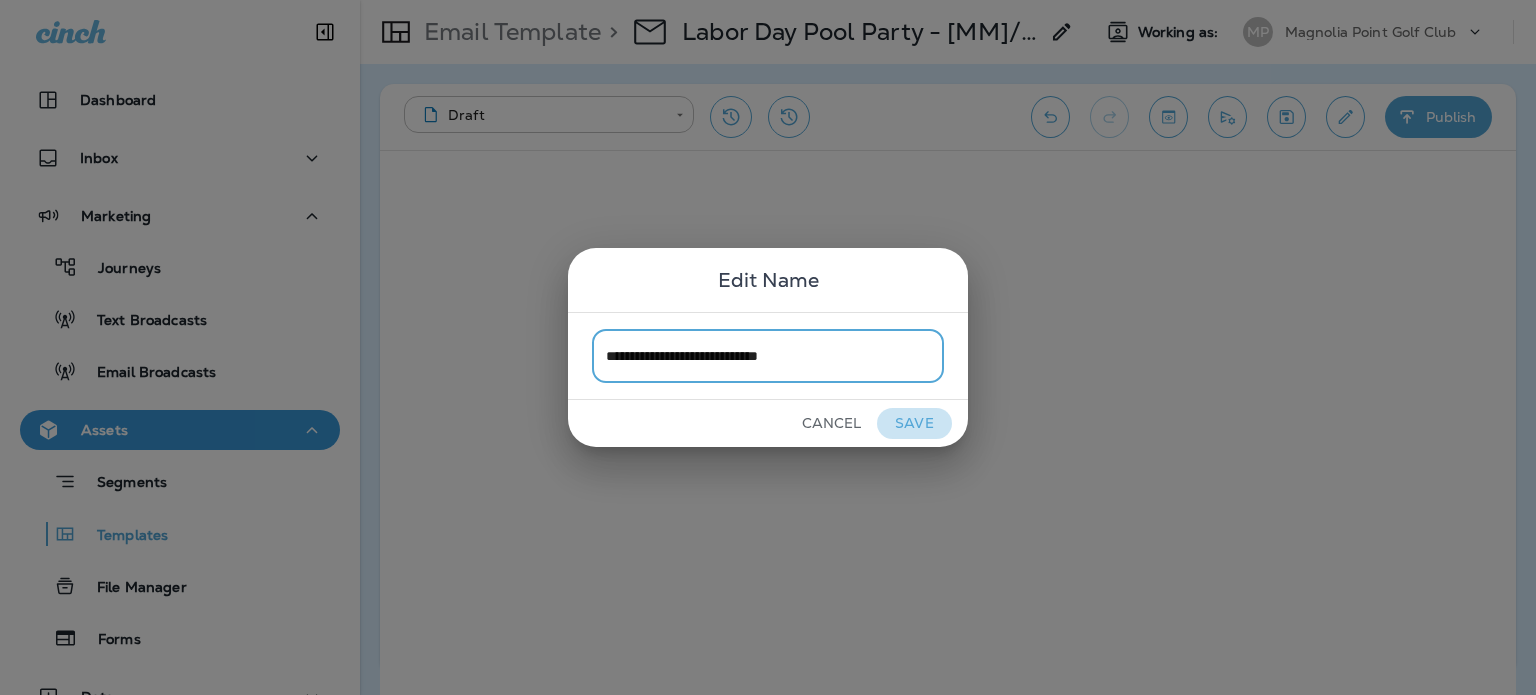 click on "Save" at bounding box center (914, 423) 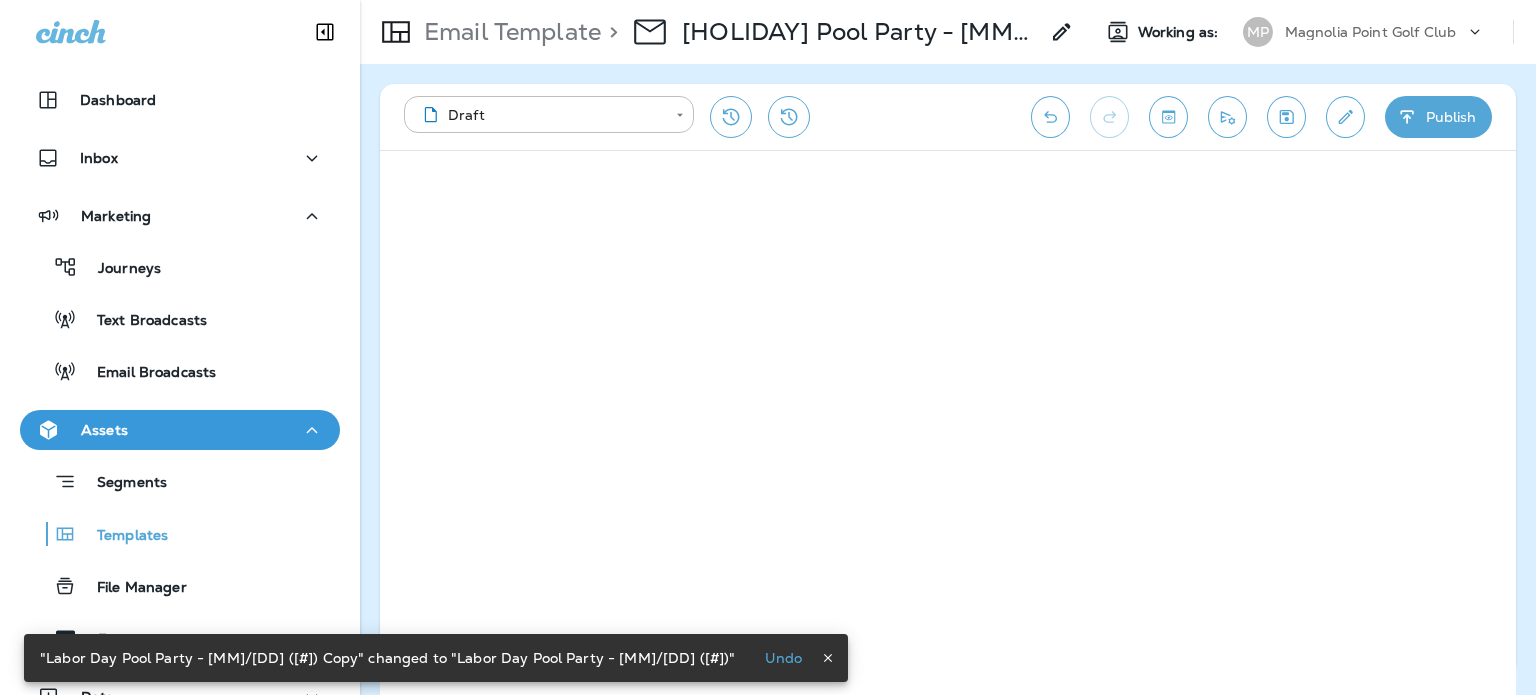 click at bounding box center [1345, 117] 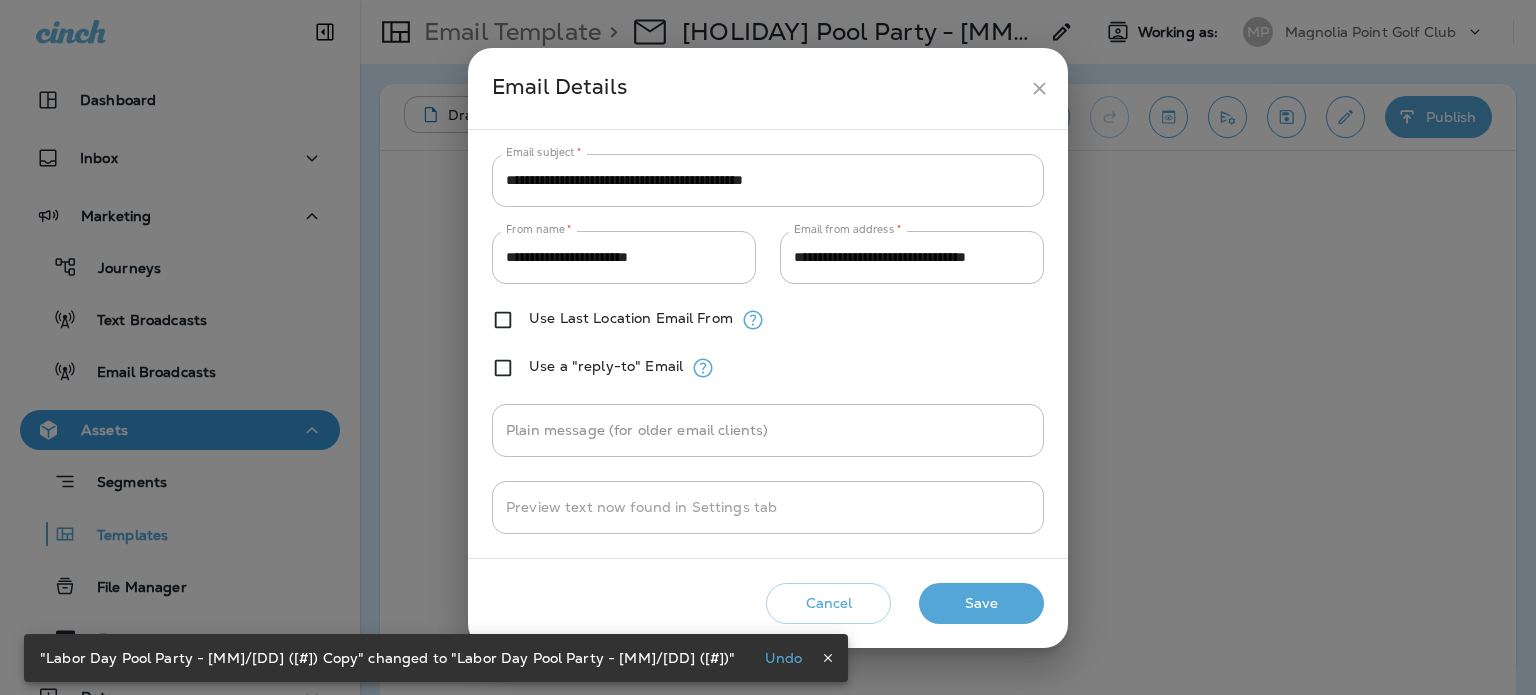 click on "**********" at bounding box center [768, 180] 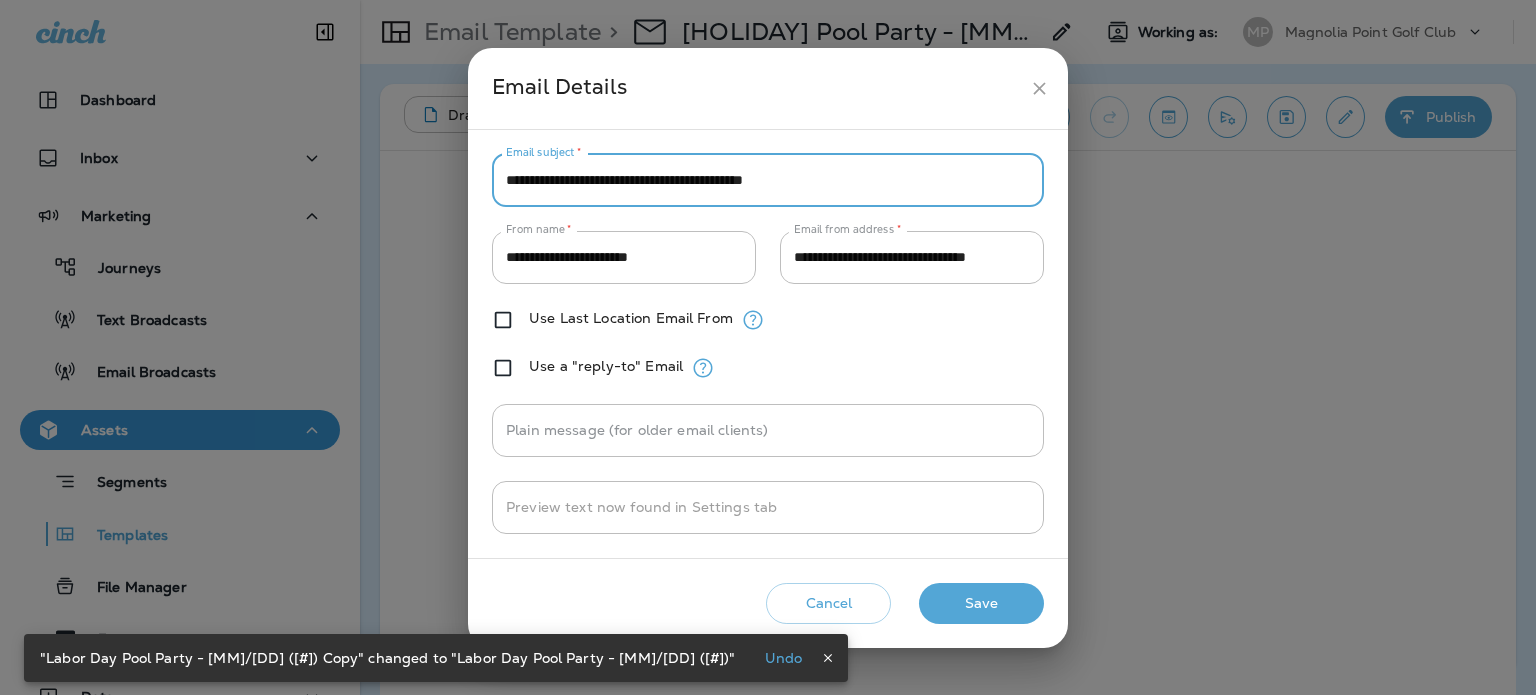 paste on "**********" 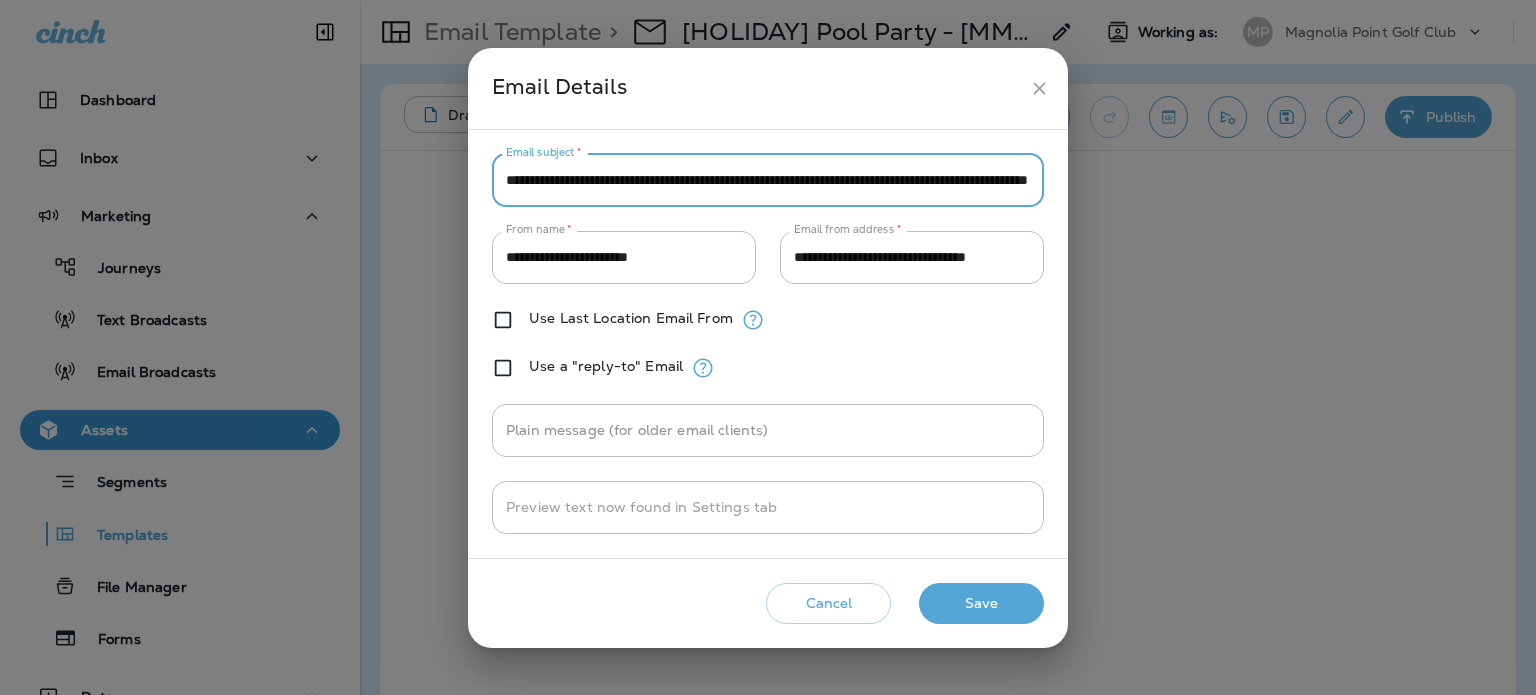 scroll, scrollTop: 0, scrollLeft: 209, axis: horizontal 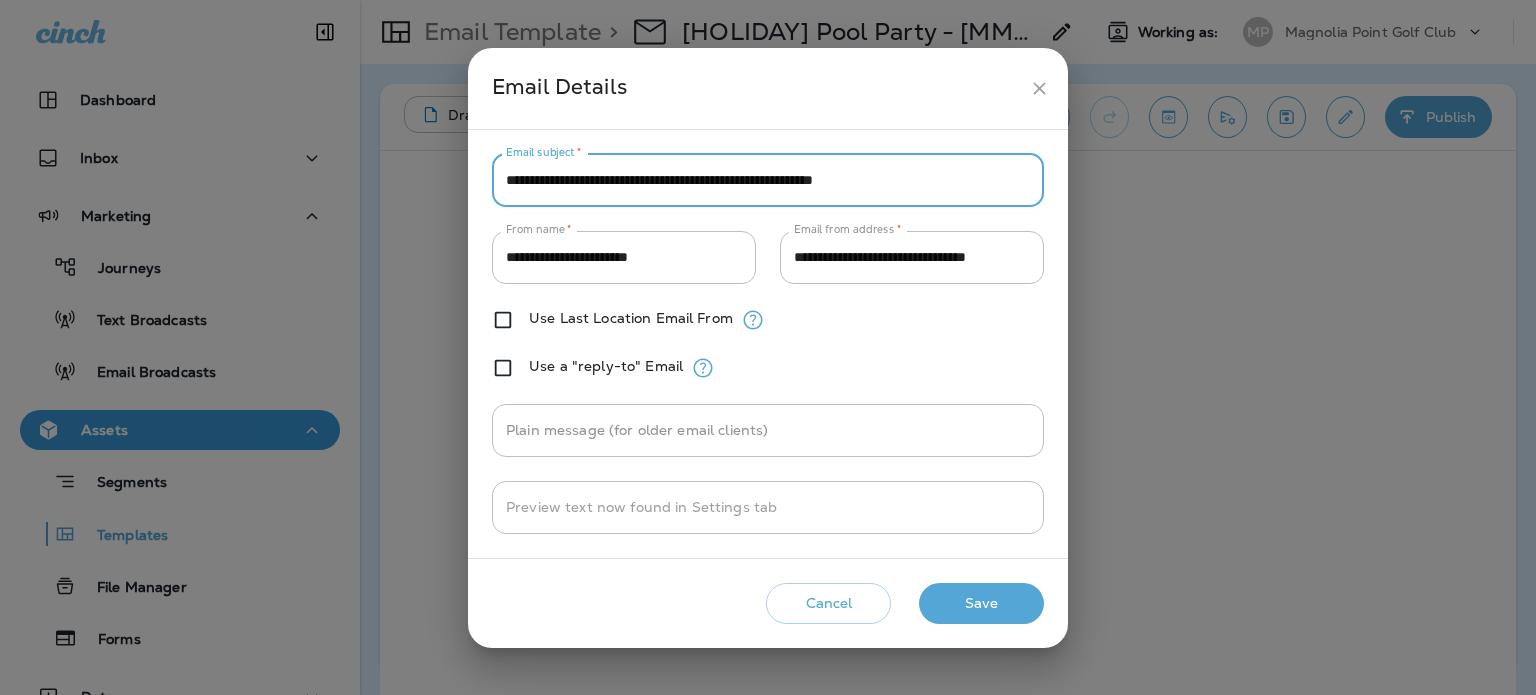 click on "**********" at bounding box center [768, 180] 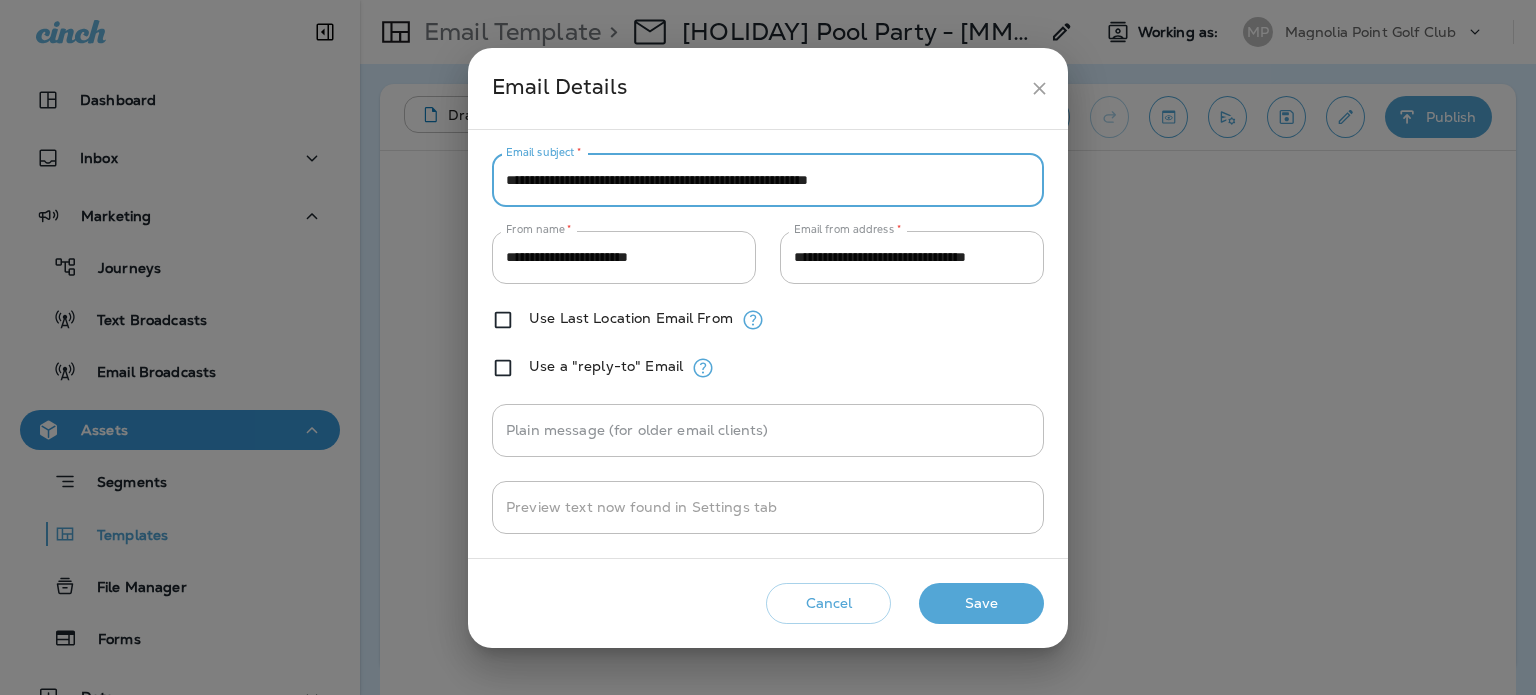 type on "**********" 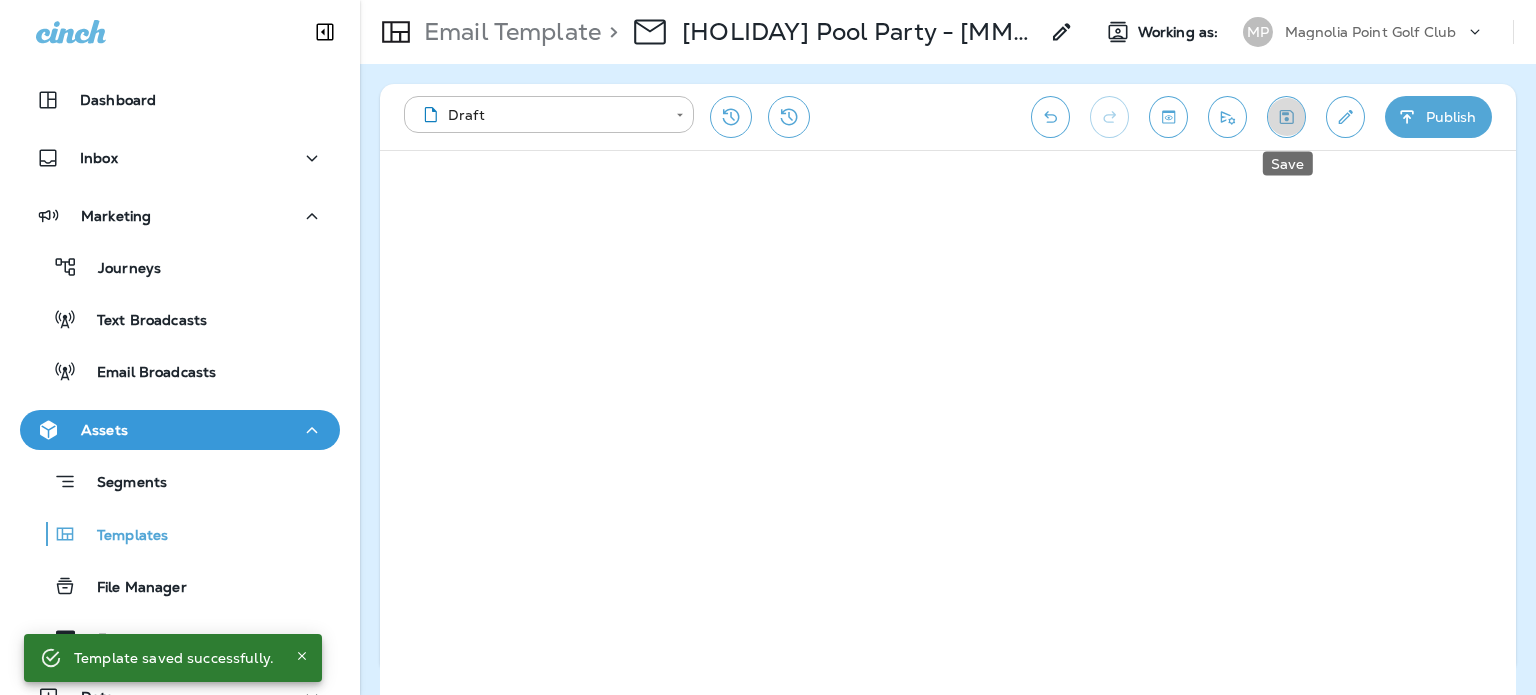 click 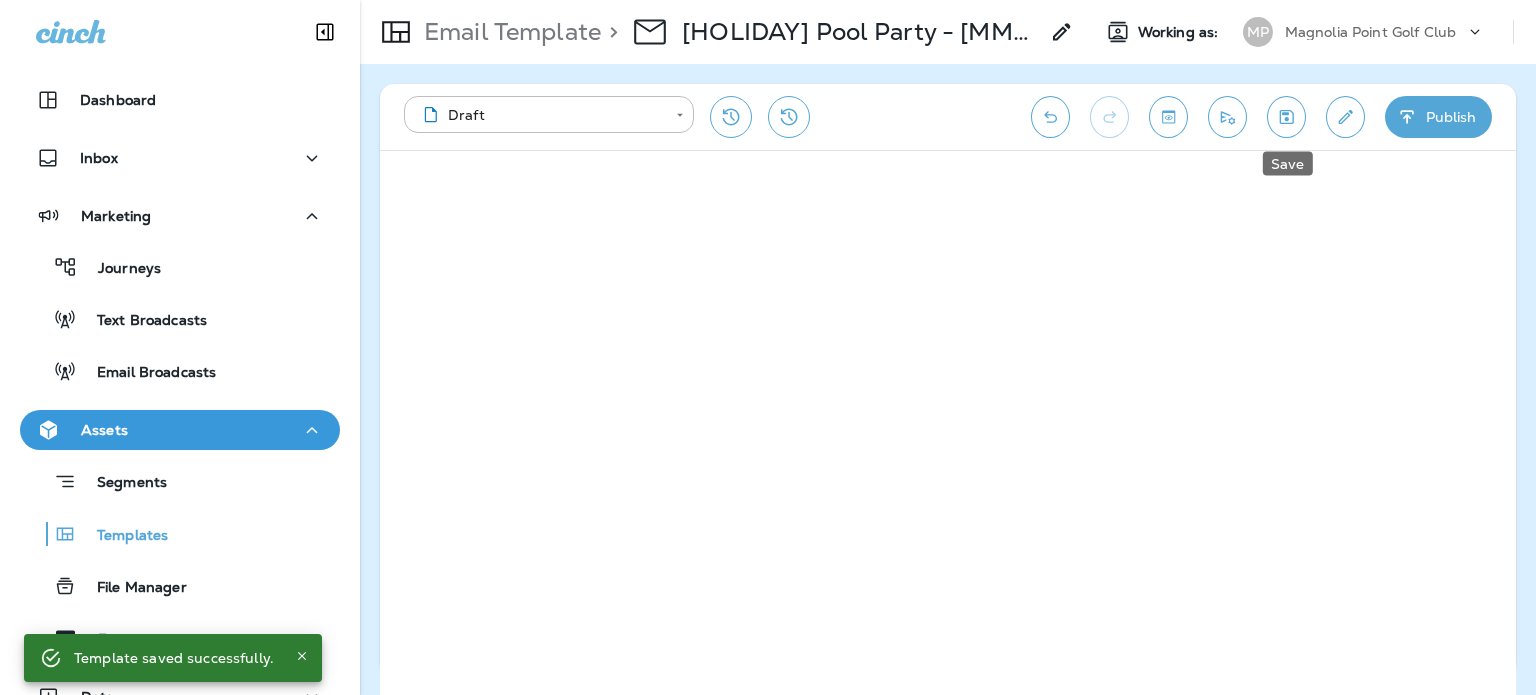 click at bounding box center (1286, 117) 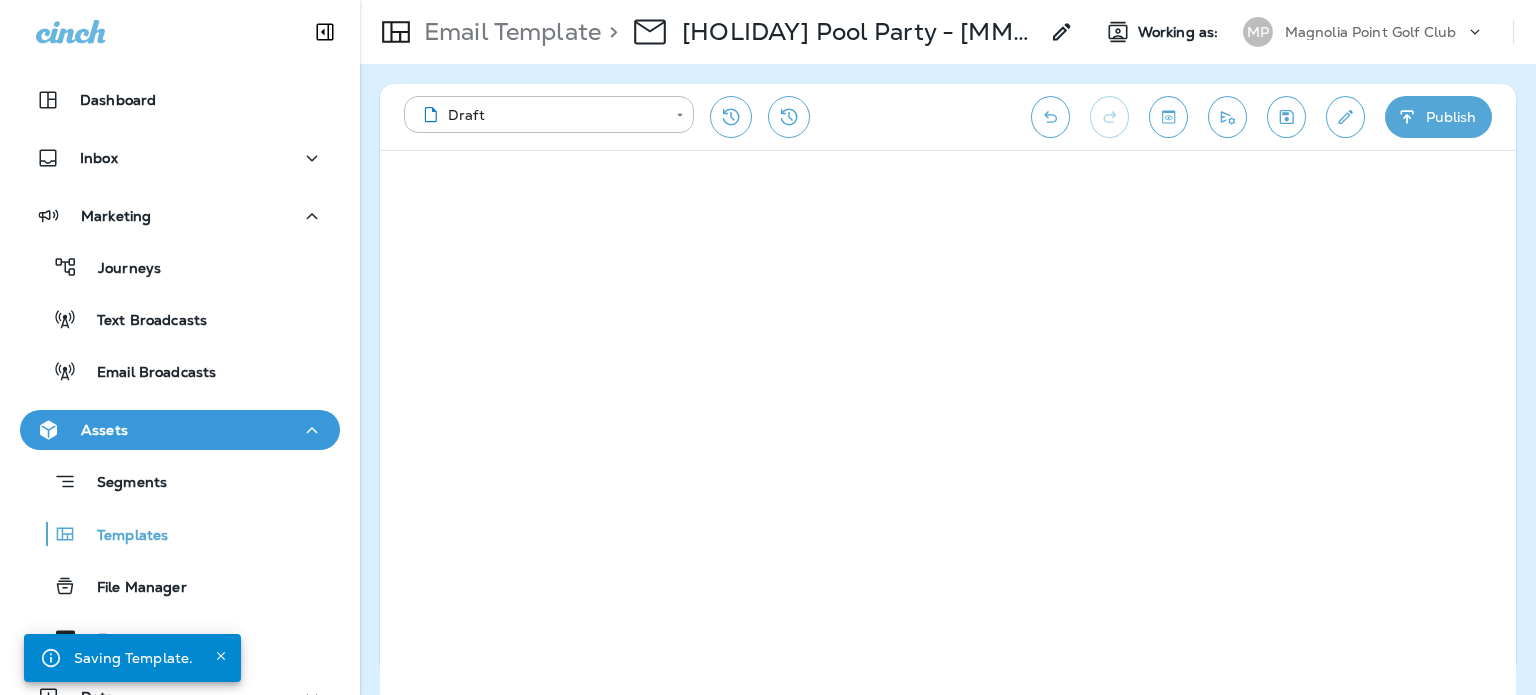 click on "Publish" at bounding box center (1438, 117) 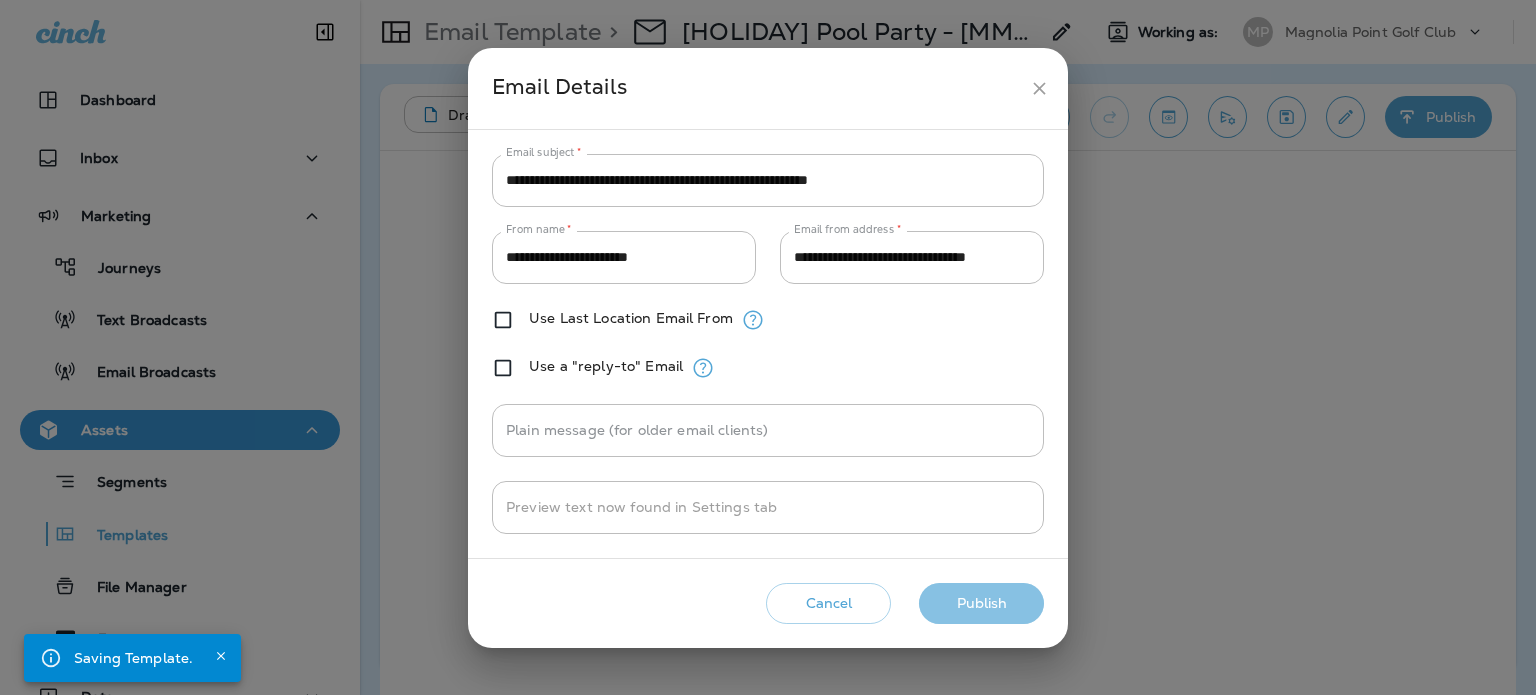 click on "Publish" at bounding box center [981, 603] 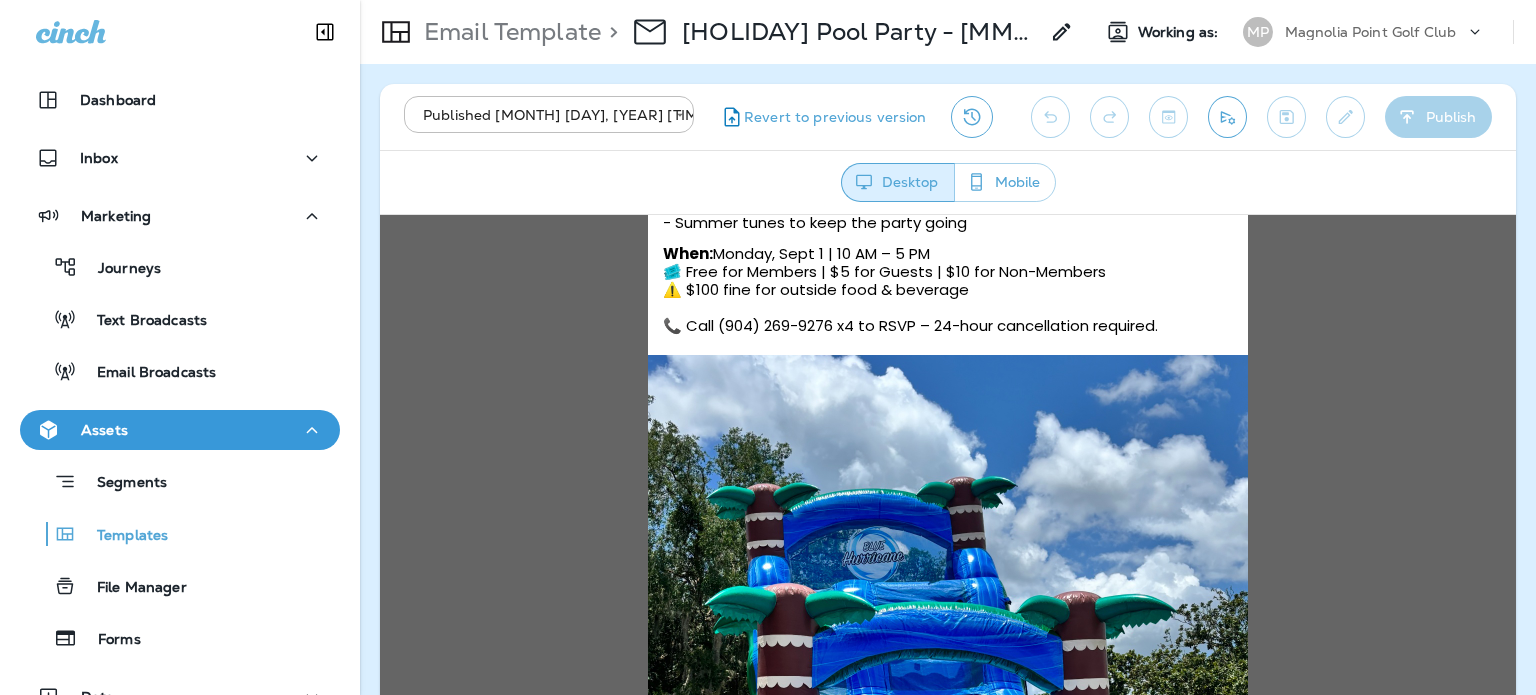 scroll, scrollTop: 500, scrollLeft: 0, axis: vertical 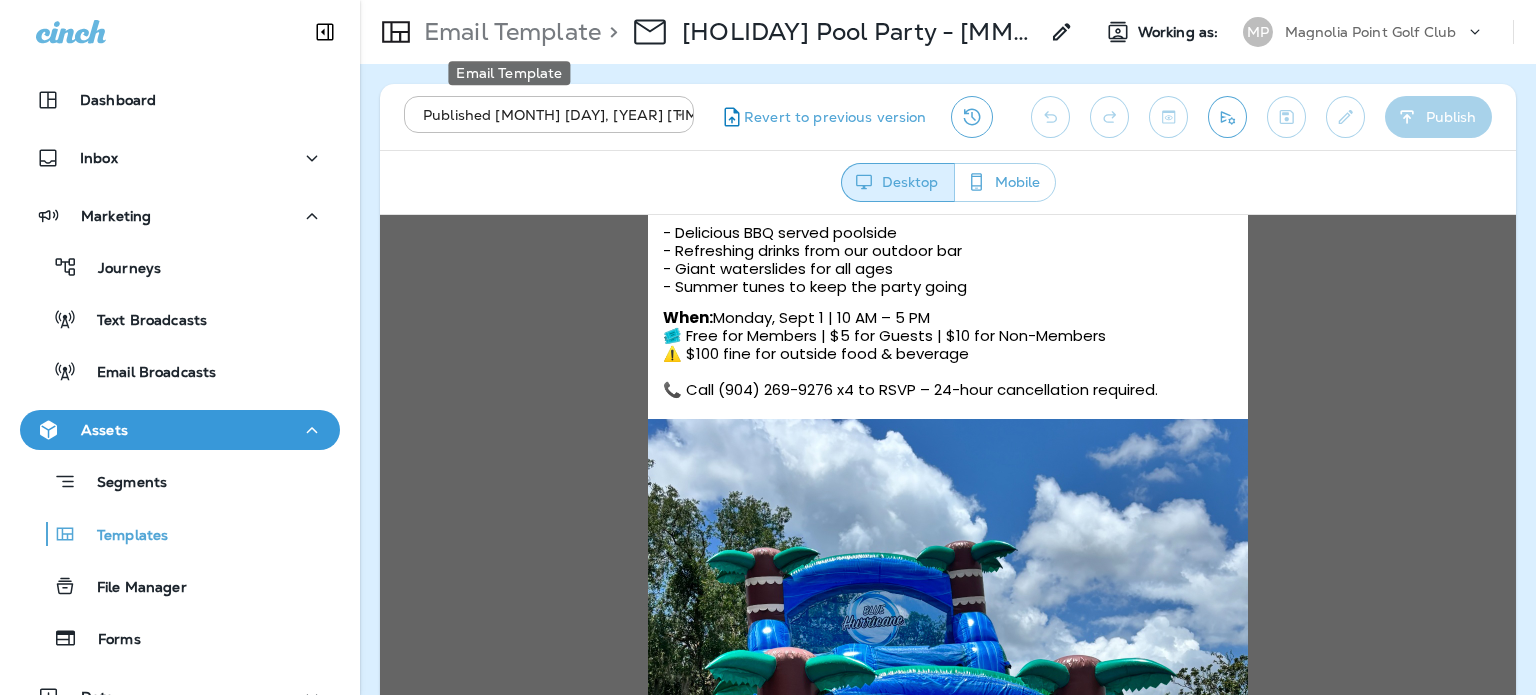 click on "Email Template" at bounding box center [508, 32] 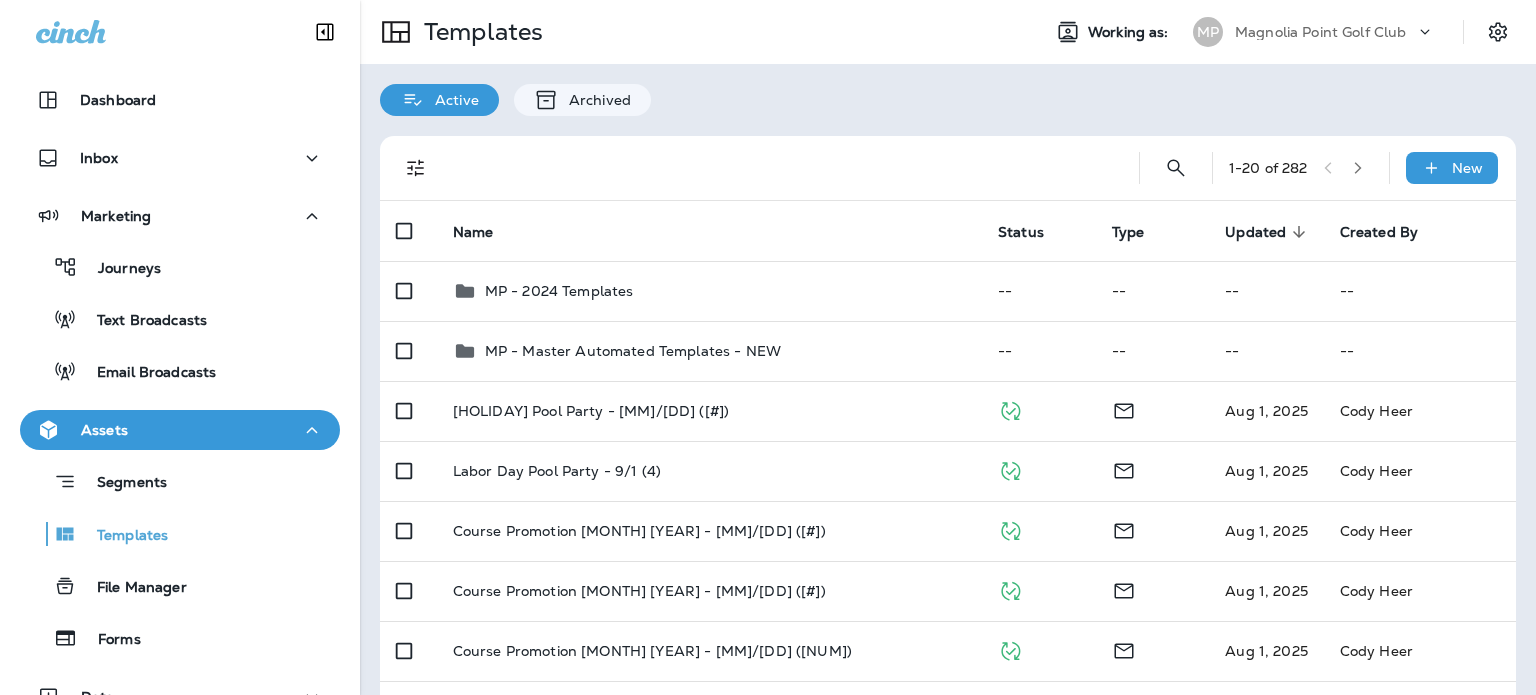 click on "1 - 20 of 282 New Name Status Type Updated sorted descending Created By MP - [YEAR] Templates -- -- -- -- MP - Master Automated Templates - NEW -- -- -- -- Labor Day Pool Party - [MM]/[DD] ([NUM]) [MONTH] [DAY], [YEAR] [PERSON] Labor Day Pool Party - [MM]/[DD] ([NUM]) [MONTH] [DAY], [YEAR] [PERSON] Course Promotion [MONTH] [YEAR] - [MM]/[DD] ([NUM]) [MONTH] [DAY], [YEAR] [PERSON] Course Promotion [MONTH] [YEAR] - [MM]/[DD] ([NUM]) [MONTH] [DAY], [YEAR] [PERSON] Course Promotion [MONTH] [YEAR] - [MM]/[DD] ([NUM]) [MONTH] [DAY], [YEAR] [PERSON] Course Promotion [MONTH] [YEAR] - [MM]/[DD] [MONTH] [DAY], [YEAR] [PERSON] Summer Social Memberships [MONTH] [YEAR] - [MM]/[DD] ([NUM]) [MONTH] [DAY], [YEAR] [PERSON] Summer Social Memberships [MONTH] [YEAR] - [MM]/[DD] ([NUM]) [MONTH] [DAY], [YEAR] [PERSON] Summer Social Memberships [MONTH] [YEAR] - [MM]/[DD] ([NUM]) [MONTH] [DAY], [YEAR] [PERSON] Summer Social Memberships [MONTH] [YEAR] - [MM]/[DD] [MONTH] [DAY], [YEAR] [PERSON] Thursday Scramble [MONTH] [YEAR] - [MM]/[DD] [MONTH] [DAY], [YEAR] [PERSON] Thursday Scramble [MONTH] [YEAR] - [MM]/[DD] [MONTH] [DAY], [YEAR] [PERSON] Thursday Scramble [MONTH] [YEAR] - [MM]/[DD] [MONTH] [DAY], [YEAR] [PERSON]" at bounding box center [948, 859] 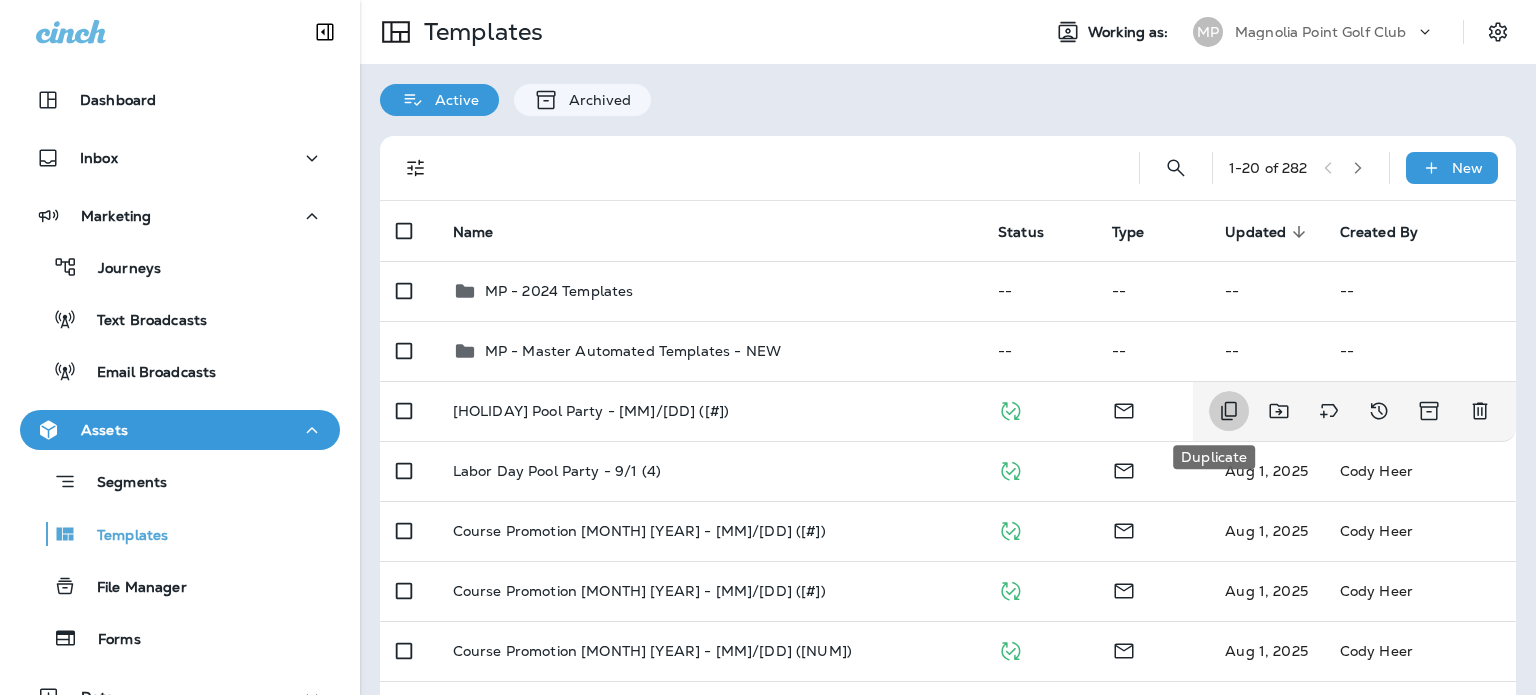 click 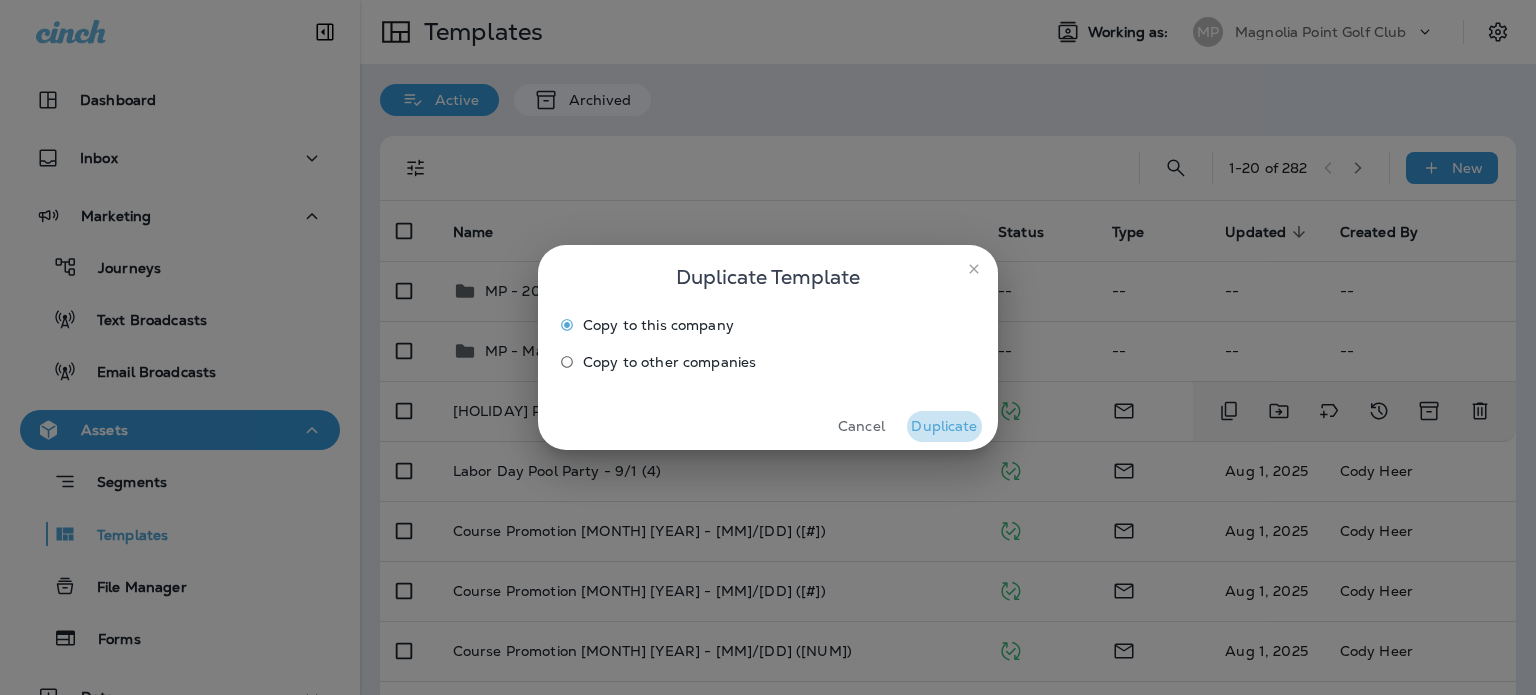 click on "Duplicate" at bounding box center (944, 426) 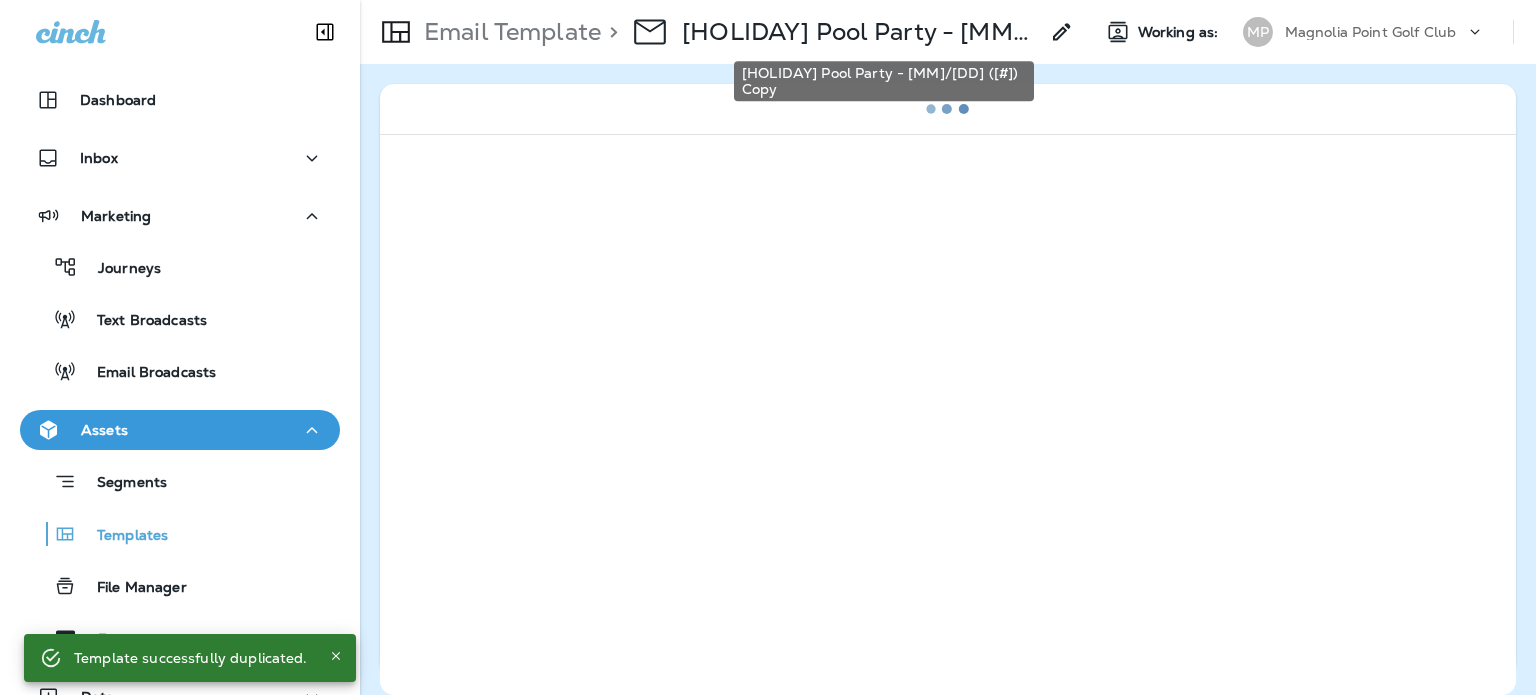 click on "[HOLIDAY] Pool Party - [MM]/[DD] ([#]) Copy" at bounding box center [860, 32] 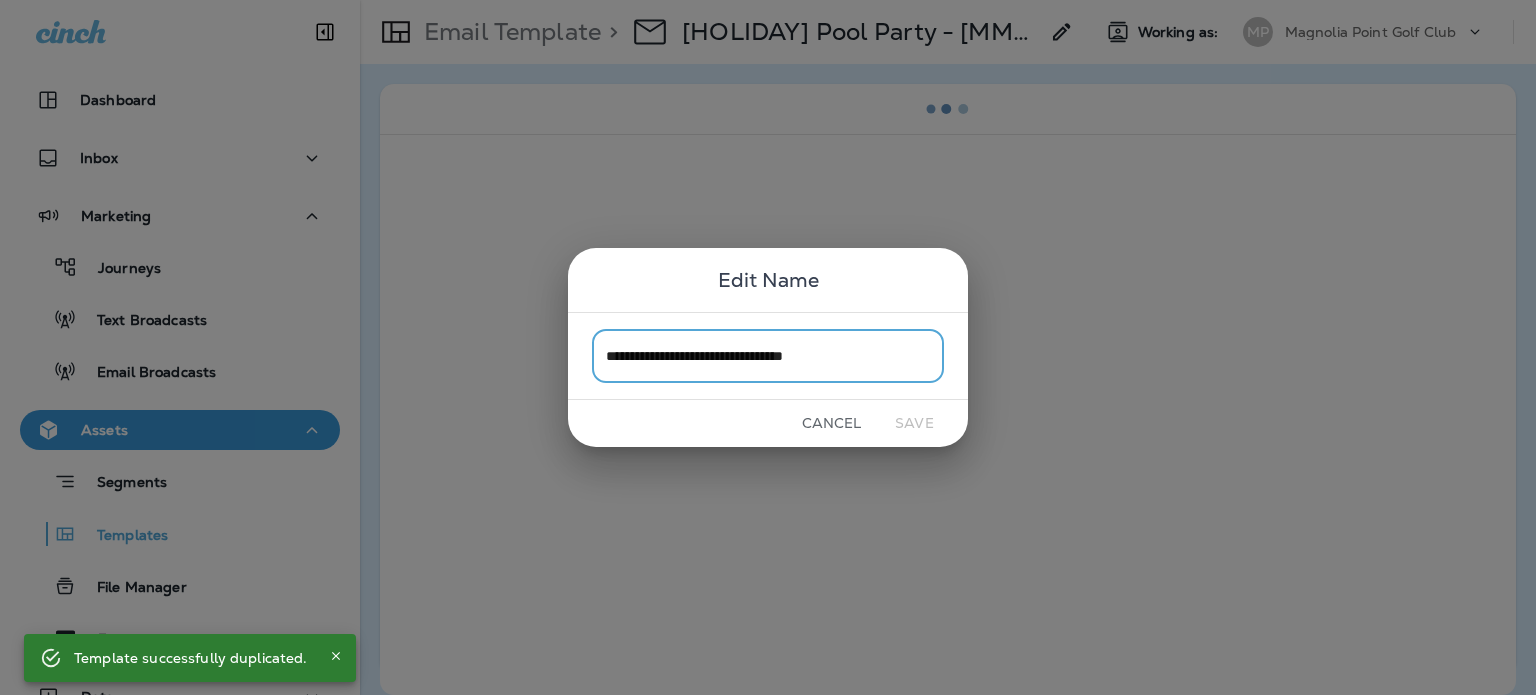 click on "**********" at bounding box center (768, 355) 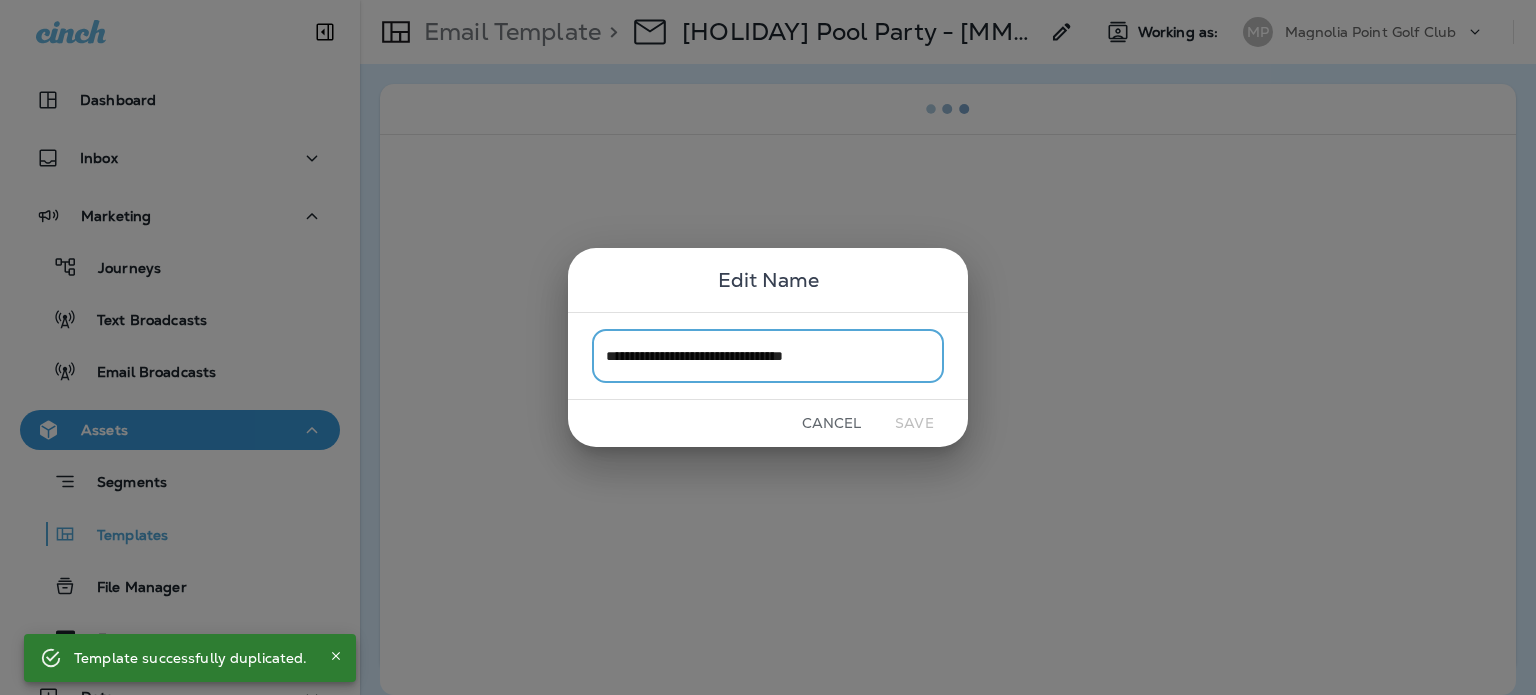 click on "**********" at bounding box center [768, 355] 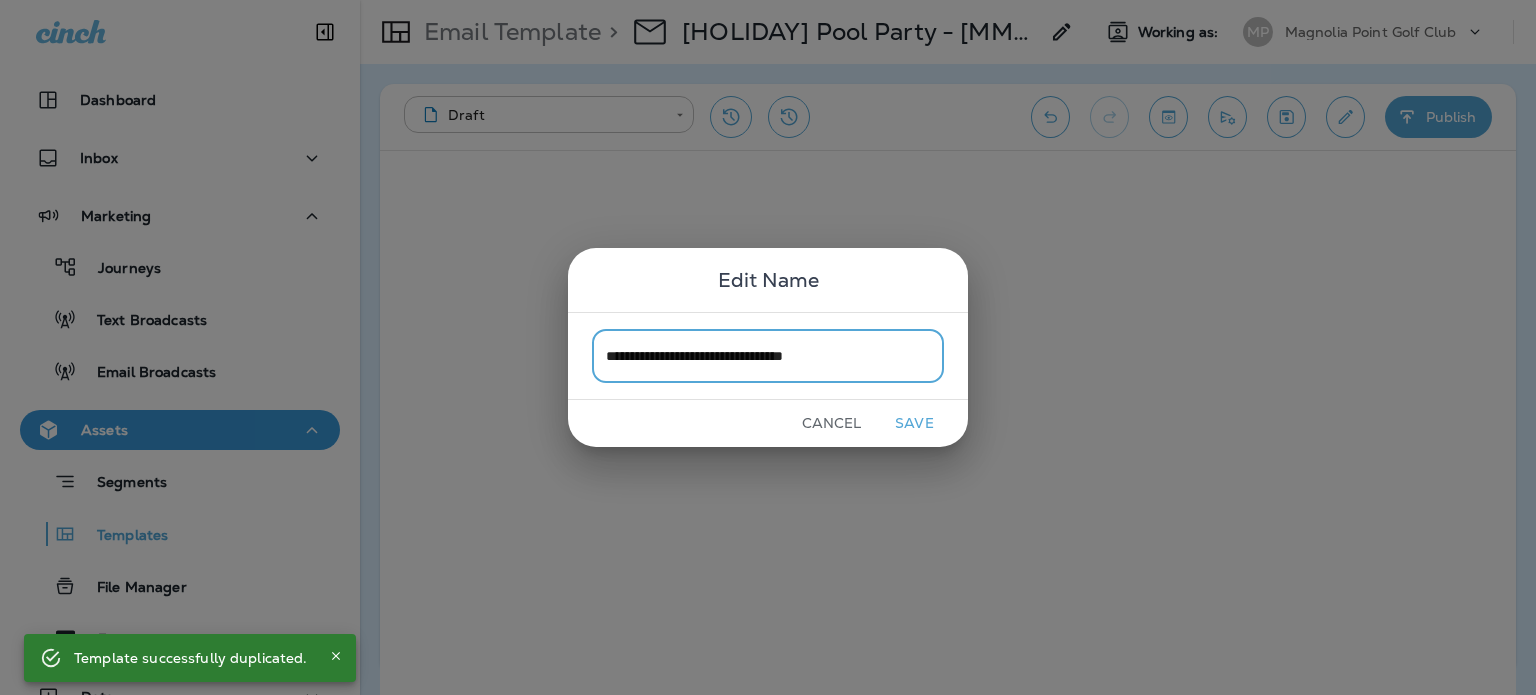 drag, startPoint x: 809, startPoint y: 353, endPoint x: 979, endPoint y: 354, distance: 170.00294 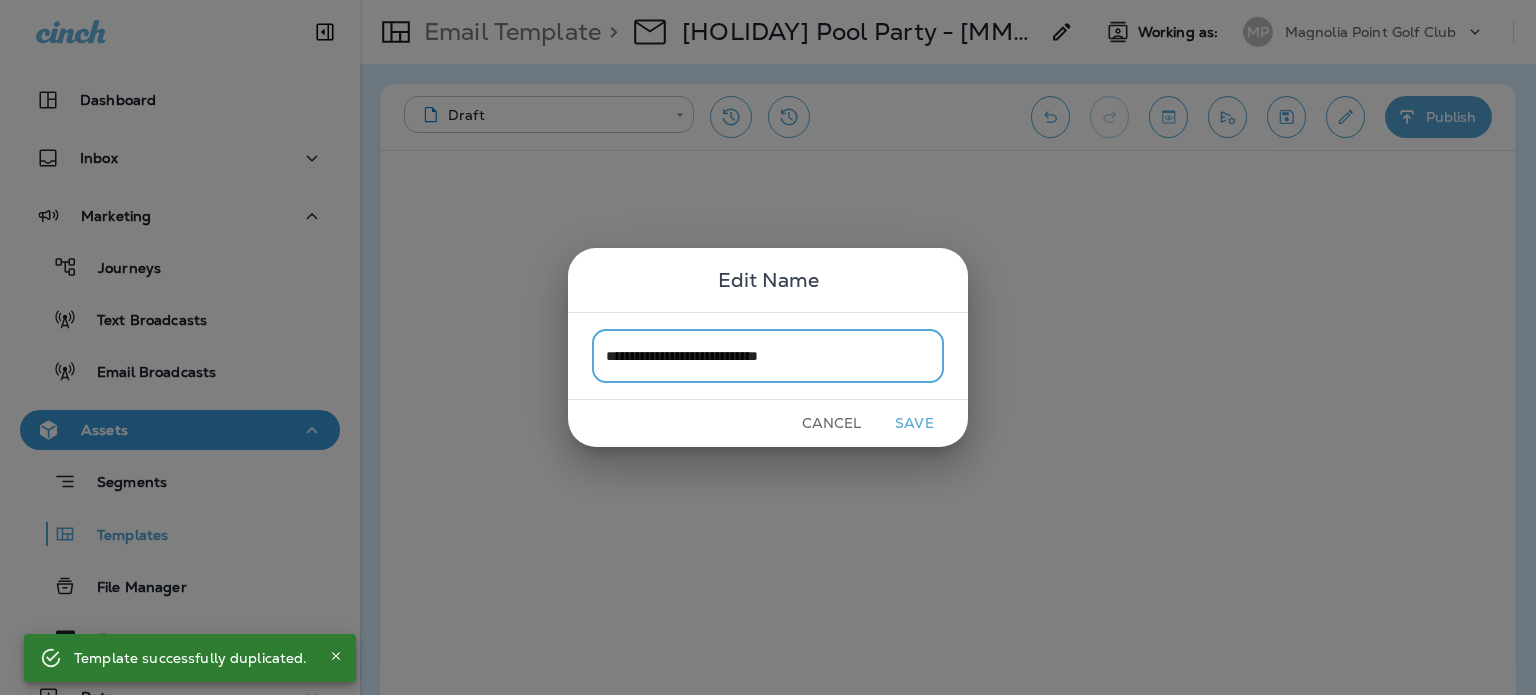 type on "**********" 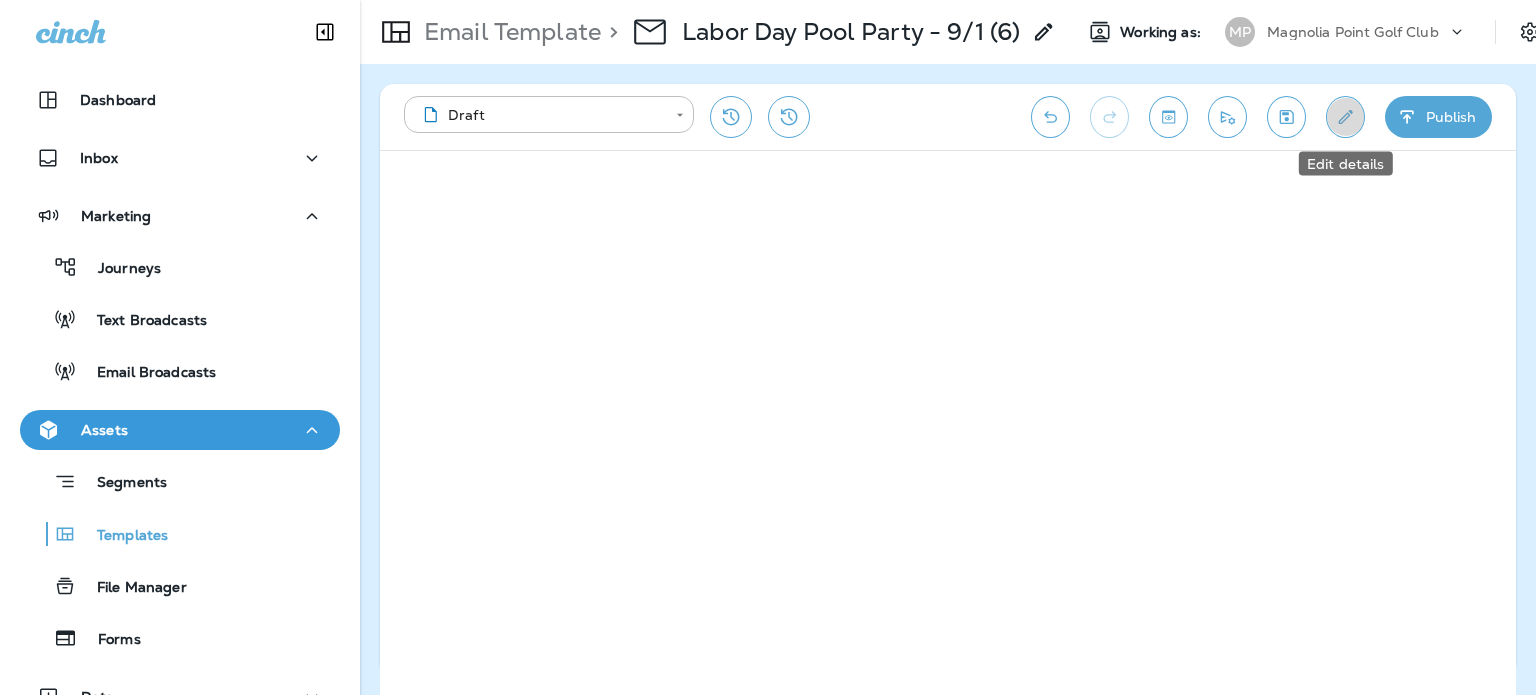 click 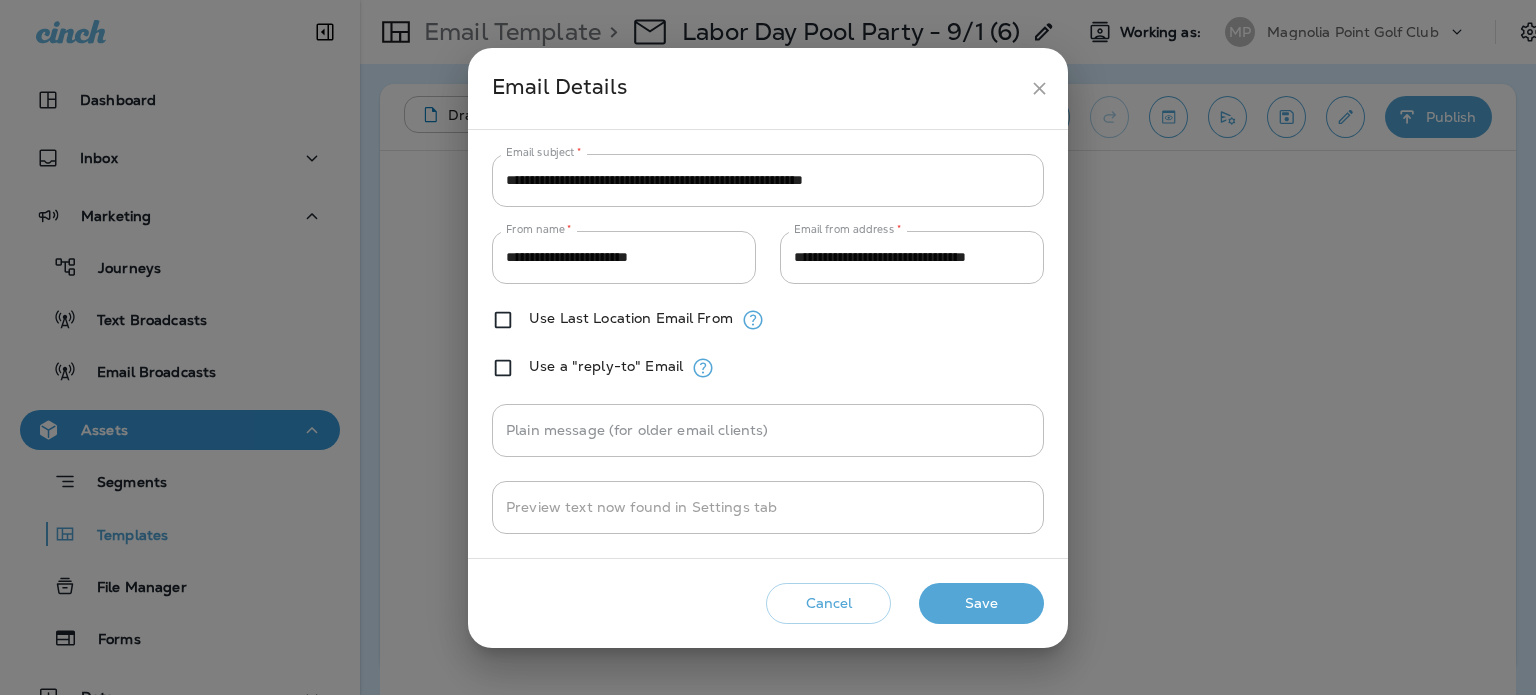 click on "**********" at bounding box center [768, 180] 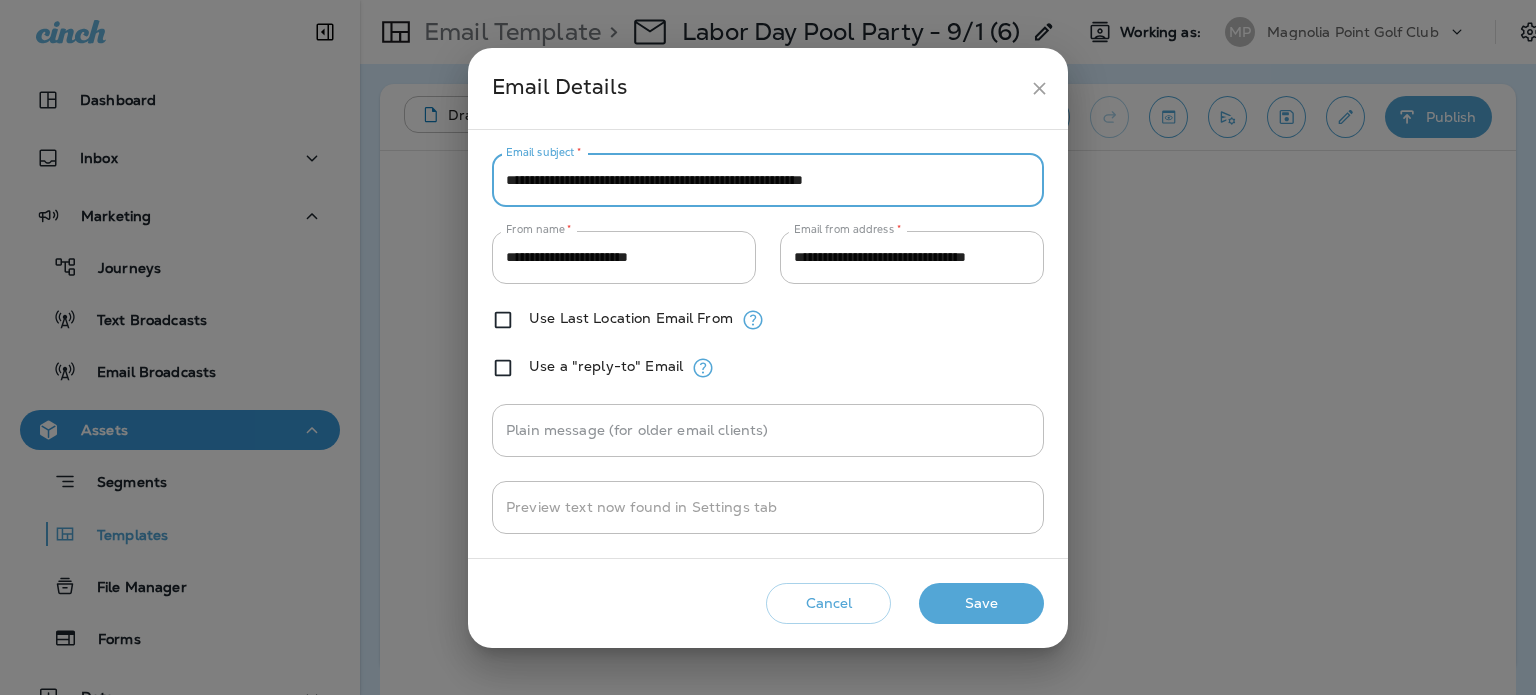 paste 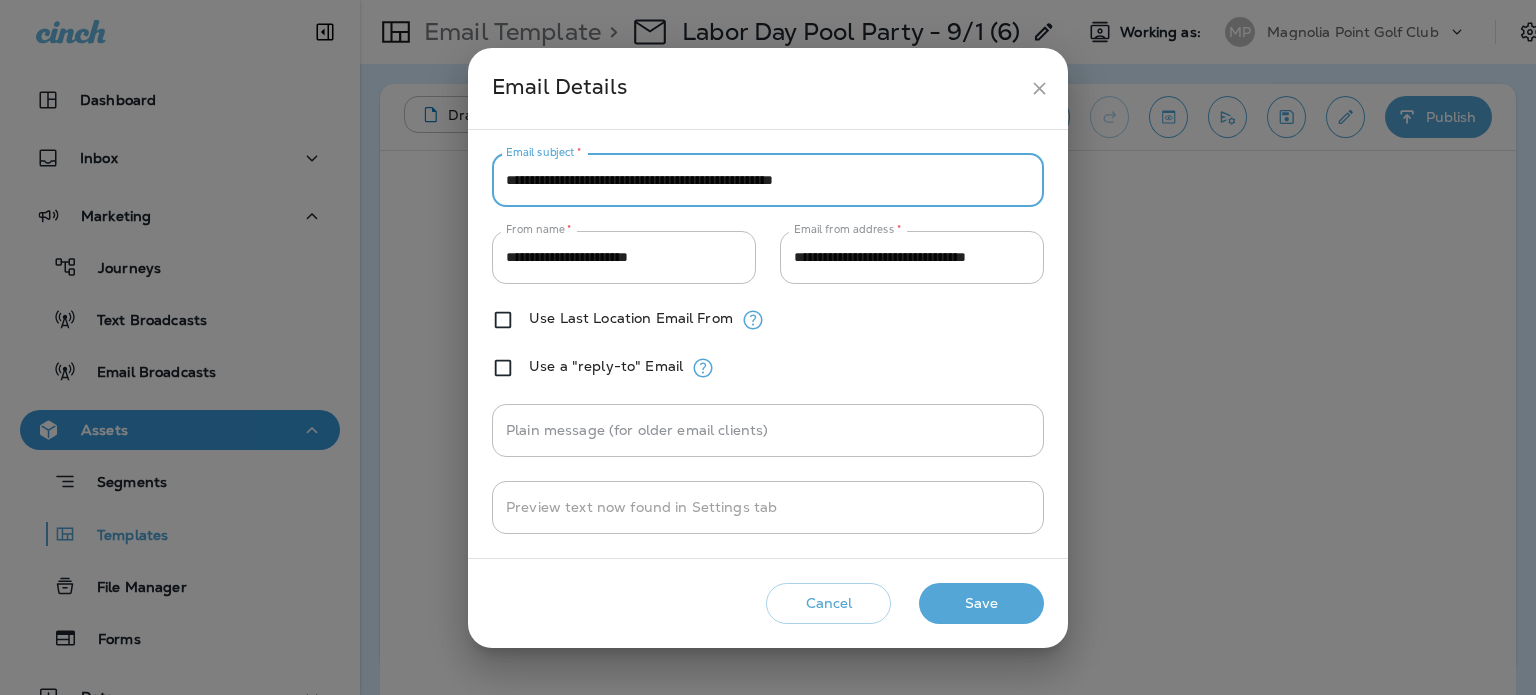 type on "**********" 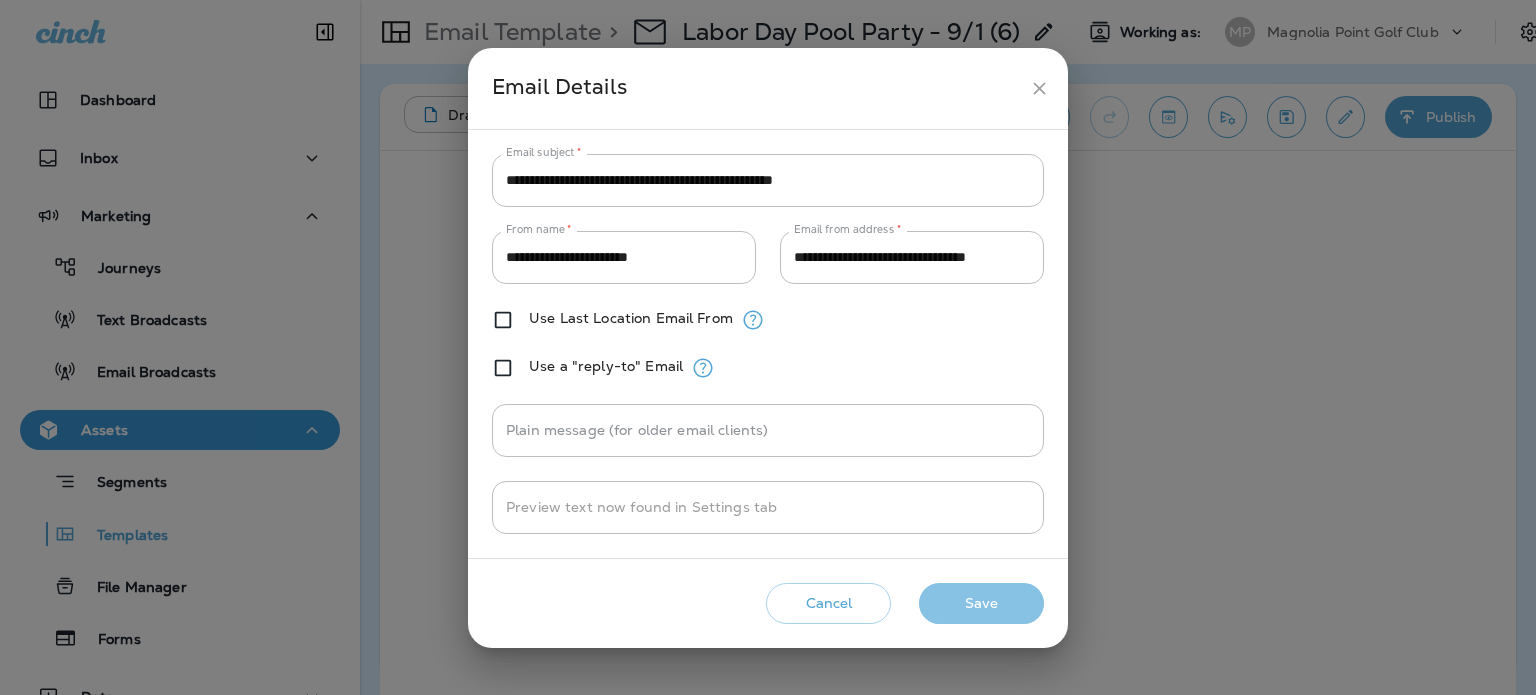 click on "Save" at bounding box center (981, 603) 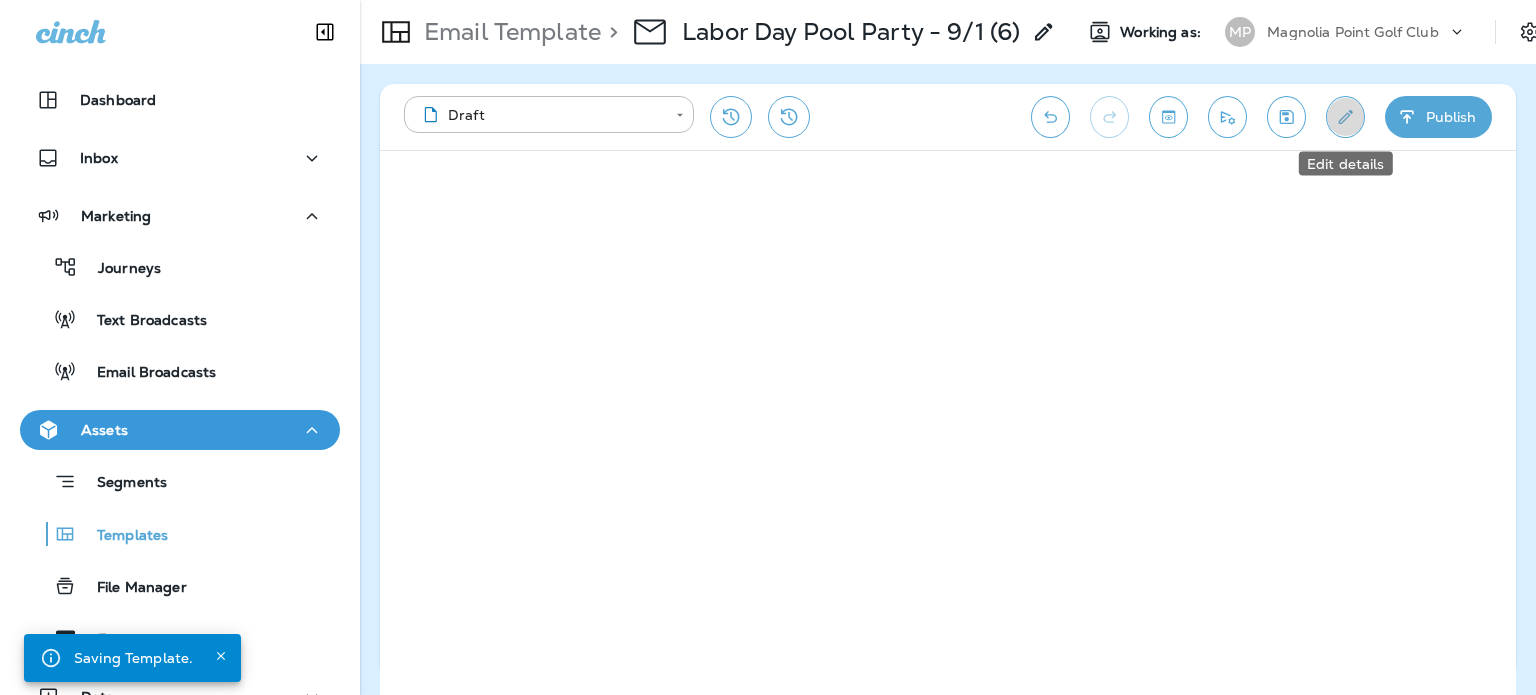 click 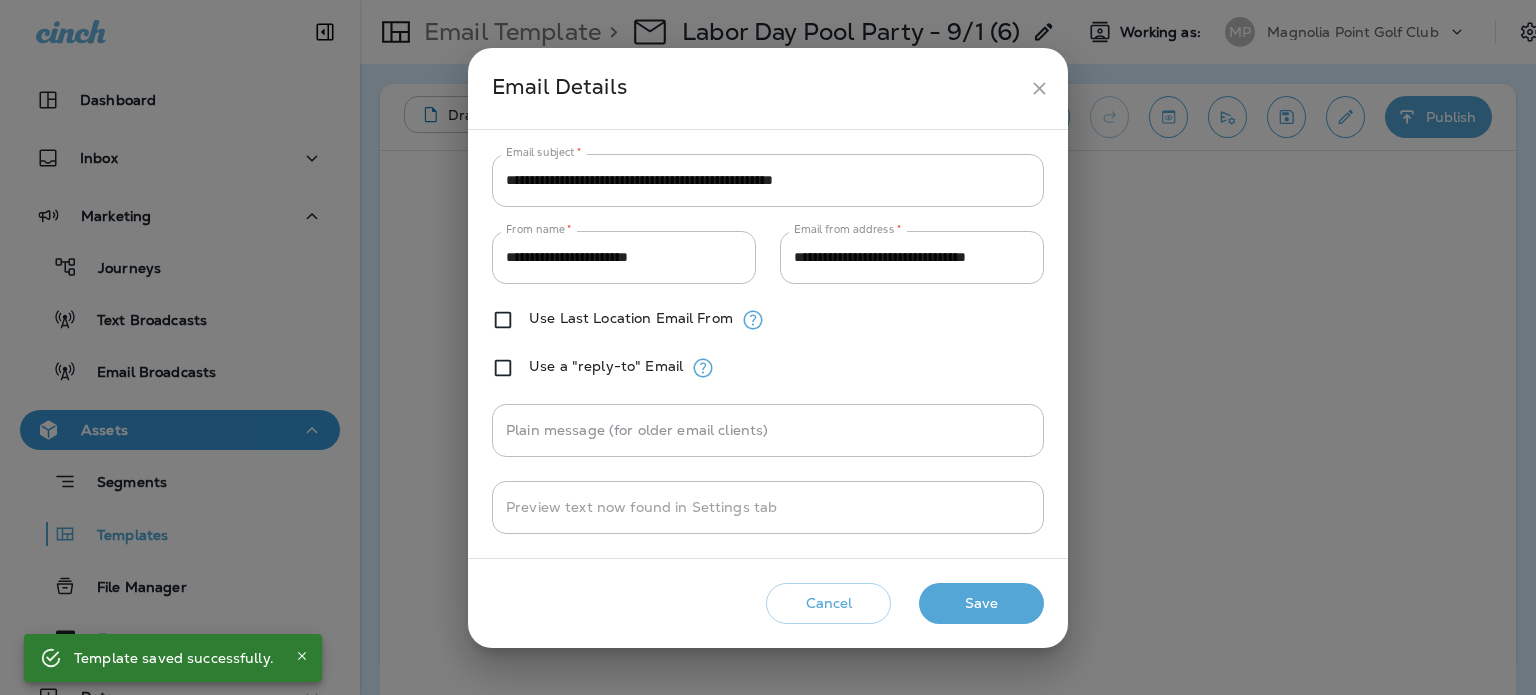 click 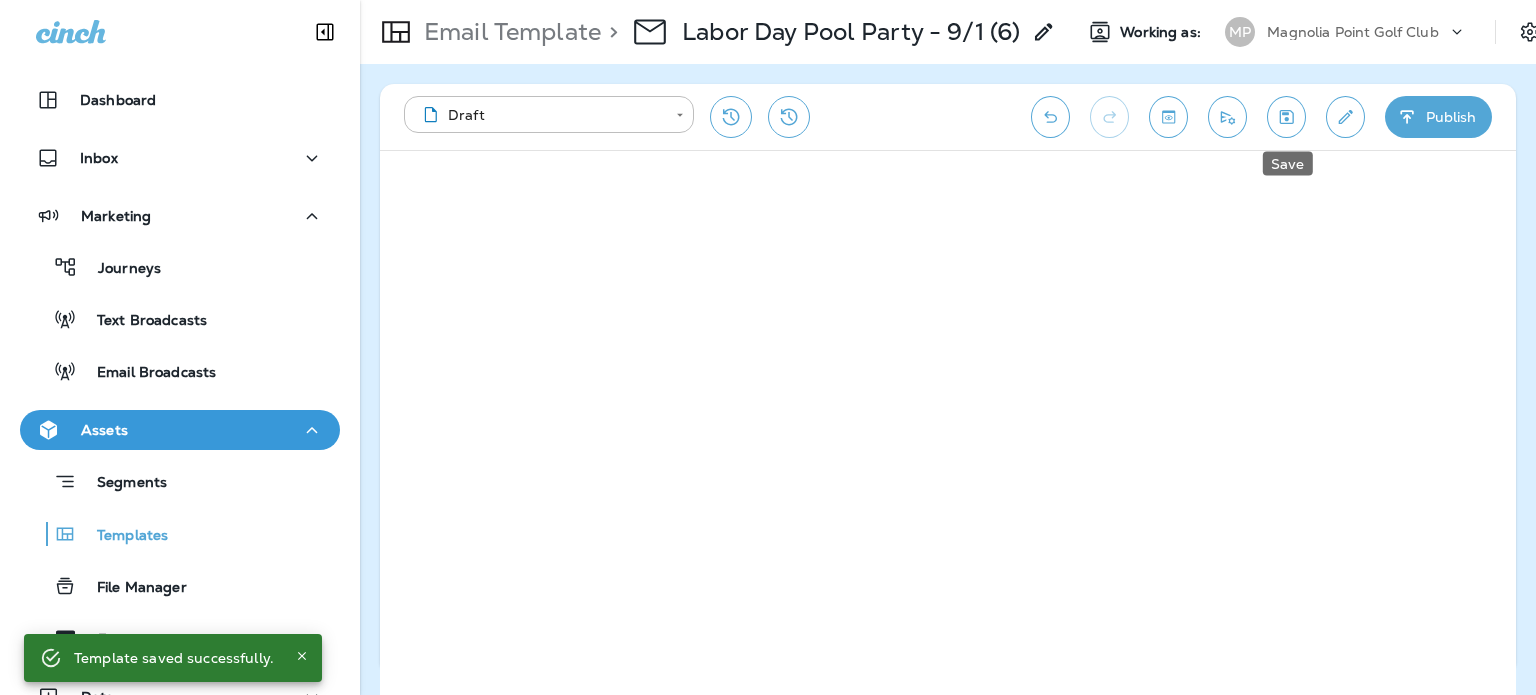 click 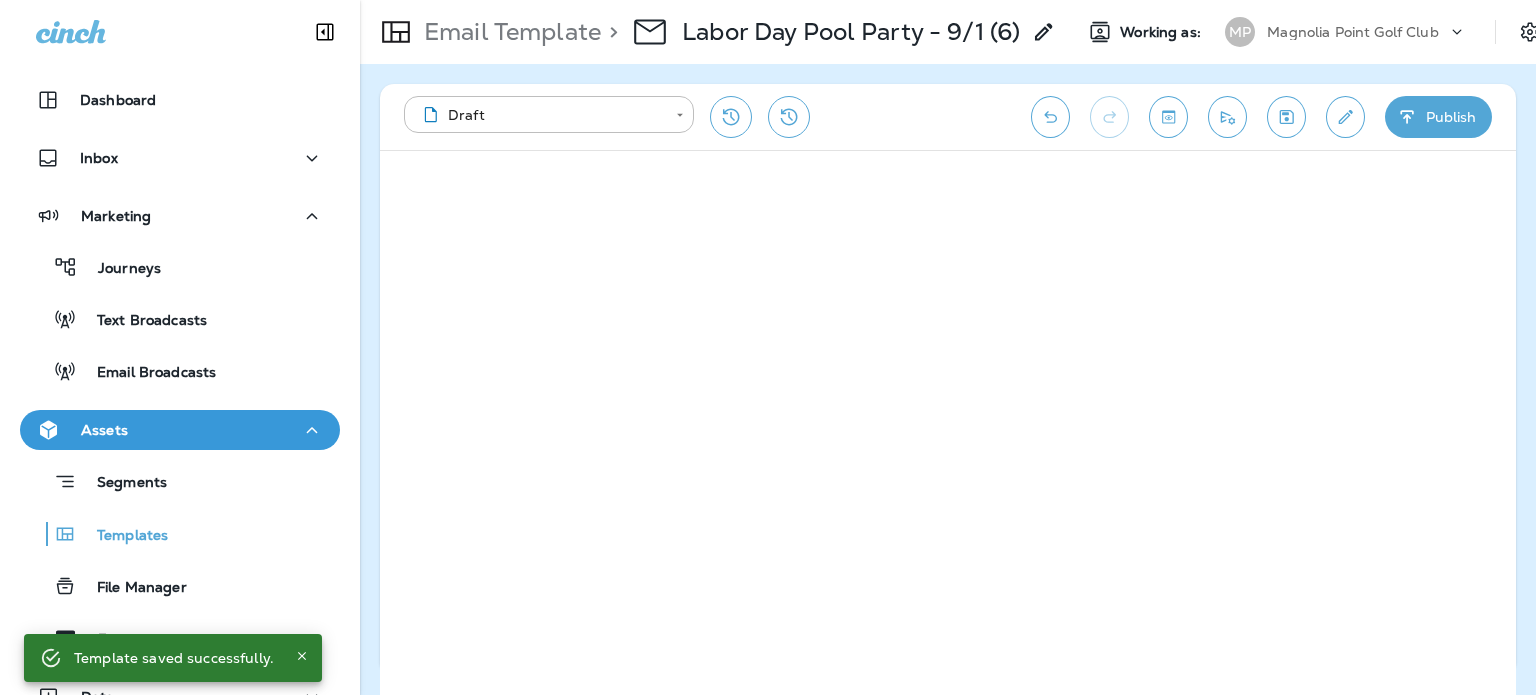 click on "Publish" at bounding box center (1438, 117) 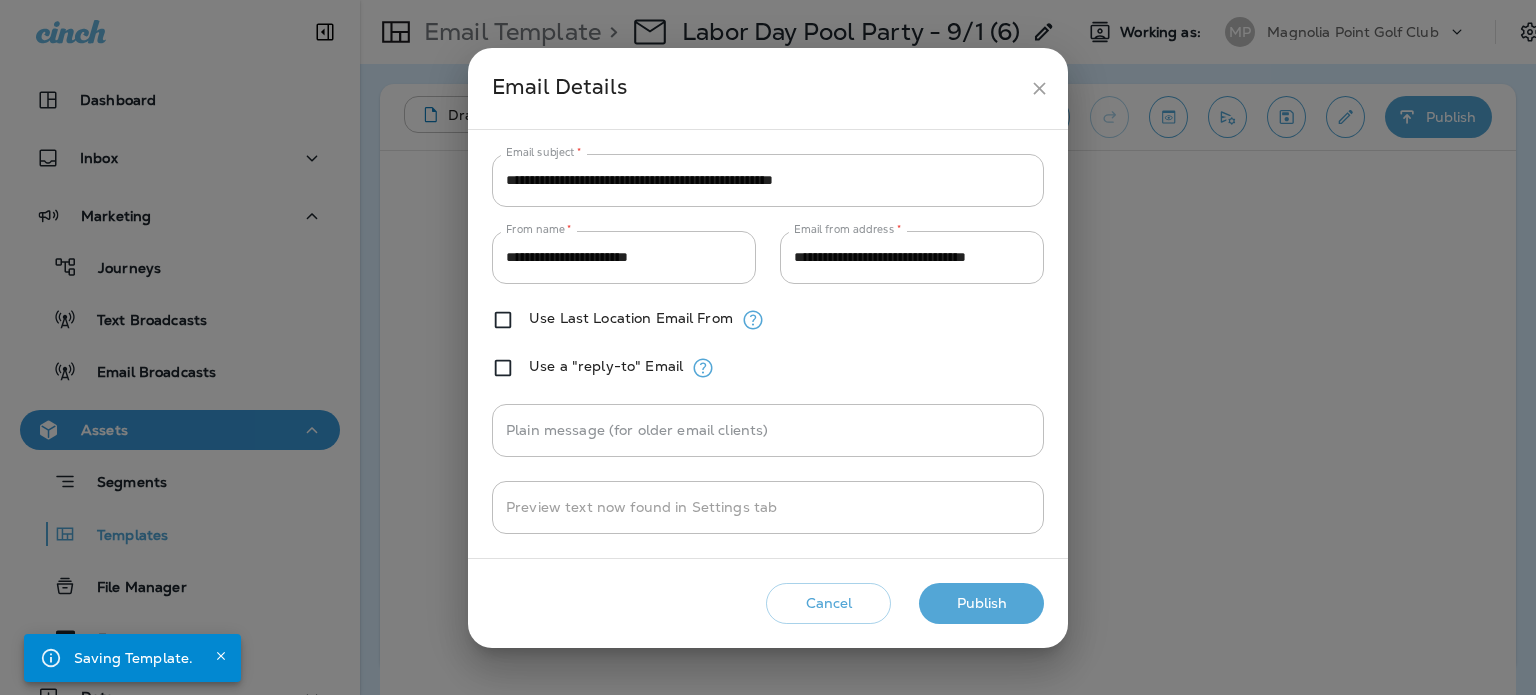 click on "Publish" at bounding box center (981, 603) 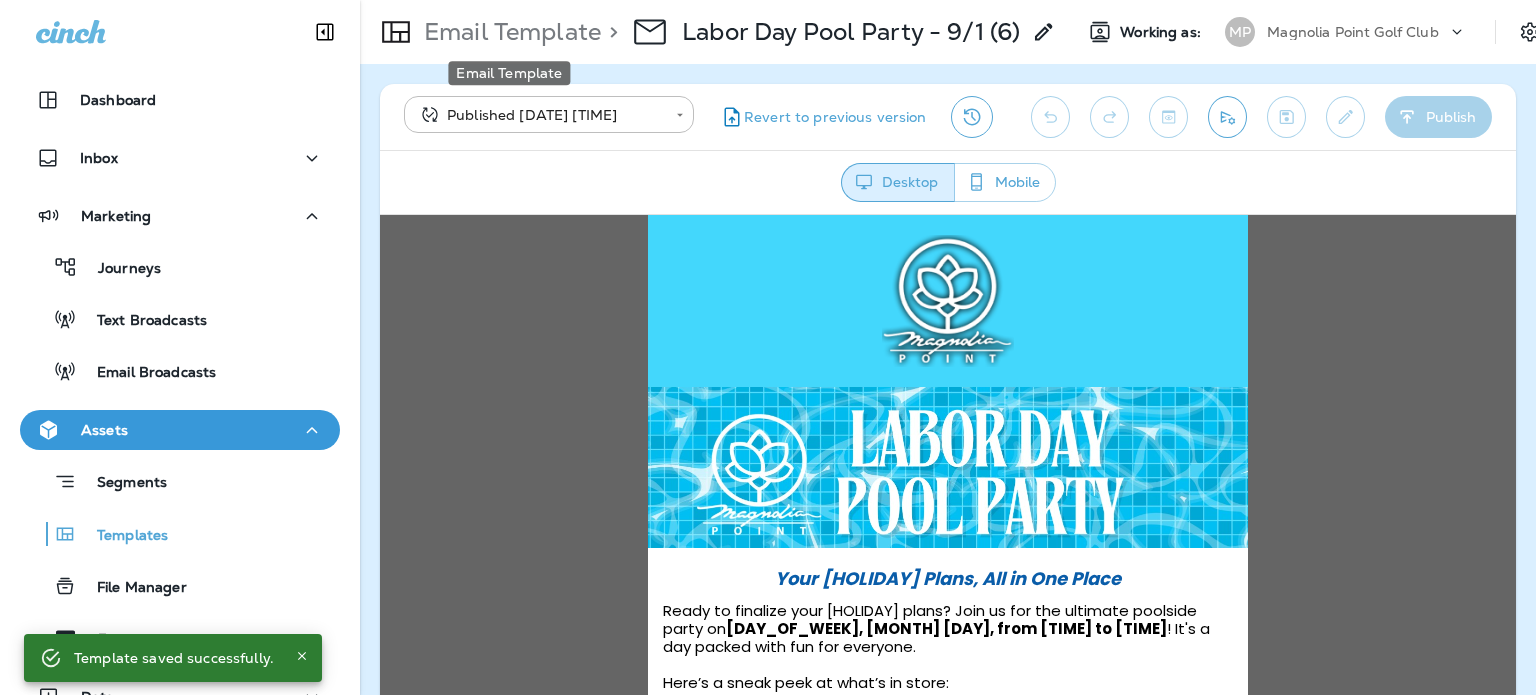 scroll, scrollTop: 0, scrollLeft: 0, axis: both 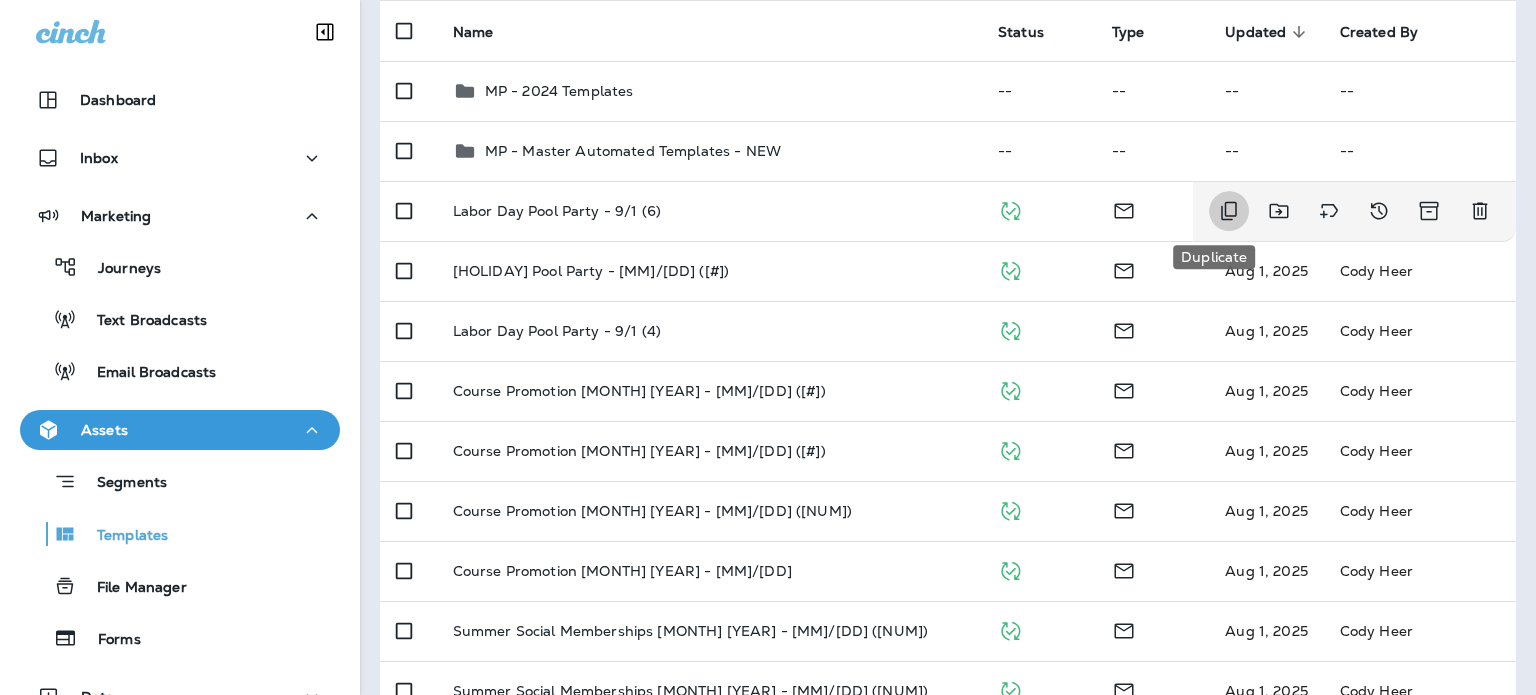 click 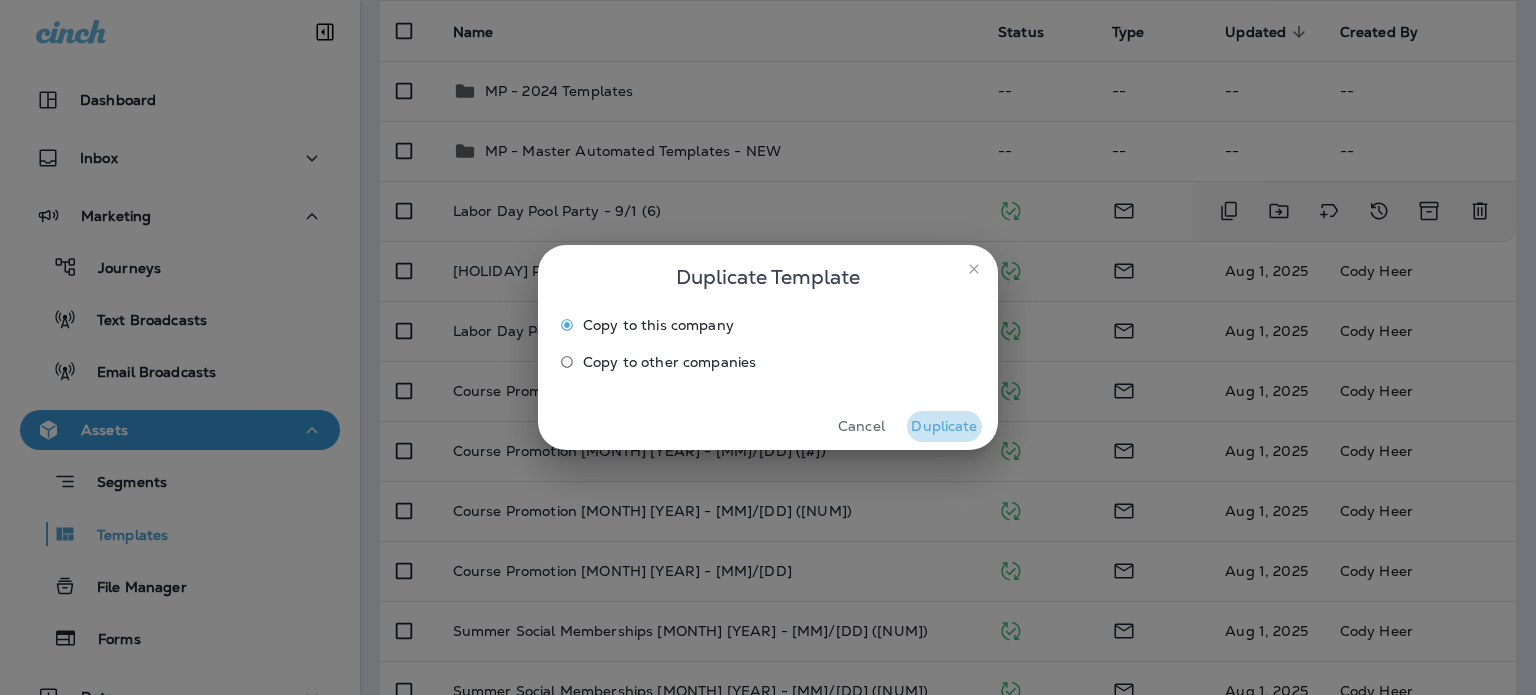 click on "Duplicate" at bounding box center [944, 426] 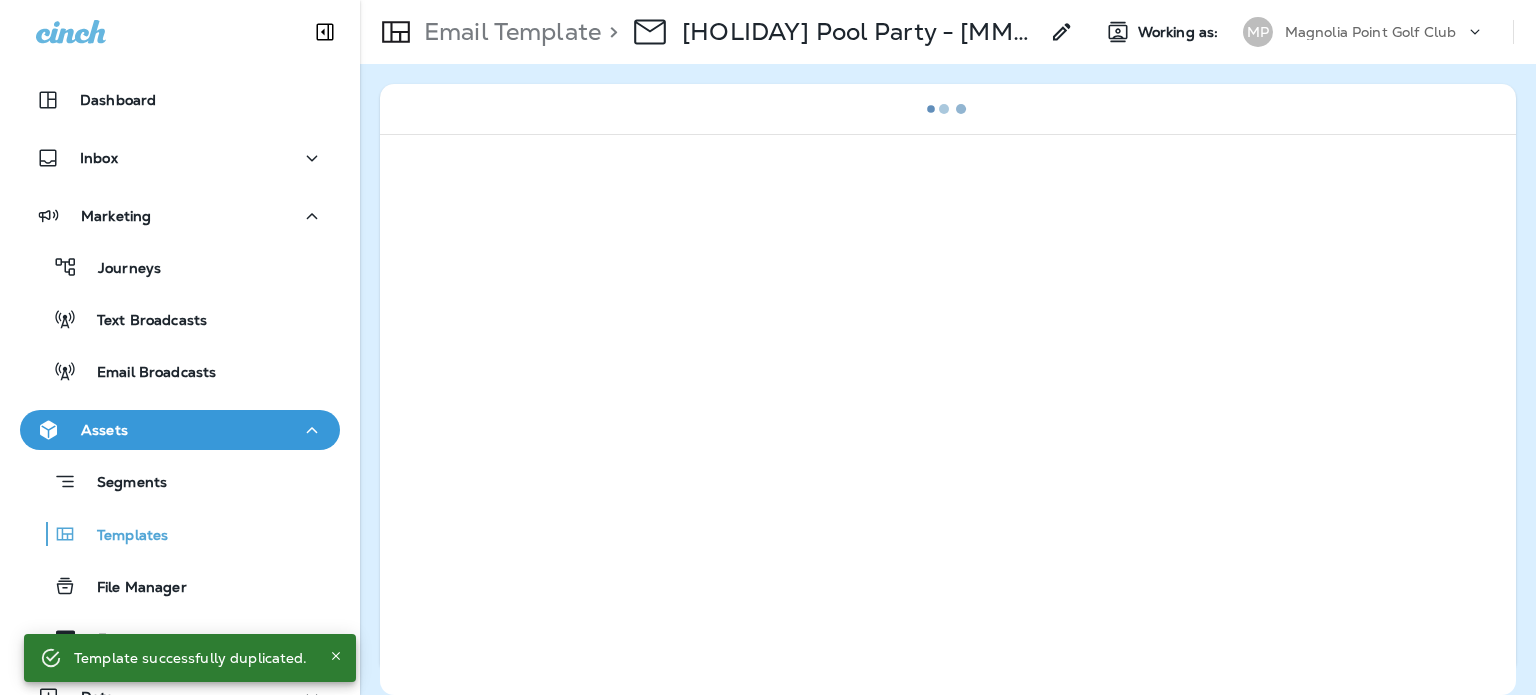 drag, startPoint x: 870, startPoint y: 58, endPoint x: 884, endPoint y: 39, distance: 23.600847 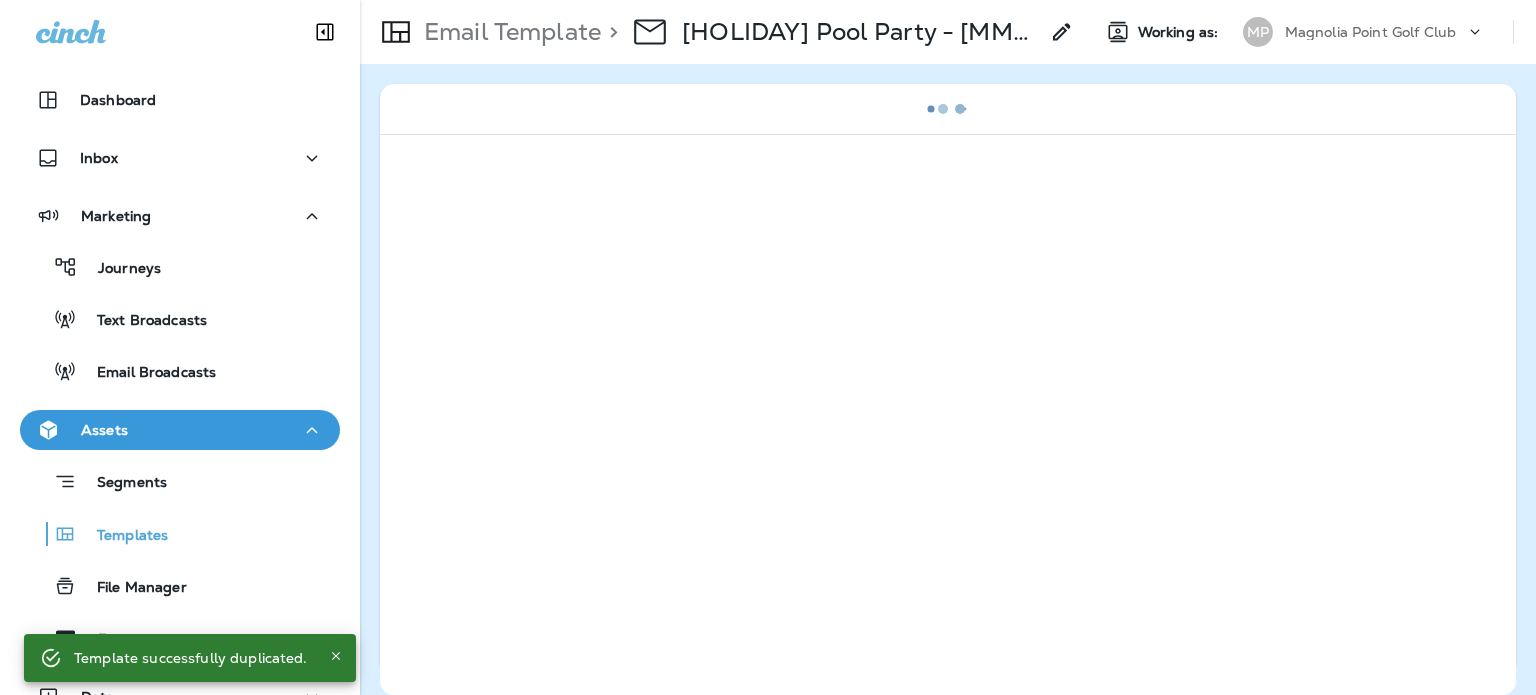 click on "> Labor Day Pool Party - 9/1 (6) Copy" at bounding box center (837, 32) 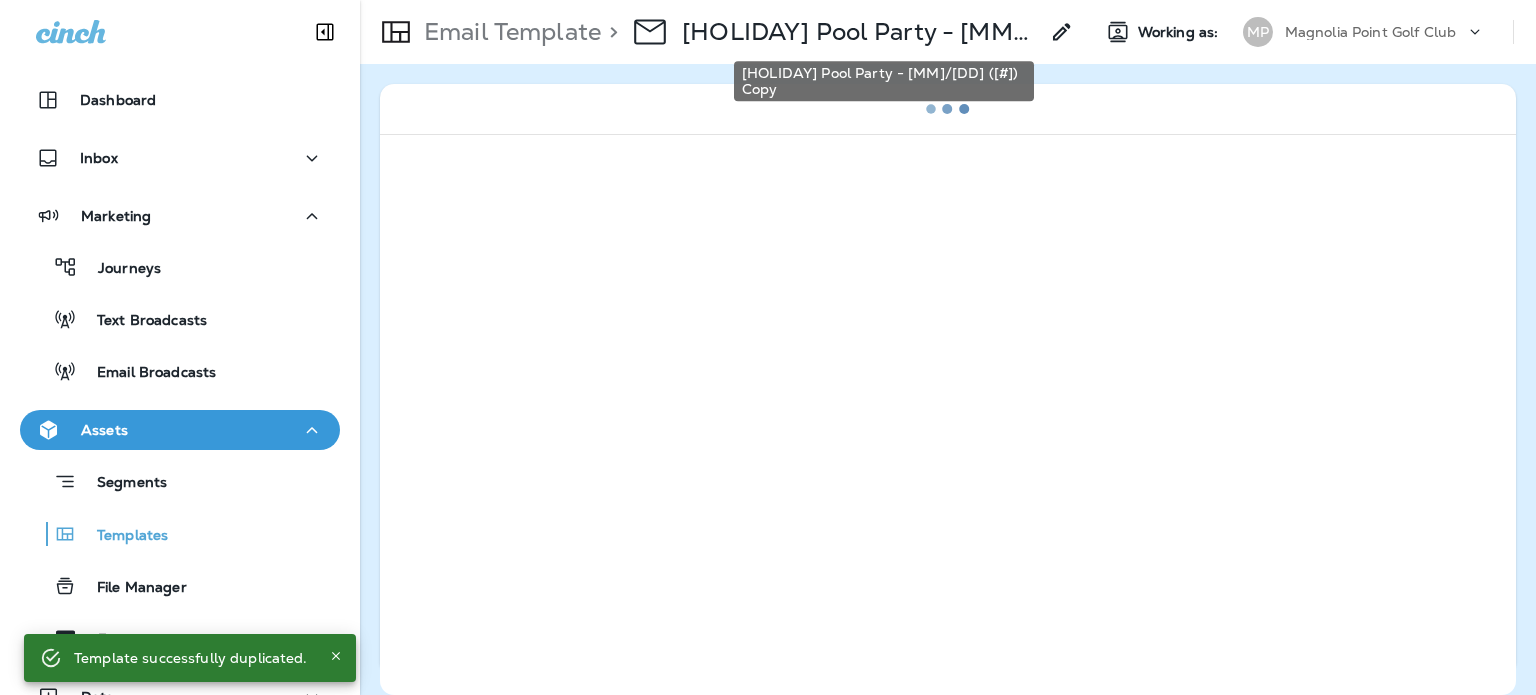 click on "[HOLIDAY] Pool Party - [MM]/[DD] ([#]) Copy" at bounding box center (860, 32) 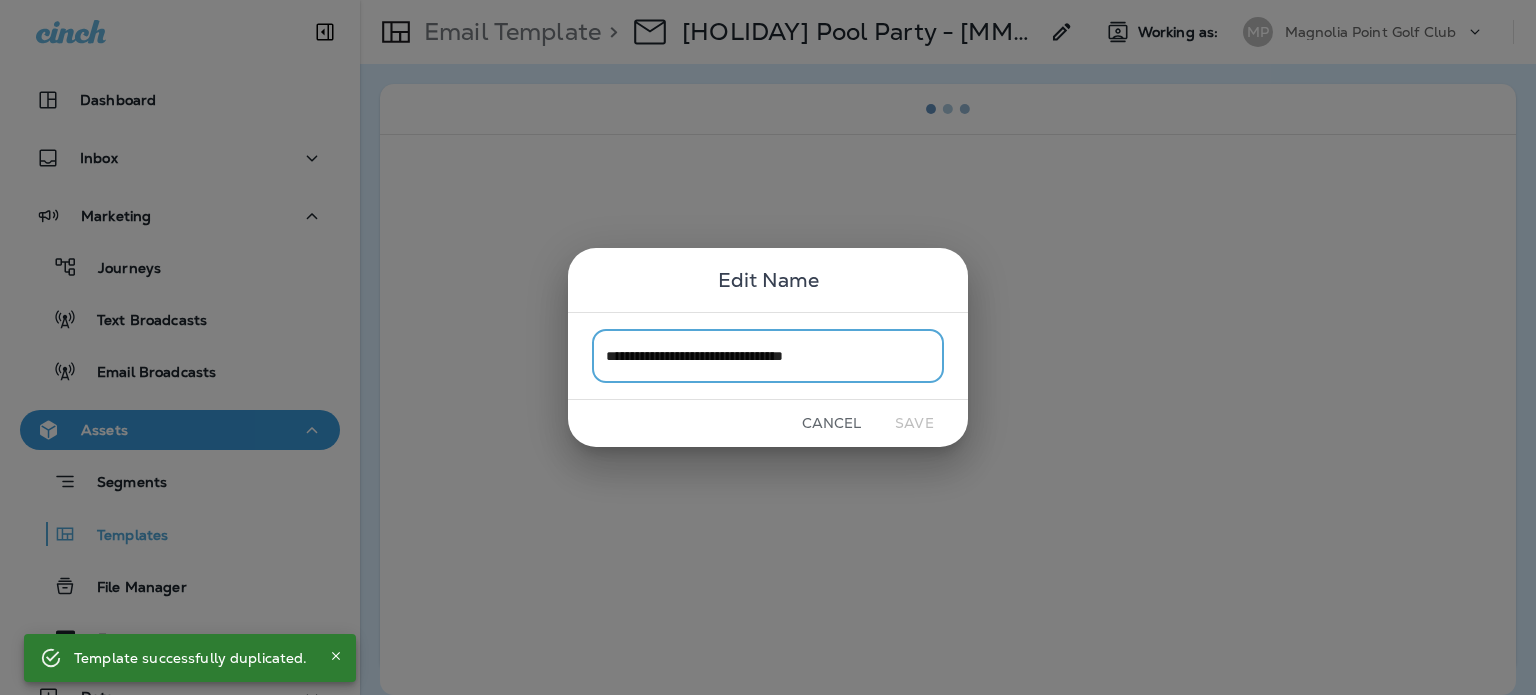 click on "**********" at bounding box center (768, 355) 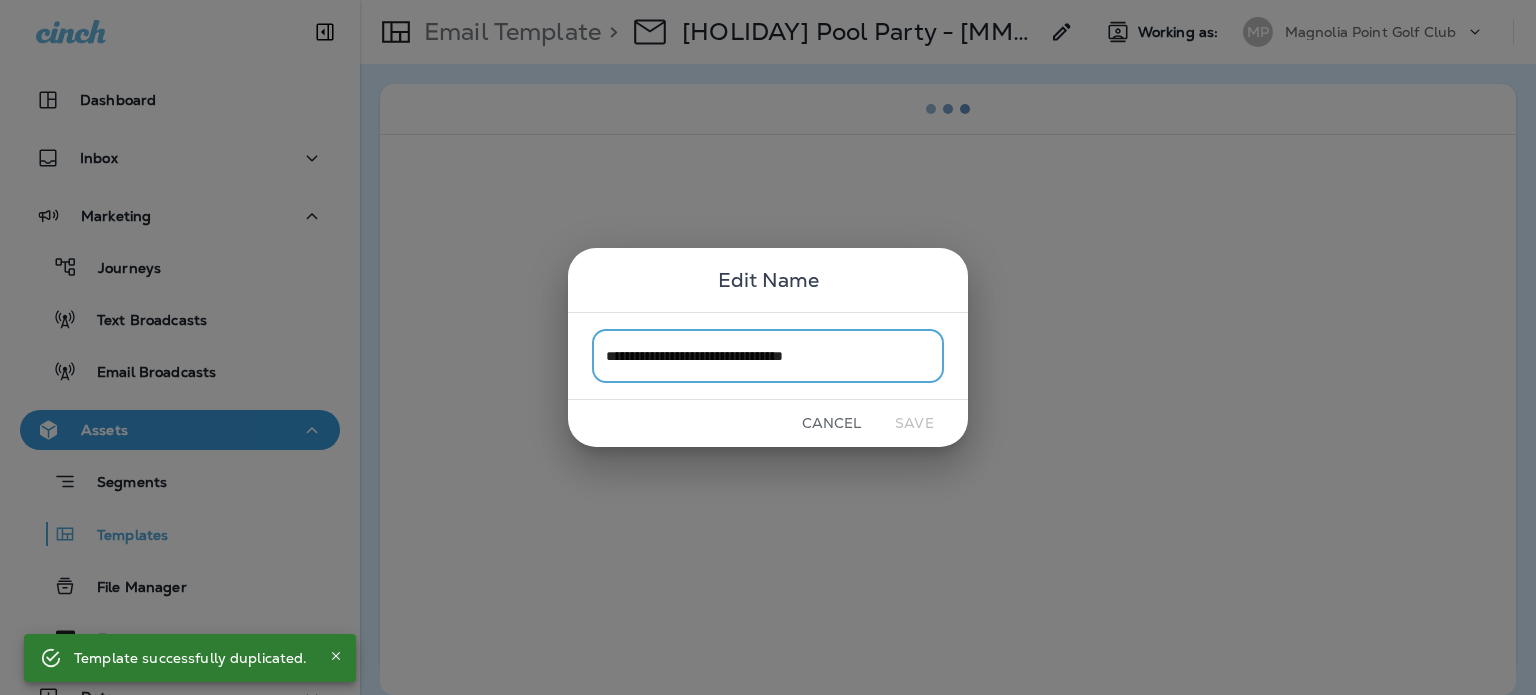 click on "**********" at bounding box center (768, 355) 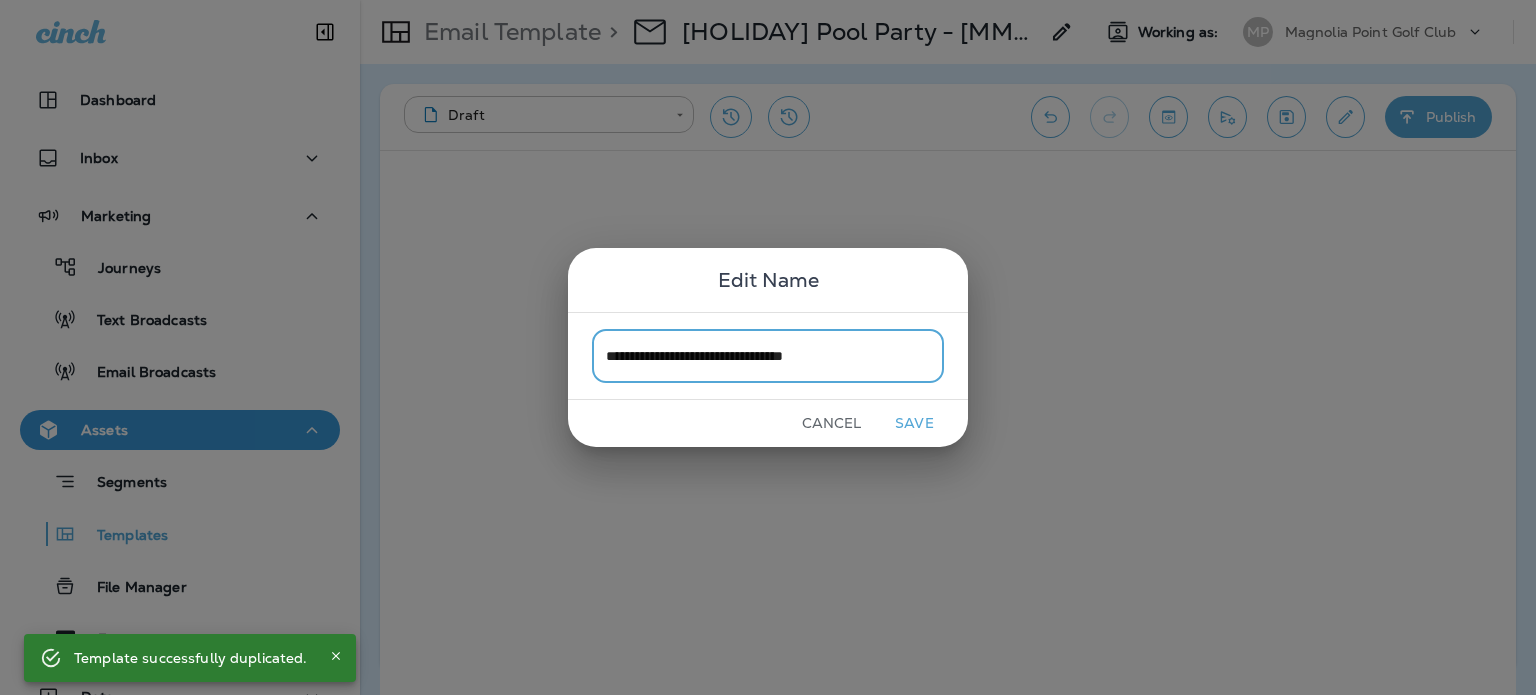drag, startPoint x: 812, startPoint y: 356, endPoint x: 904, endPoint y: 356, distance: 92 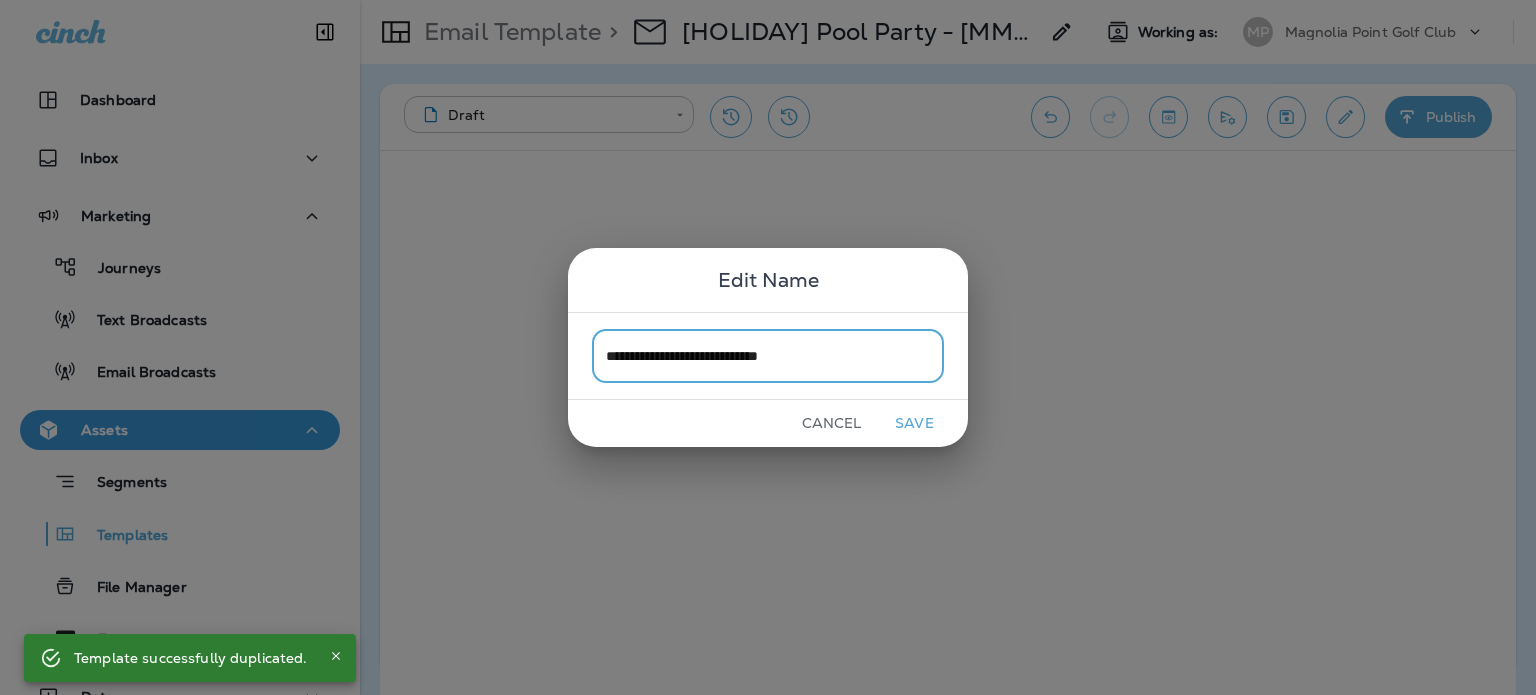 type on "**********" 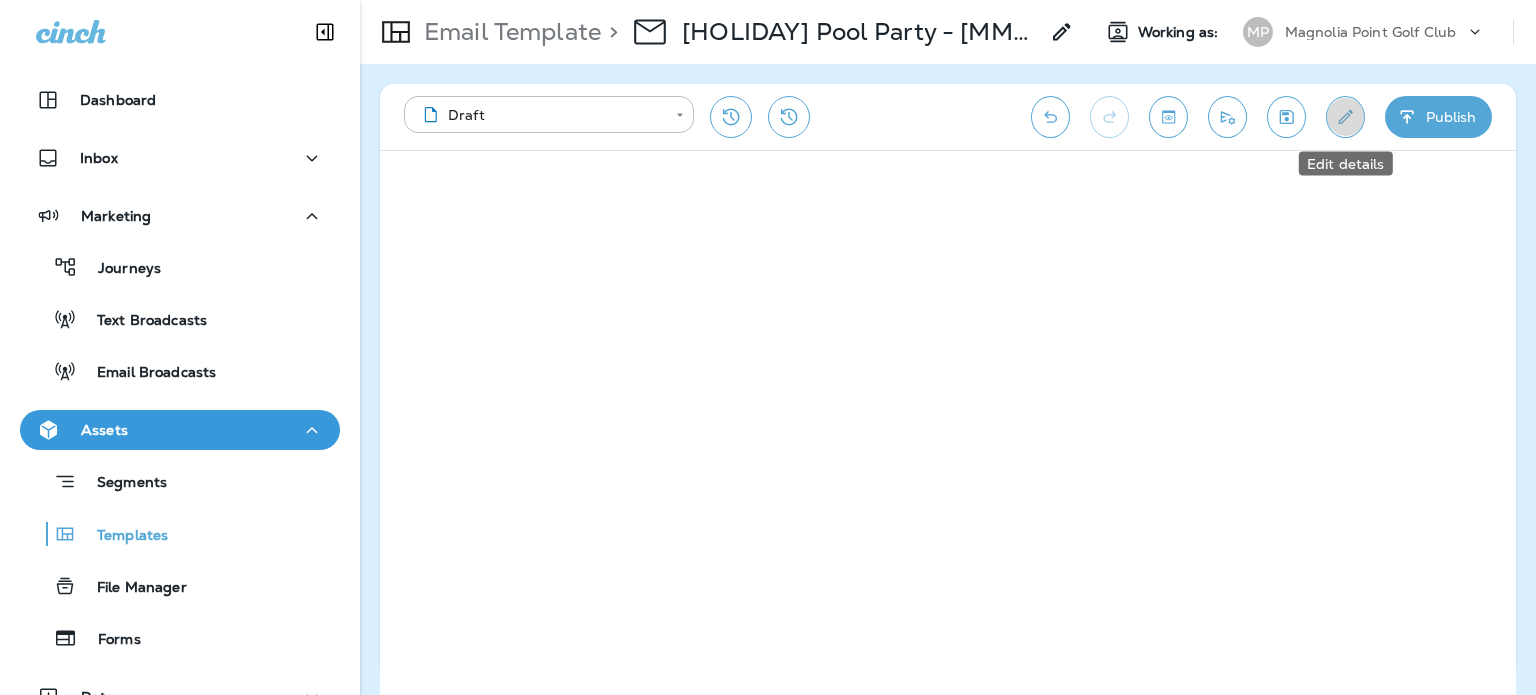 click 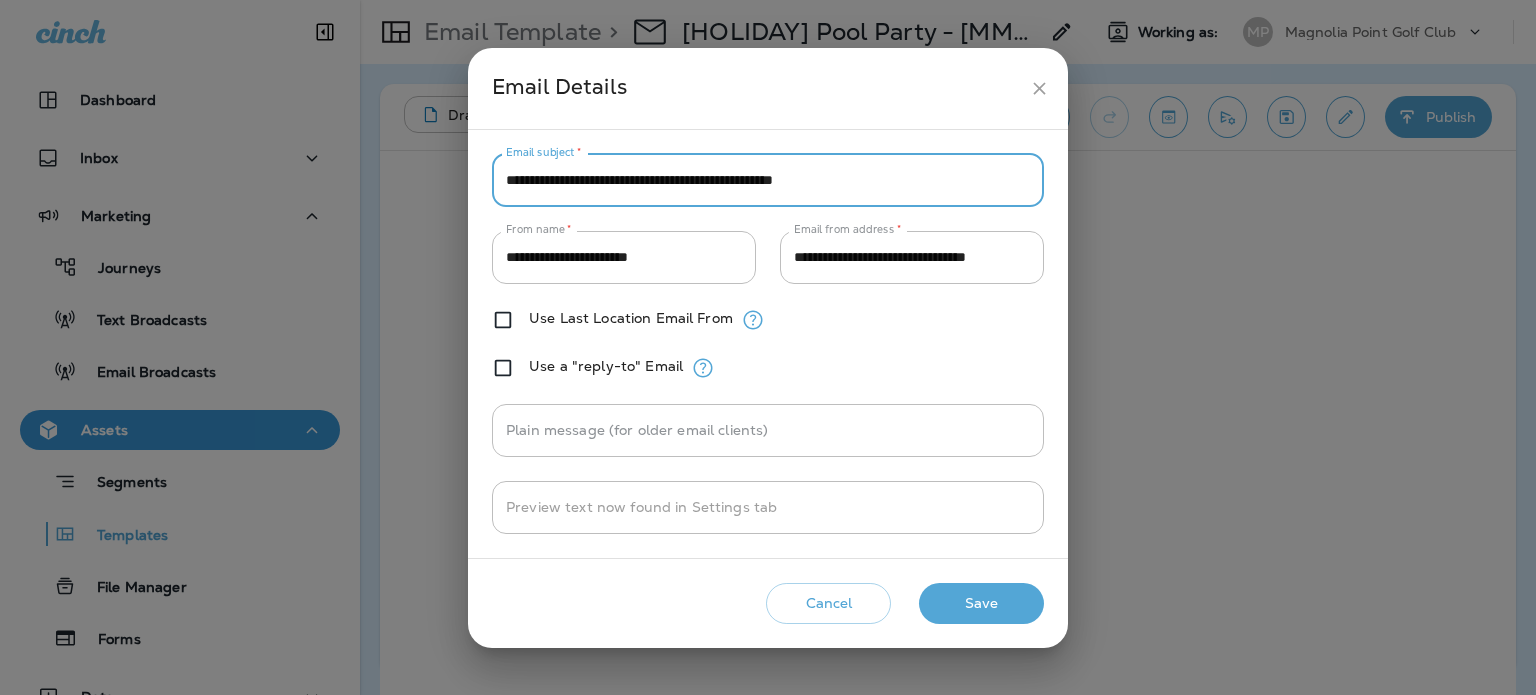 drag, startPoint x: 827, startPoint y: 190, endPoint x: 361, endPoint y: 213, distance: 466.56726 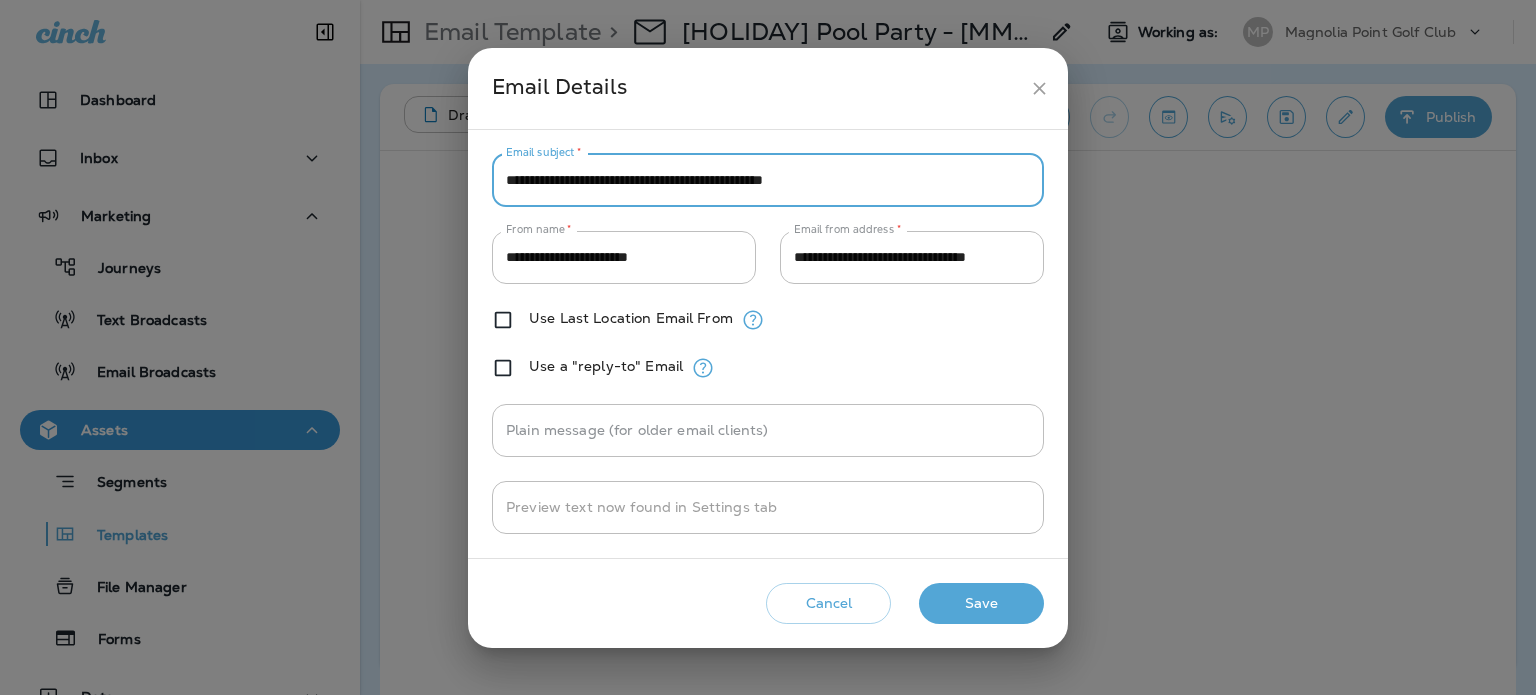 type on "**********" 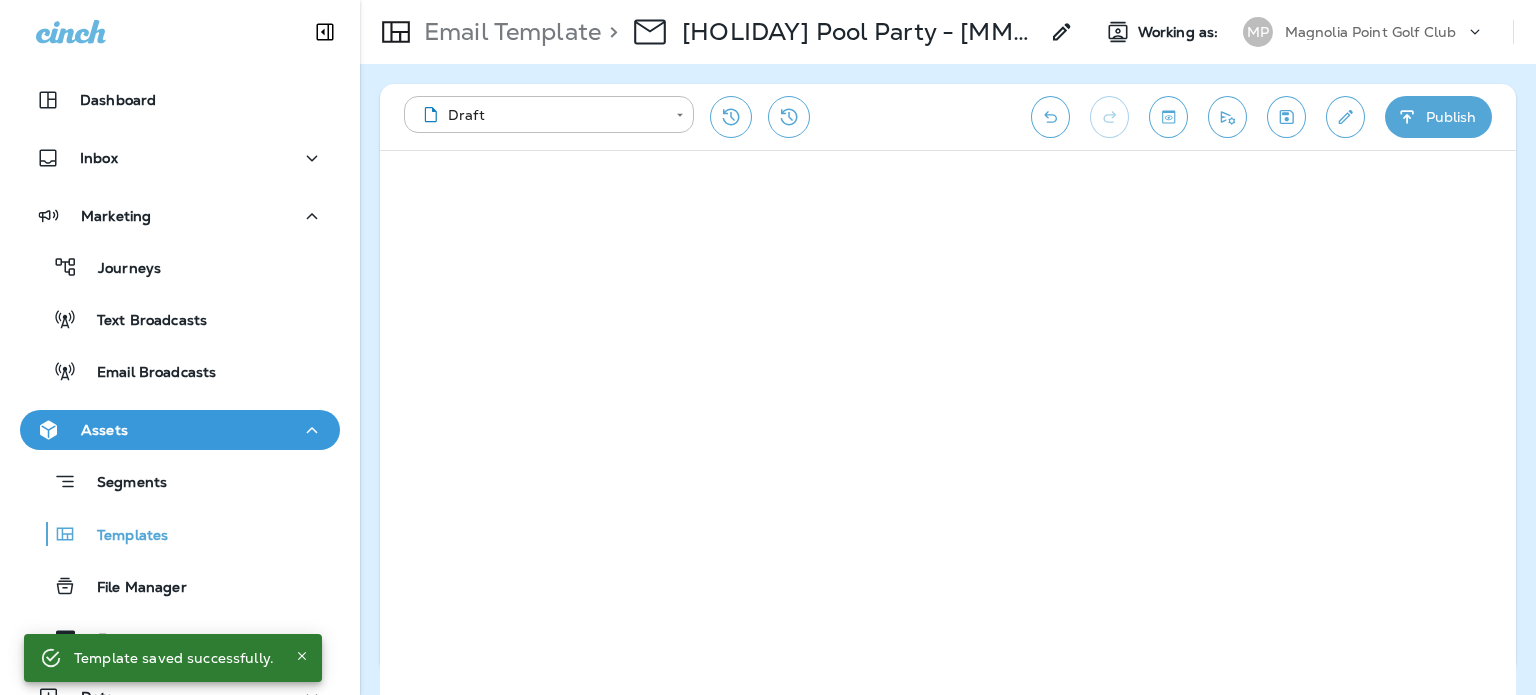 click on "Publish" at bounding box center (1438, 117) 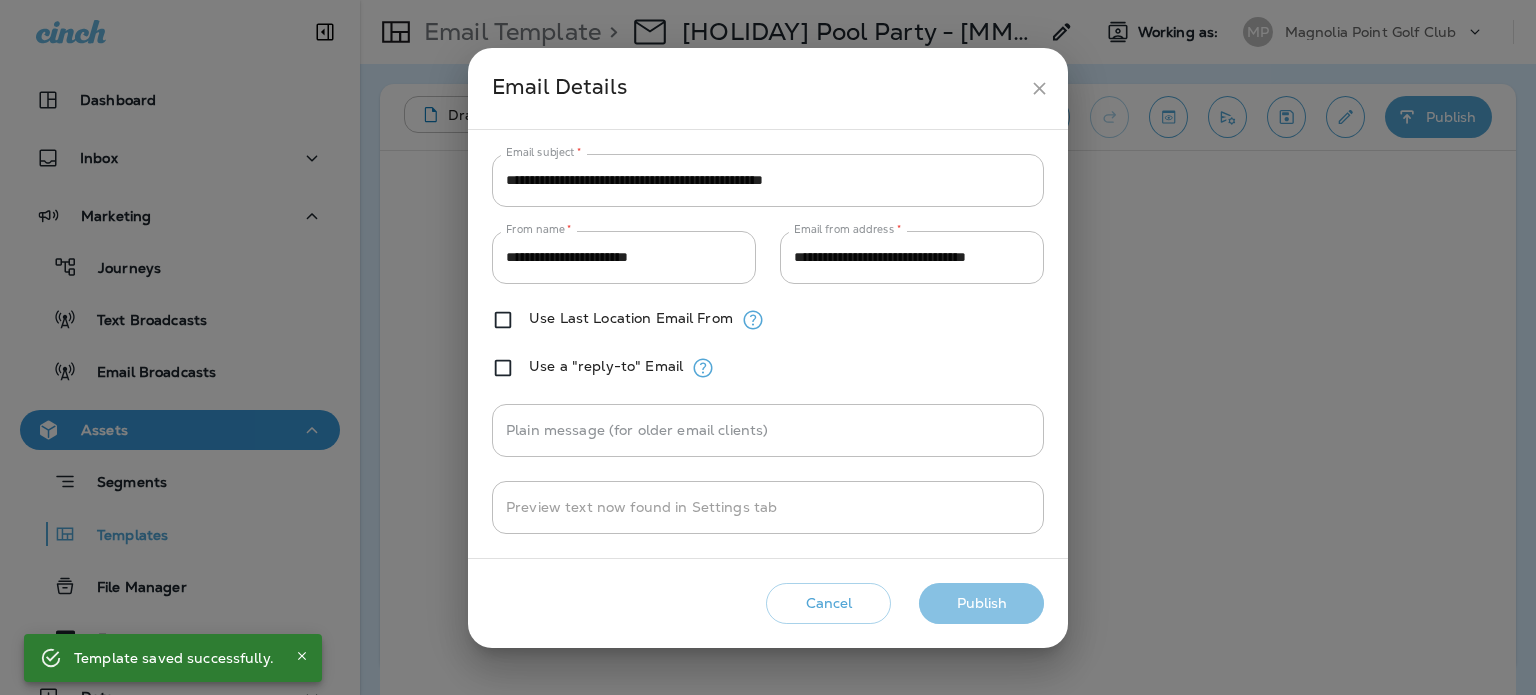 click on "Publish" at bounding box center (981, 603) 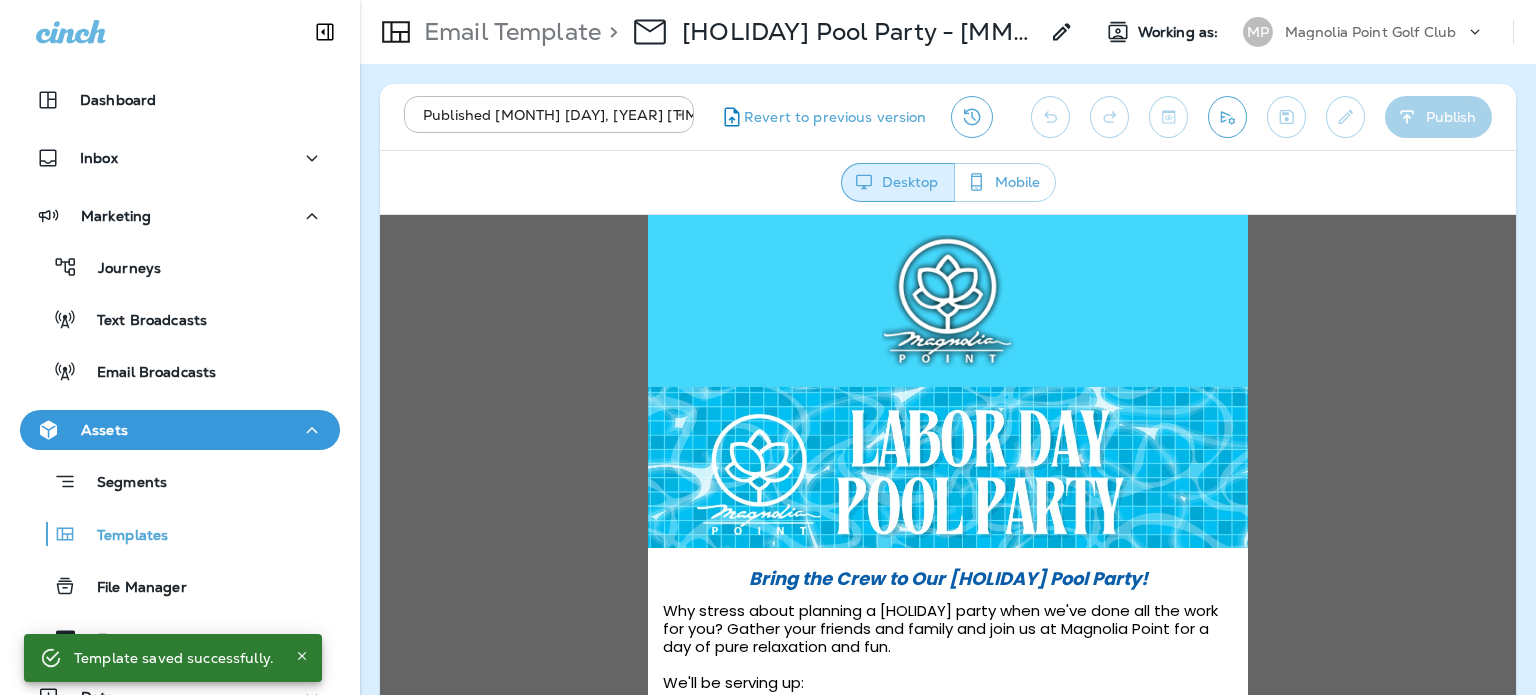 scroll, scrollTop: 0, scrollLeft: 0, axis: both 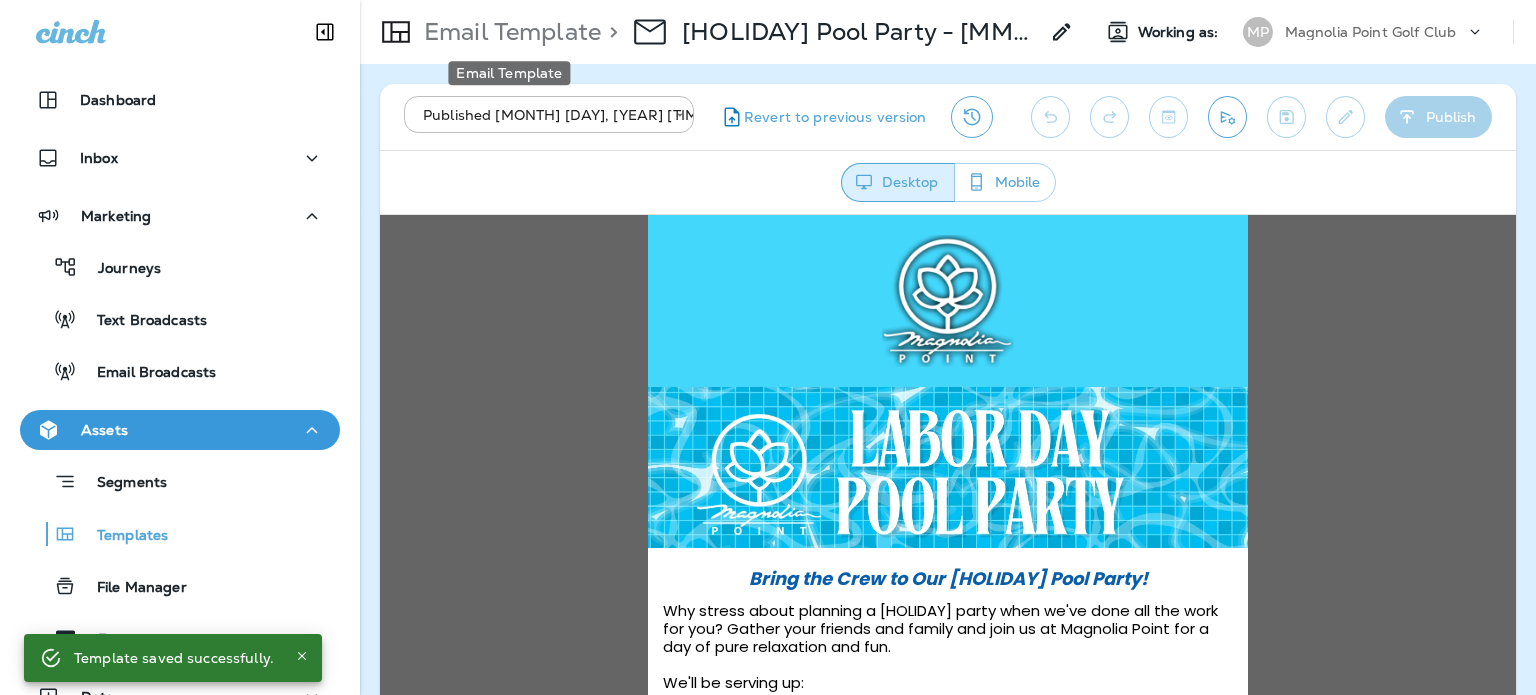 click on "Email Template" at bounding box center [508, 32] 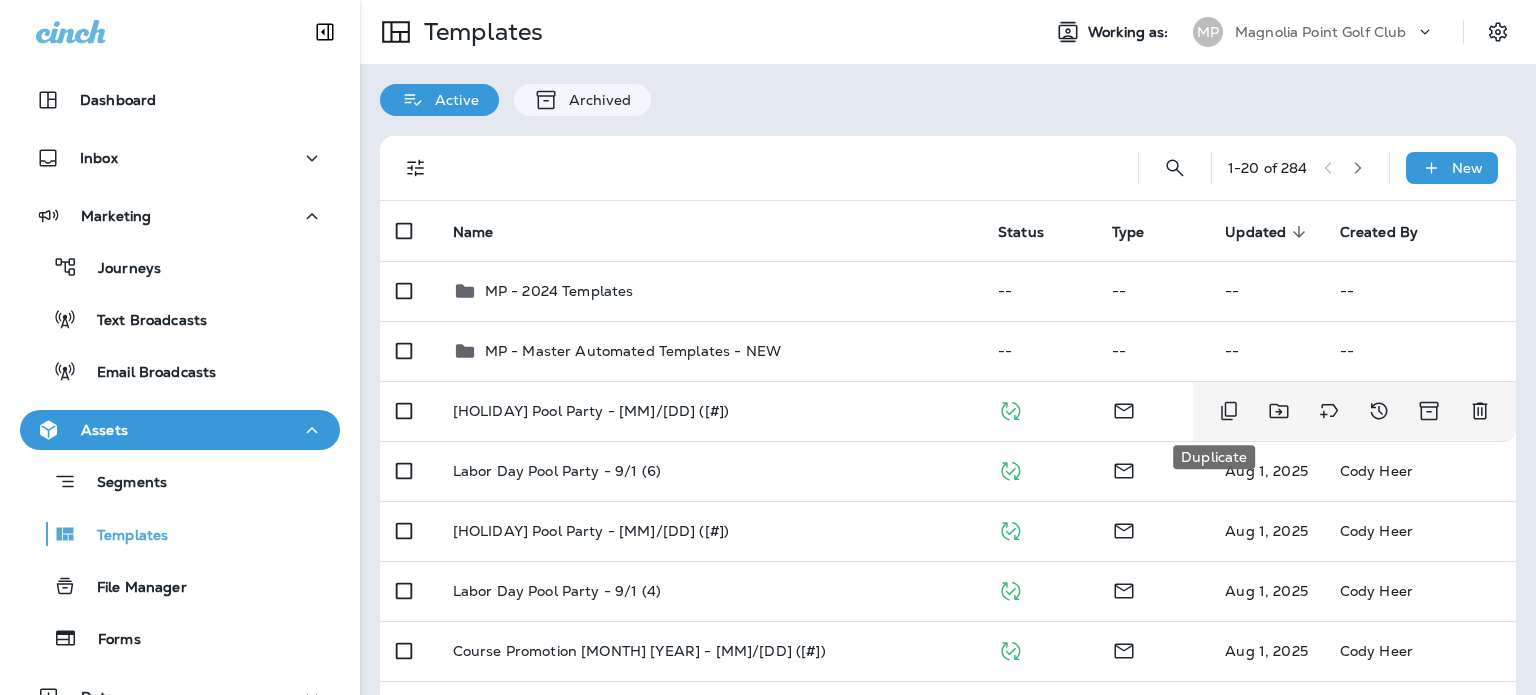 click 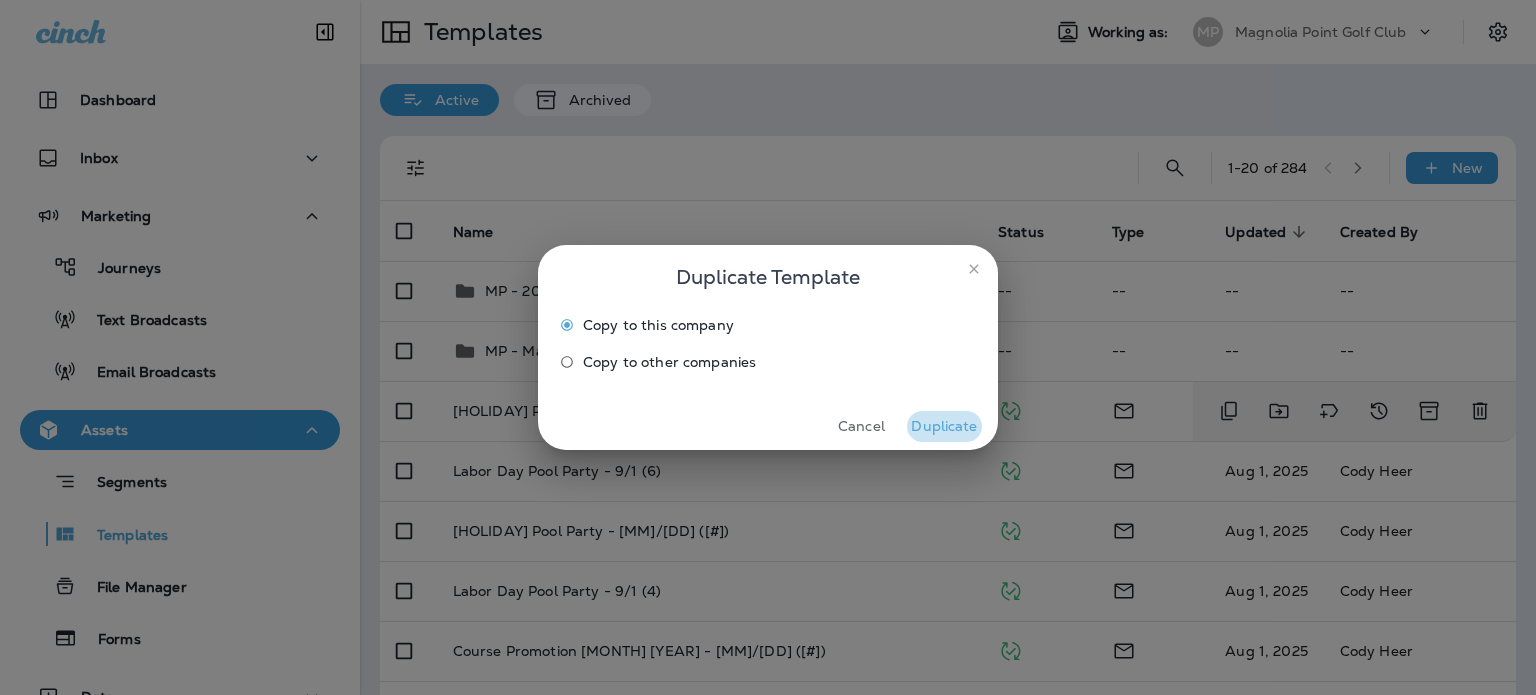 click on "Duplicate" at bounding box center [944, 426] 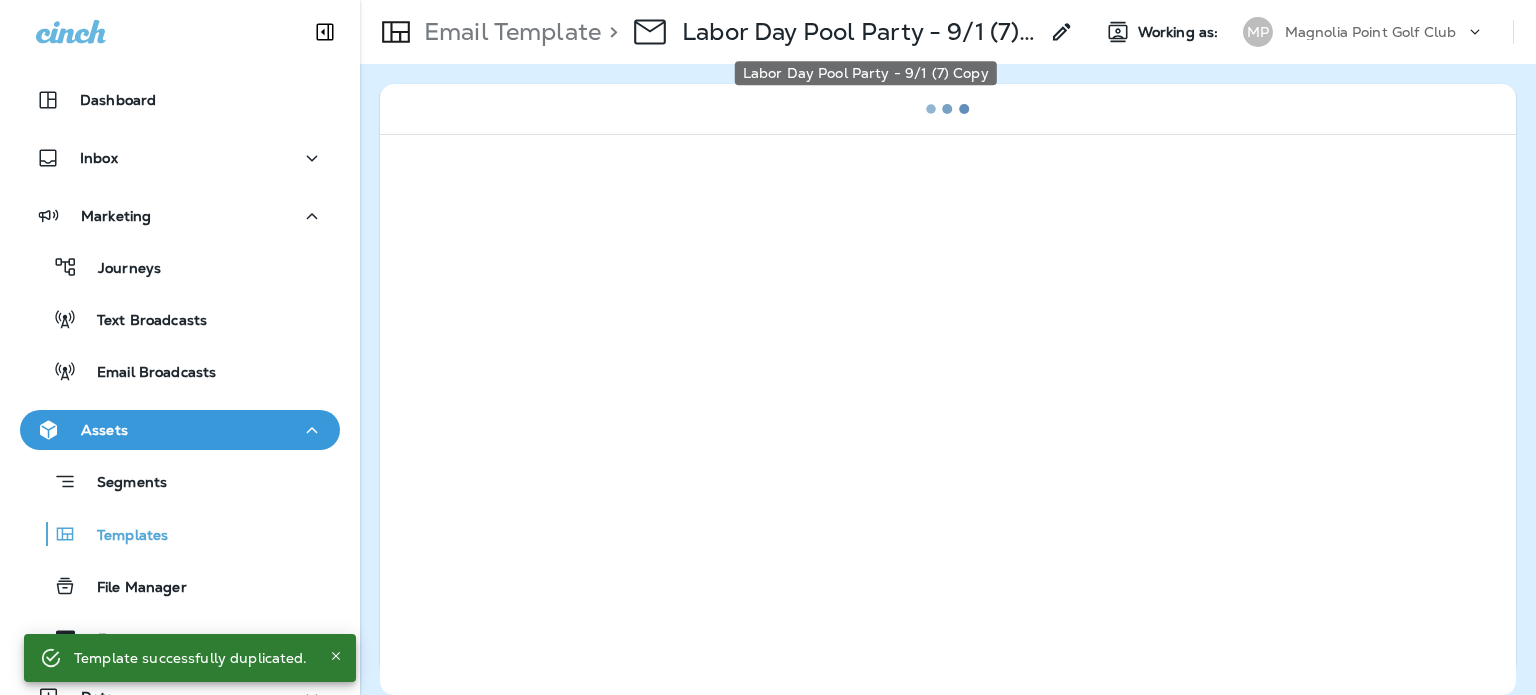 click on "Labor Day Pool Party - 9/1 (7) Copy" at bounding box center (860, 32) 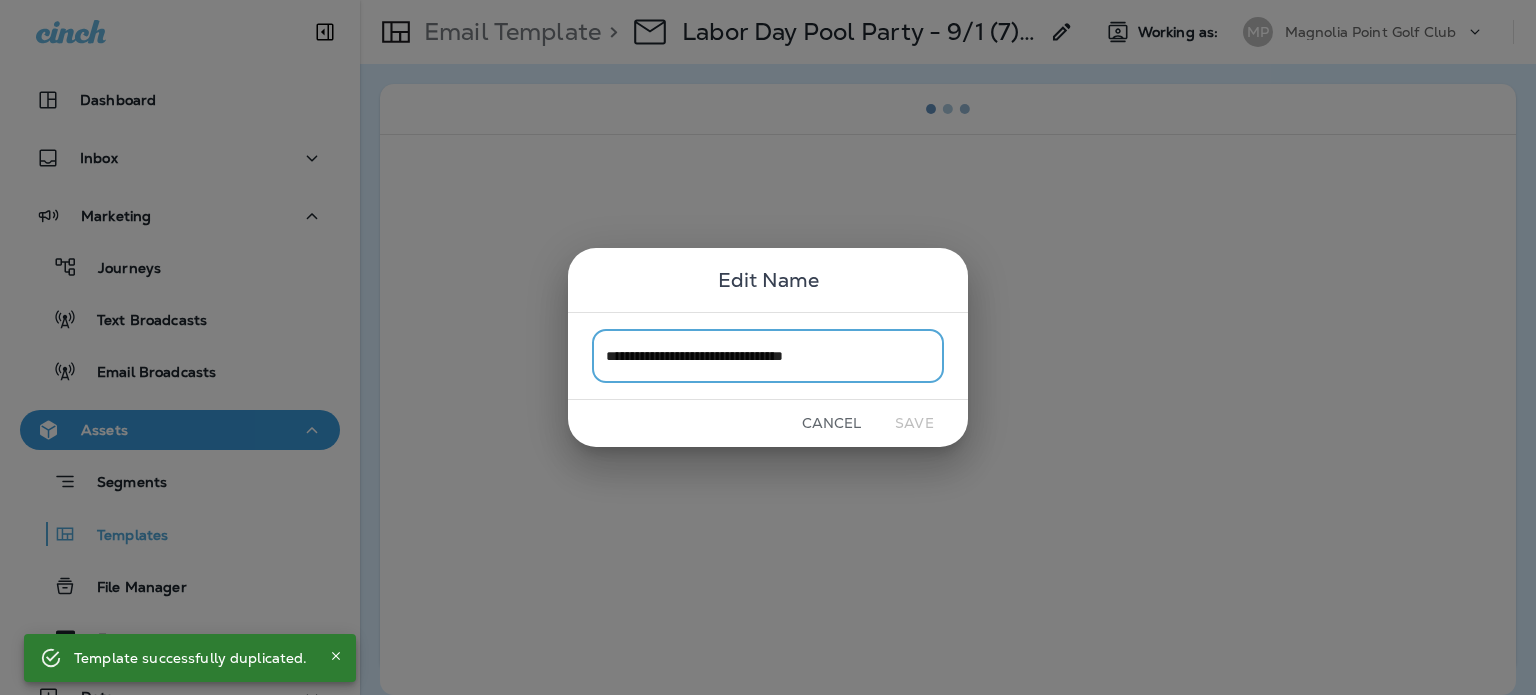 click on "**********" at bounding box center [768, 355] 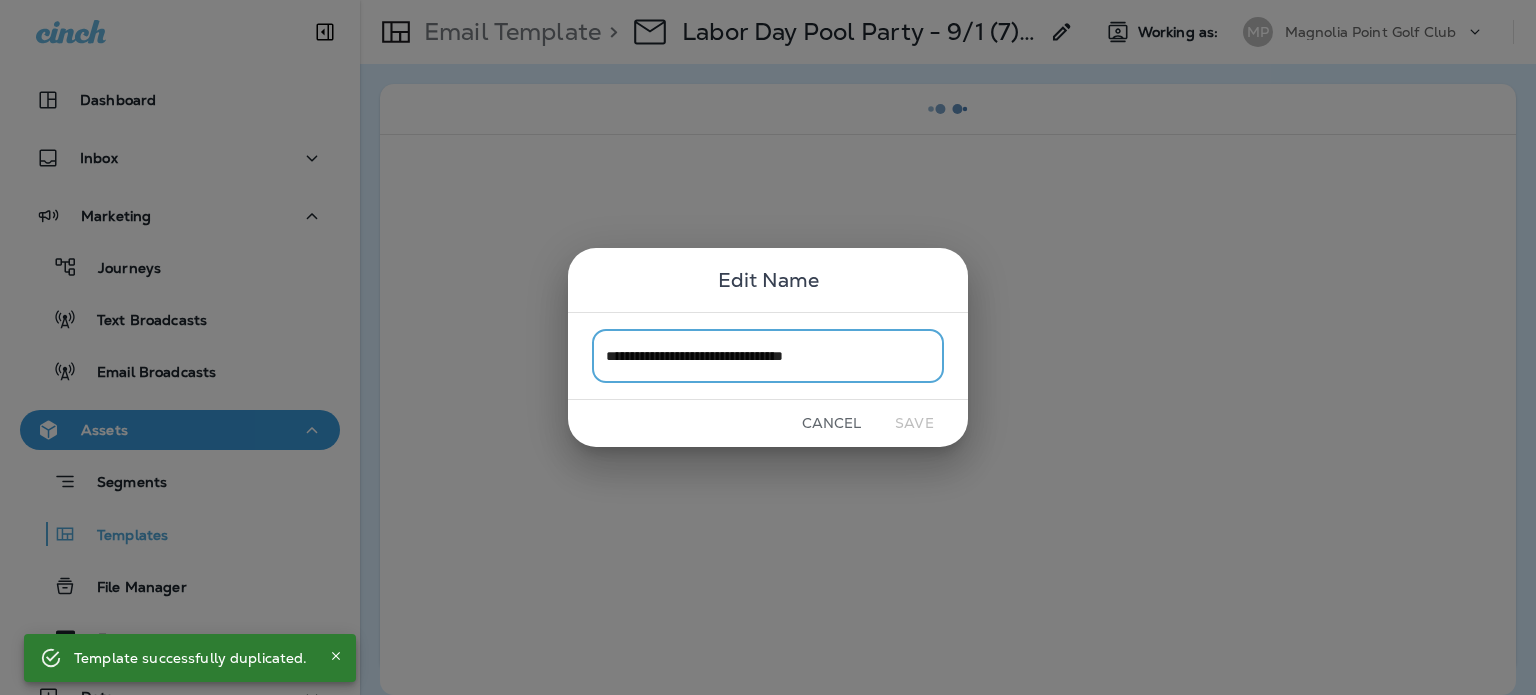 click on "**********" at bounding box center [768, 355] 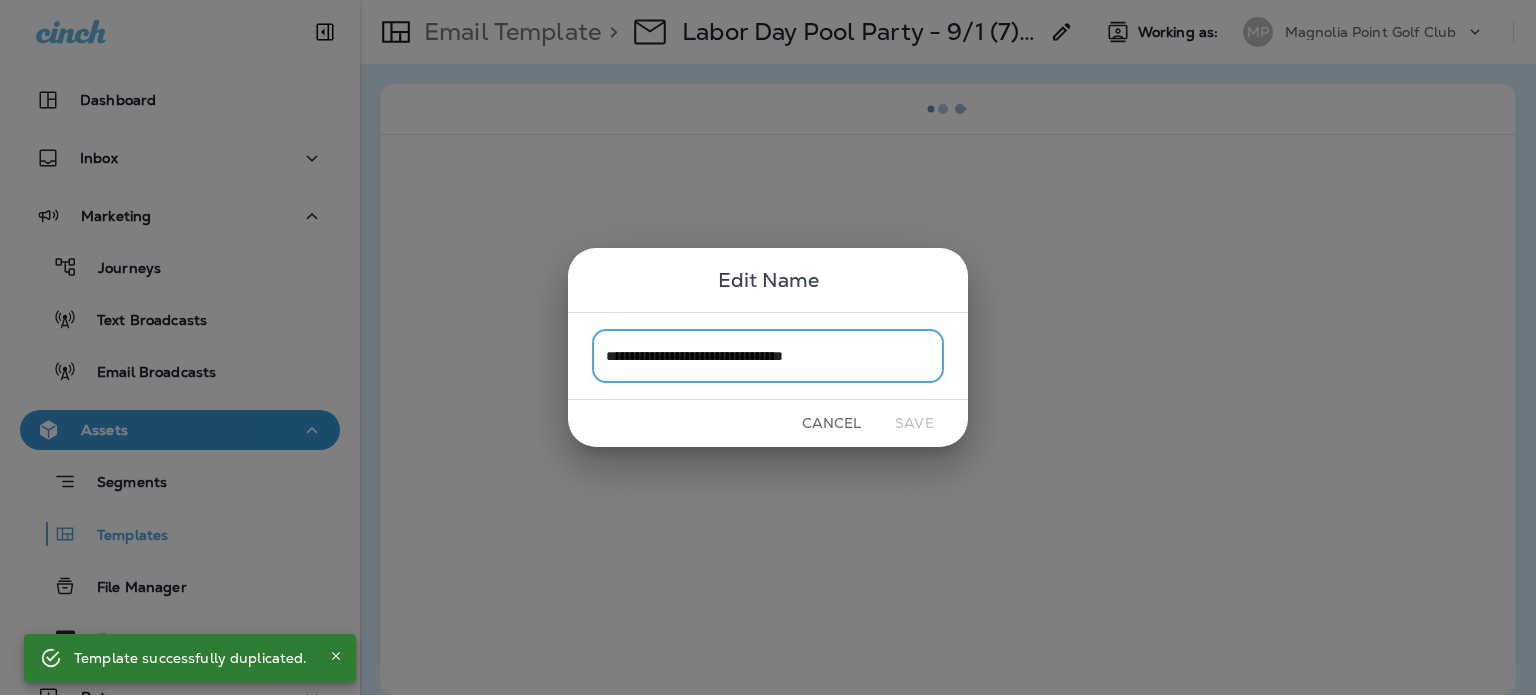 click on "**********" at bounding box center (768, 355) 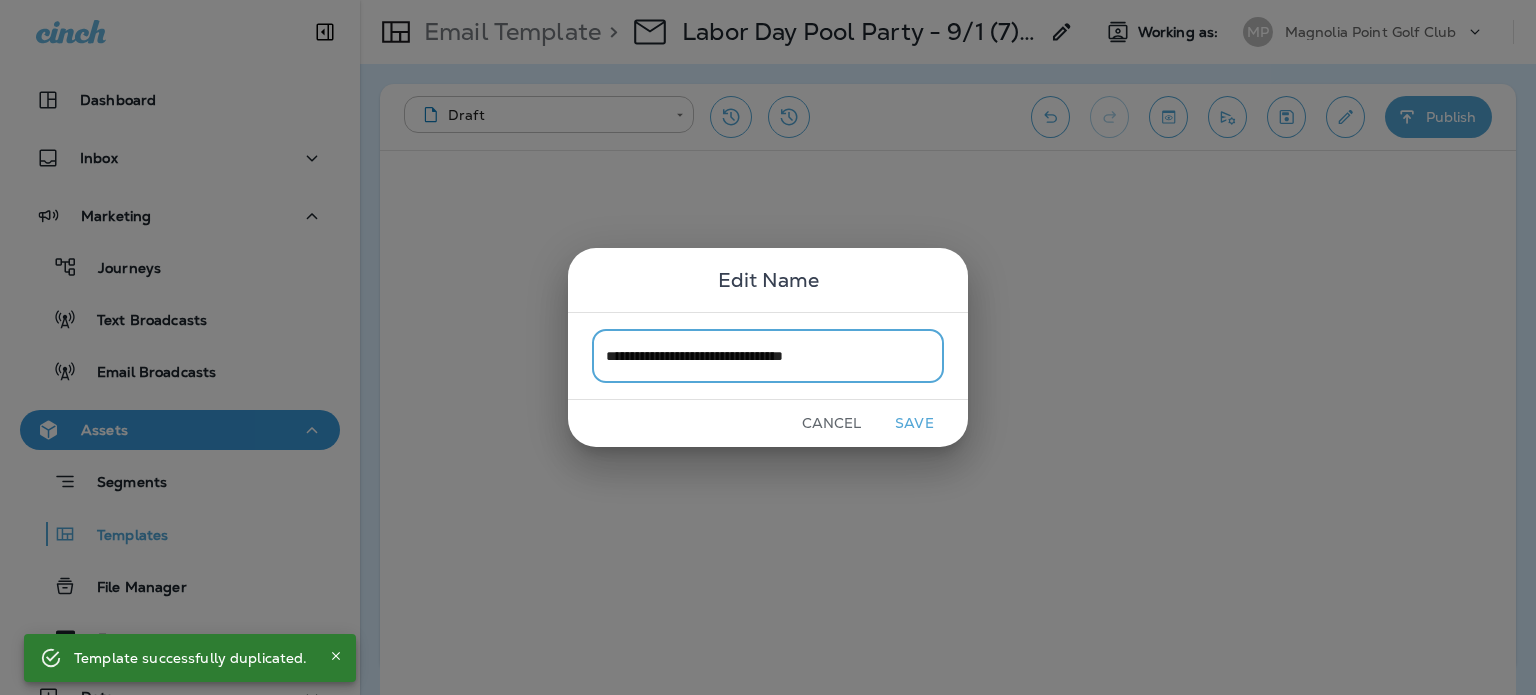 drag, startPoint x: 907, startPoint y: 355, endPoint x: 939, endPoint y: 355, distance: 32 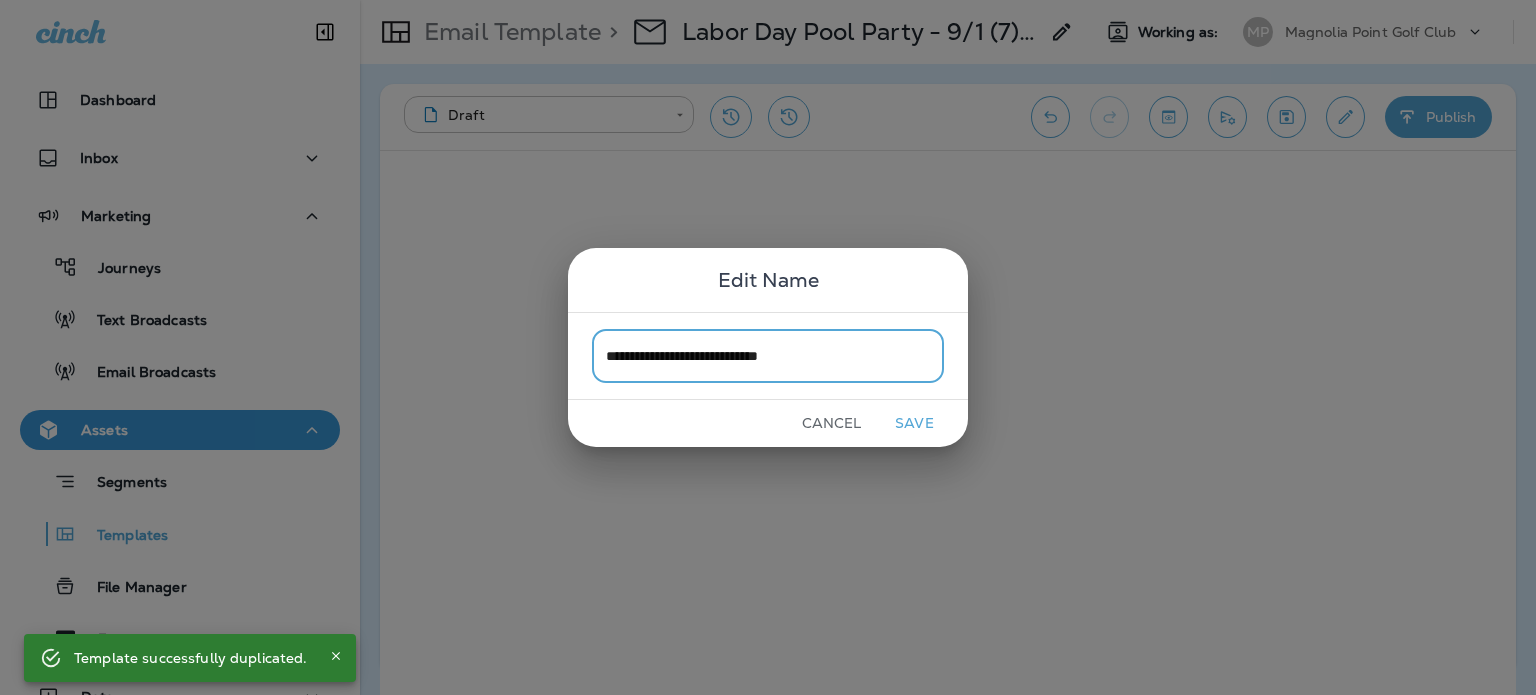 type on "**********" 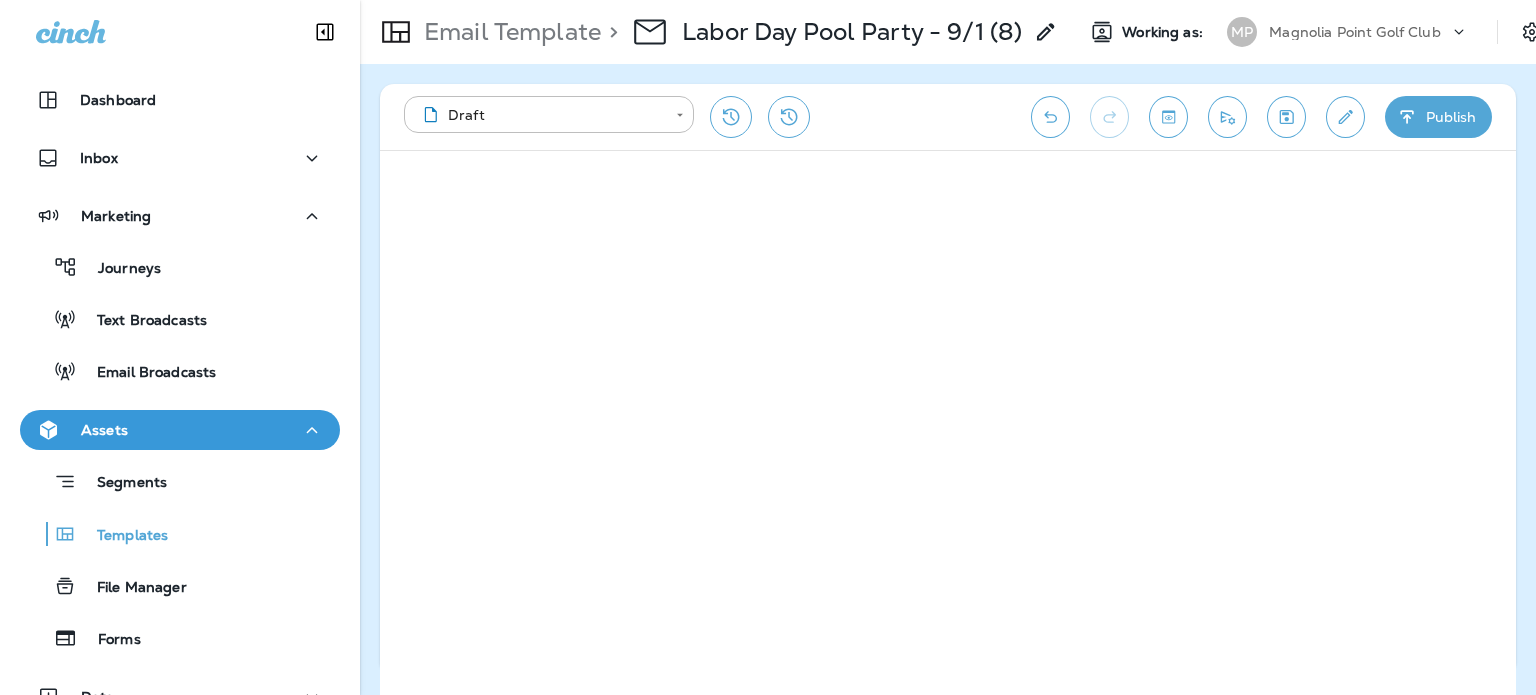 click on "**********" at bounding box center [948, 117] 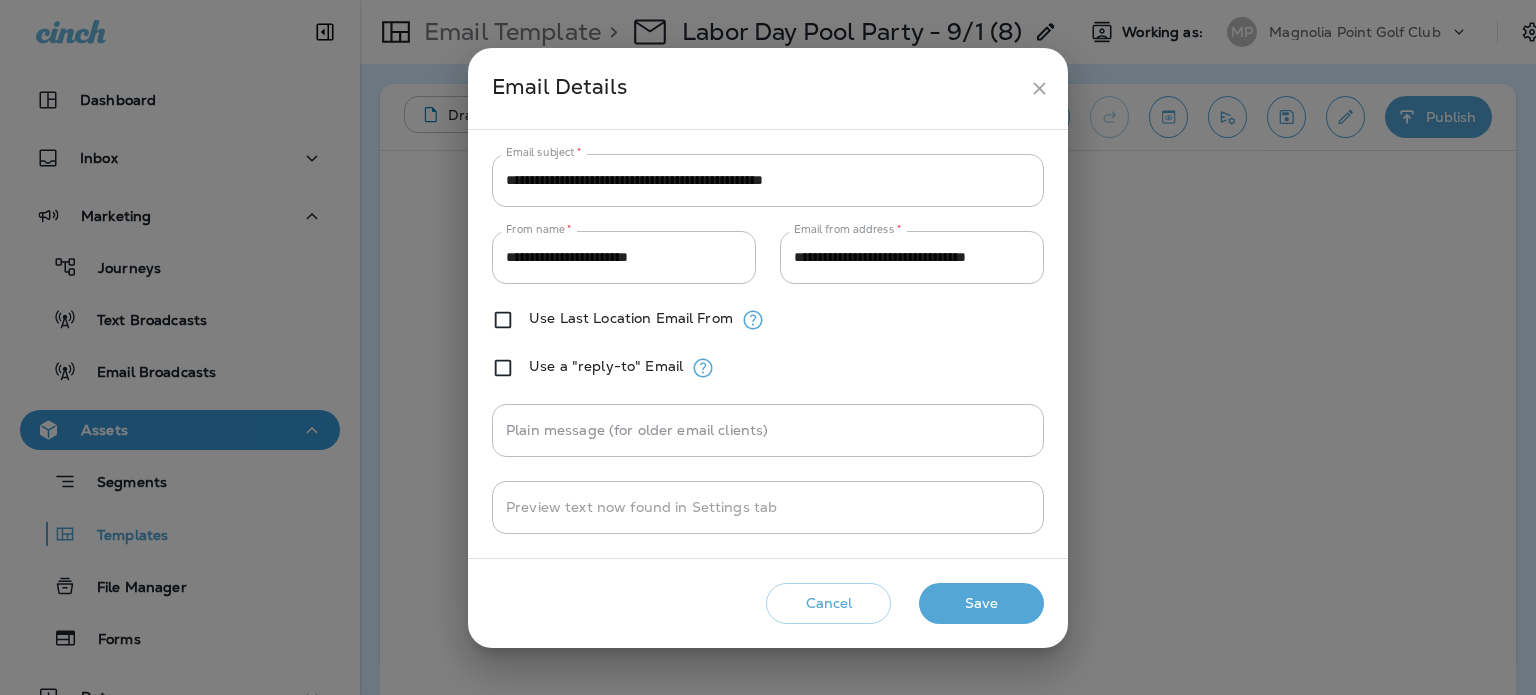 click on "**********" at bounding box center [768, 180] 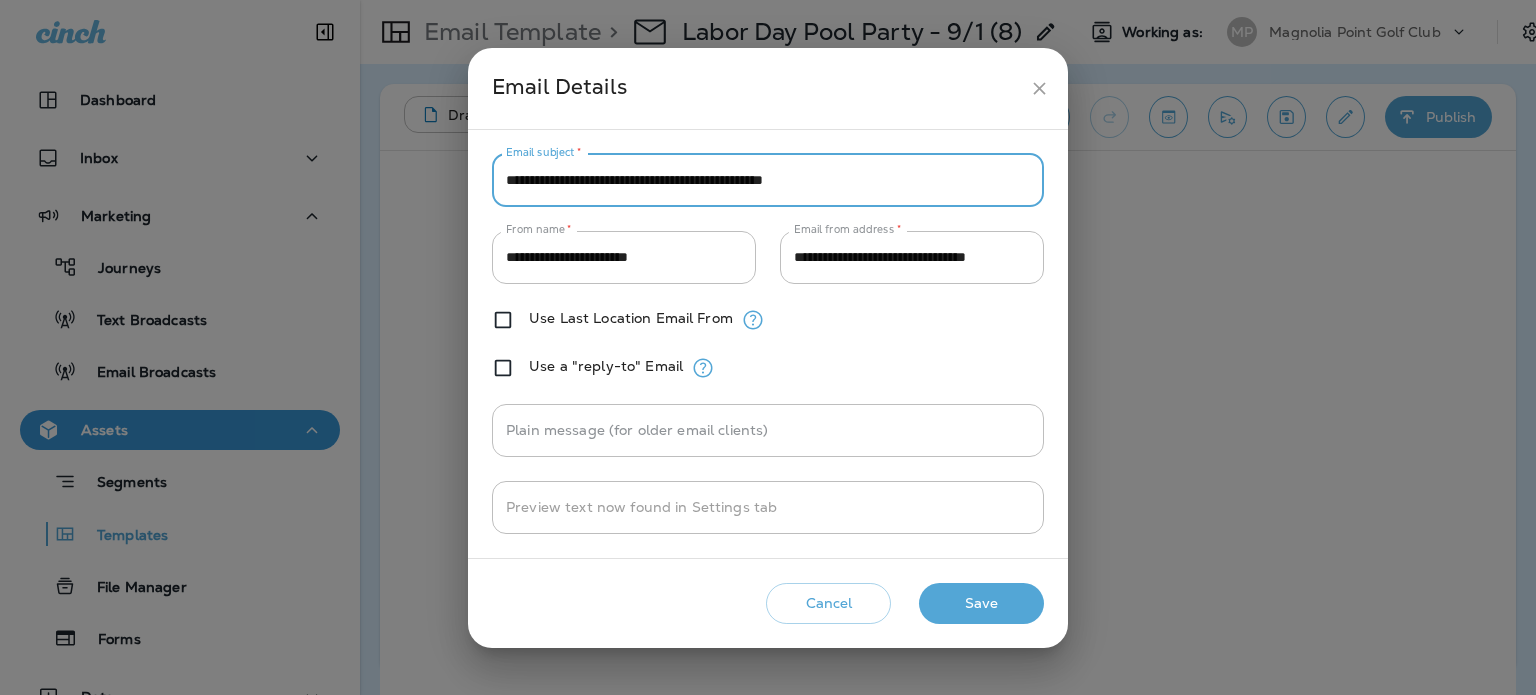 paste on "*******" 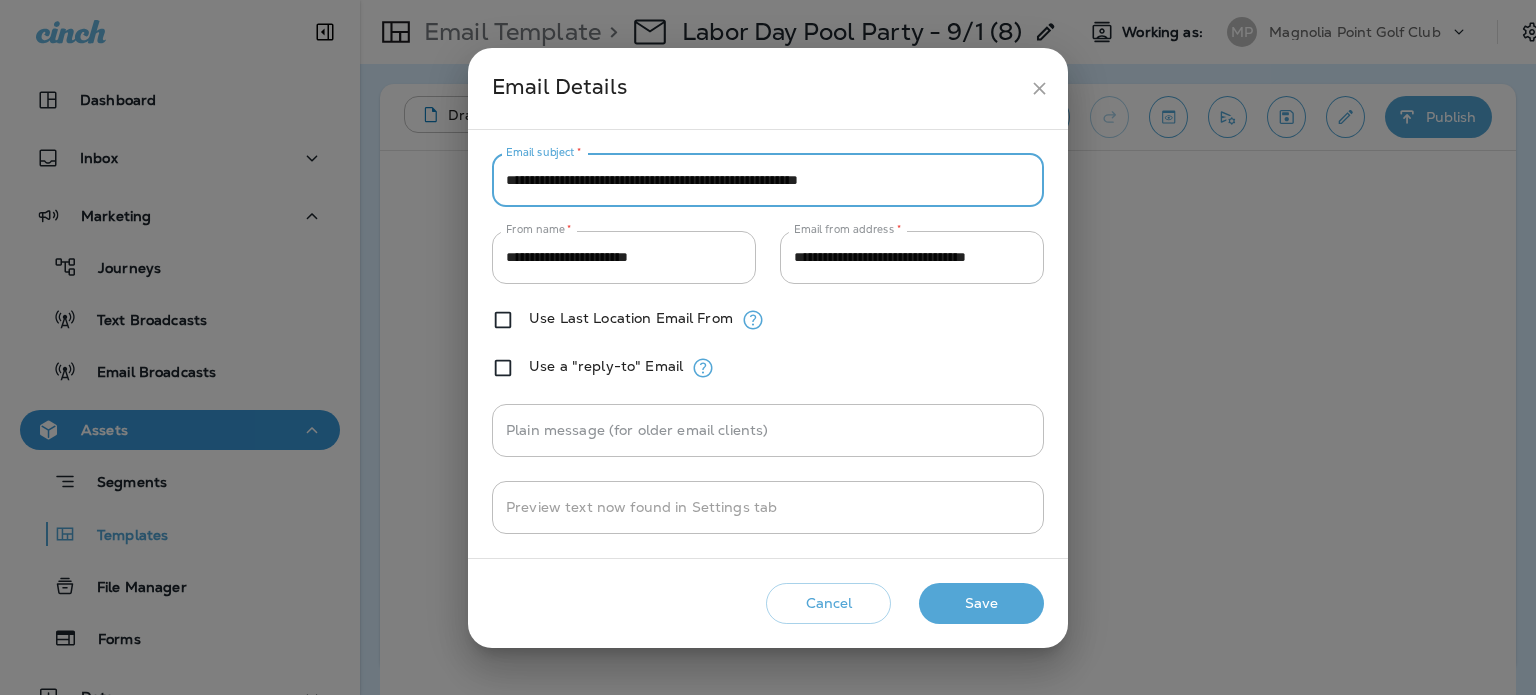 type on "**********" 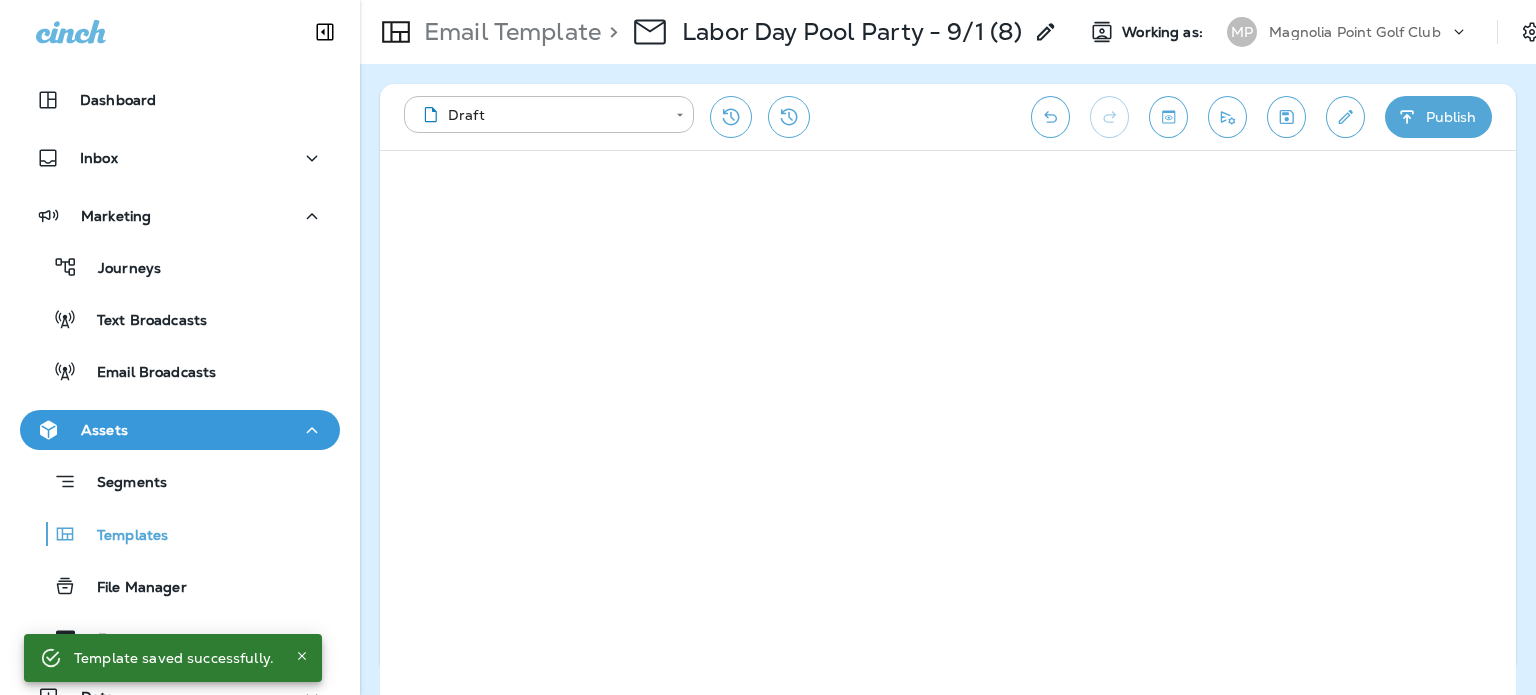 click on "Publish" at bounding box center (1438, 117) 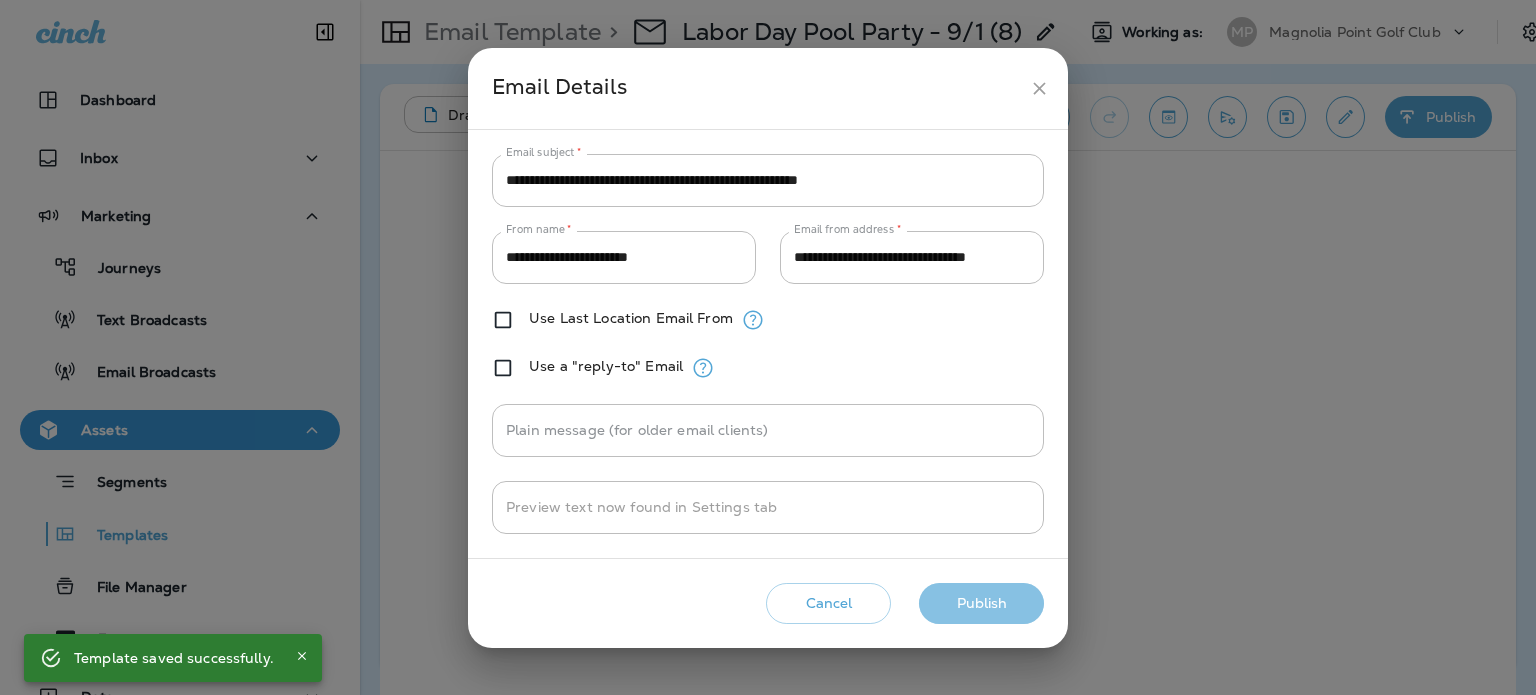 click on "Publish" at bounding box center [981, 603] 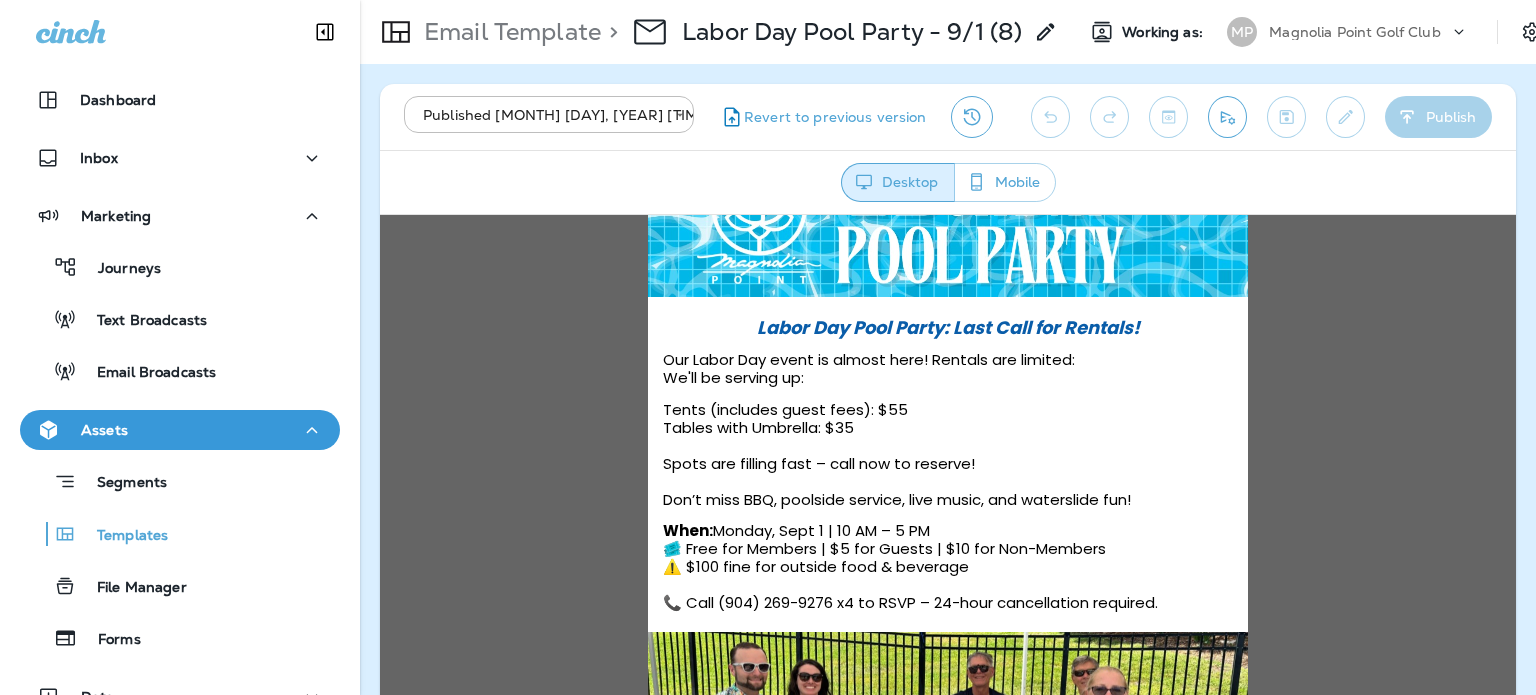 scroll, scrollTop: 300, scrollLeft: 0, axis: vertical 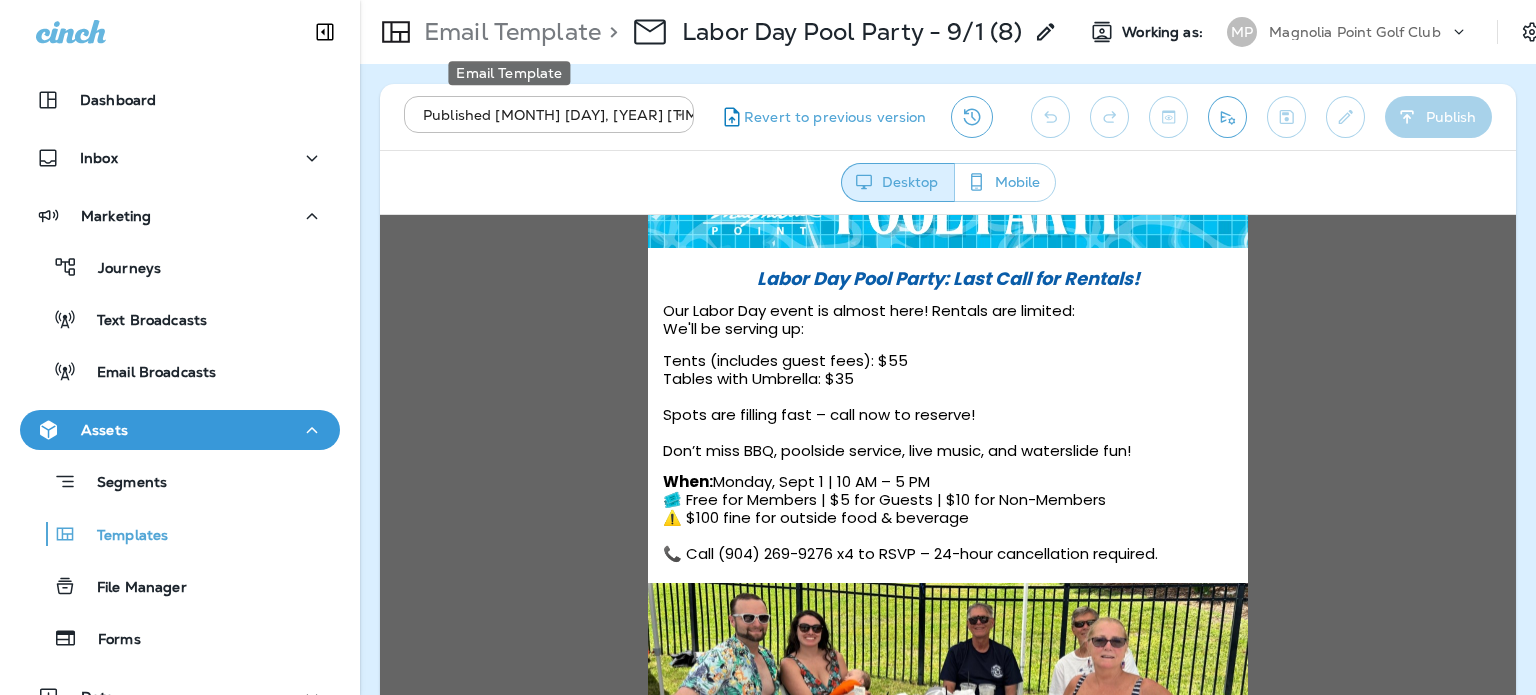 click on "Email Template" at bounding box center (508, 32) 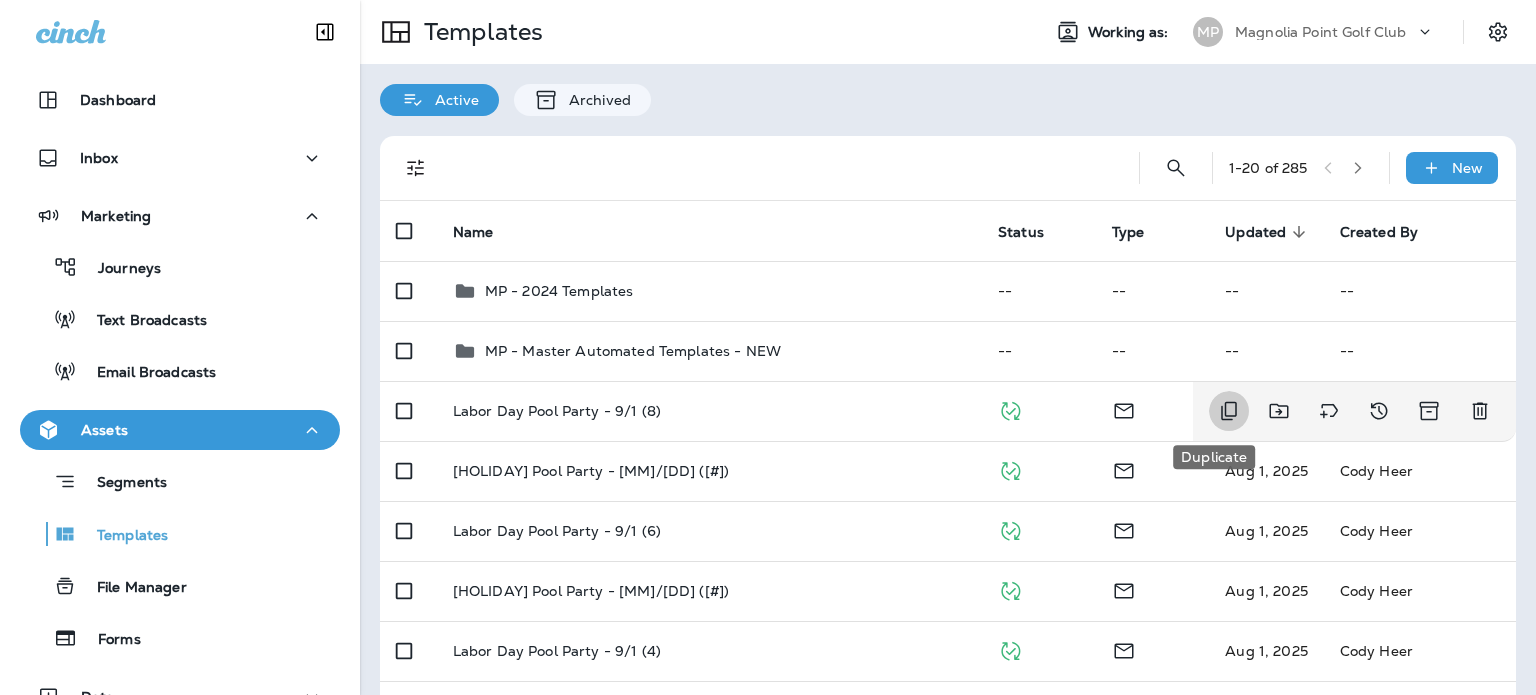 click 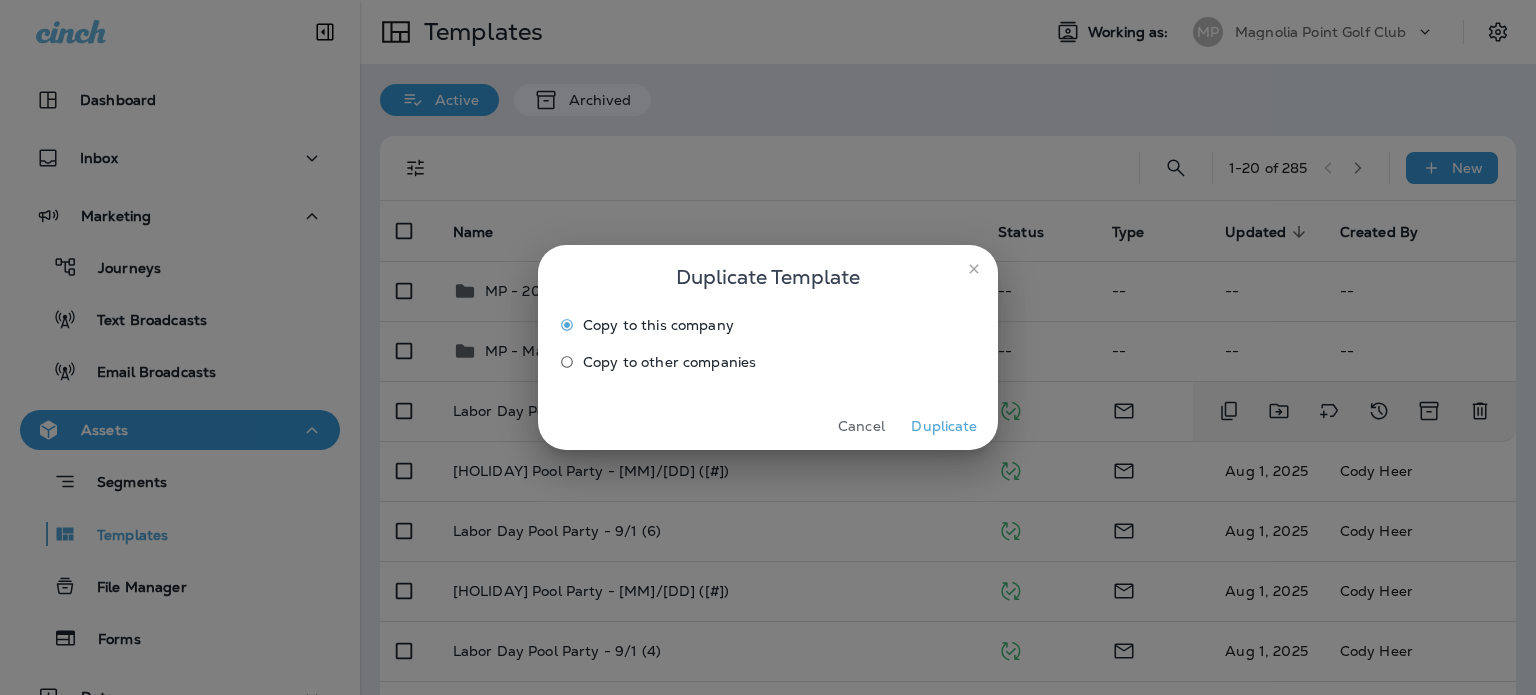 click on "Duplicate" at bounding box center (944, 426) 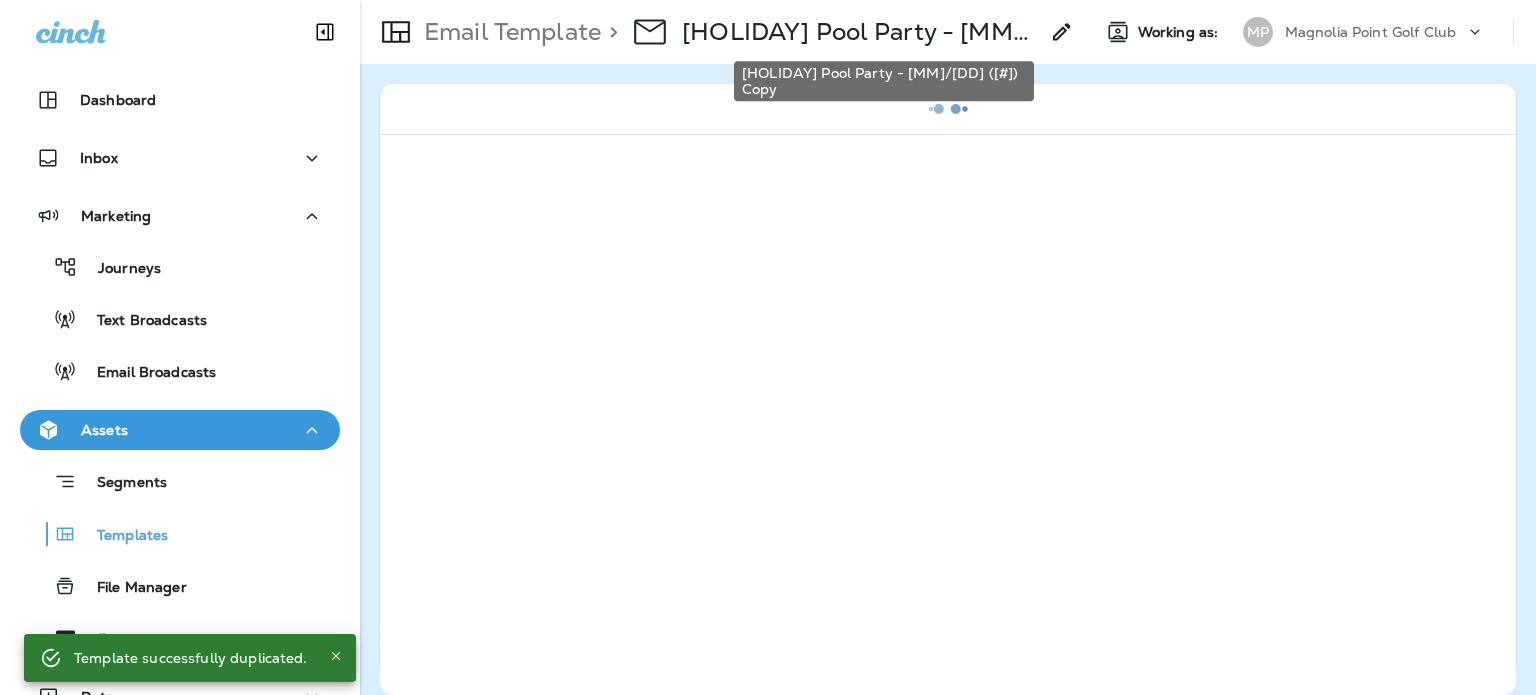 click on "[HOLIDAY] Pool Party - [MM]/[DD] ([#]) Copy" at bounding box center [860, 32] 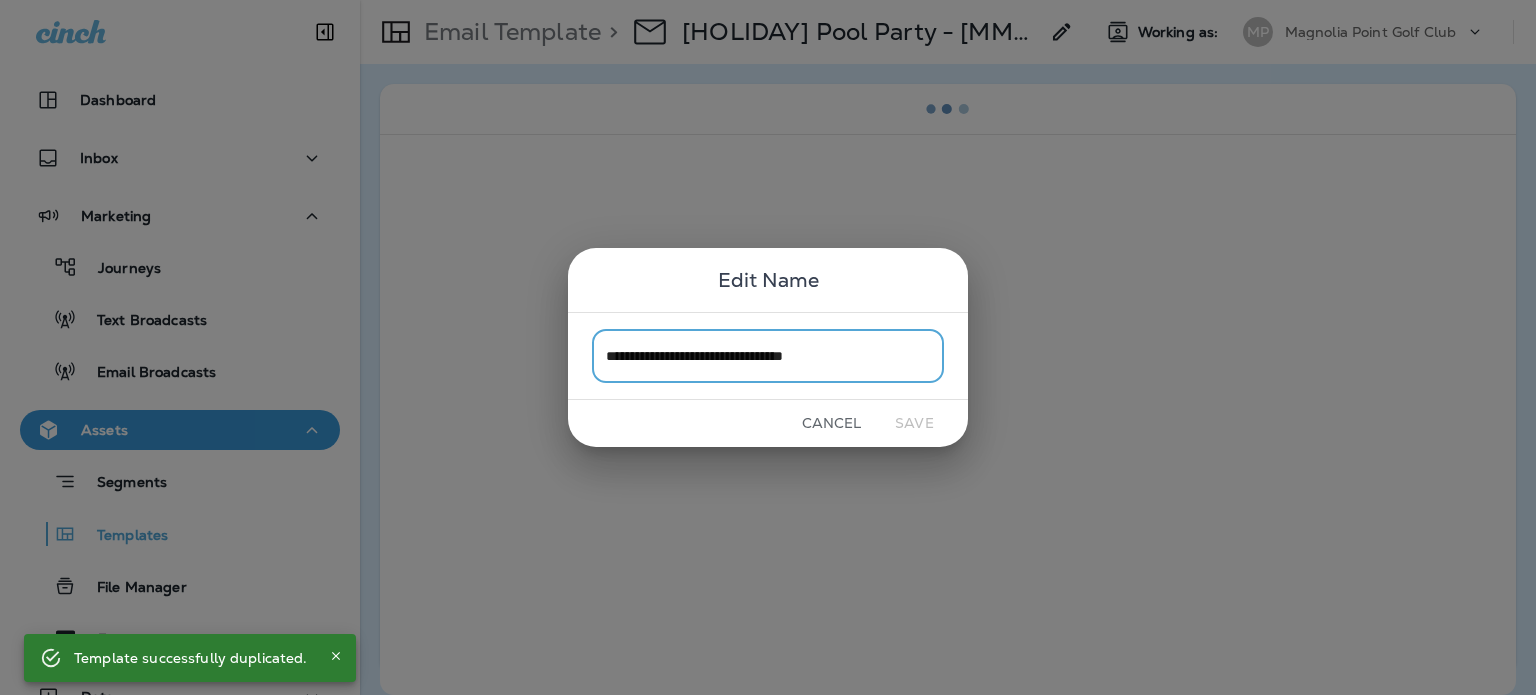 click on "**********" at bounding box center [768, 355] 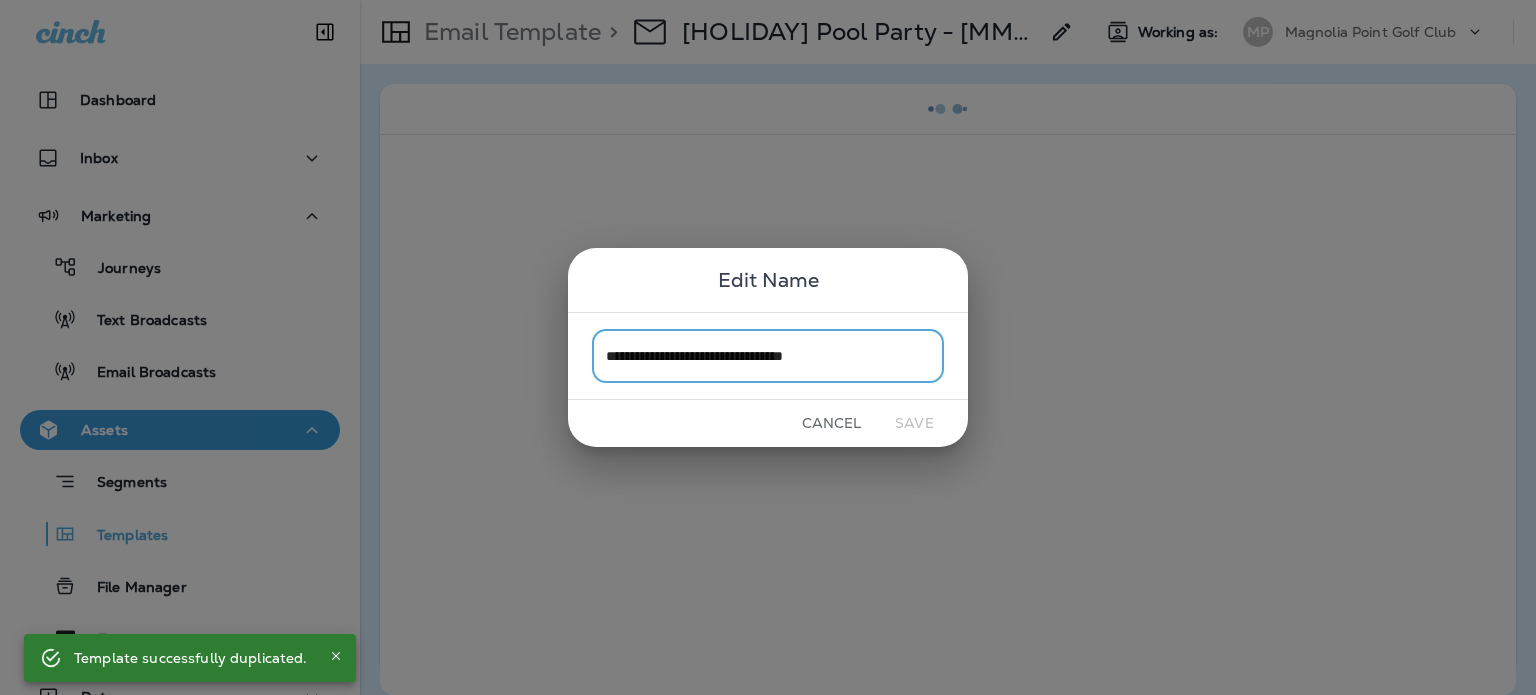 click on "**********" at bounding box center [768, 355] 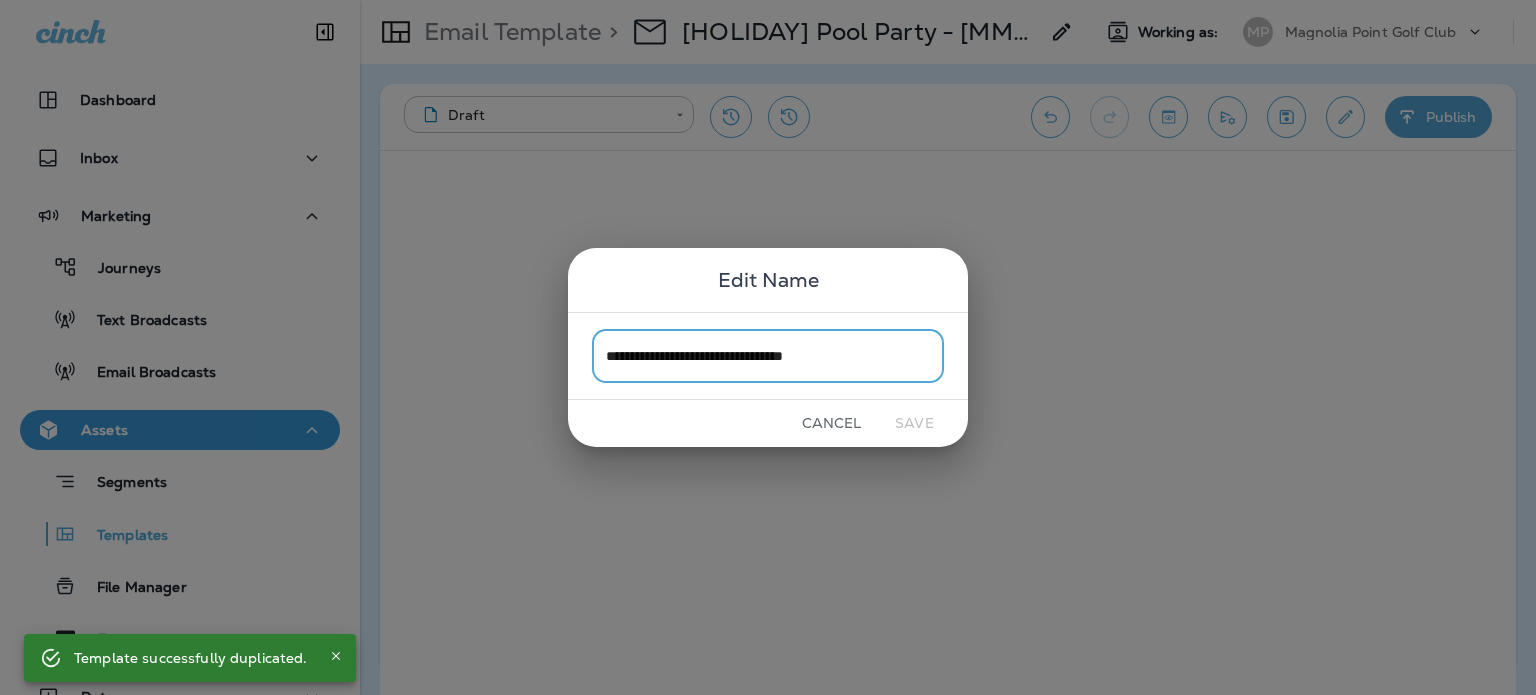 click on "**********" at bounding box center (768, 355) 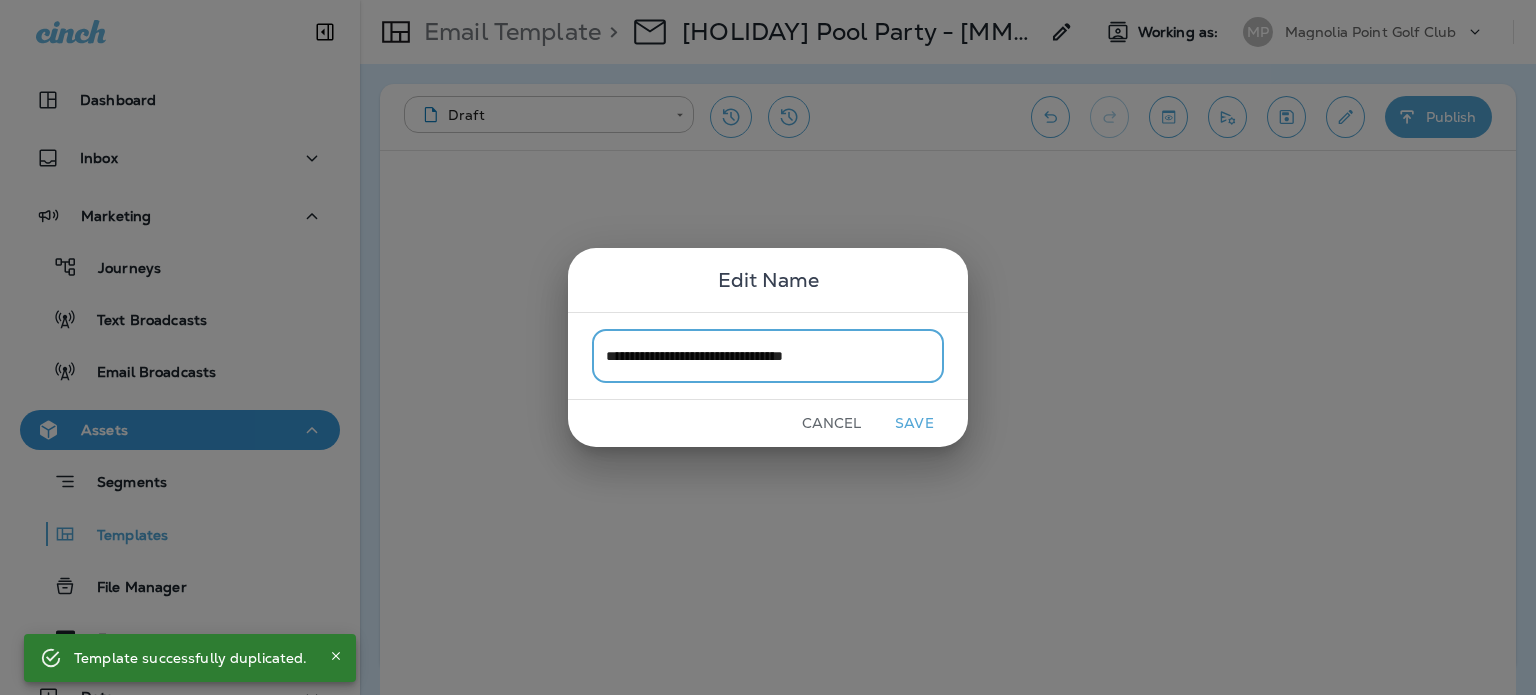 drag, startPoint x: 811, startPoint y: 355, endPoint x: 898, endPoint y: 350, distance: 87.14356 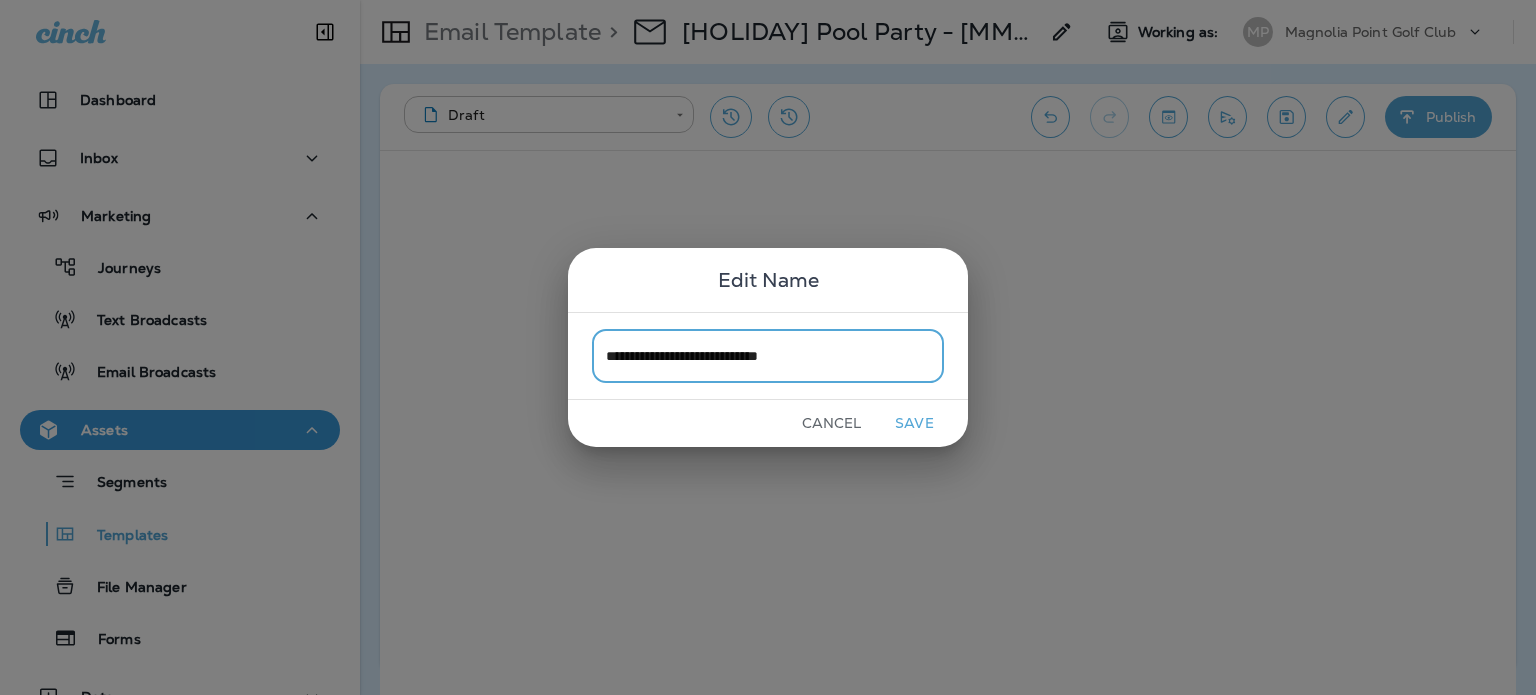 type on "**********" 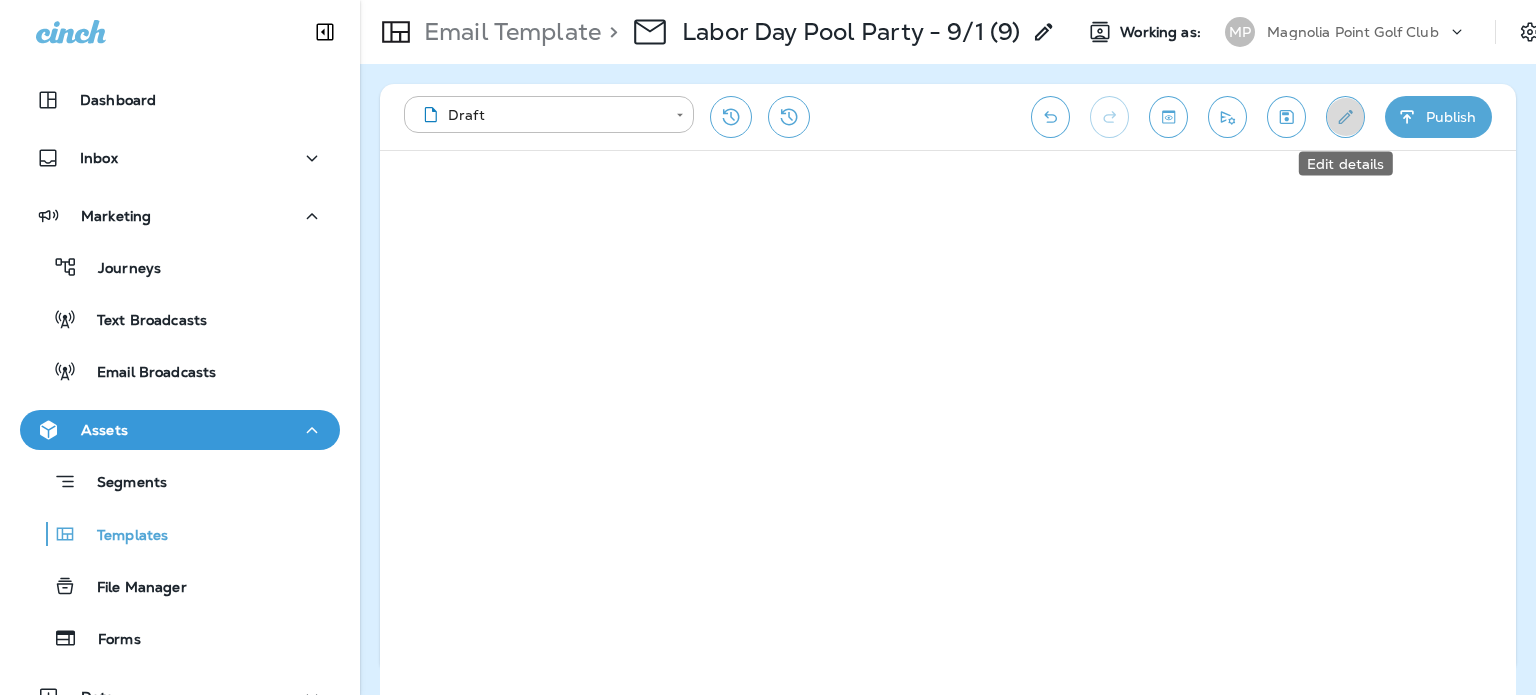 click at bounding box center (1345, 117) 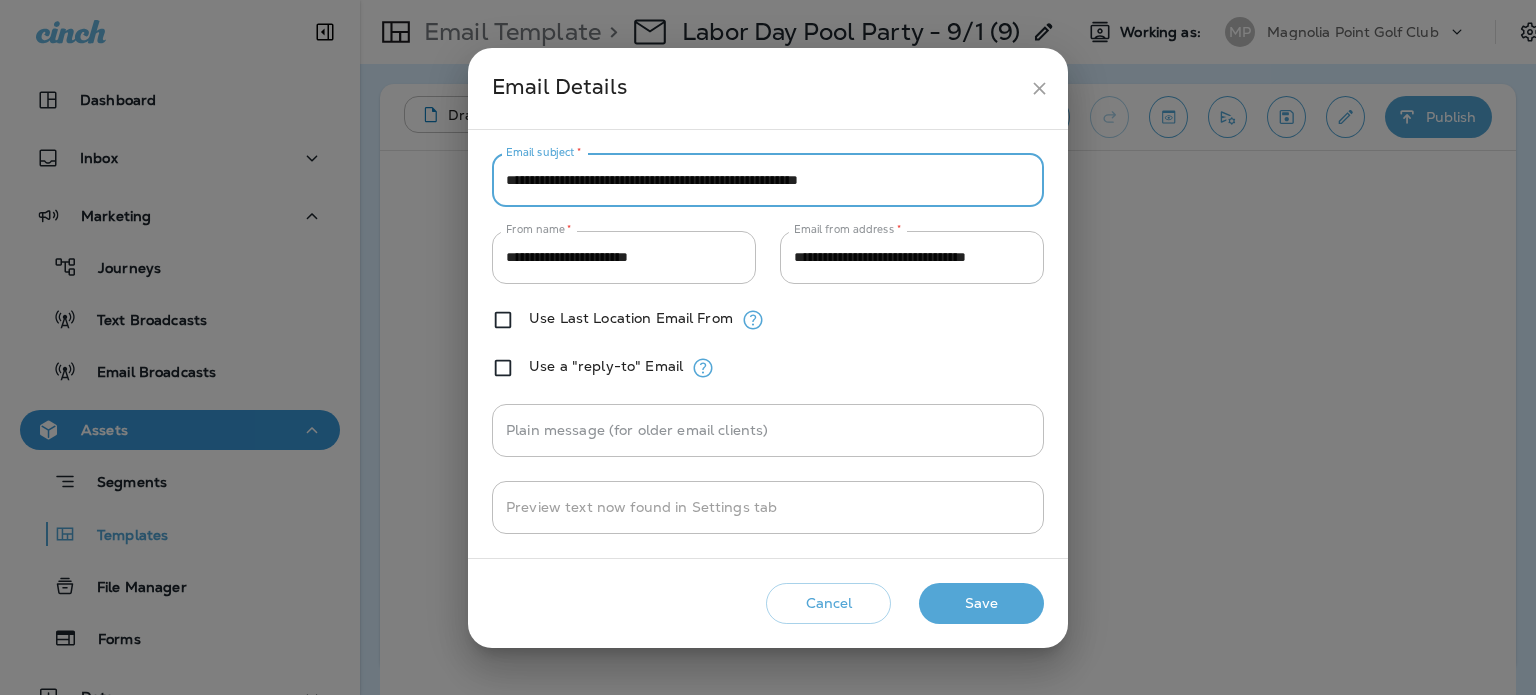 click on "**********" at bounding box center (768, 180) 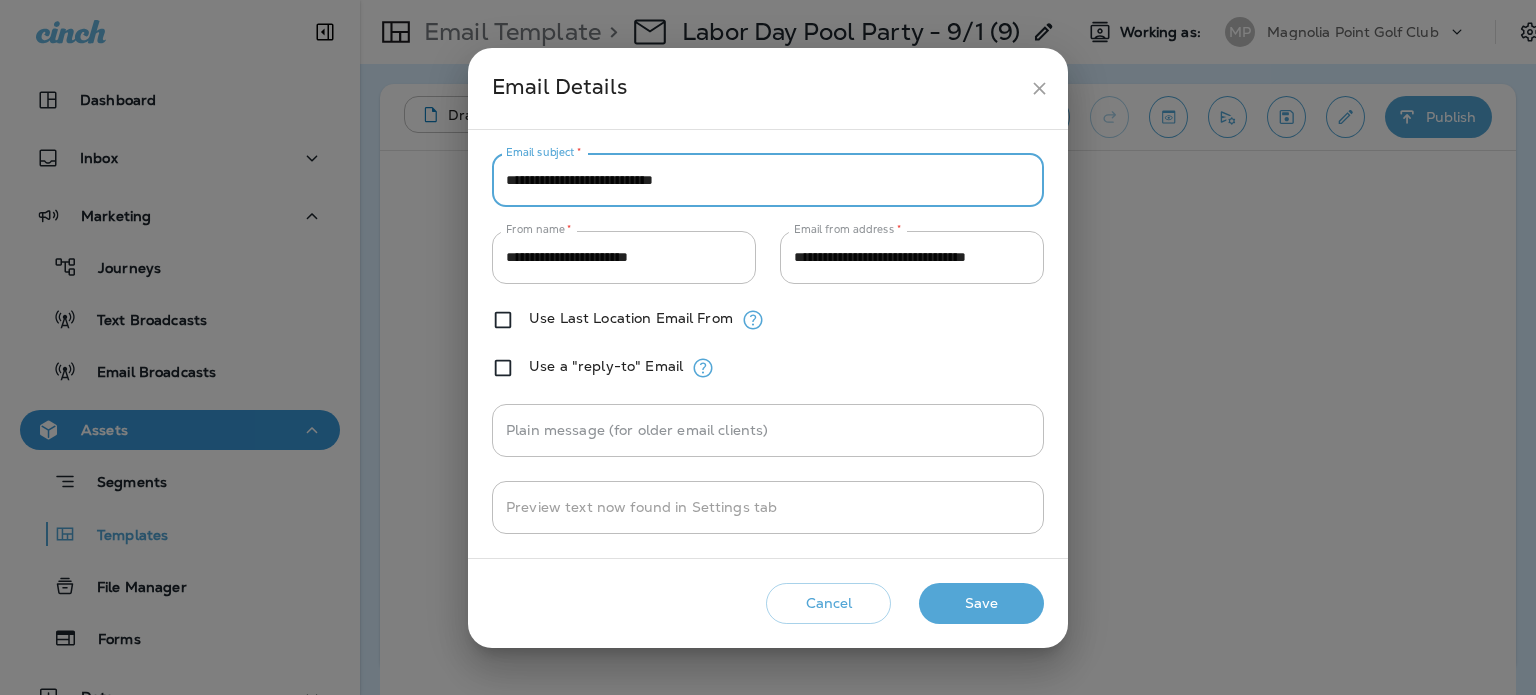 type on "**********" 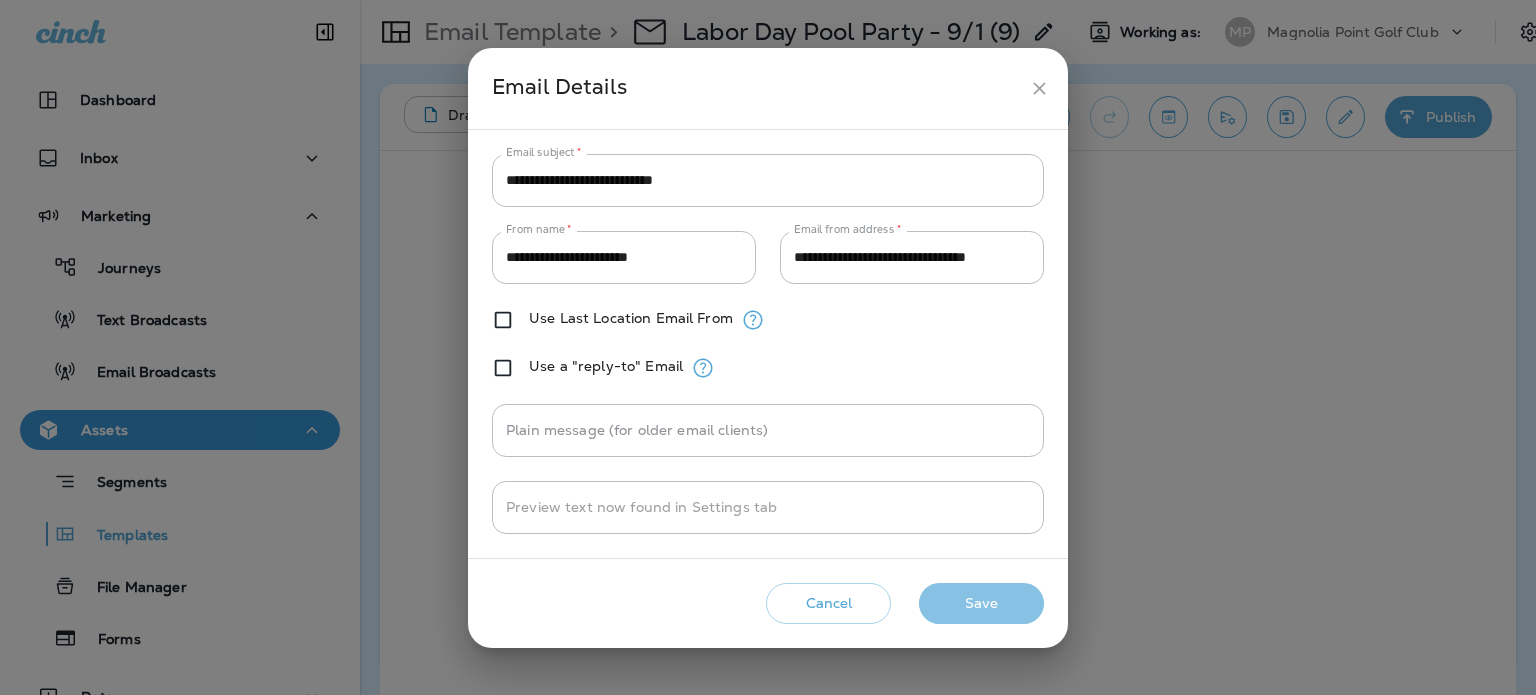 click on "Save" at bounding box center [981, 603] 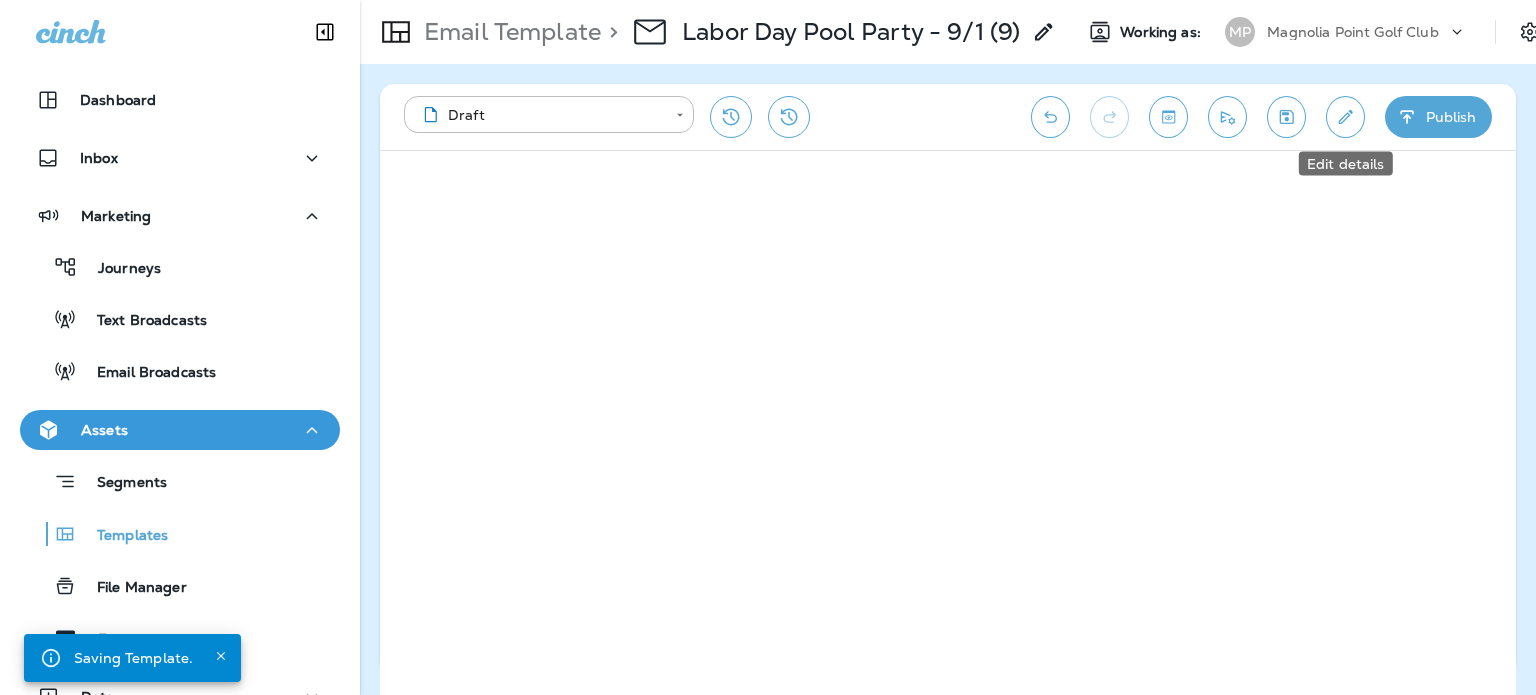 click at bounding box center [1345, 117] 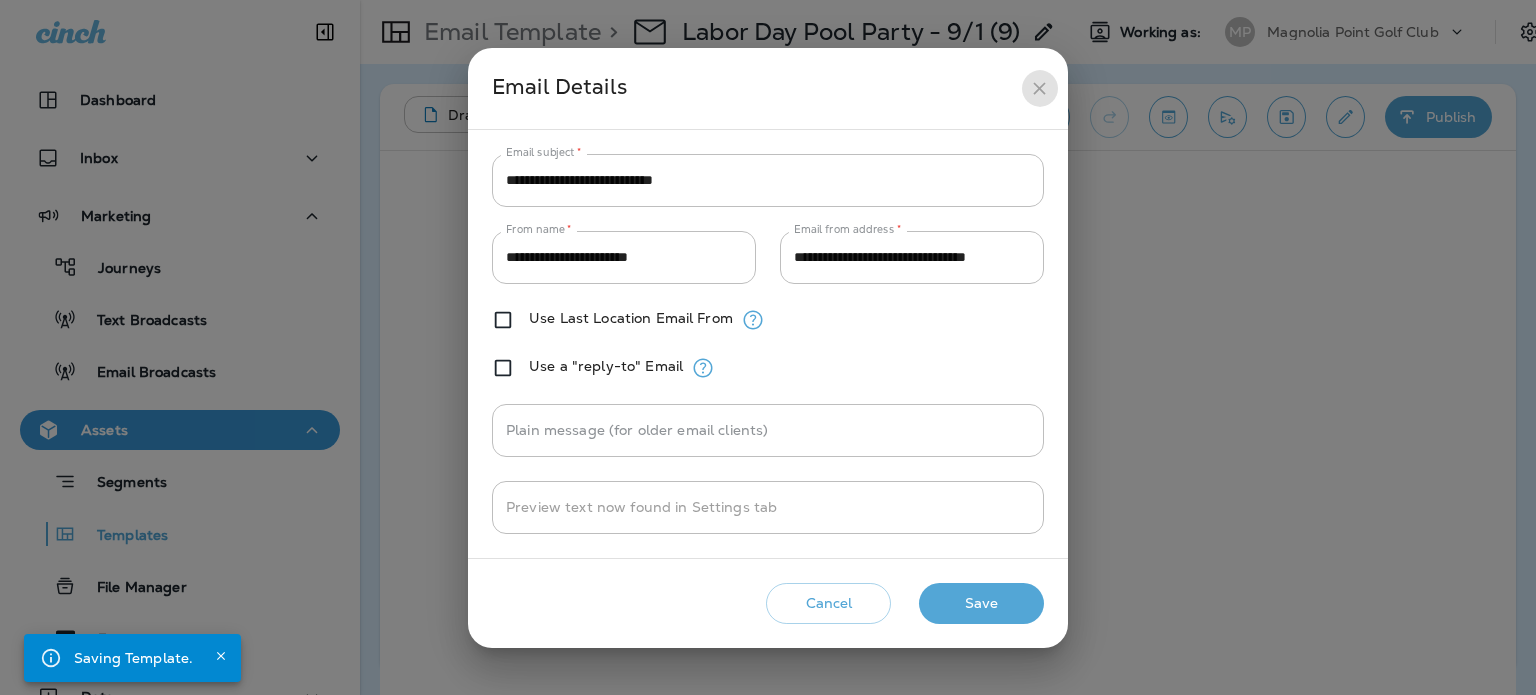 click 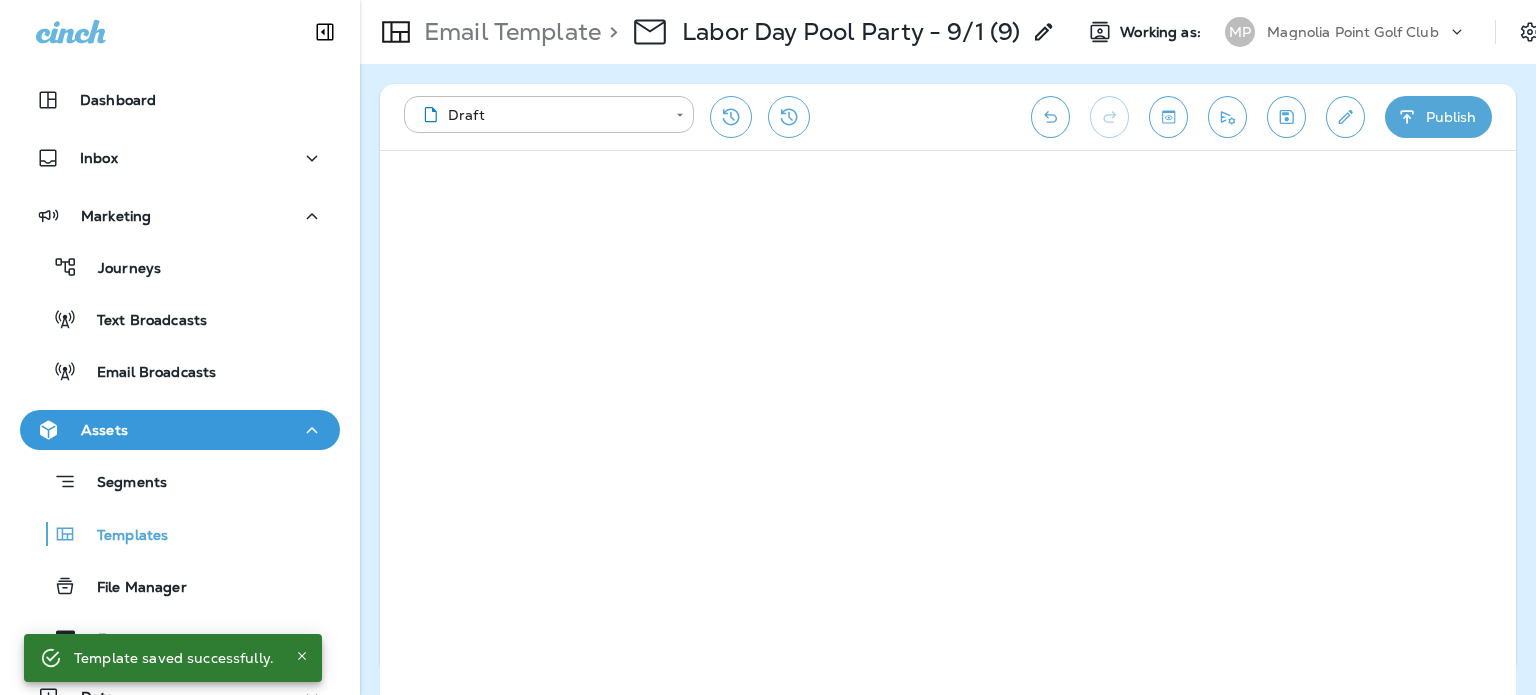 click 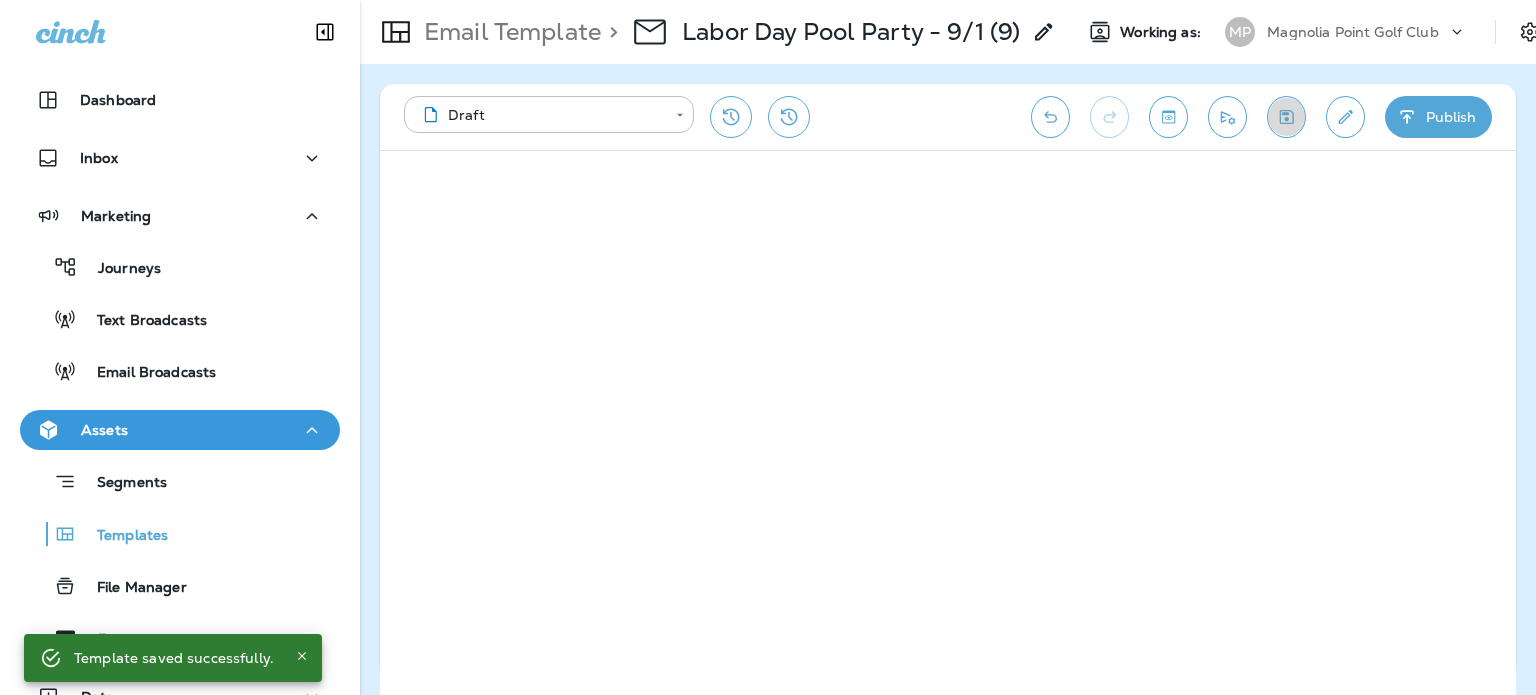 drag, startPoint x: 1279, startPoint y: 115, endPoint x: 1370, endPoint y: 119, distance: 91.08787 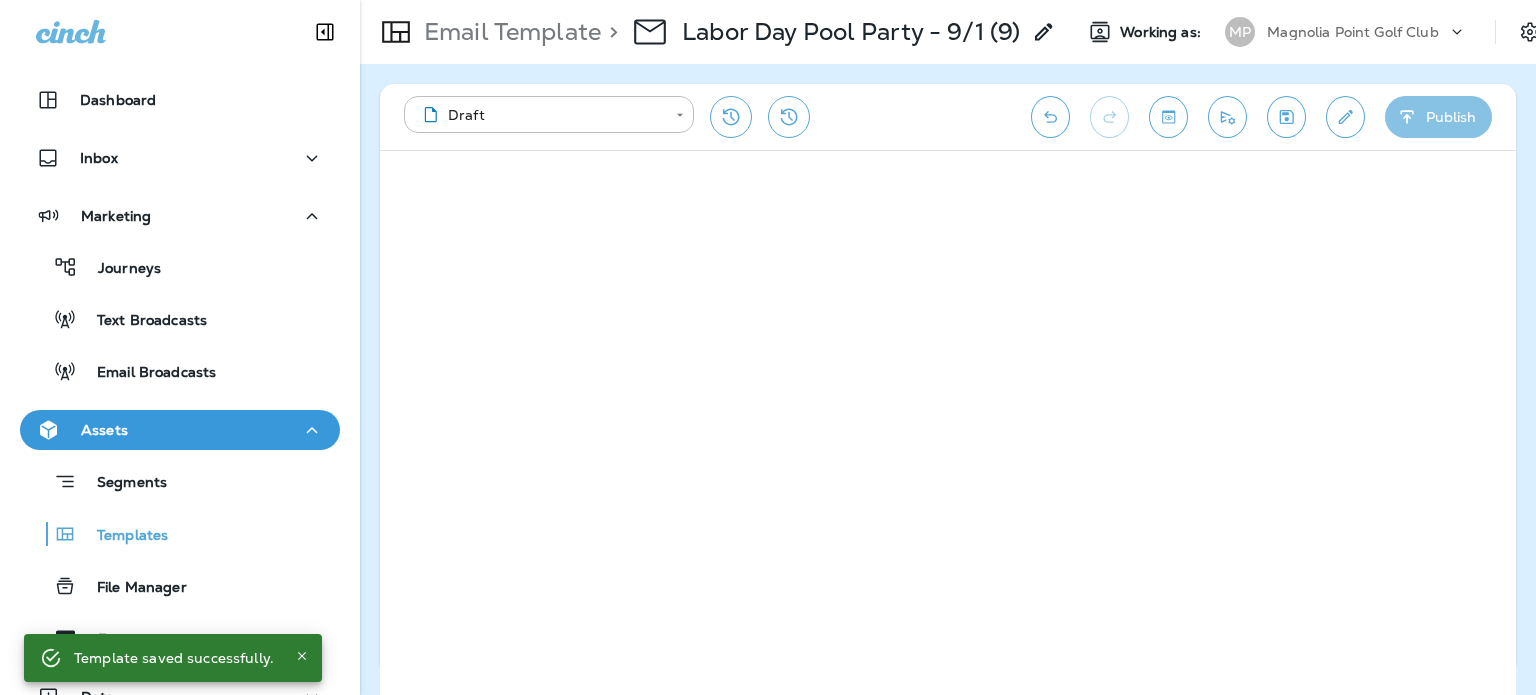 click on "Publish" at bounding box center [1438, 117] 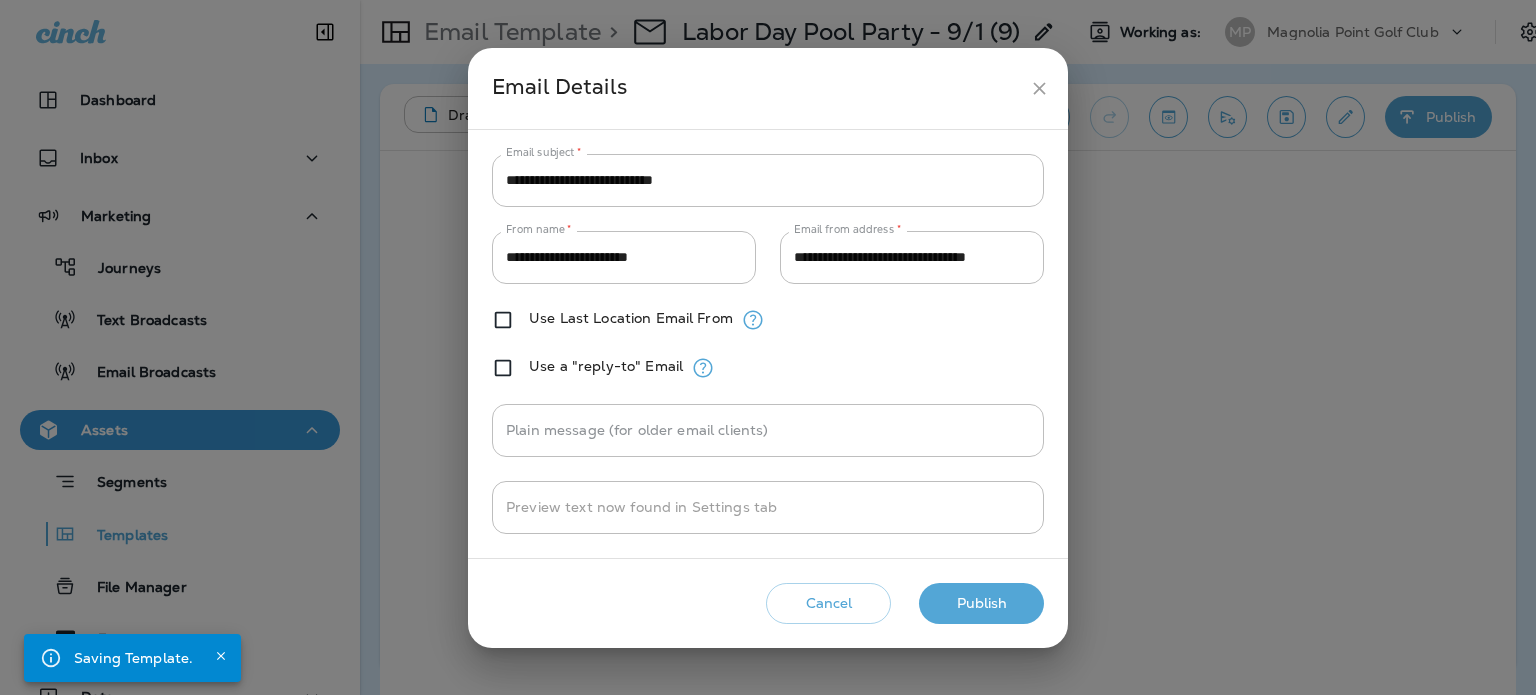 click on "Publish" at bounding box center (981, 603) 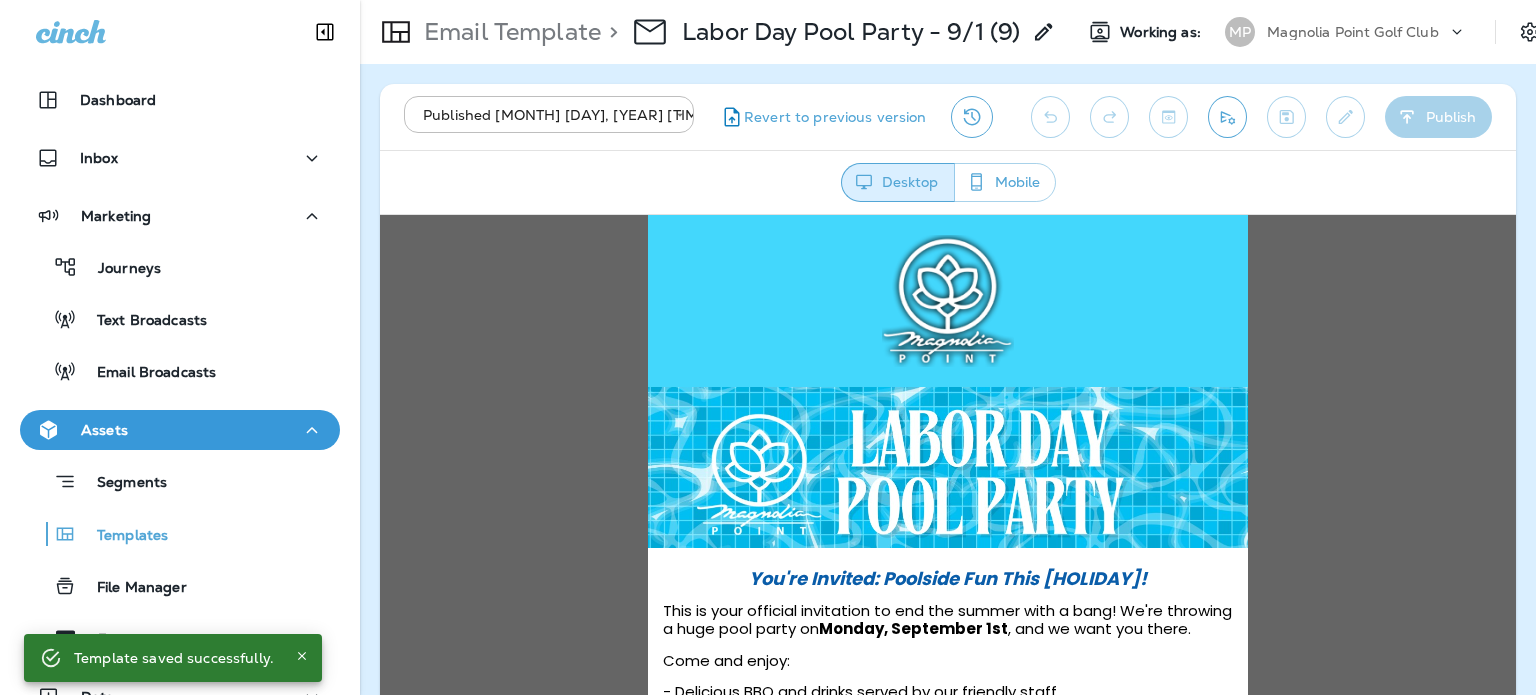 scroll, scrollTop: 0, scrollLeft: 0, axis: both 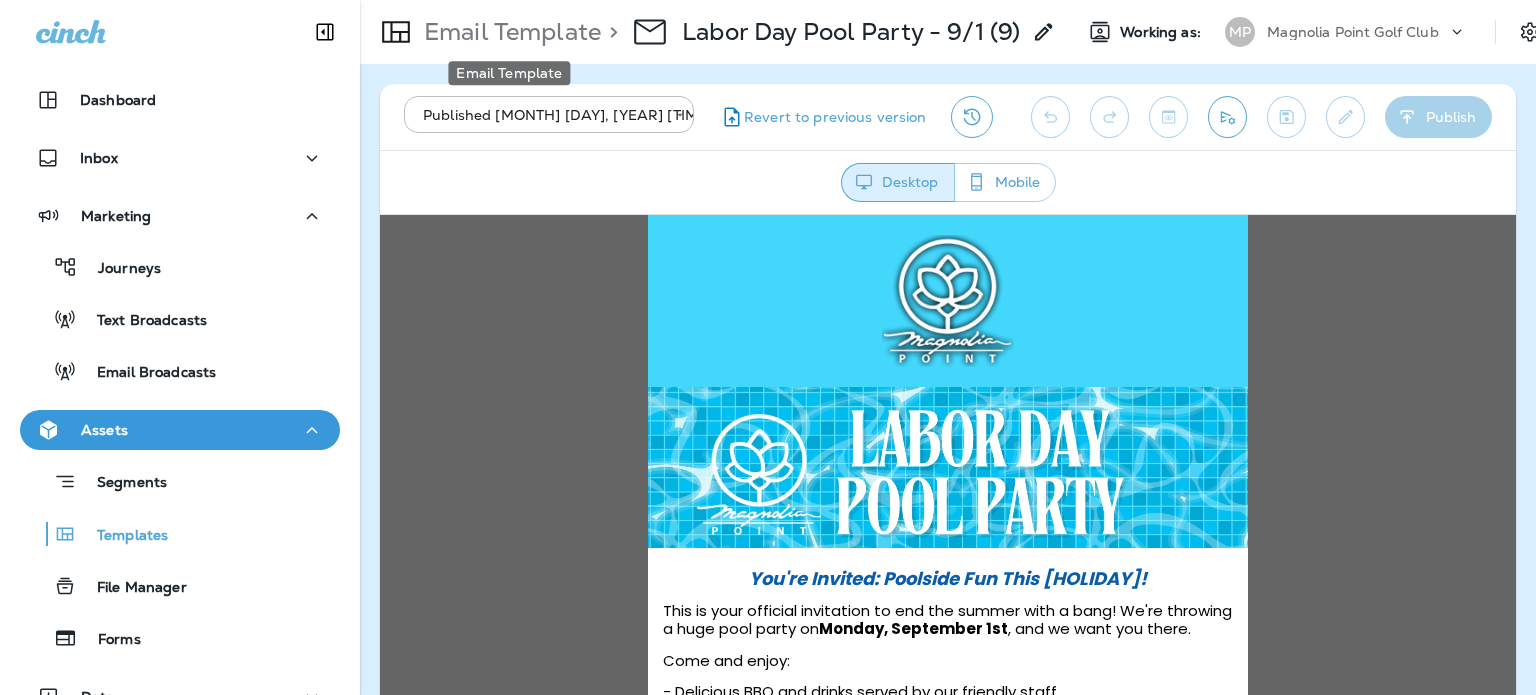 click on "Email Template" at bounding box center (508, 32) 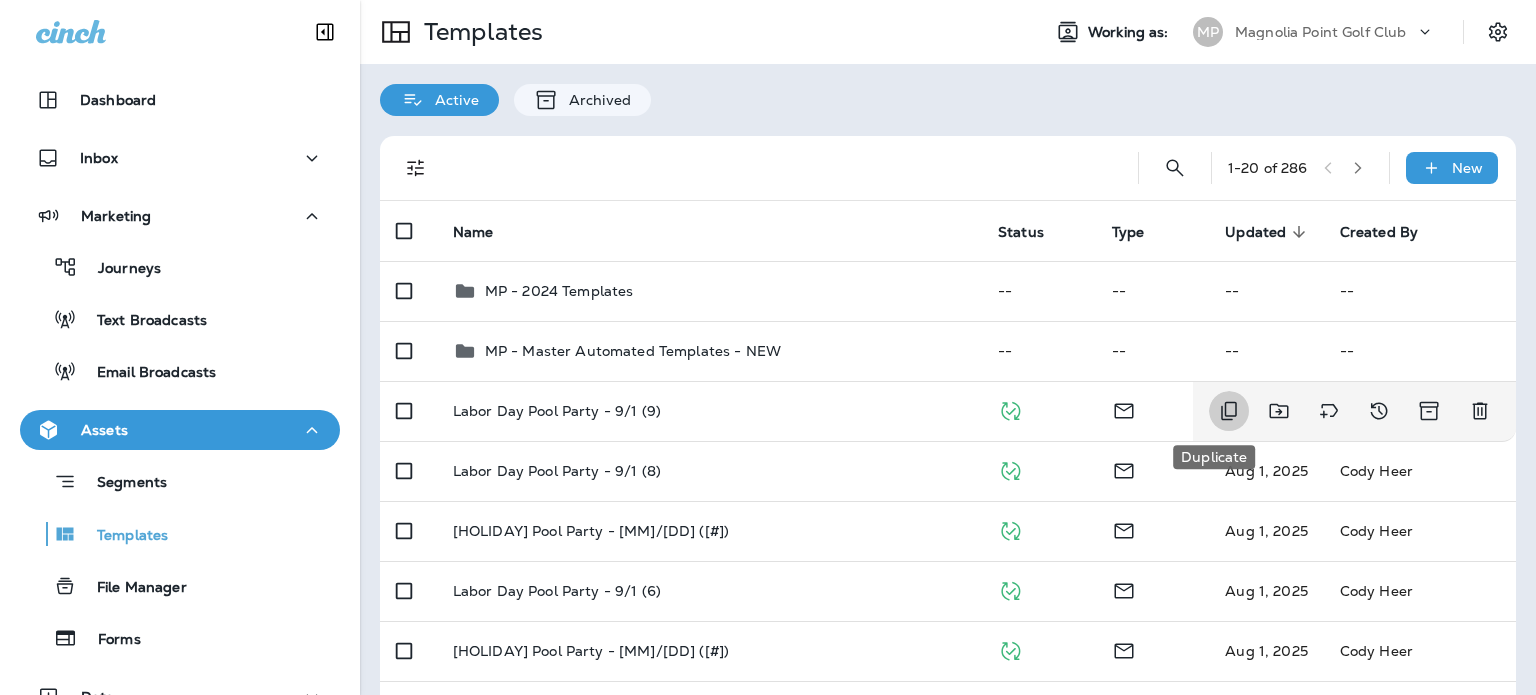 click 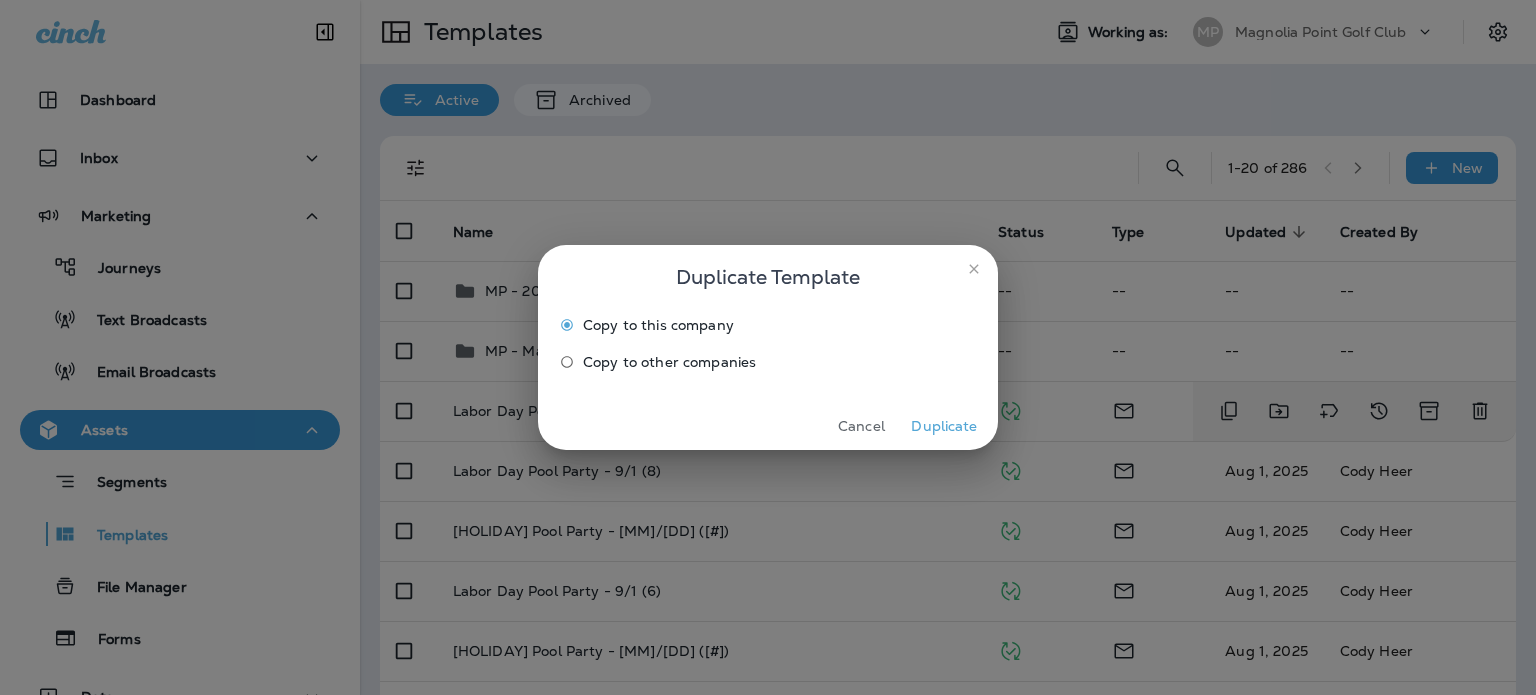 click on "Duplicate" at bounding box center (944, 426) 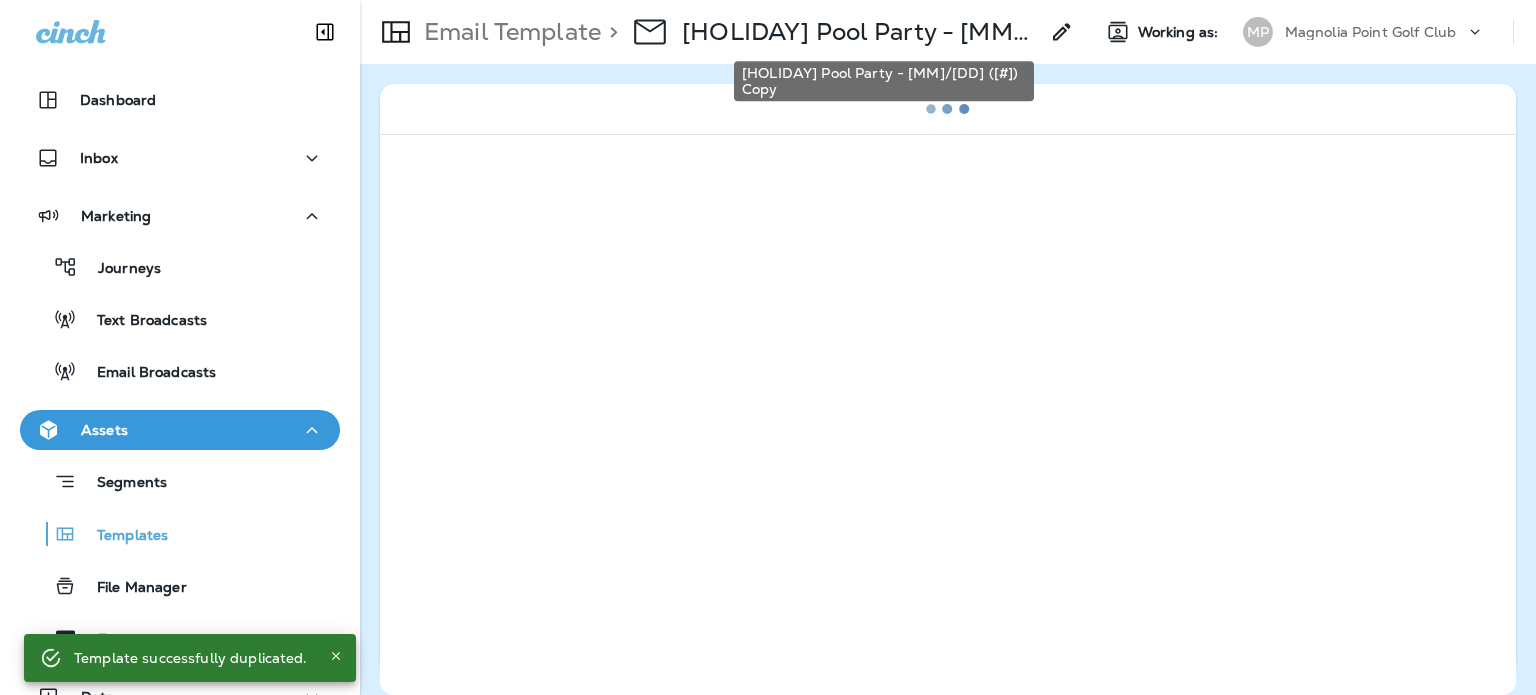 click on "[HOLIDAY] Pool Party - [MM]/[DD] ([#]) Copy" at bounding box center (860, 32) 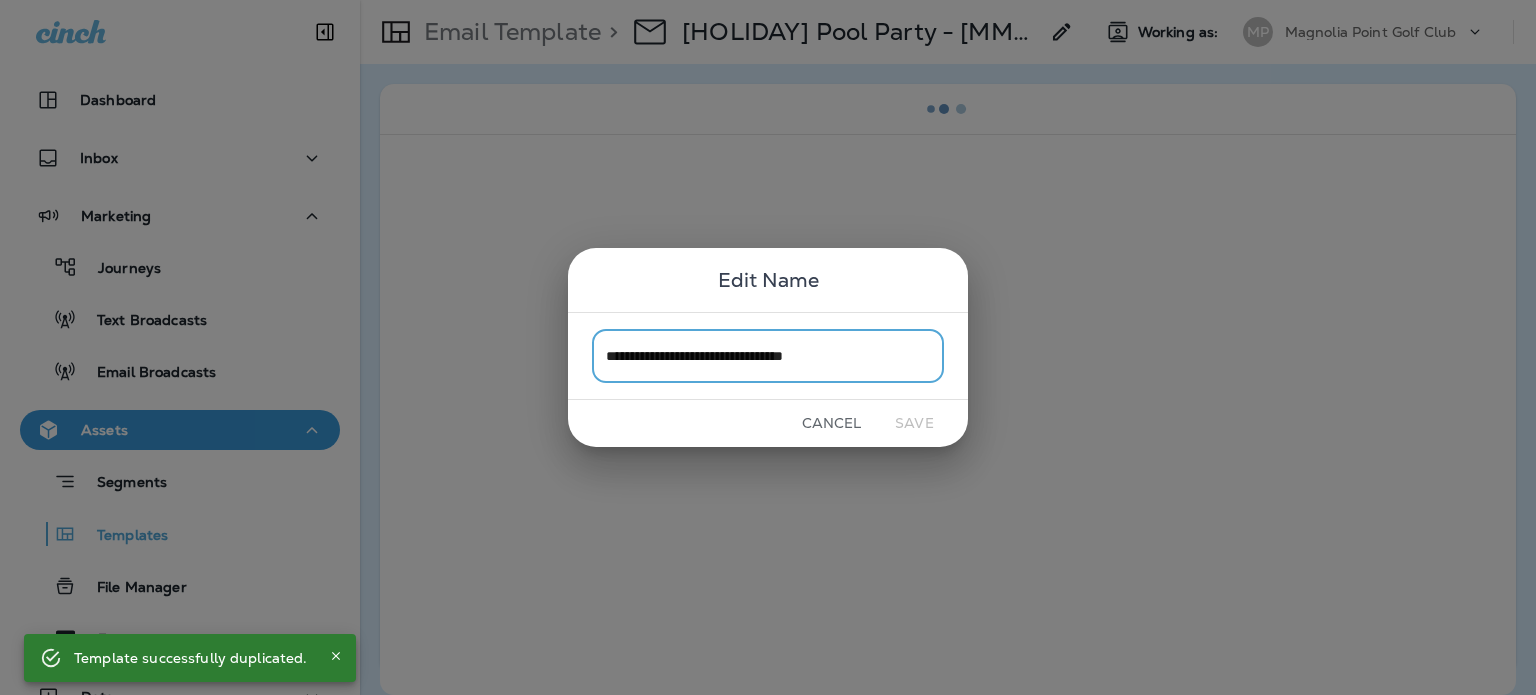 click on "**********" at bounding box center (768, 355) 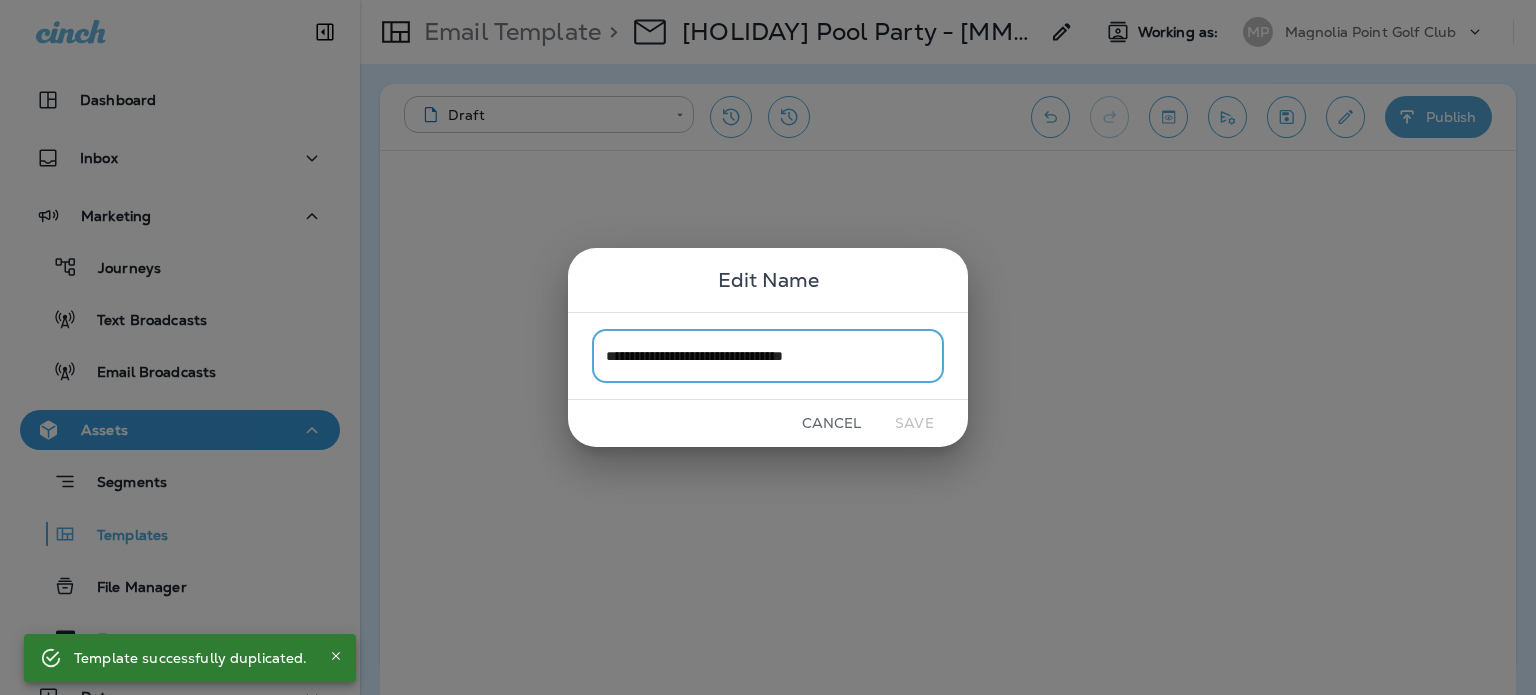 click on "**********" at bounding box center [768, 355] 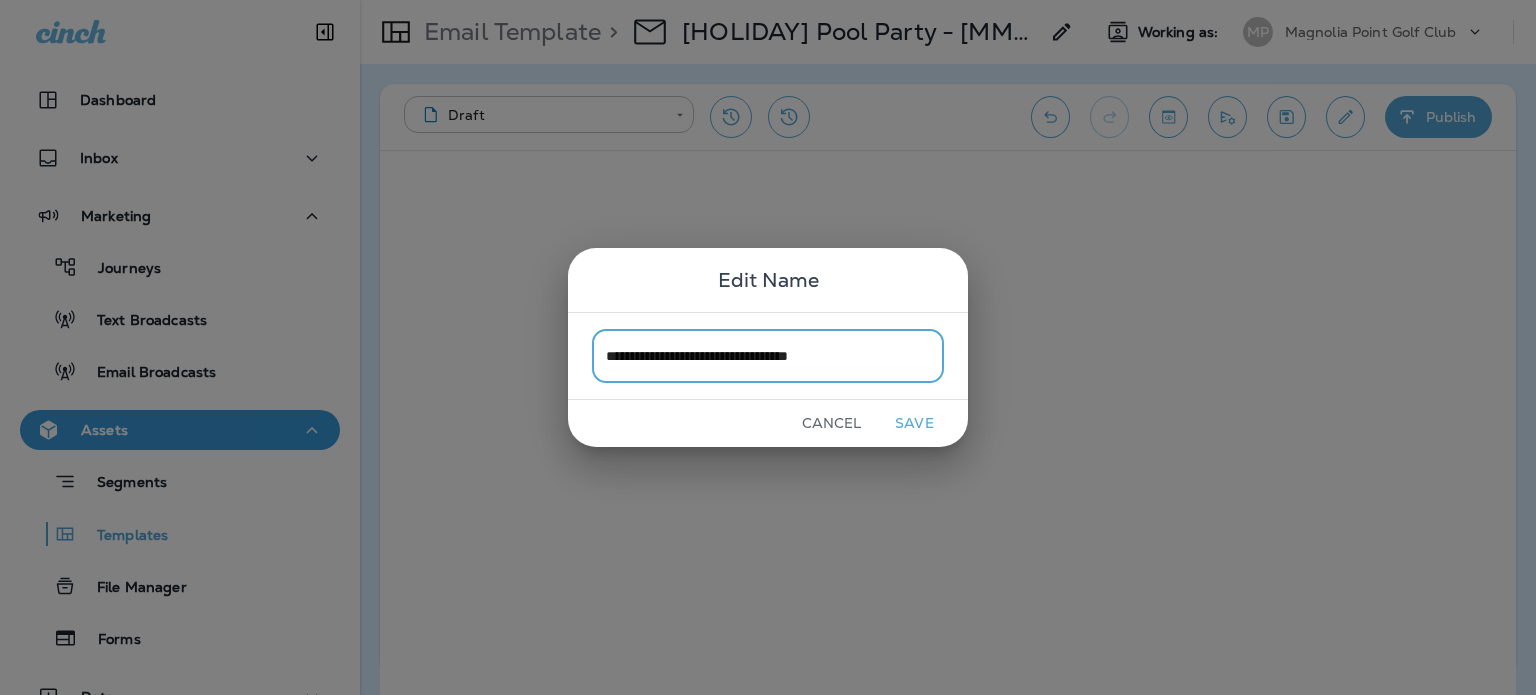drag, startPoint x: 816, startPoint y: 350, endPoint x: 1003, endPoint y: 353, distance: 187.02406 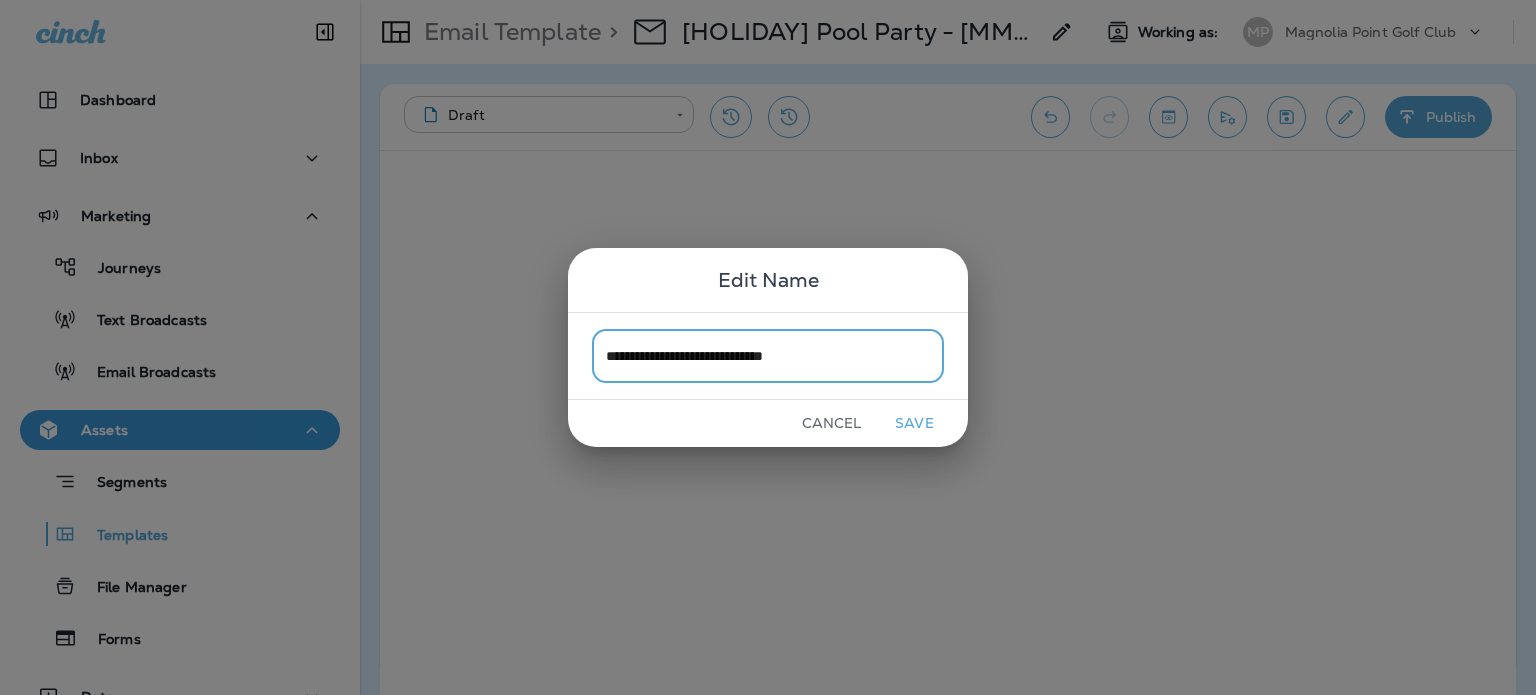 type on "**********" 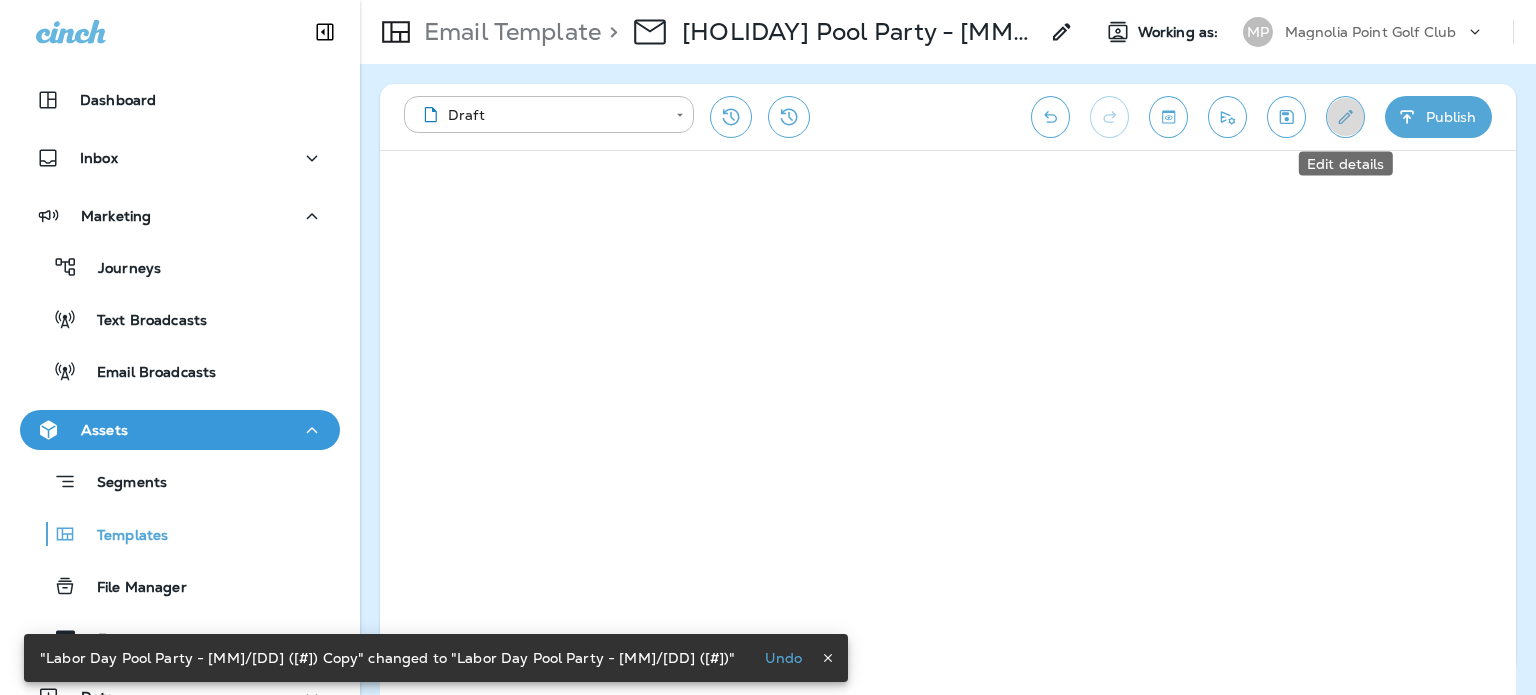 click at bounding box center [1345, 117] 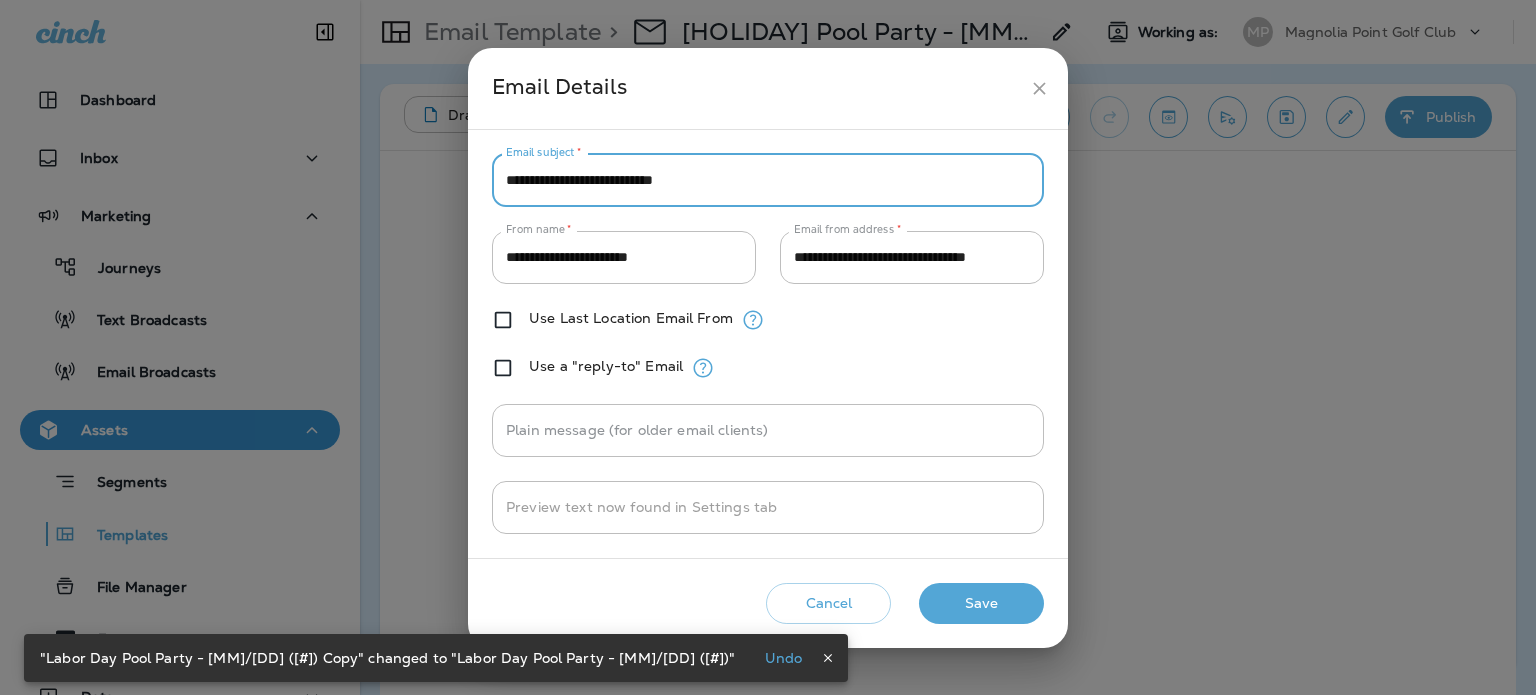 click on "**********" at bounding box center (768, 180) 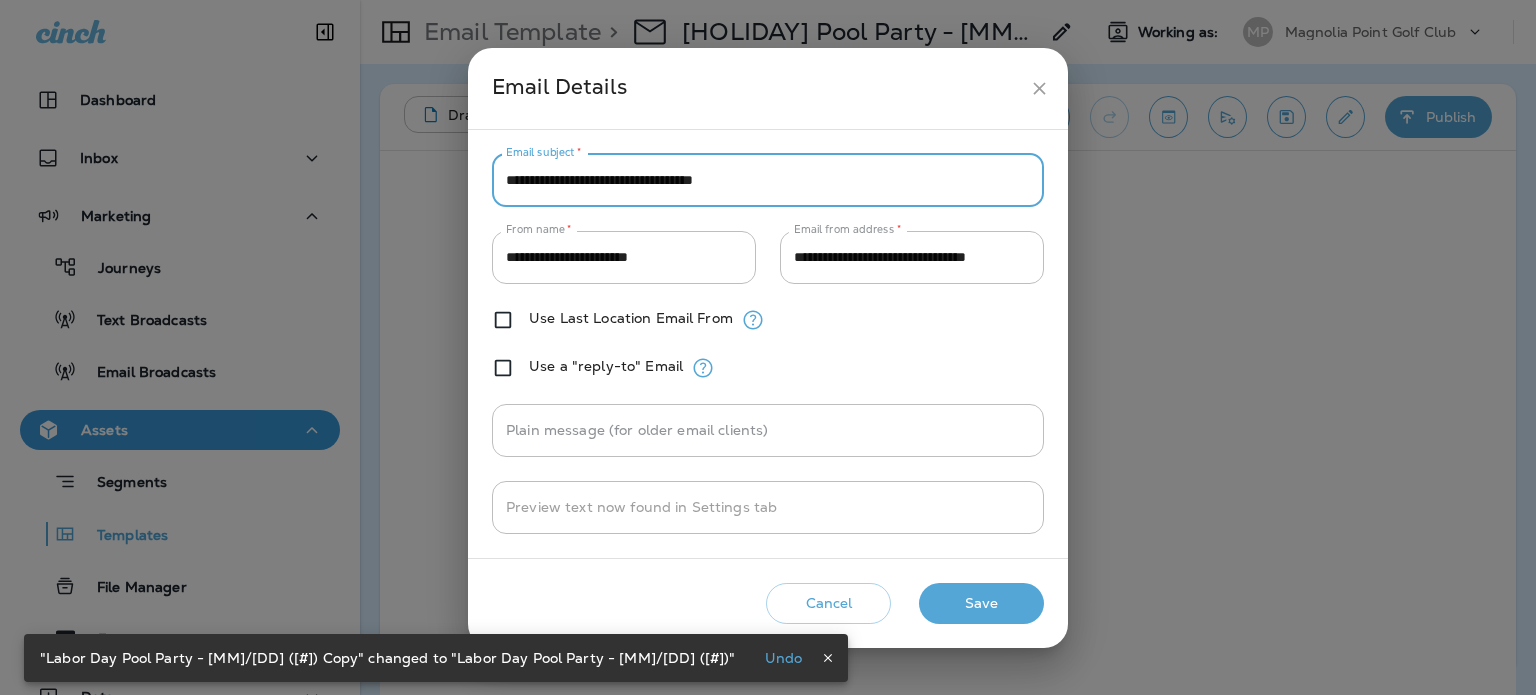 type on "**********" 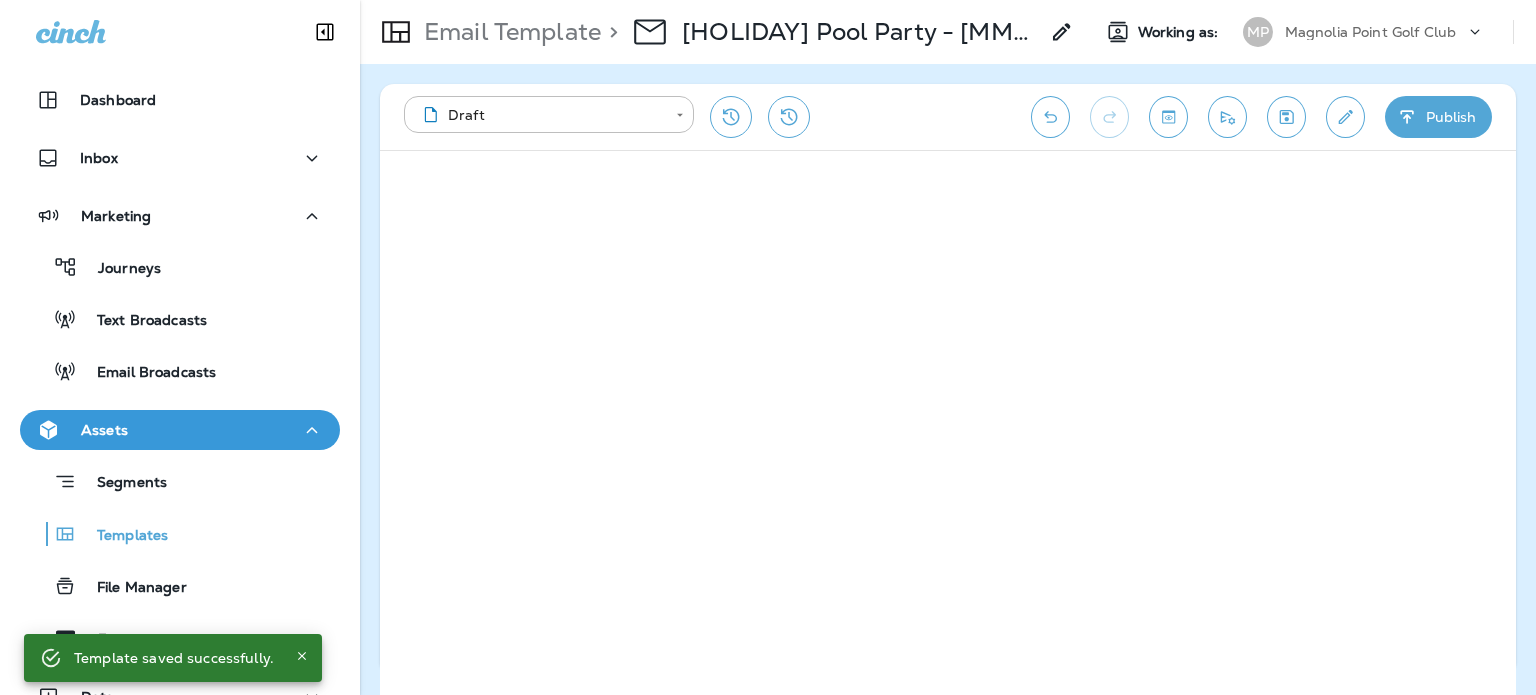 click on "Publish" at bounding box center [1438, 117] 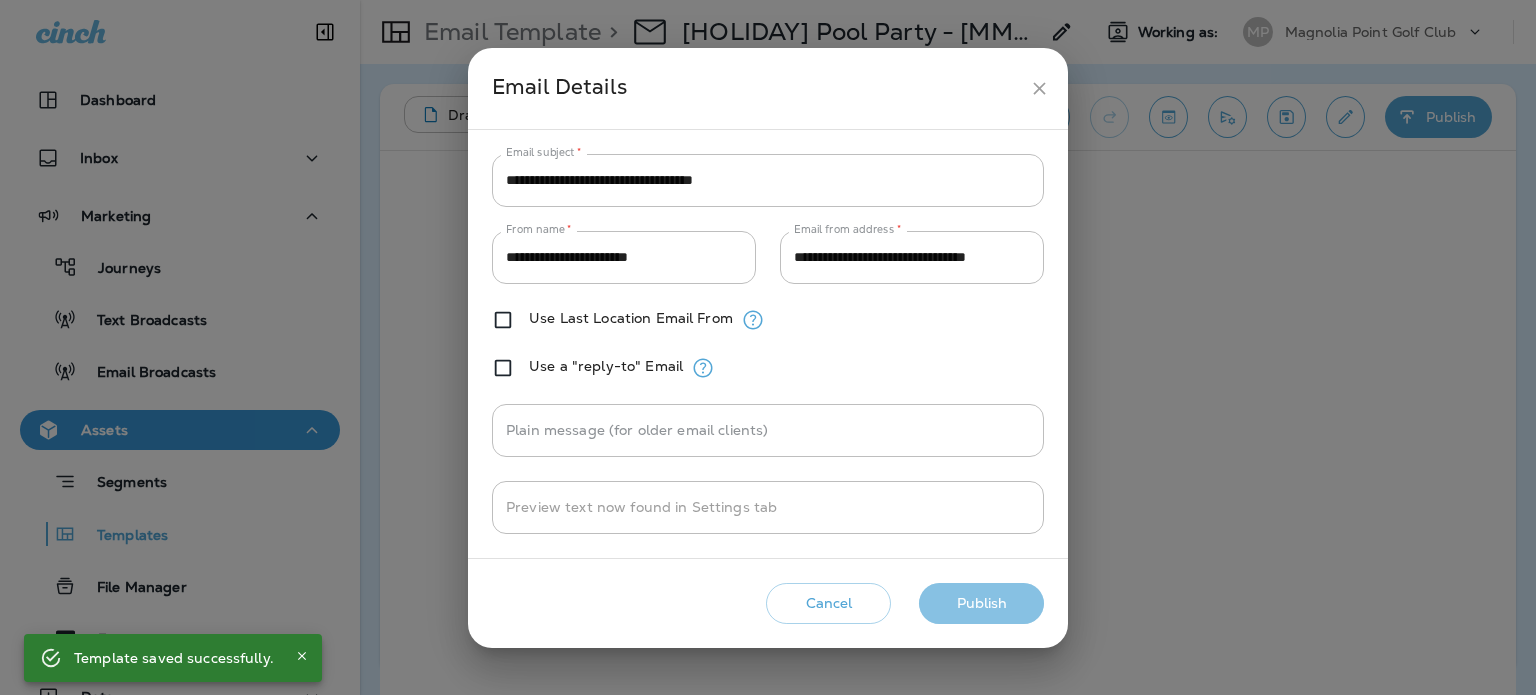 click on "Publish" at bounding box center (981, 603) 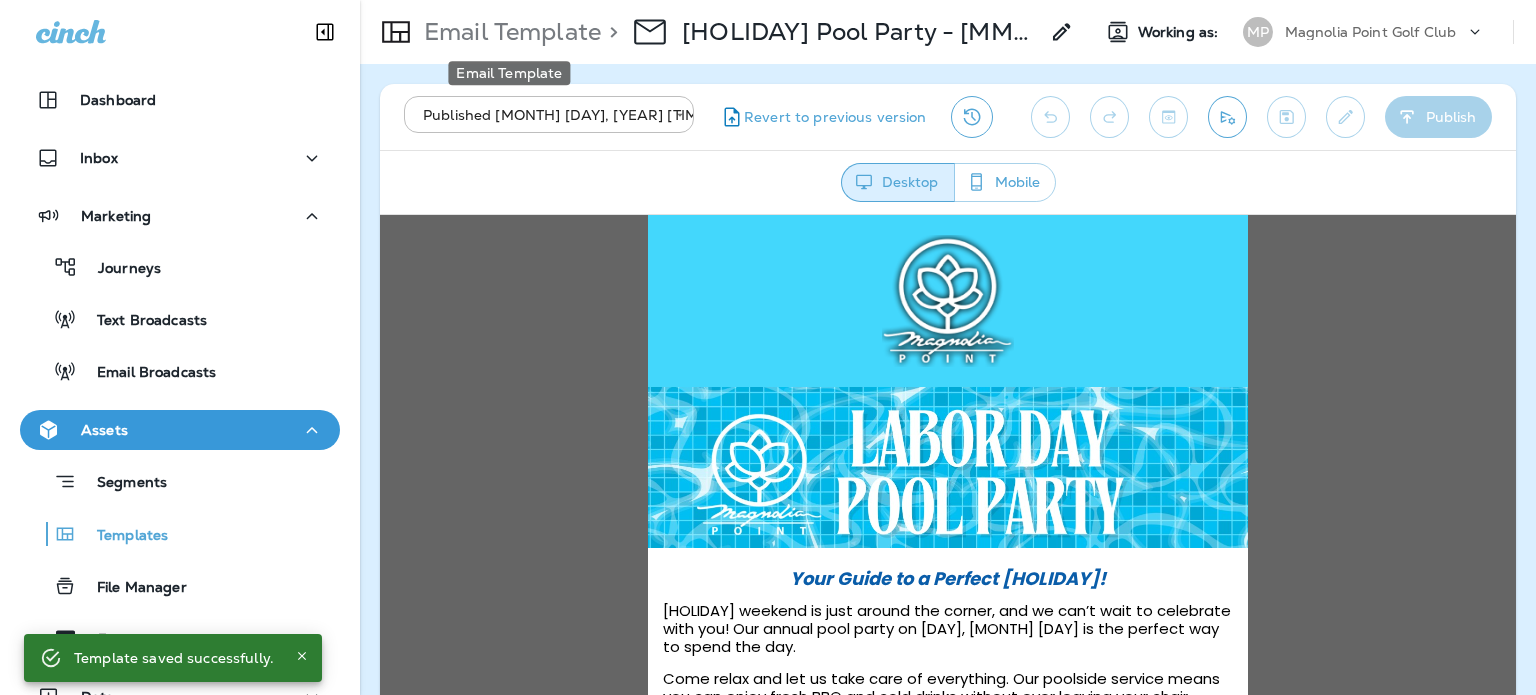 scroll, scrollTop: 0, scrollLeft: 0, axis: both 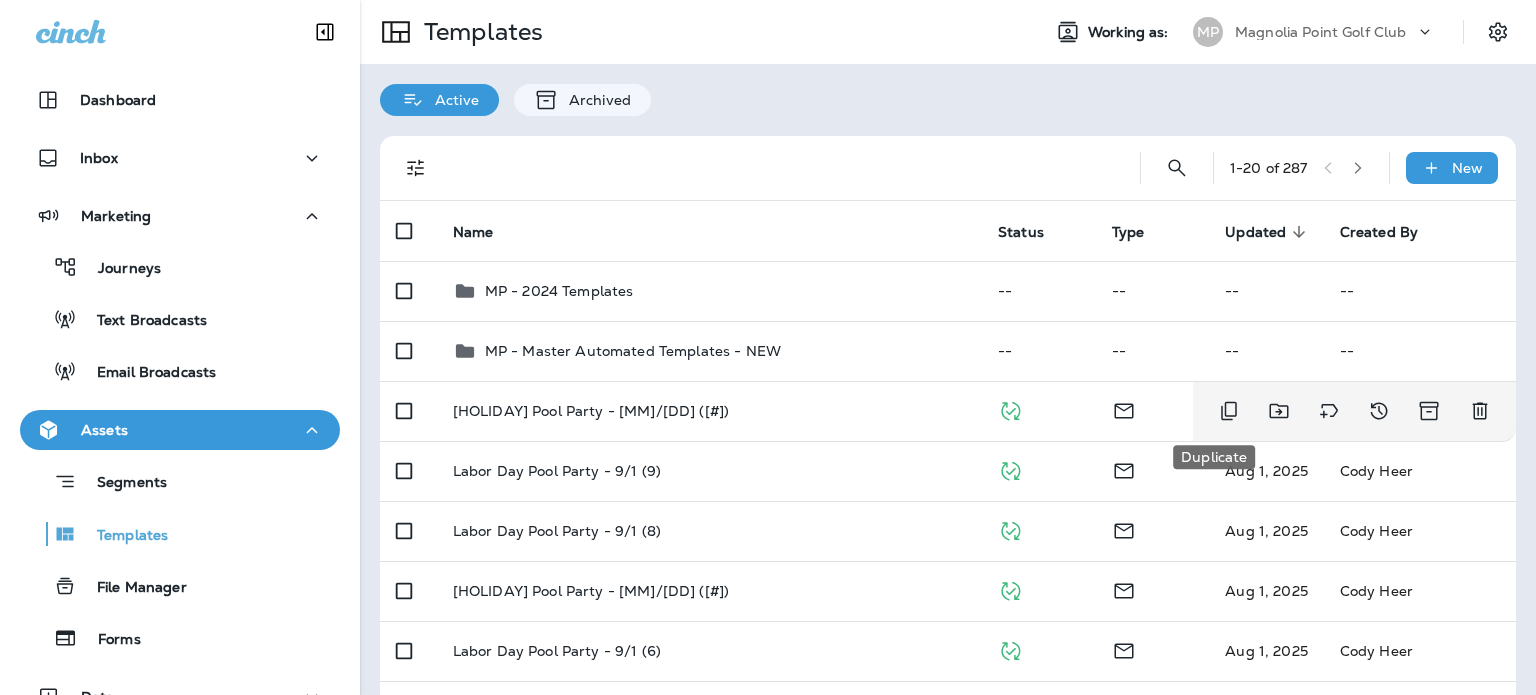 click 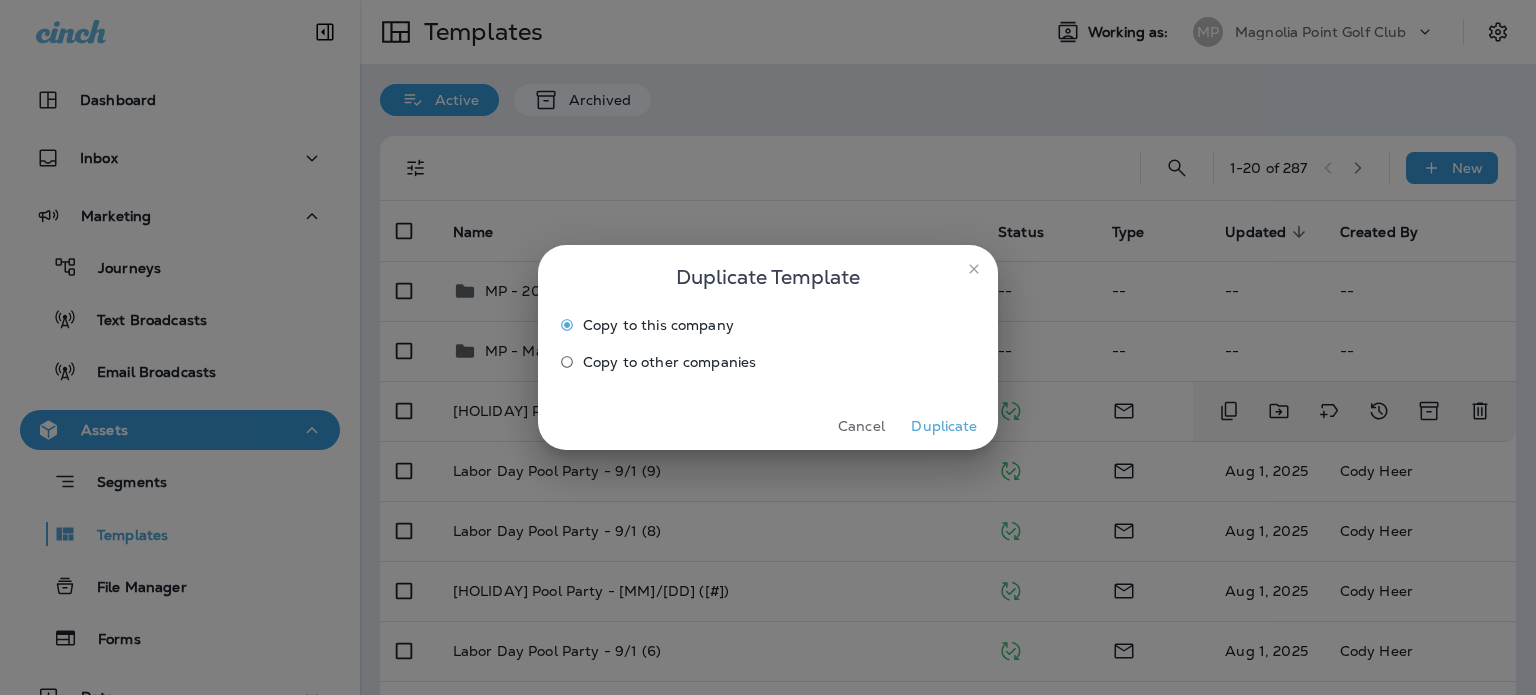 click on "Duplicate" at bounding box center [944, 426] 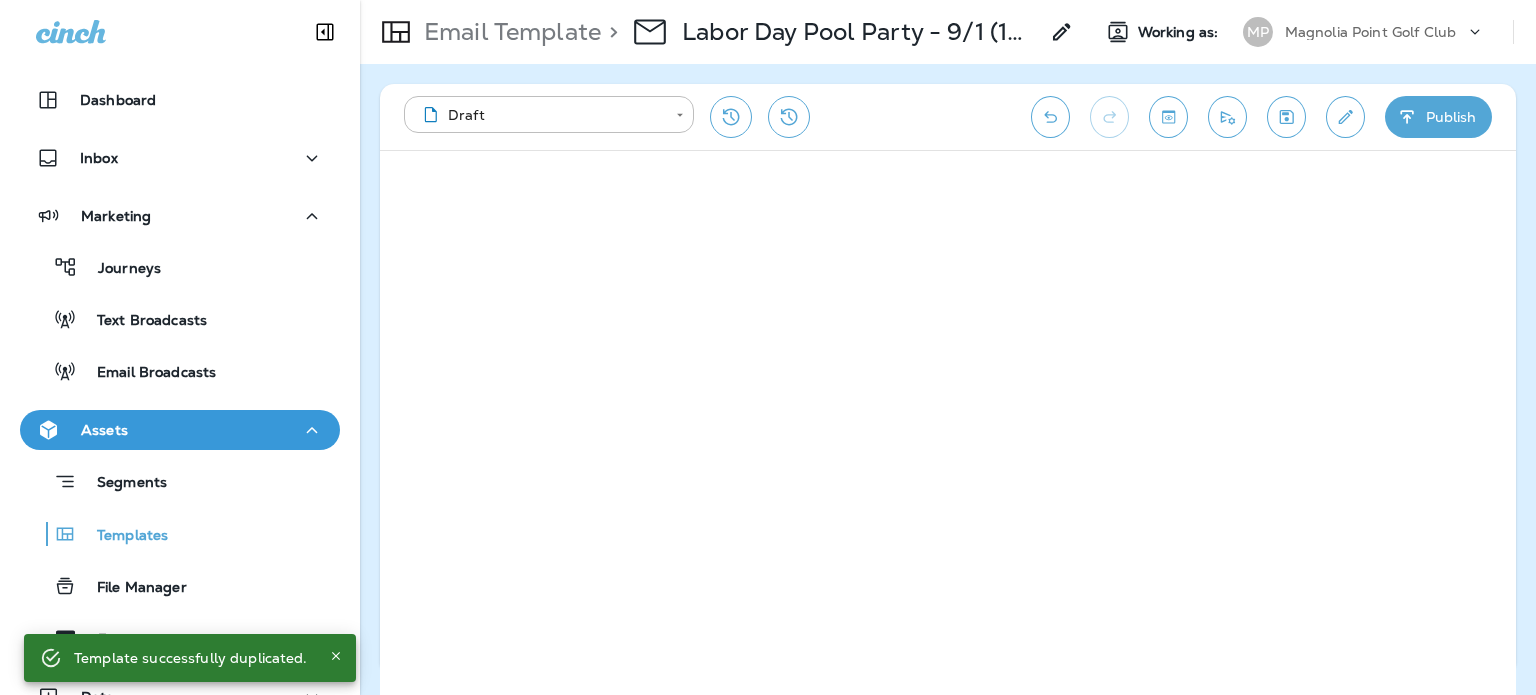 click at bounding box center [1345, 117] 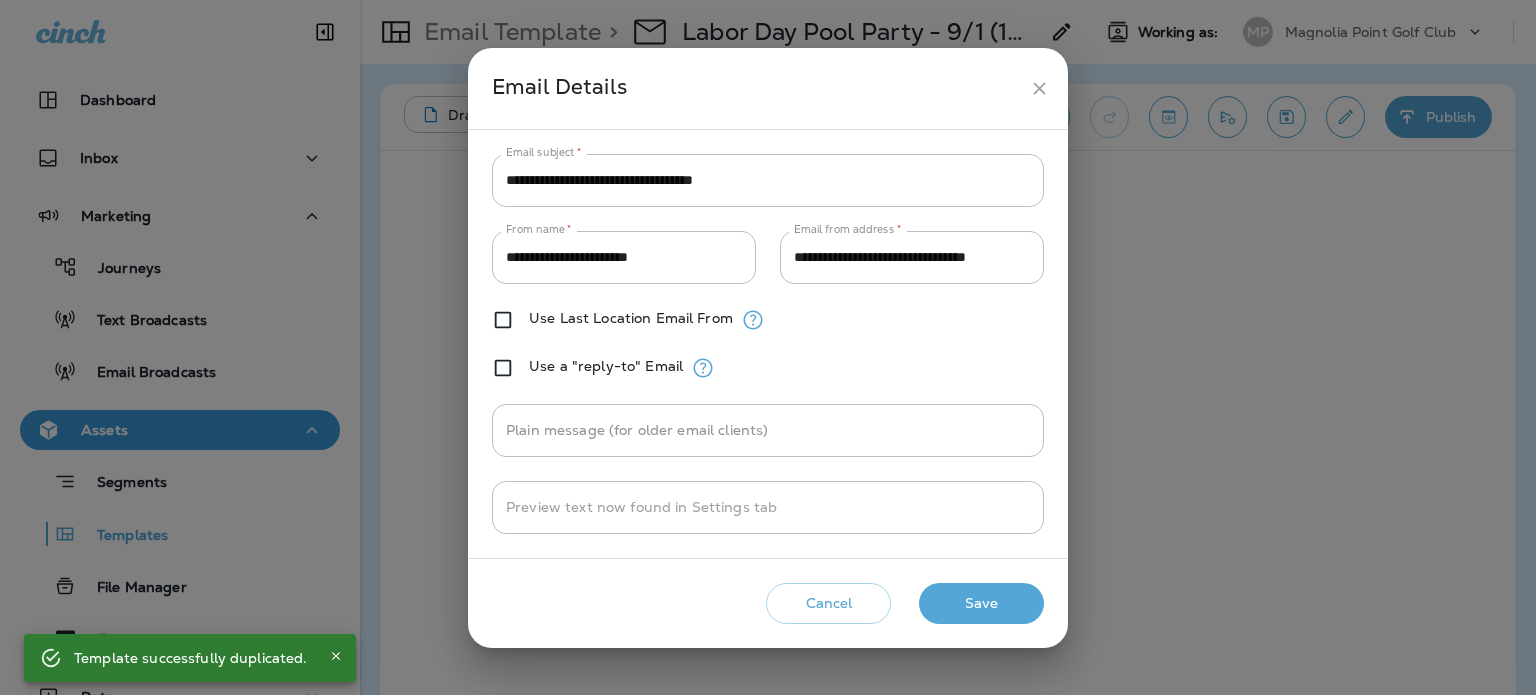 click on "**********" at bounding box center [768, 180] 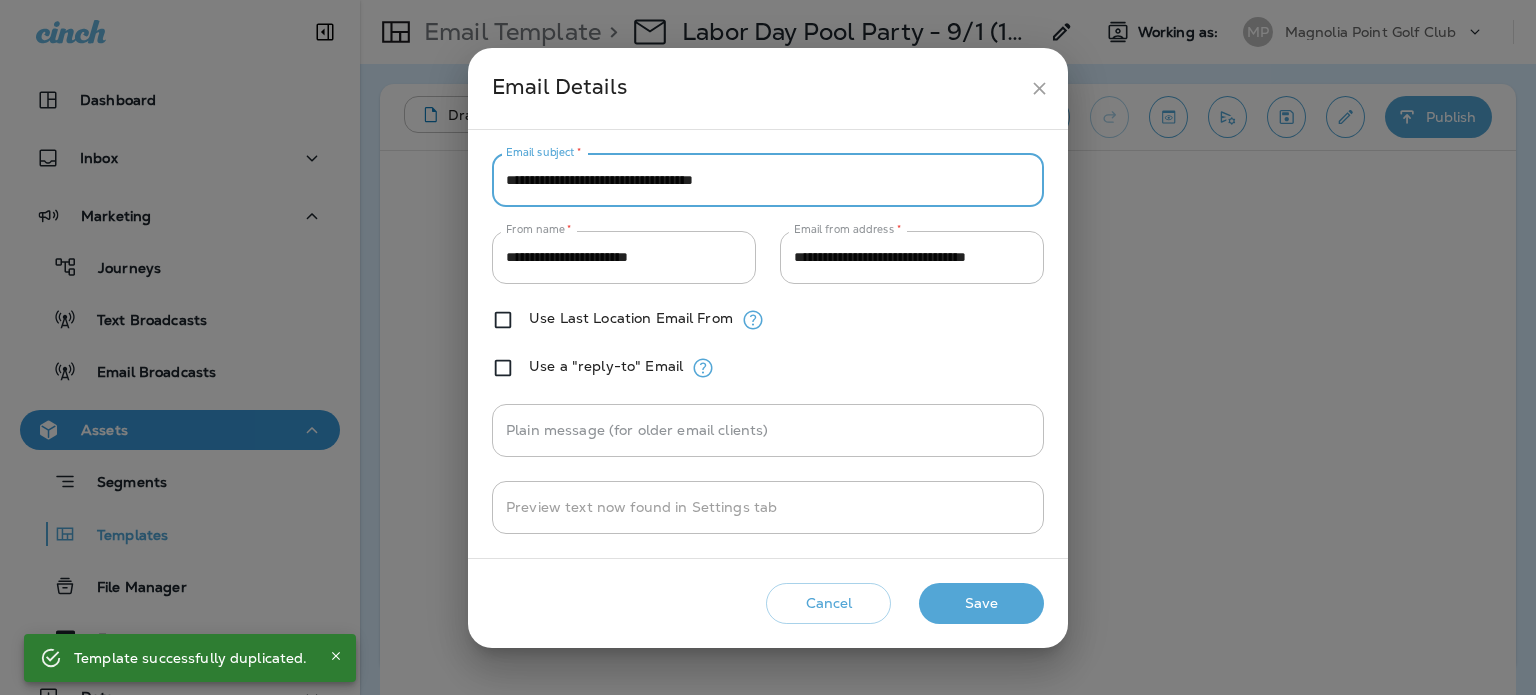 paste on "**********" 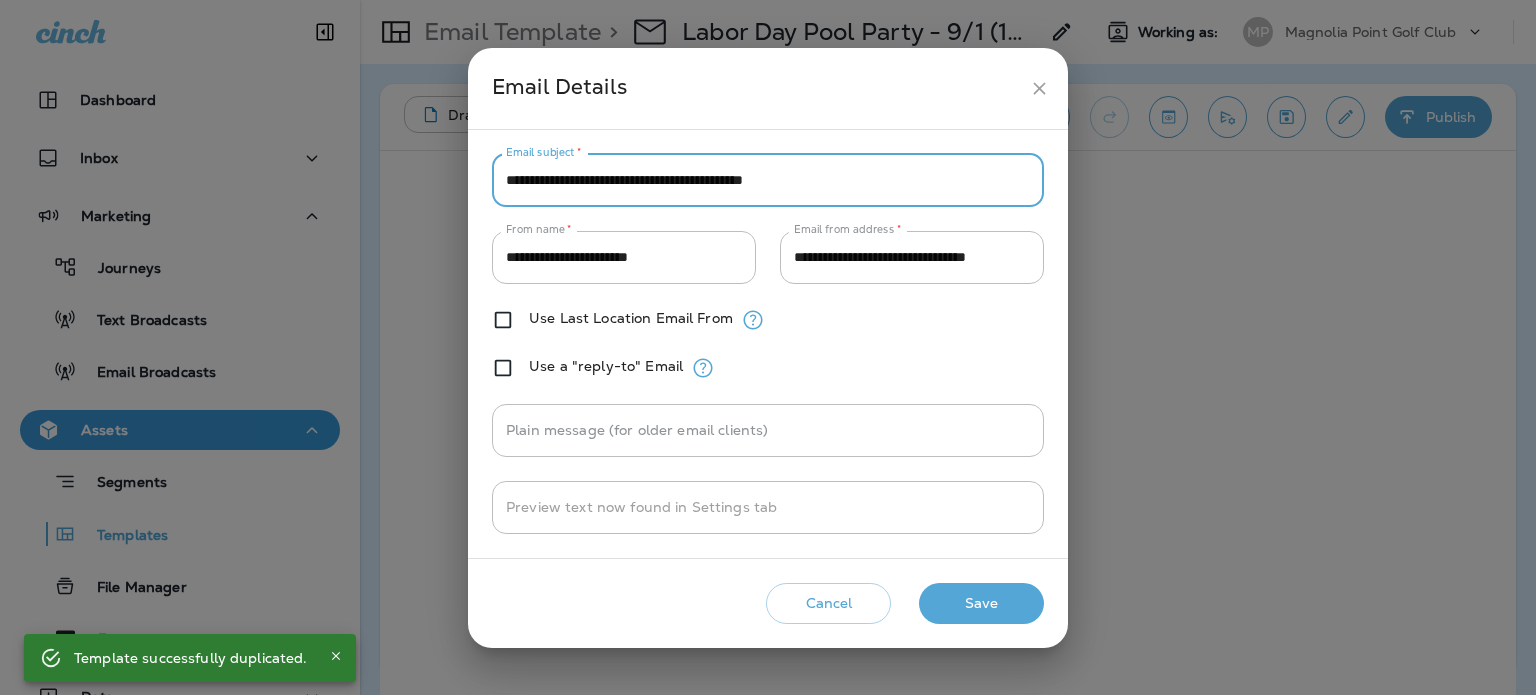type on "**********" 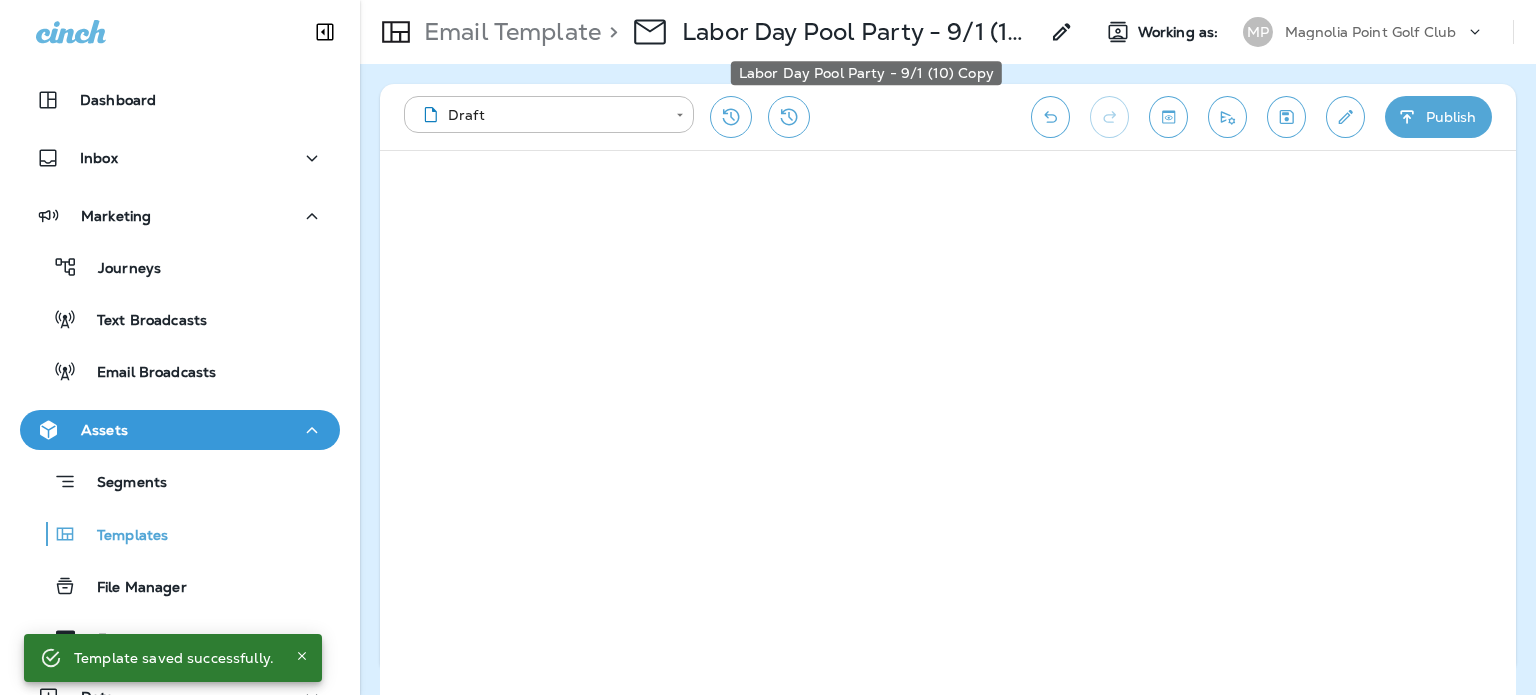 click on "Labor Day Pool Party - 9/1 (10) Copy" at bounding box center (860, 32) 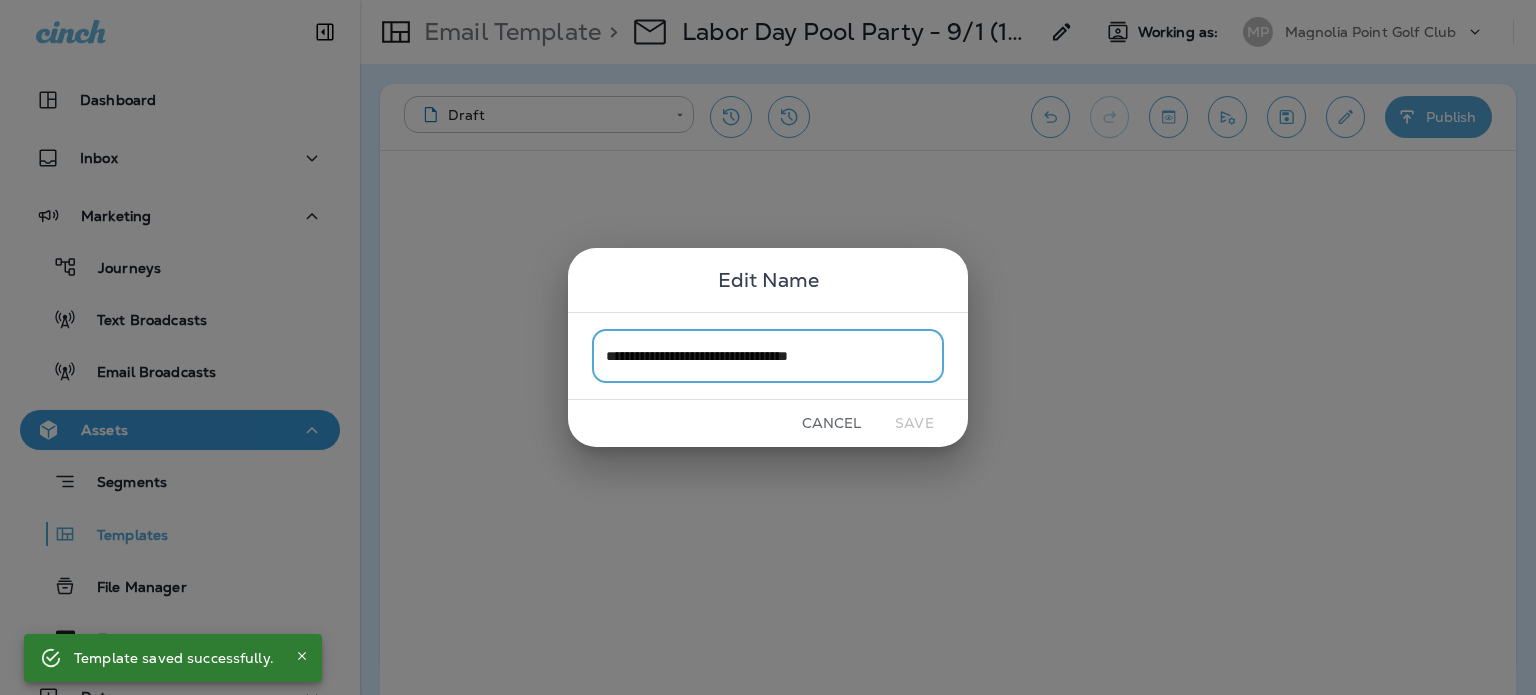 click on "**********" at bounding box center (768, 355) 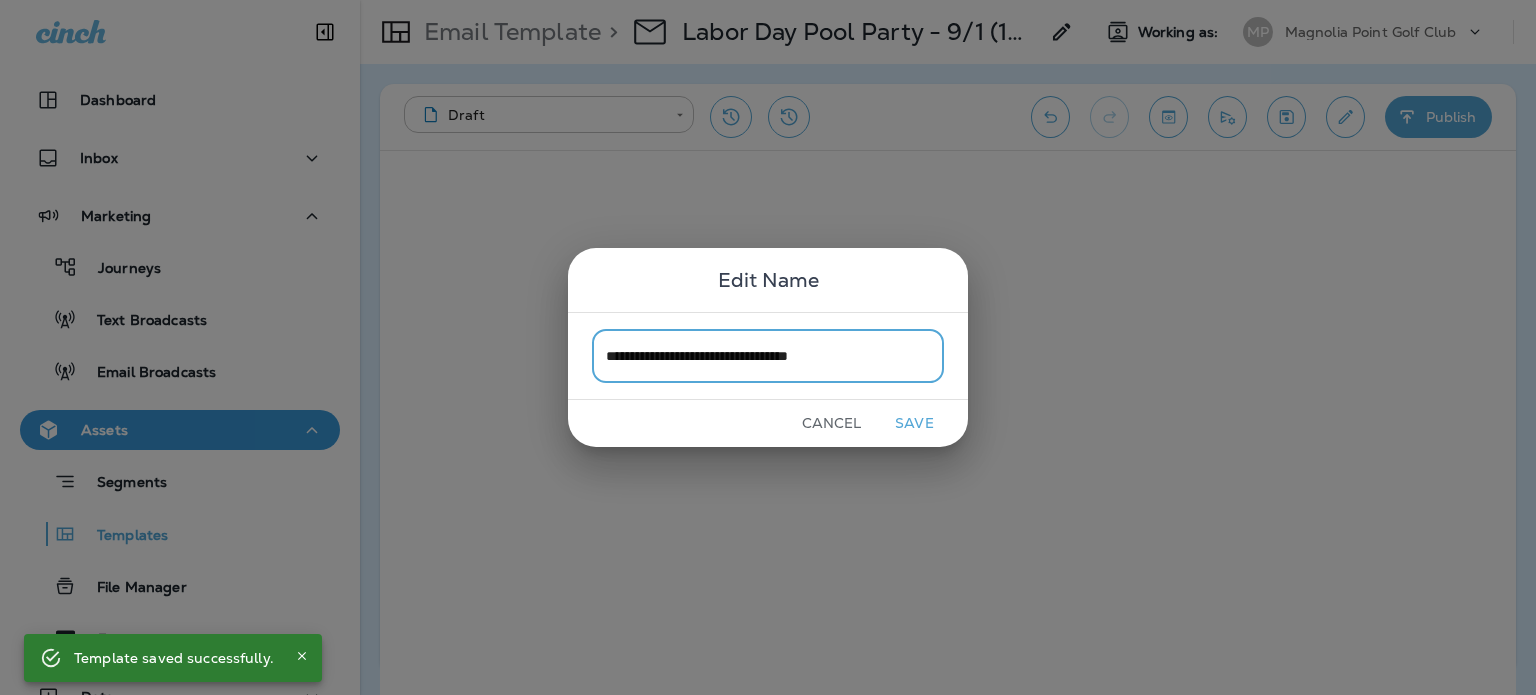 drag, startPoint x: 824, startPoint y: 353, endPoint x: 960, endPoint y: 352, distance: 136.00368 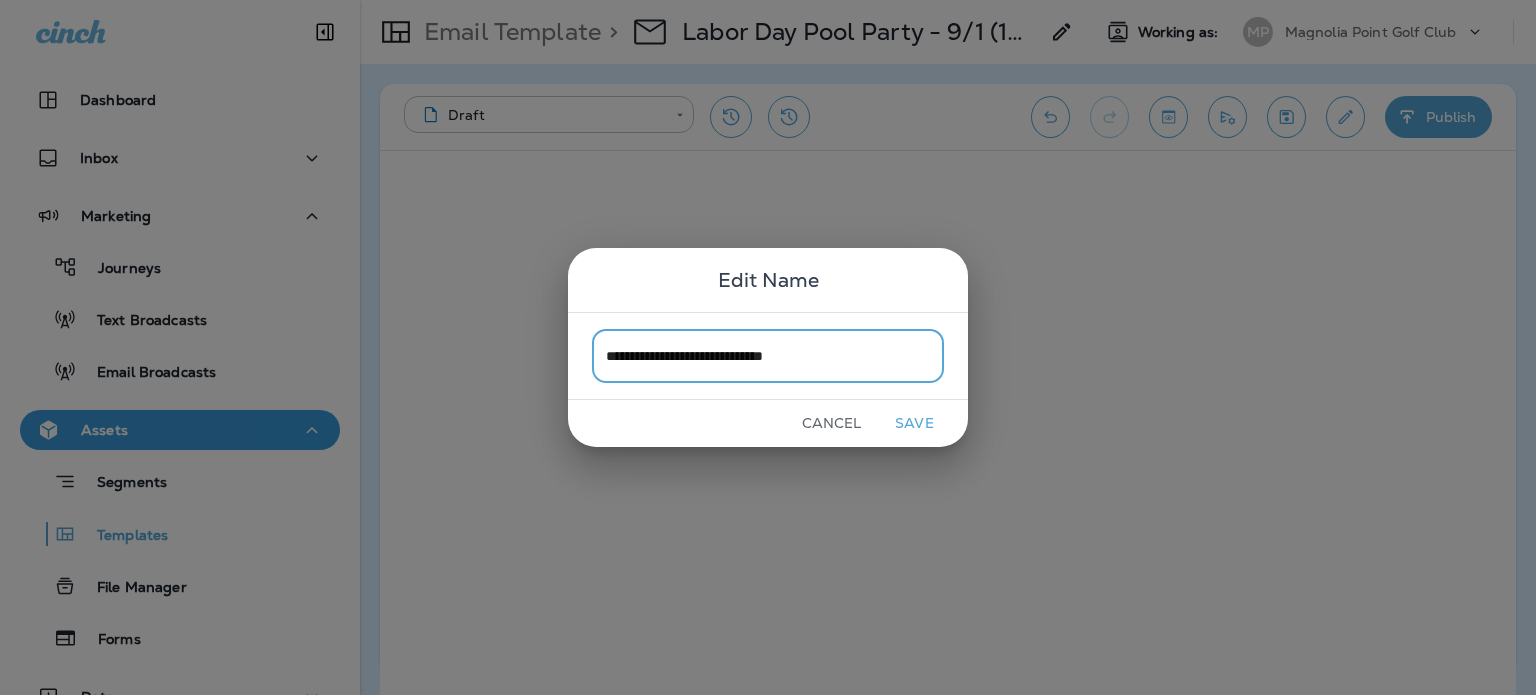 type on "**********" 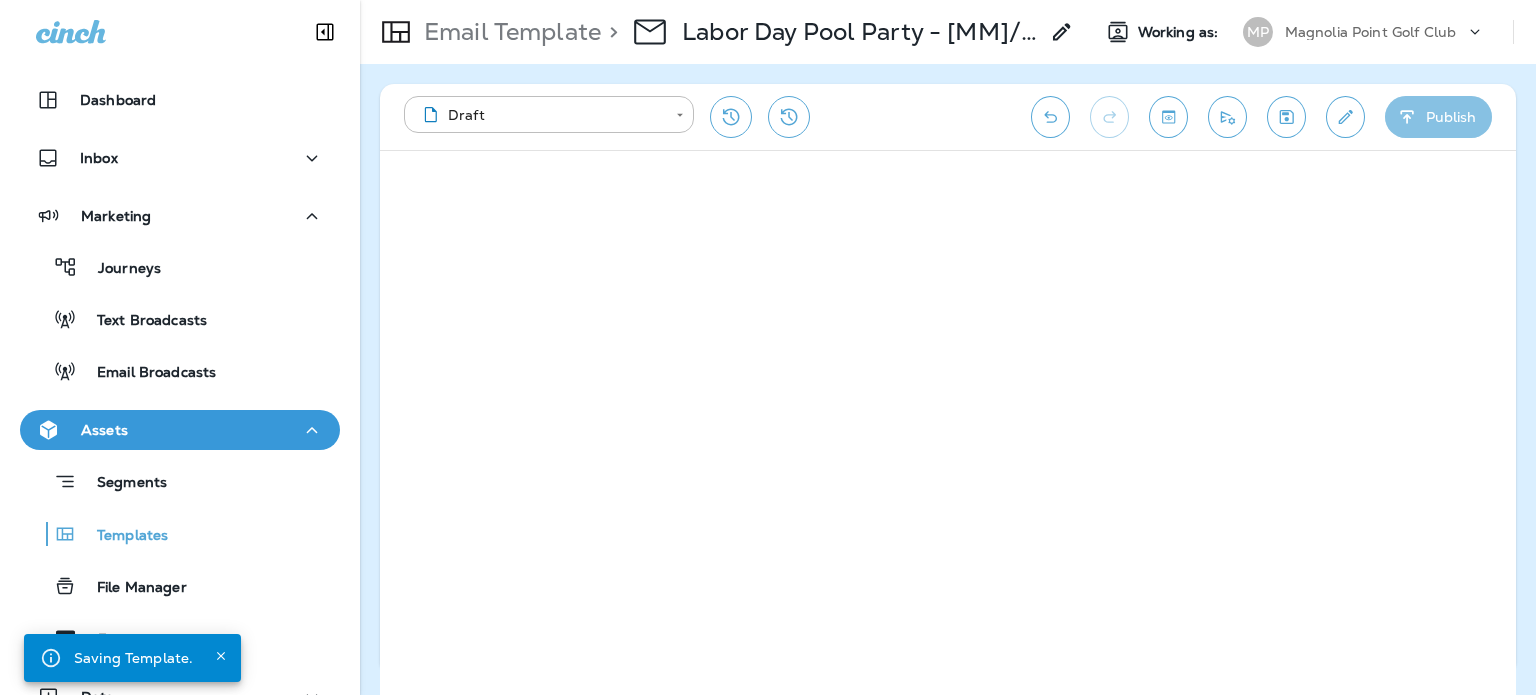 click on "Publish" at bounding box center [1438, 117] 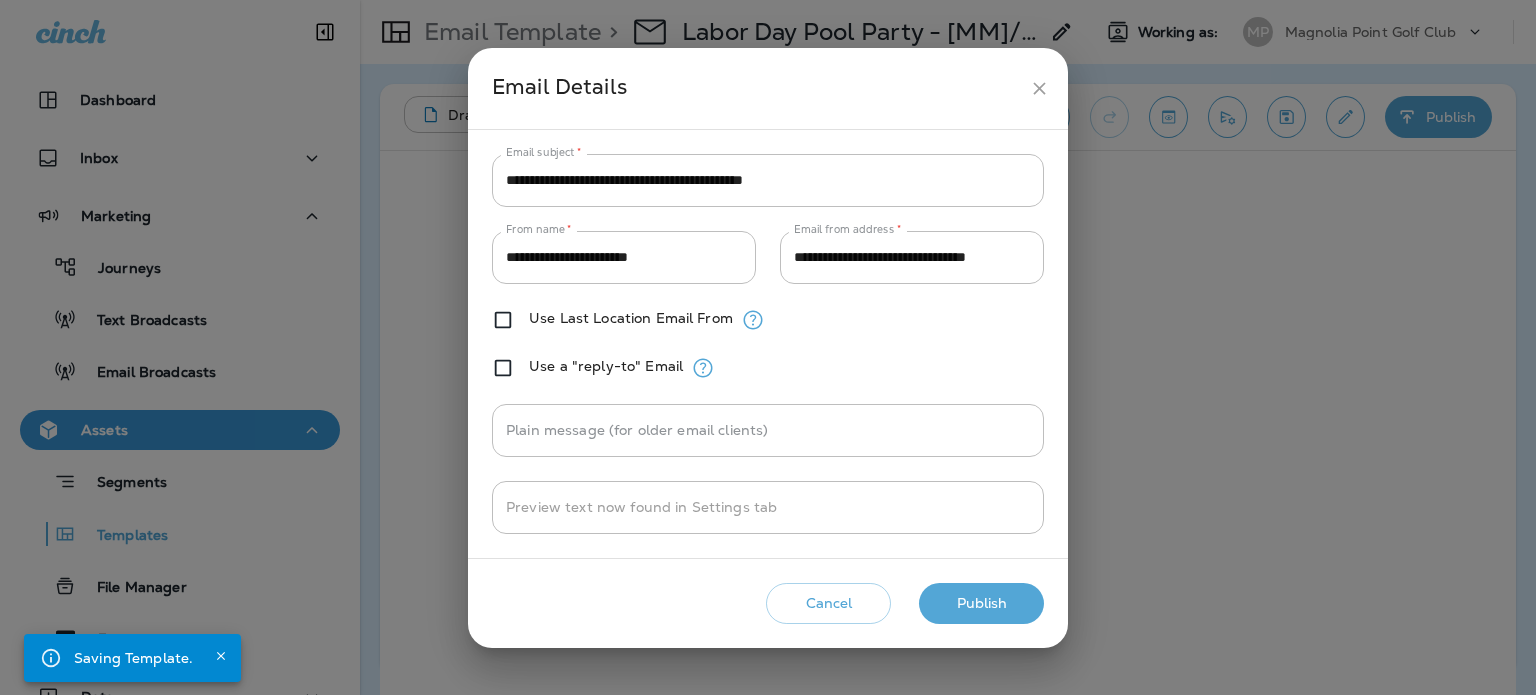 click on "Publish" at bounding box center (981, 603) 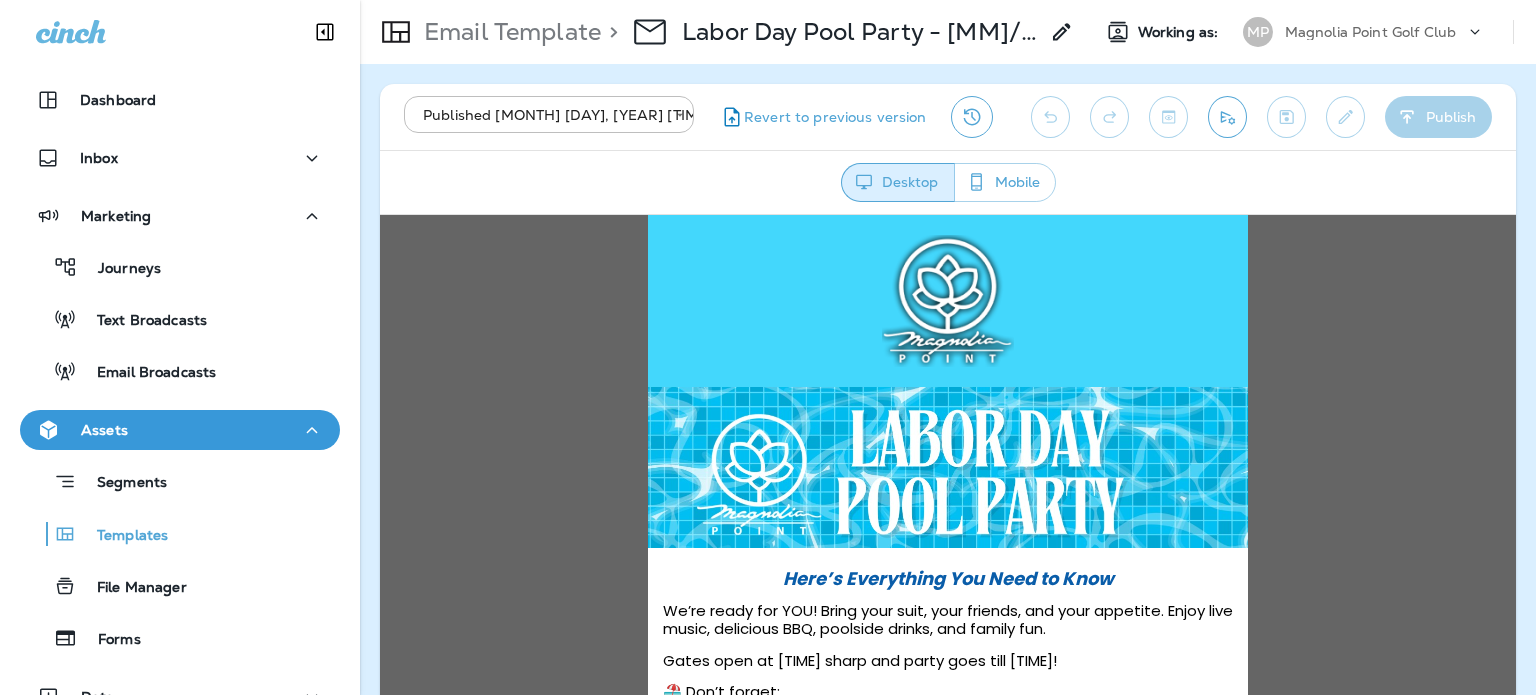 scroll, scrollTop: 0, scrollLeft: 0, axis: both 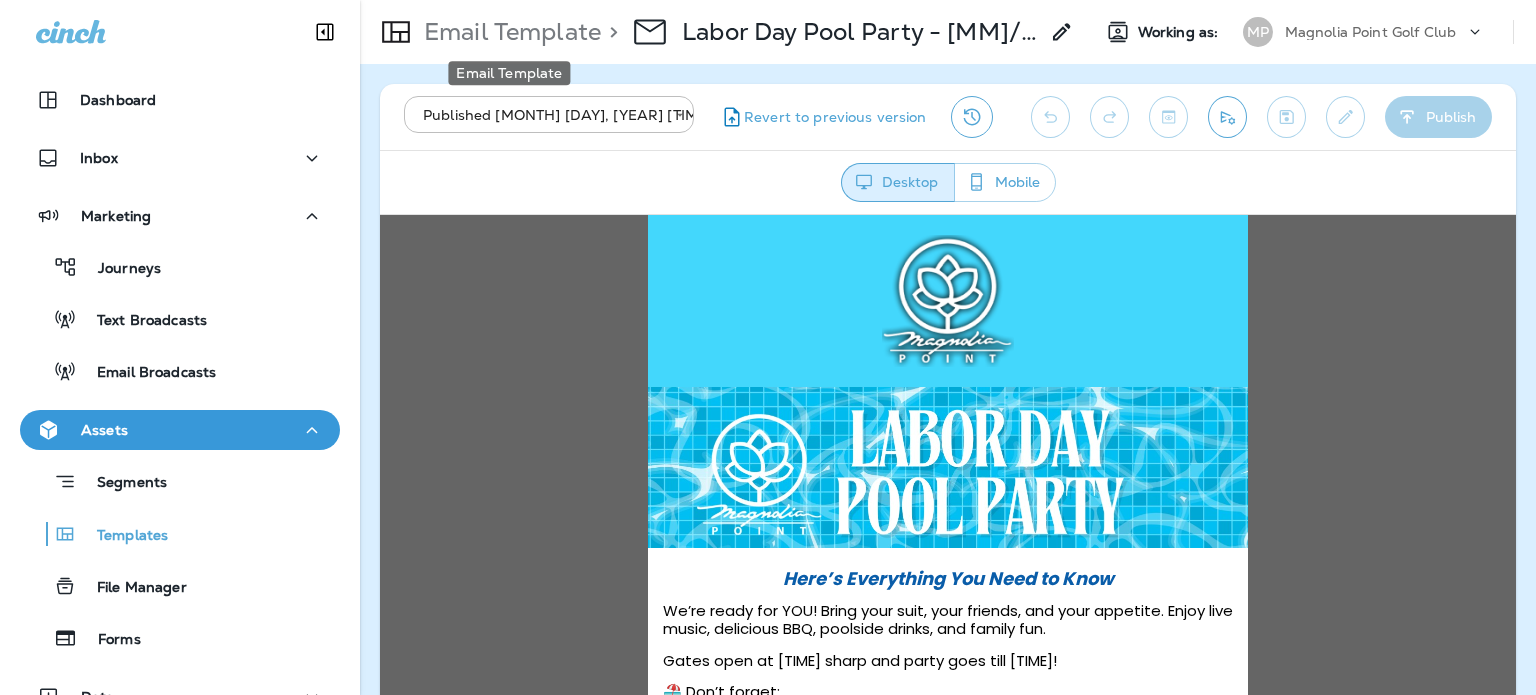click on "Email Template" at bounding box center (508, 32) 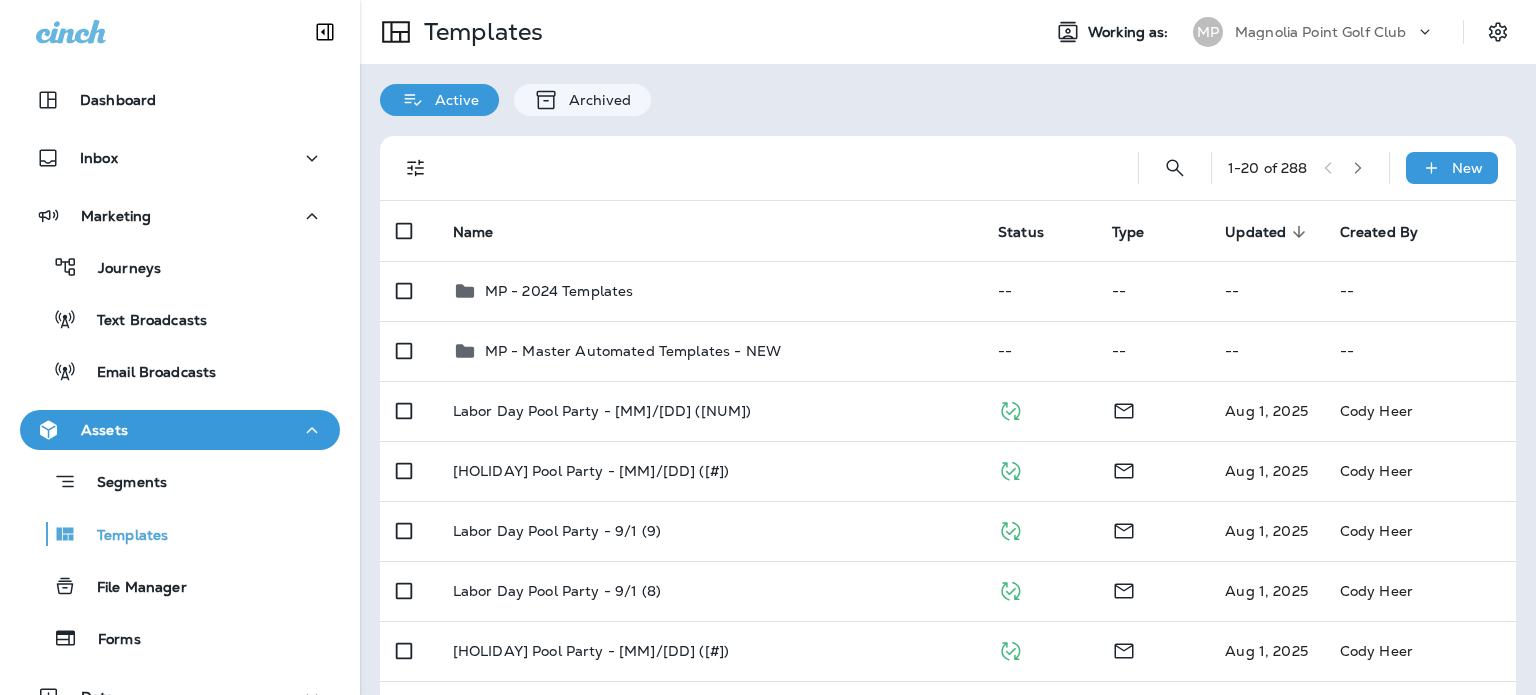 click on "Email Broadcasts" at bounding box center (122, 371) 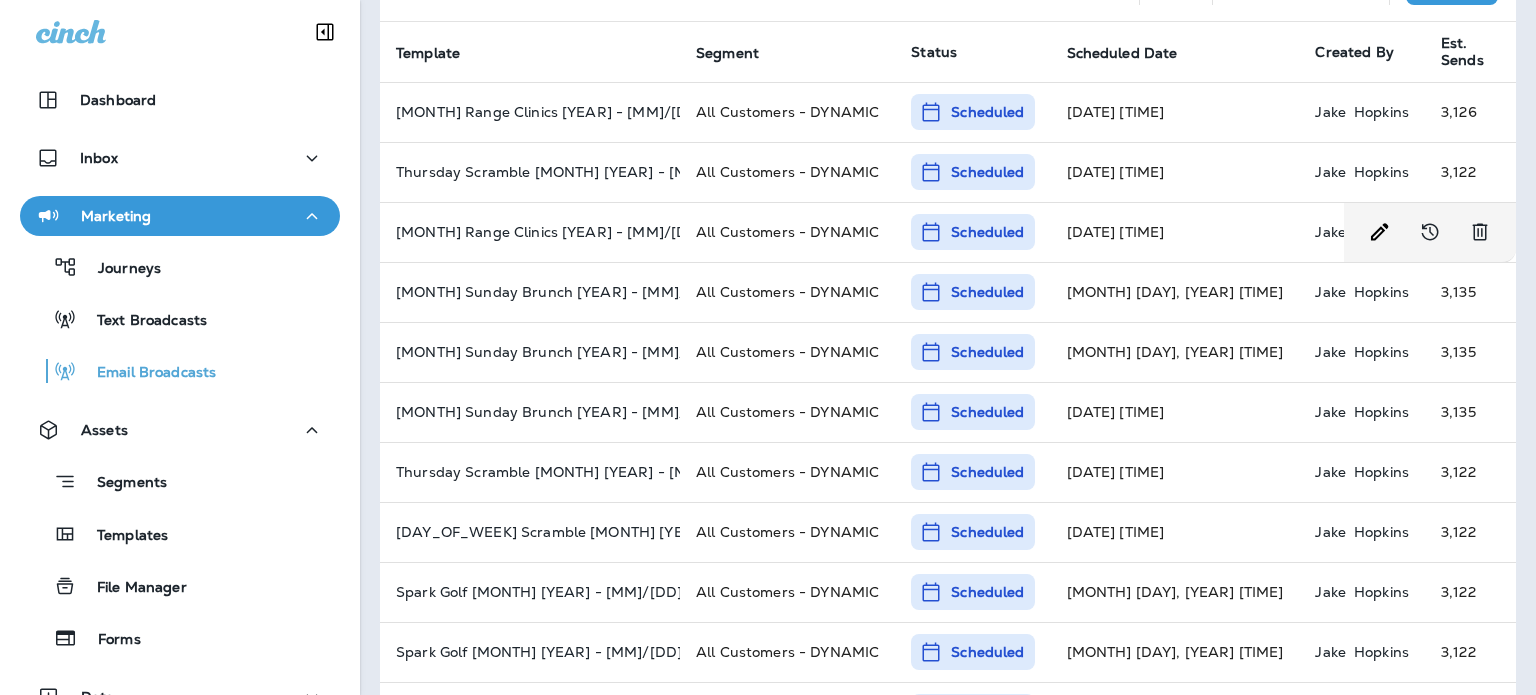 scroll, scrollTop: 100, scrollLeft: 0, axis: vertical 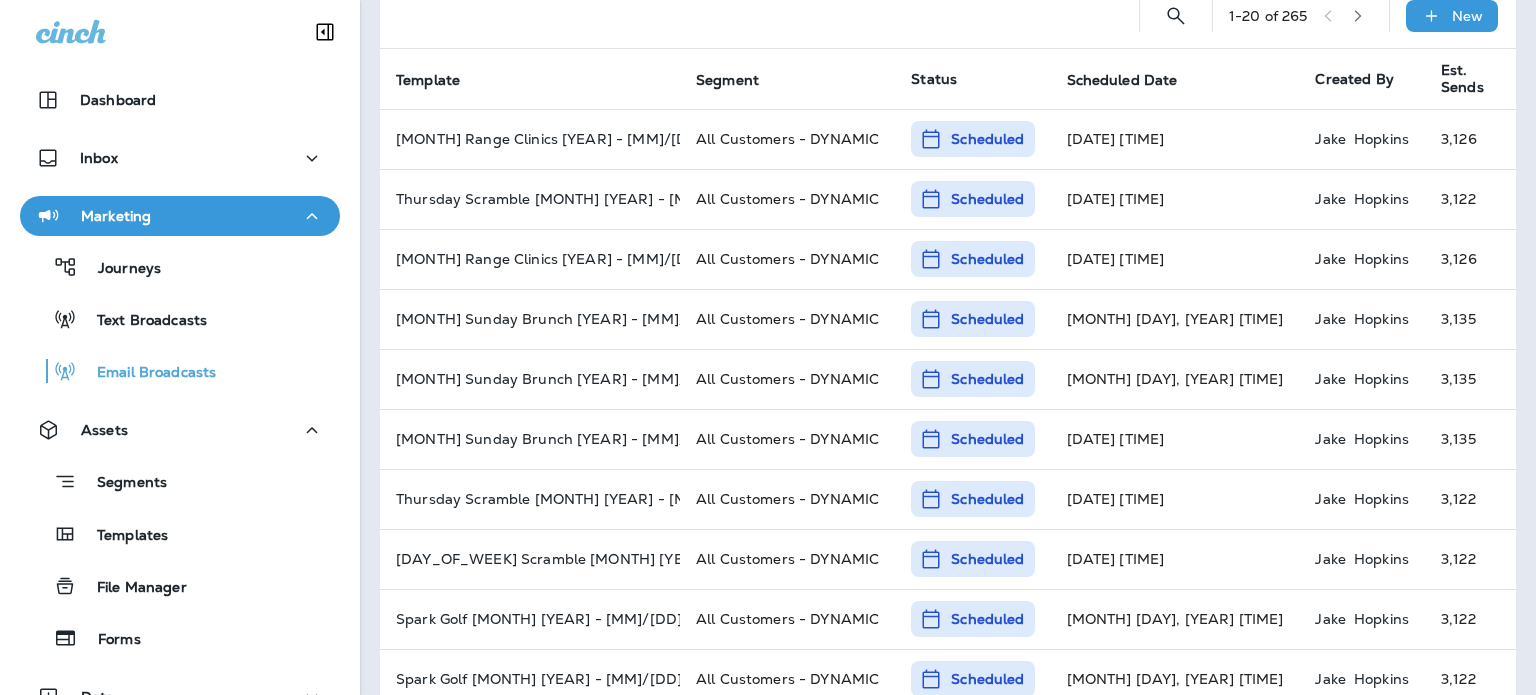 click on "Scheduled Date" at bounding box center (1122, 80) 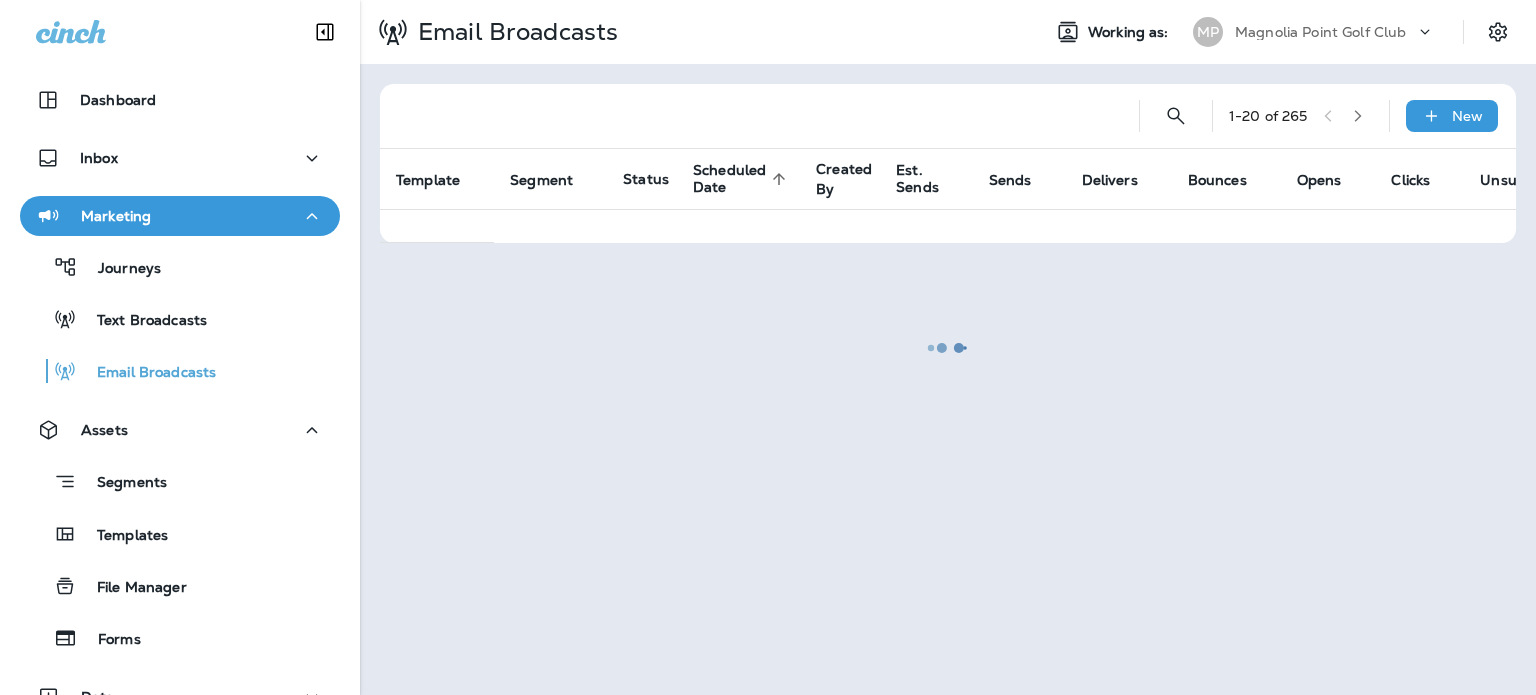 scroll, scrollTop: 0, scrollLeft: 0, axis: both 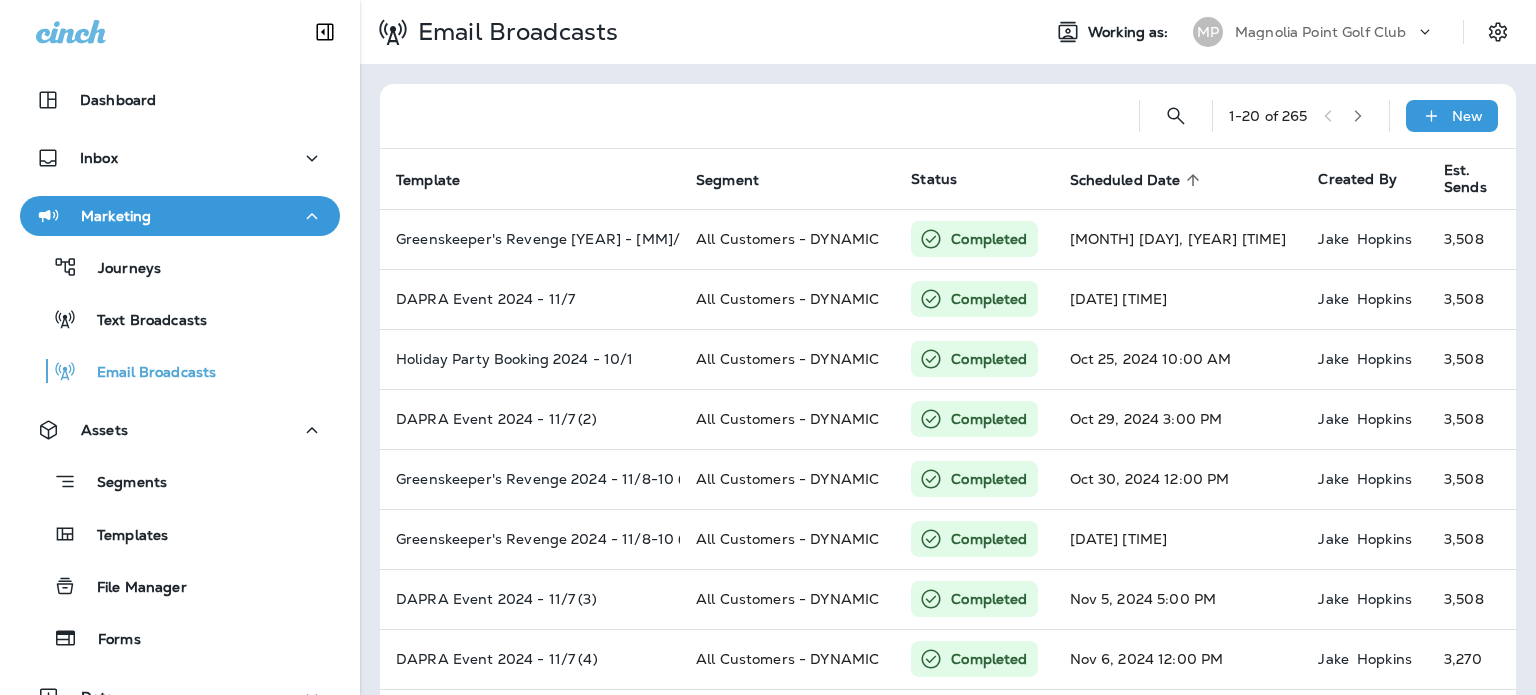 click on "Scheduled Date sorted ascending" at bounding box center (1178, 179) 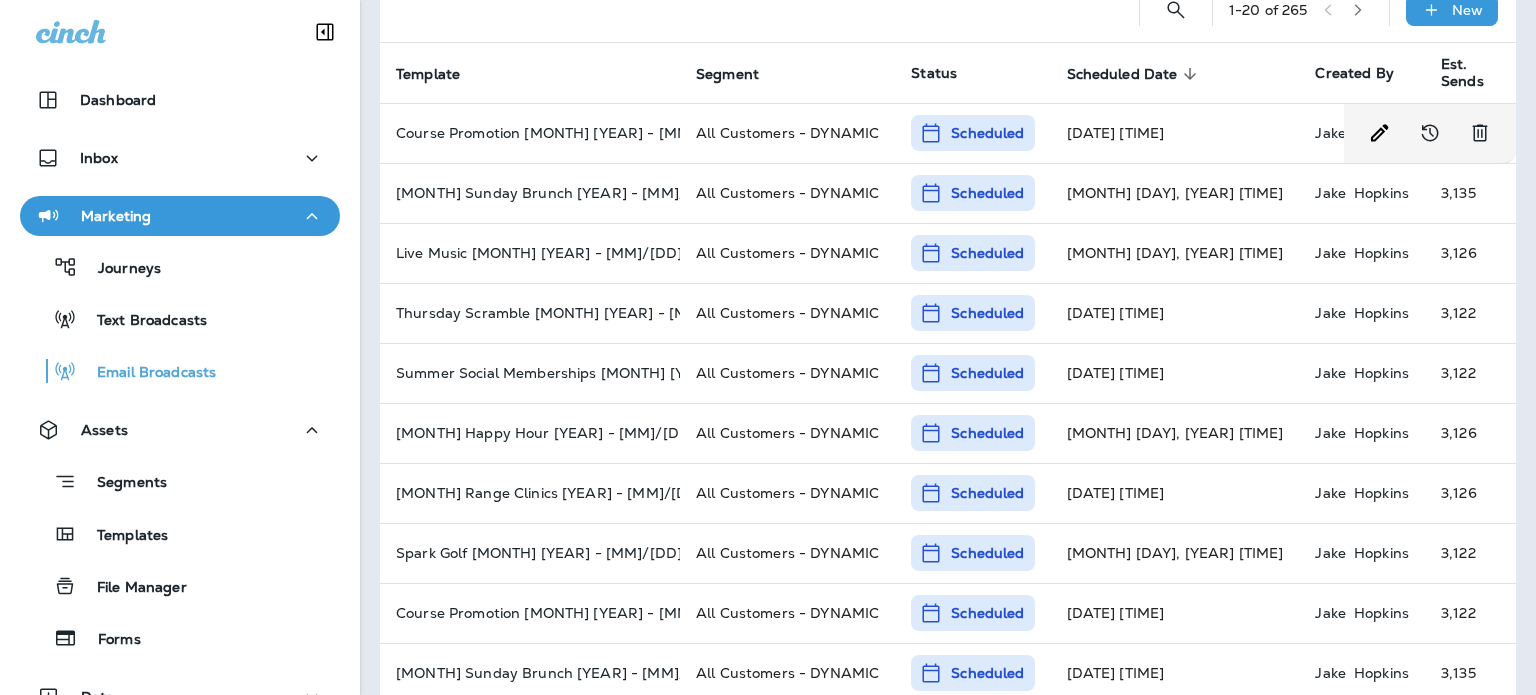 scroll, scrollTop: 0, scrollLeft: 0, axis: both 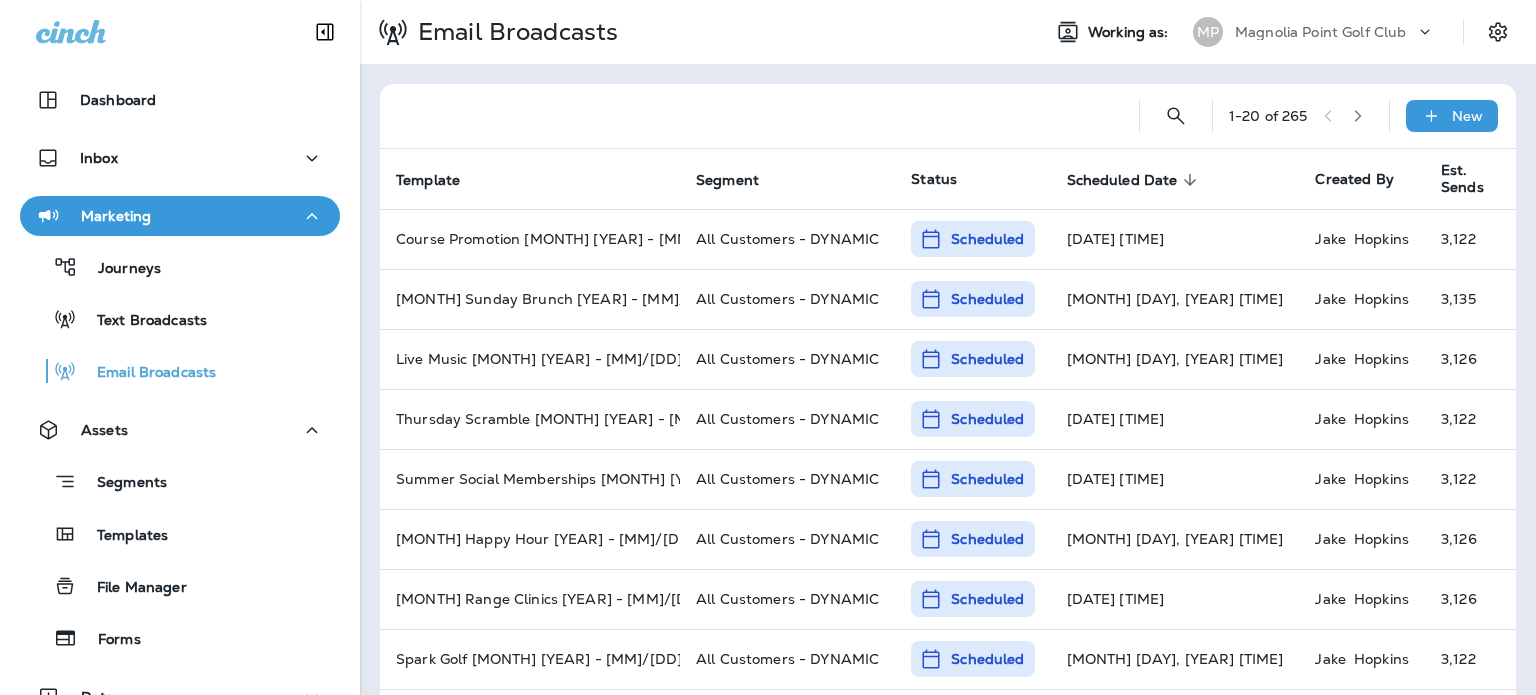 click 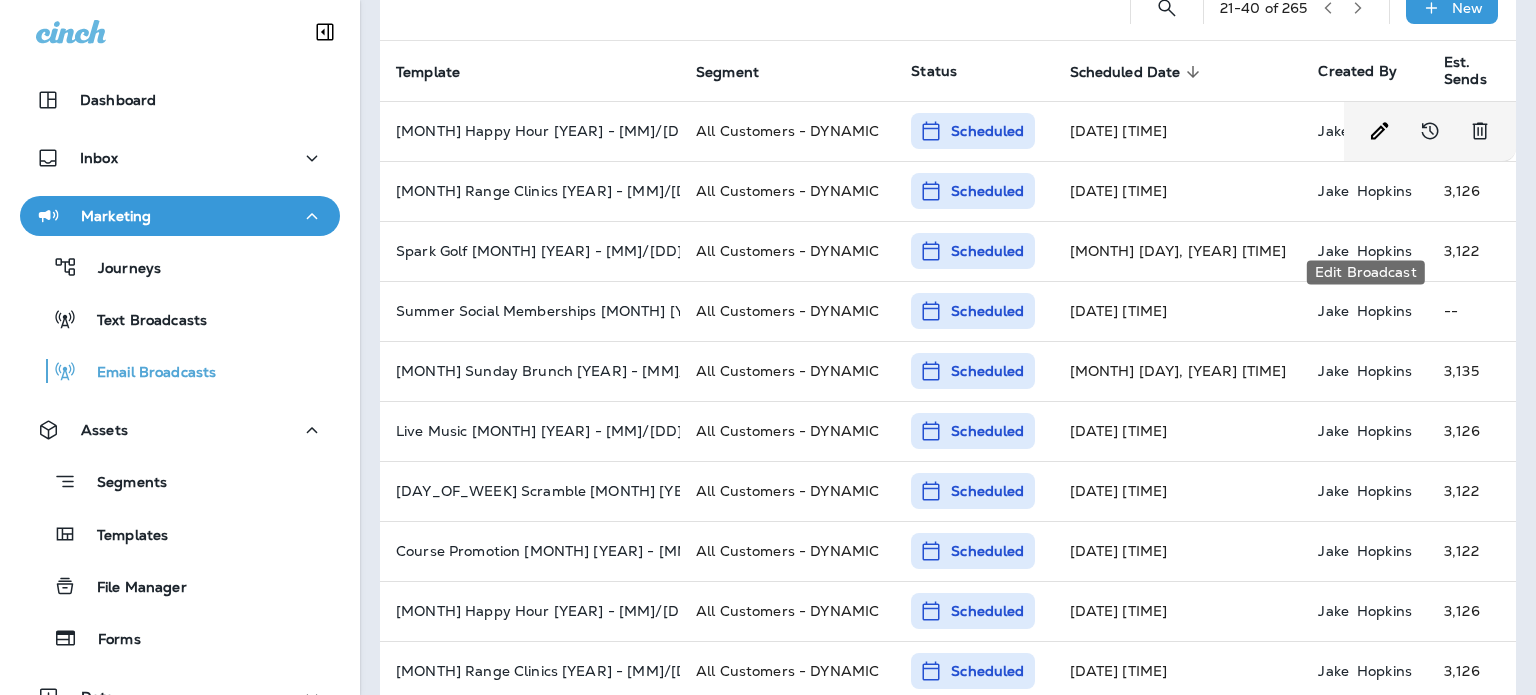 scroll, scrollTop: 0, scrollLeft: 0, axis: both 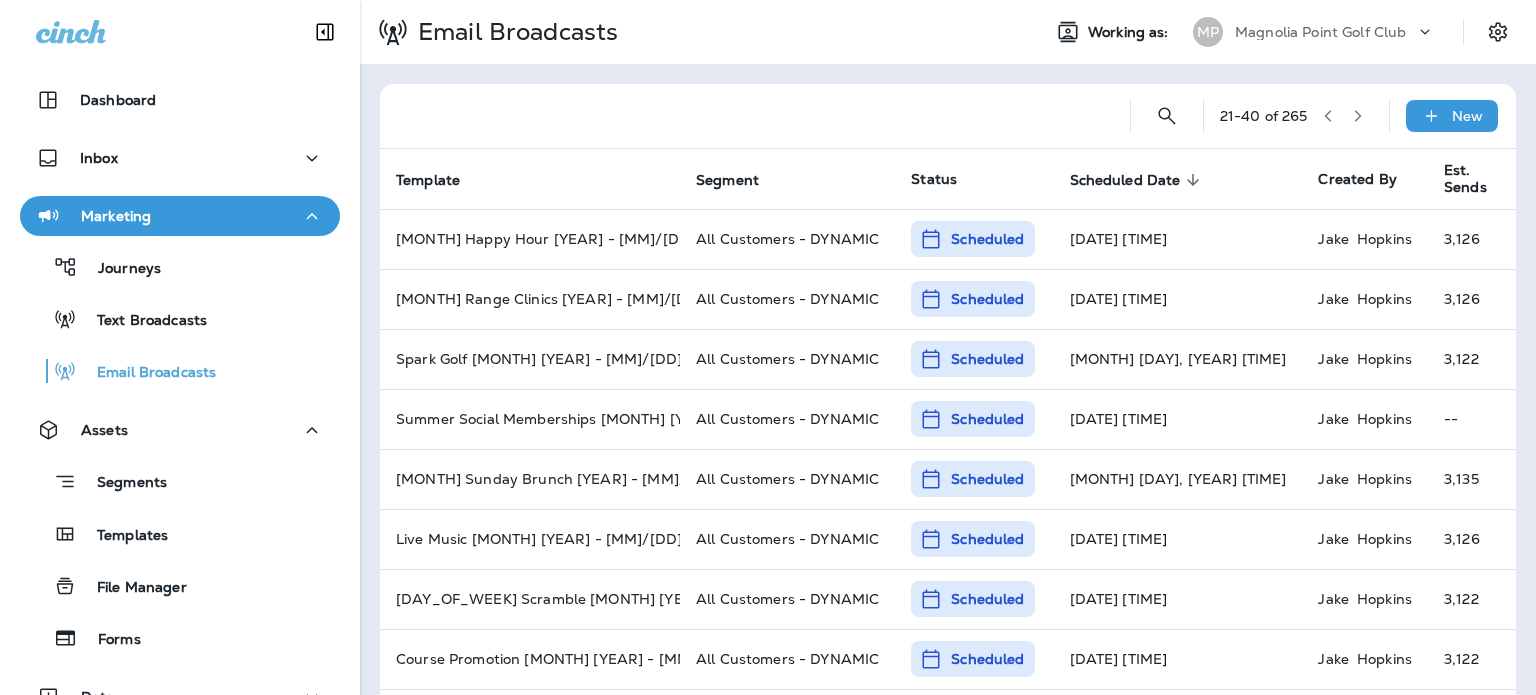 click on "New" at bounding box center [1452, 116] 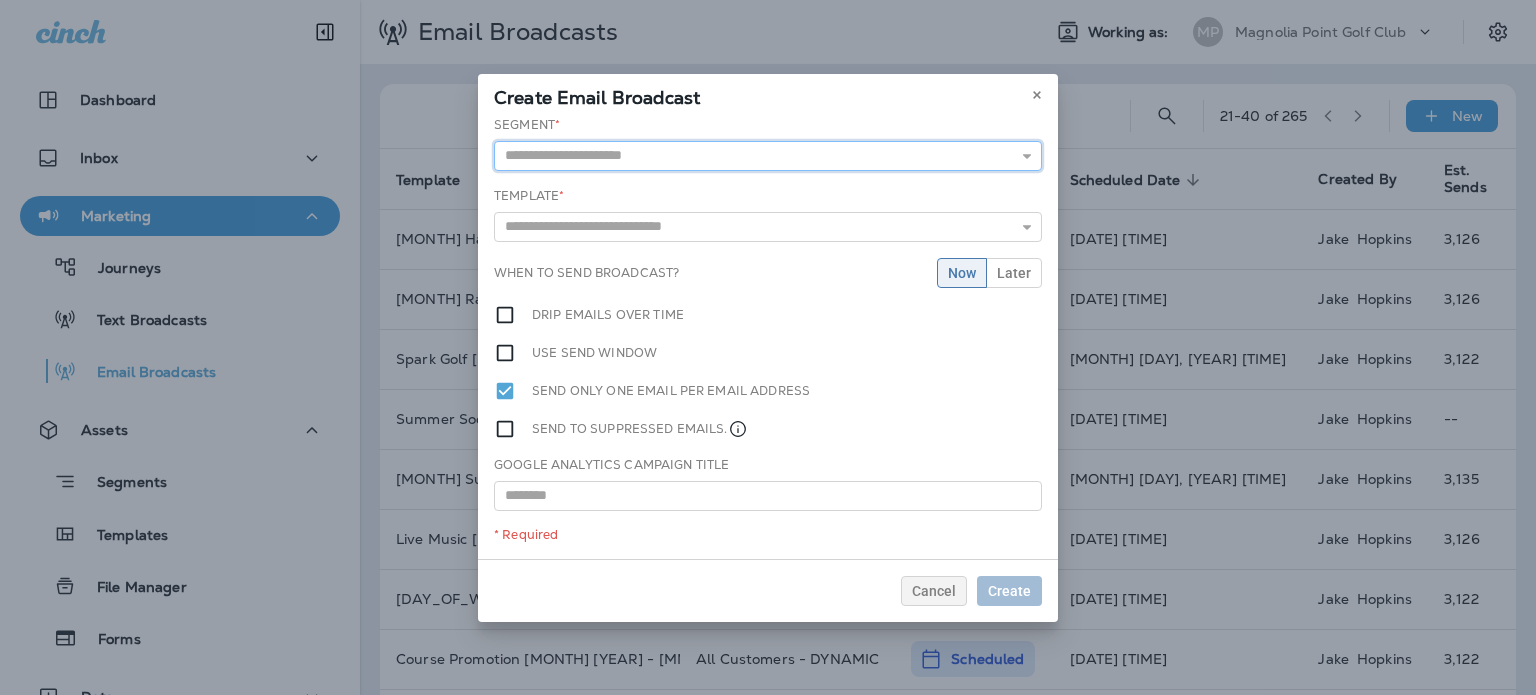 click at bounding box center [768, 156] 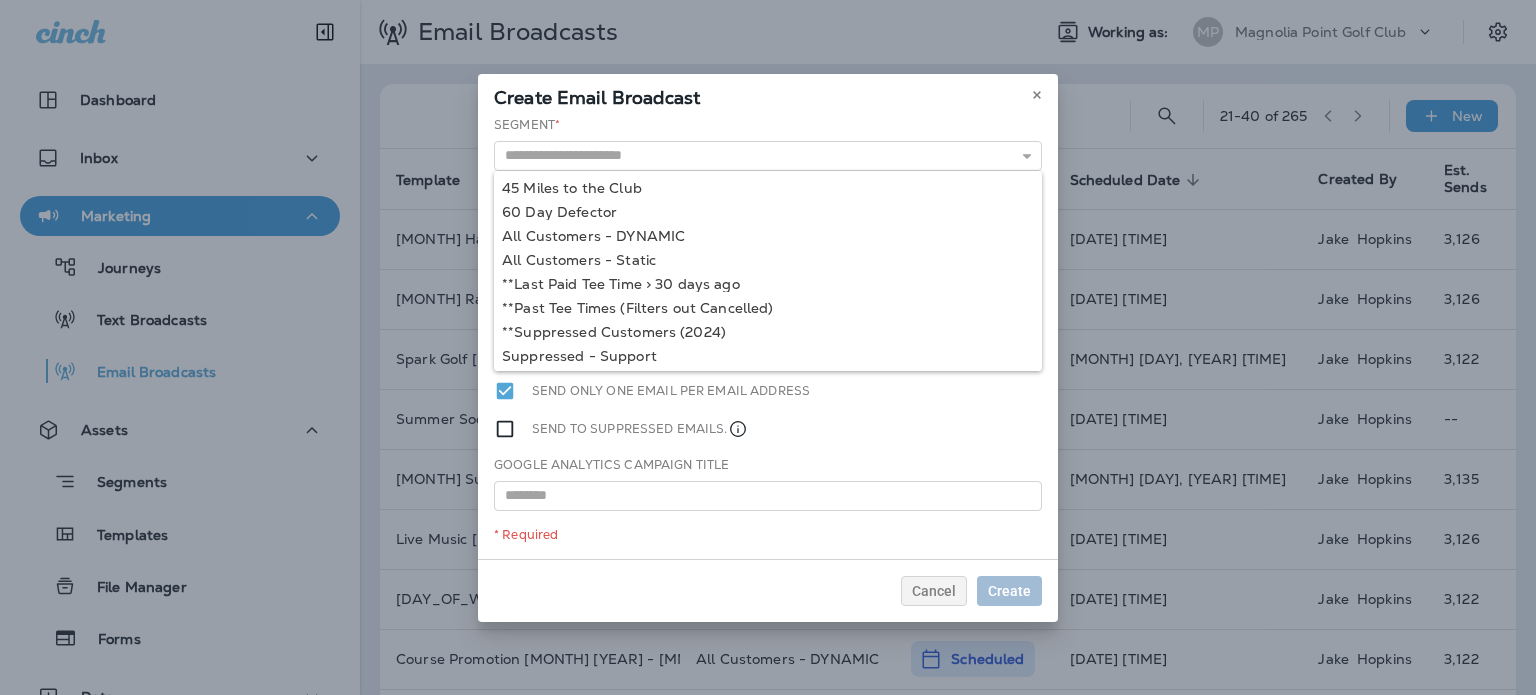 type on "**********" 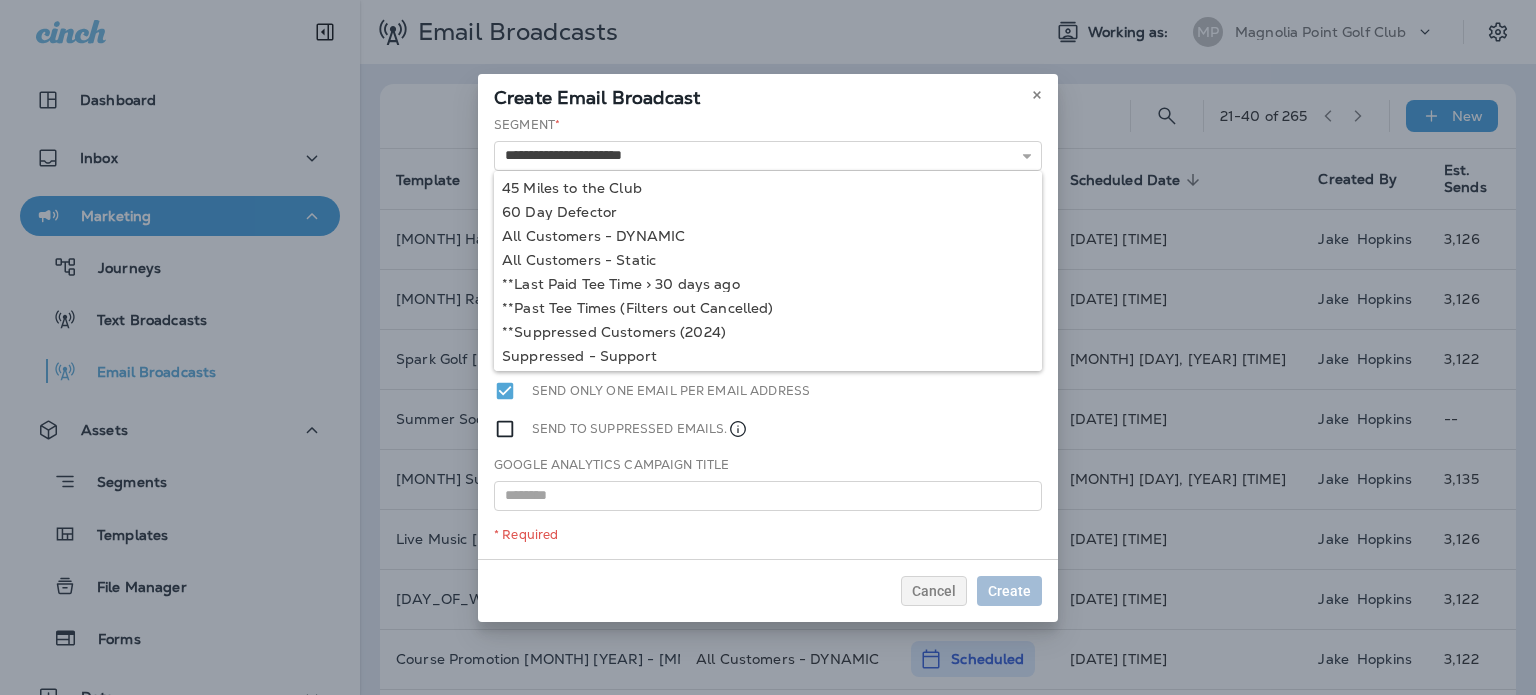 click on "**********" at bounding box center (768, 337) 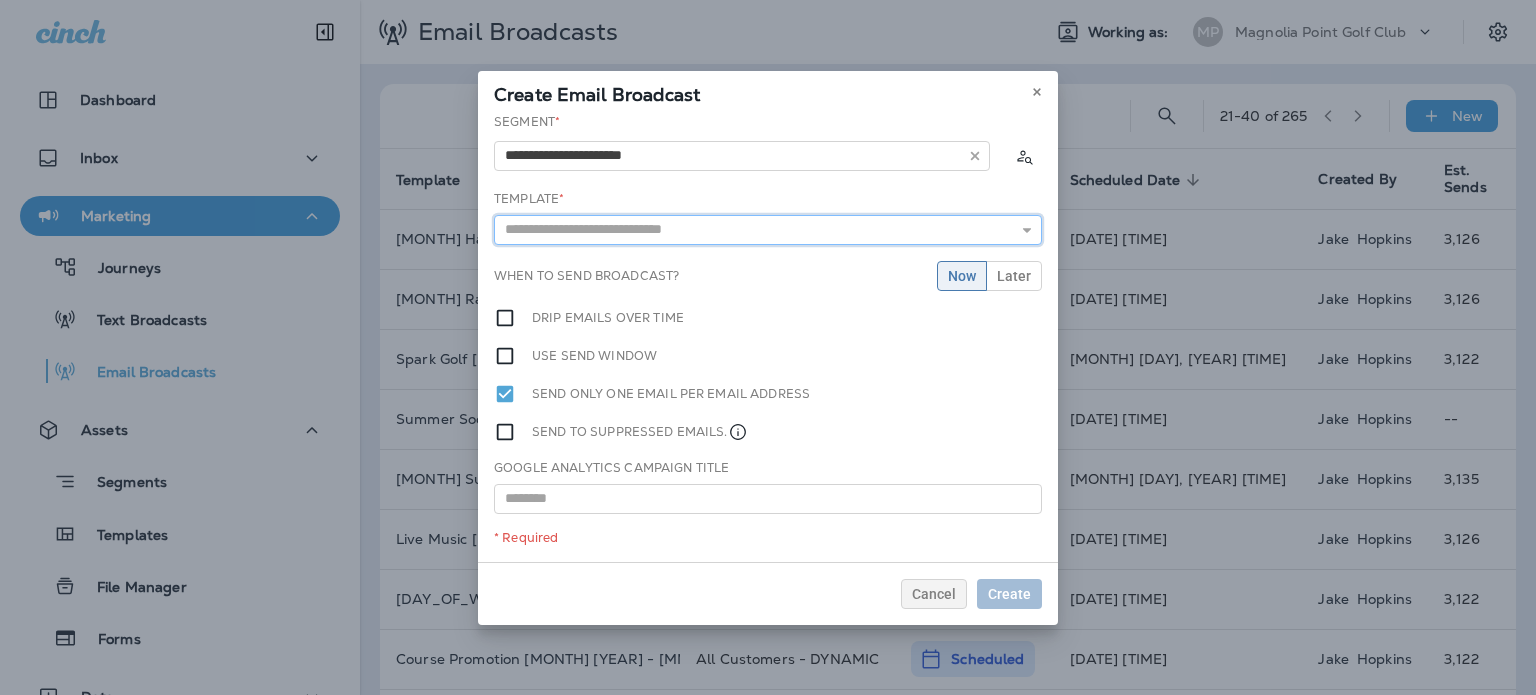 click at bounding box center [768, 230] 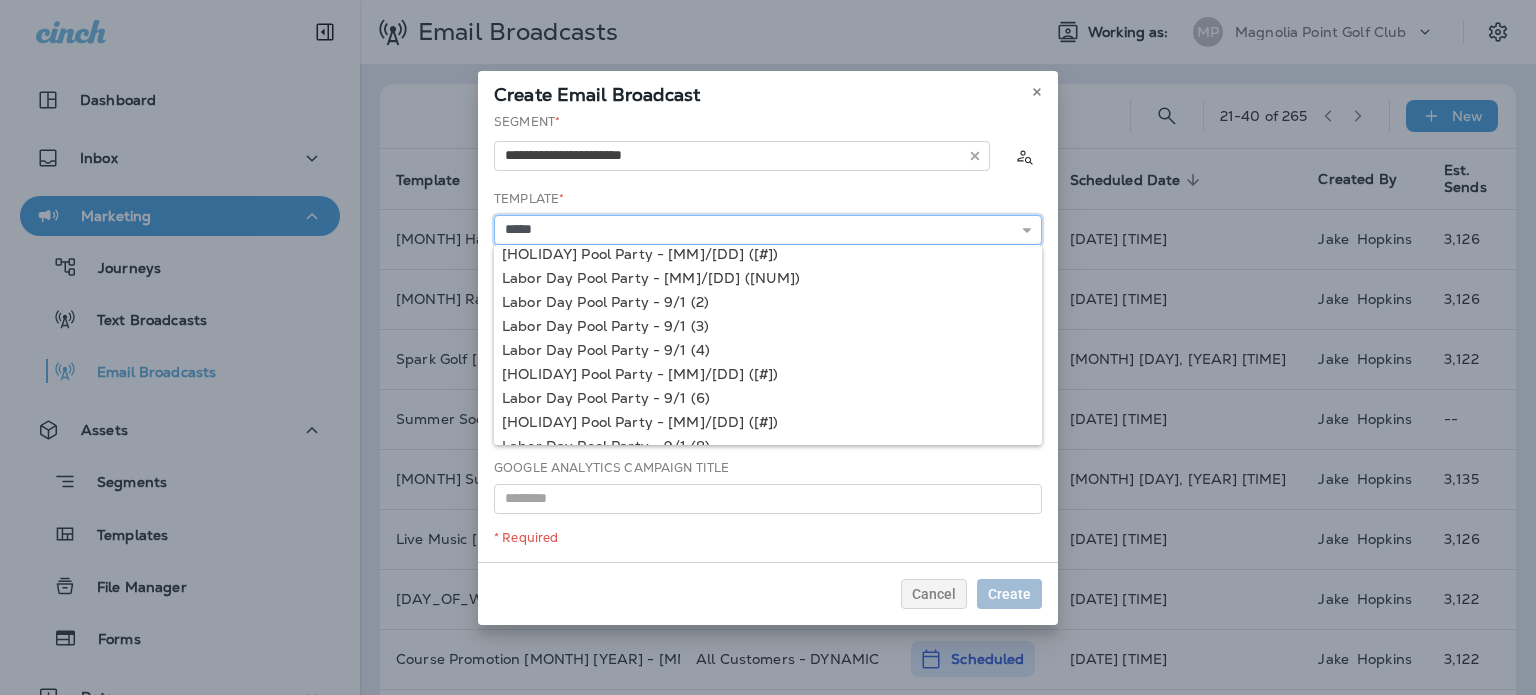 scroll, scrollTop: 49, scrollLeft: 0, axis: vertical 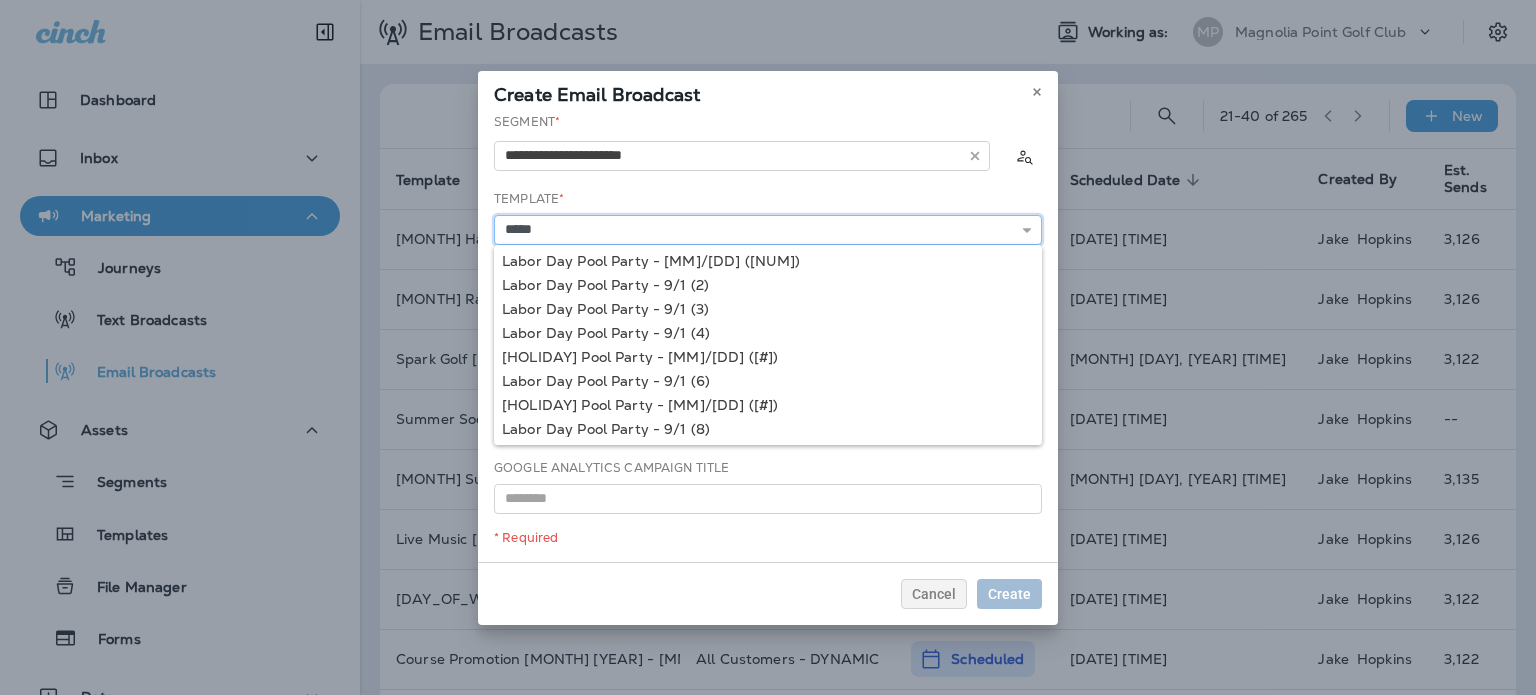 type on "**********" 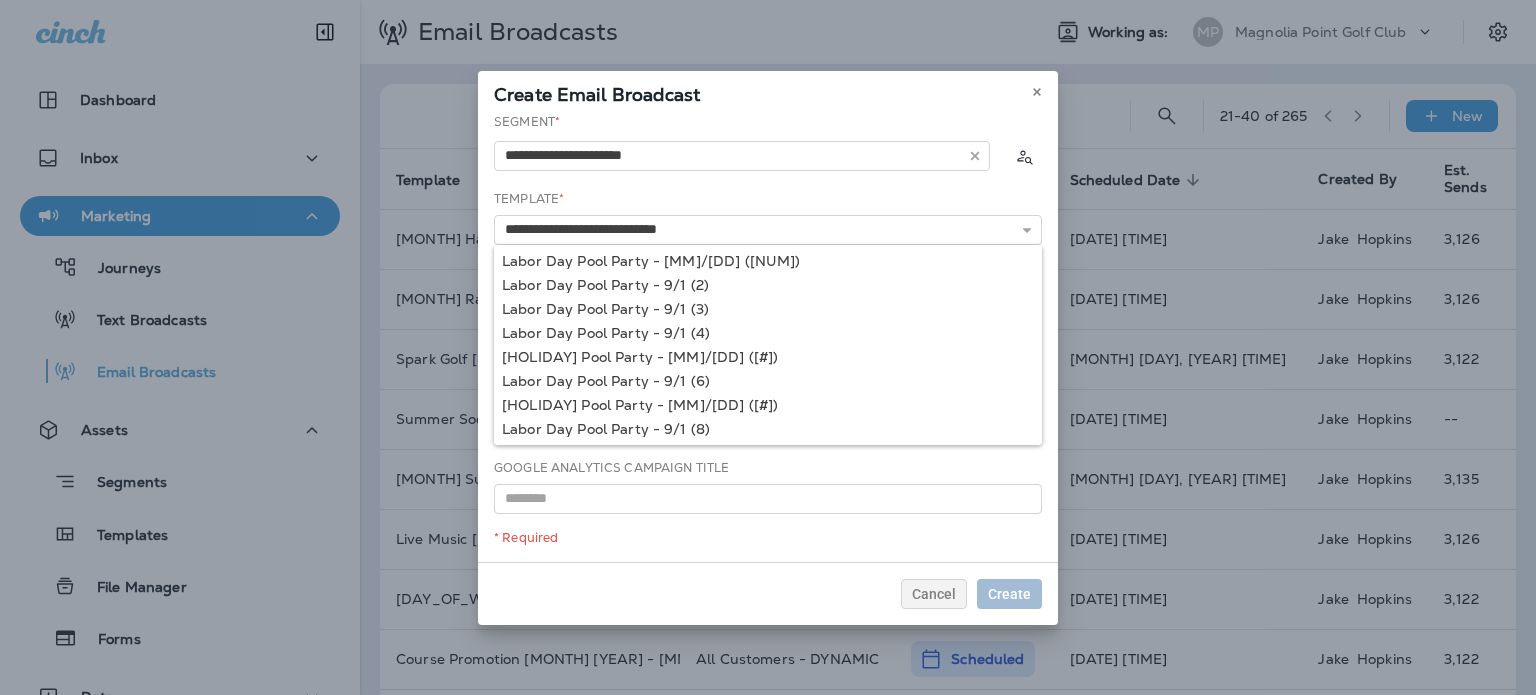 click on "**********" at bounding box center (768, 337) 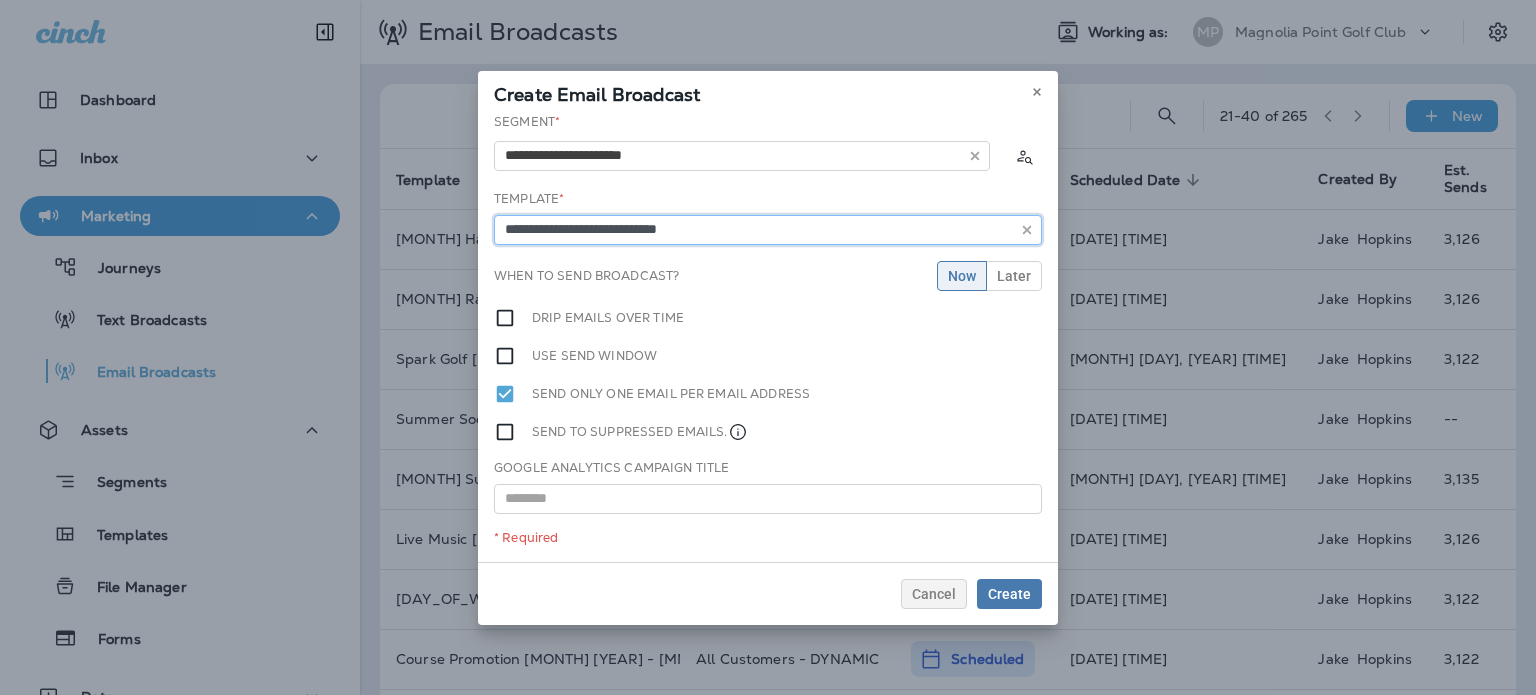click on "**********" at bounding box center (768, 230) 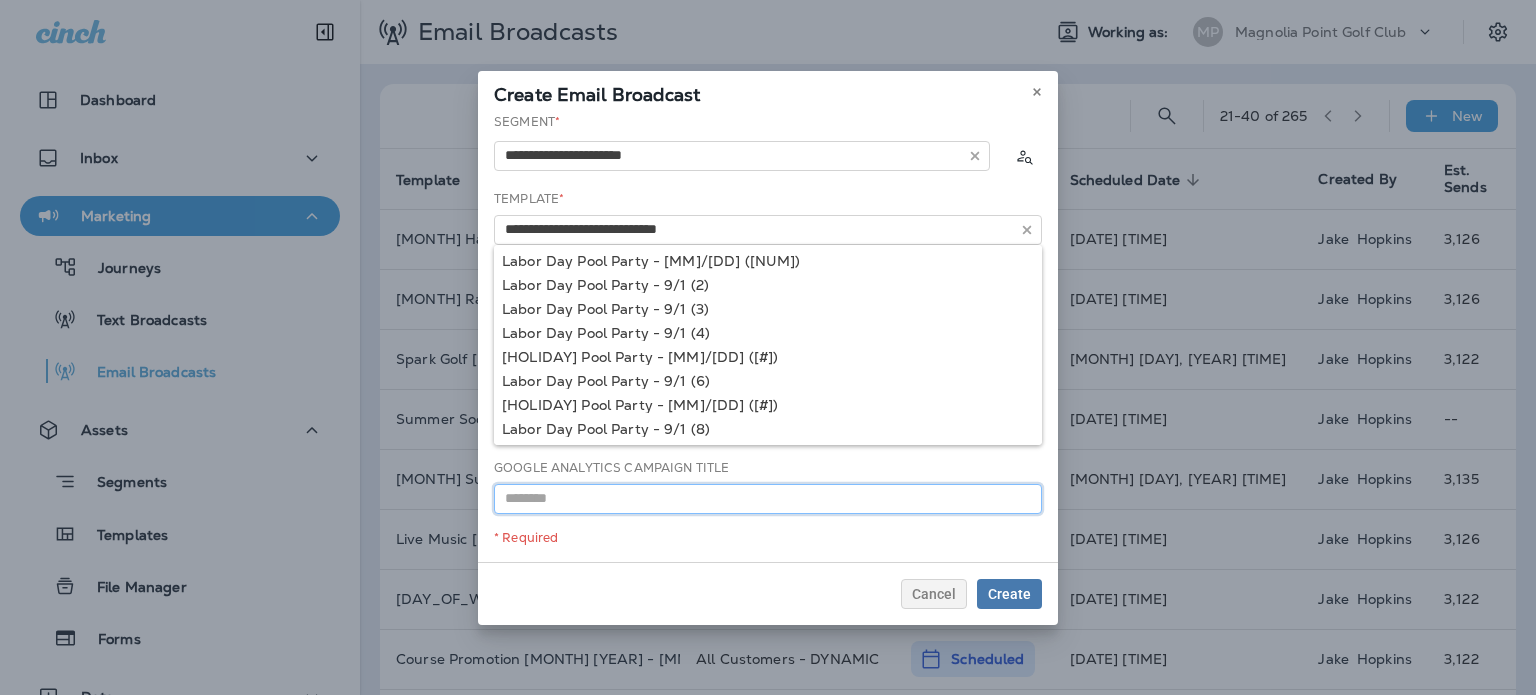 click at bounding box center (768, 499) 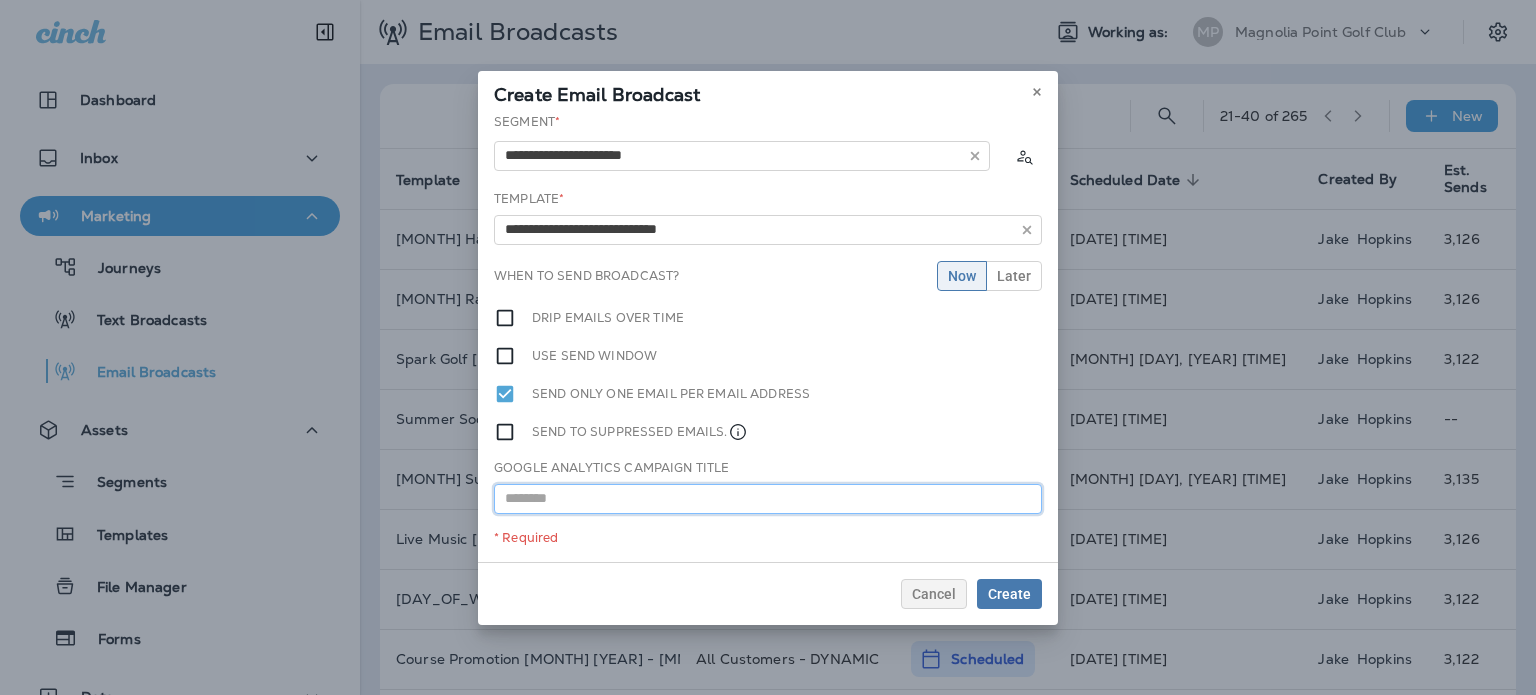 paste on "**********" 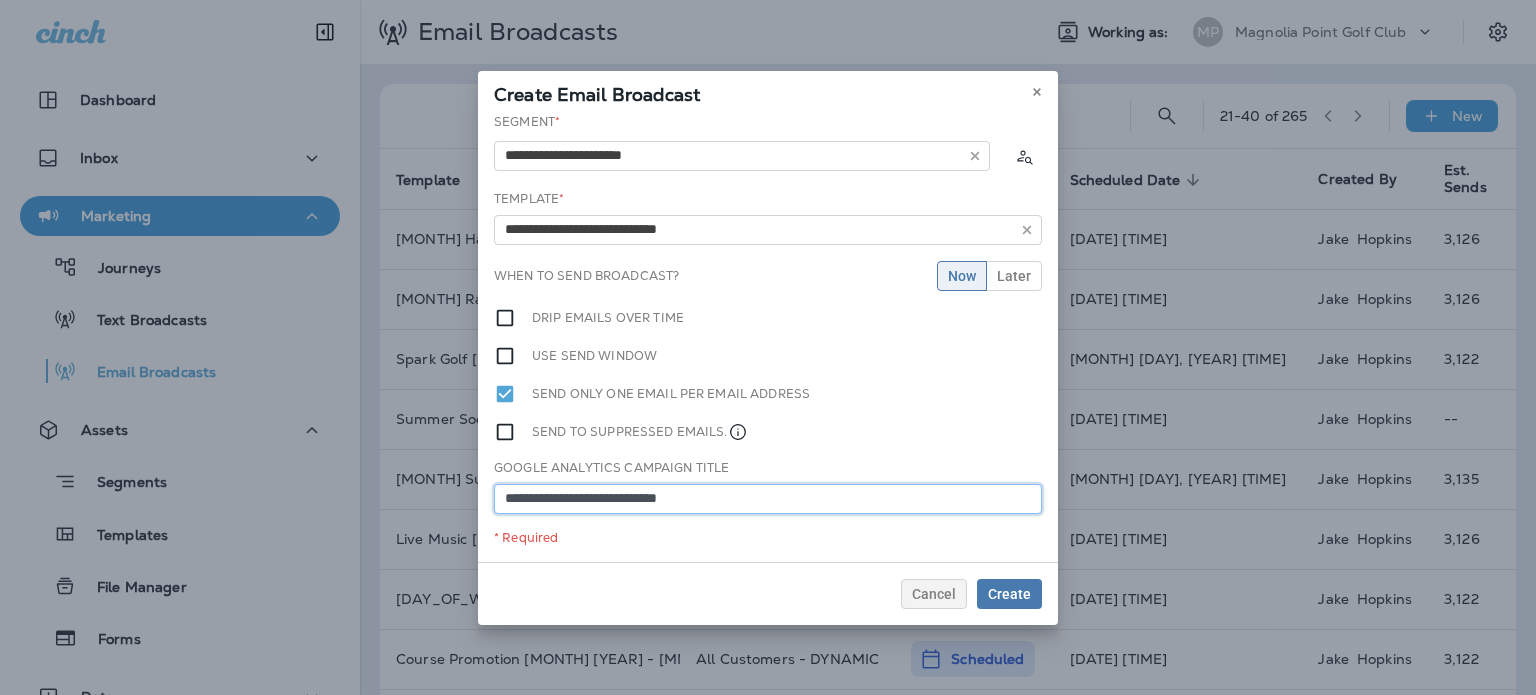 type on "**********" 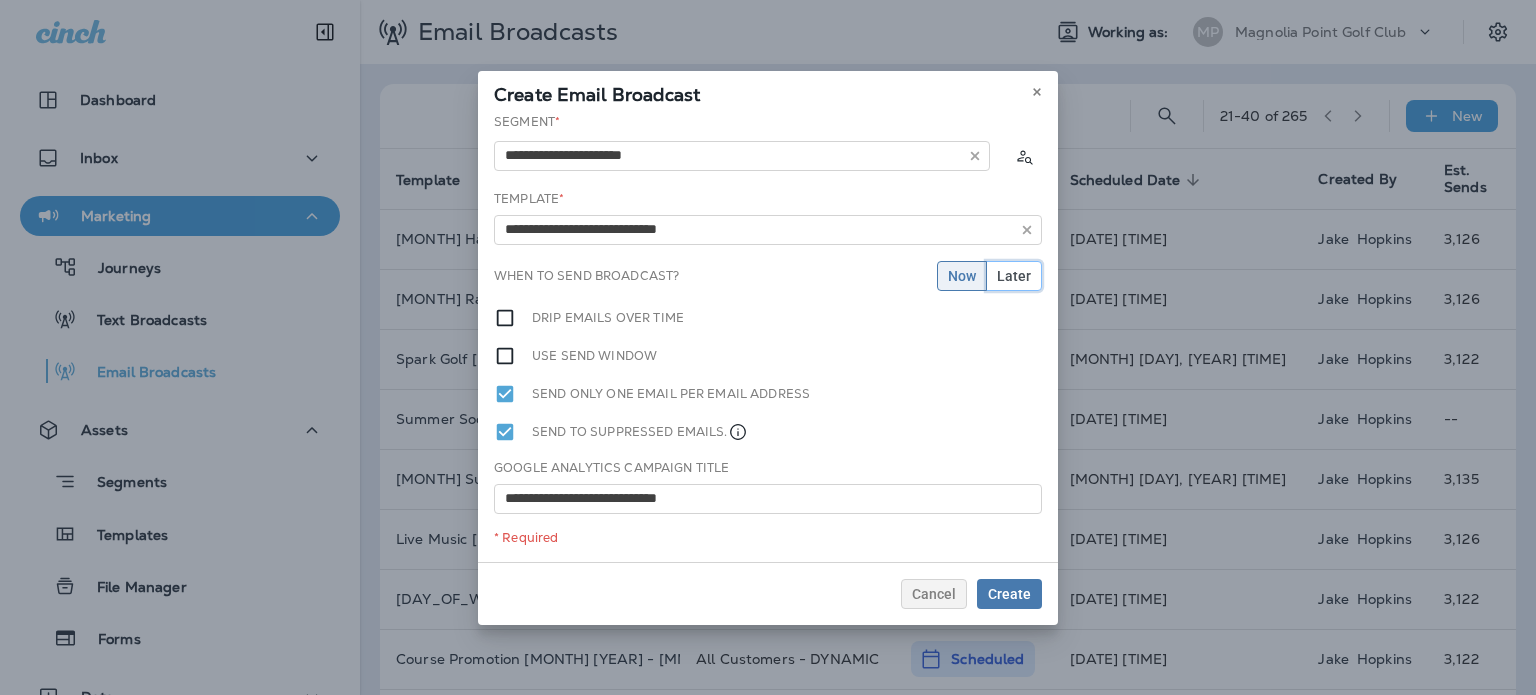 click on "Later" at bounding box center [1014, 276] 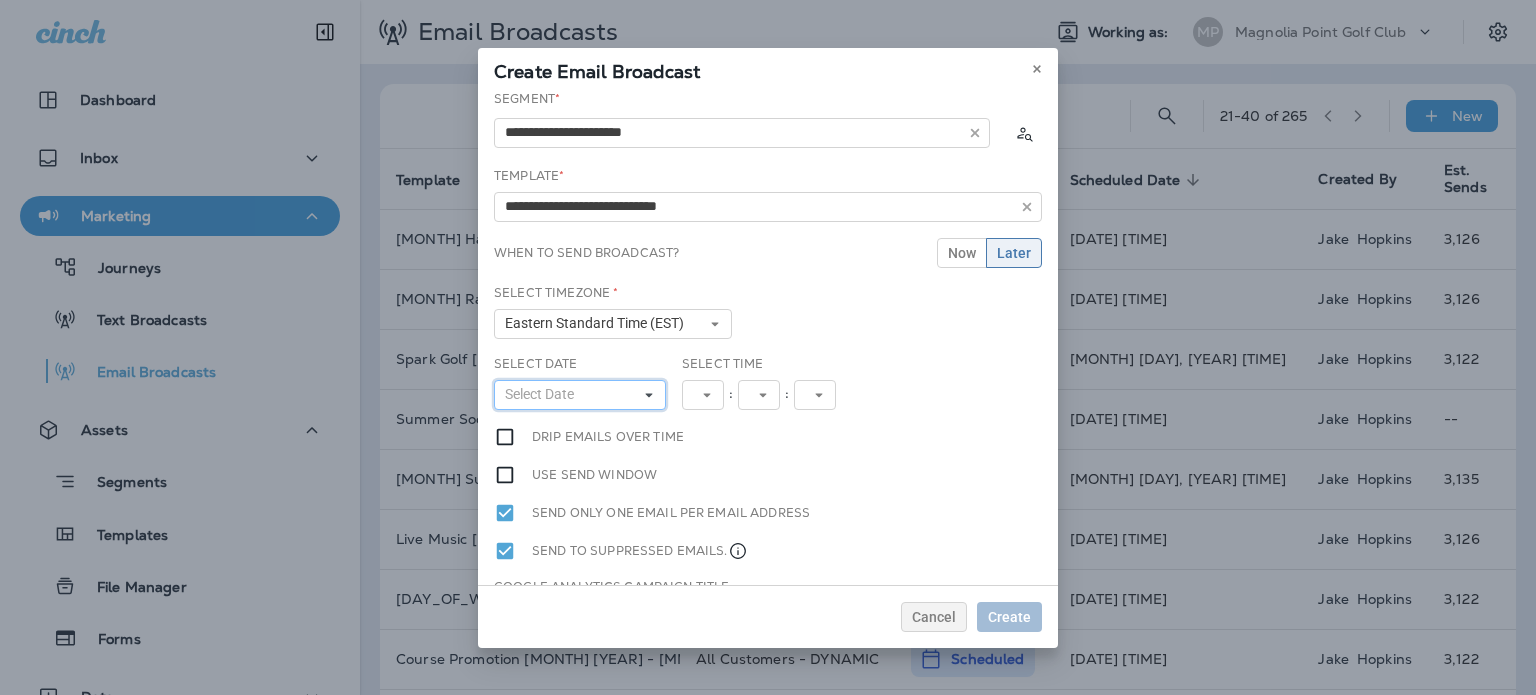 click on "Select Date" at bounding box center [580, 395] 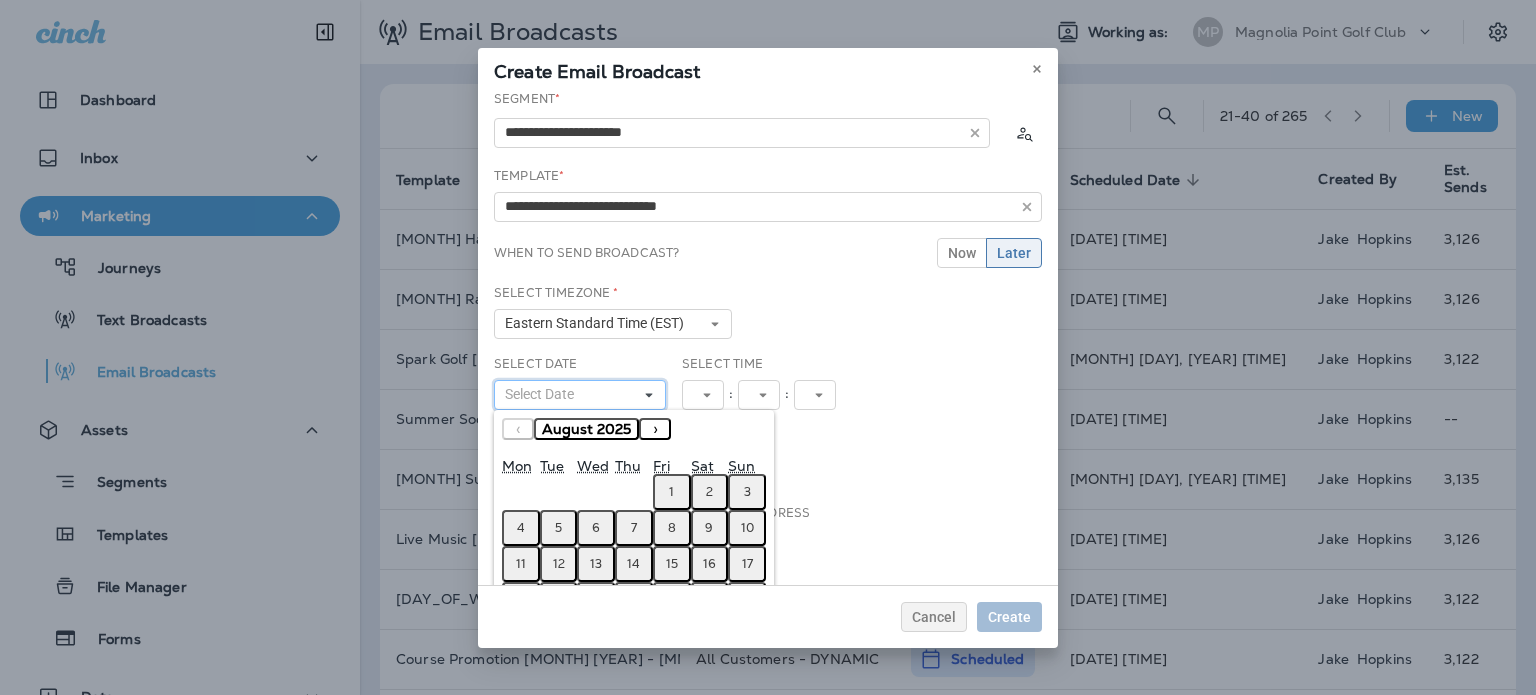 scroll, scrollTop: 95, scrollLeft: 0, axis: vertical 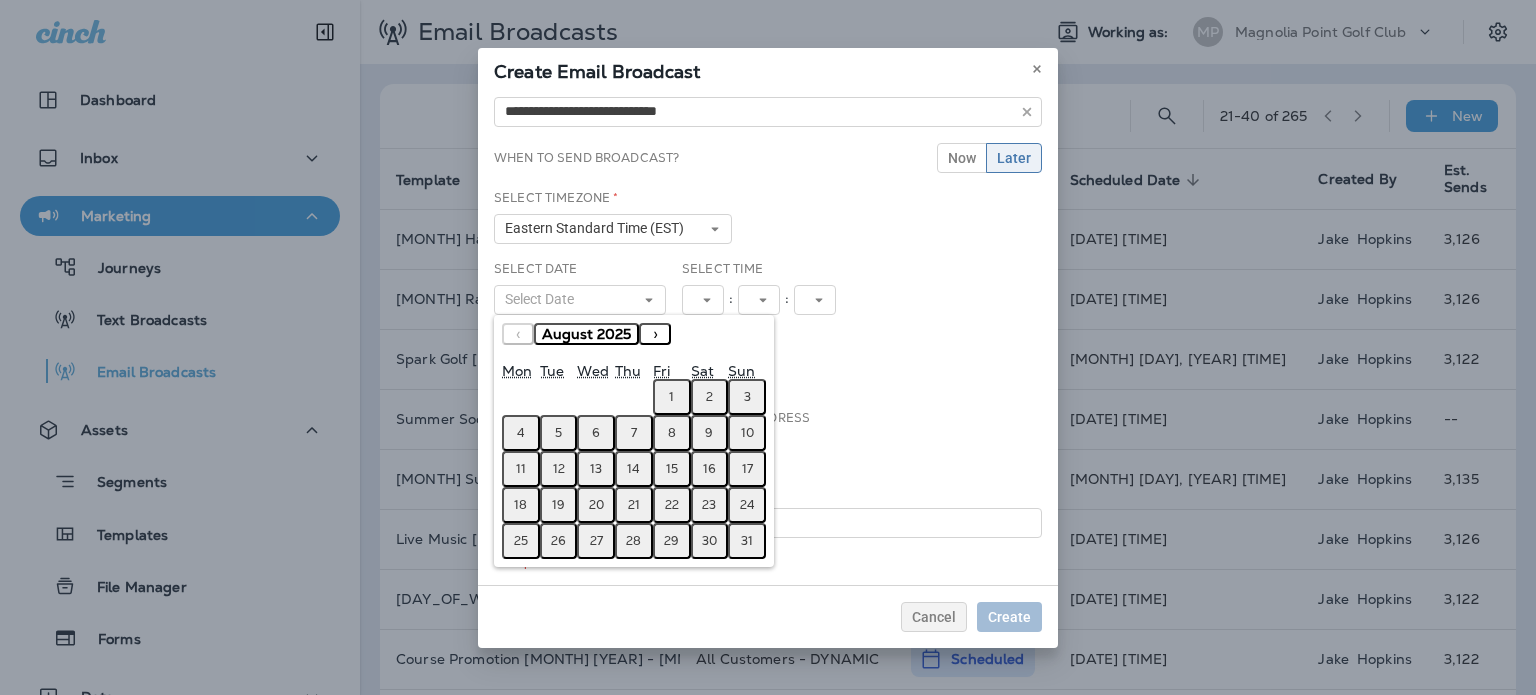 click on "5" at bounding box center (559, 433) 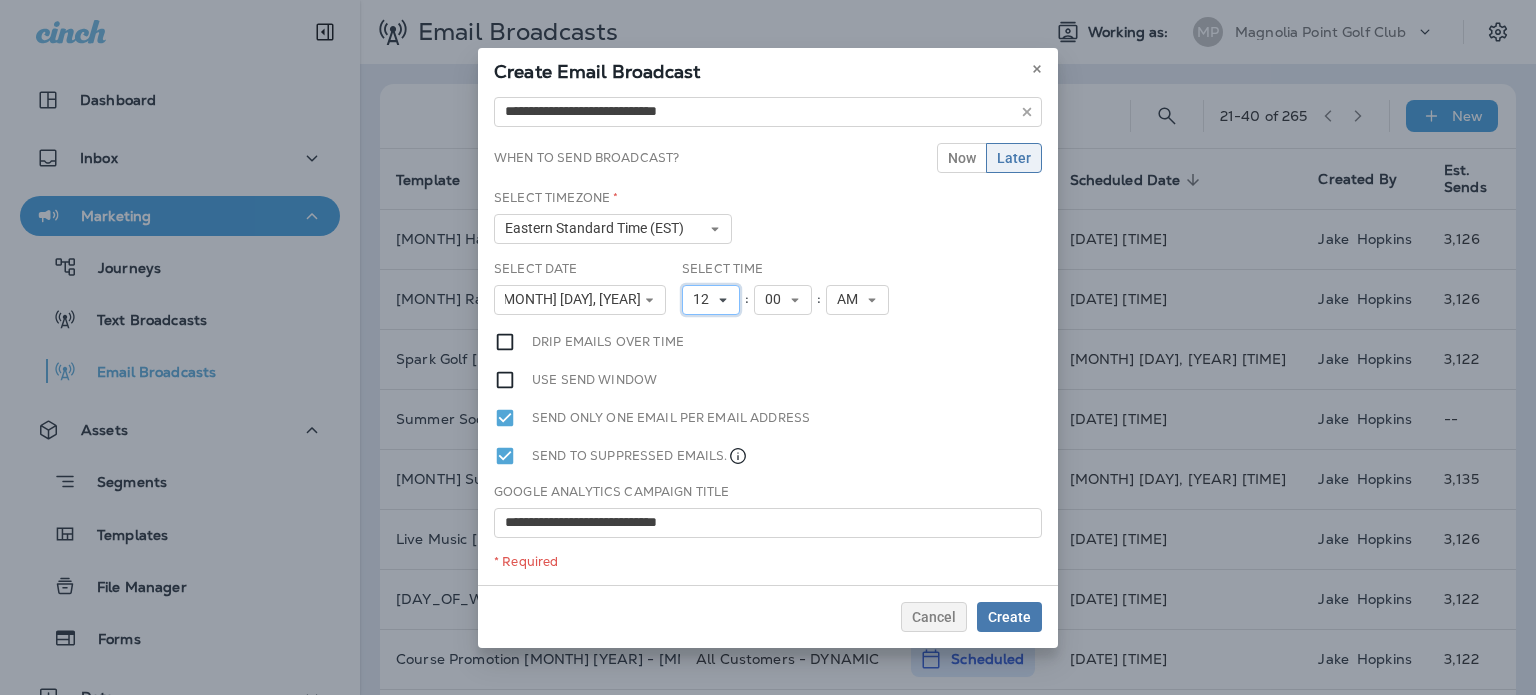 click on "12" at bounding box center (705, 299) 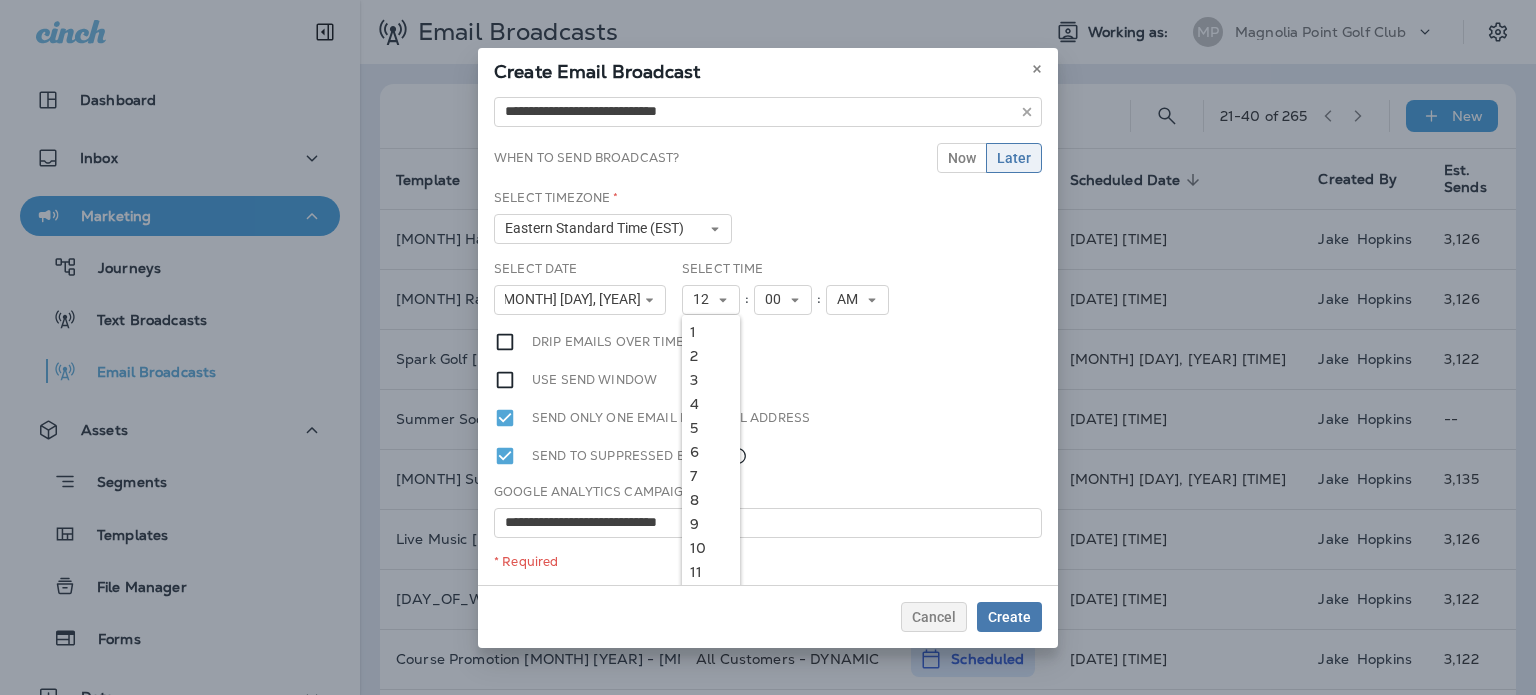 click on "9" at bounding box center [711, 524] 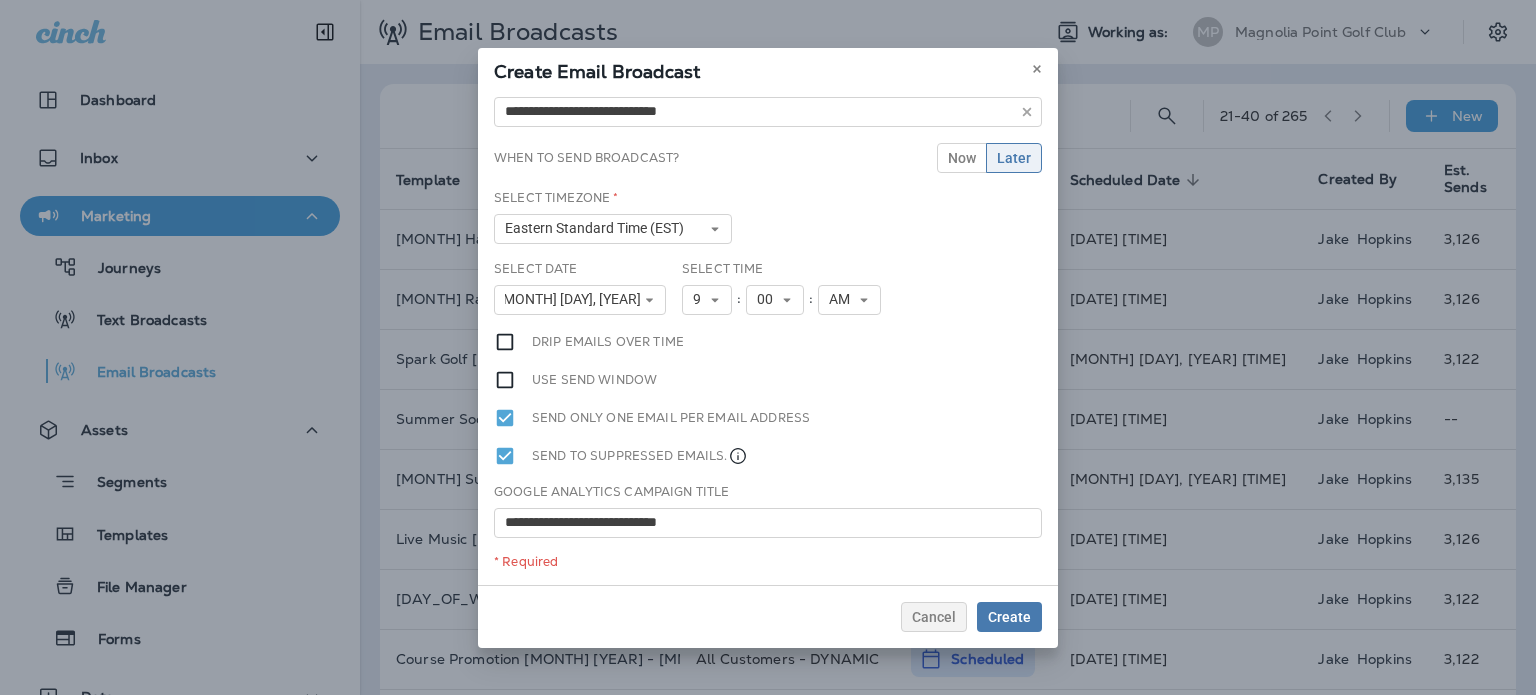 click on "Use send window" at bounding box center [768, 380] 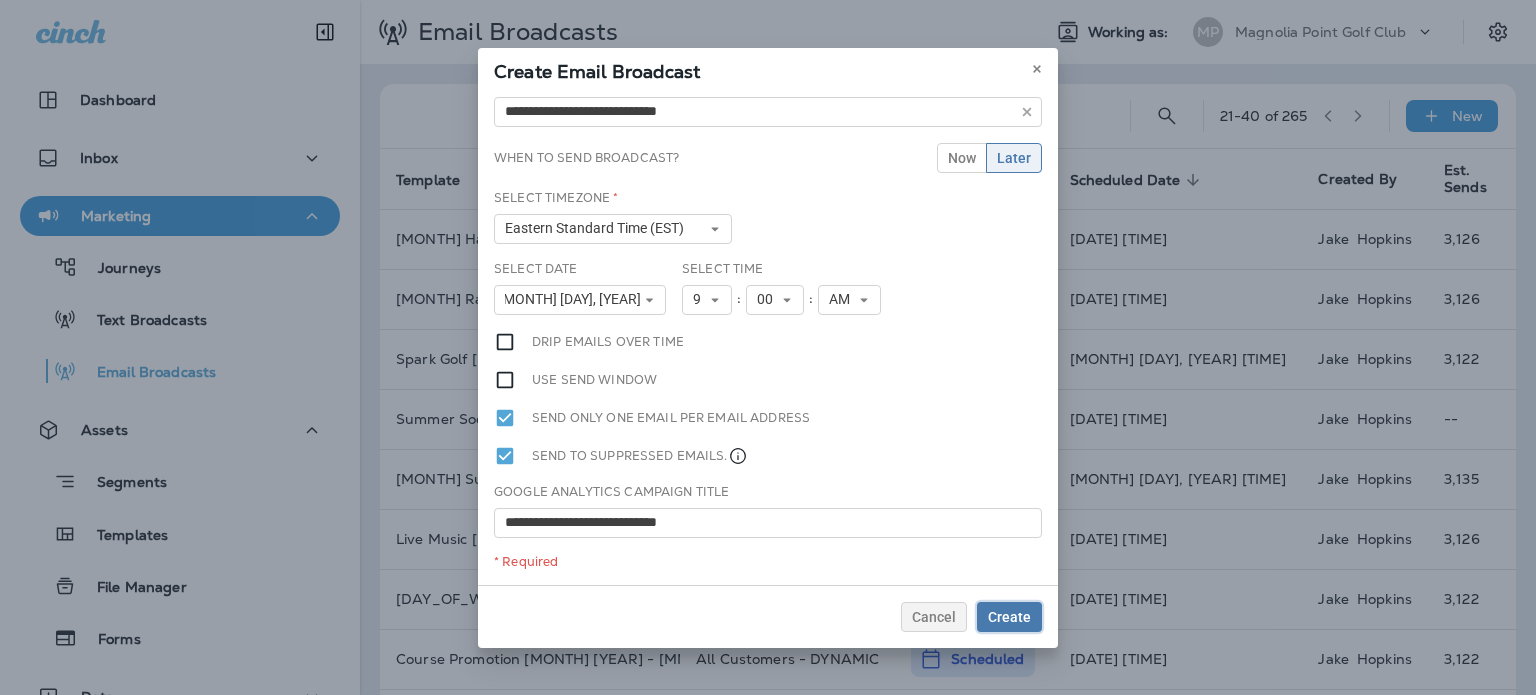 click on "Create" at bounding box center (1009, 617) 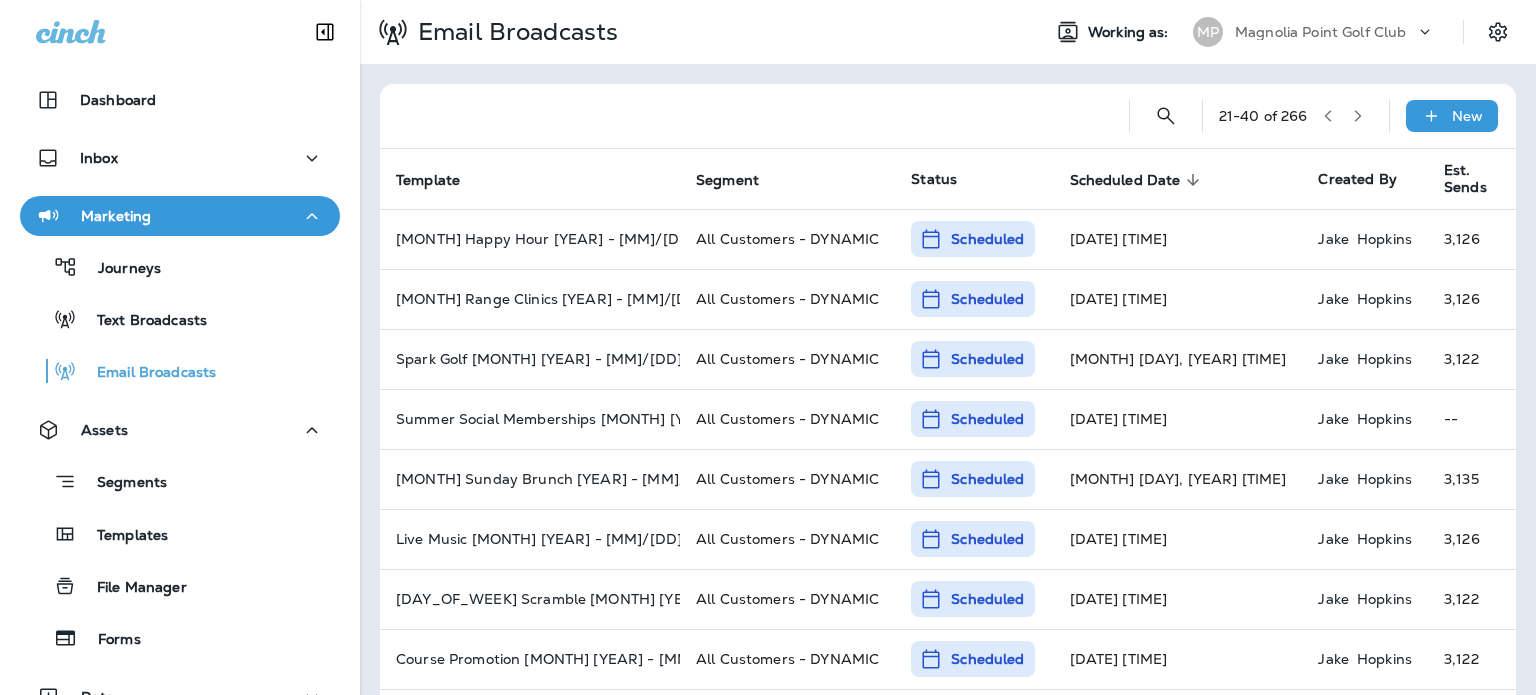 click on "New" at bounding box center (1452, 116) 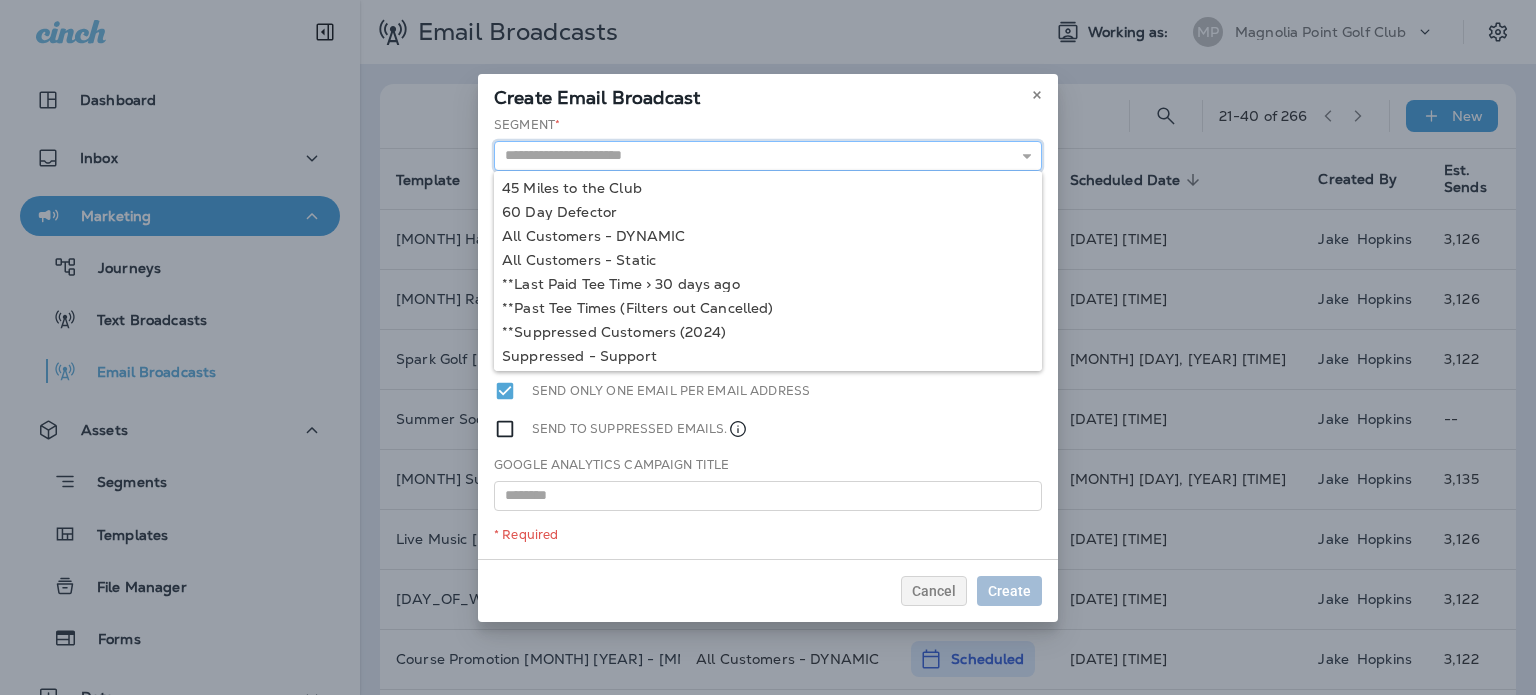 click at bounding box center (768, 156) 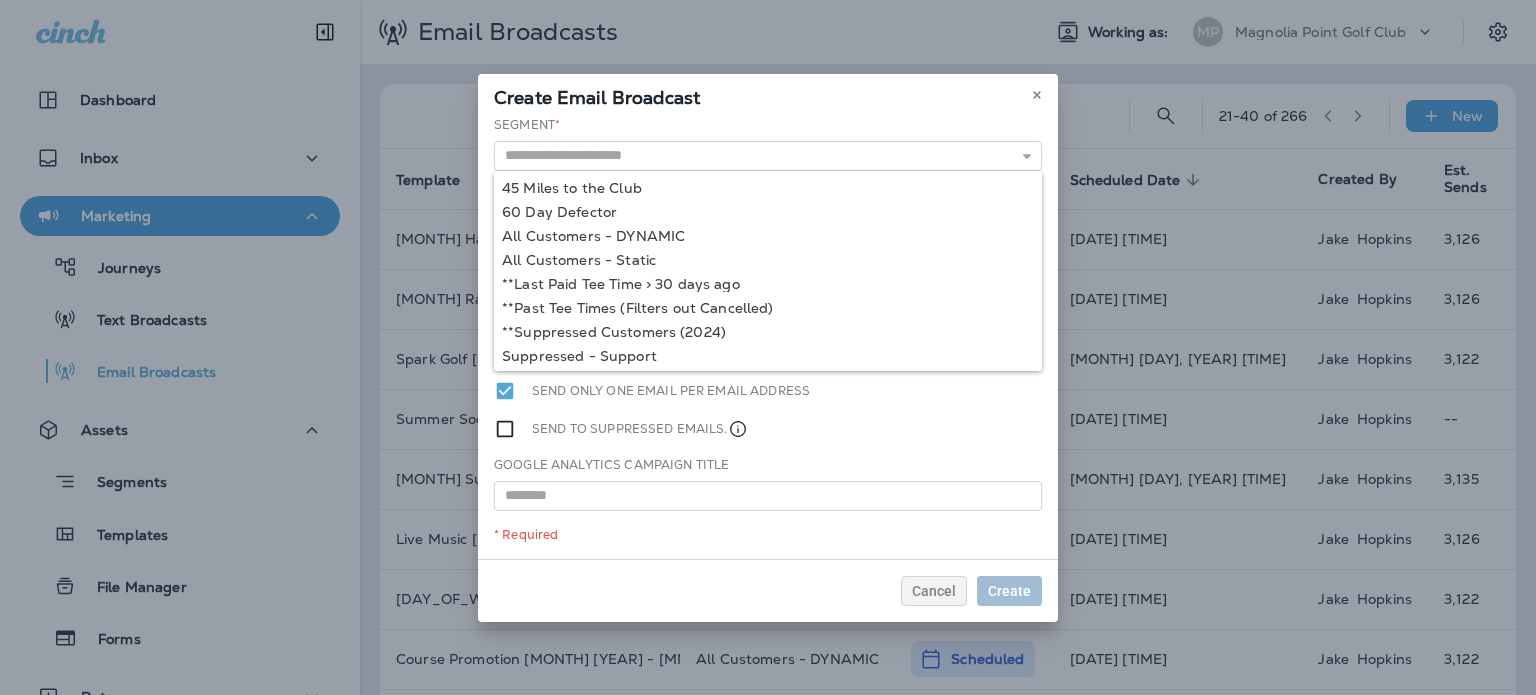 type on "**********" 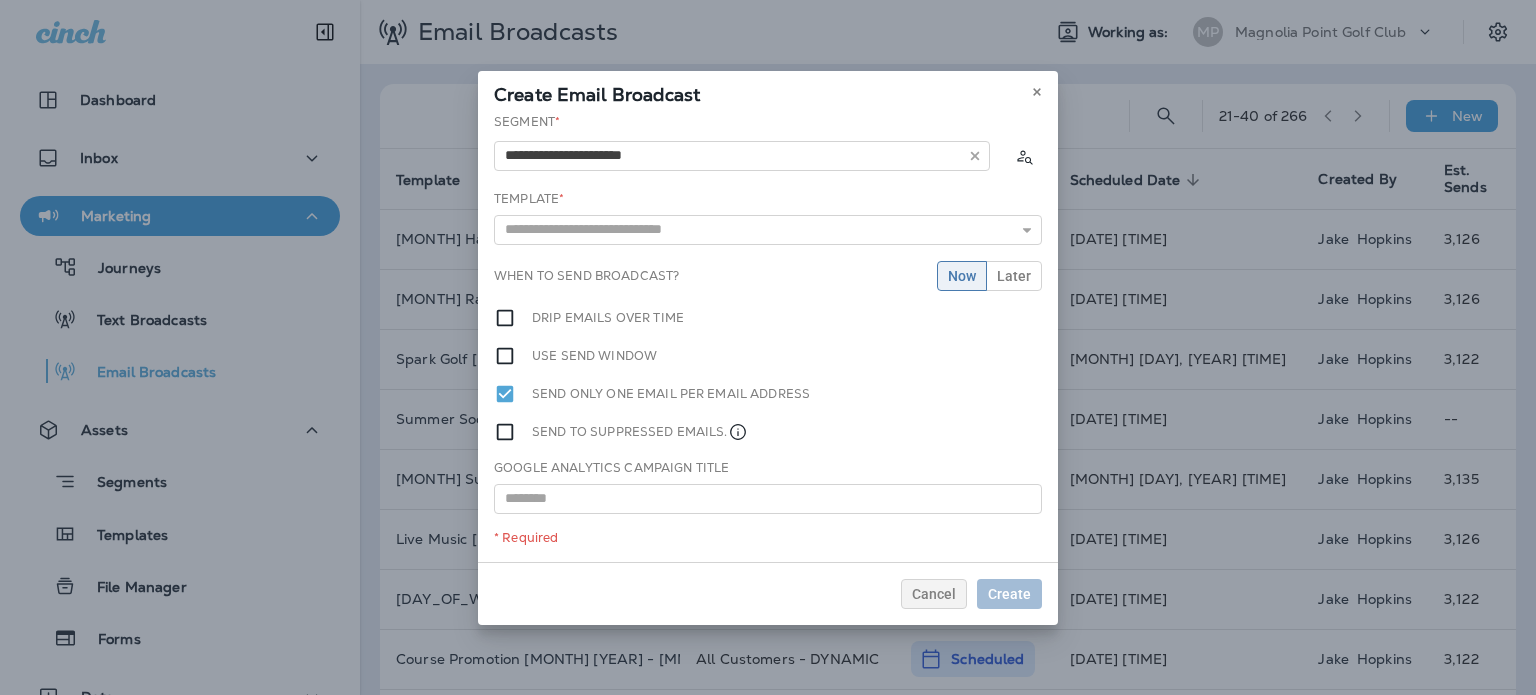 click on "**********" at bounding box center [768, 337] 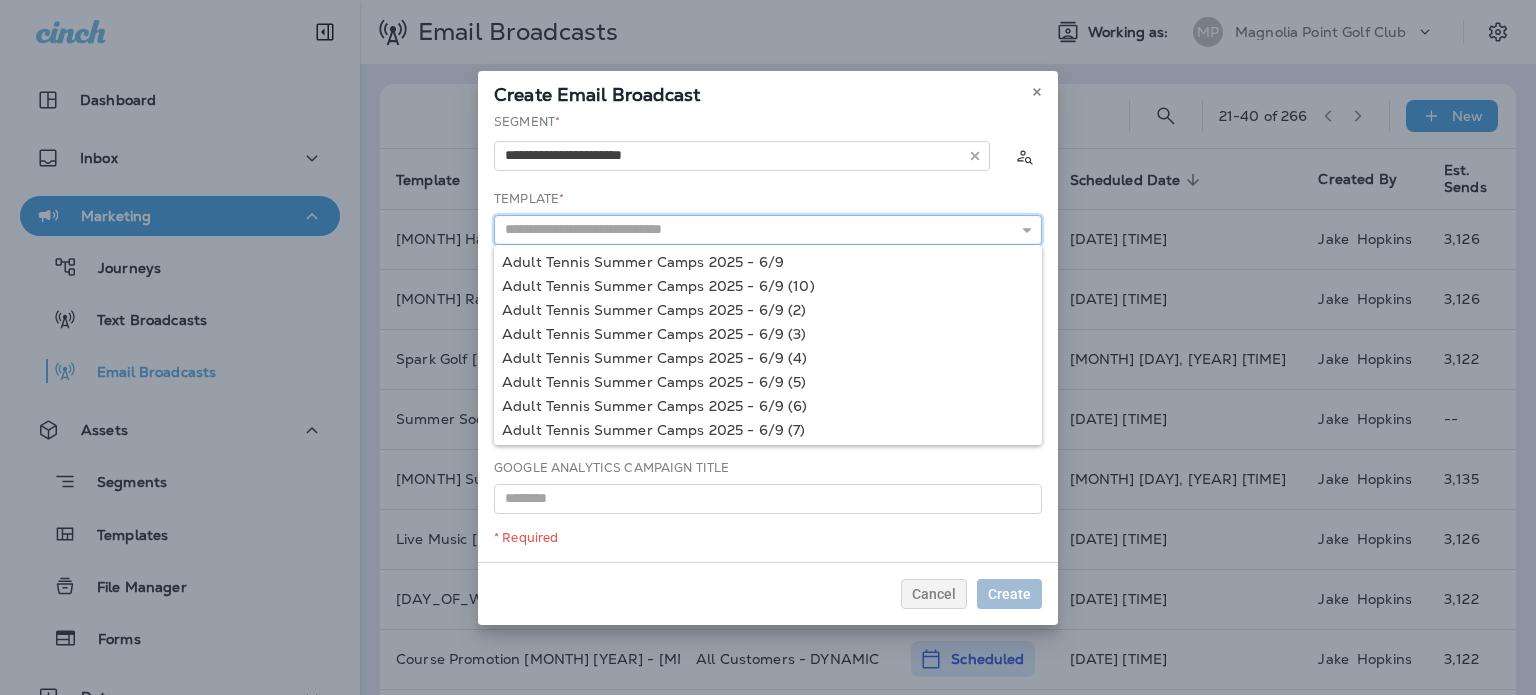 click at bounding box center (768, 230) 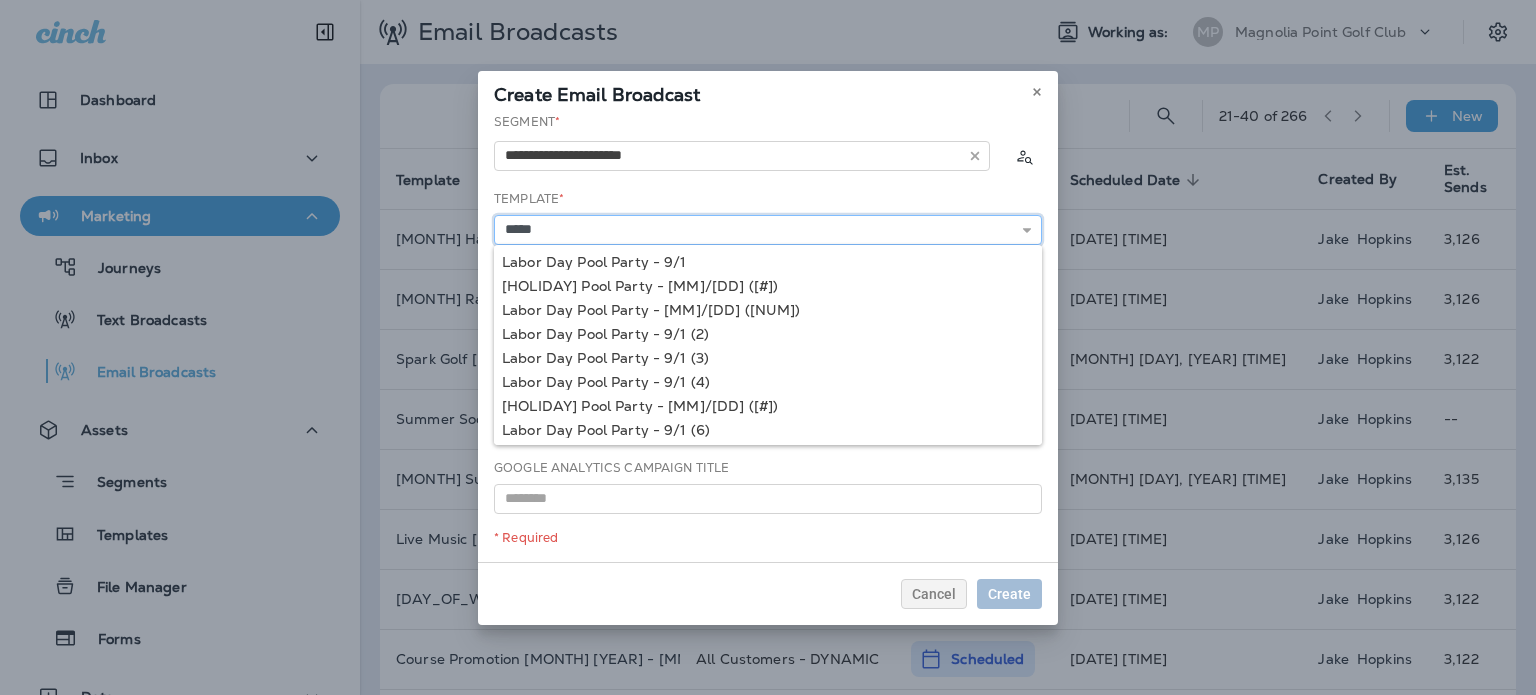 type on "**********" 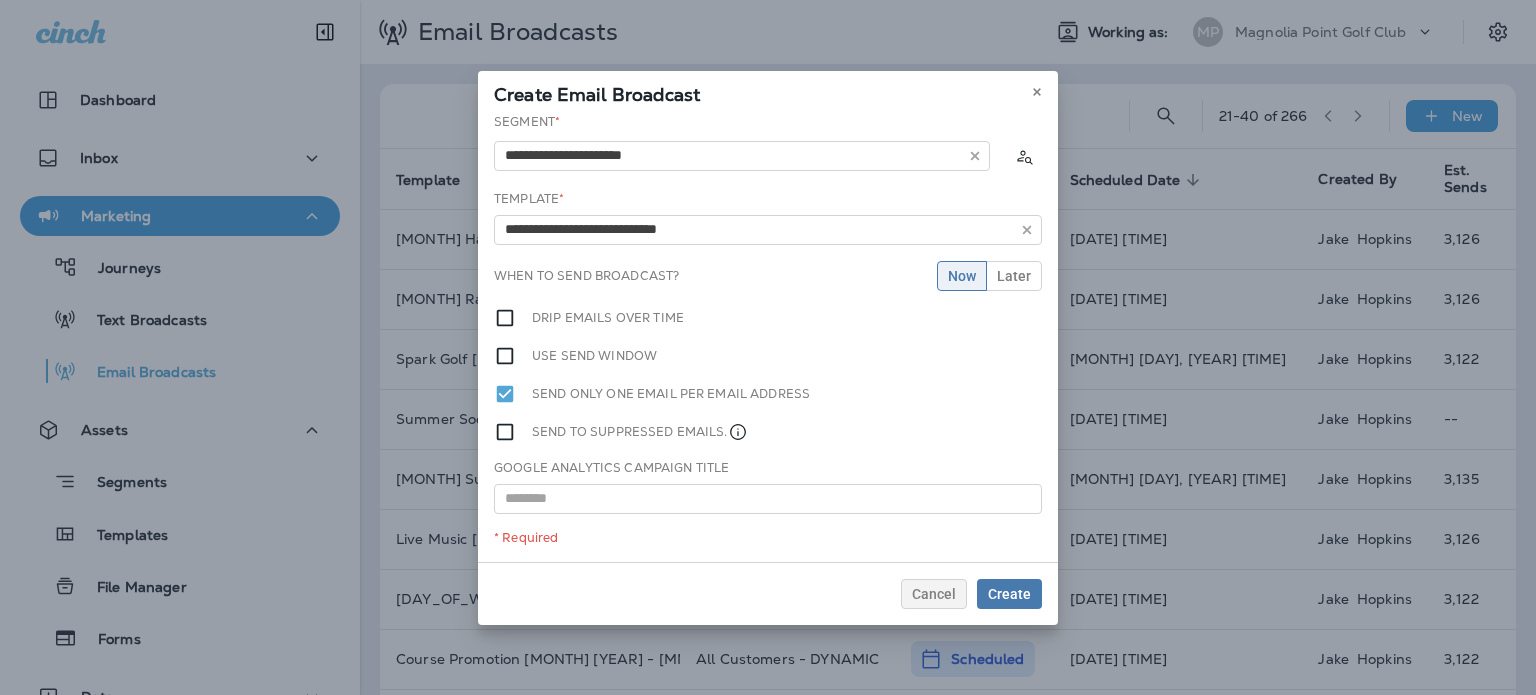 click on "**********" at bounding box center [768, 337] 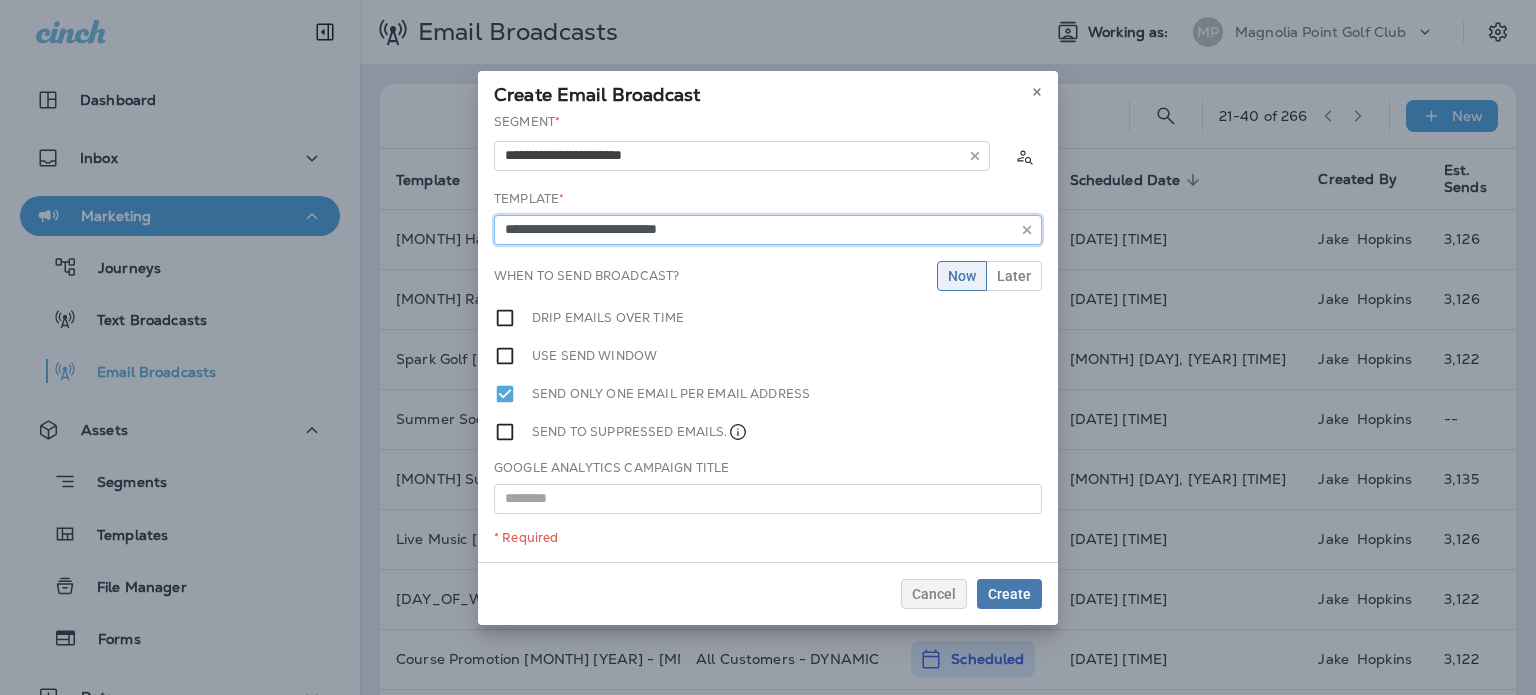 click on "**********" at bounding box center [768, 230] 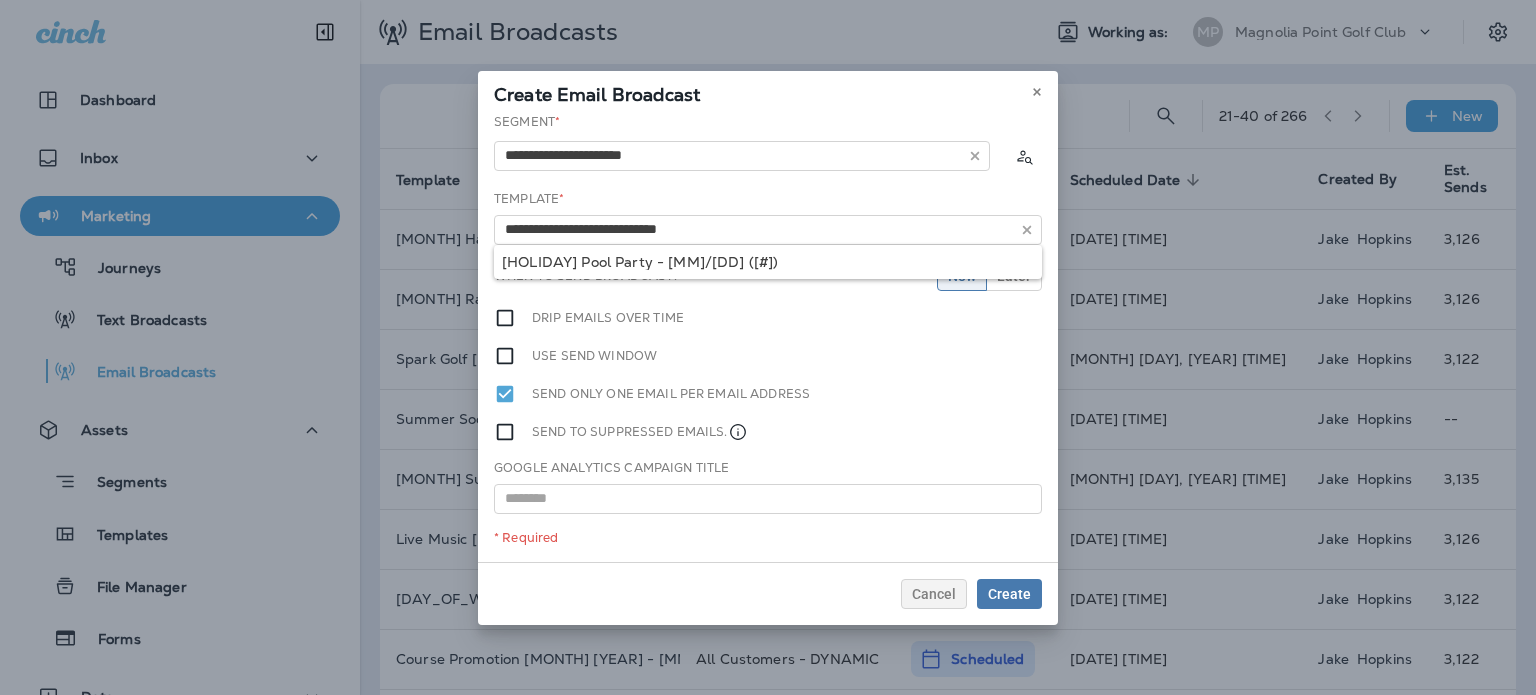 click on "Google Analytics Campaign Title" at bounding box center (768, 486) 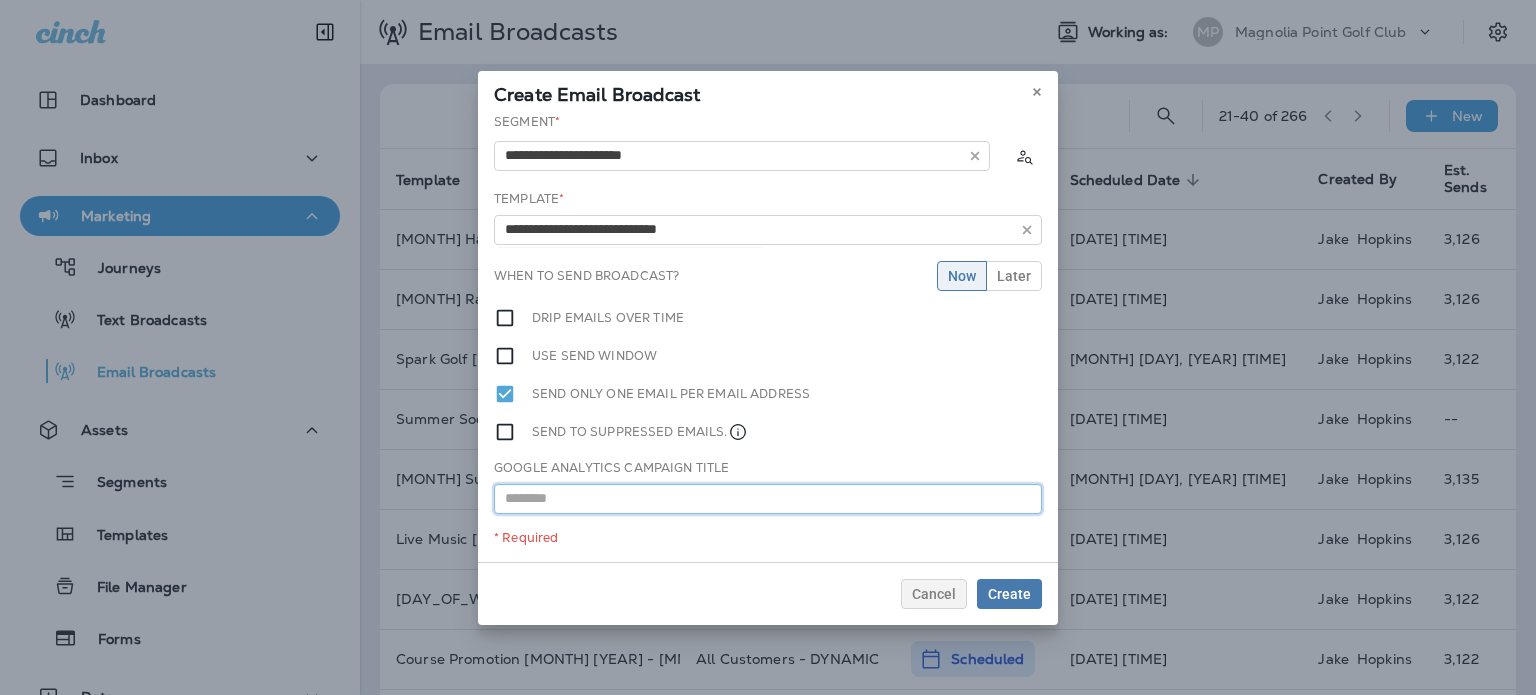 click at bounding box center [768, 499] 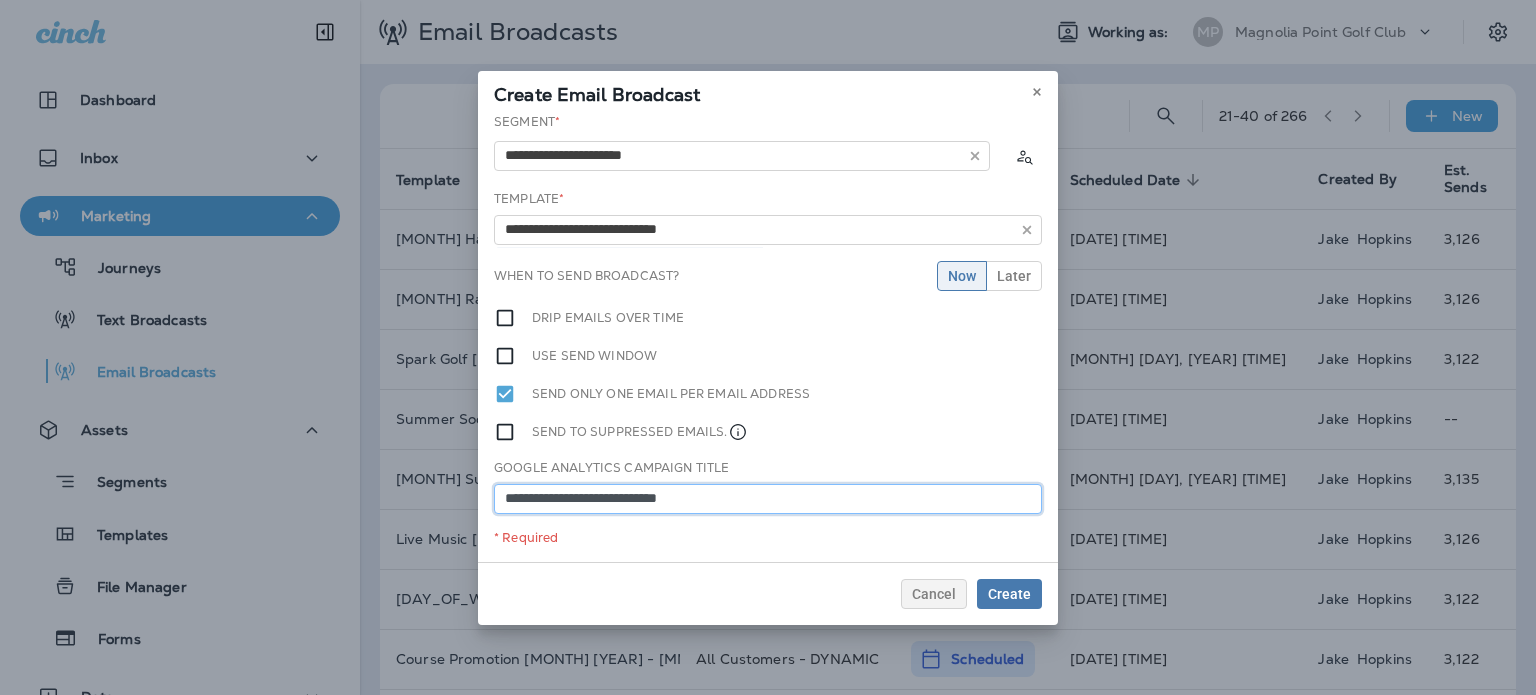 type on "**********" 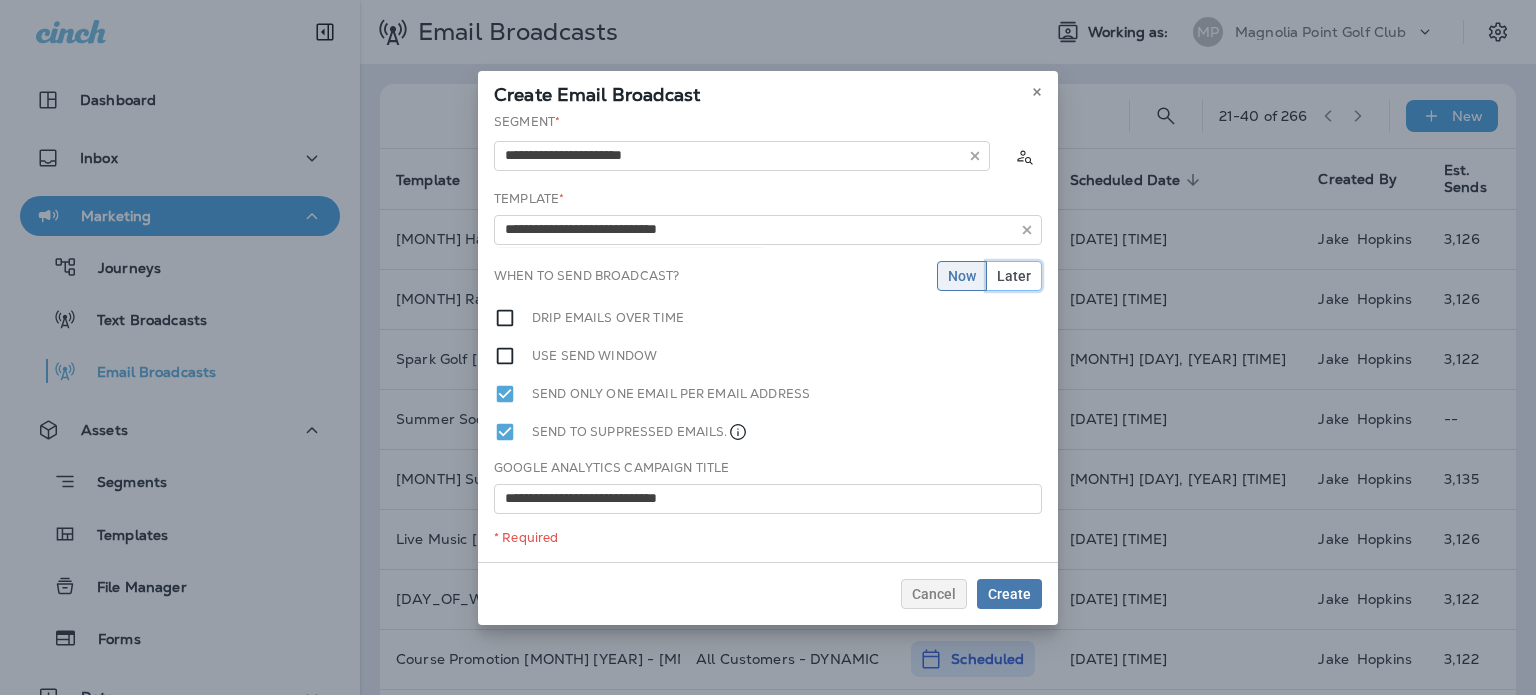 click on "Later" at bounding box center [1014, 276] 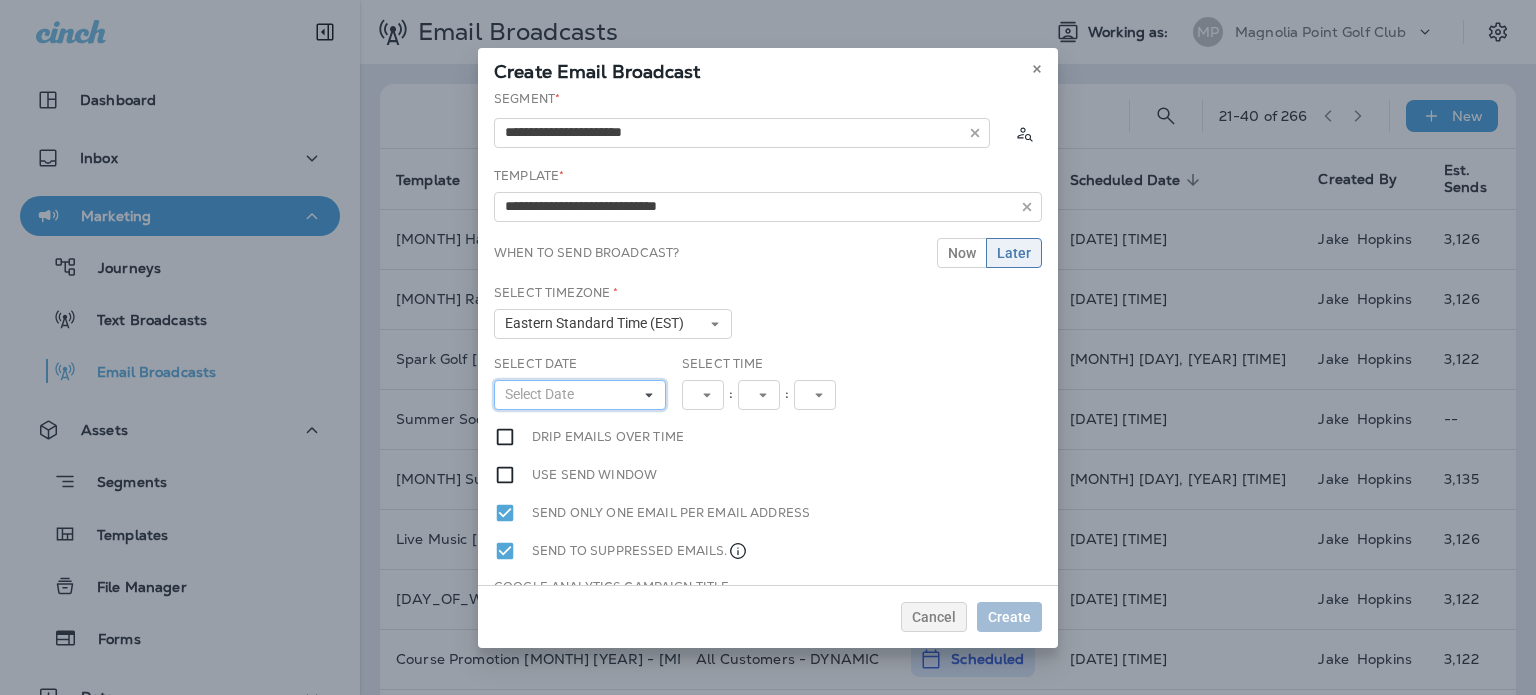 click on "Select Date" at bounding box center (580, 395) 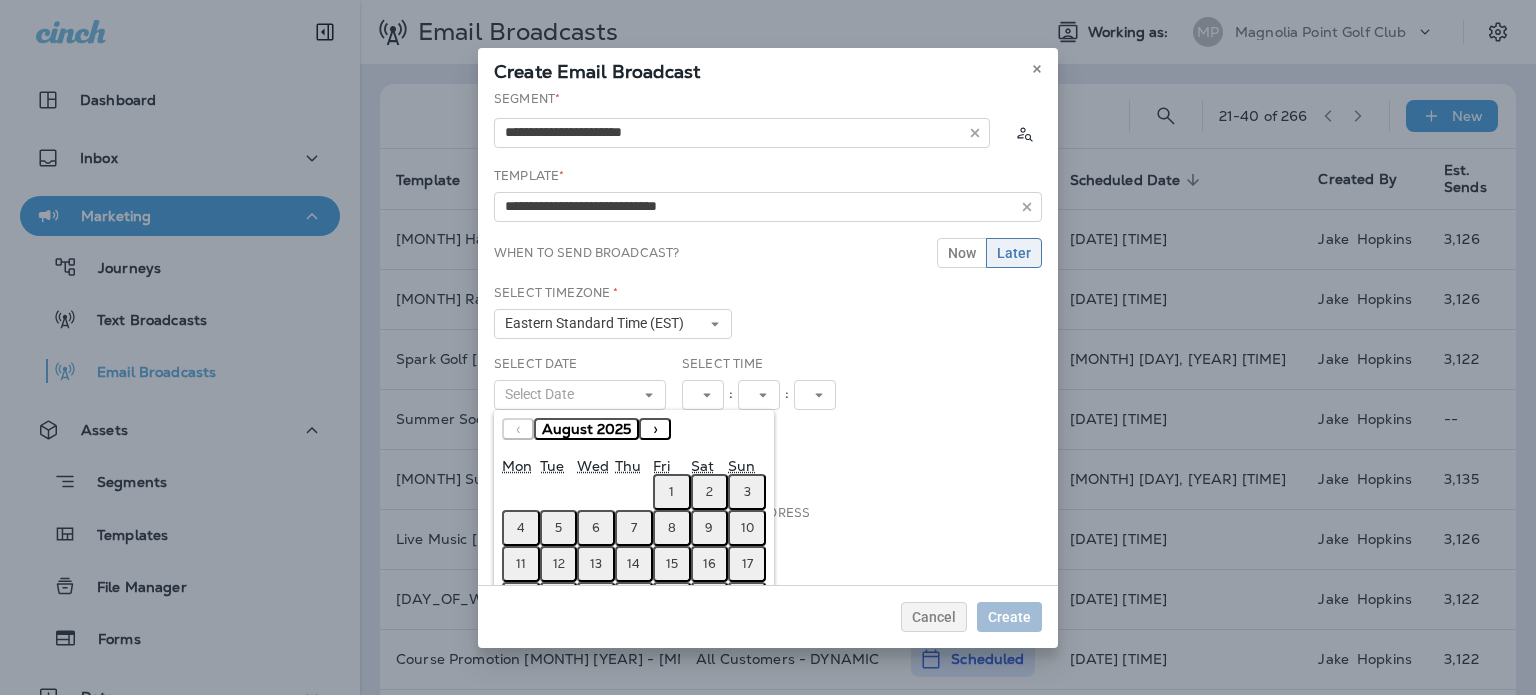 click on "8" at bounding box center (672, 528) 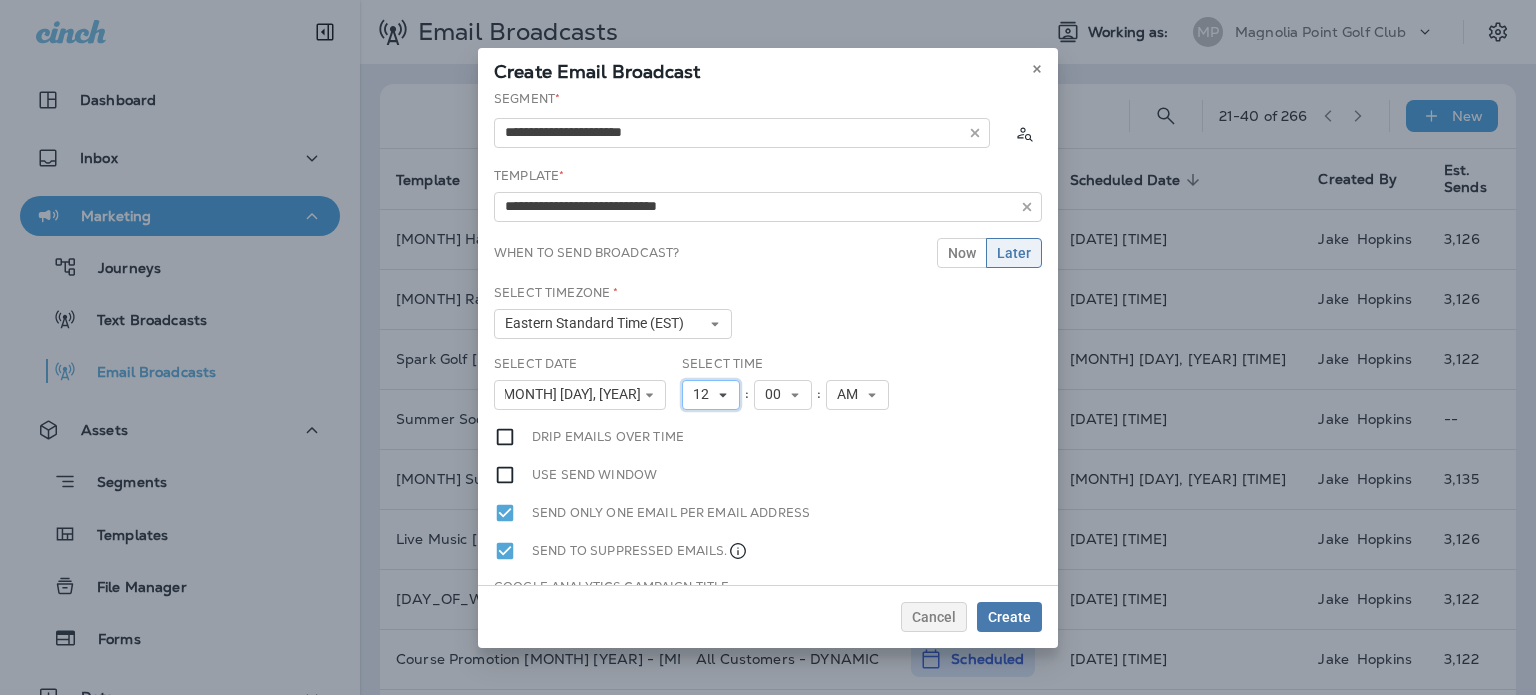 click on "12" at bounding box center (711, 395) 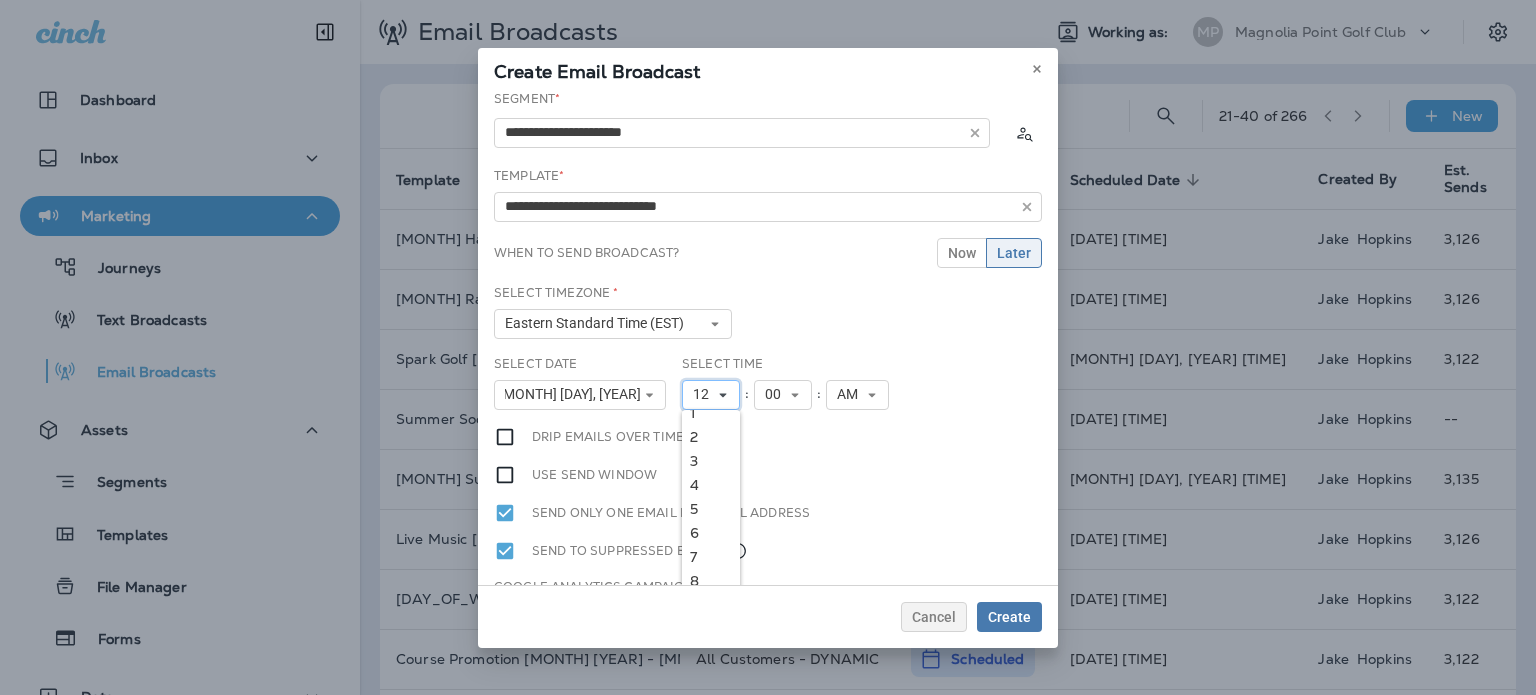 scroll, scrollTop: 18, scrollLeft: 0, axis: vertical 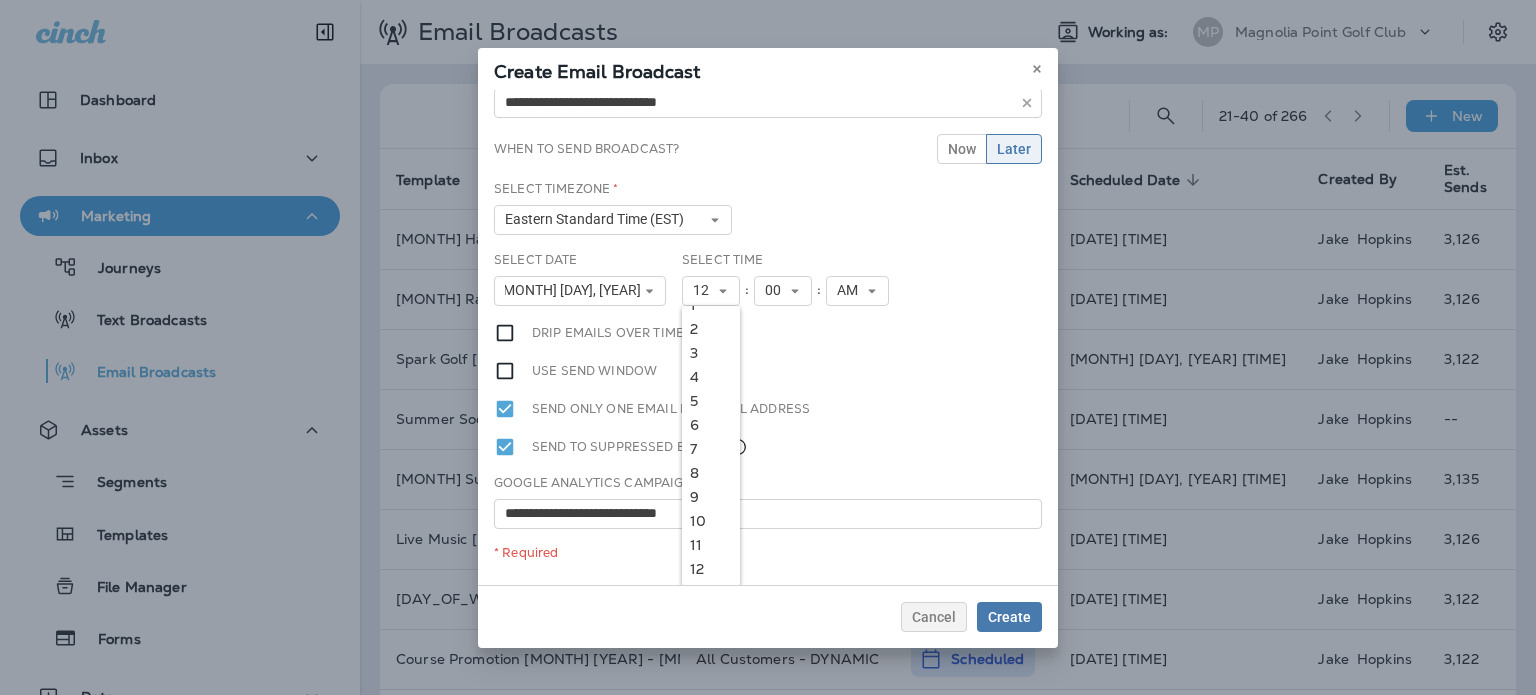 click on "9" at bounding box center [711, 497] 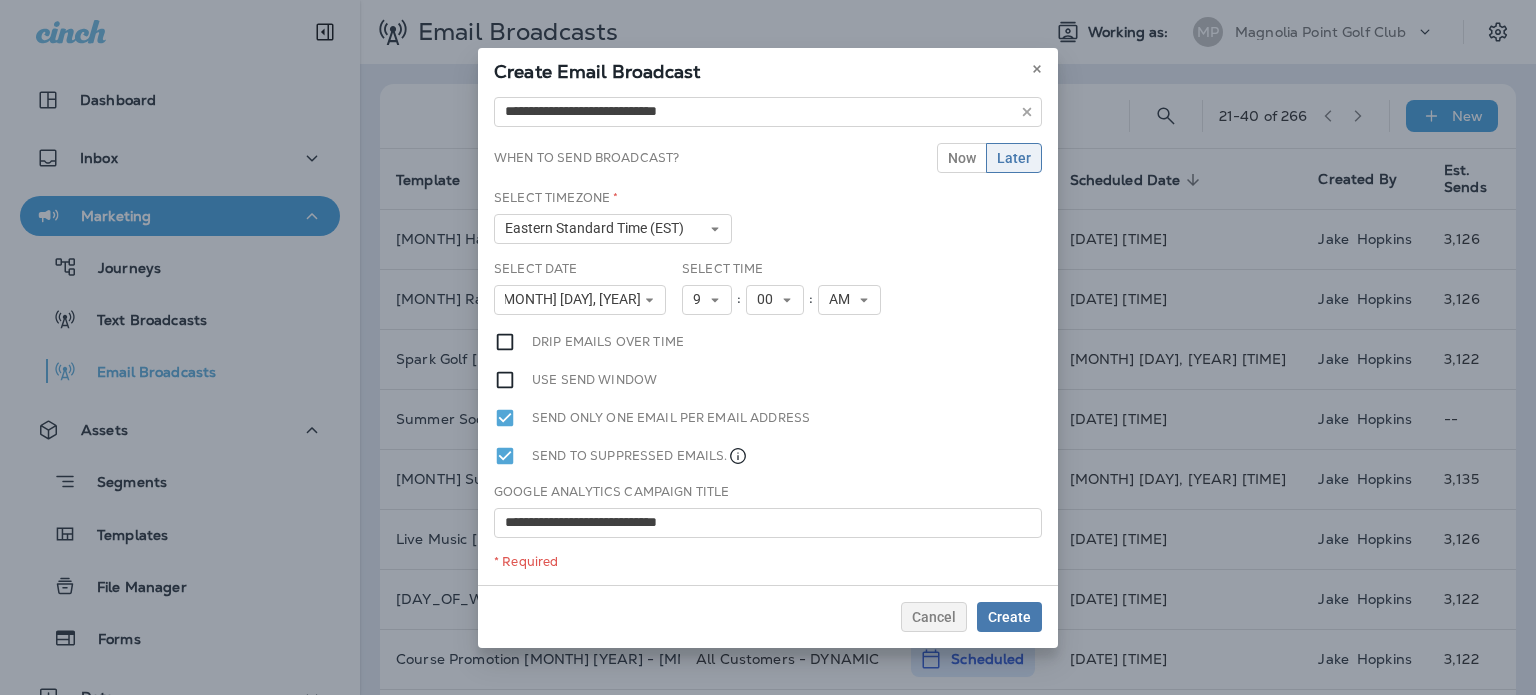 click on "**********" at bounding box center [768, 337] 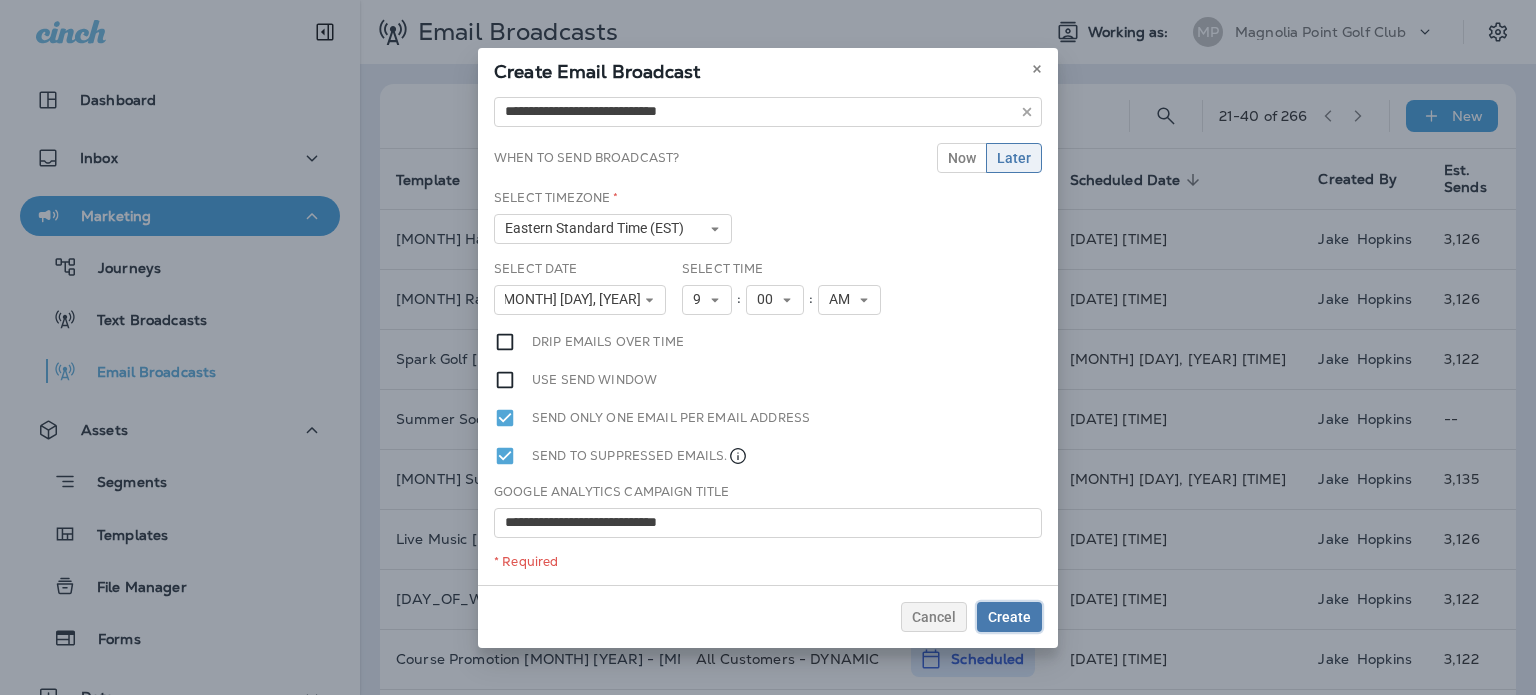 click on "Create" at bounding box center (1009, 617) 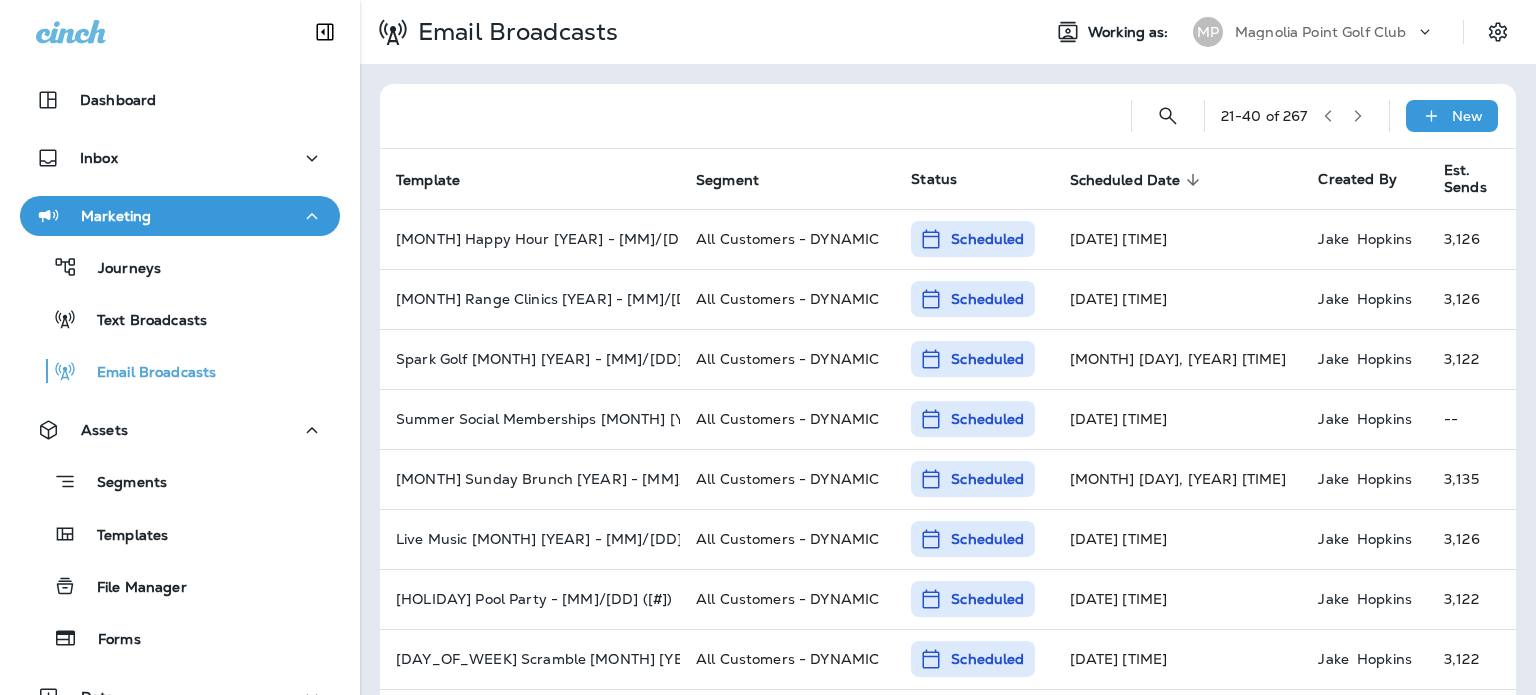 click 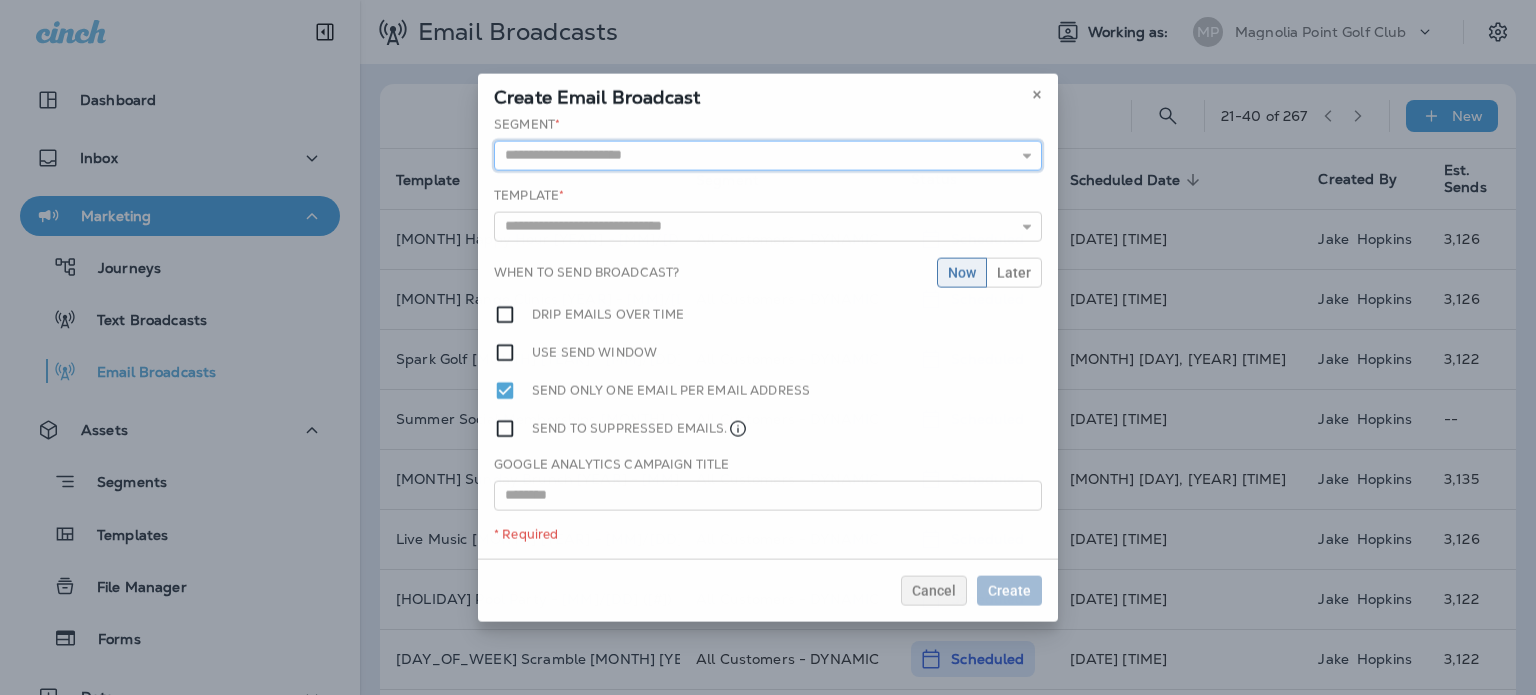click at bounding box center (768, 155) 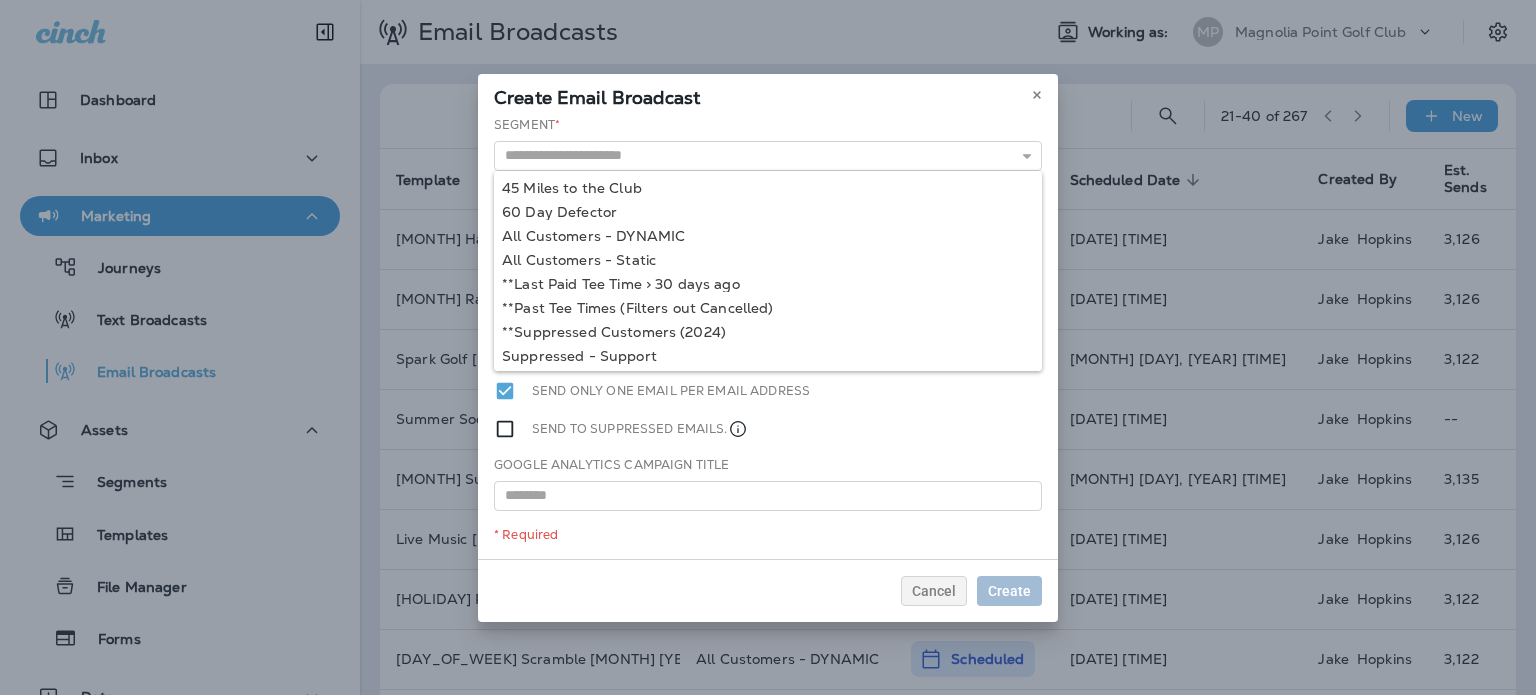 type on "**********" 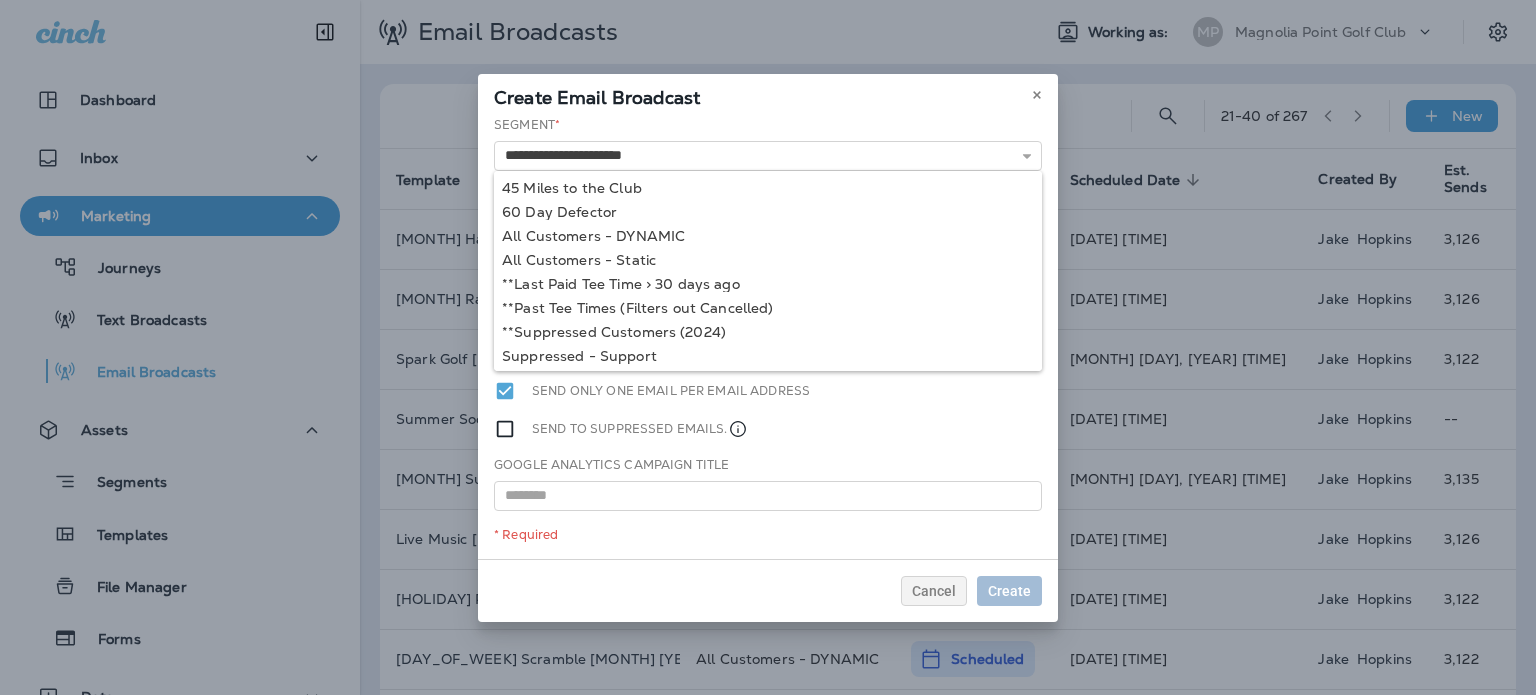 click on "**********" at bounding box center [768, 337] 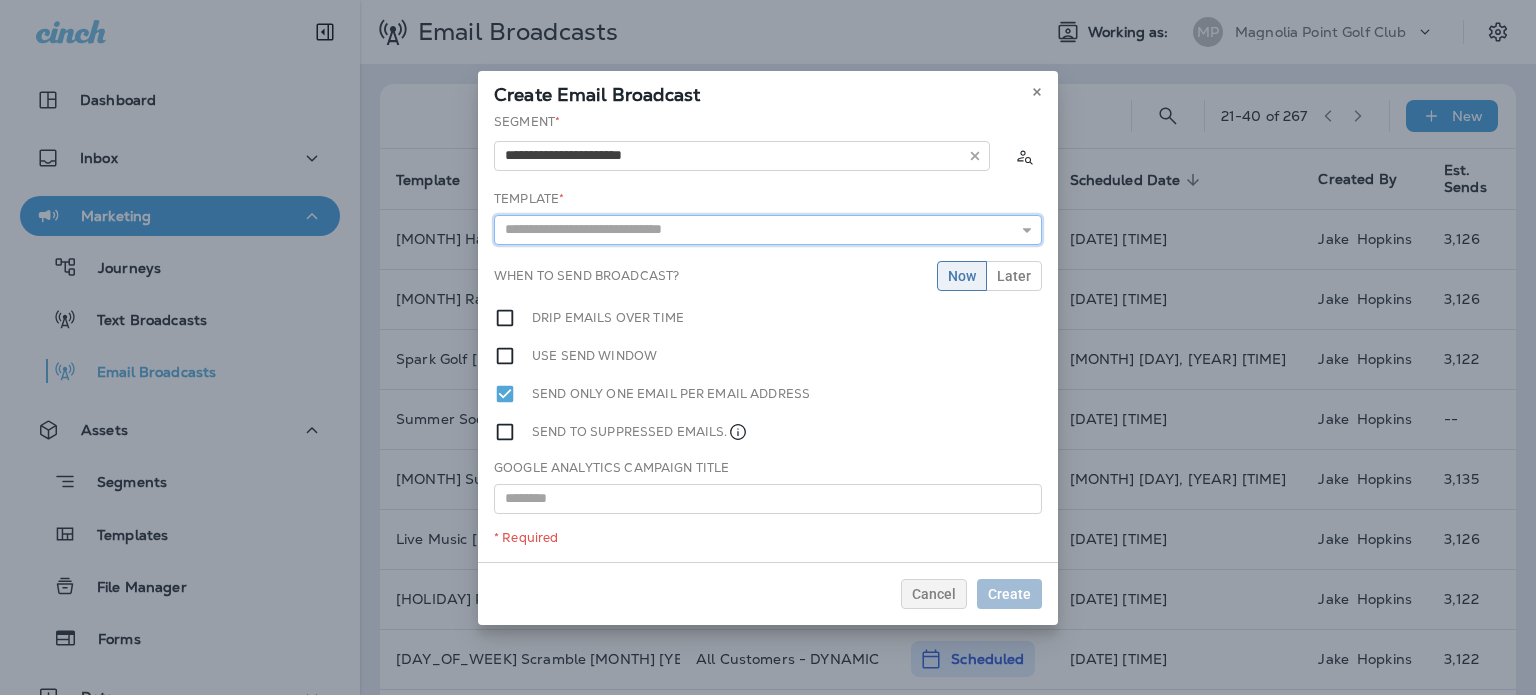 click at bounding box center (768, 230) 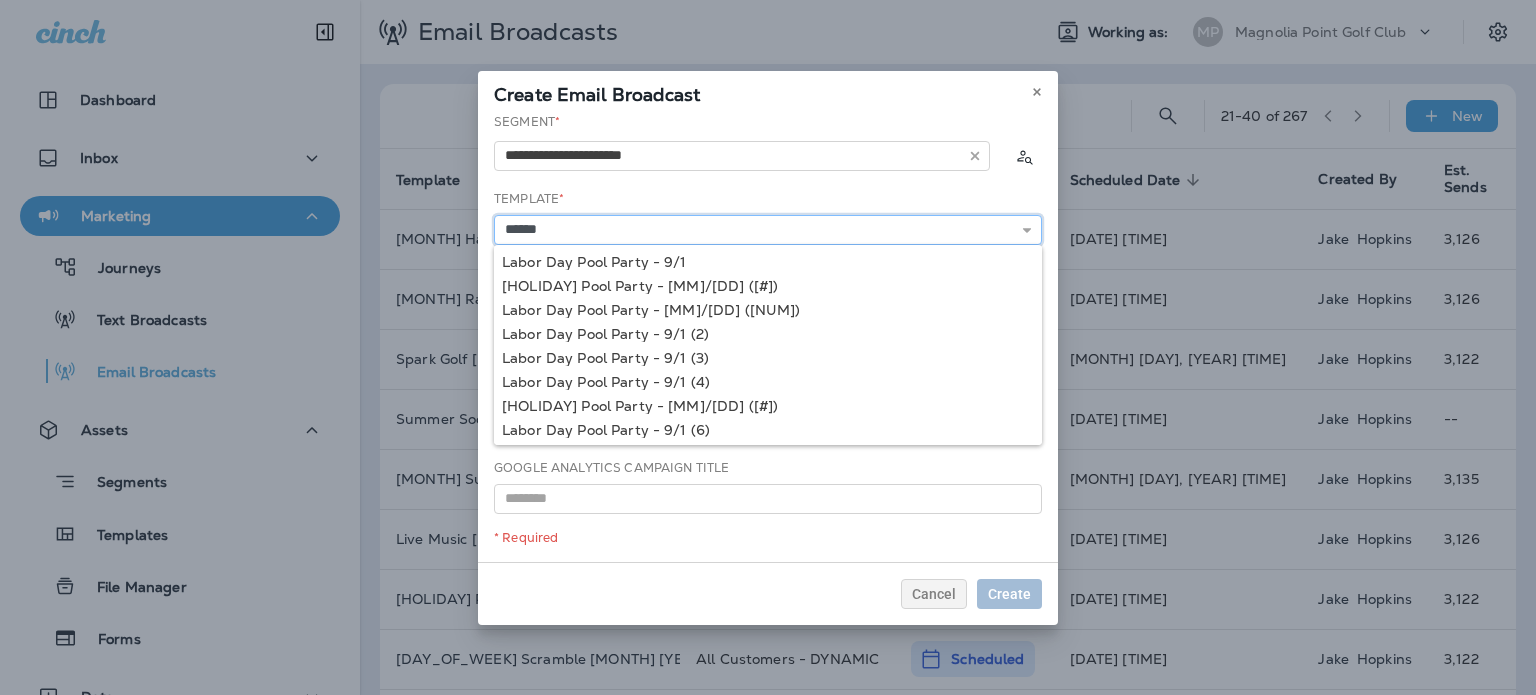type on "**********" 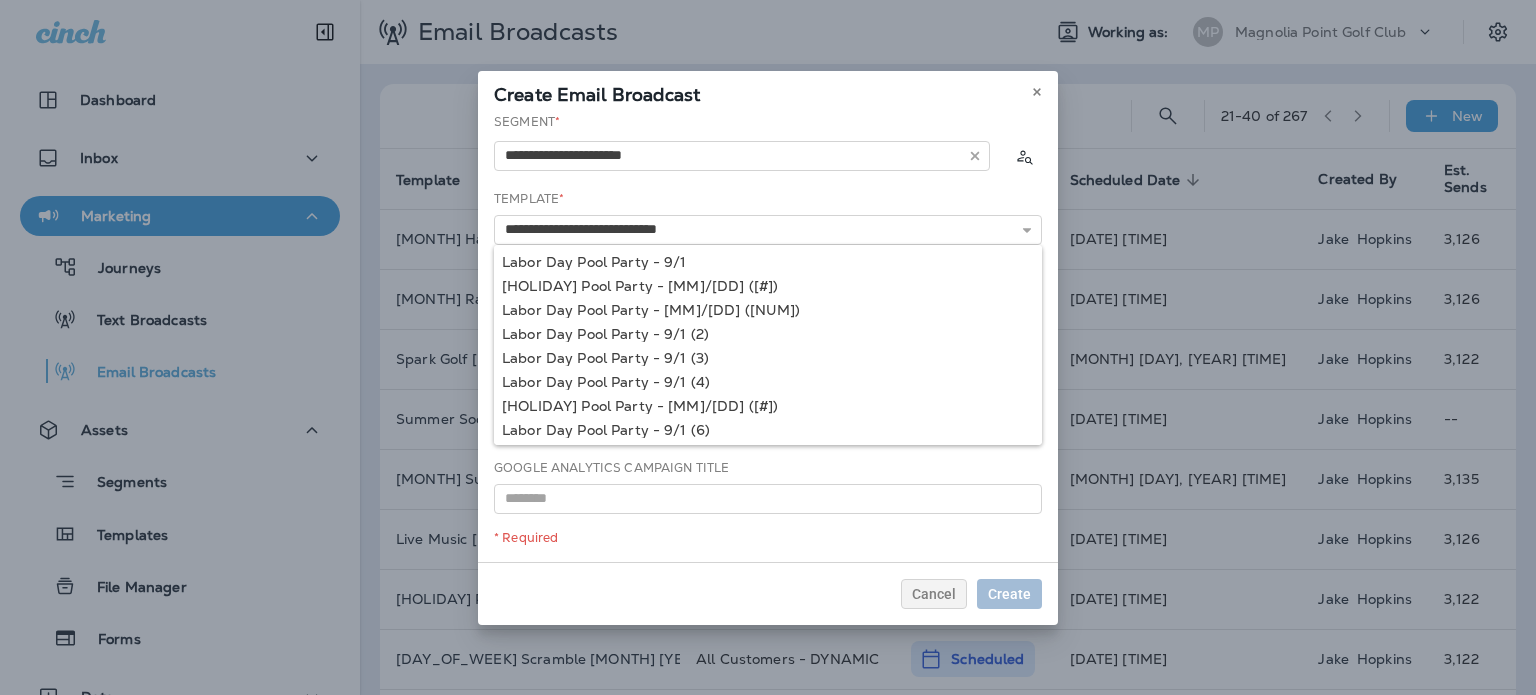 click on "**********" at bounding box center [768, 337] 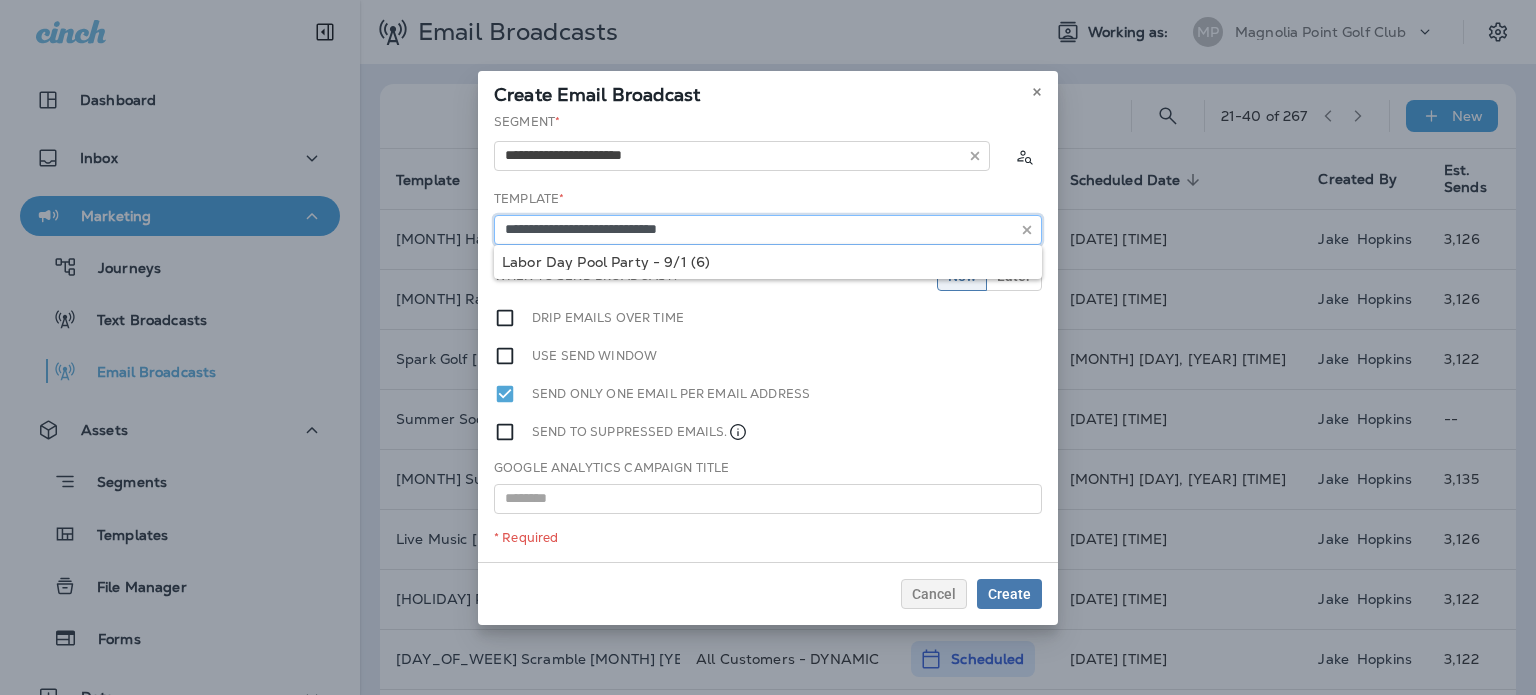 click on "**********" at bounding box center (768, 230) 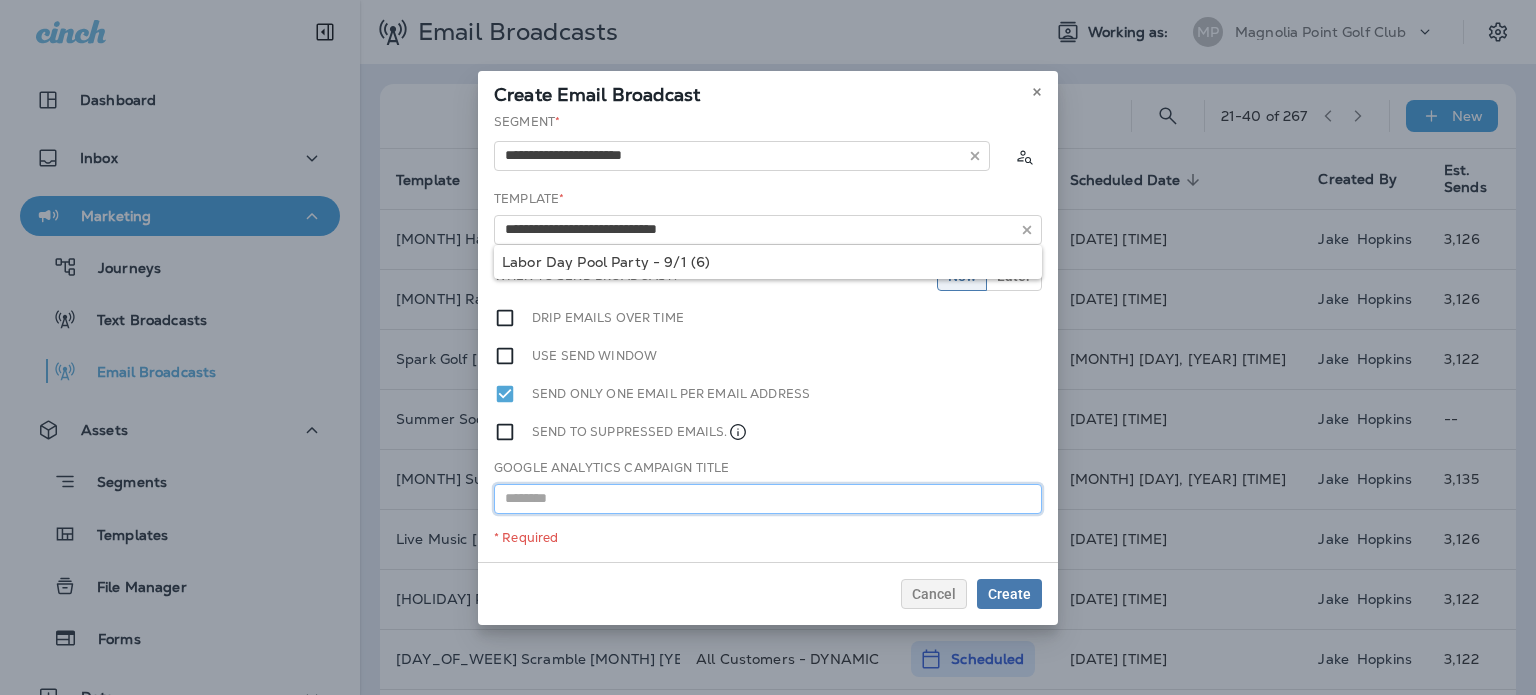 click at bounding box center [768, 499] 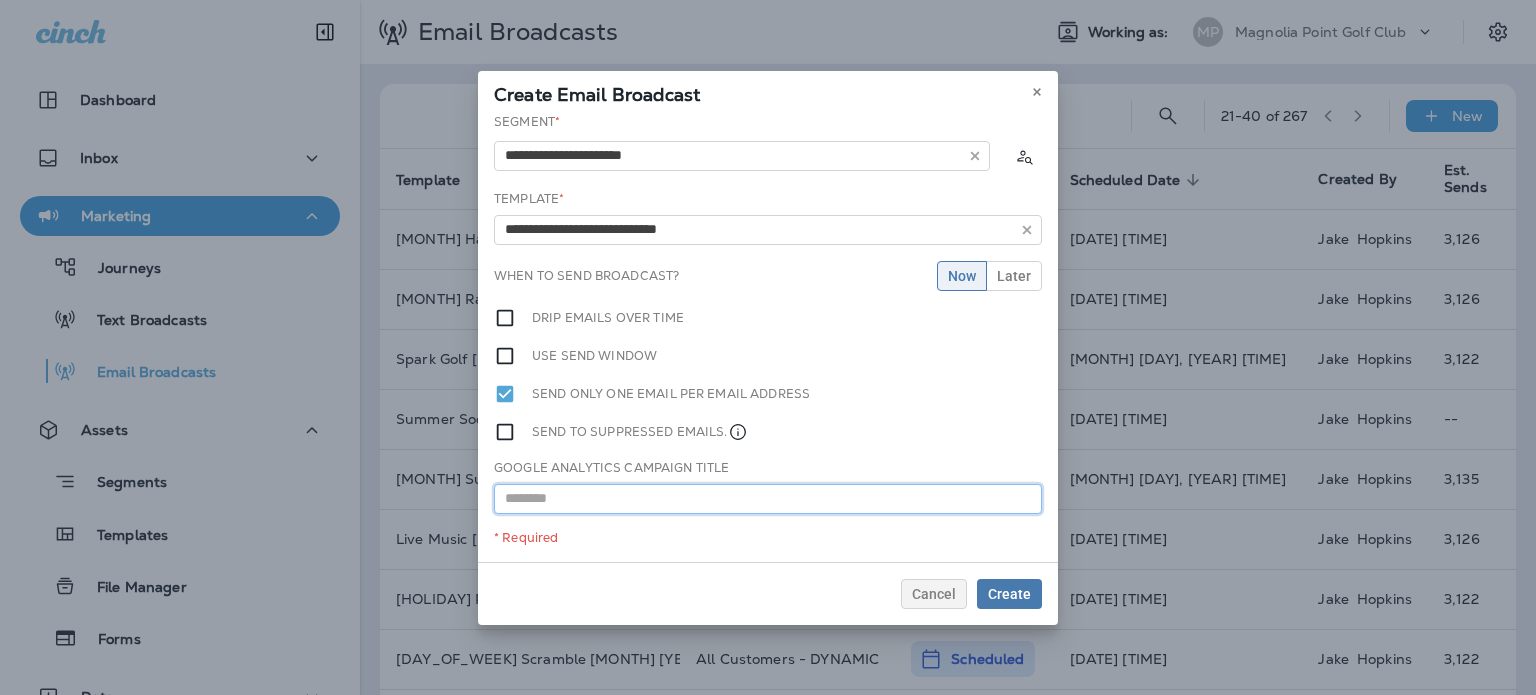 paste on "**********" 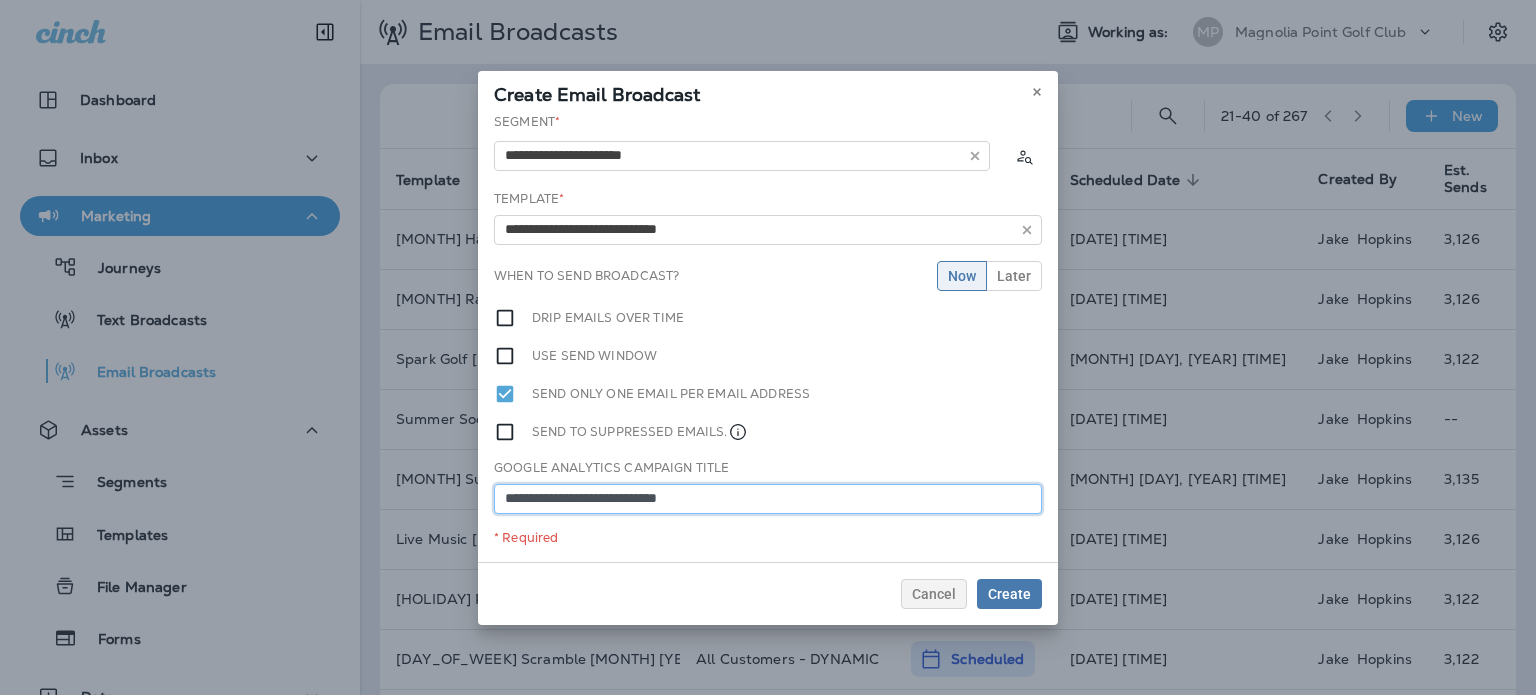 type on "**********" 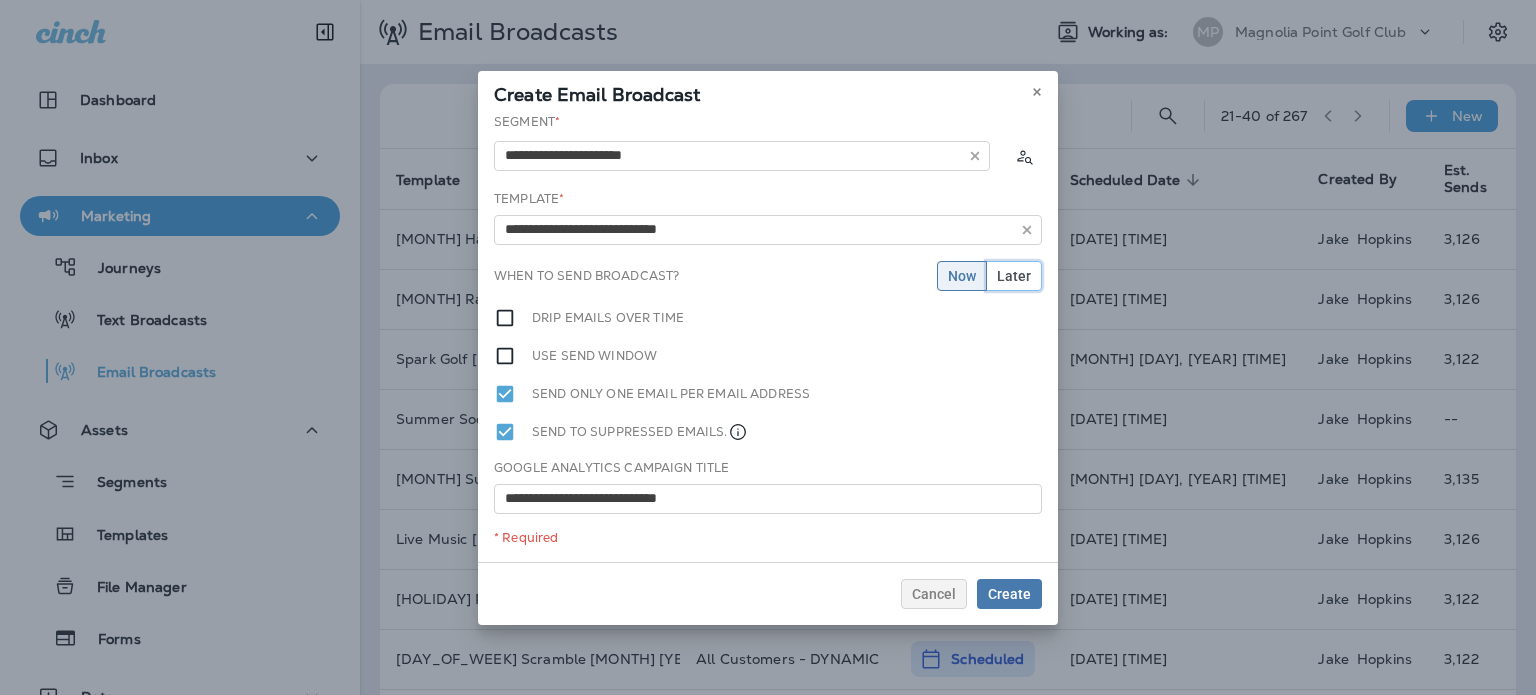 click on "Later" at bounding box center [1014, 276] 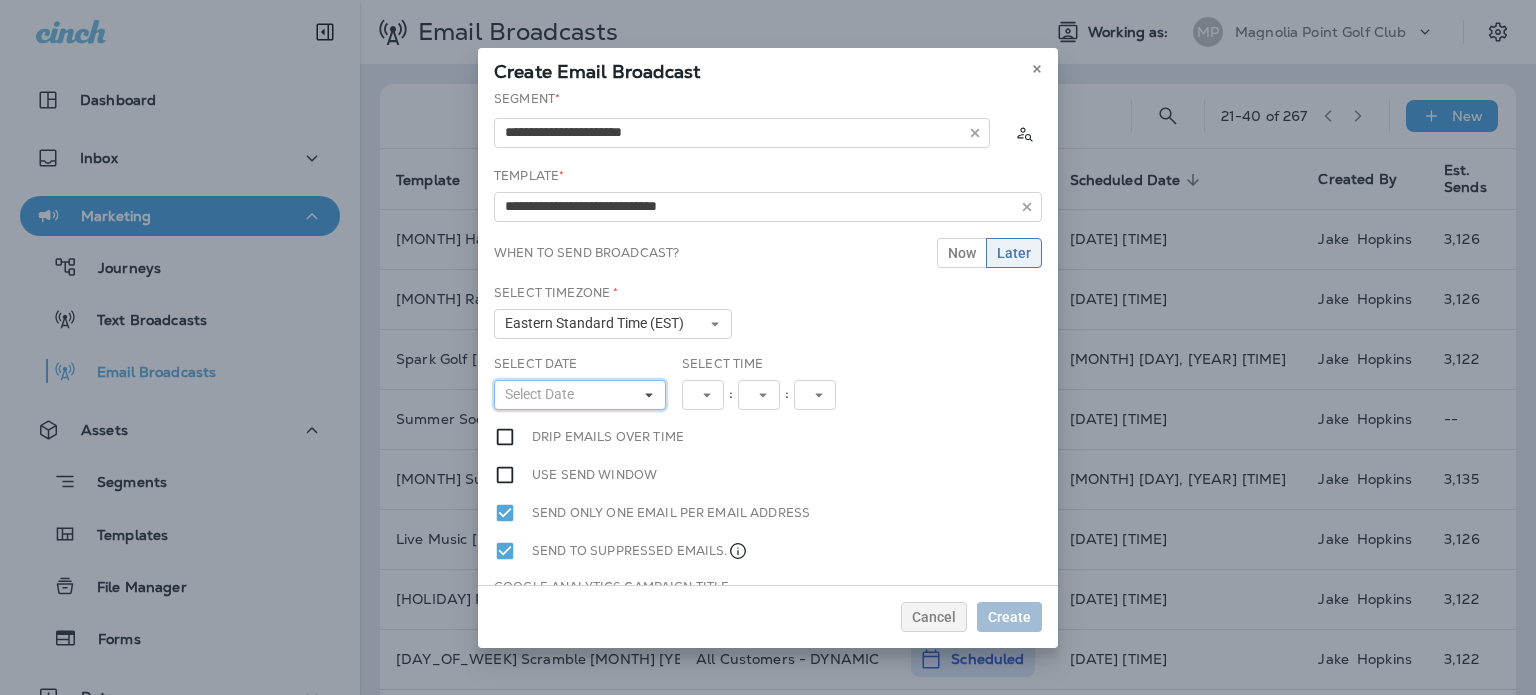 click on "Select Date" at bounding box center [543, 394] 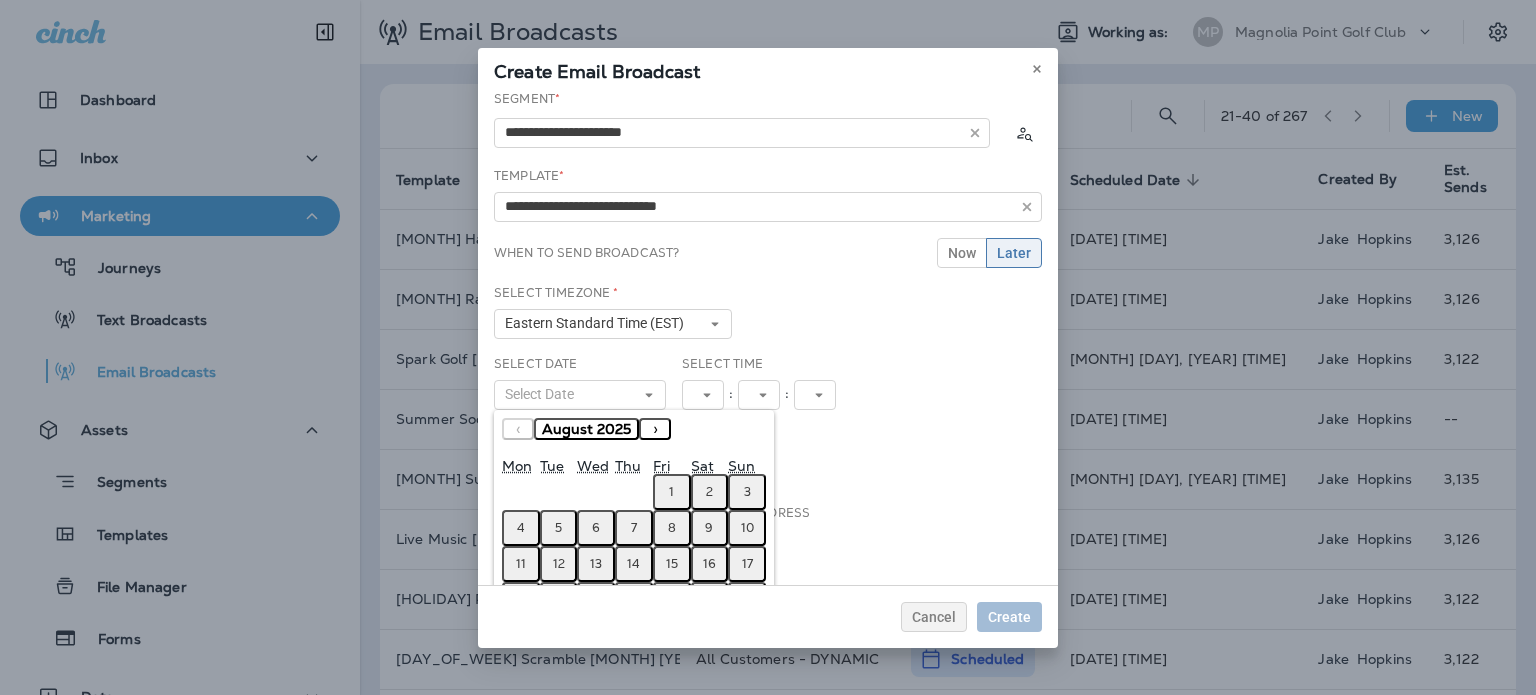 click on "11" at bounding box center (521, 564) 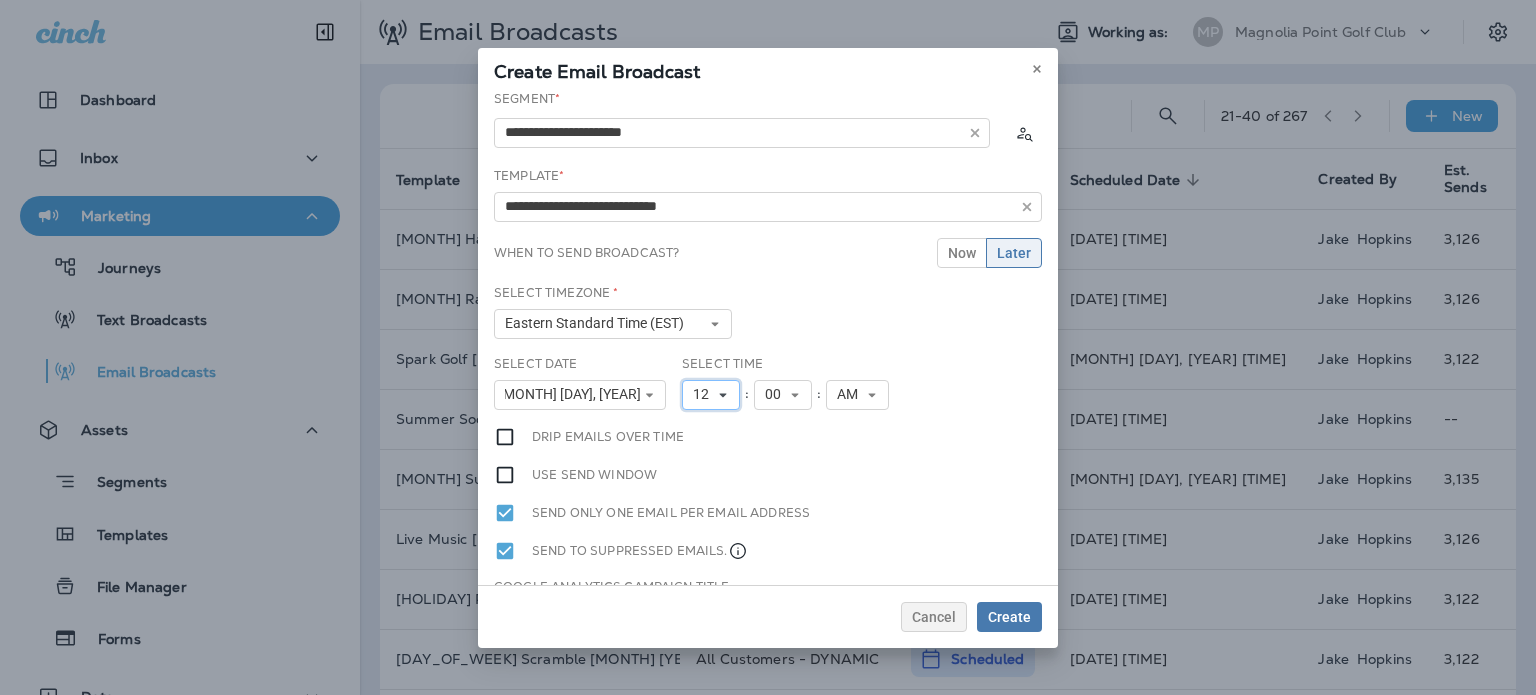 click on "12" at bounding box center (705, 394) 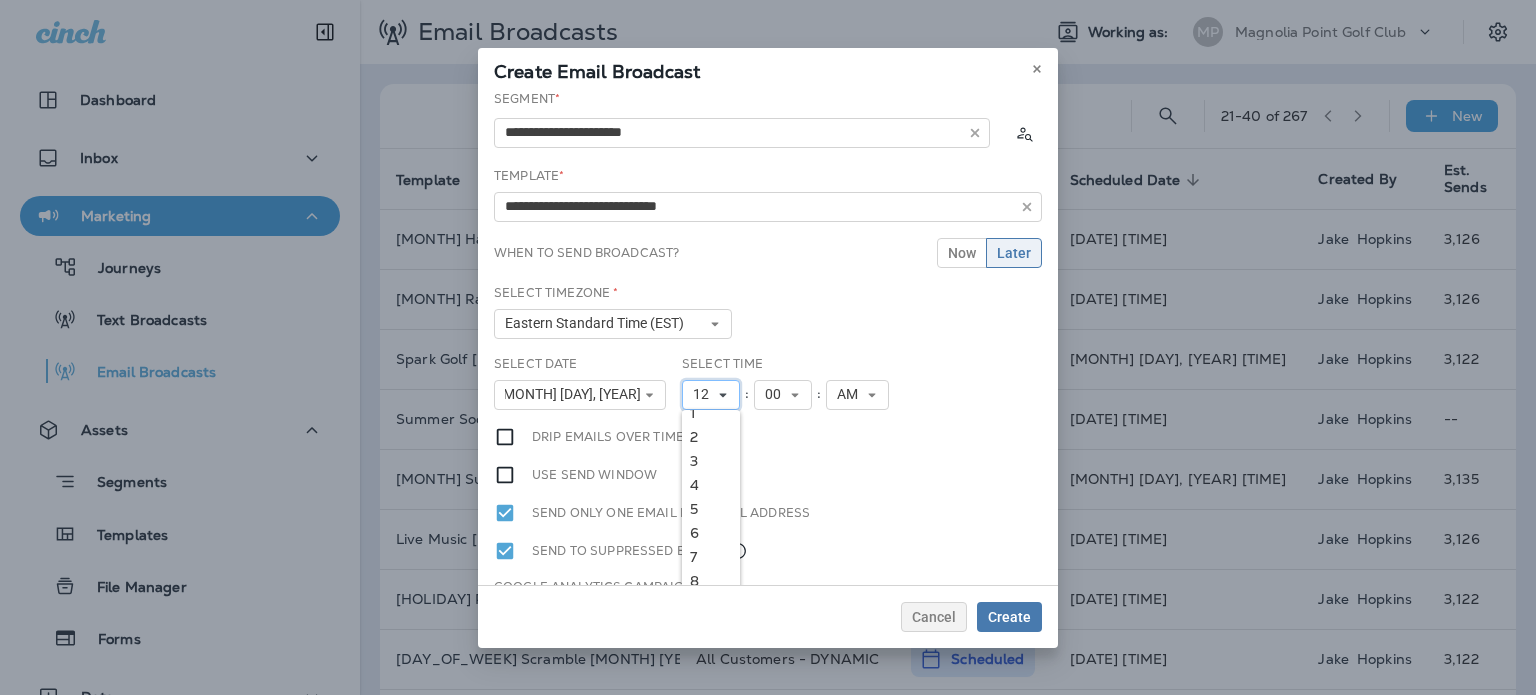 scroll, scrollTop: 18, scrollLeft: 0, axis: vertical 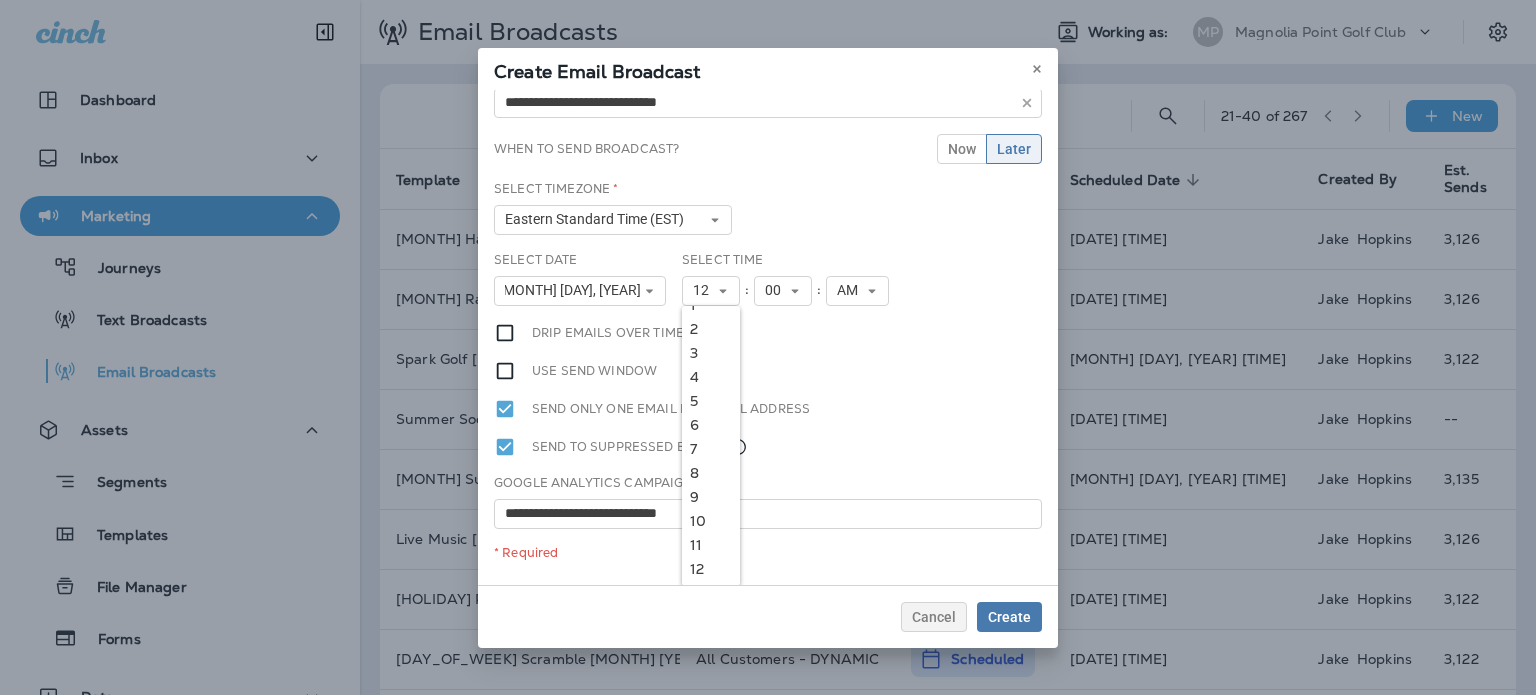 click on "9" at bounding box center [711, 497] 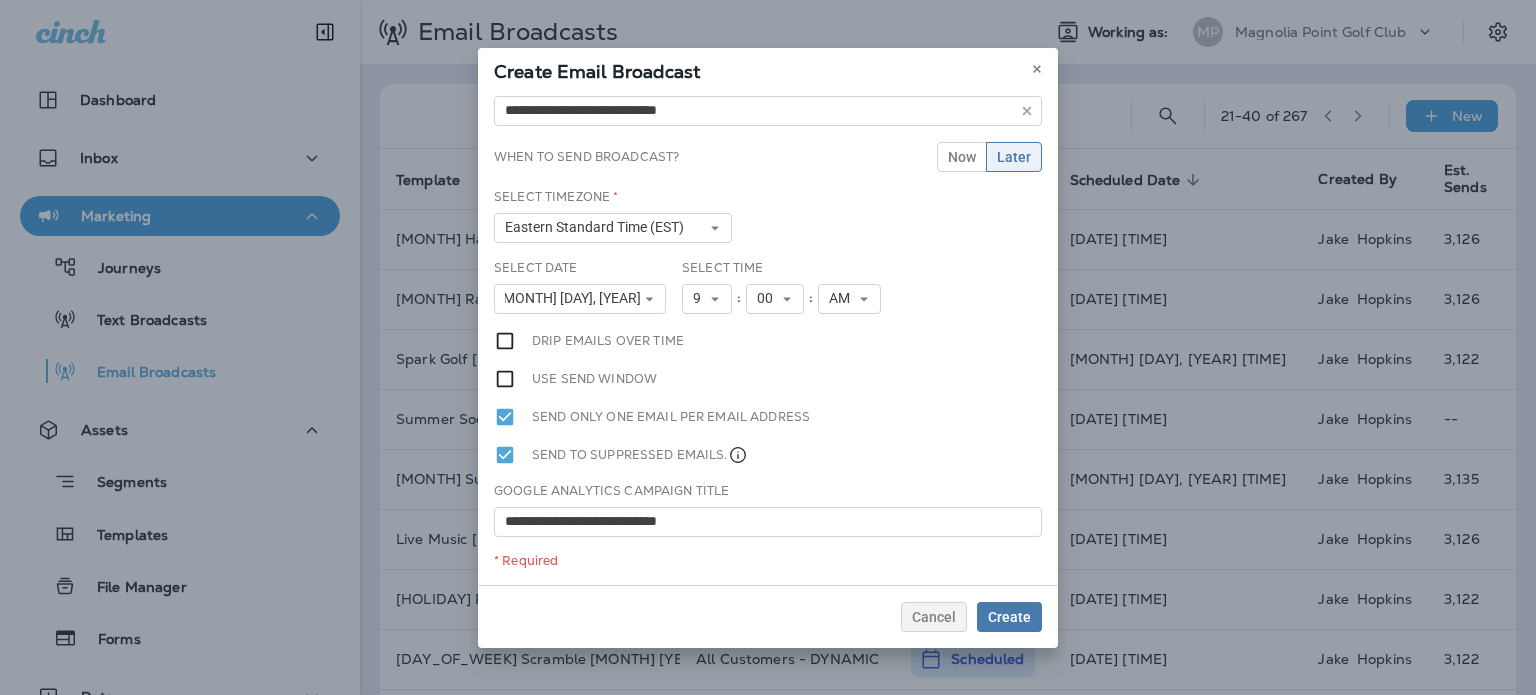 scroll, scrollTop: 95, scrollLeft: 0, axis: vertical 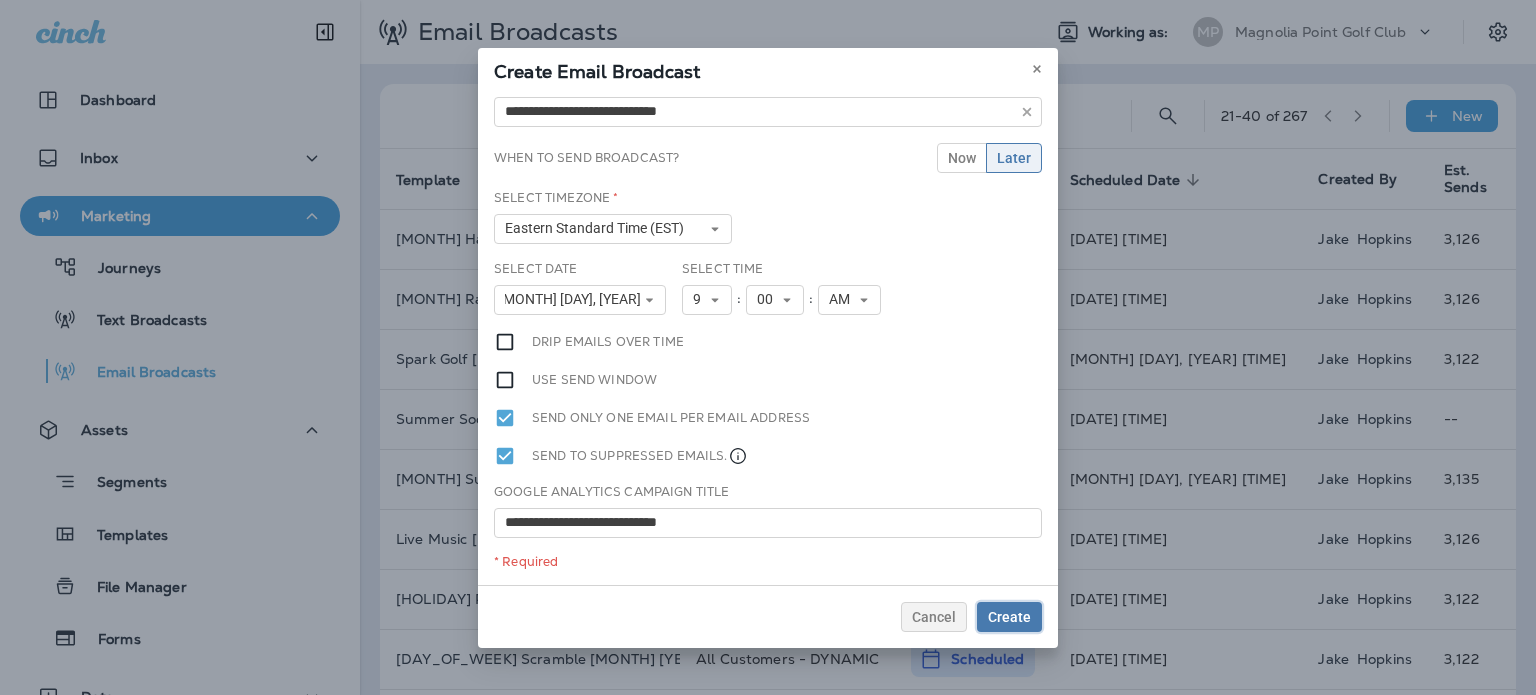 click on "Create" at bounding box center (1009, 617) 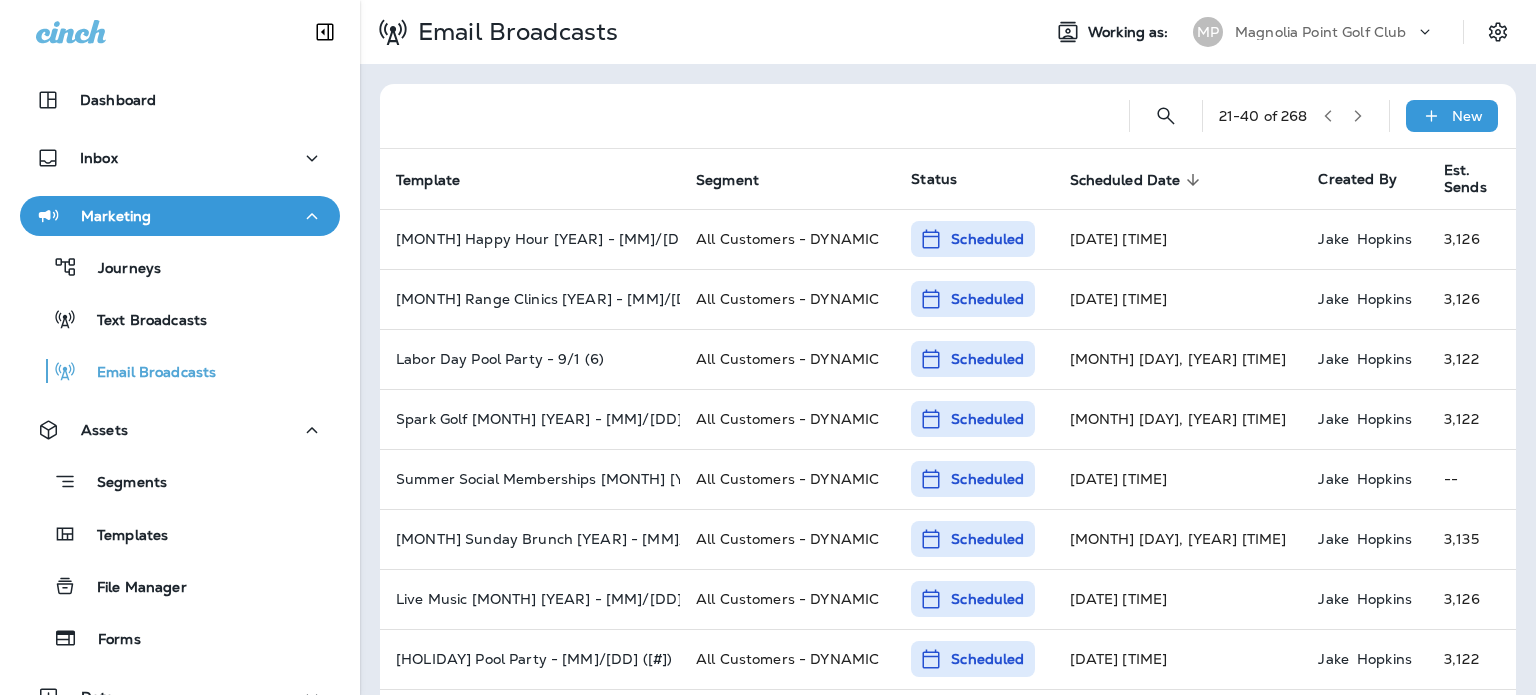 click on "New" at bounding box center (1452, 116) 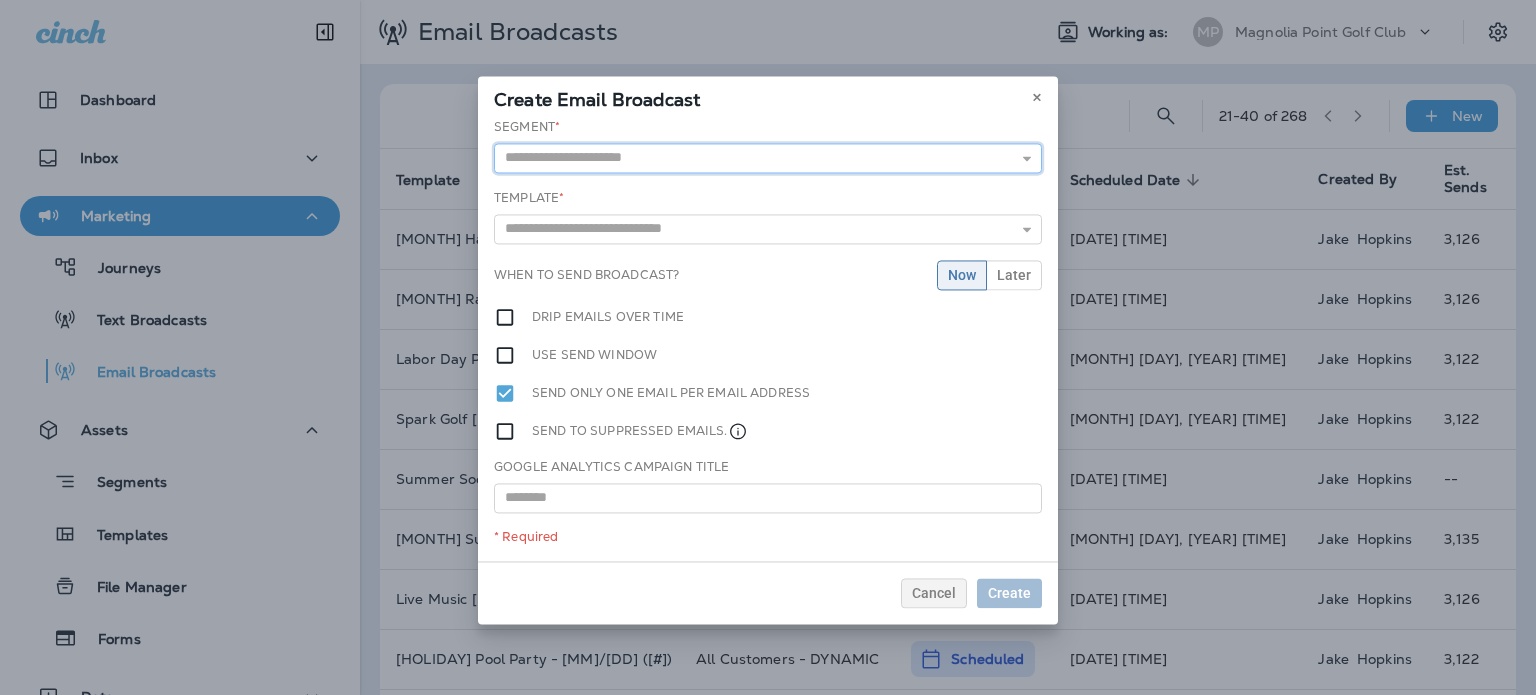 click at bounding box center (768, 158) 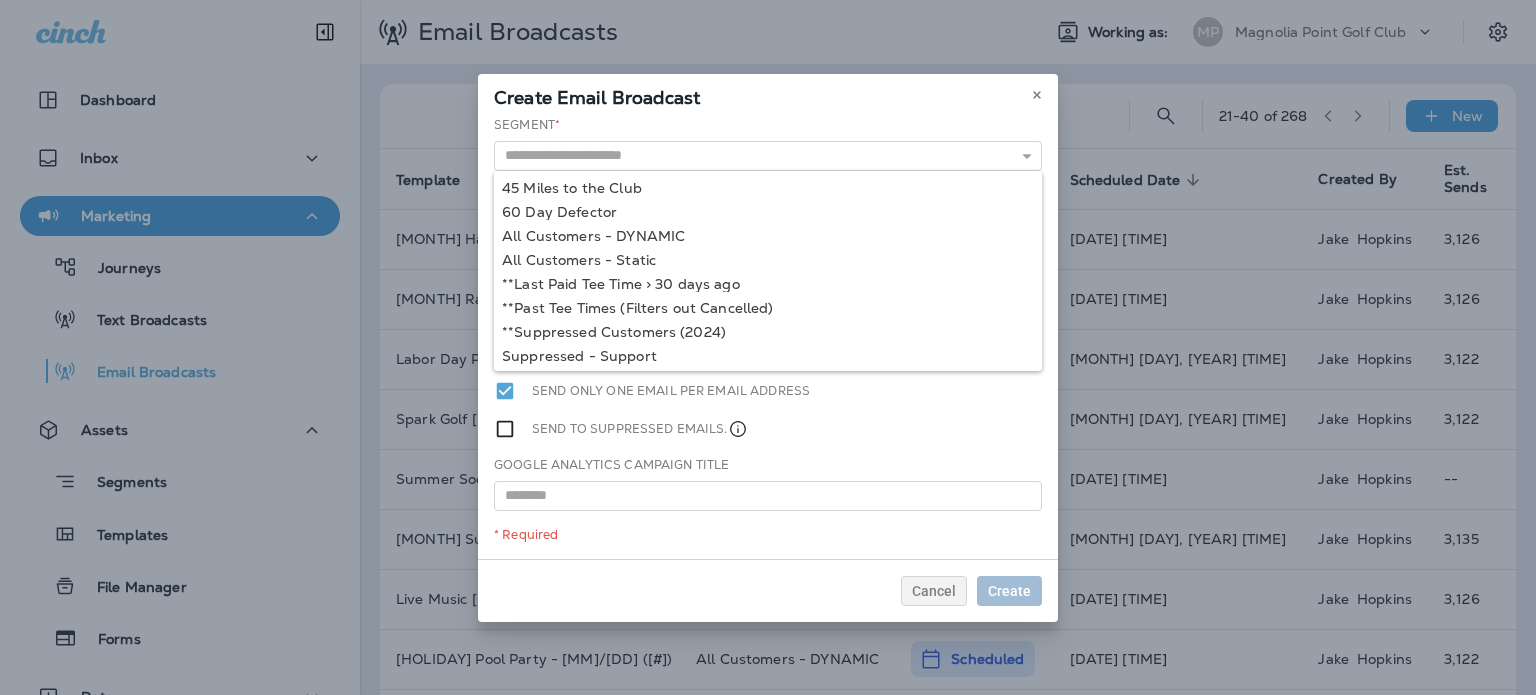 type on "**********" 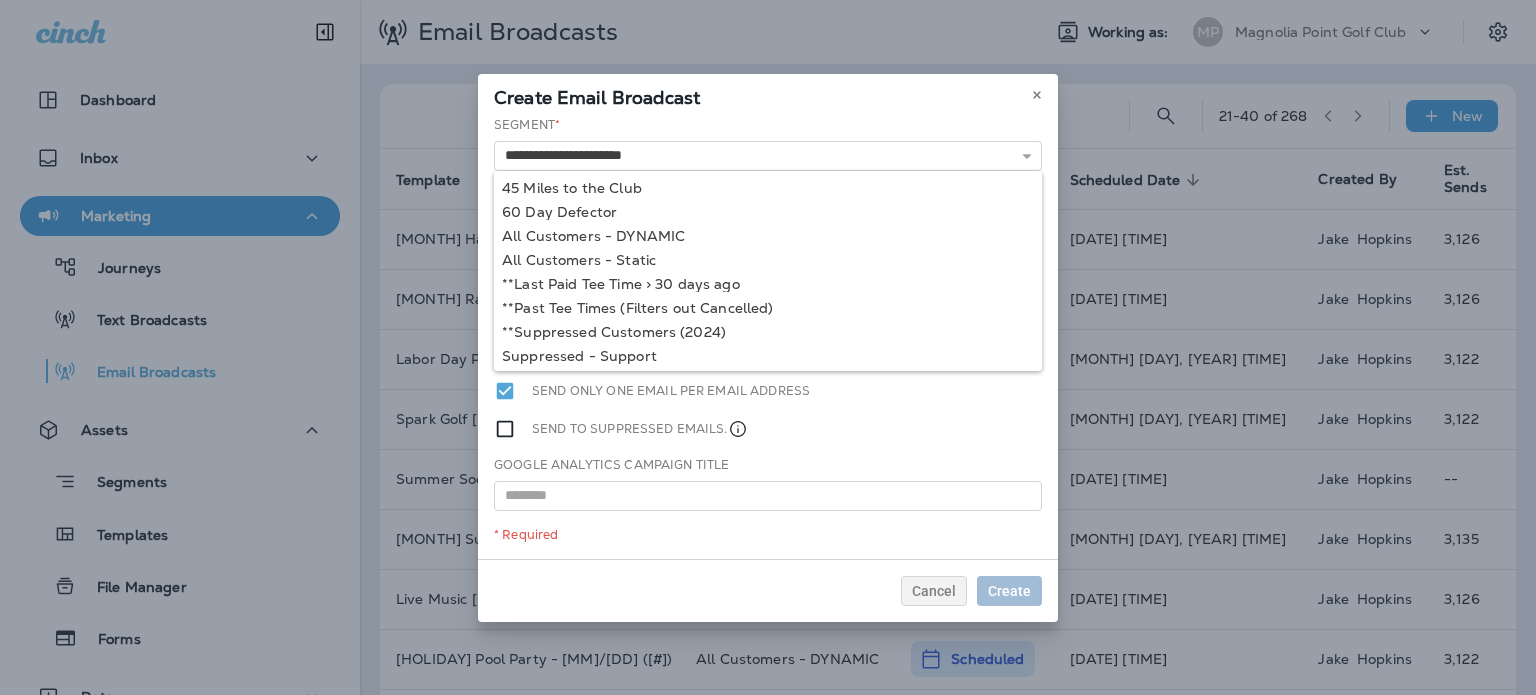 click on "**********" at bounding box center [768, 337] 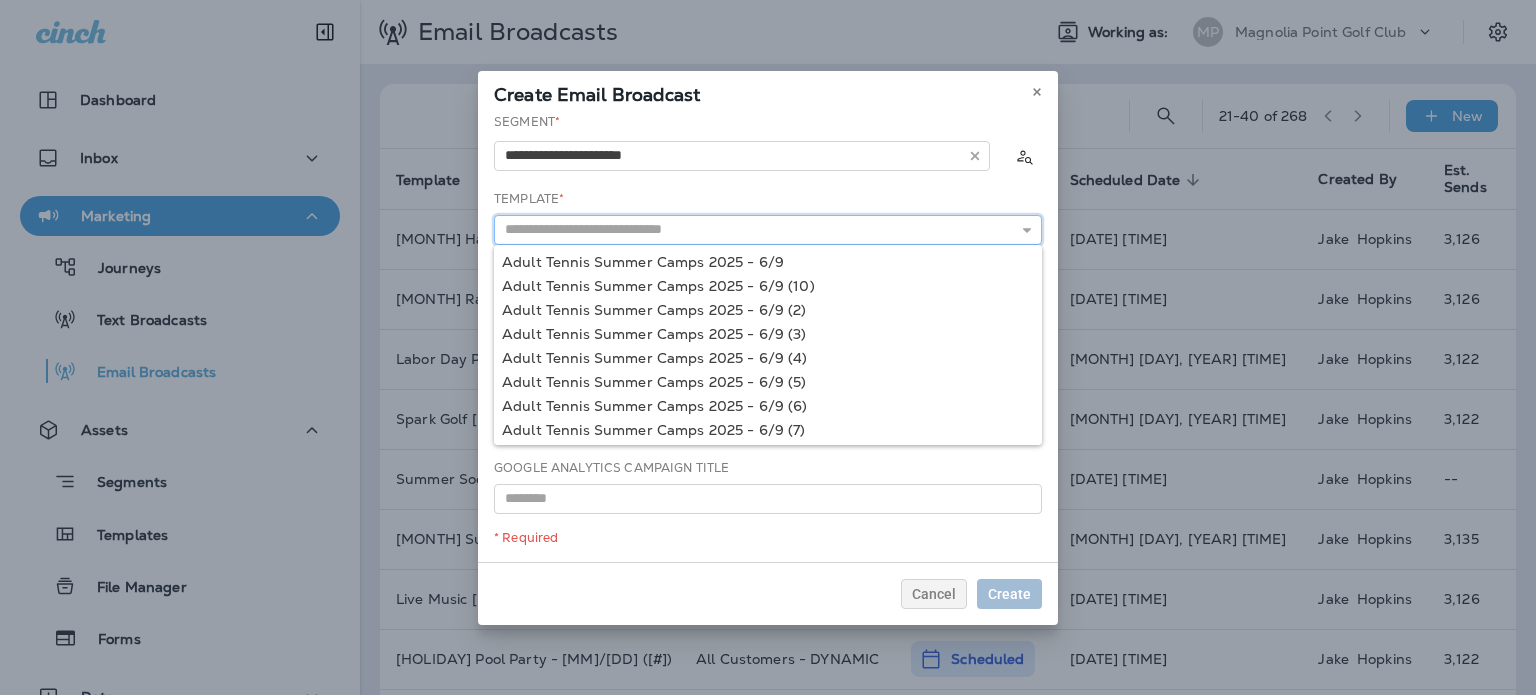 click at bounding box center (768, 230) 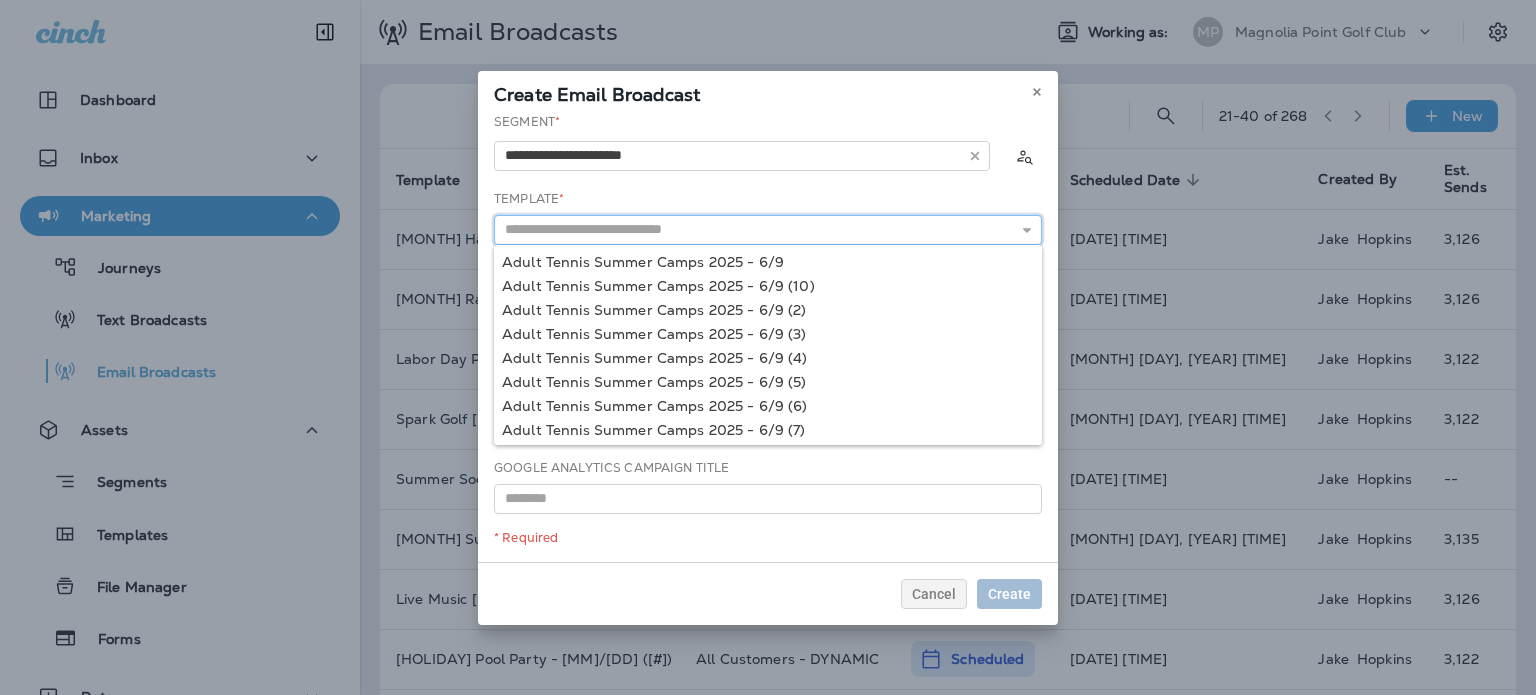 type on "*" 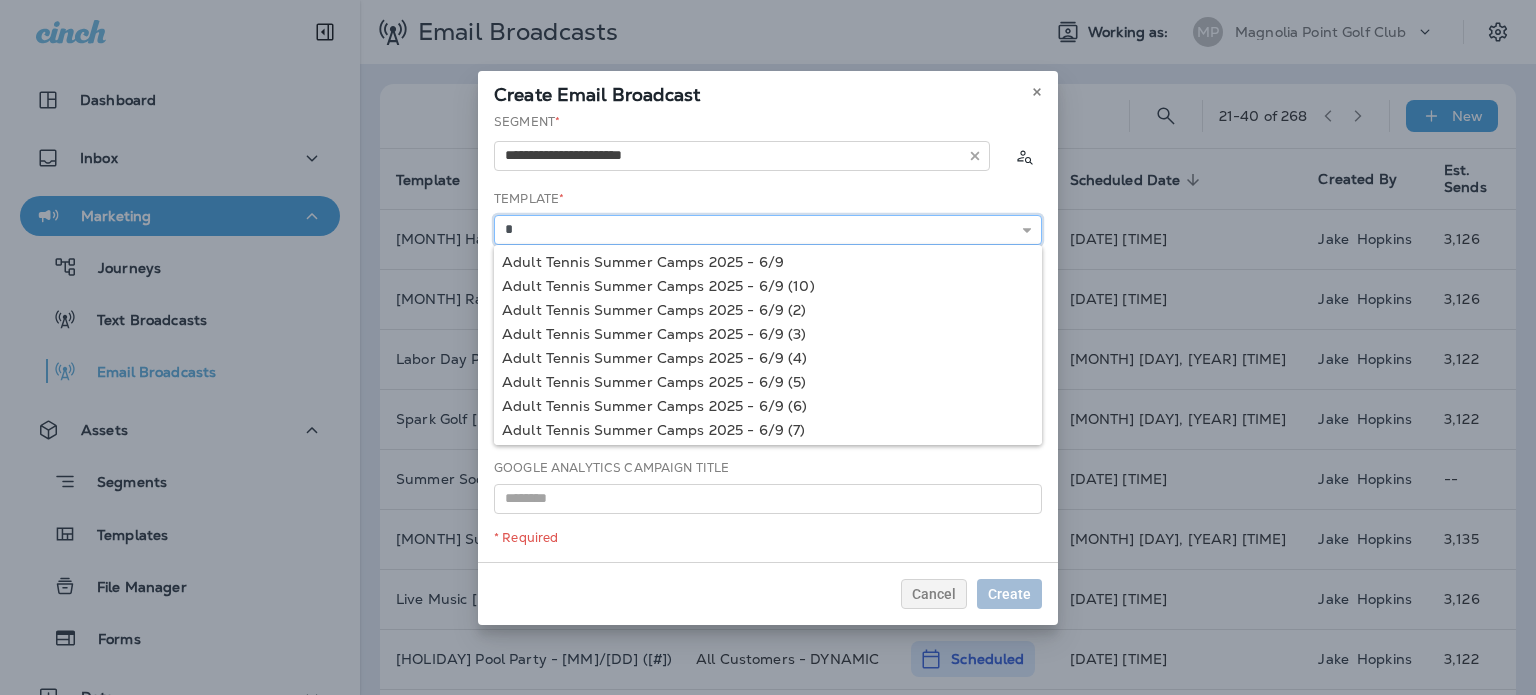 type 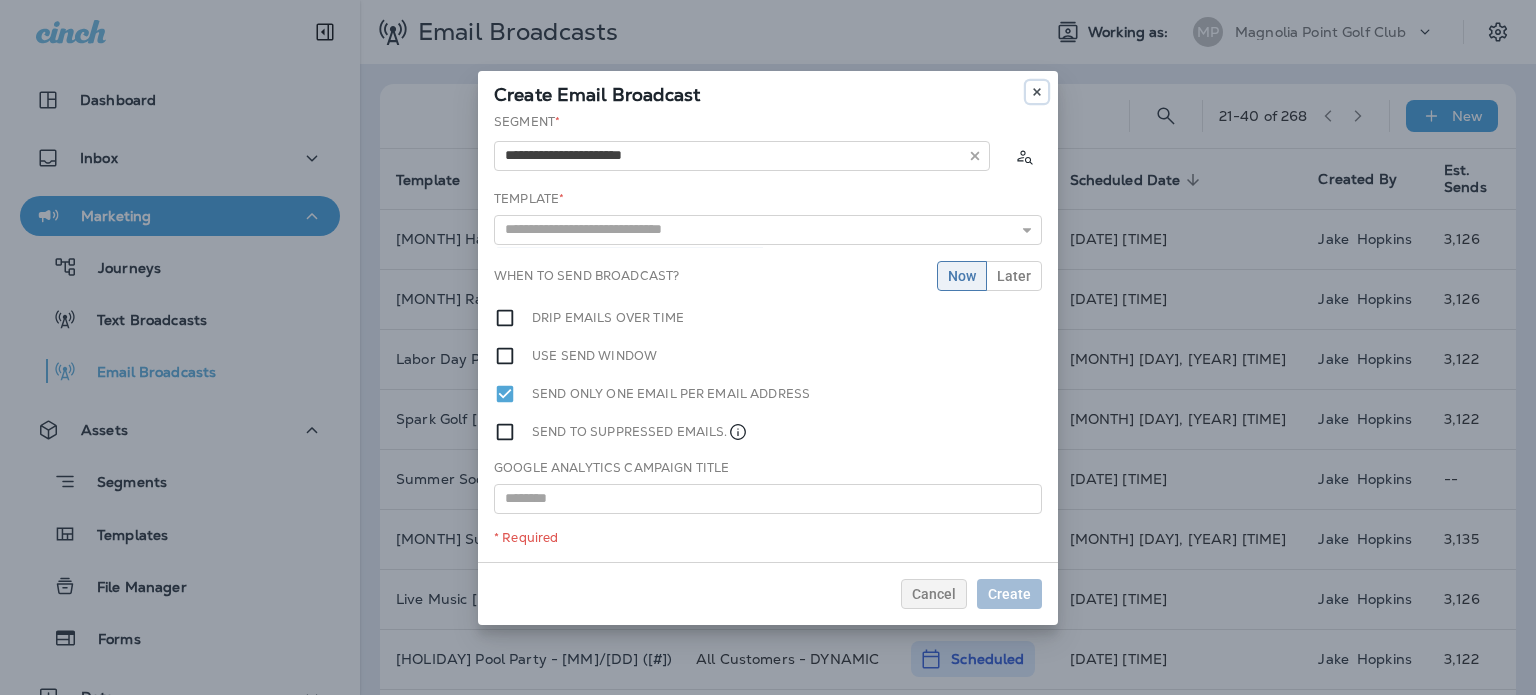 click 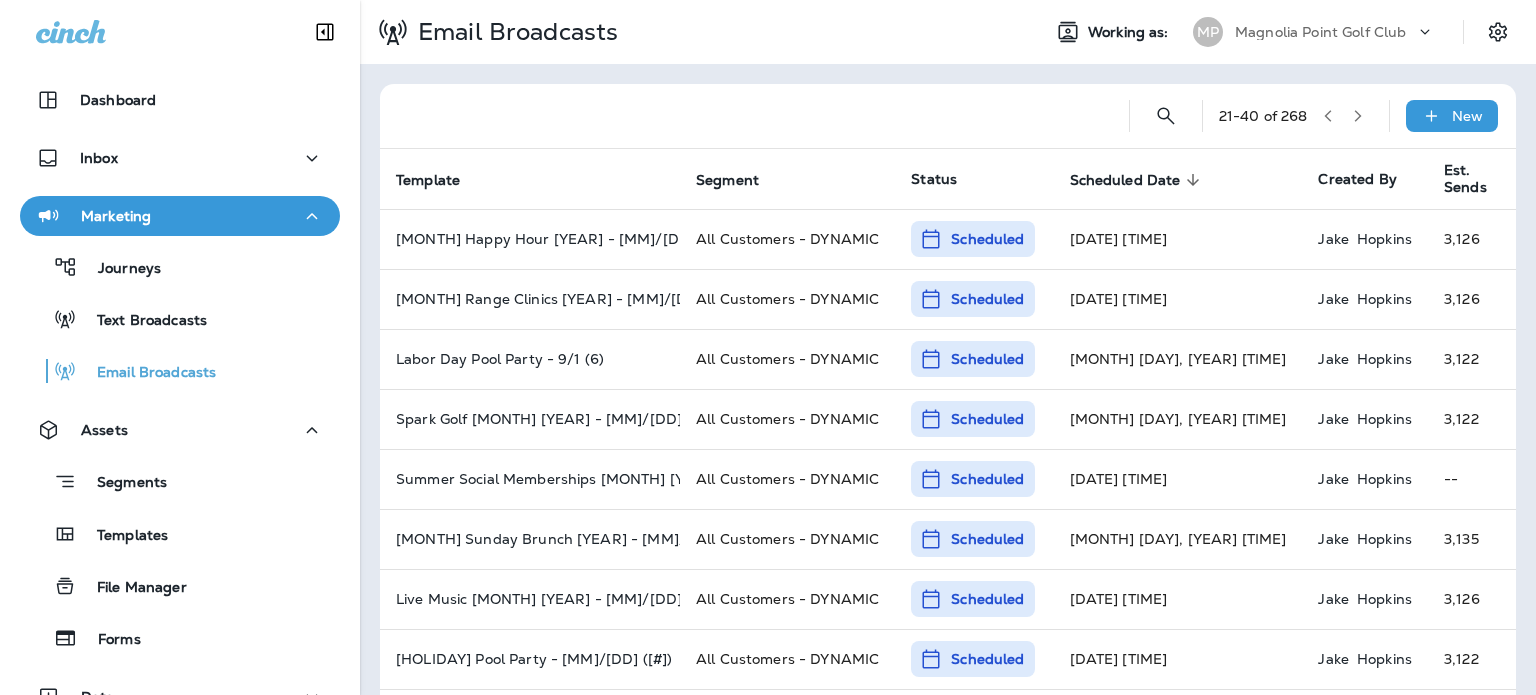 click on "Scheduled Date sorted descending" at bounding box center (1138, 180) 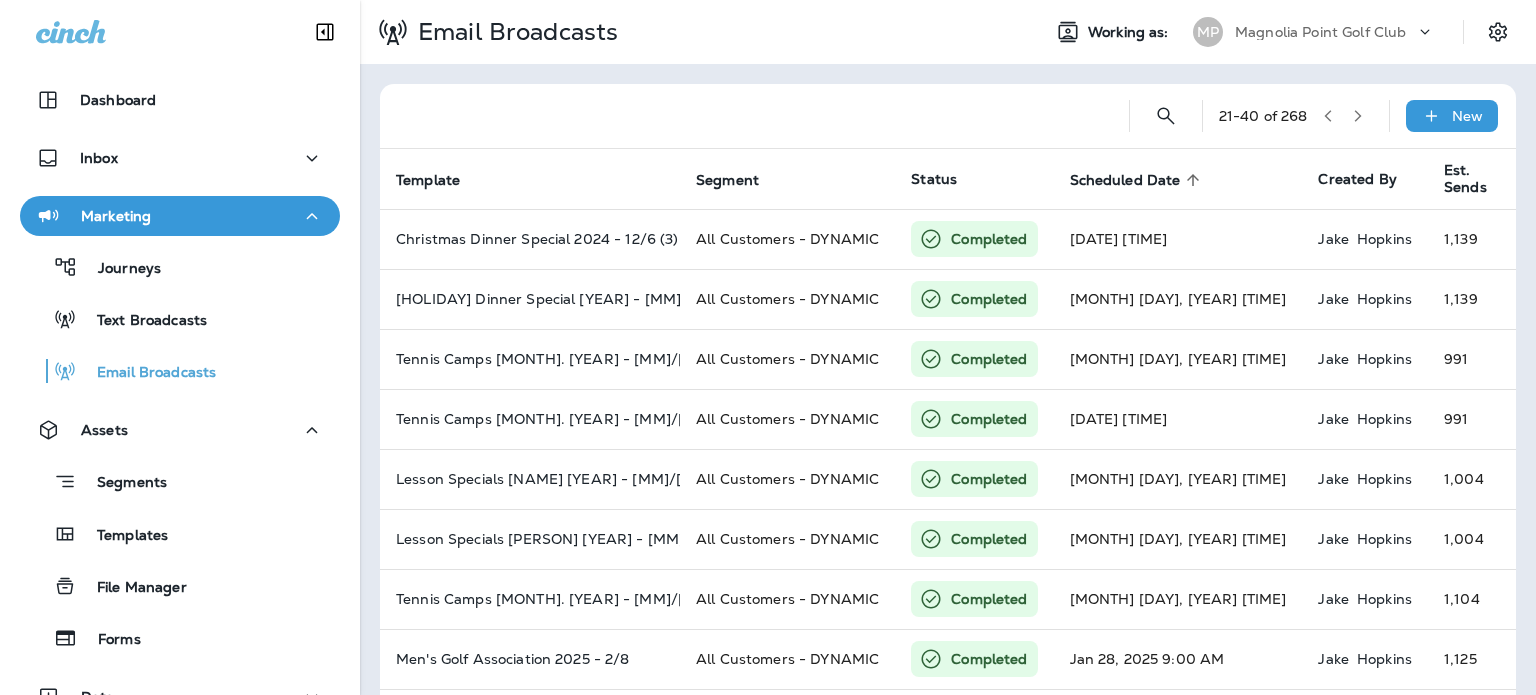 click on "Scheduled Date sorted ascending" at bounding box center [1138, 180] 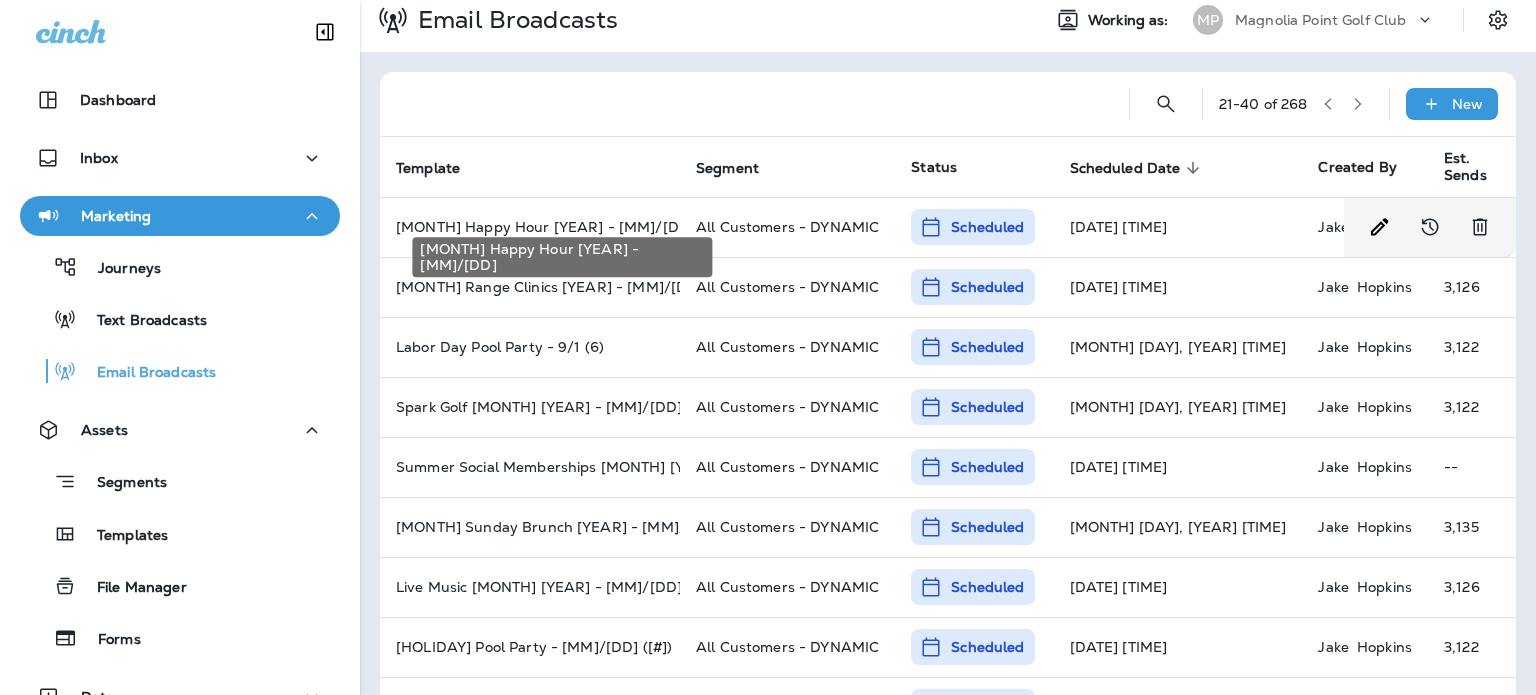 scroll, scrollTop: 0, scrollLeft: 0, axis: both 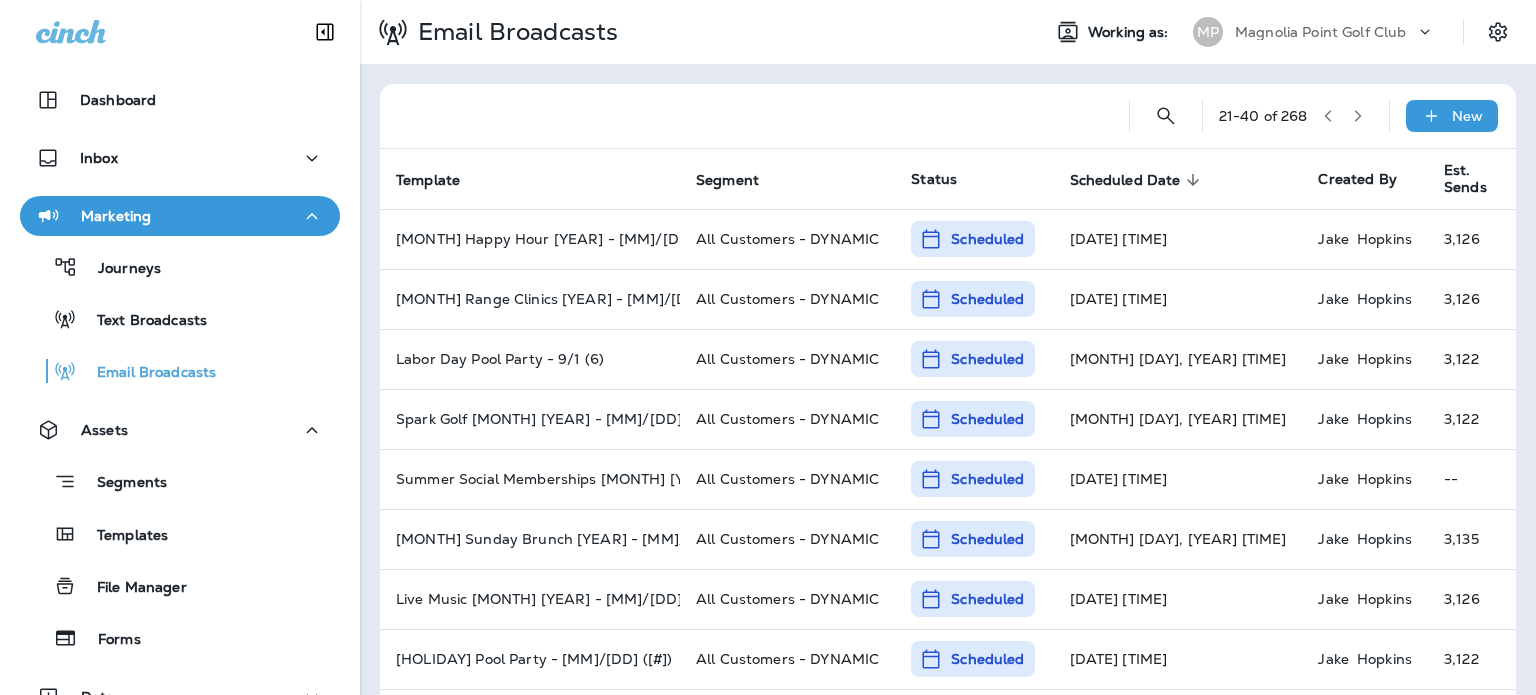 click on "New" at bounding box center (1452, 116) 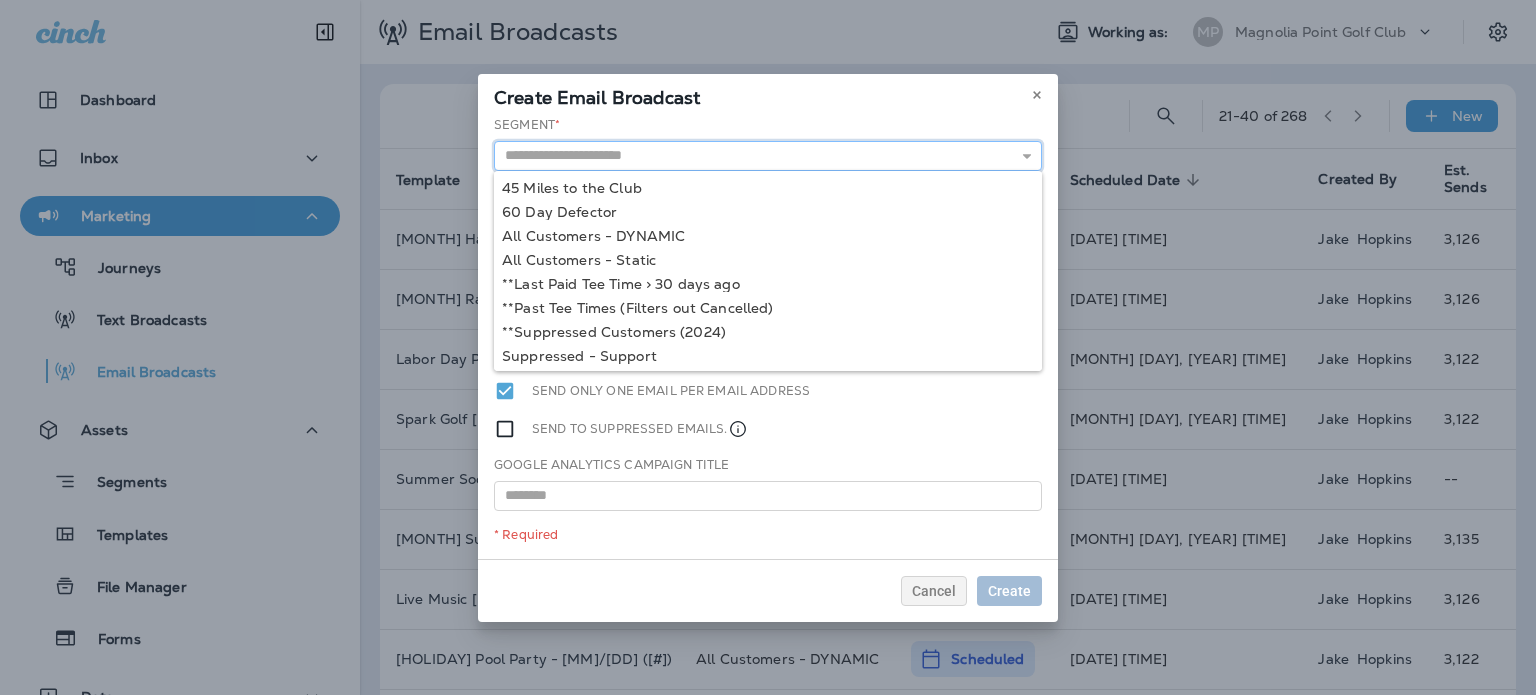 click at bounding box center [768, 156] 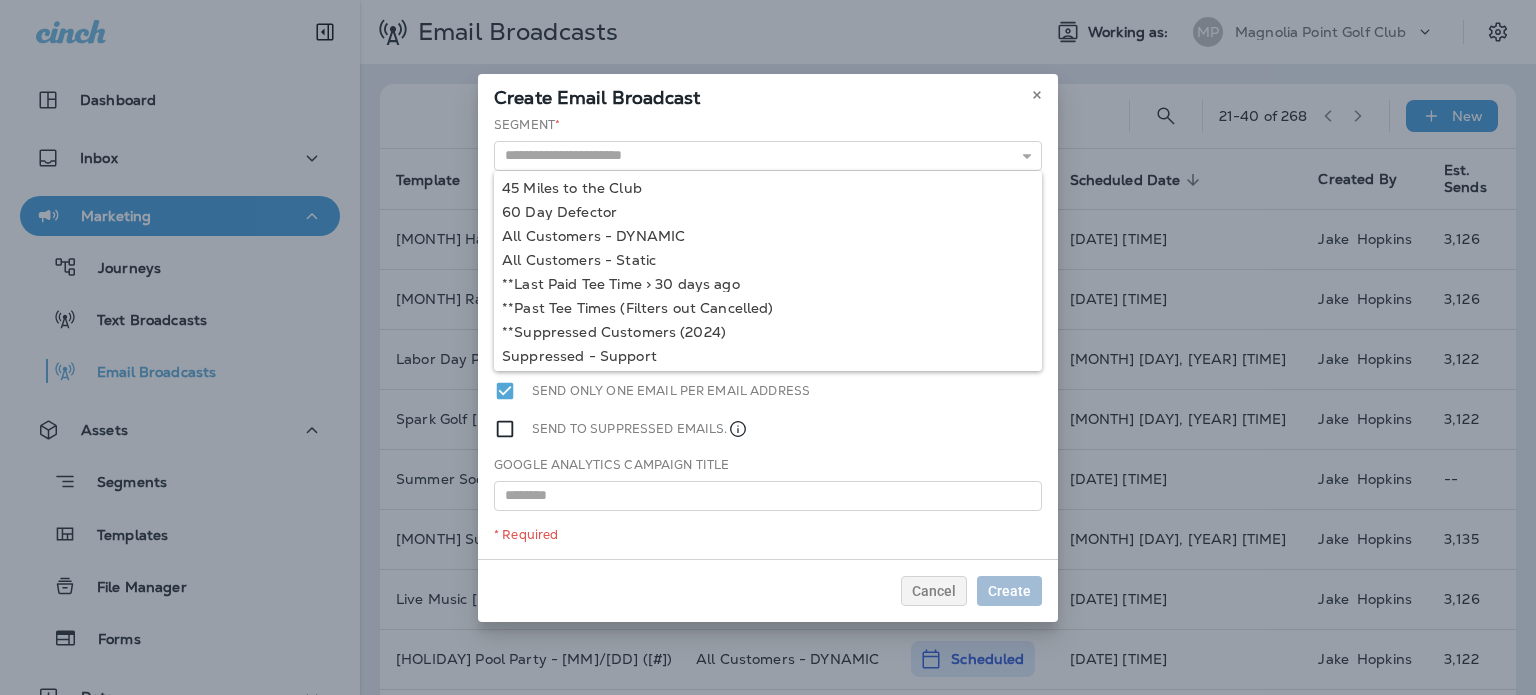 type on "**********" 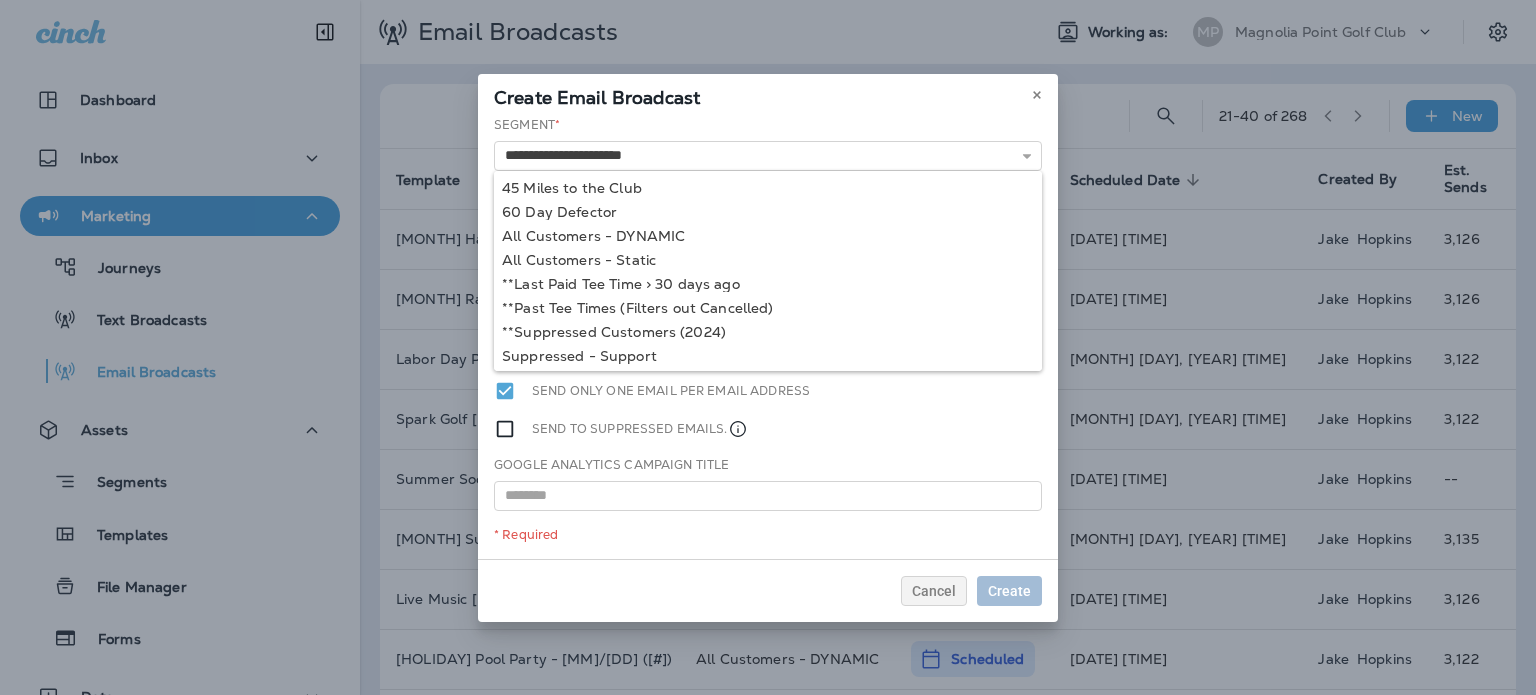 click on "**********" at bounding box center (768, 337) 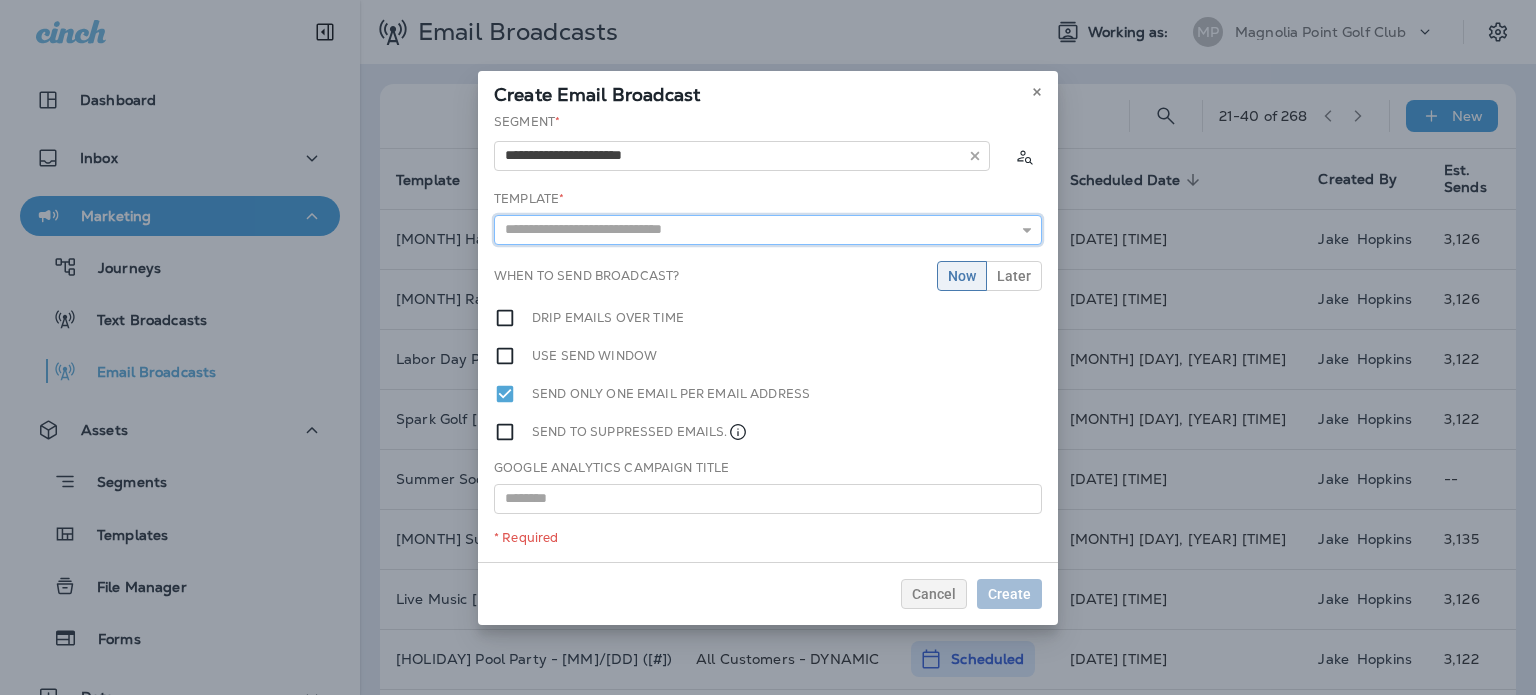 click at bounding box center [768, 230] 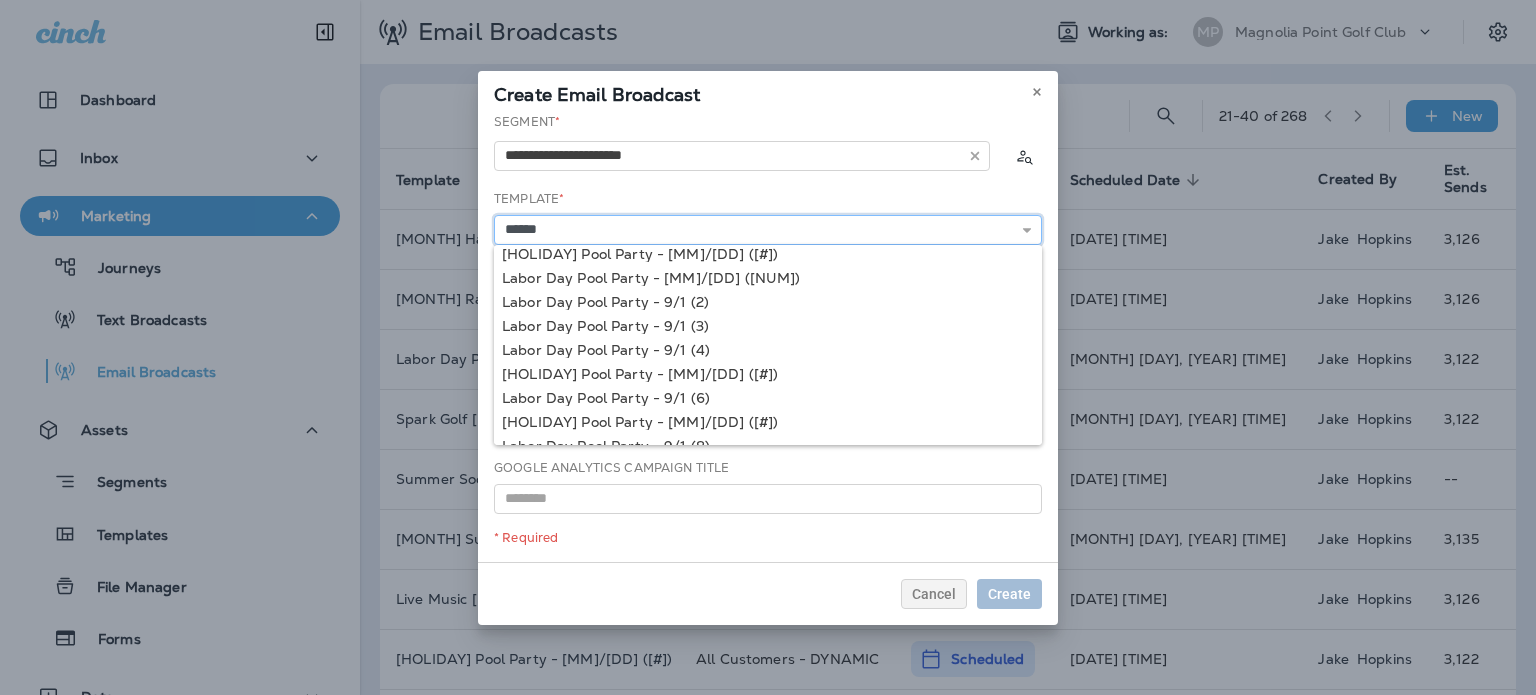 scroll, scrollTop: 49, scrollLeft: 0, axis: vertical 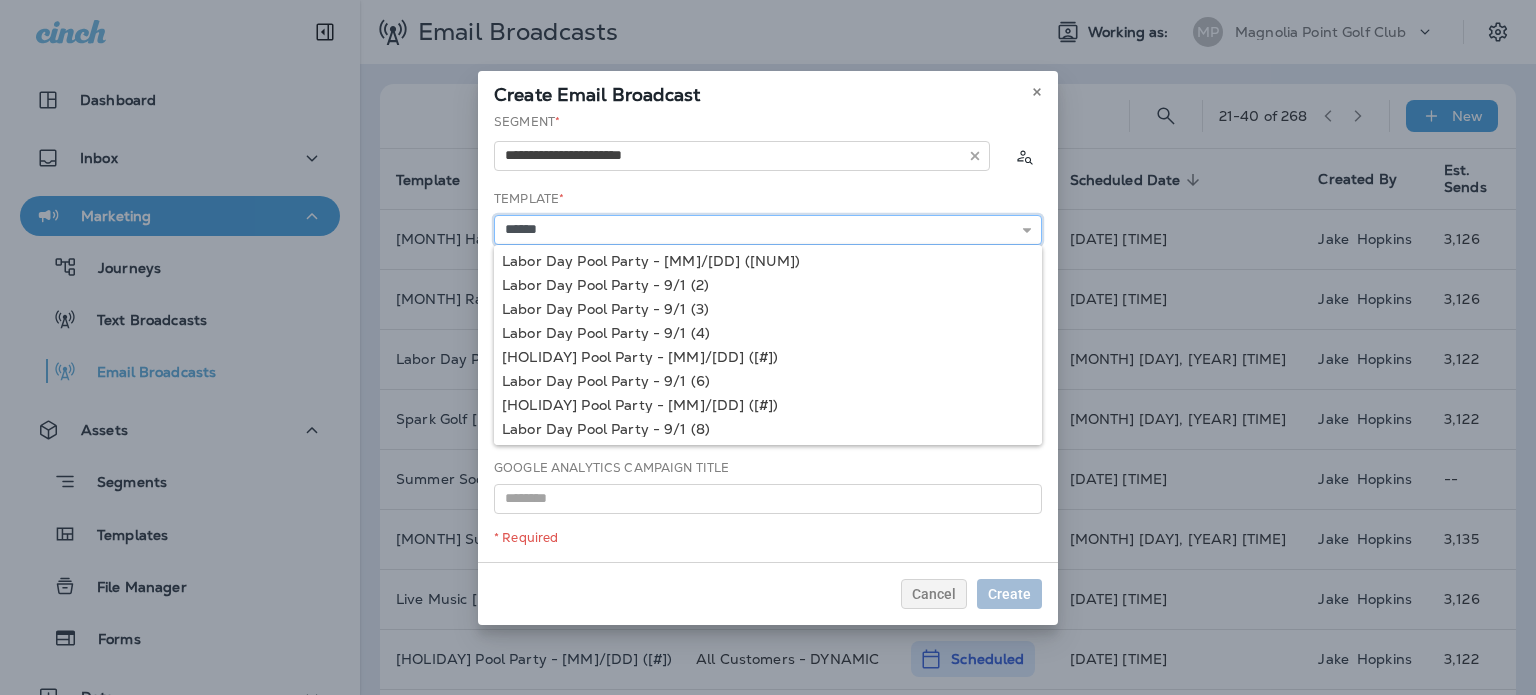 type on "**********" 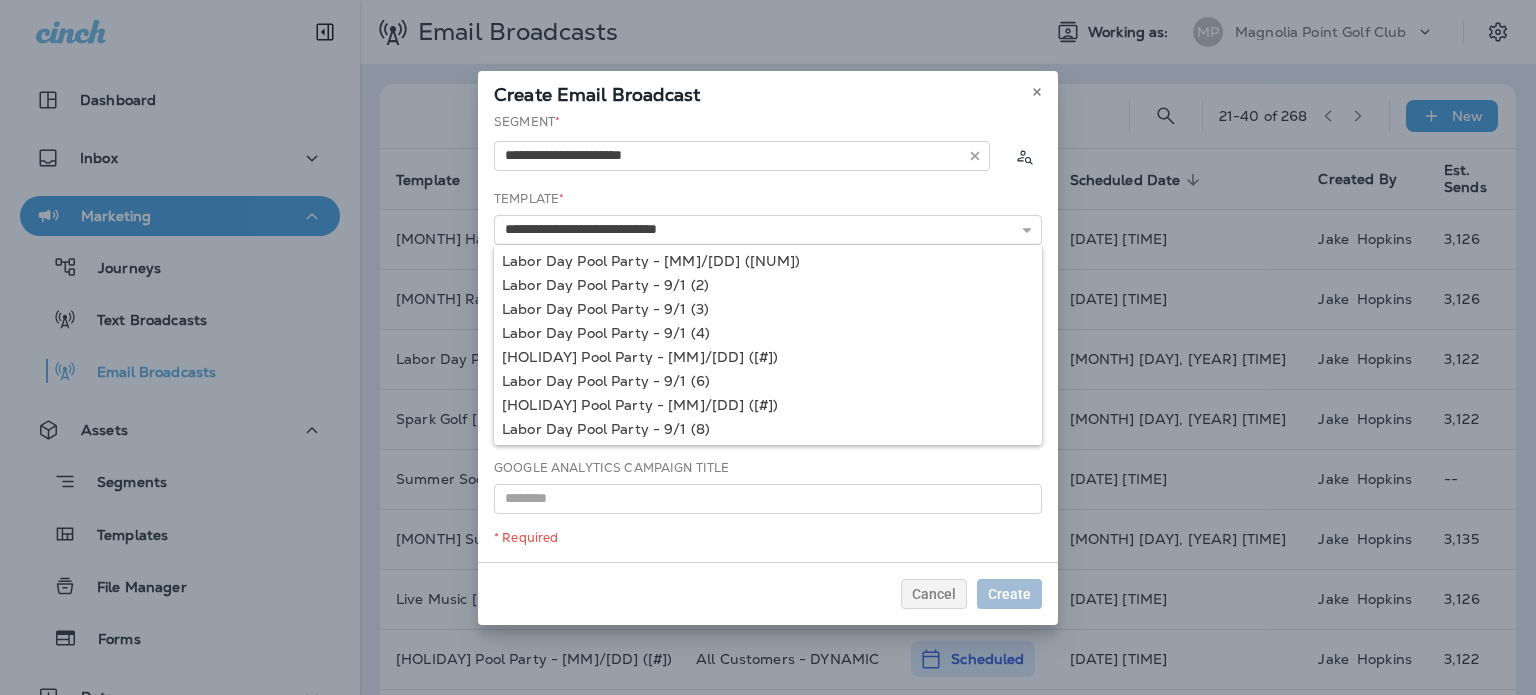 click on "**********" at bounding box center [768, 337] 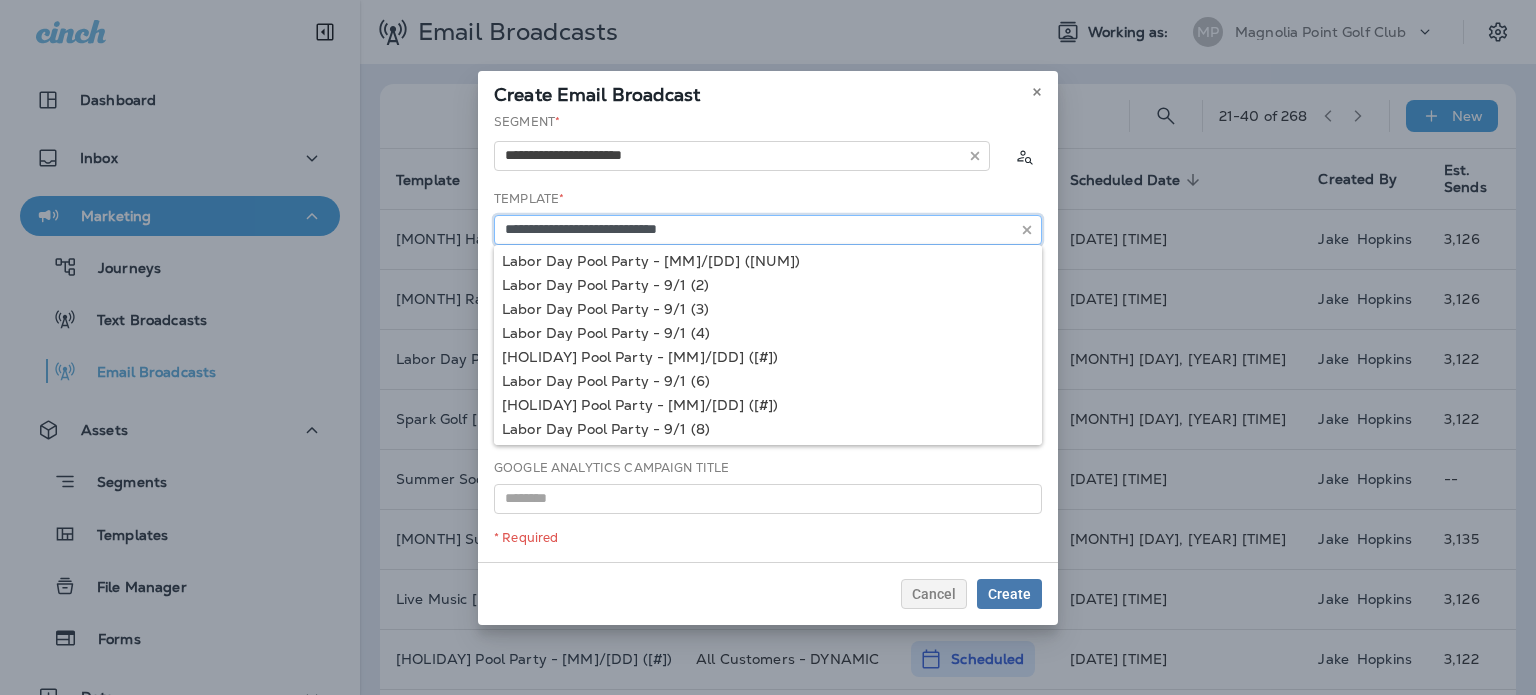 click on "**********" at bounding box center [768, 230] 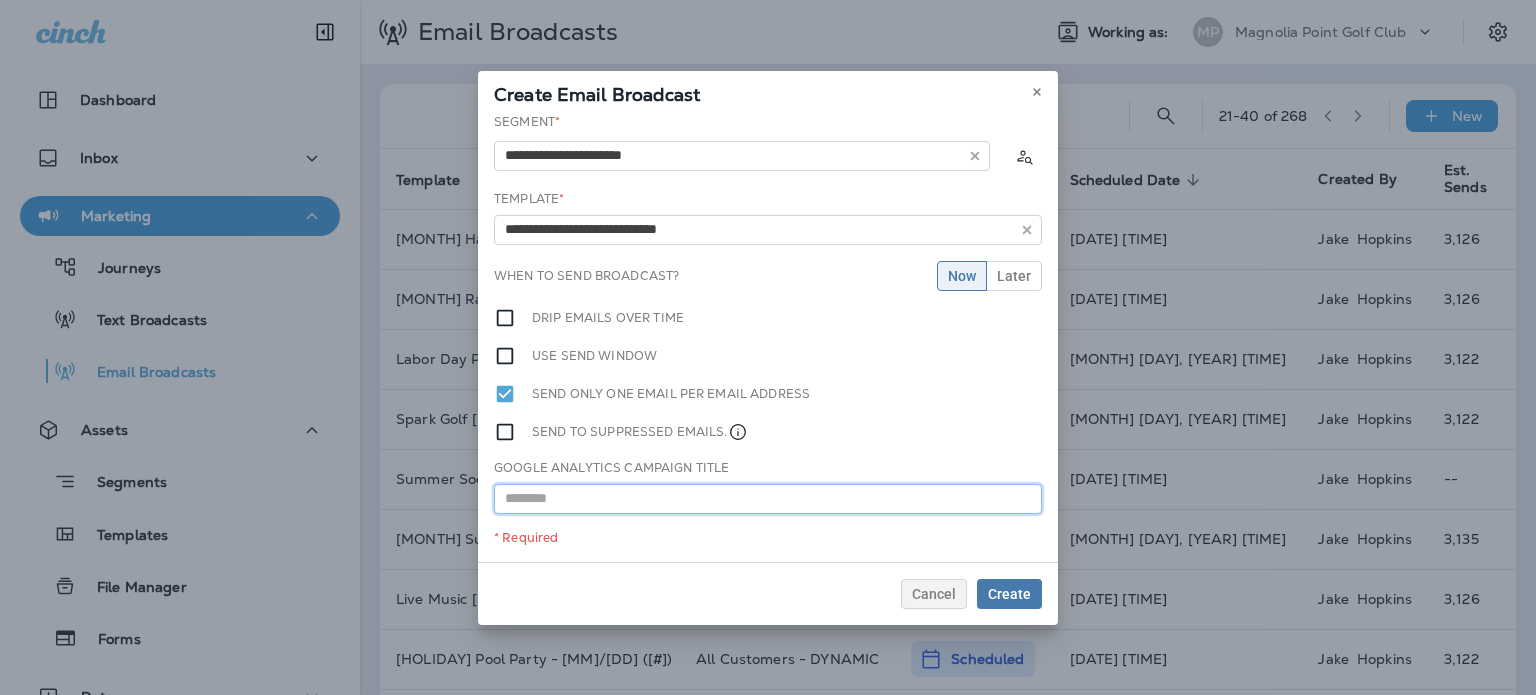 click at bounding box center (768, 499) 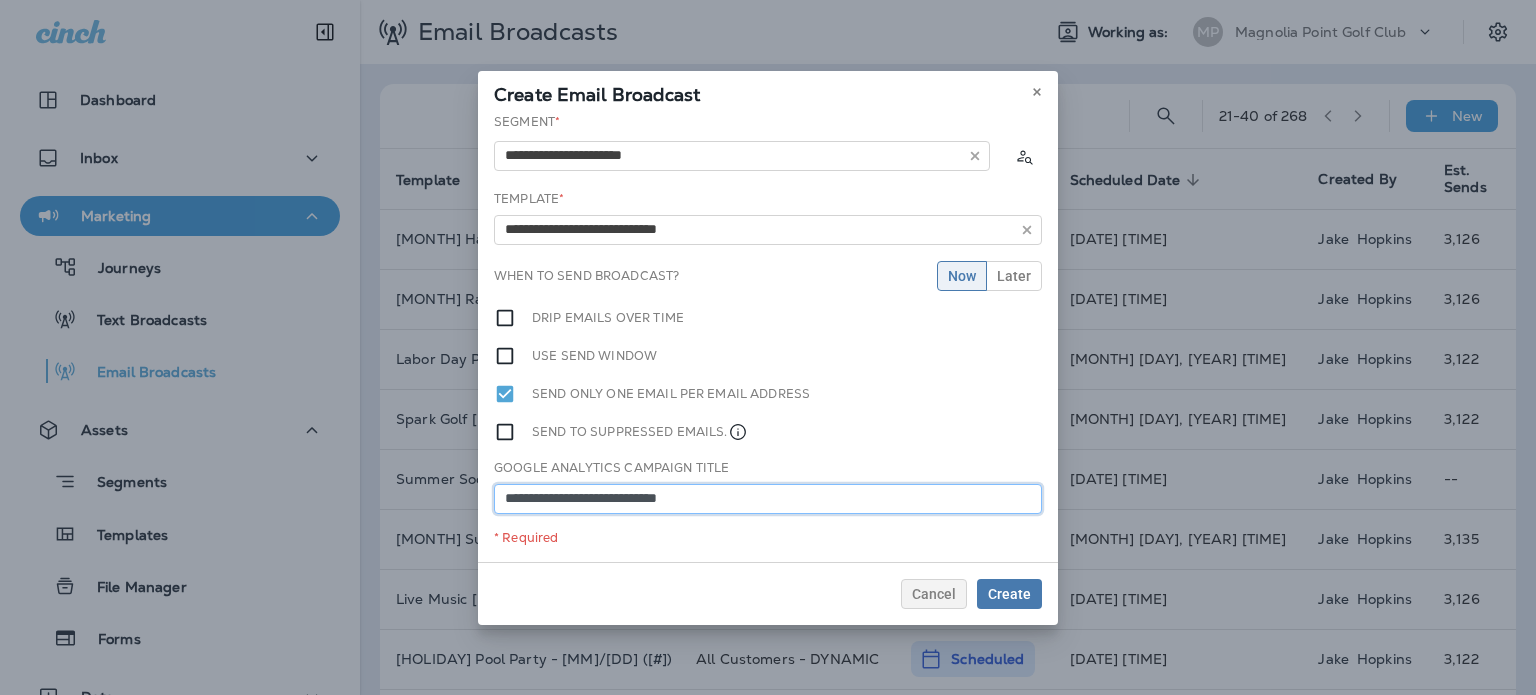 type on "**********" 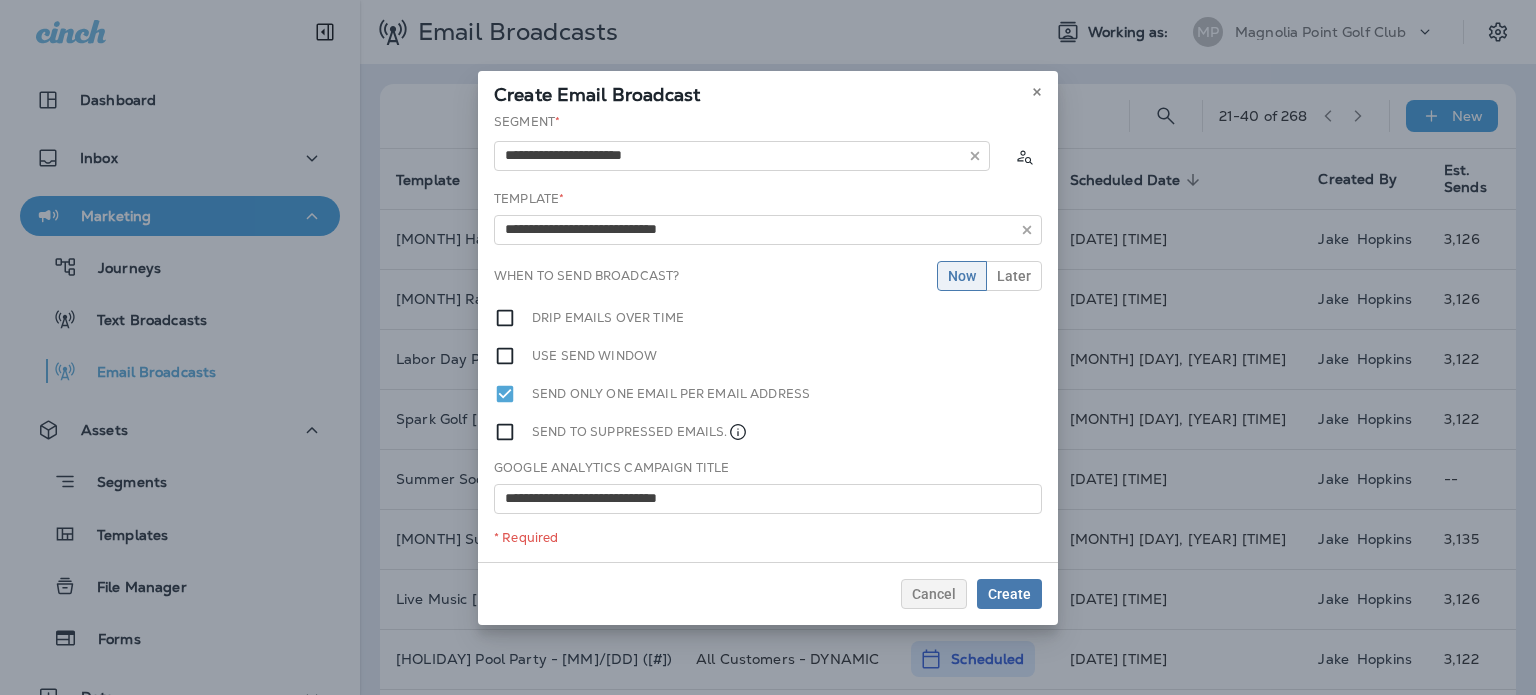 click on "Send to suppressed emails." at bounding box center (768, 432) 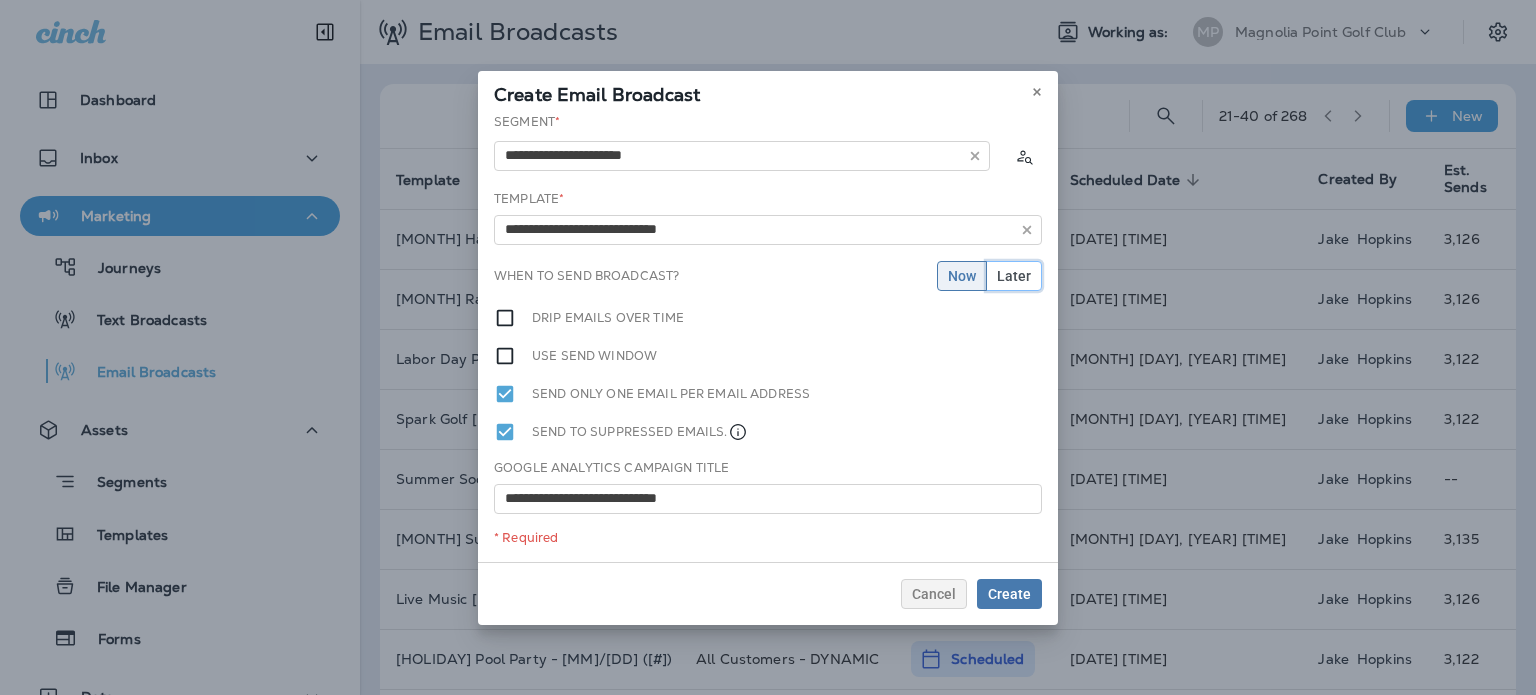 click on "Later" at bounding box center [1014, 276] 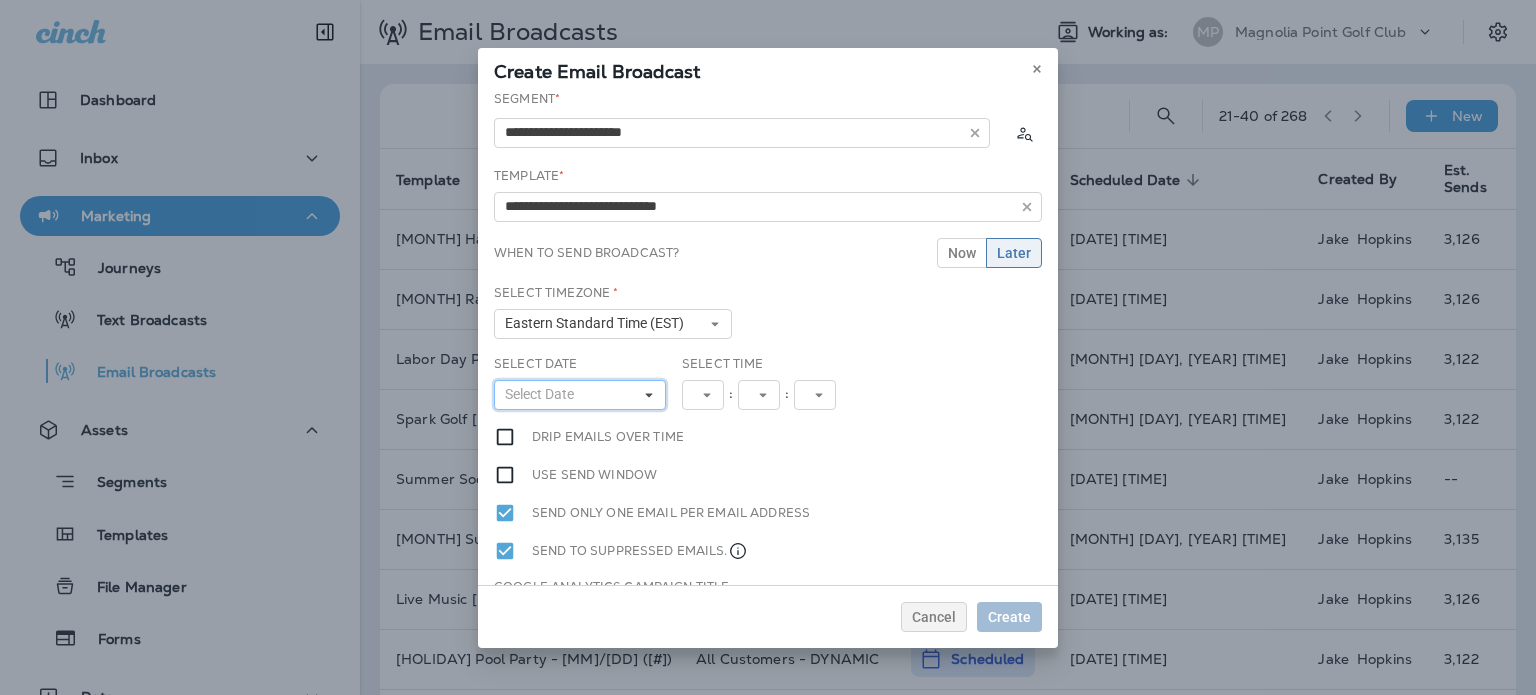 click on "Select Date" at bounding box center (580, 395) 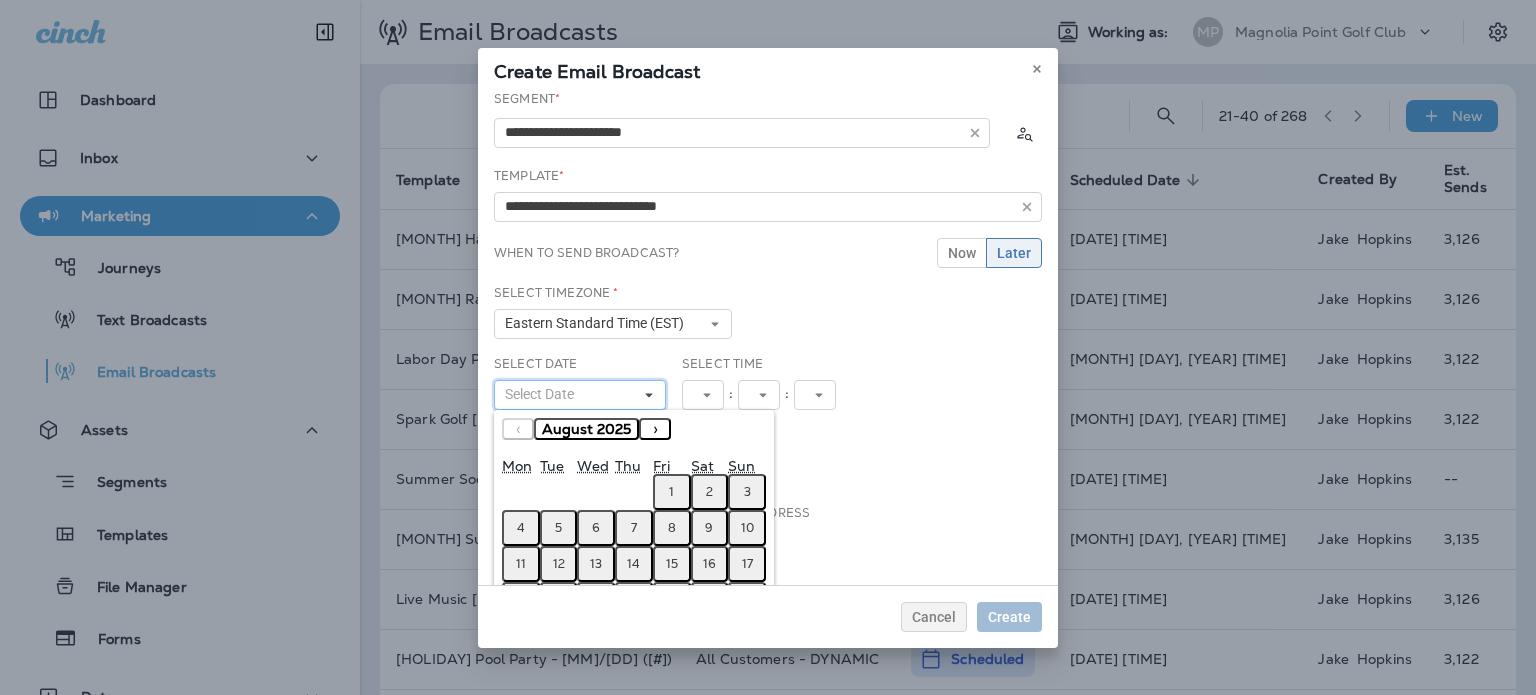 scroll, scrollTop: 95, scrollLeft: 0, axis: vertical 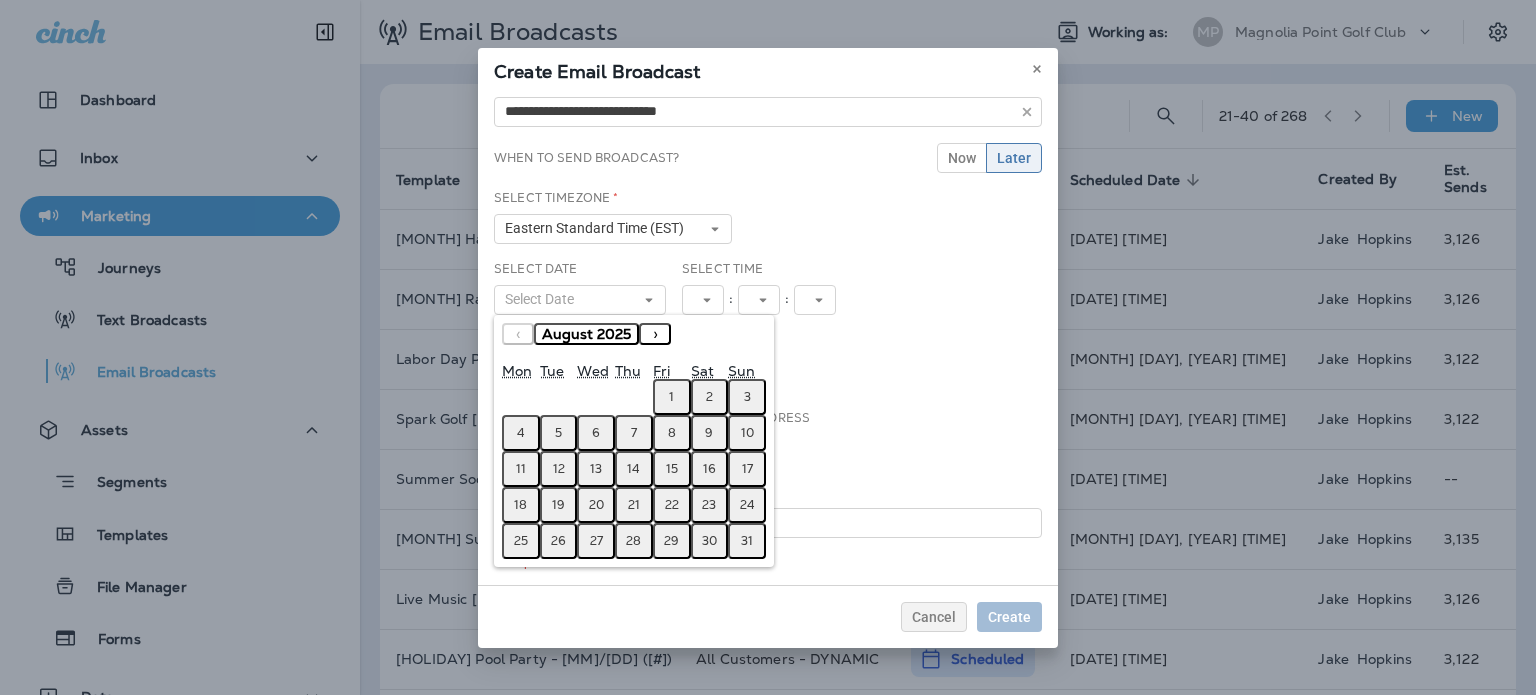 click on "16" at bounding box center [710, 469] 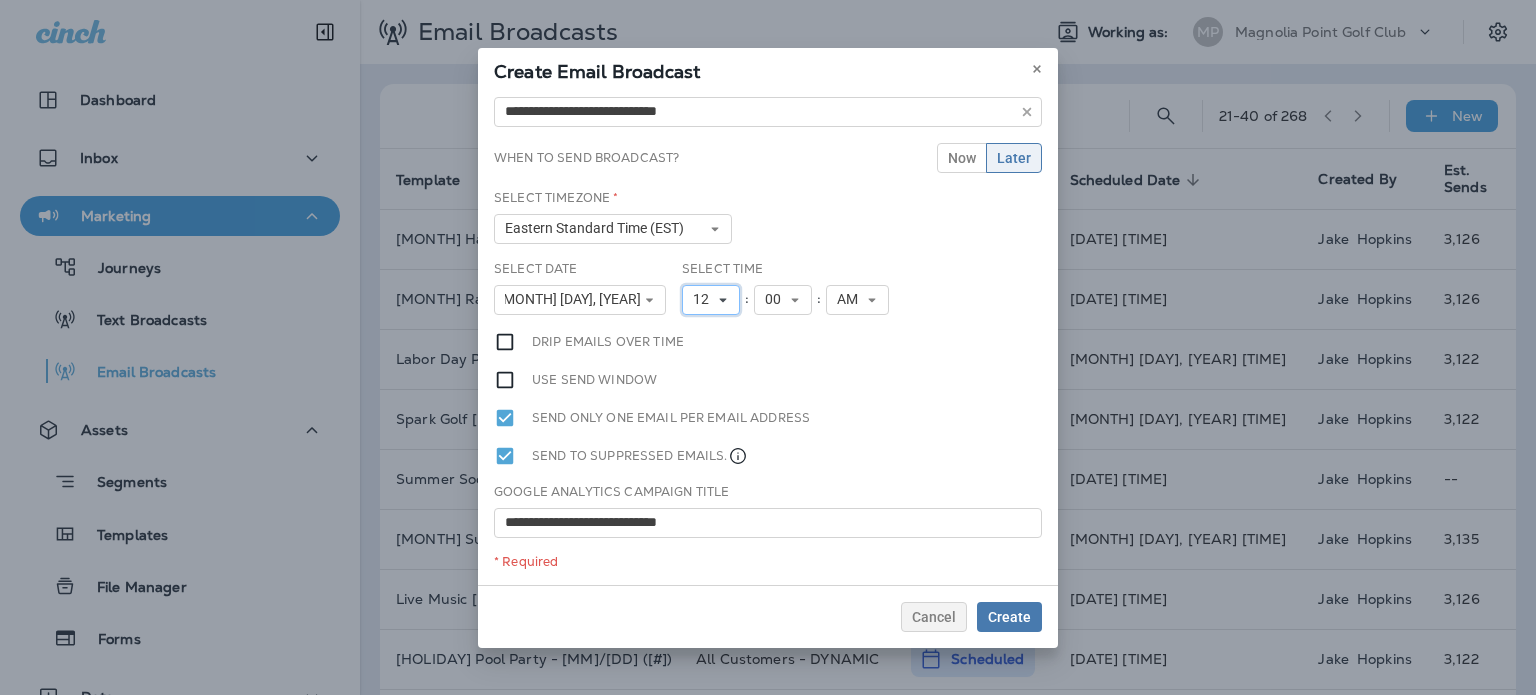 click on "12" at bounding box center [705, 299] 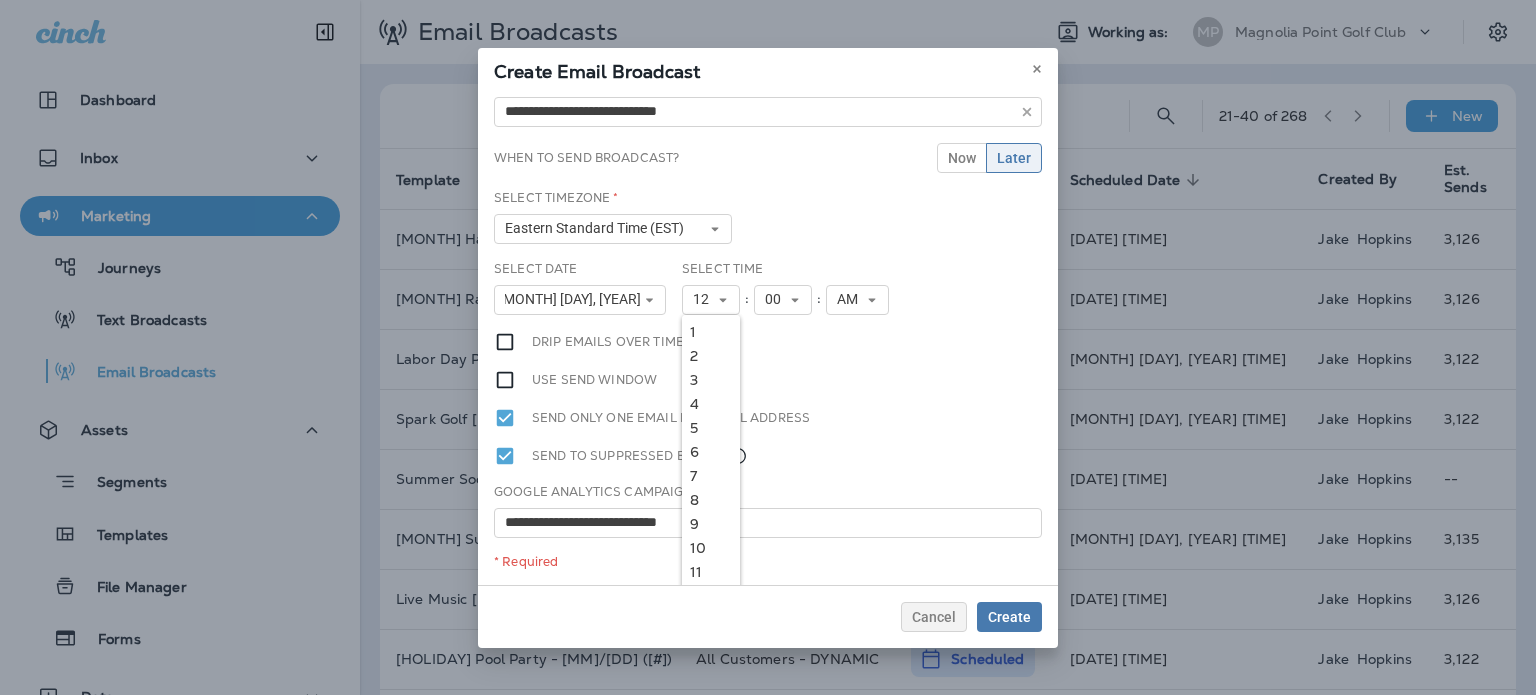 click on "9" at bounding box center [711, 524] 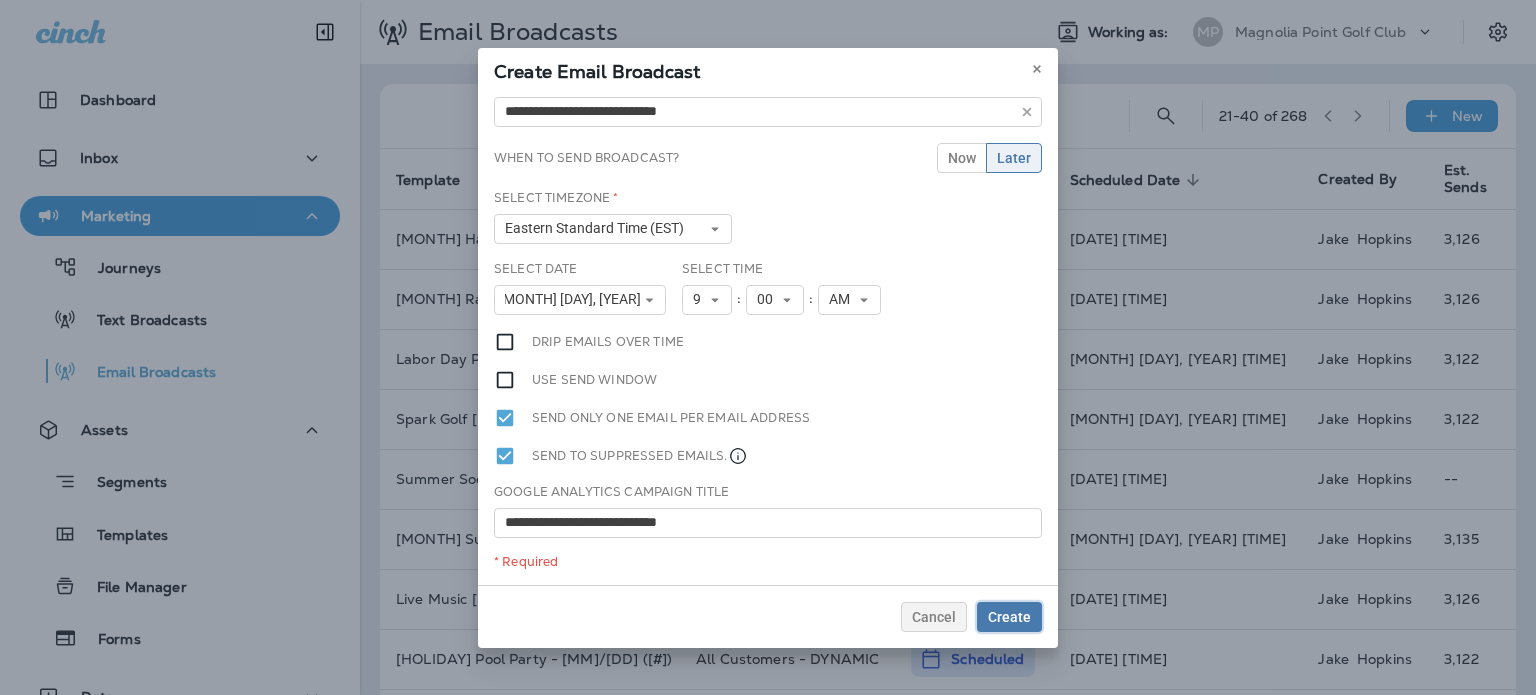 click on "Create" at bounding box center [1009, 617] 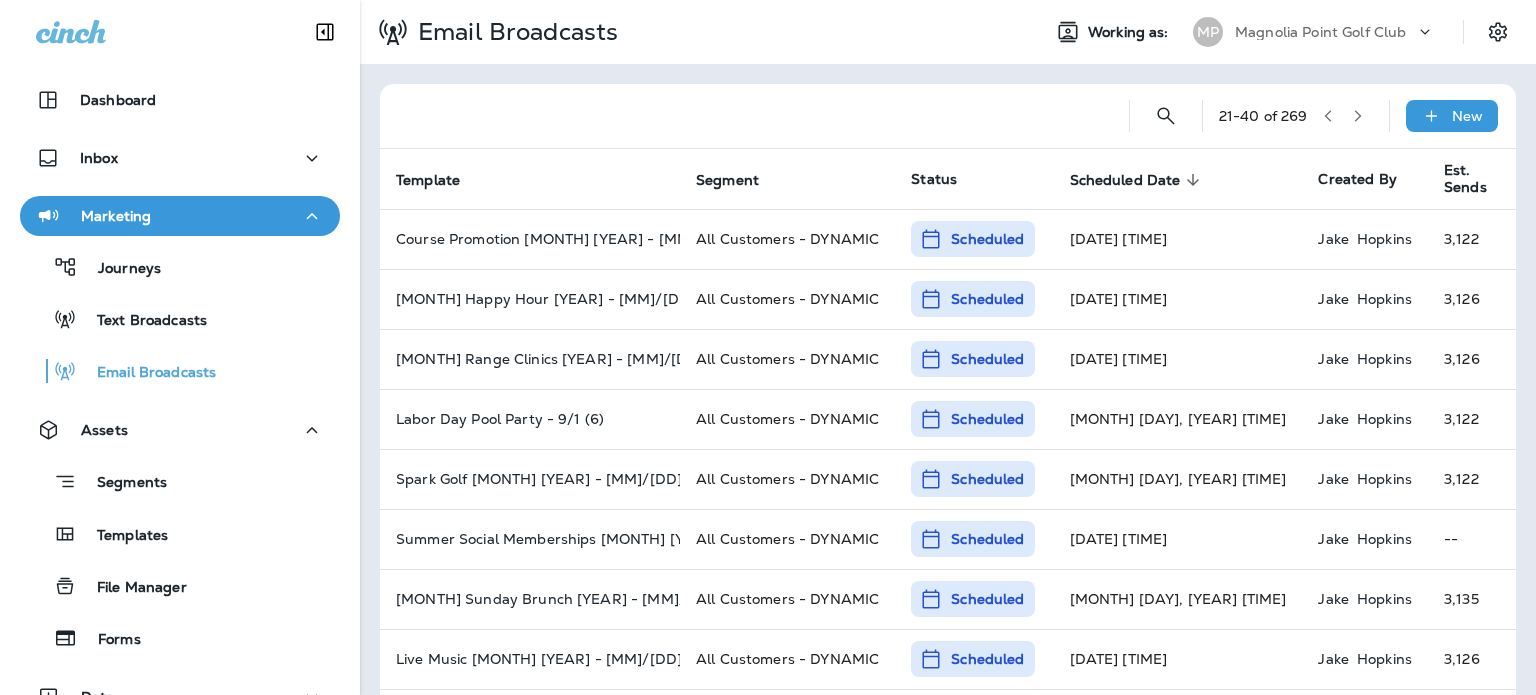 click on "New" at bounding box center [1467, 116] 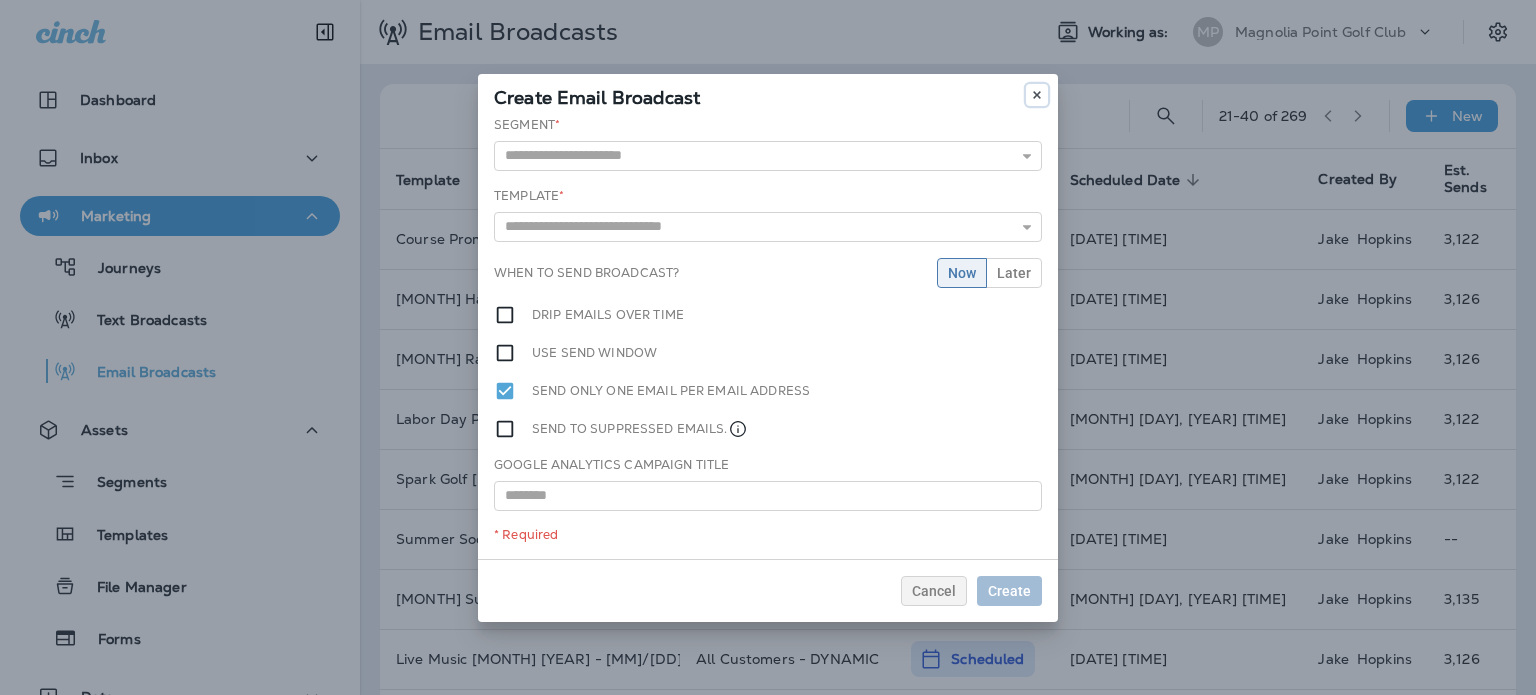 click 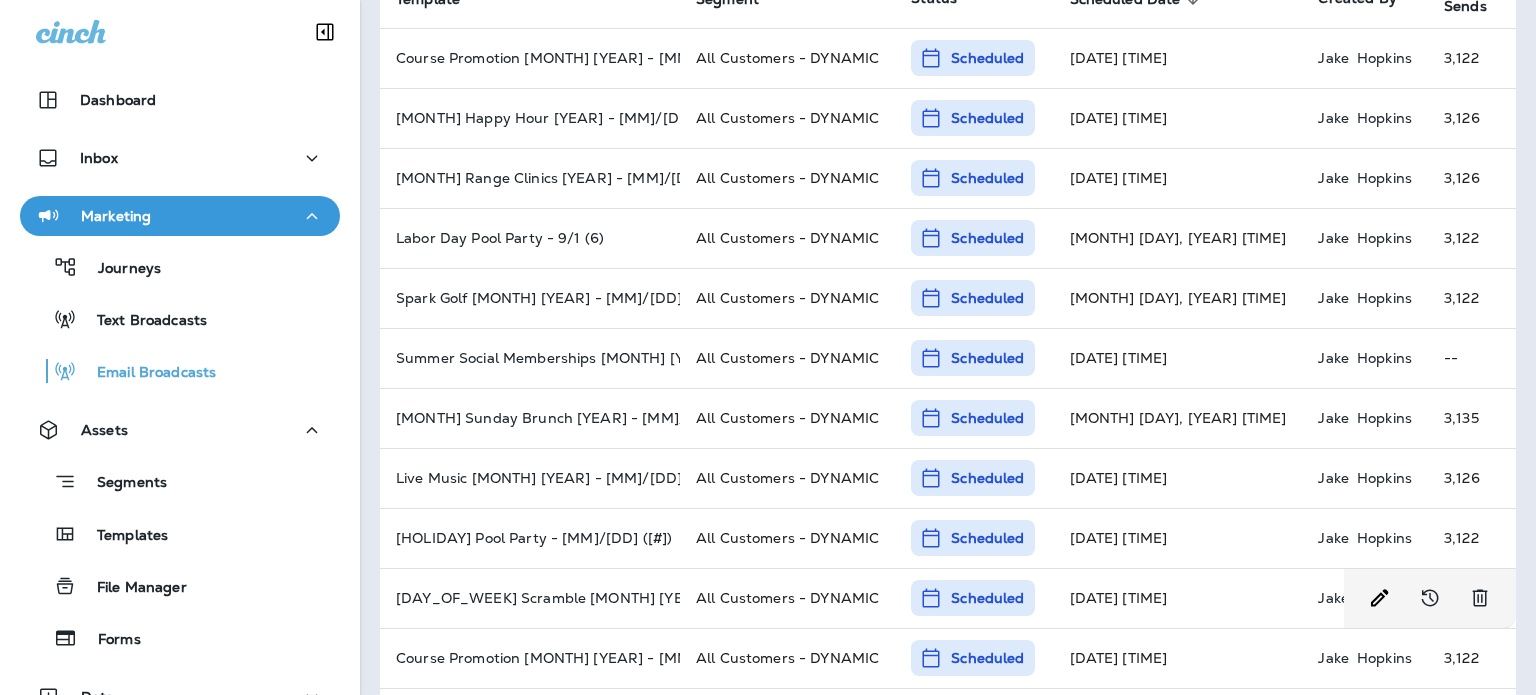 scroll, scrollTop: 0, scrollLeft: 0, axis: both 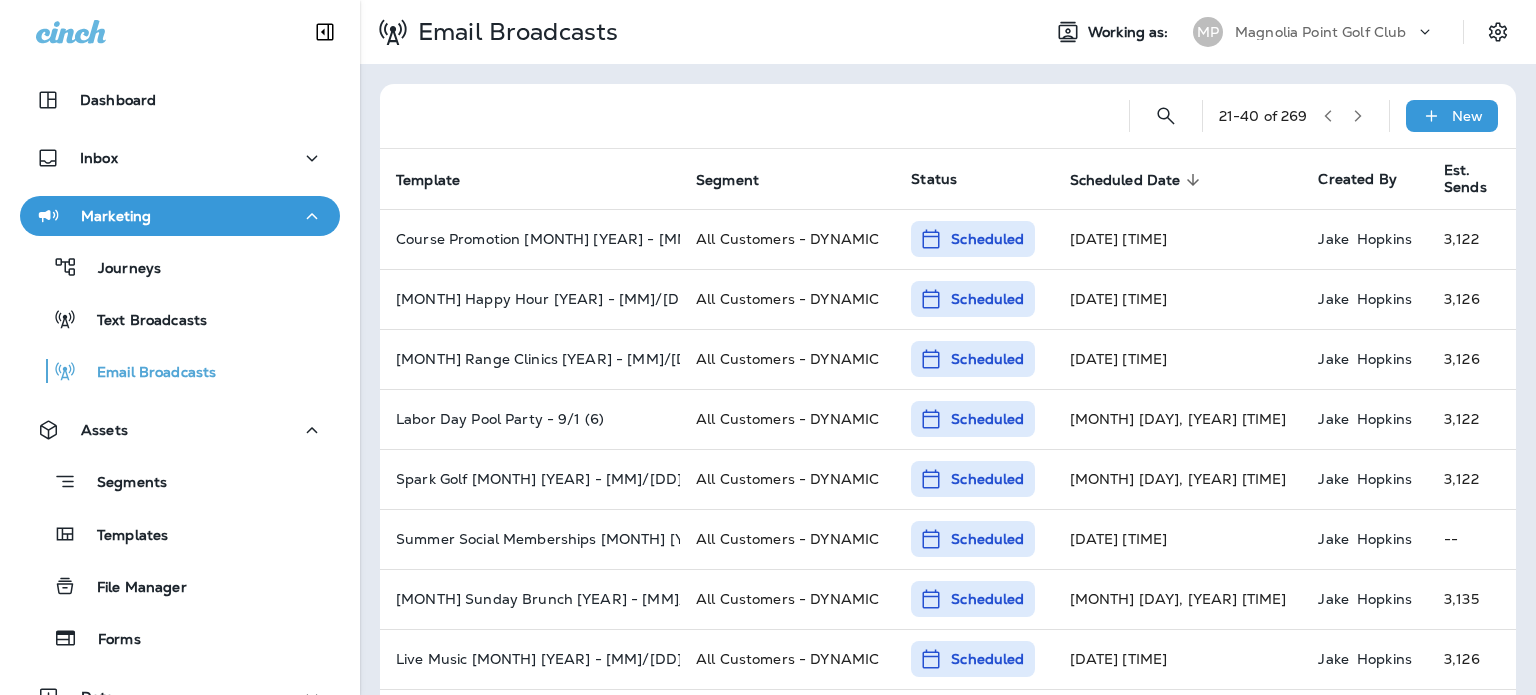 click on "Scheduled Date" at bounding box center [1125, 180] 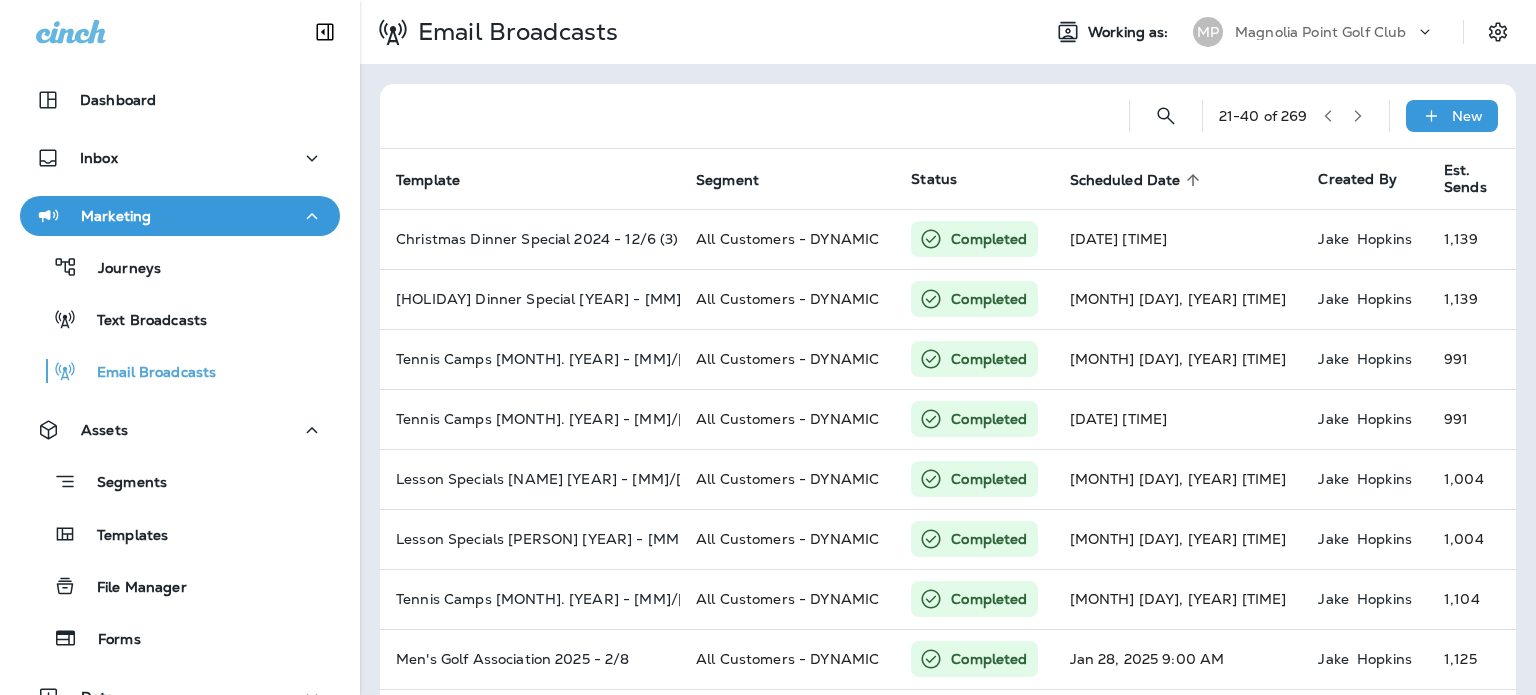 click on "Scheduled Date" at bounding box center [1125, 180] 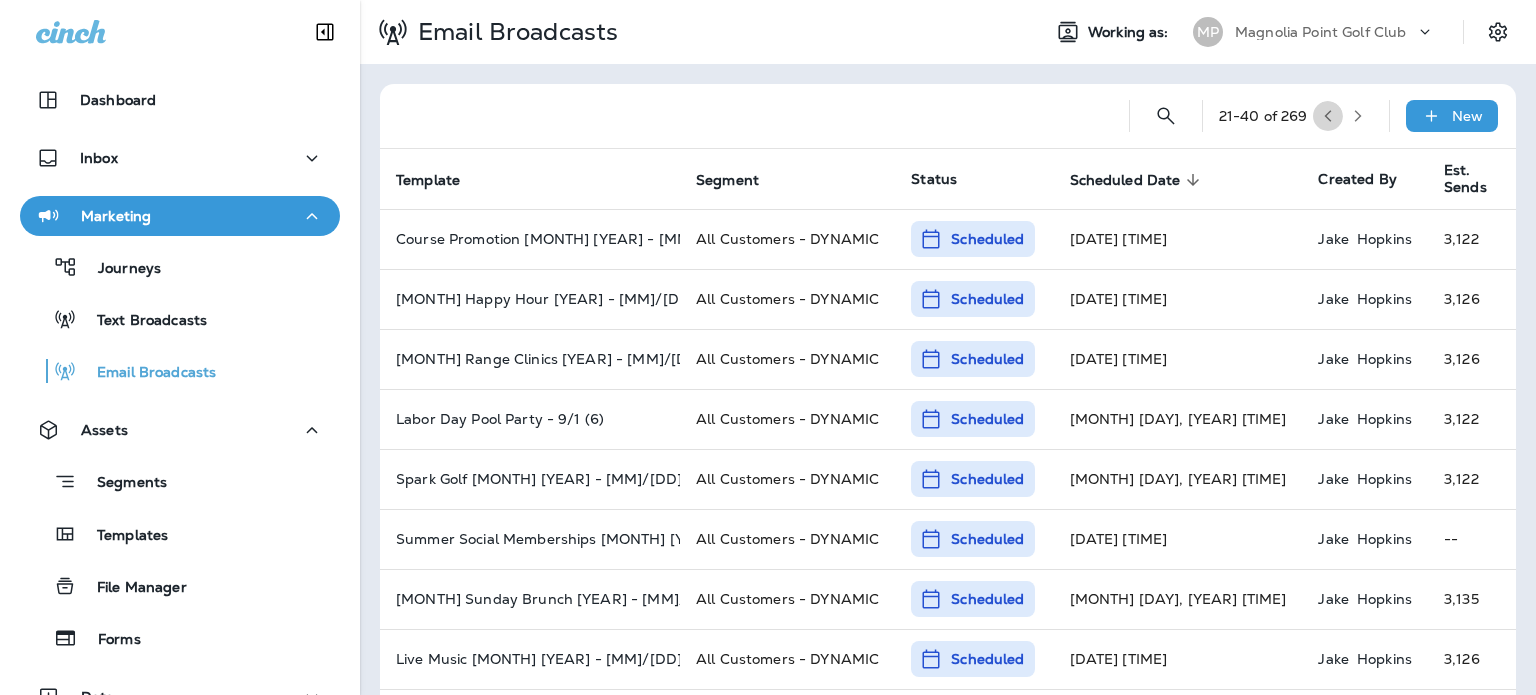 click 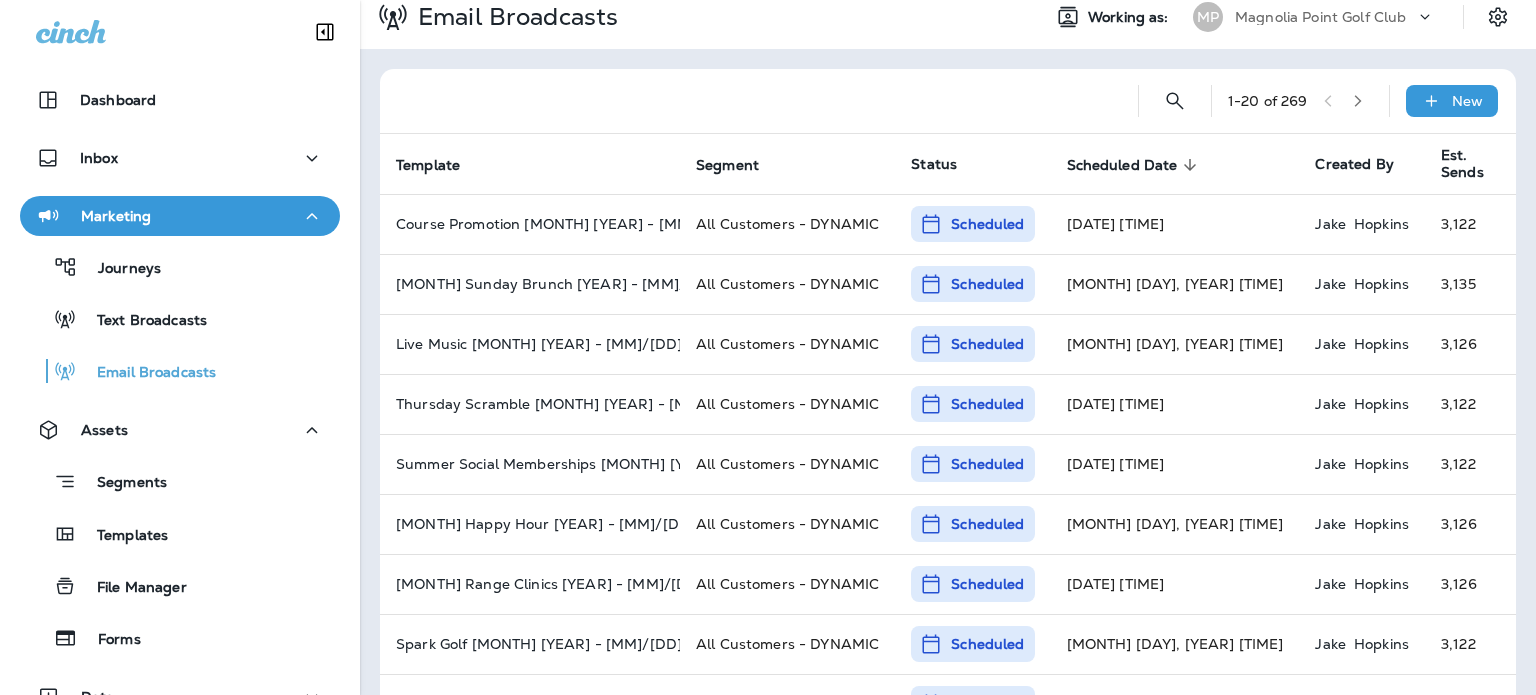 scroll, scrollTop: 0, scrollLeft: 0, axis: both 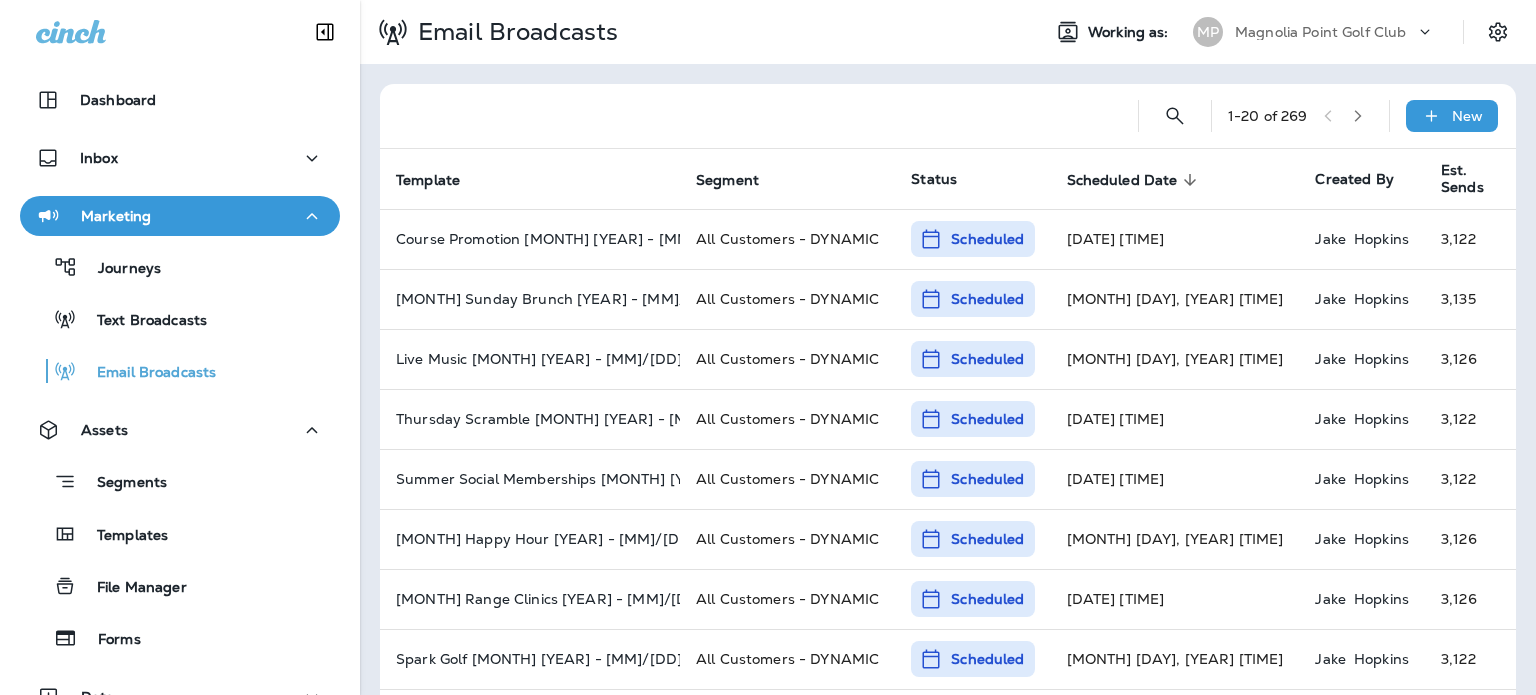 click on "New" at bounding box center (1452, 116) 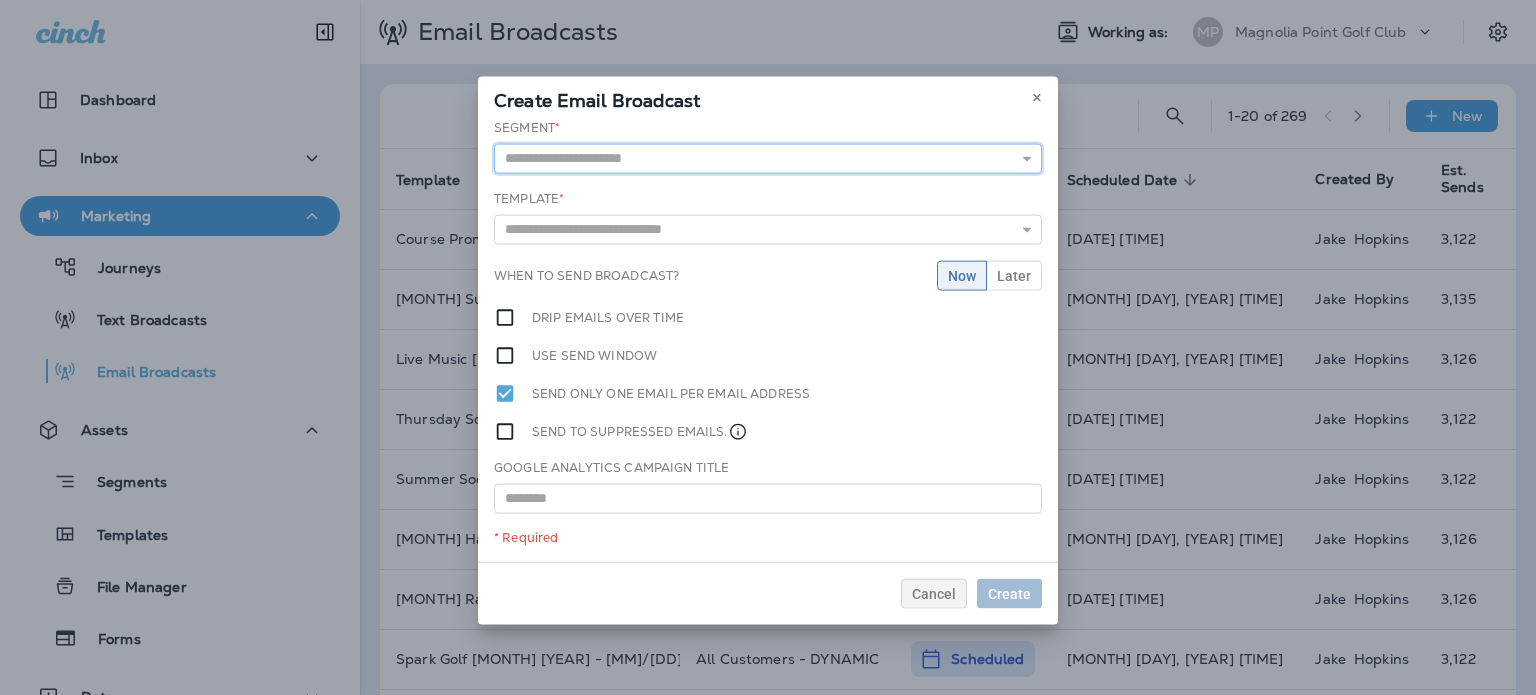click at bounding box center (768, 158) 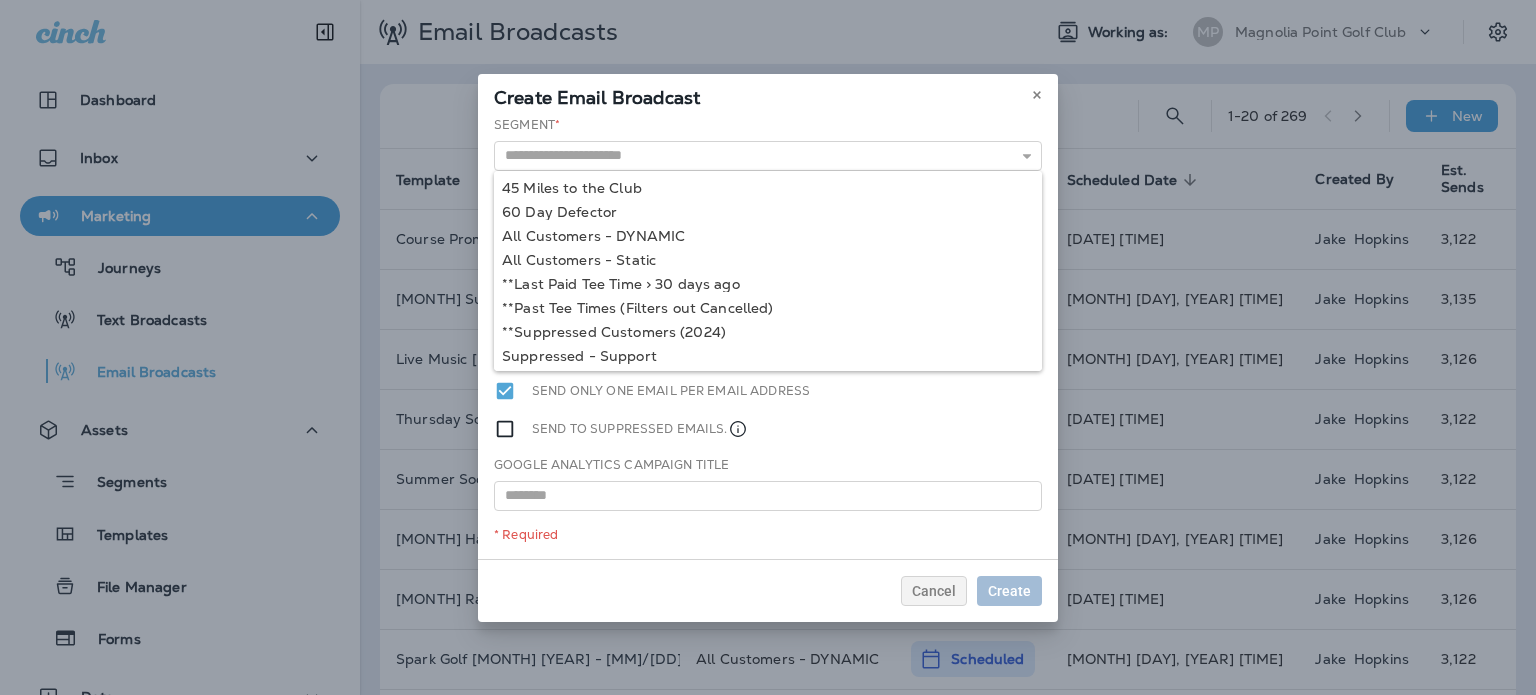 type on "**********" 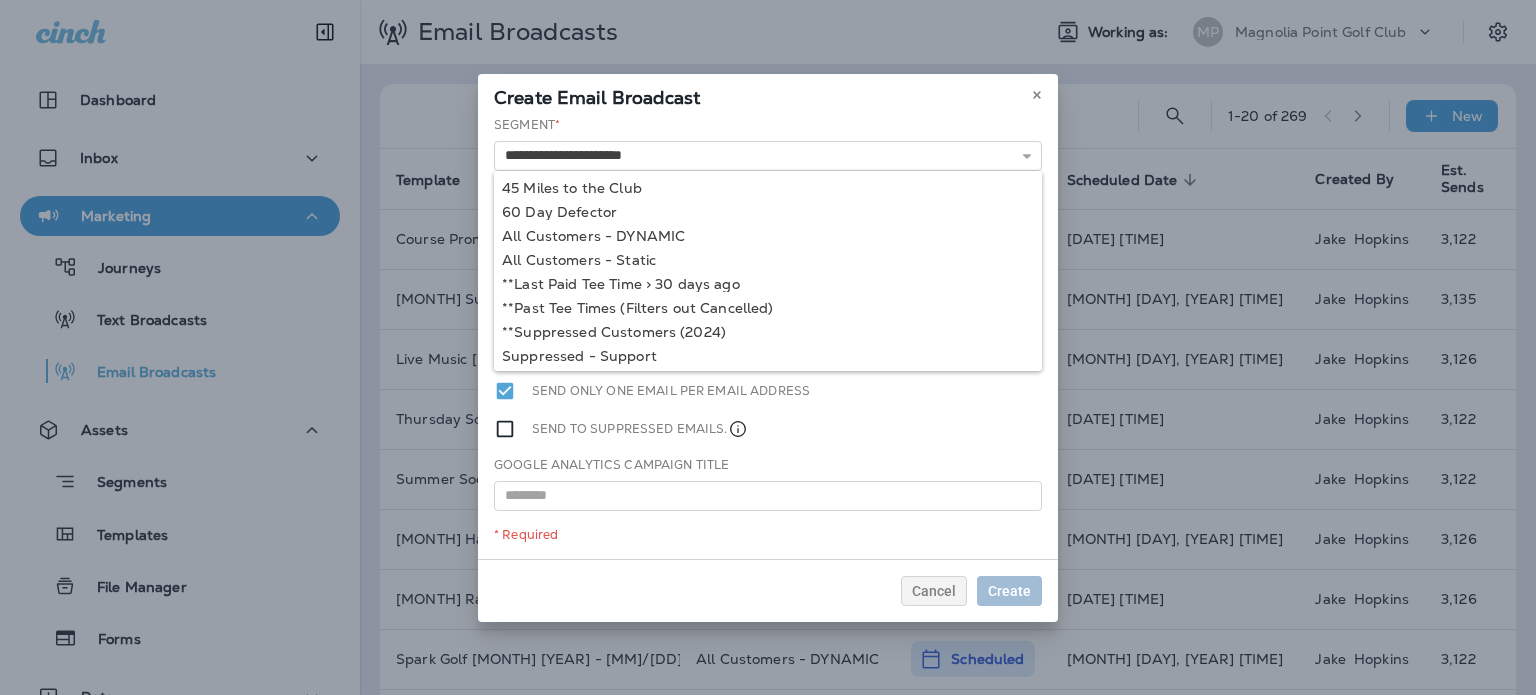 click on "**********" at bounding box center (768, 337) 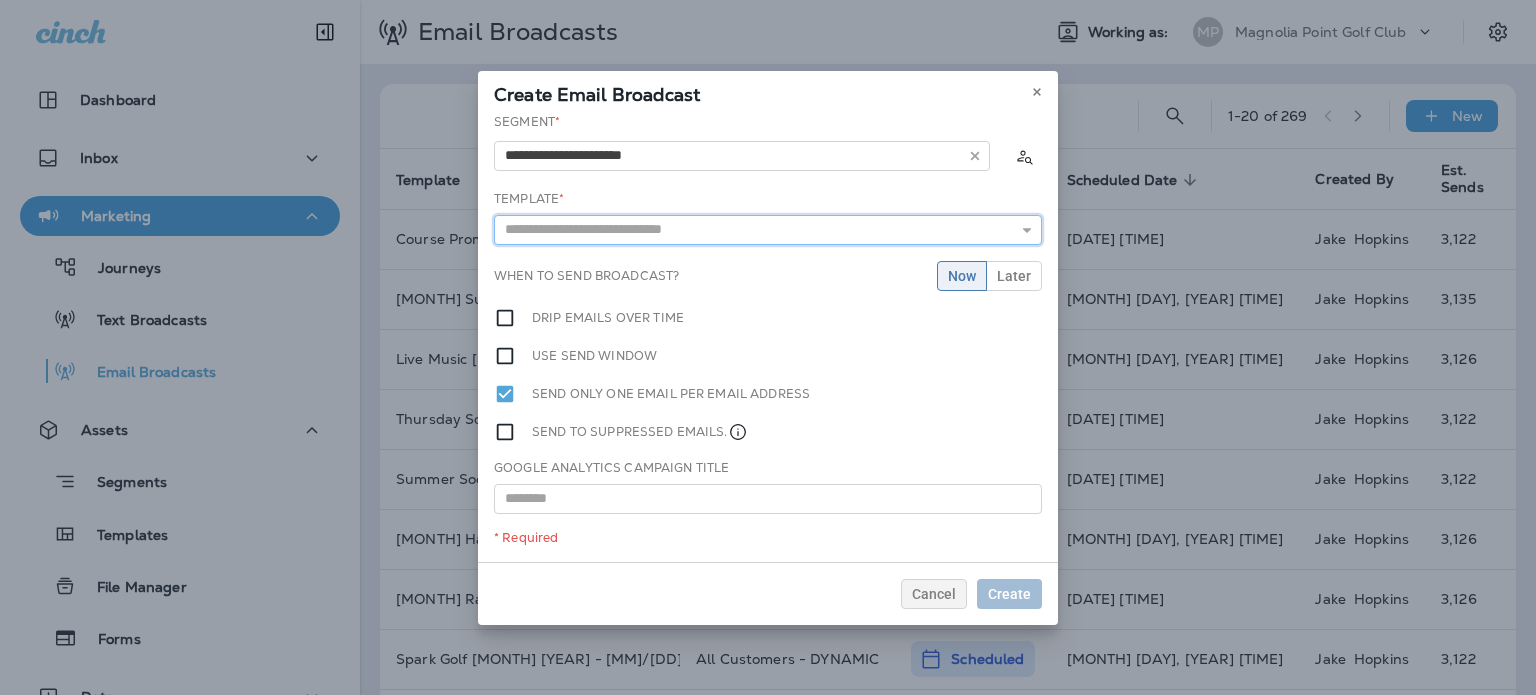 click at bounding box center (768, 230) 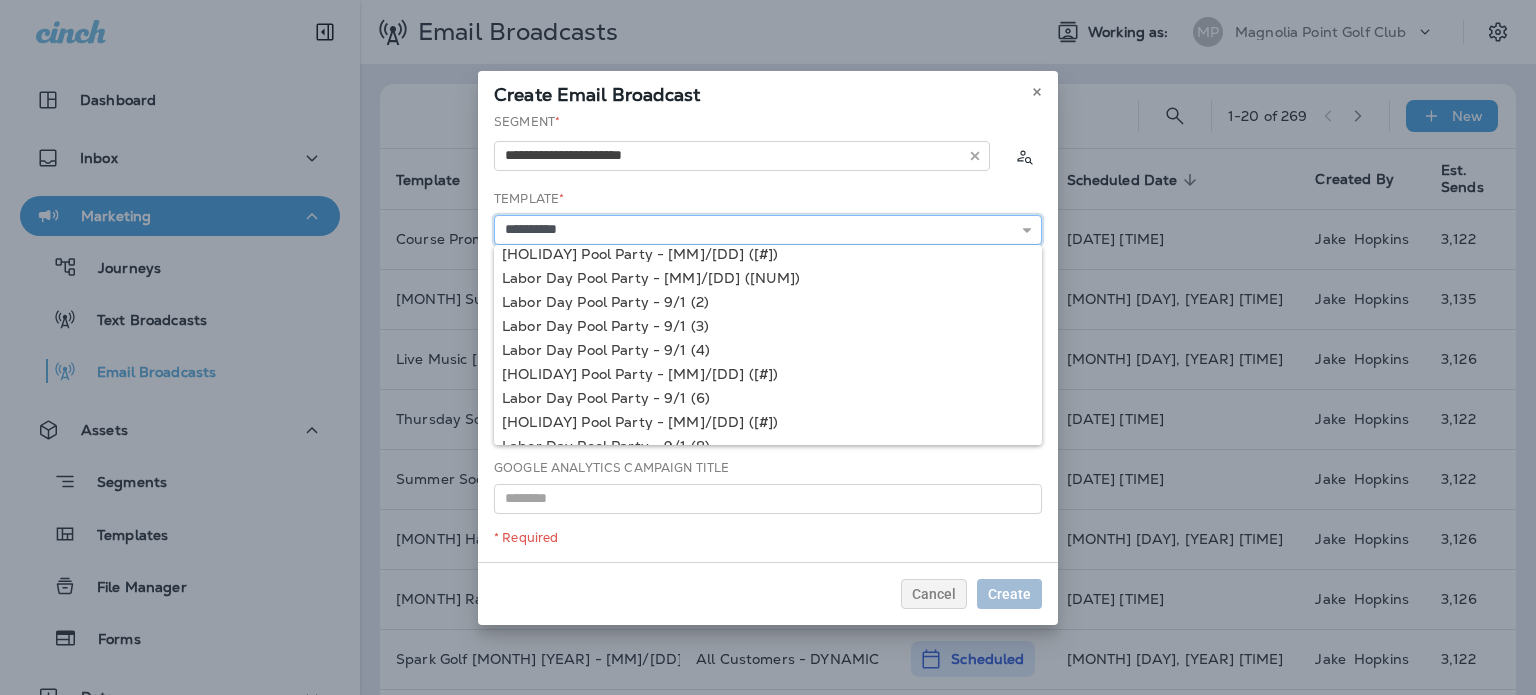 scroll, scrollTop: 49, scrollLeft: 0, axis: vertical 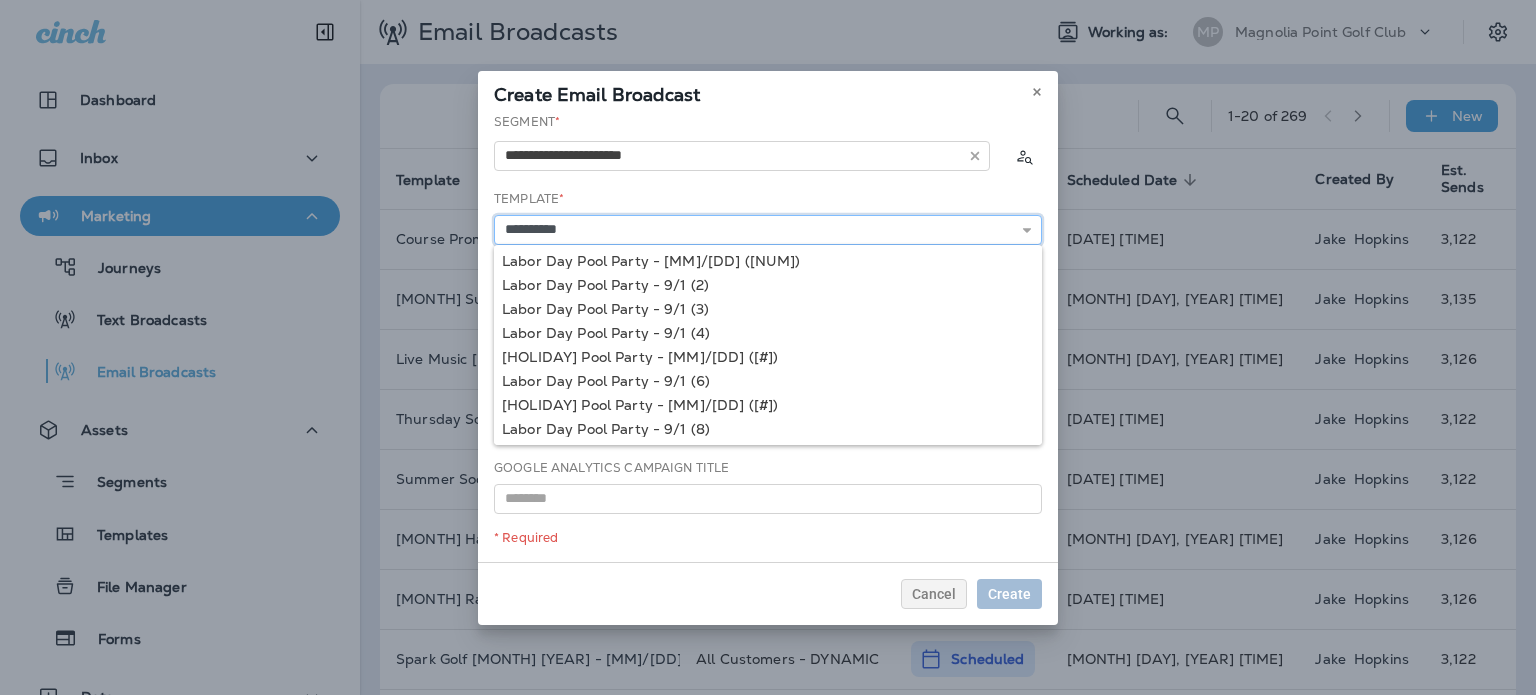 type on "**********" 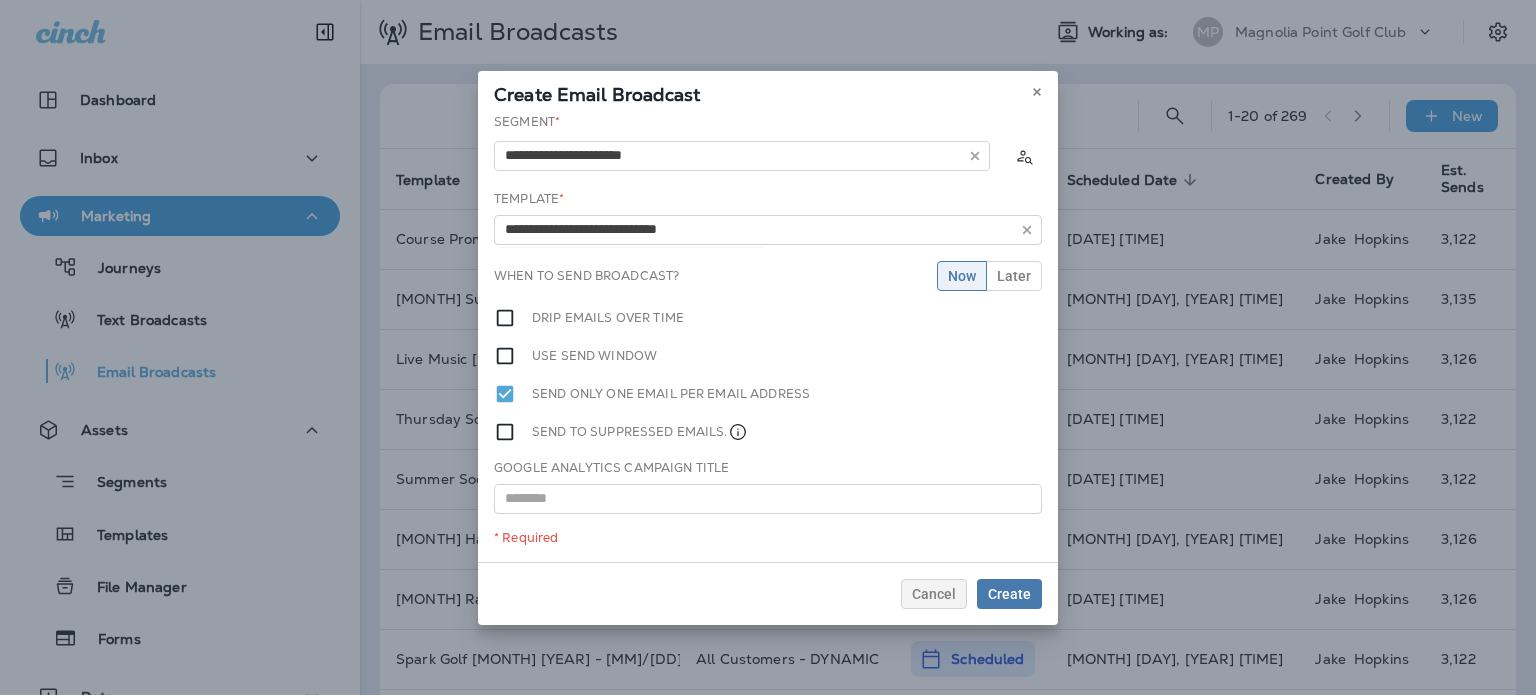 click on "**********" at bounding box center [768, 337] 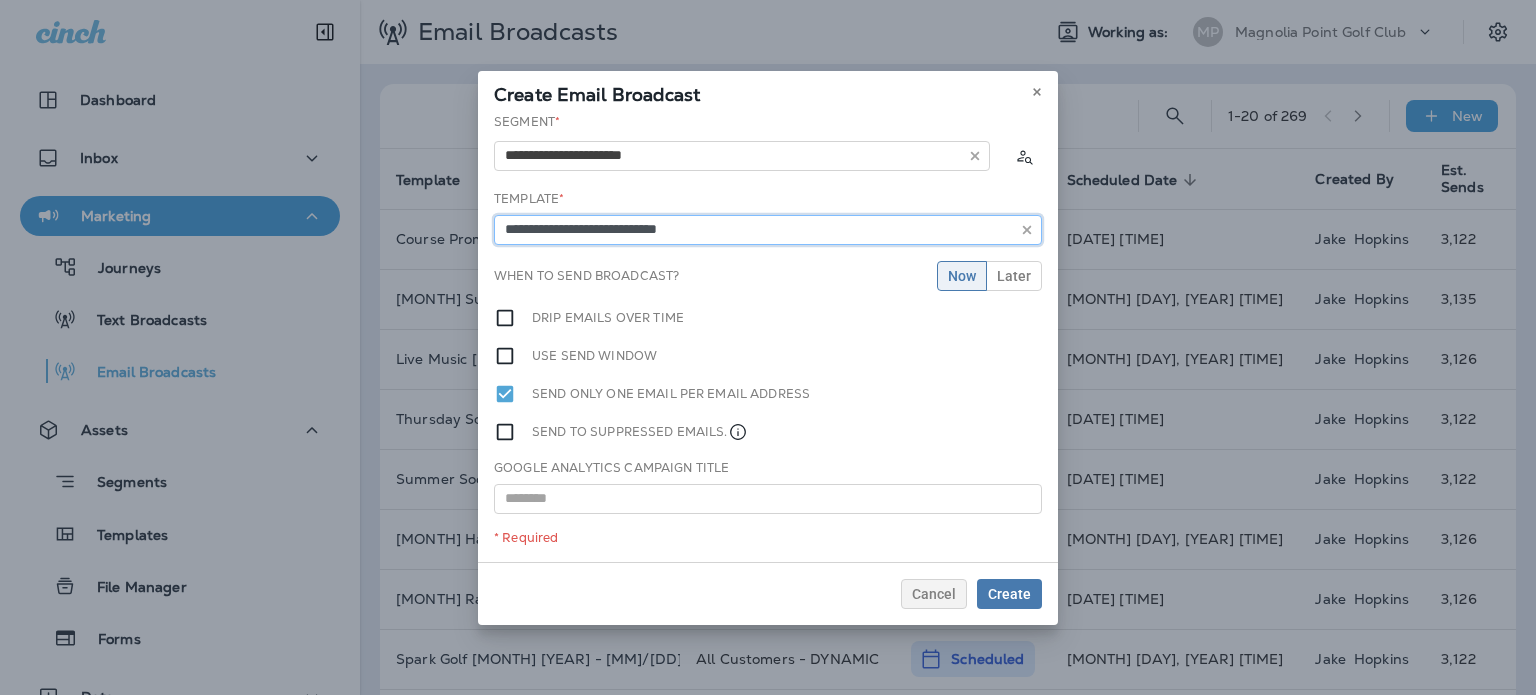 click on "**********" at bounding box center (768, 230) 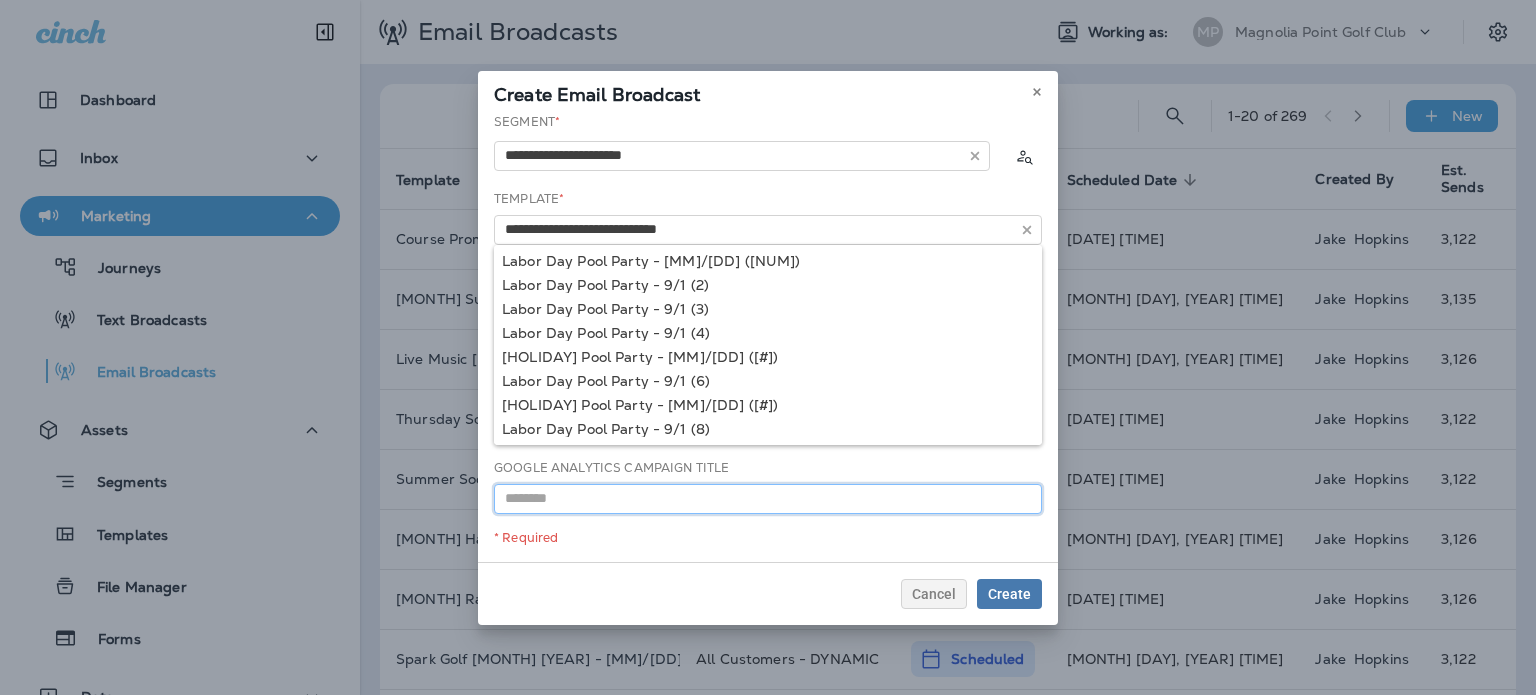 click at bounding box center (768, 499) 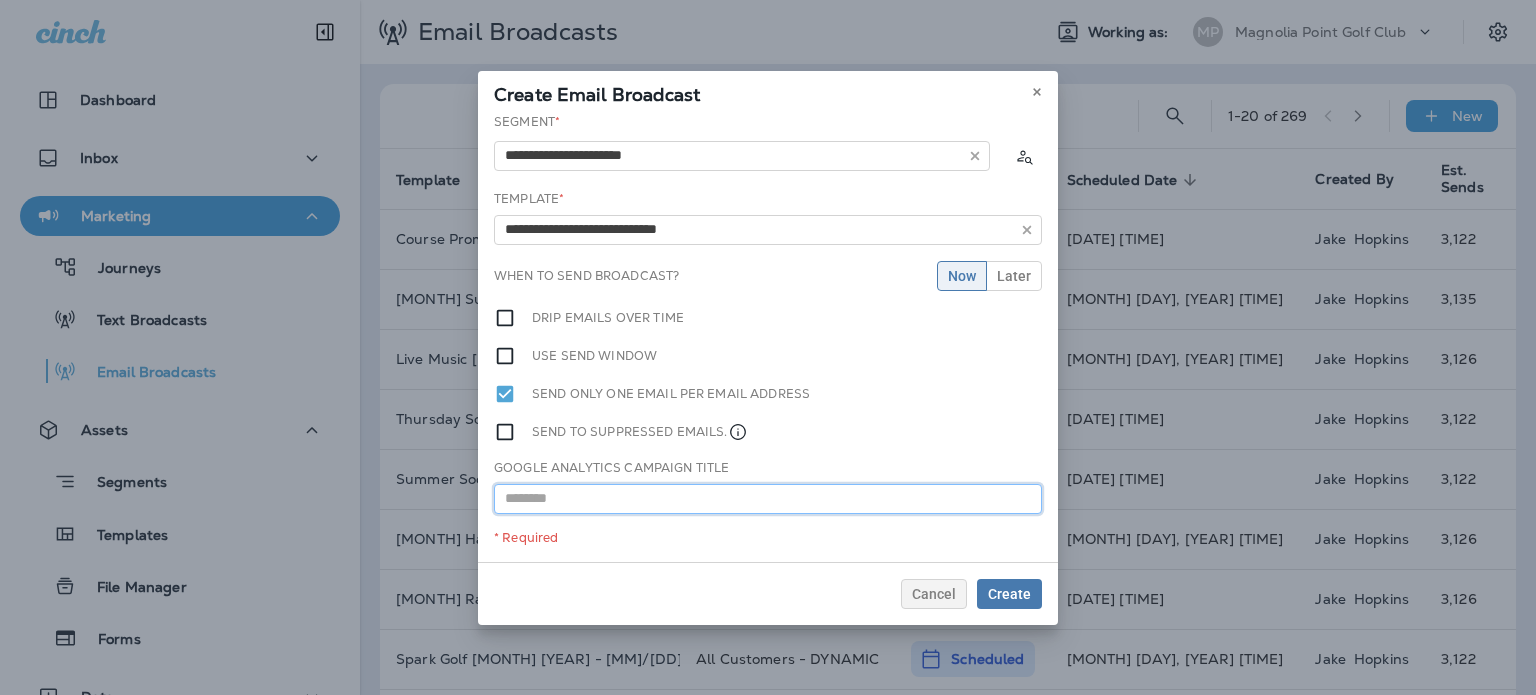 paste on "**********" 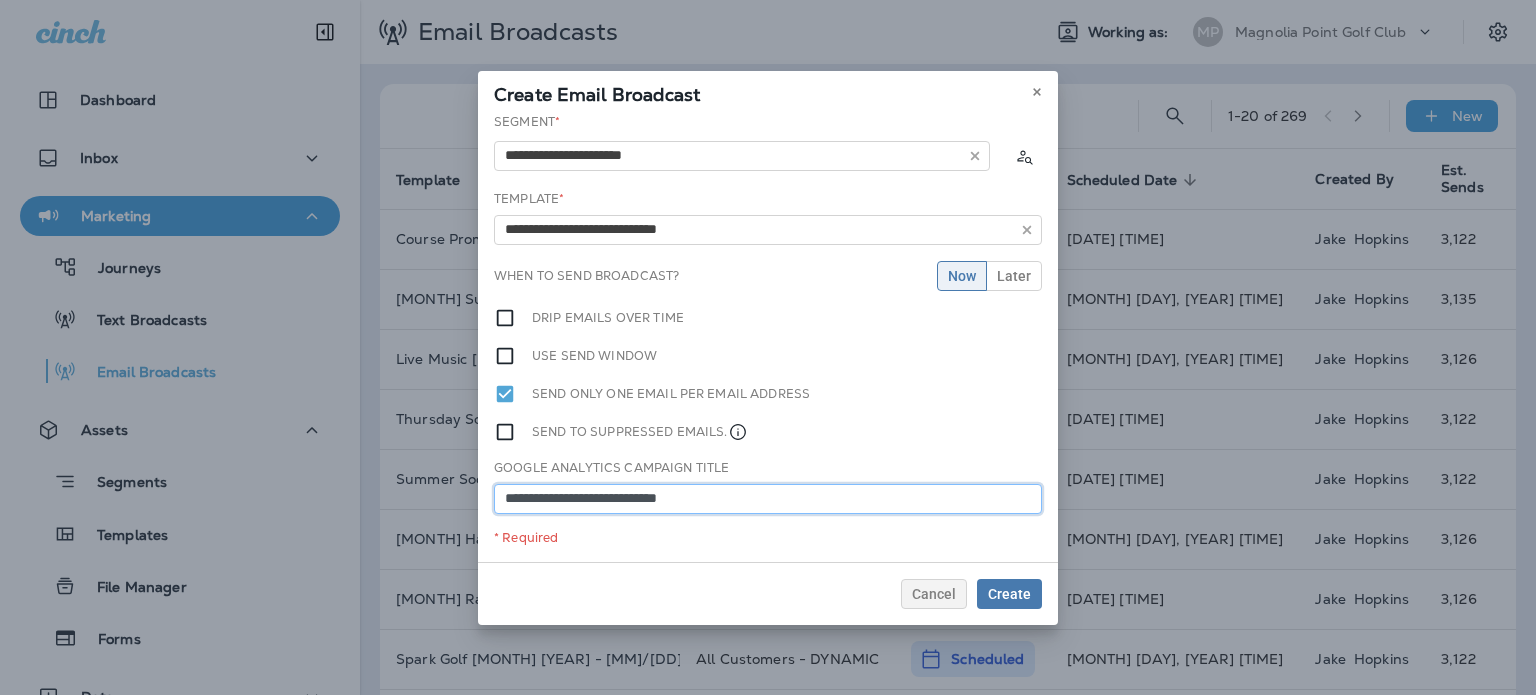 type on "**********" 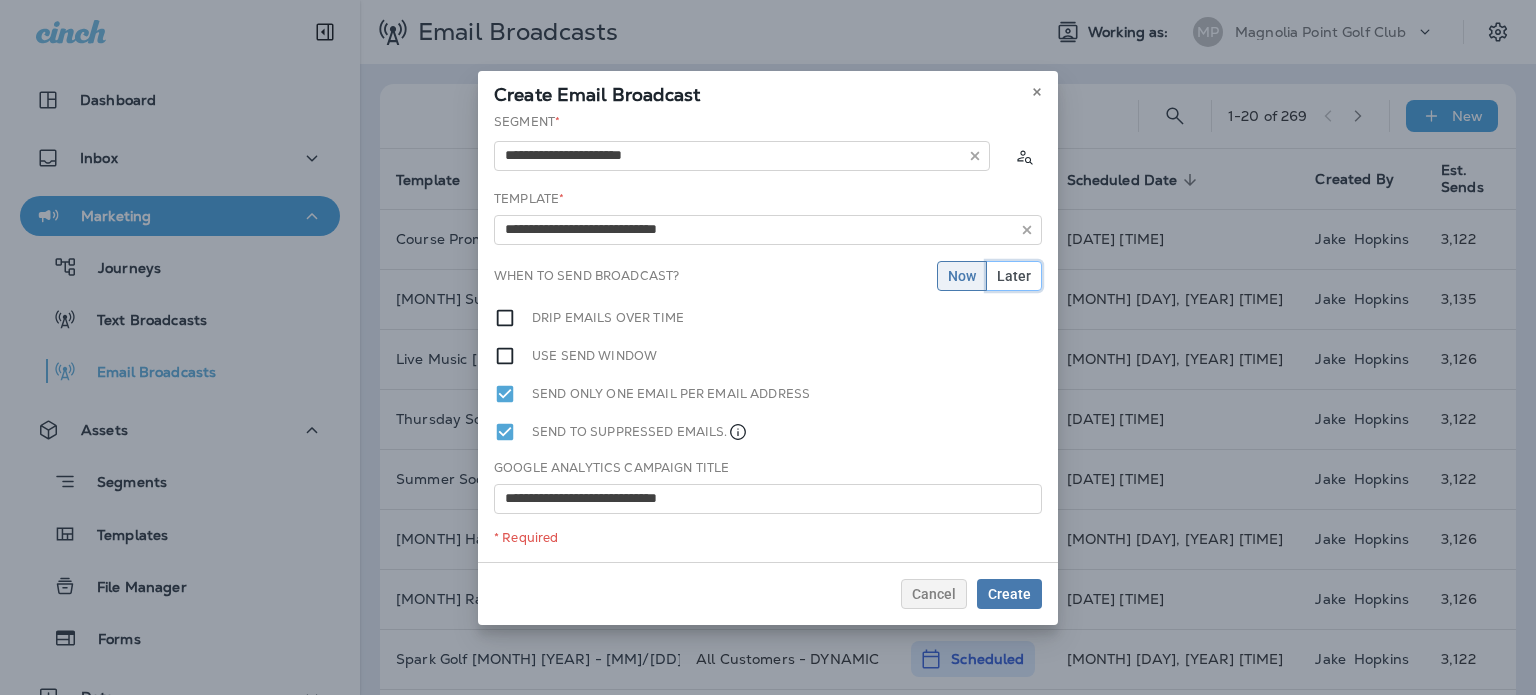 click on "Later" at bounding box center [1014, 276] 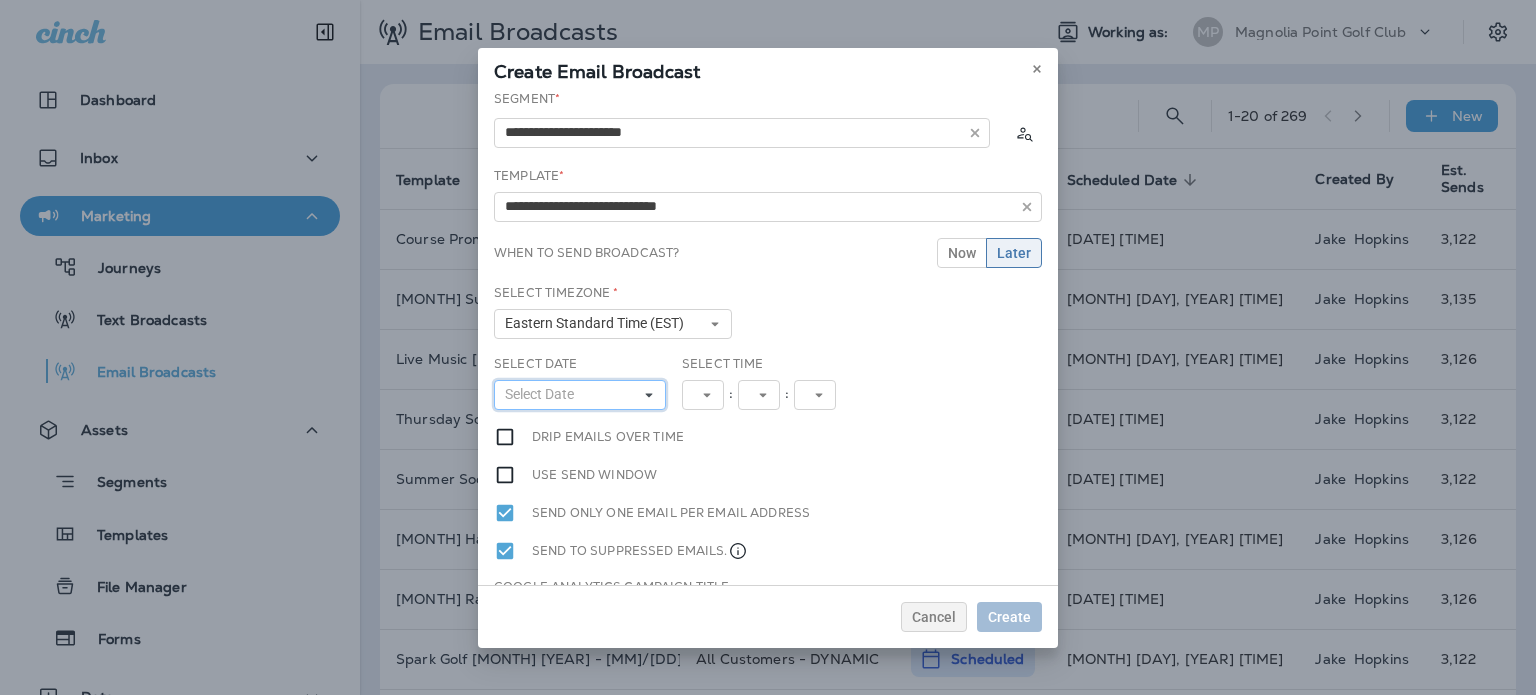 click on "Select Date" at bounding box center (580, 395) 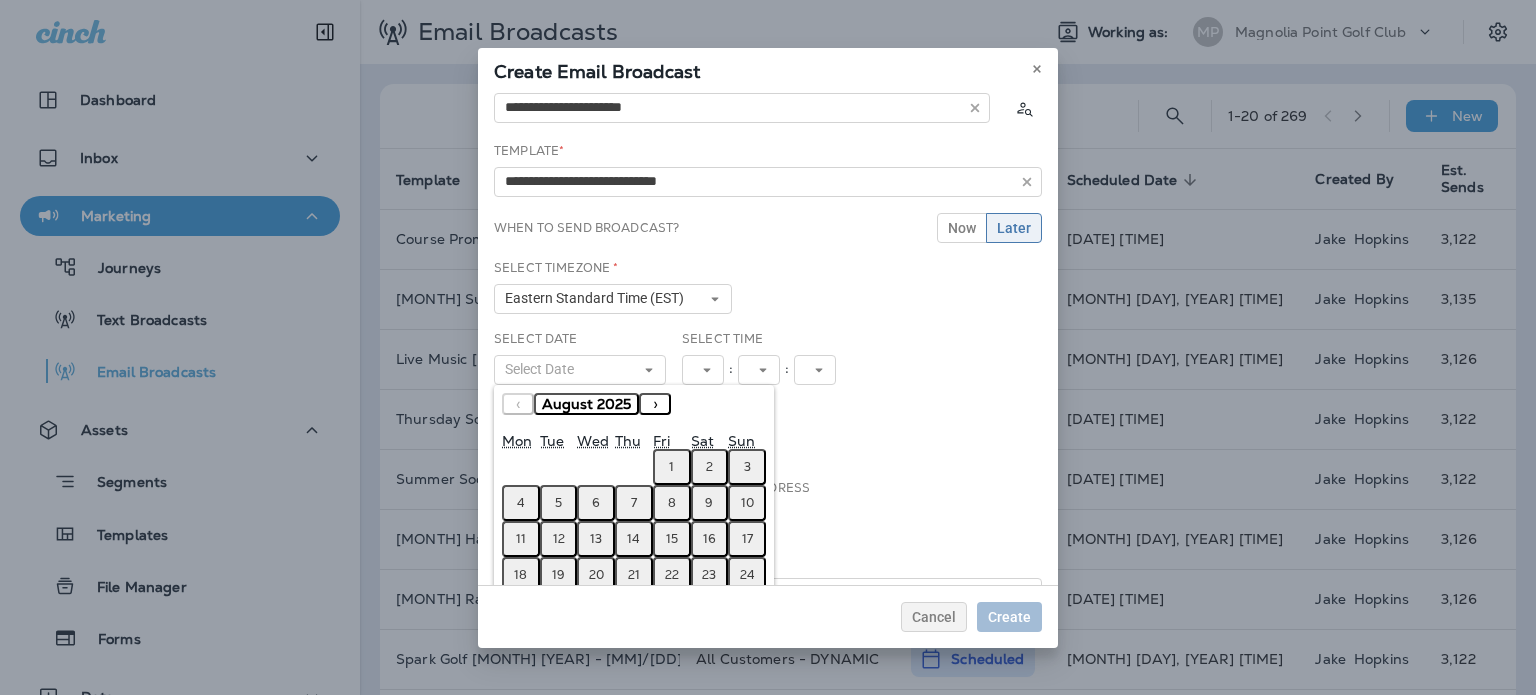 scroll, scrollTop: 95, scrollLeft: 0, axis: vertical 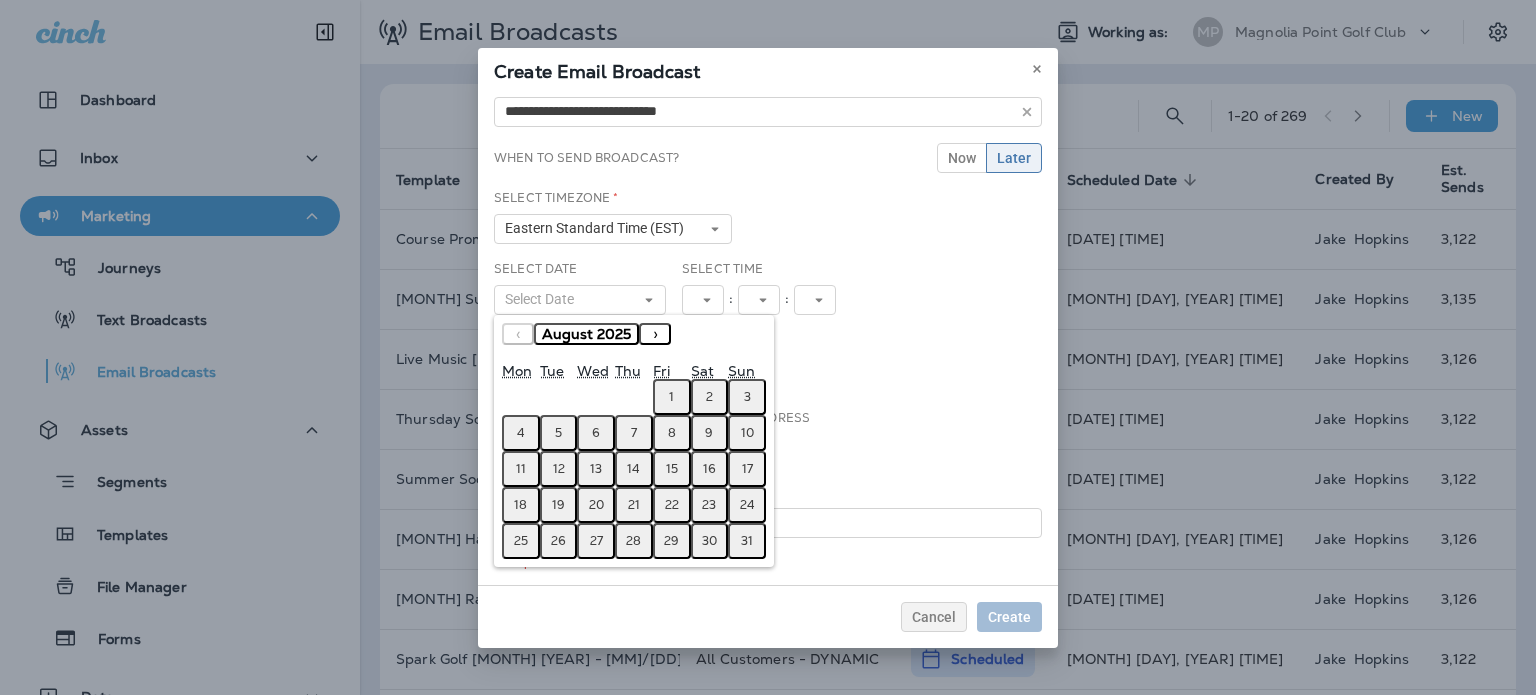 drag, startPoint x: 556, startPoint y: 504, endPoint x: 632, endPoint y: 396, distance: 132.0606 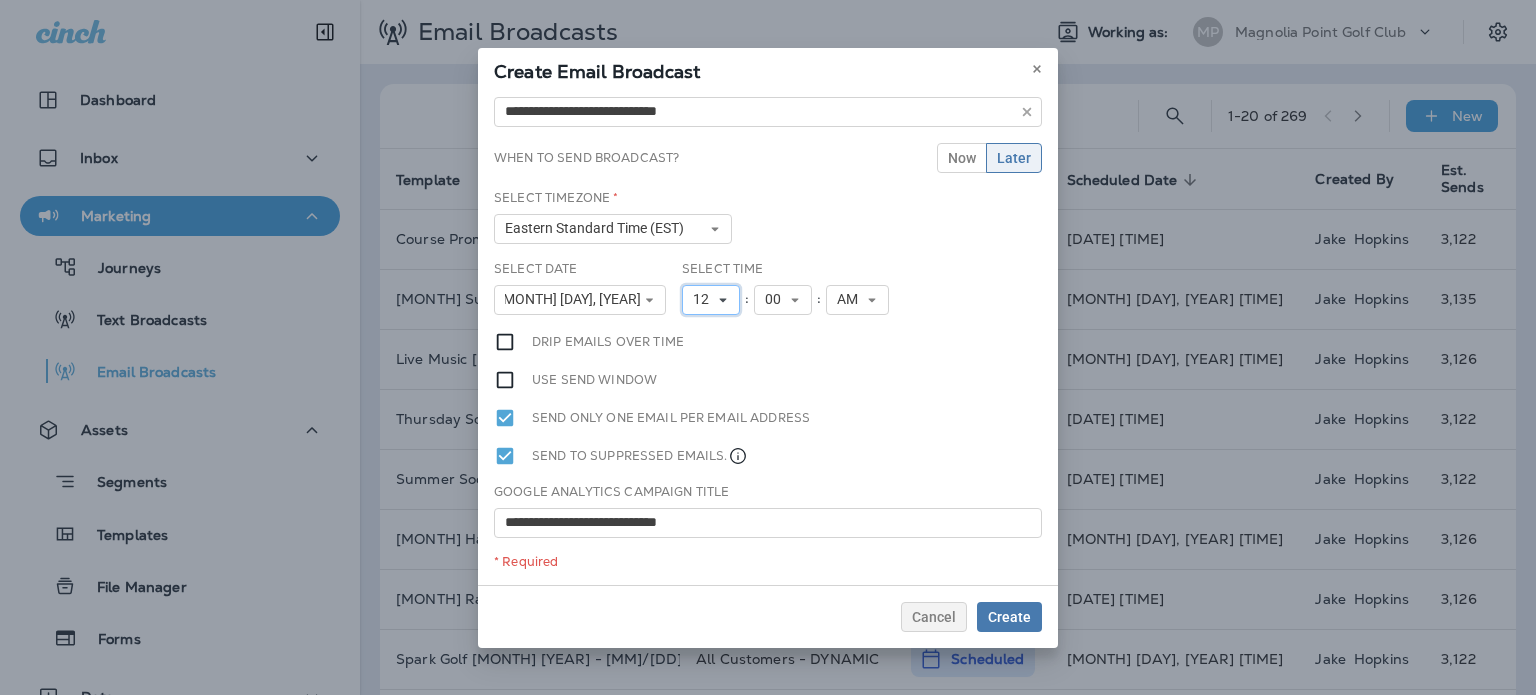 click on "12" at bounding box center (705, 299) 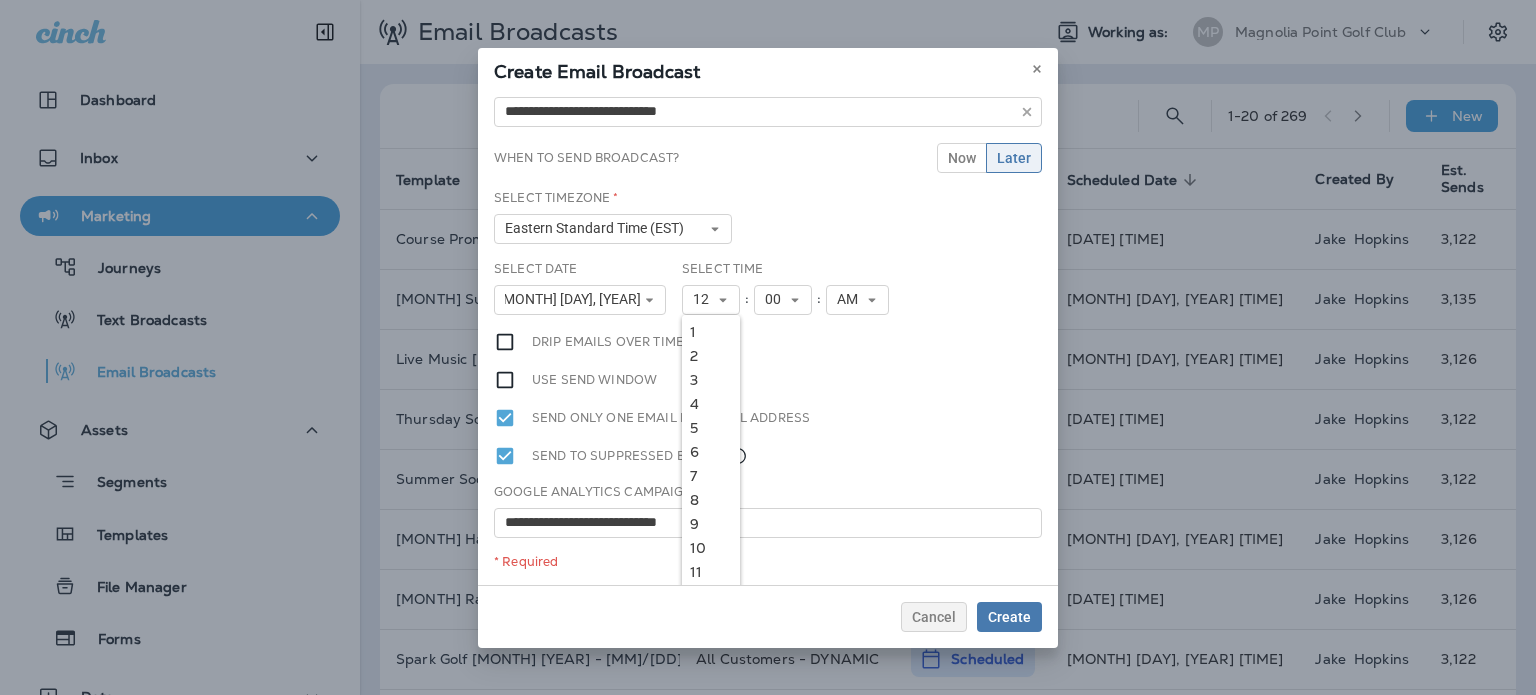 click on "9" at bounding box center [711, 524] 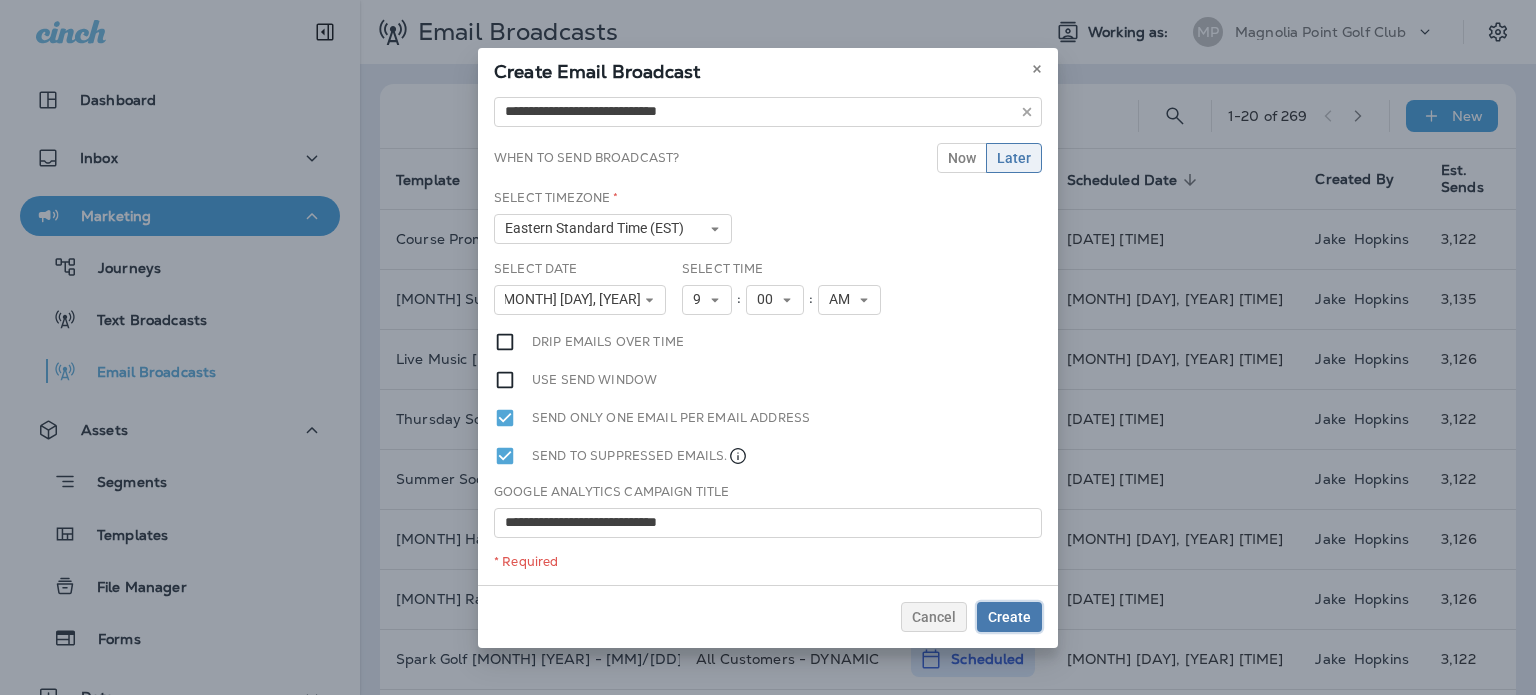 click on "Create" at bounding box center (1009, 617) 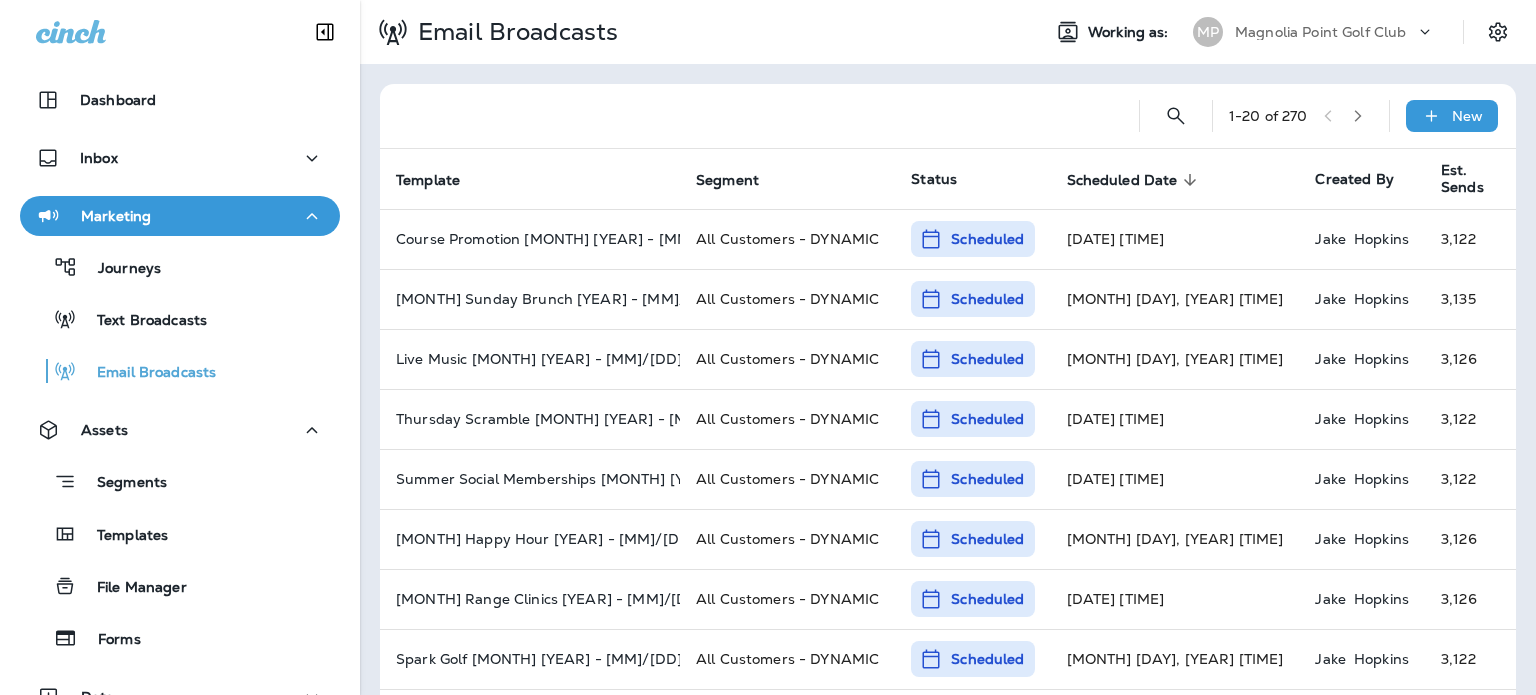 click on "New" at bounding box center [1452, 116] 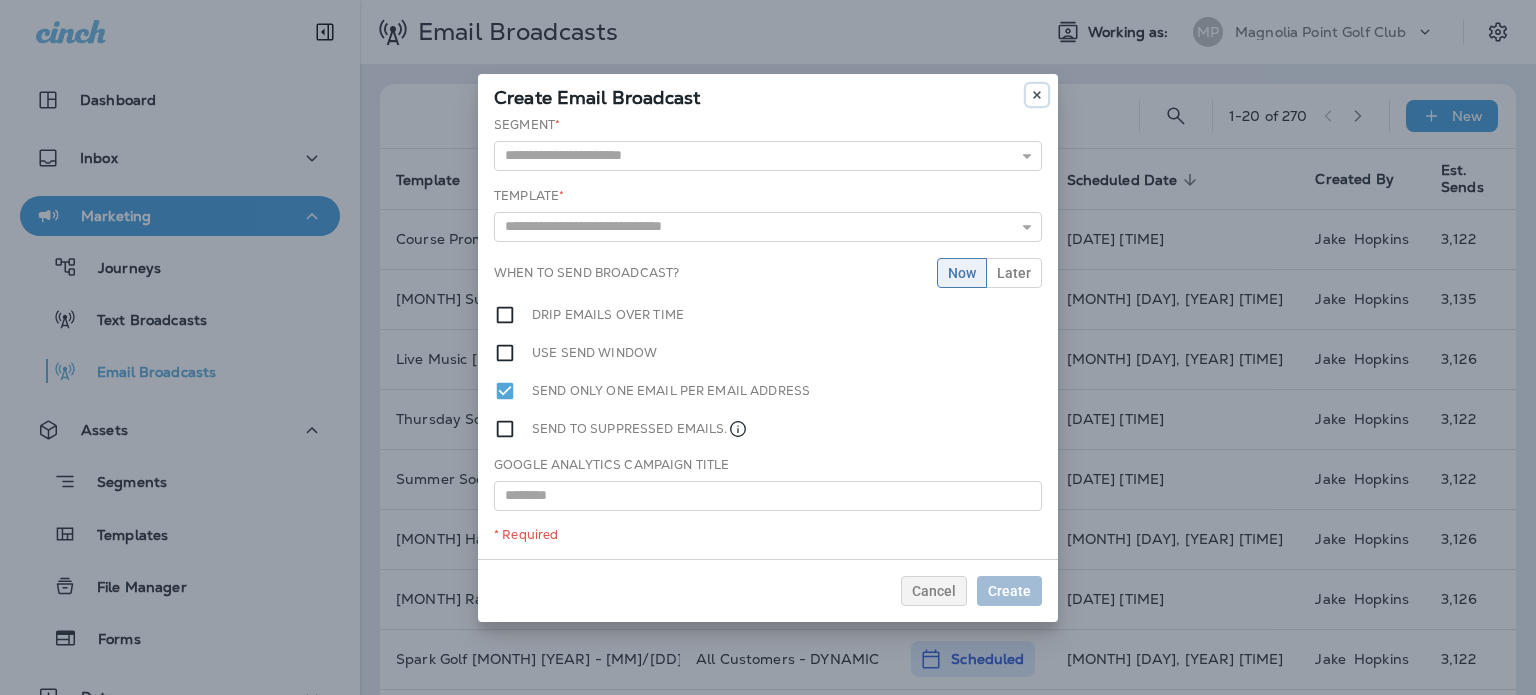 click at bounding box center [1037, 95] 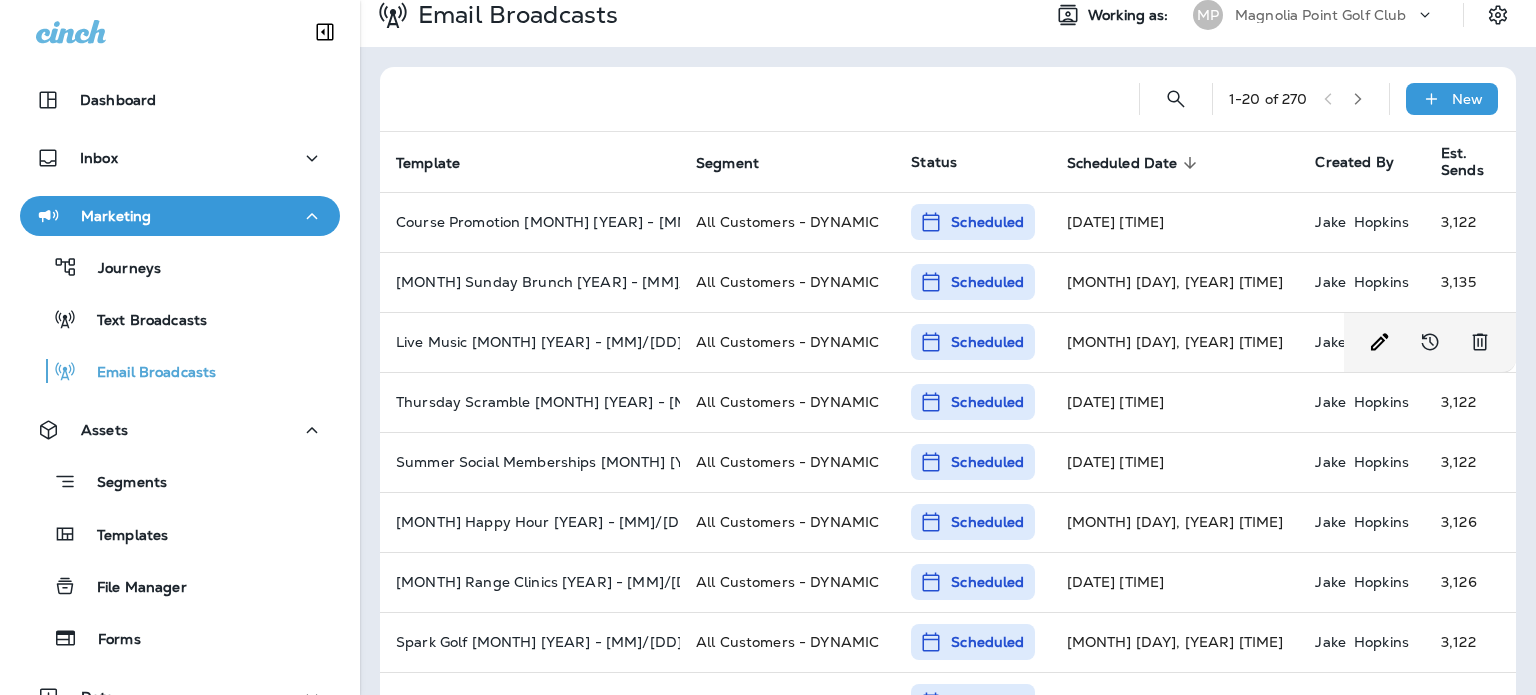 scroll, scrollTop: 0, scrollLeft: 0, axis: both 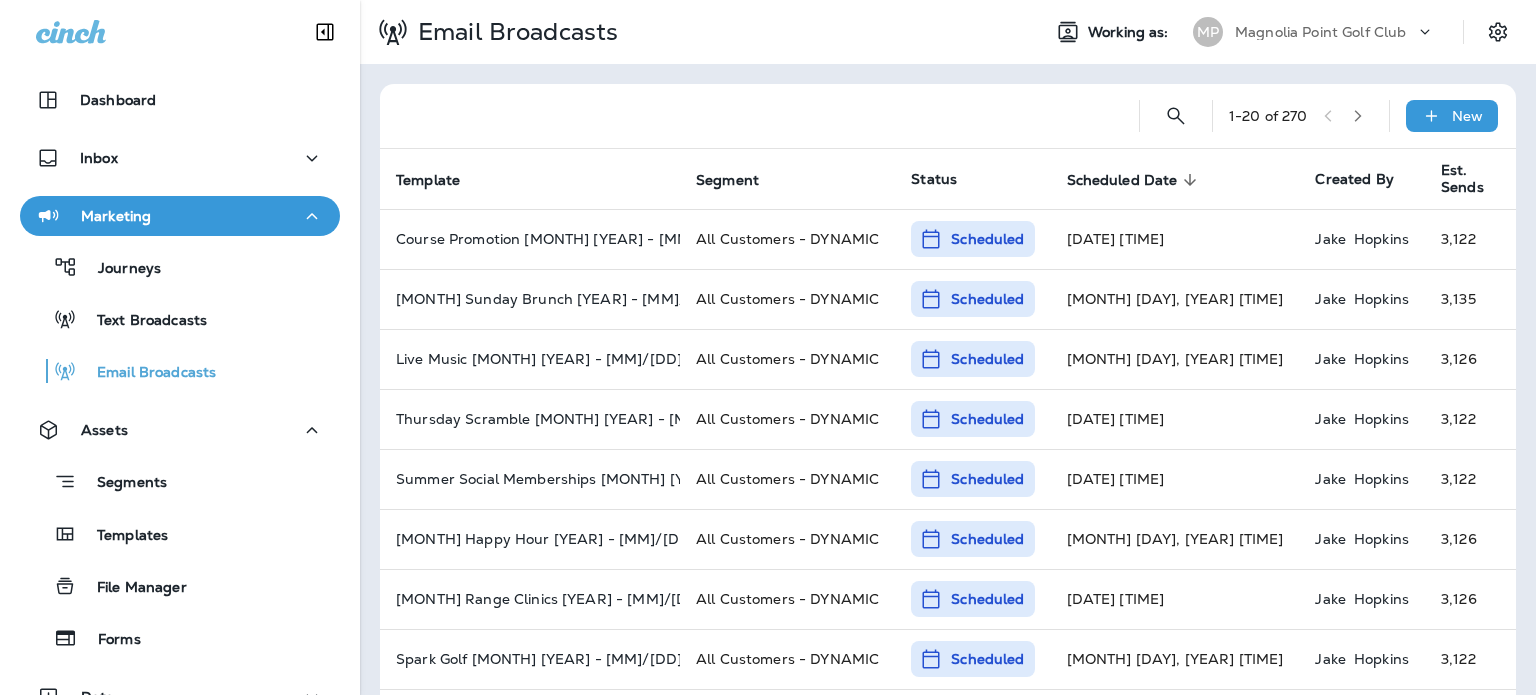 click 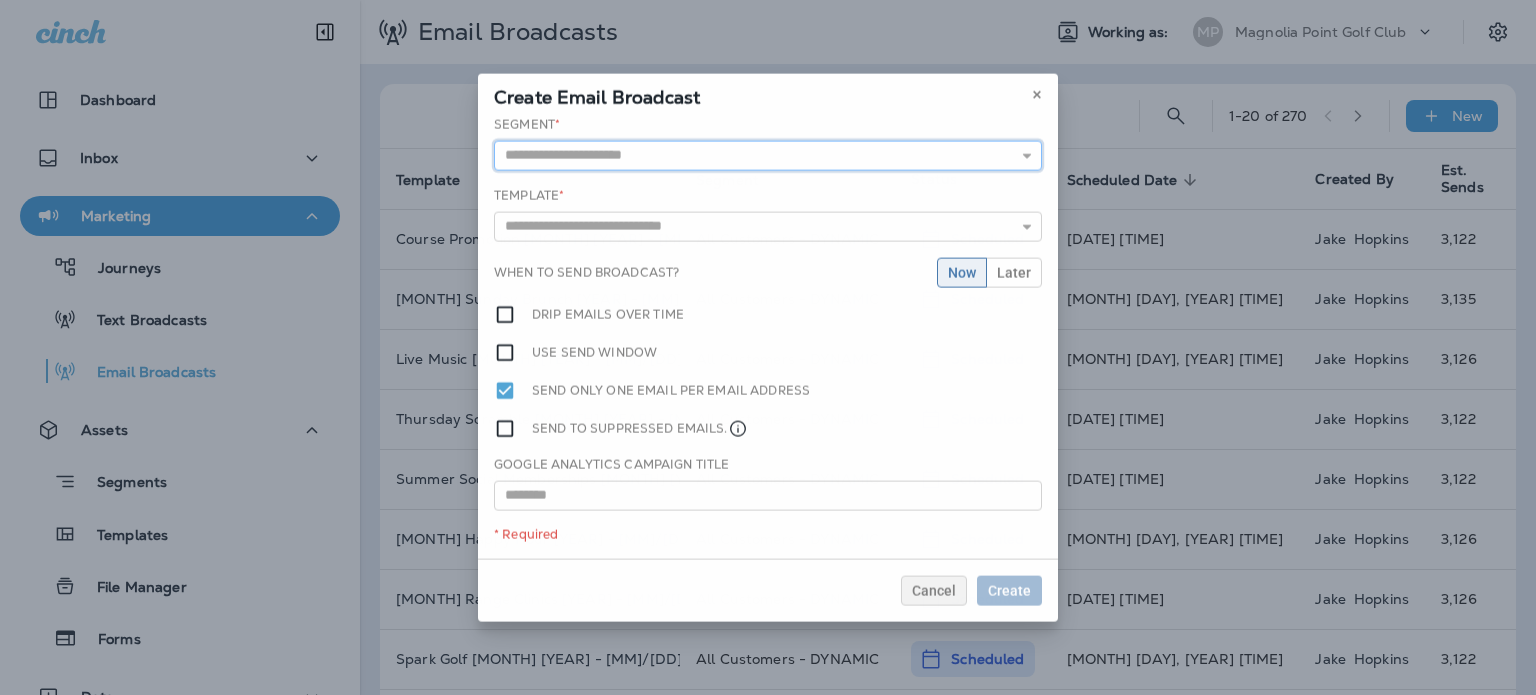 click at bounding box center (768, 155) 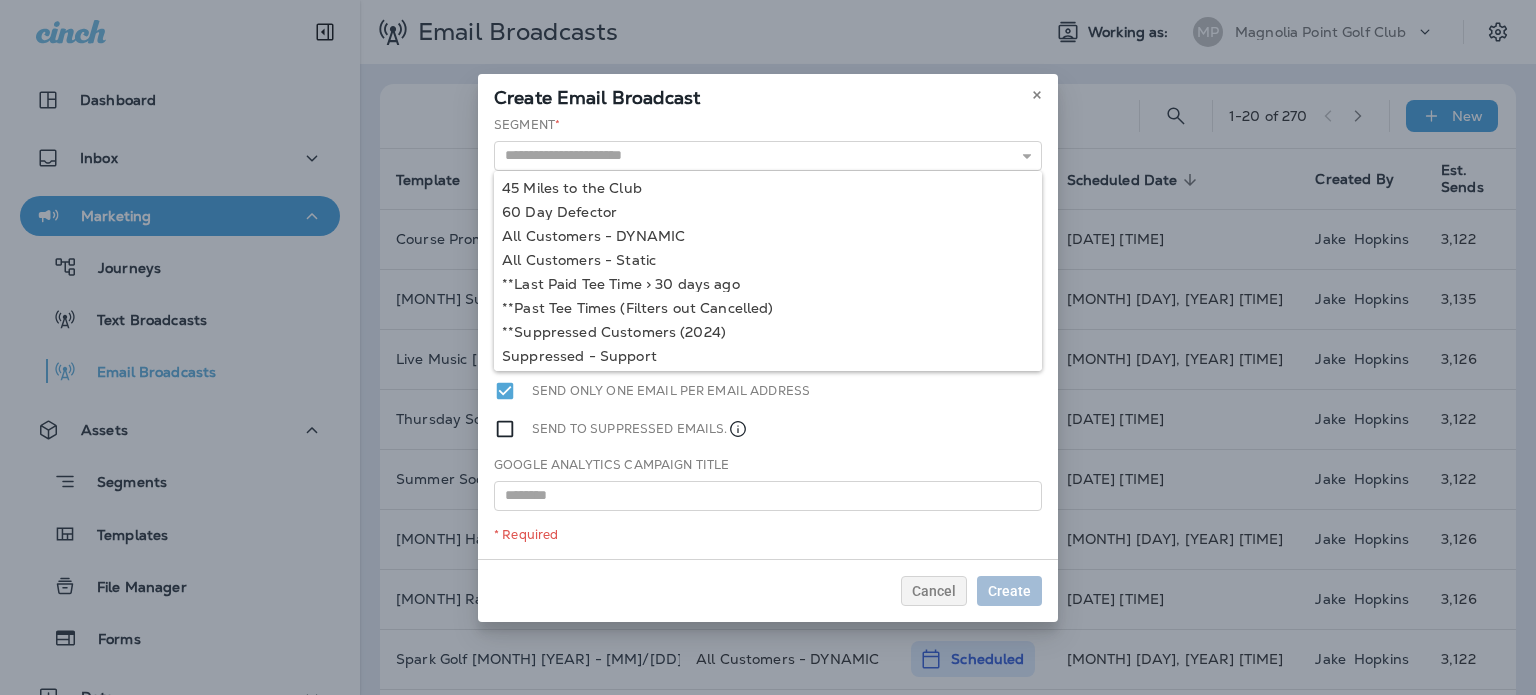 type on "**********" 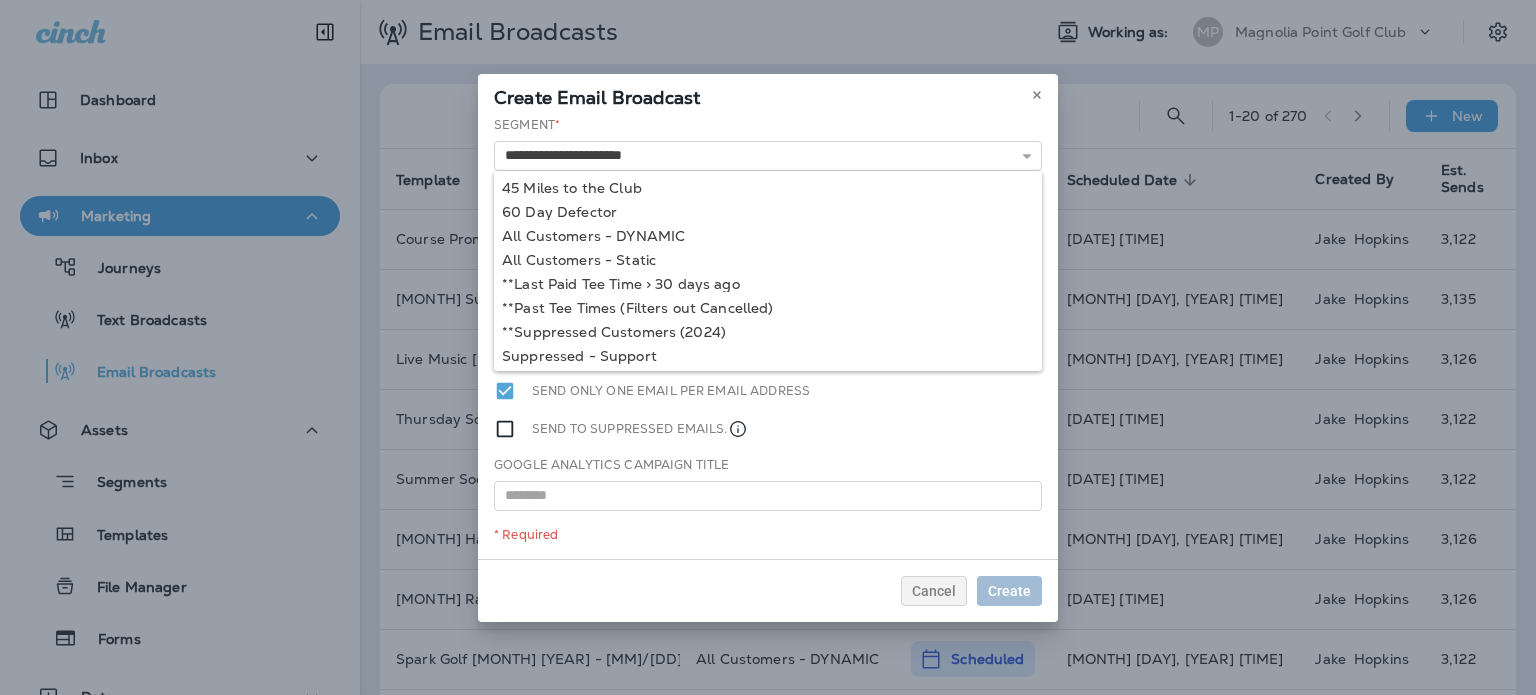 click on "**********" at bounding box center (768, 337) 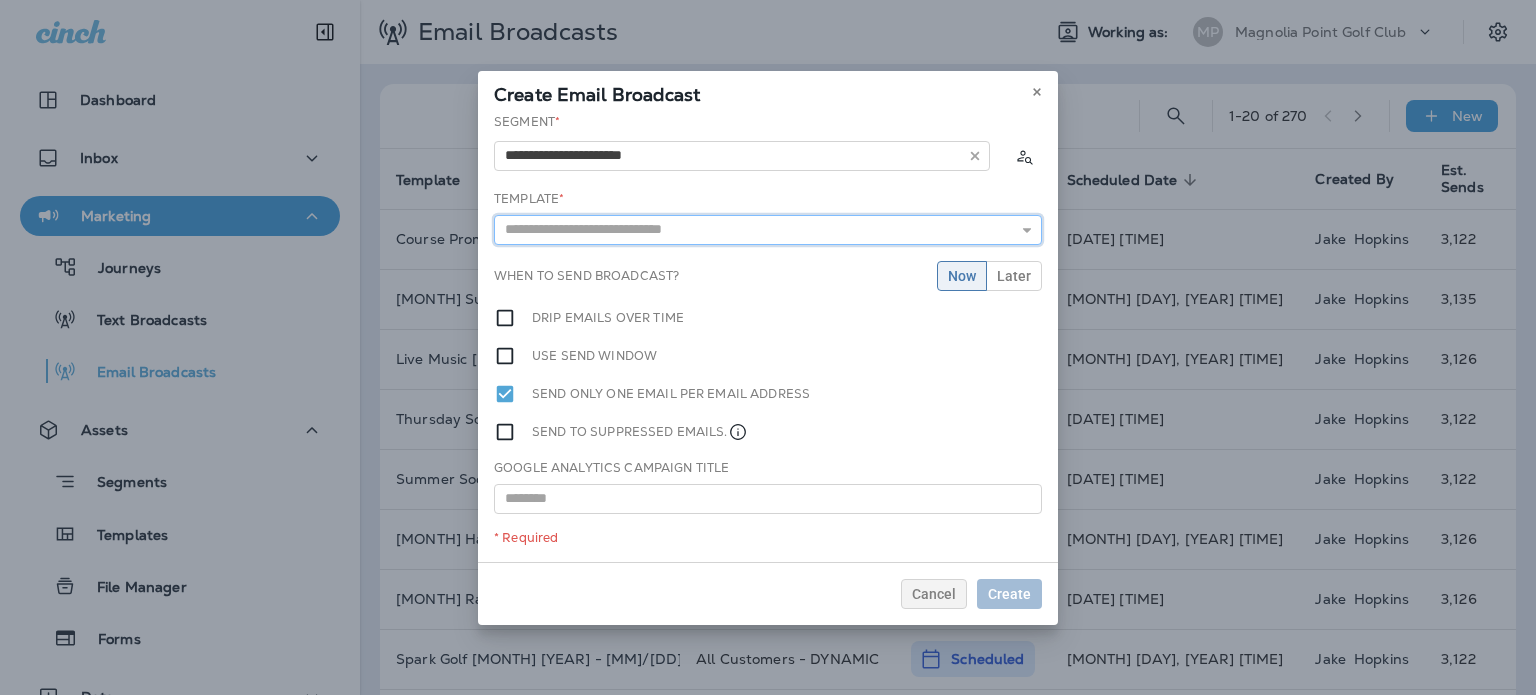 click at bounding box center [768, 230] 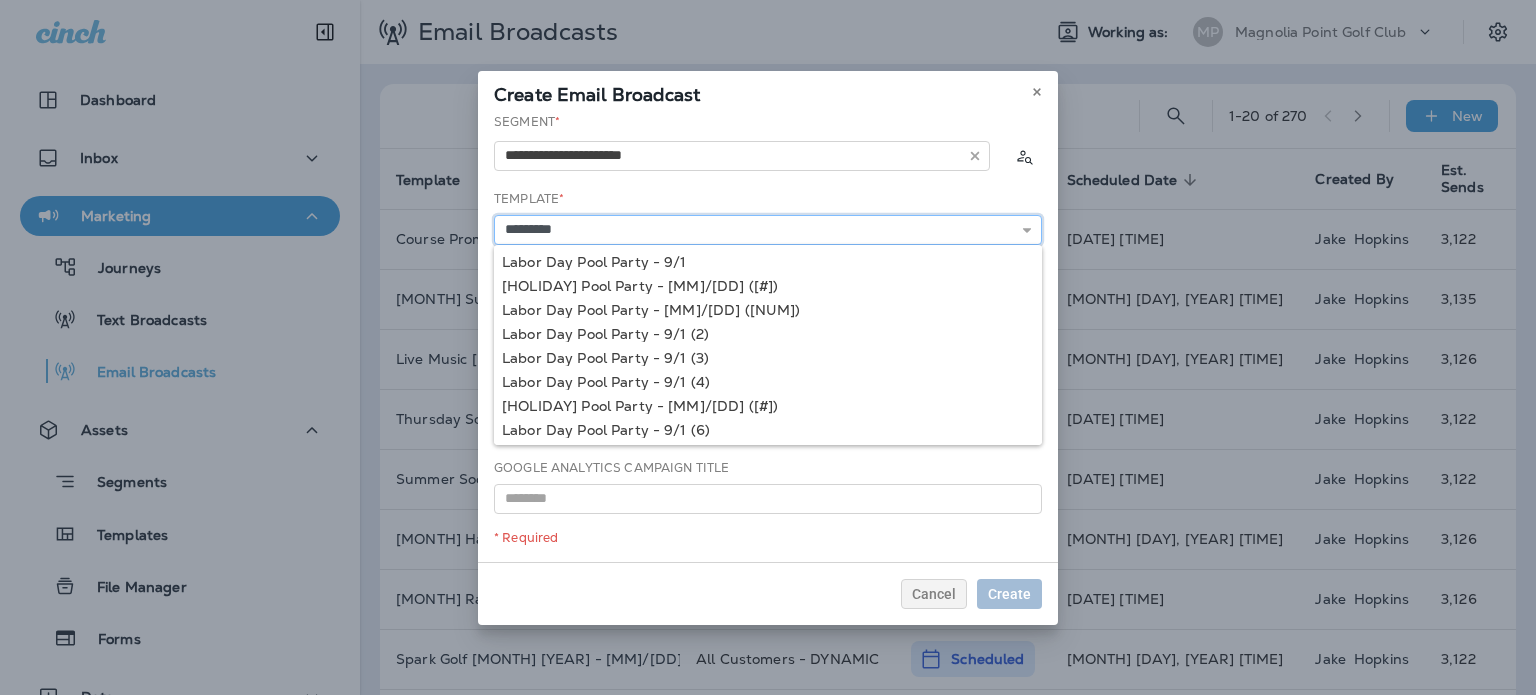 scroll, scrollTop: 73, scrollLeft: 0, axis: vertical 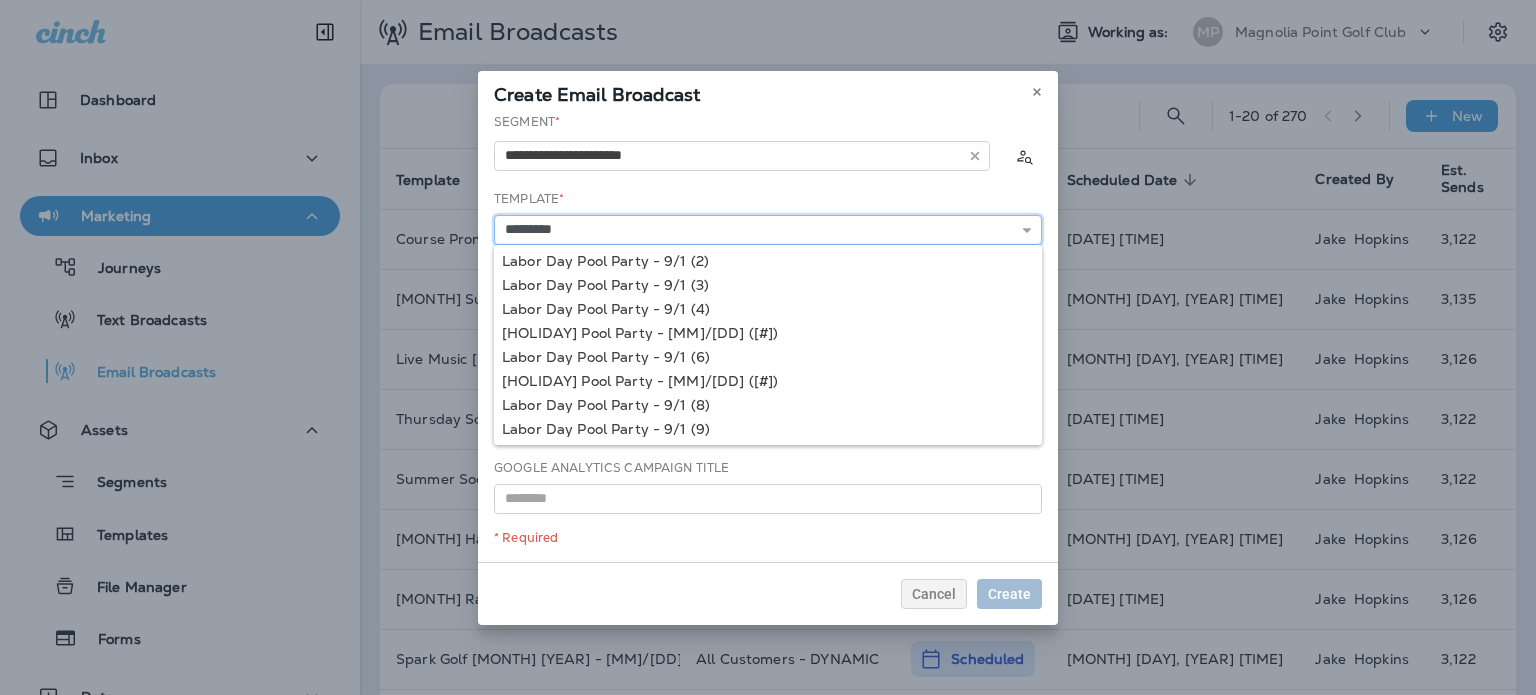 type on "**********" 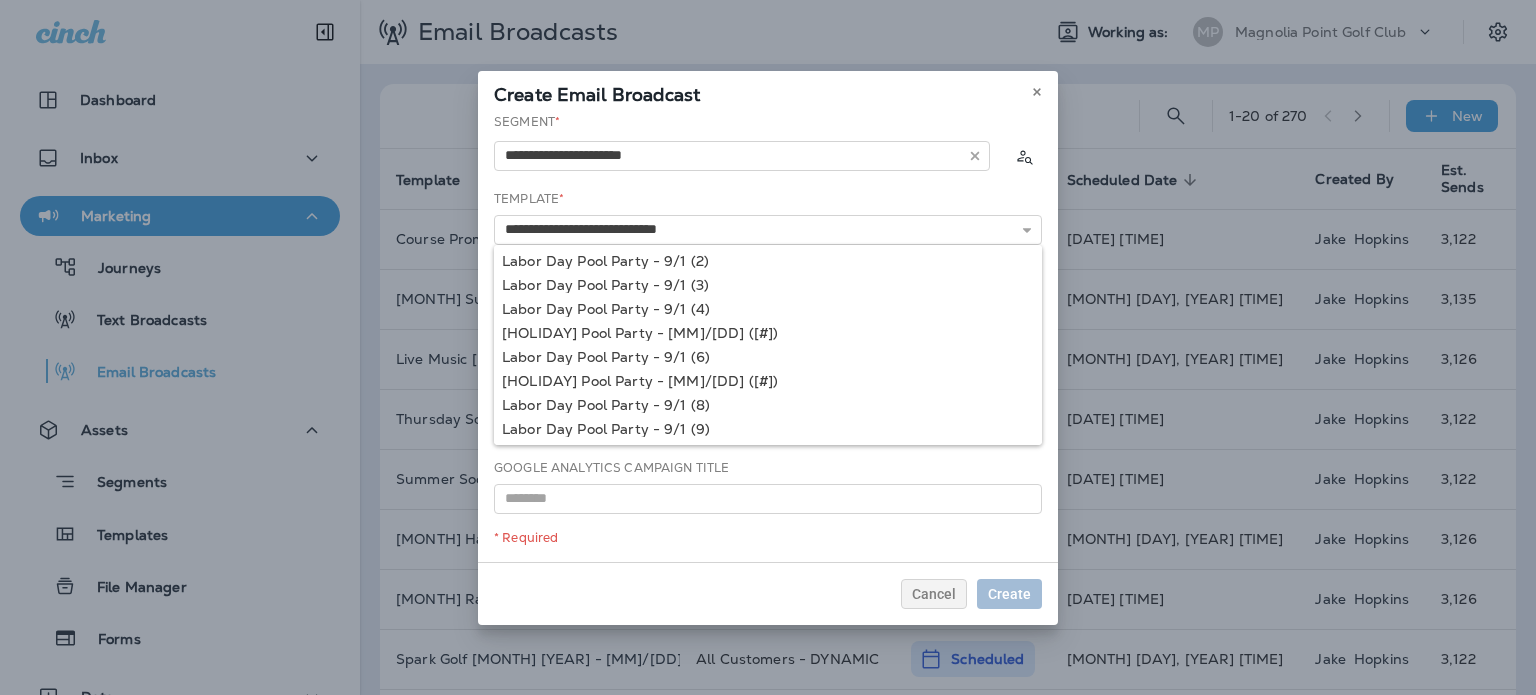 click on "**********" at bounding box center [768, 337] 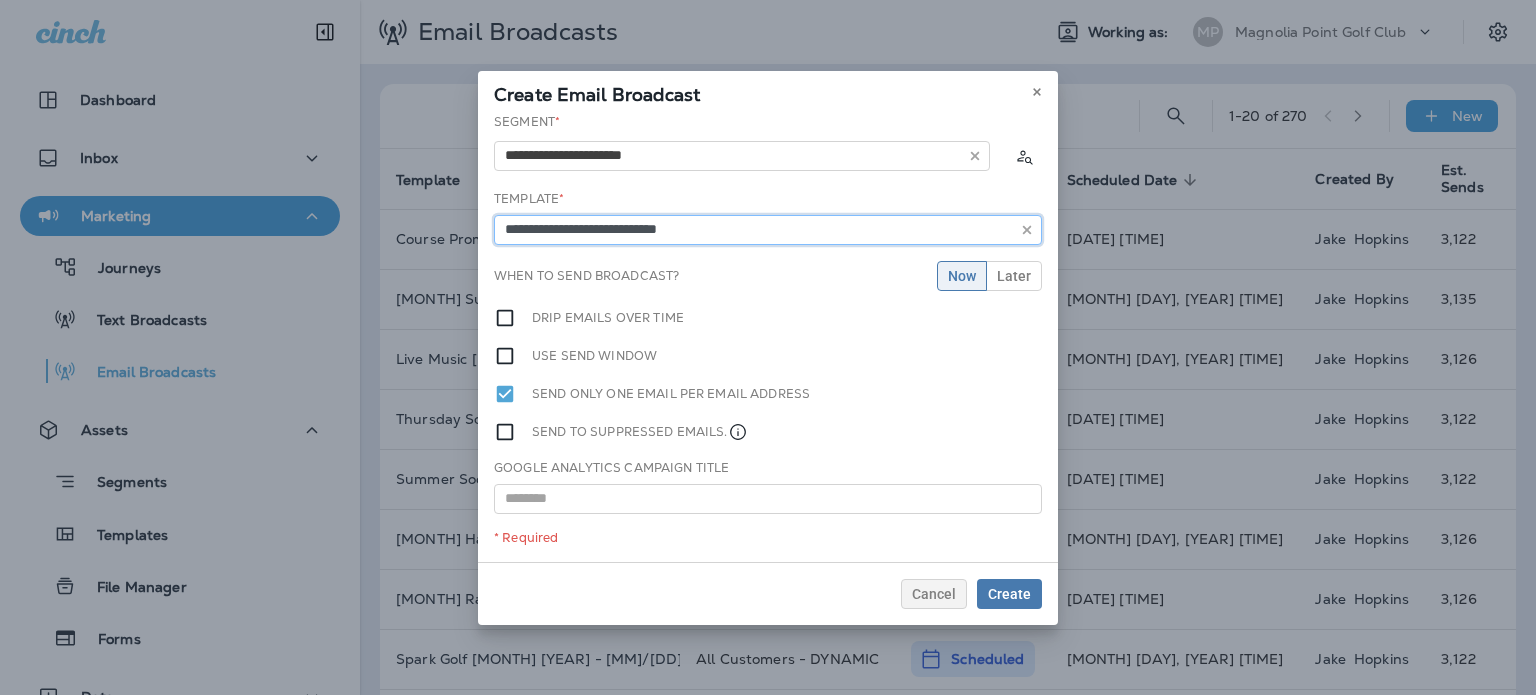 click on "**********" at bounding box center (768, 230) 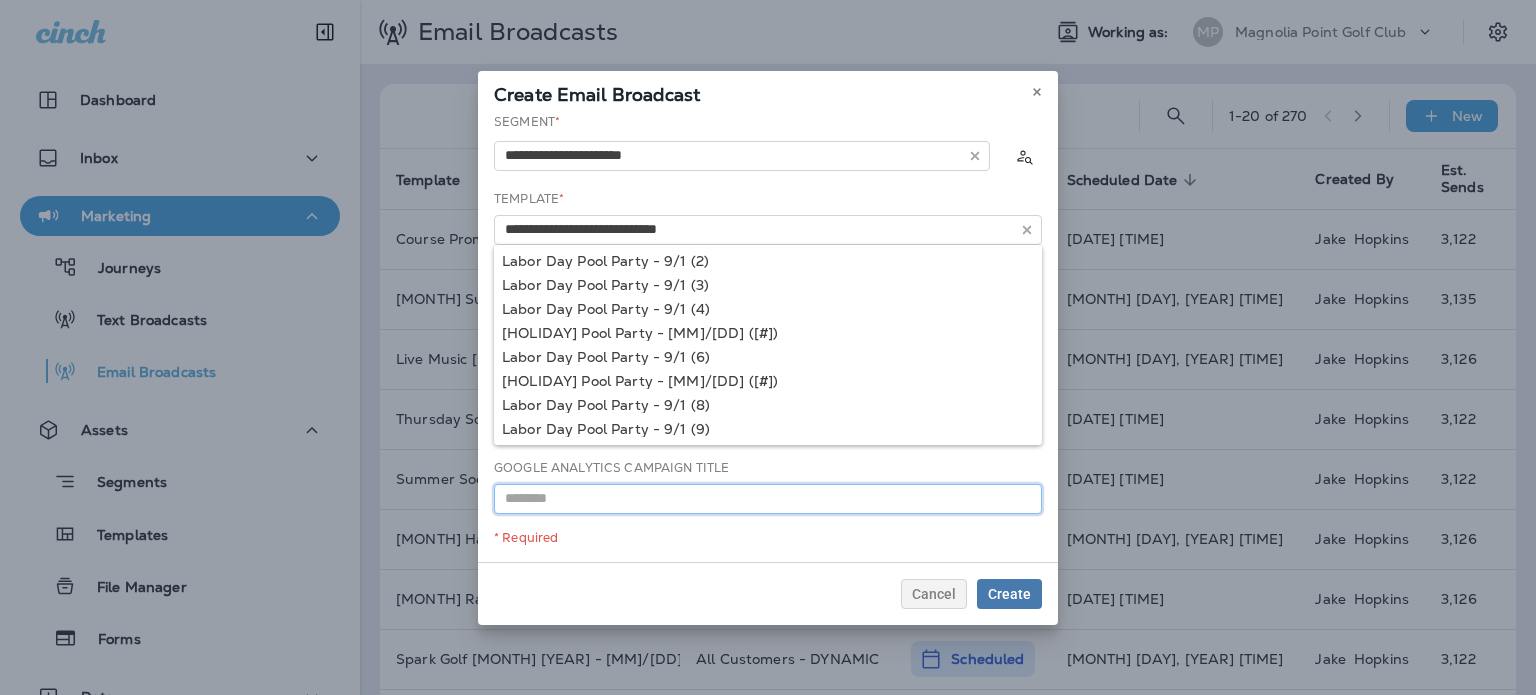 click at bounding box center (768, 499) 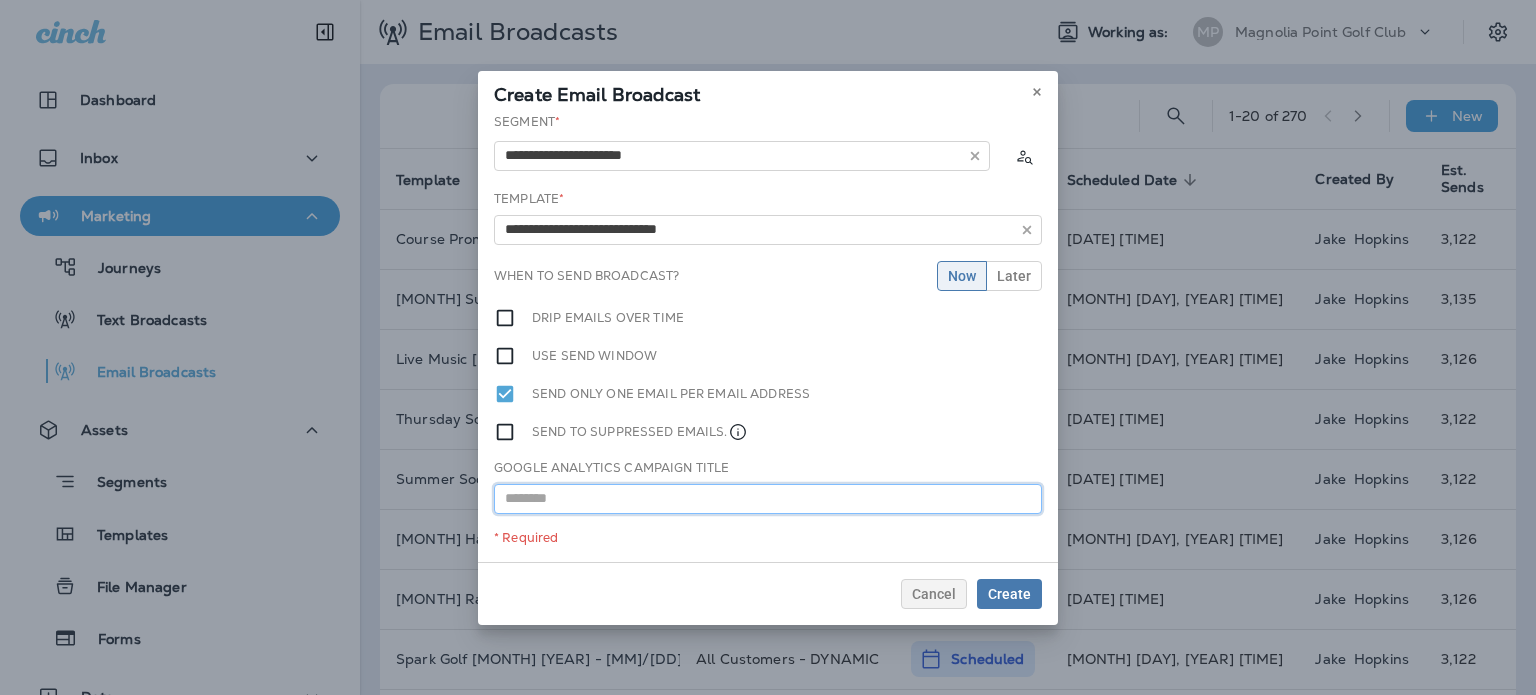 paste on "**********" 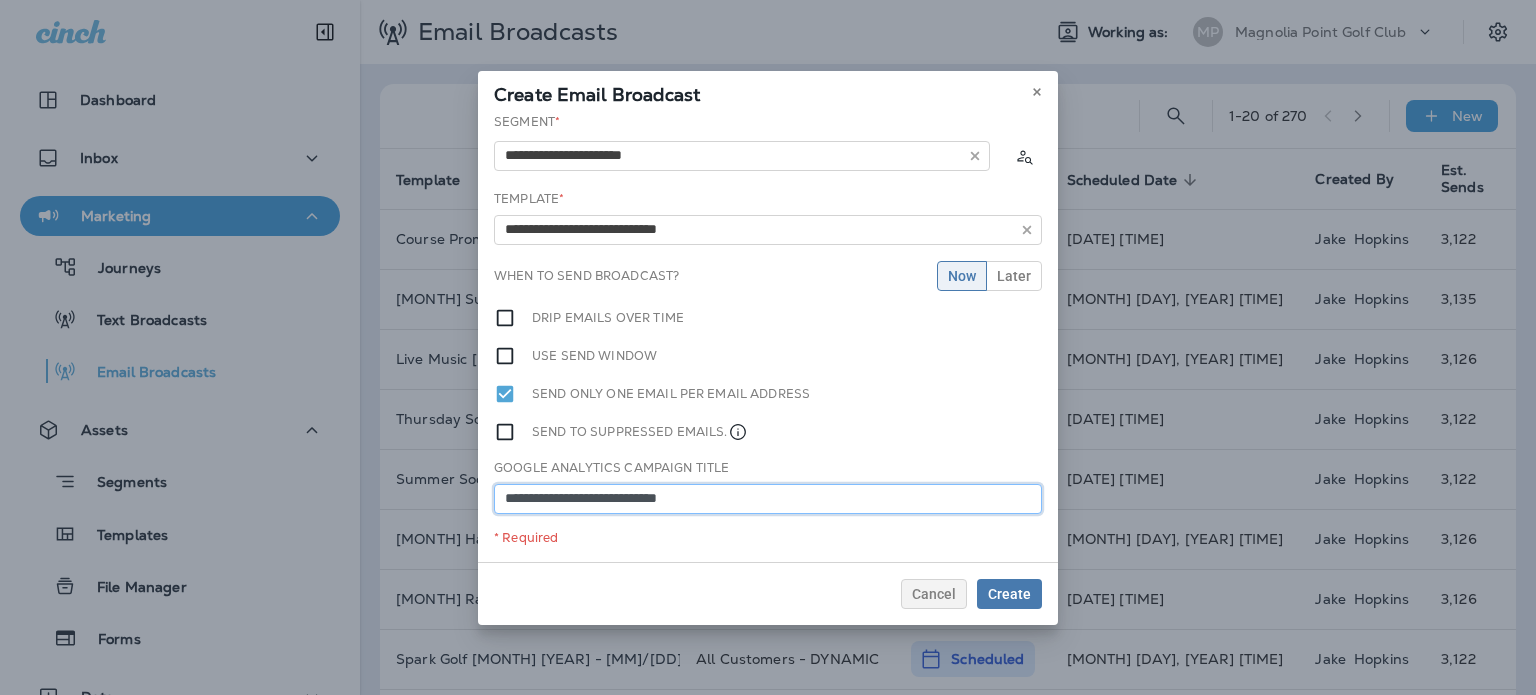 type on "**********" 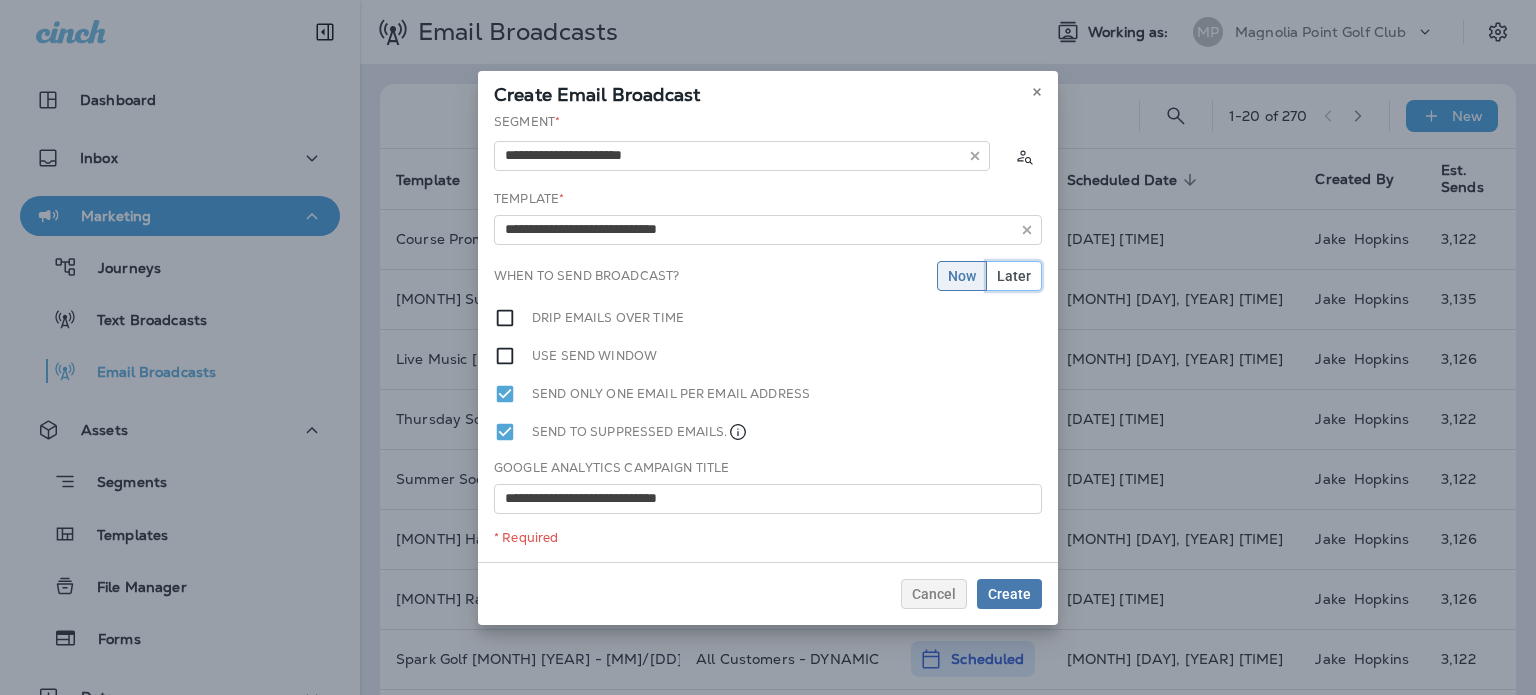 click on "Later" at bounding box center [1014, 276] 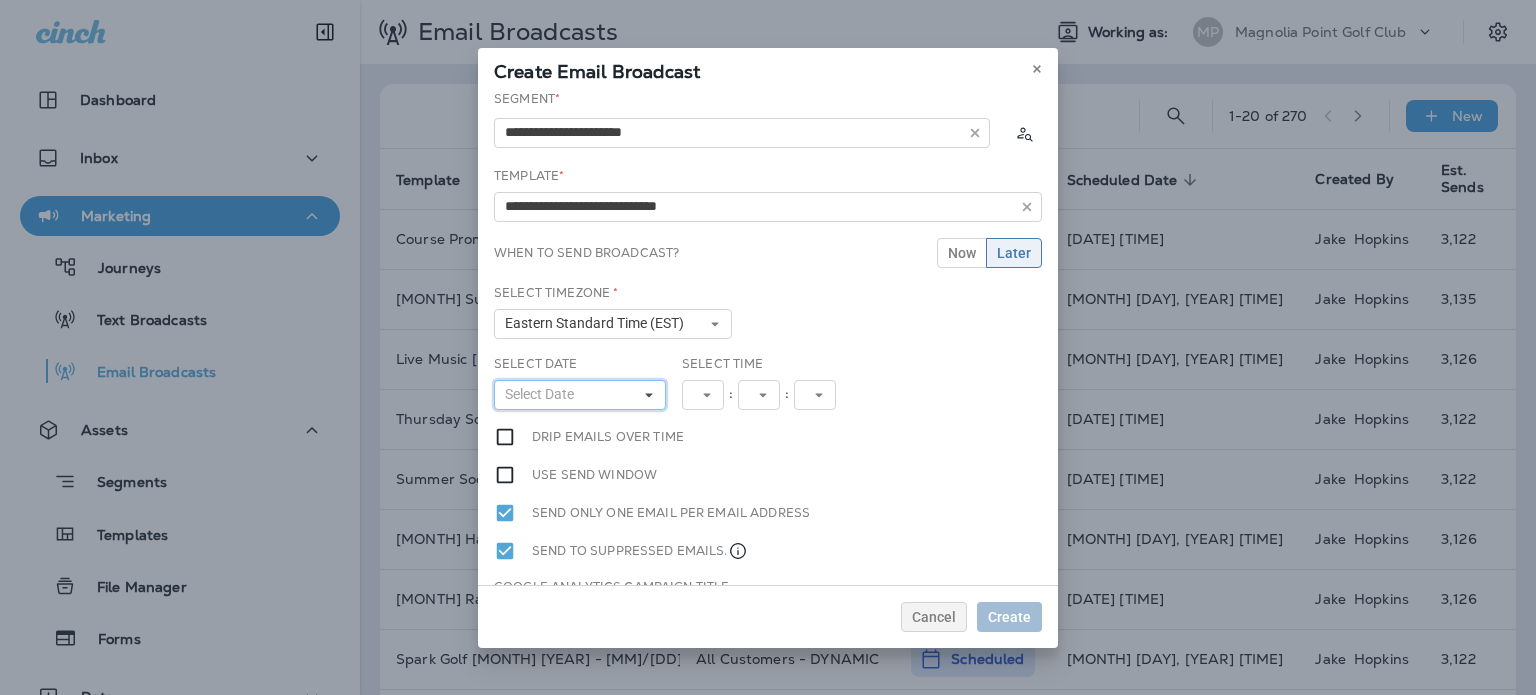 click on "Select Date" at bounding box center (543, 394) 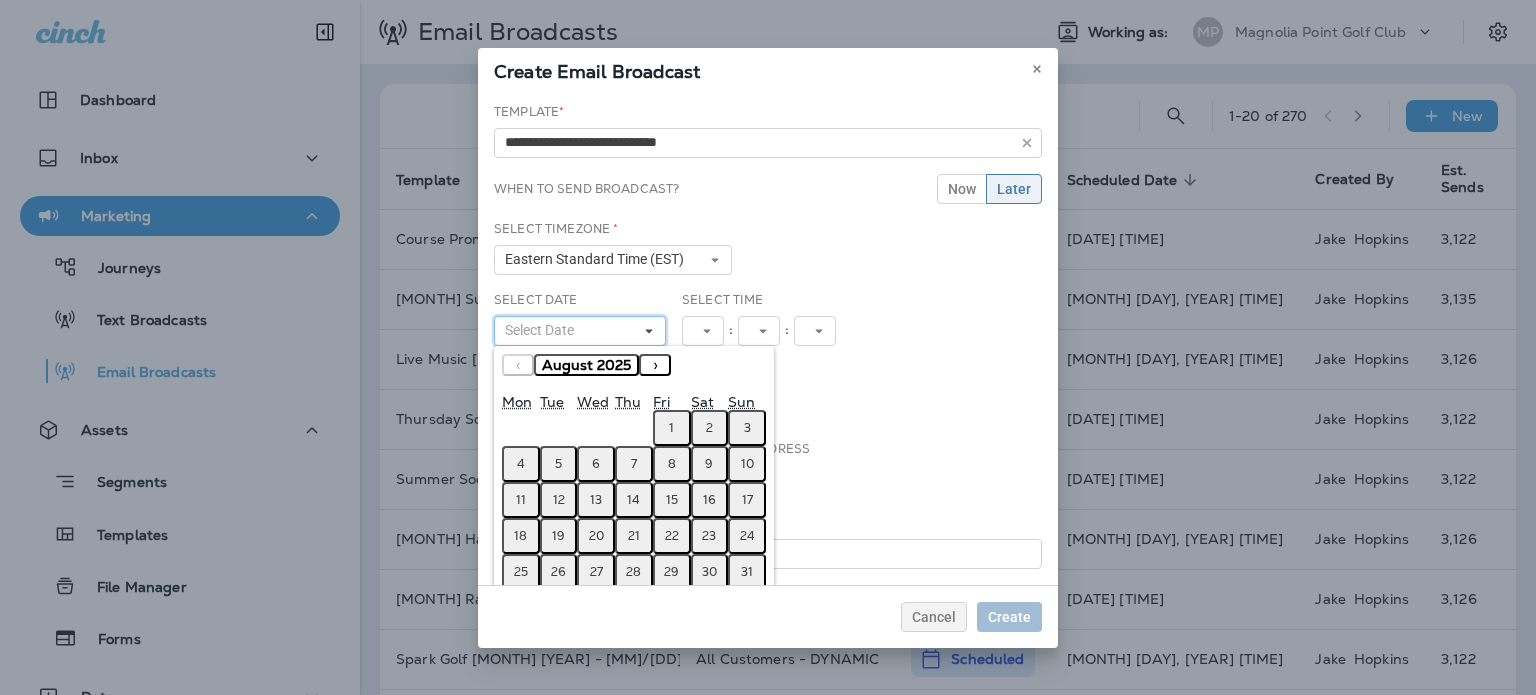 scroll, scrollTop: 95, scrollLeft: 0, axis: vertical 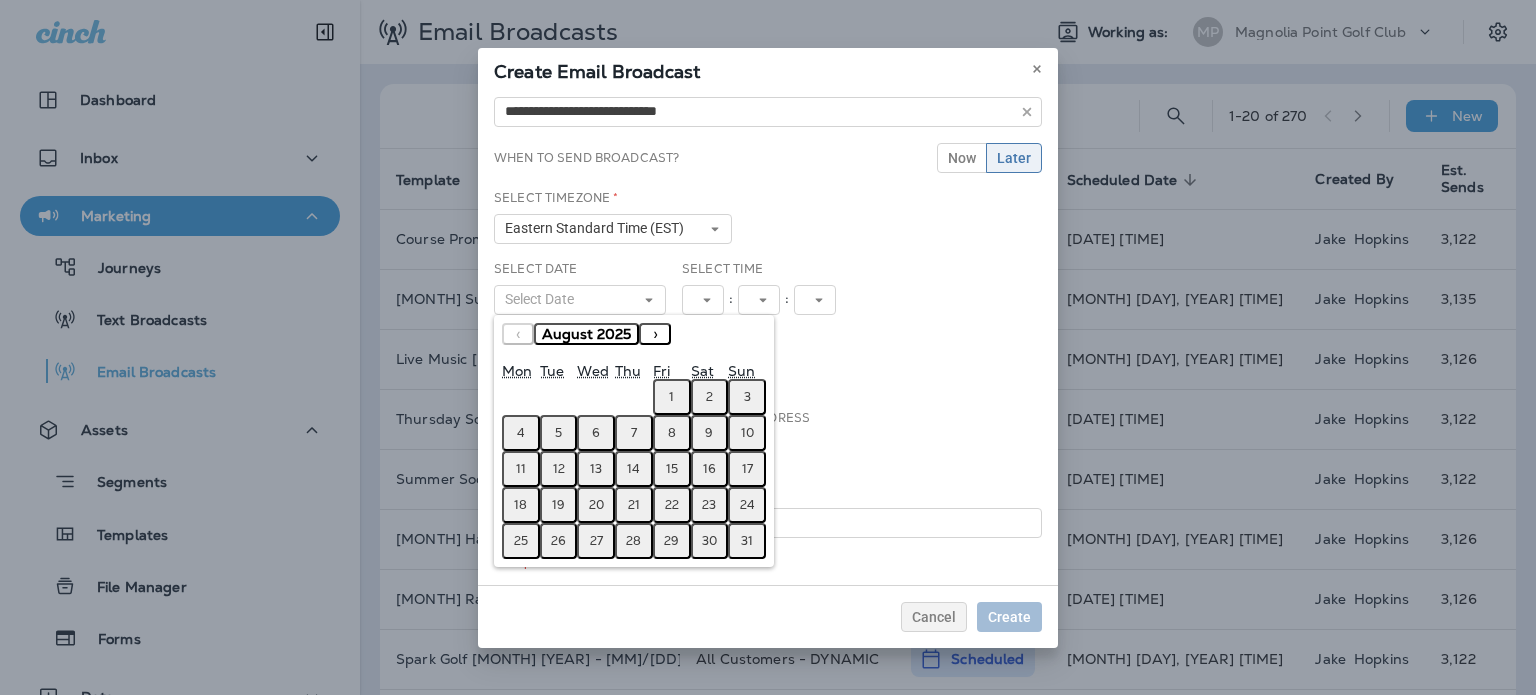 click on "23" at bounding box center [710, 505] 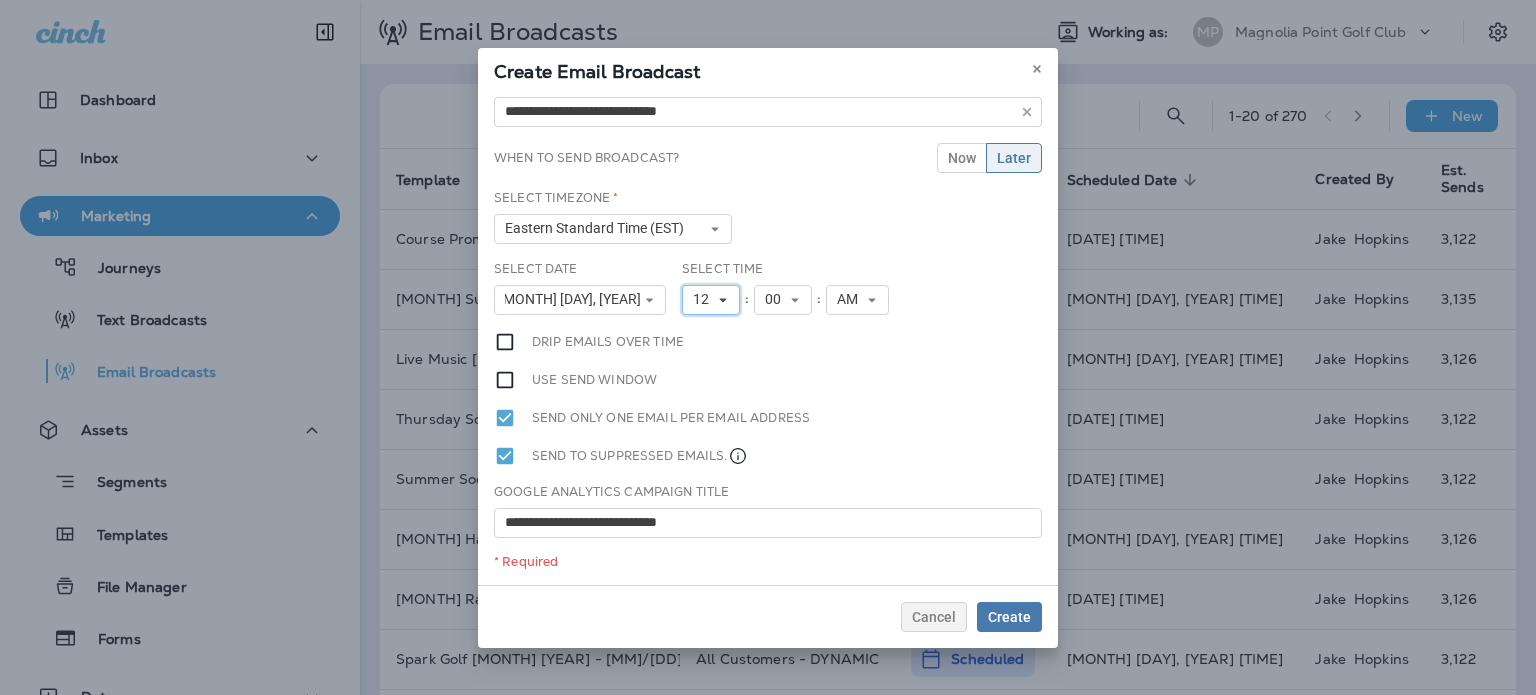 click 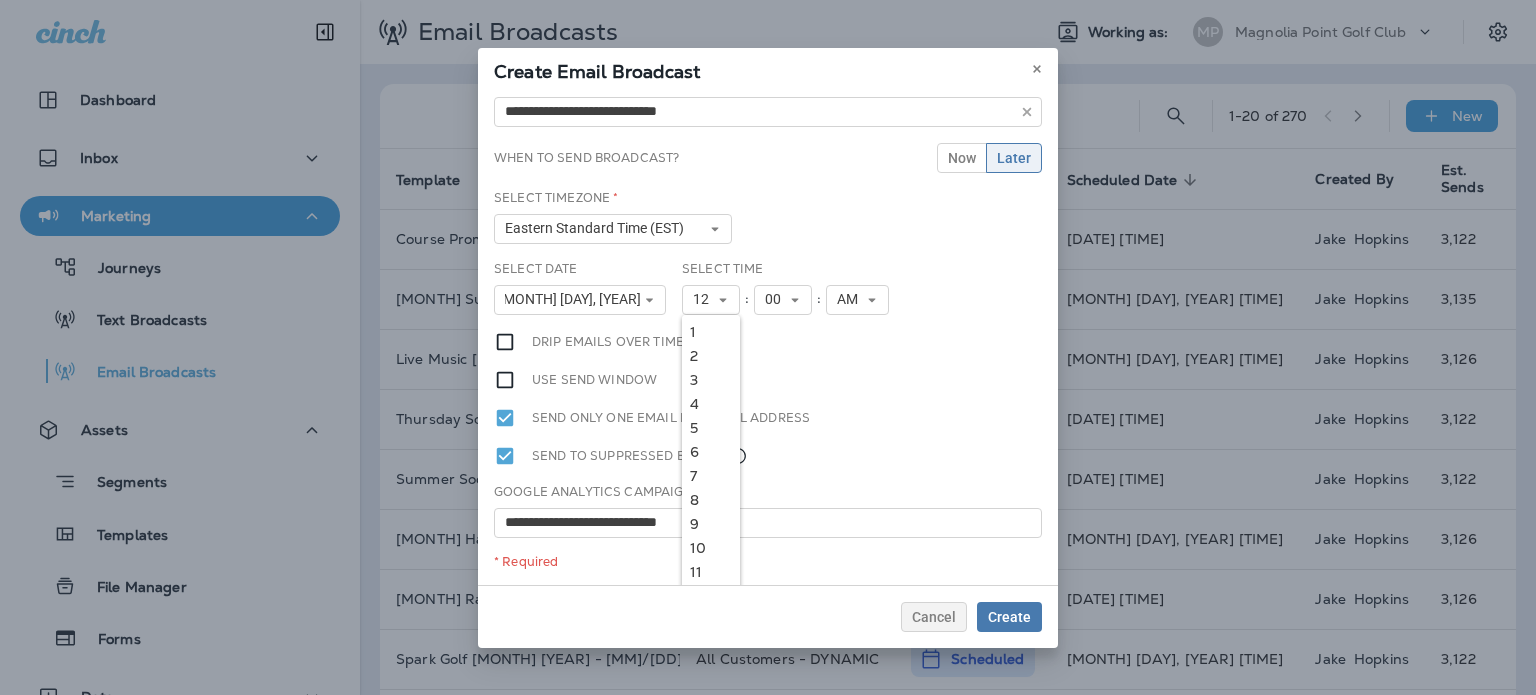 click on "9" at bounding box center [711, 524] 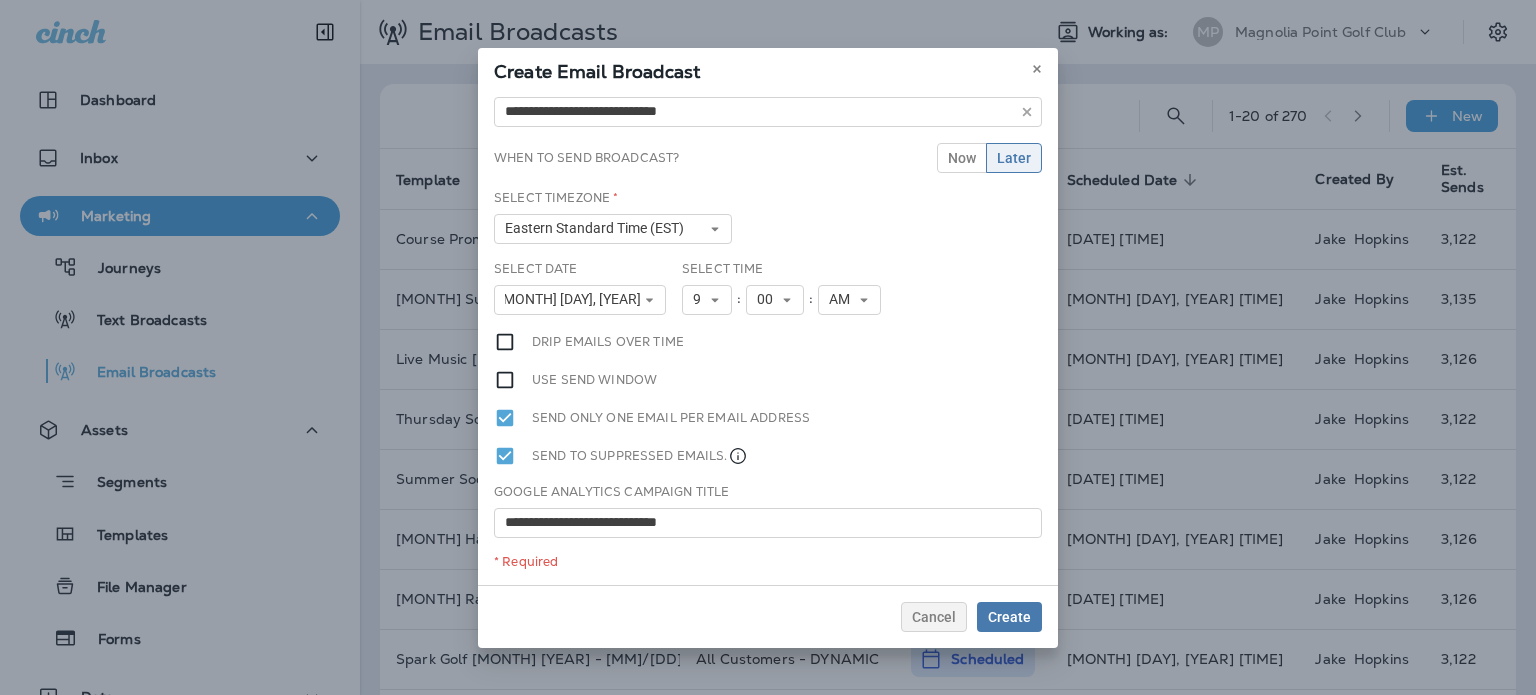 click on "Use send window" at bounding box center [768, 380] 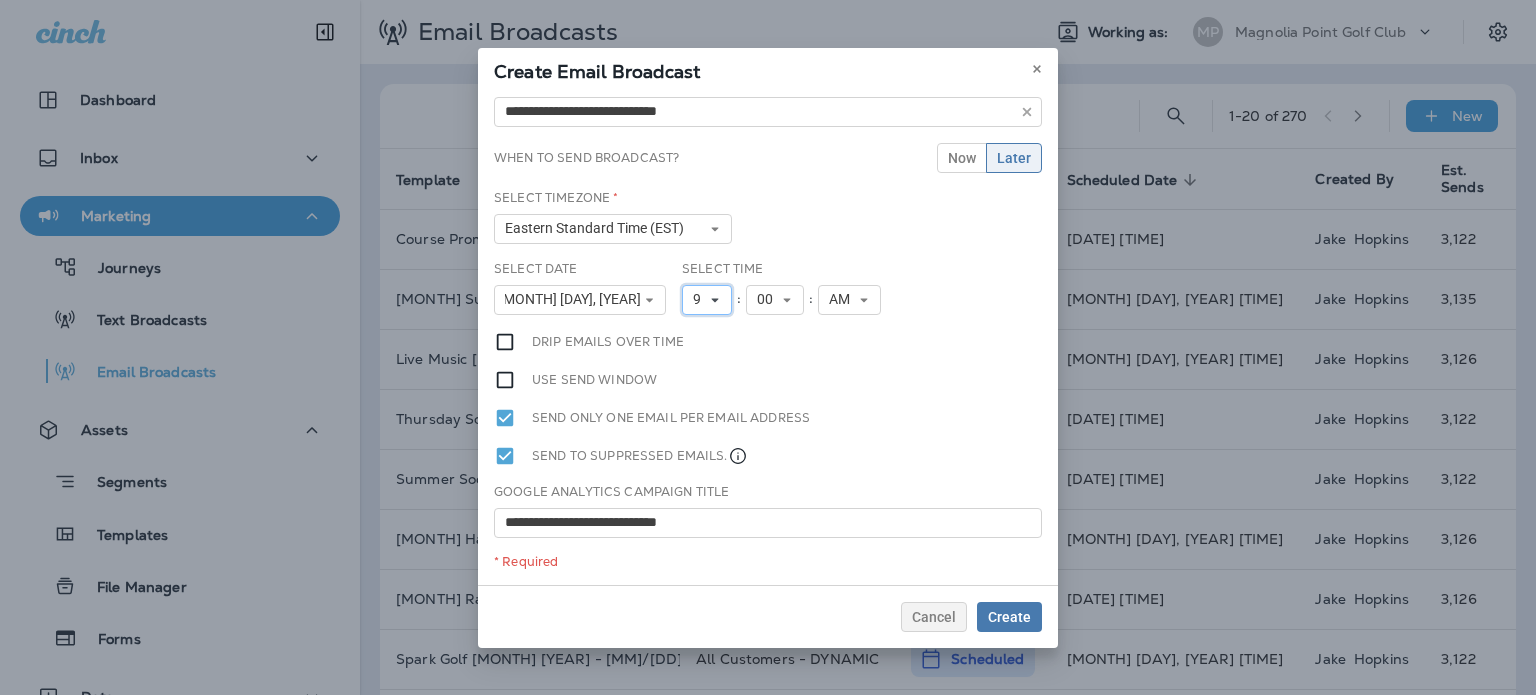 click on "9" at bounding box center [701, 299] 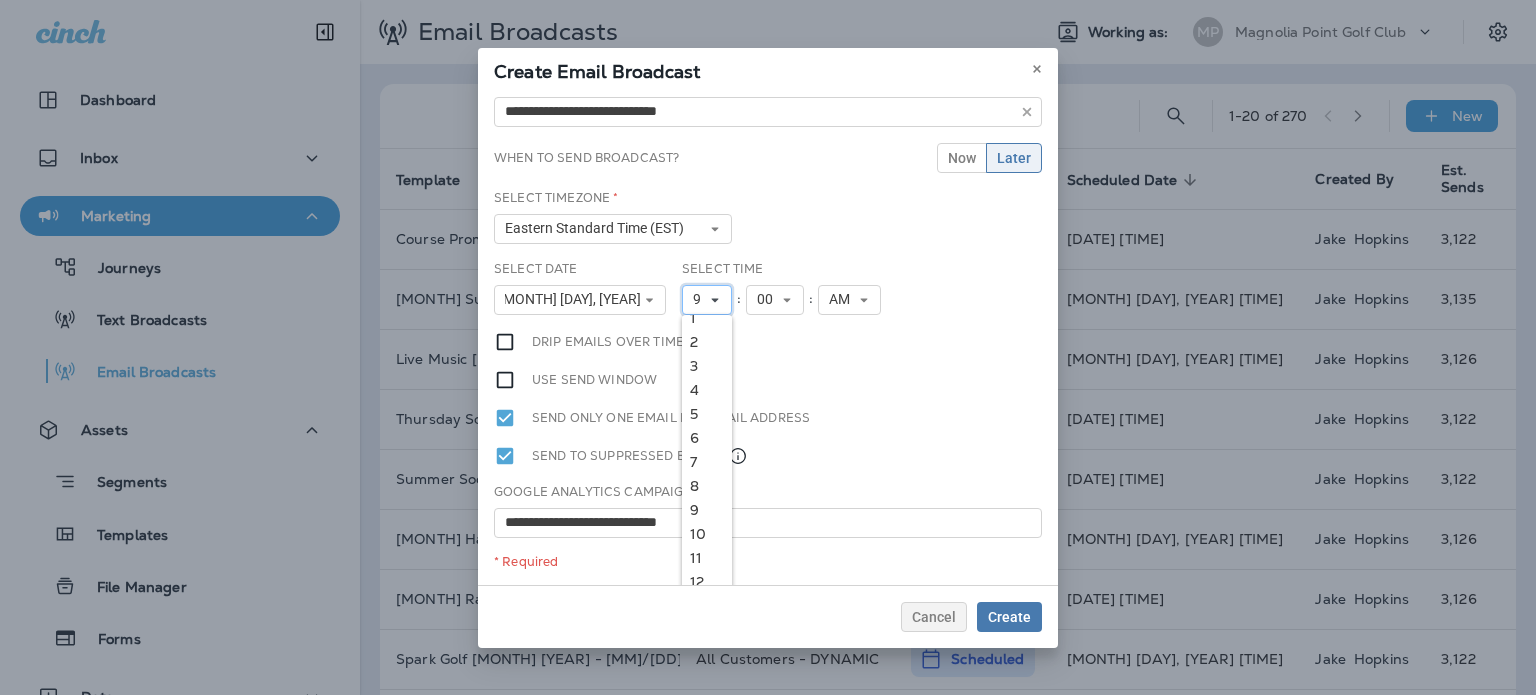 scroll, scrollTop: 18, scrollLeft: 0, axis: vertical 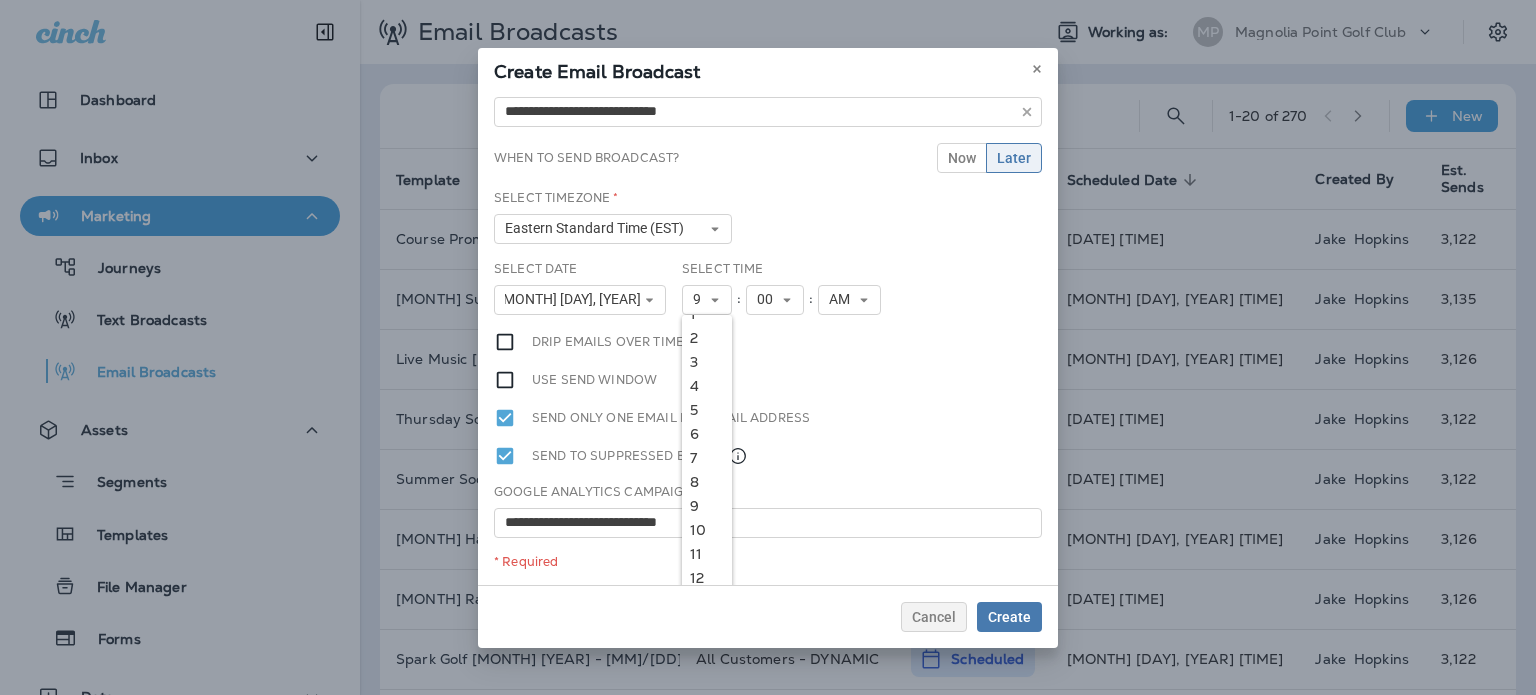 click on "12" at bounding box center (707, 578) 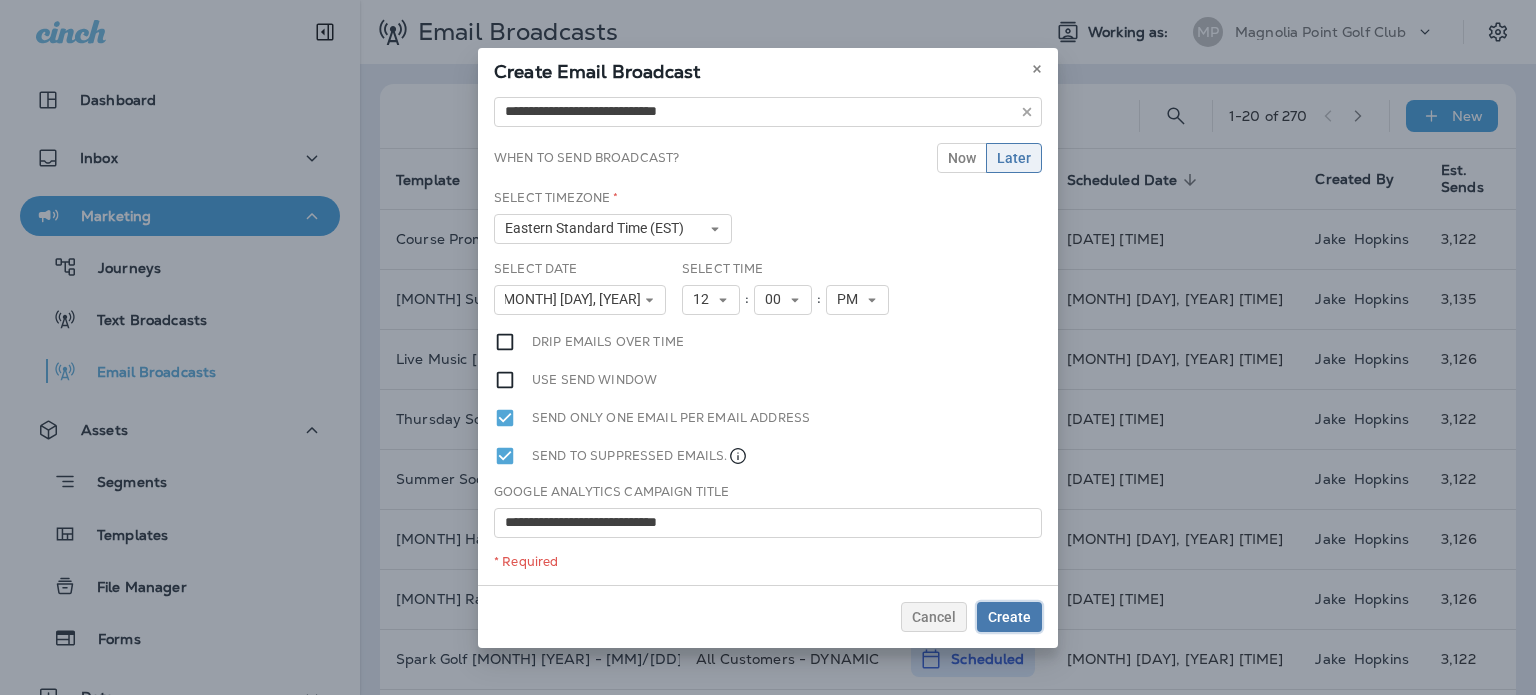 click on "Create" at bounding box center (1009, 617) 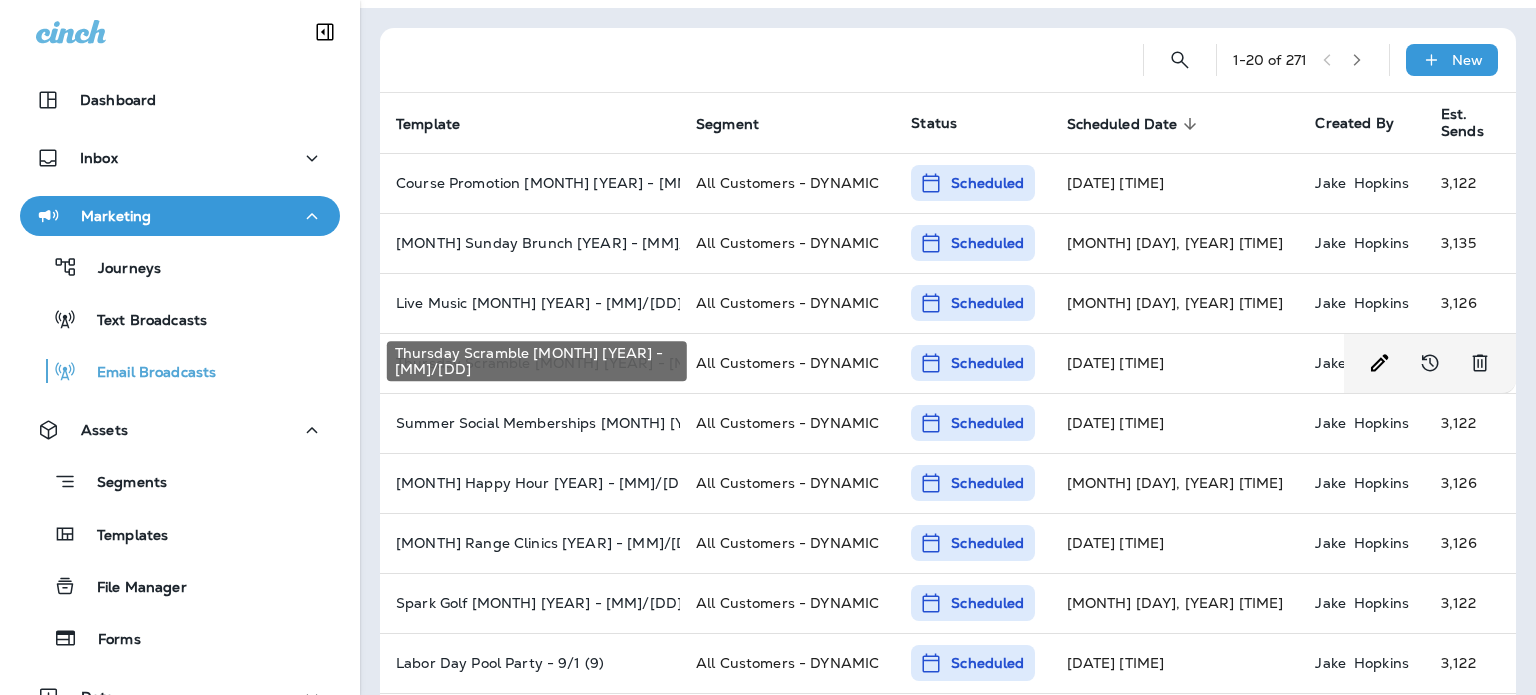 scroll, scrollTop: 100, scrollLeft: 0, axis: vertical 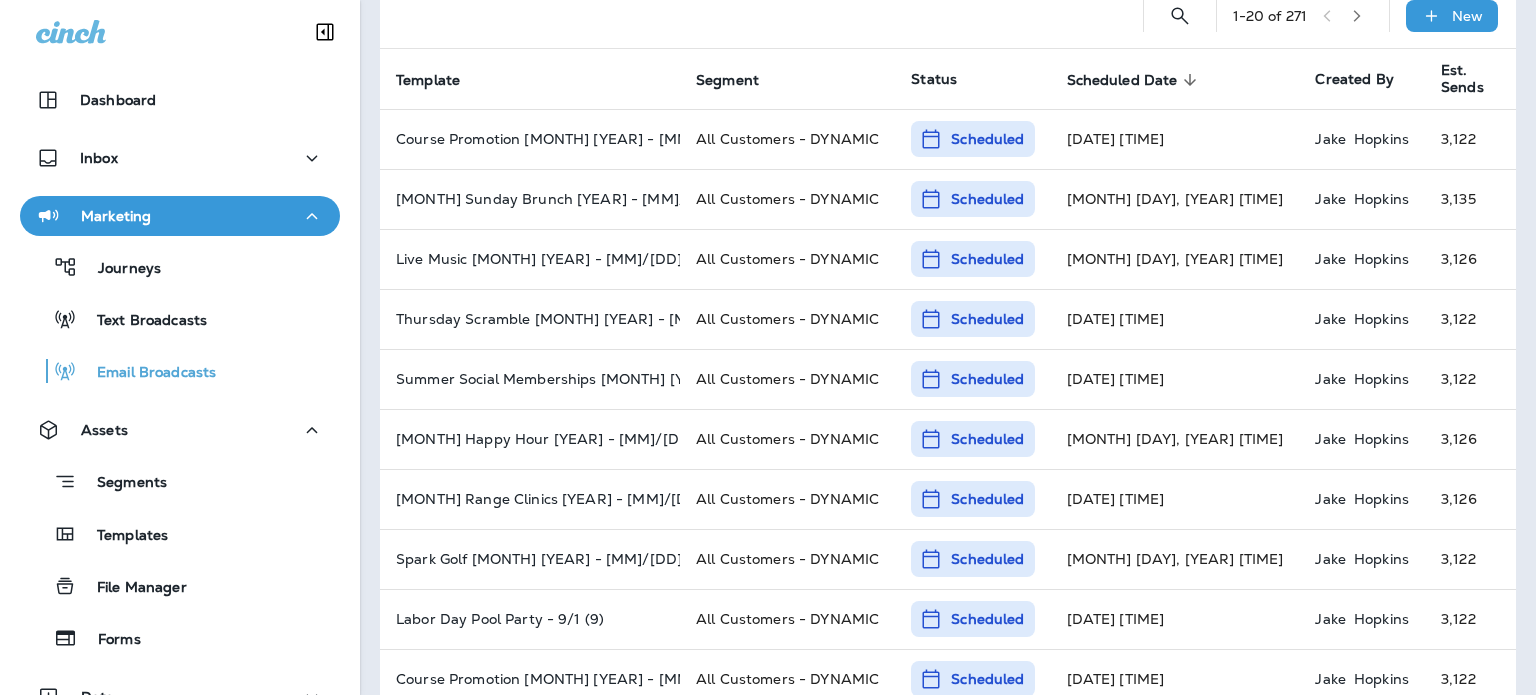 click on "New" at bounding box center (1452, 16) 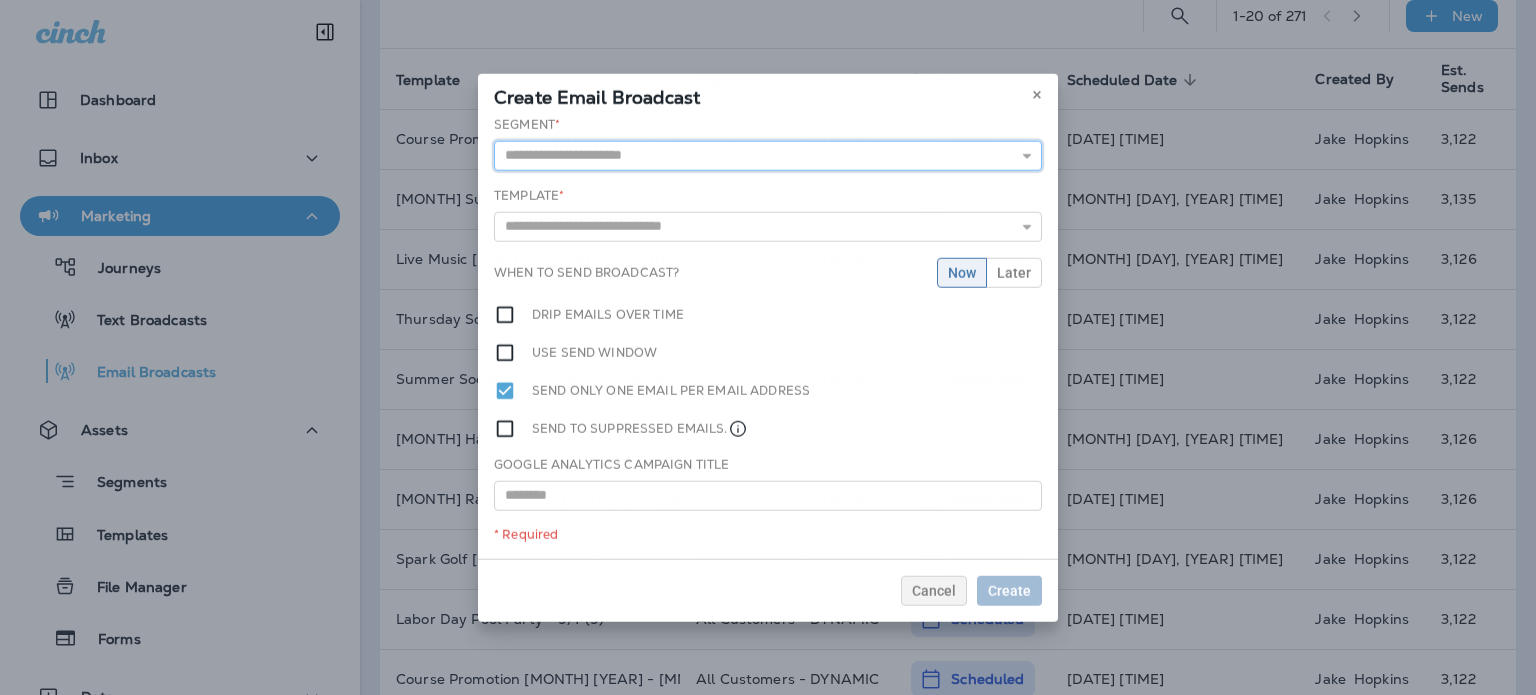 click at bounding box center (768, 155) 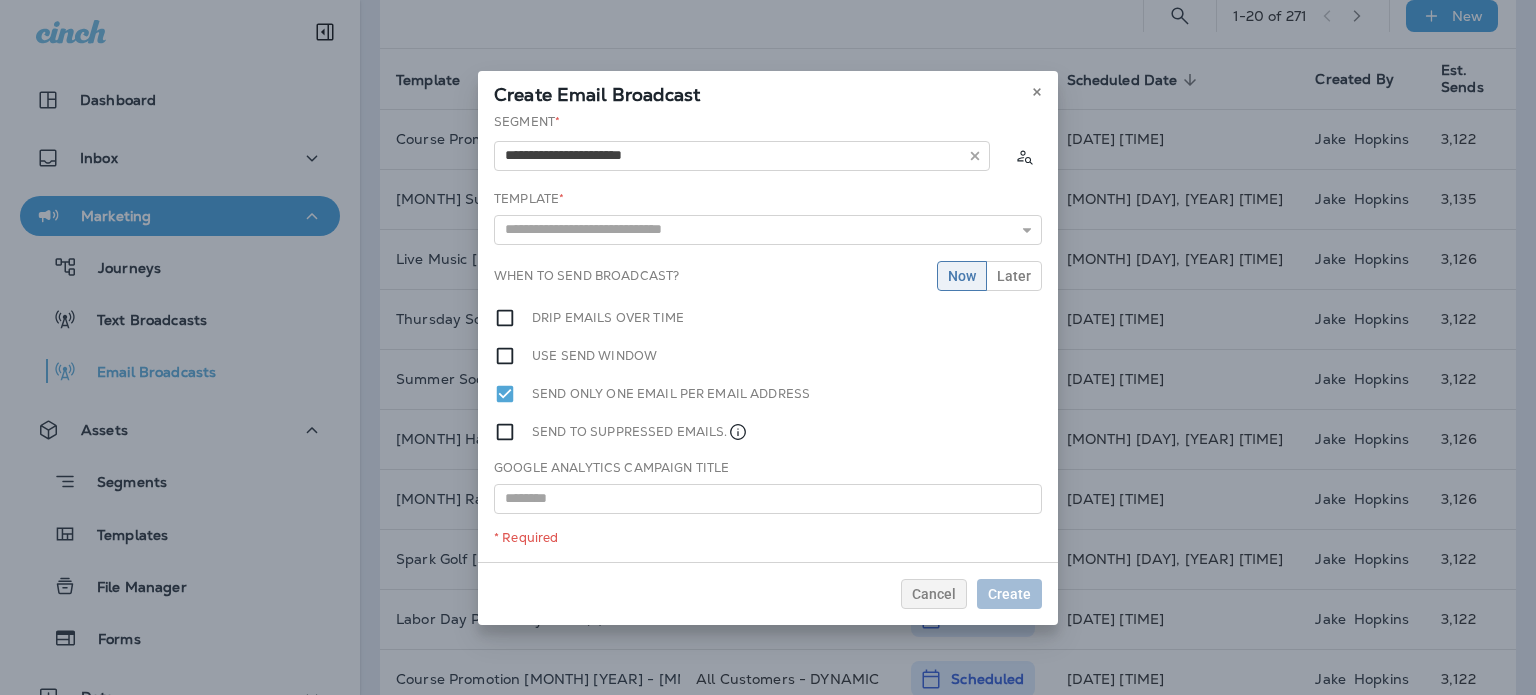 type on "**********" 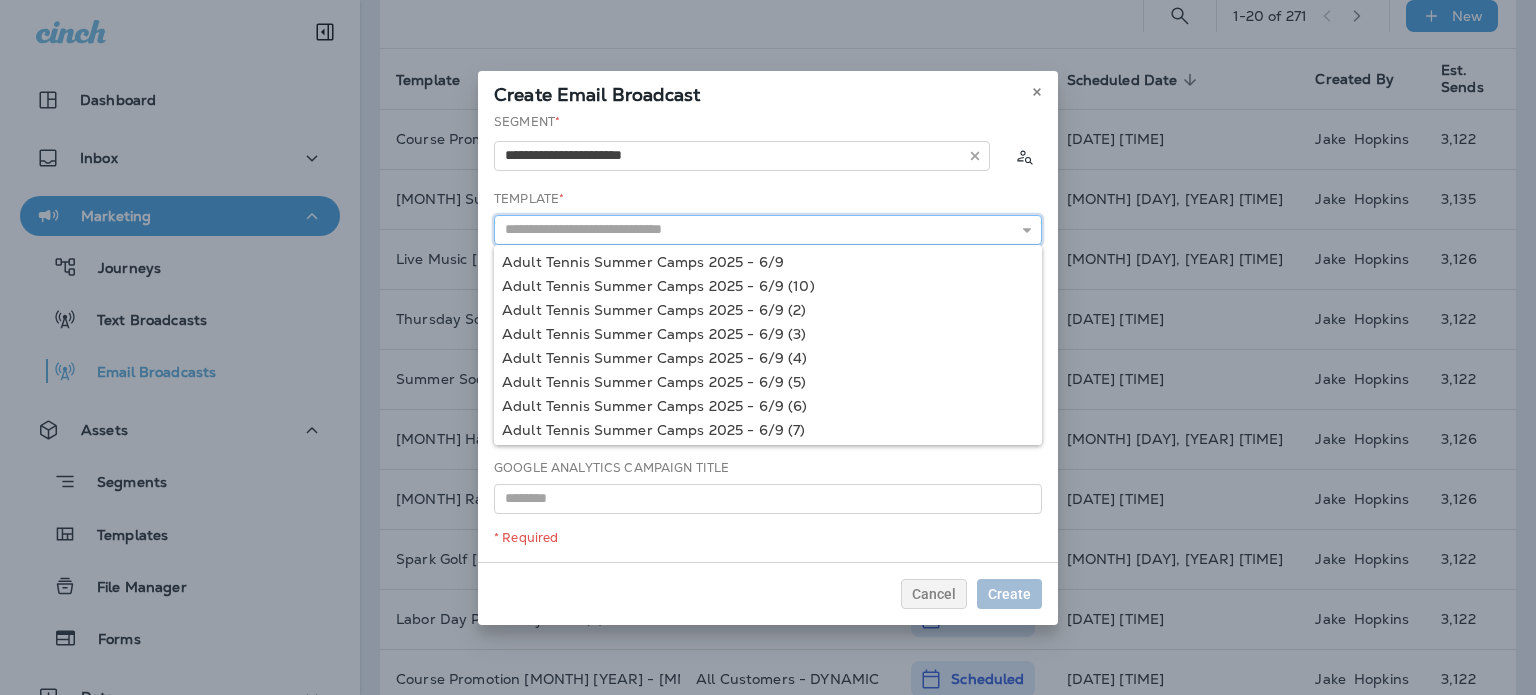 click at bounding box center (768, 230) 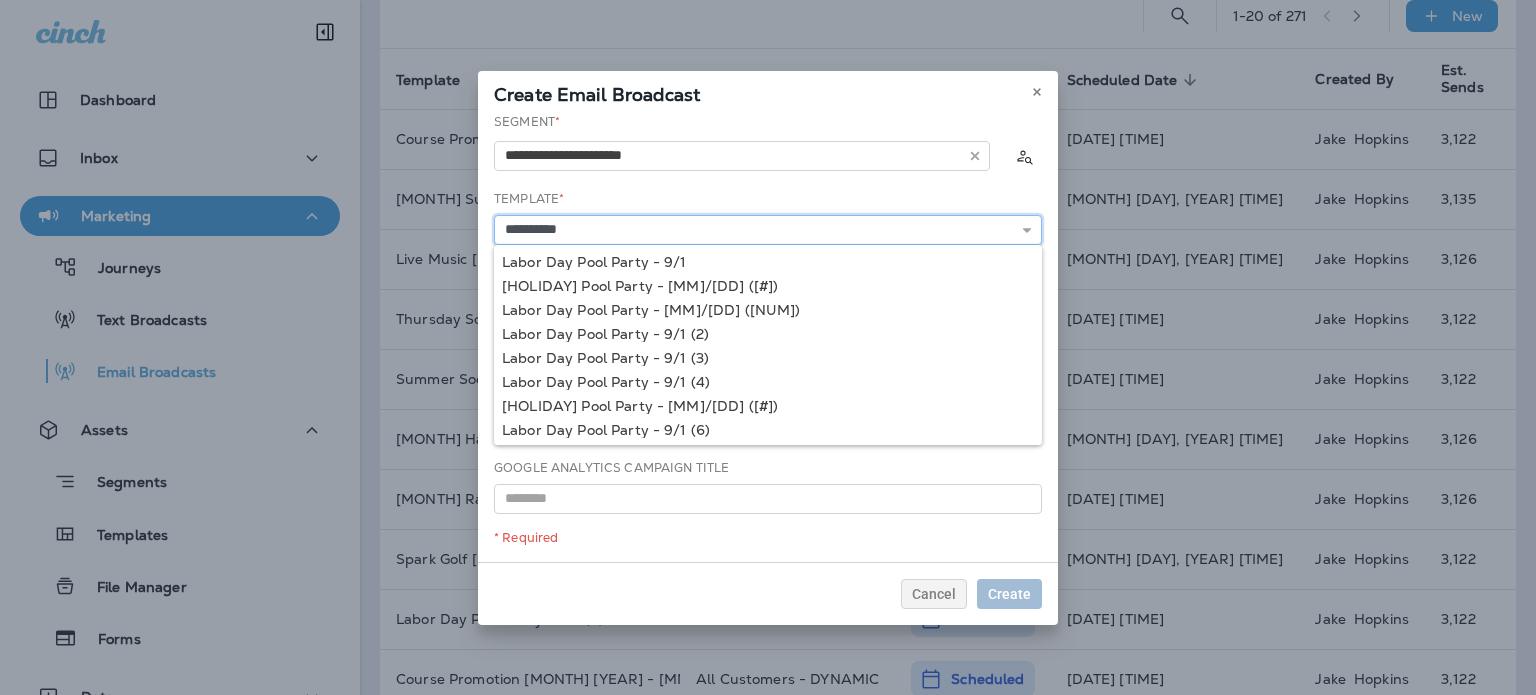 type on "**********" 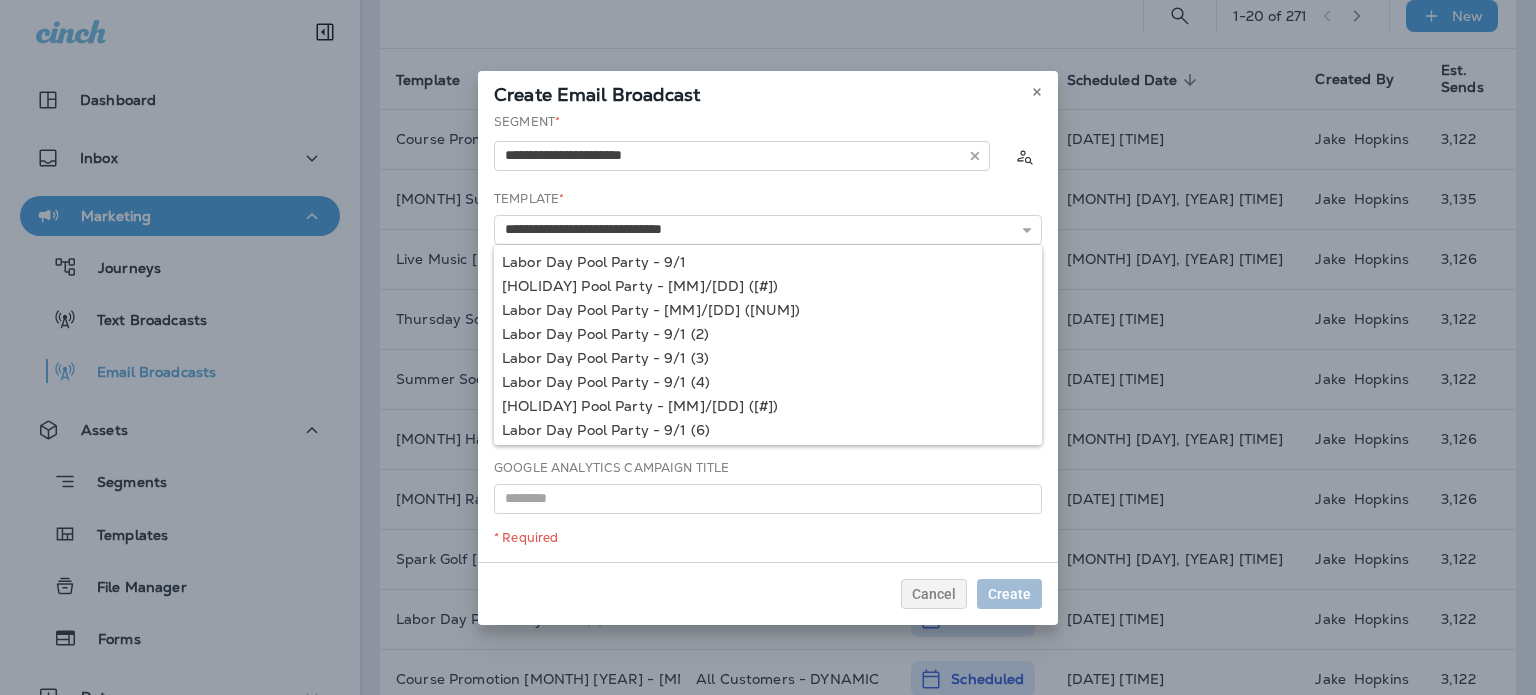 click on "**********" at bounding box center (768, 337) 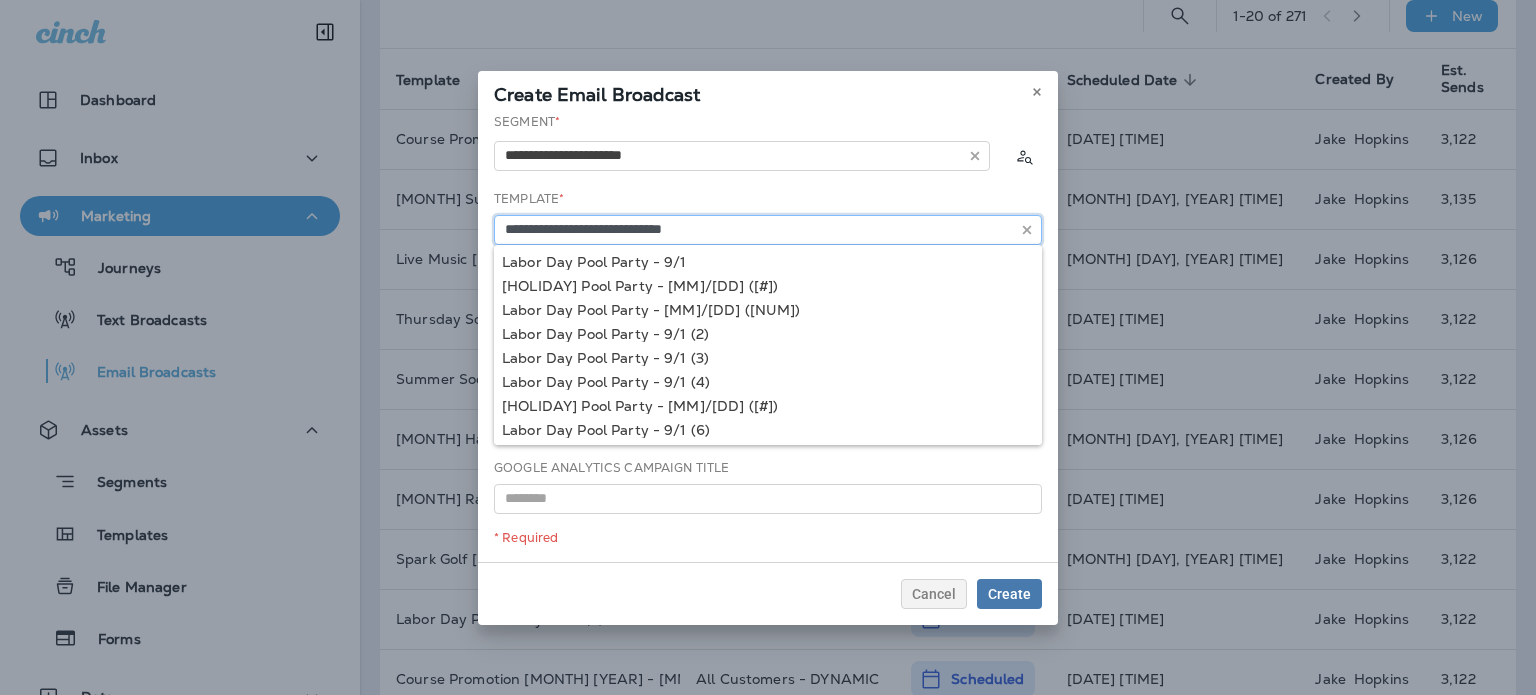 click on "**********" at bounding box center (768, 230) 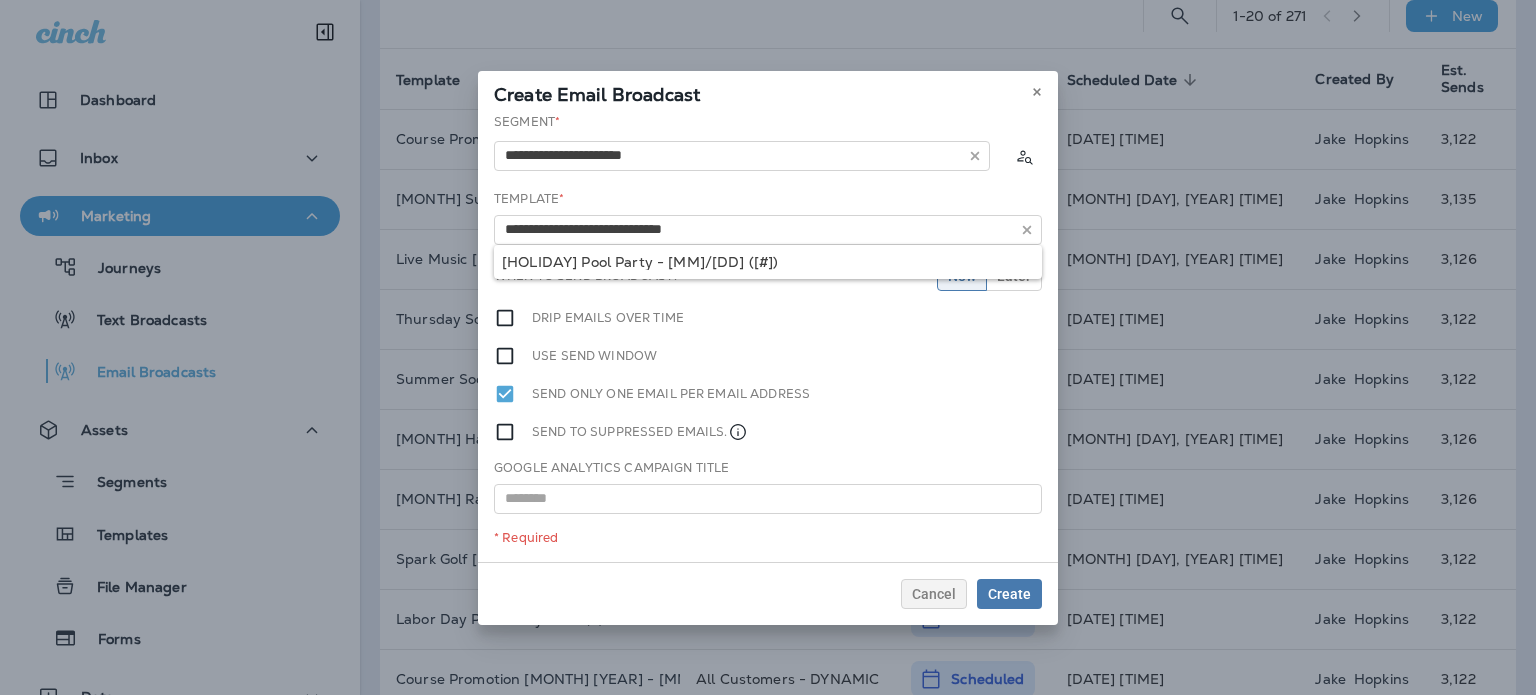 click on "**********" at bounding box center (768, 337) 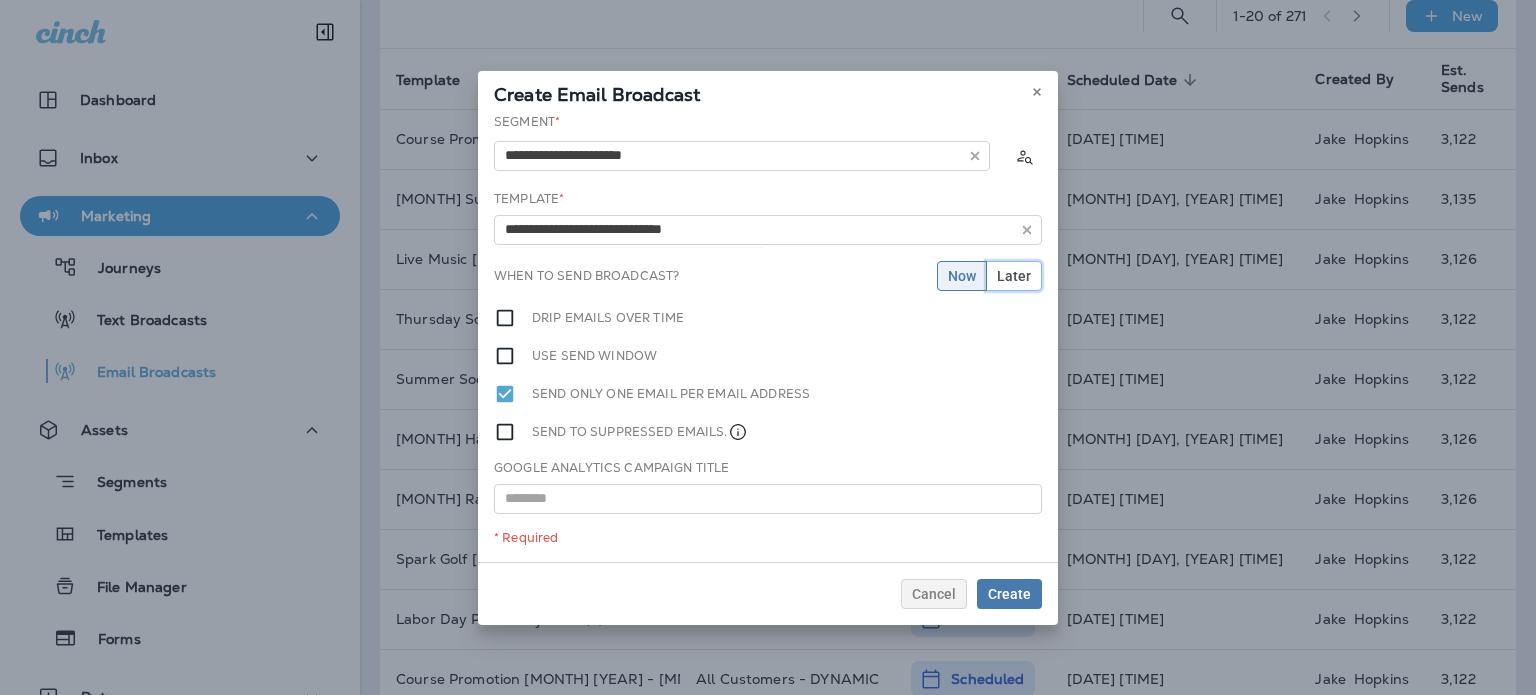 click on "Later" at bounding box center (1014, 276) 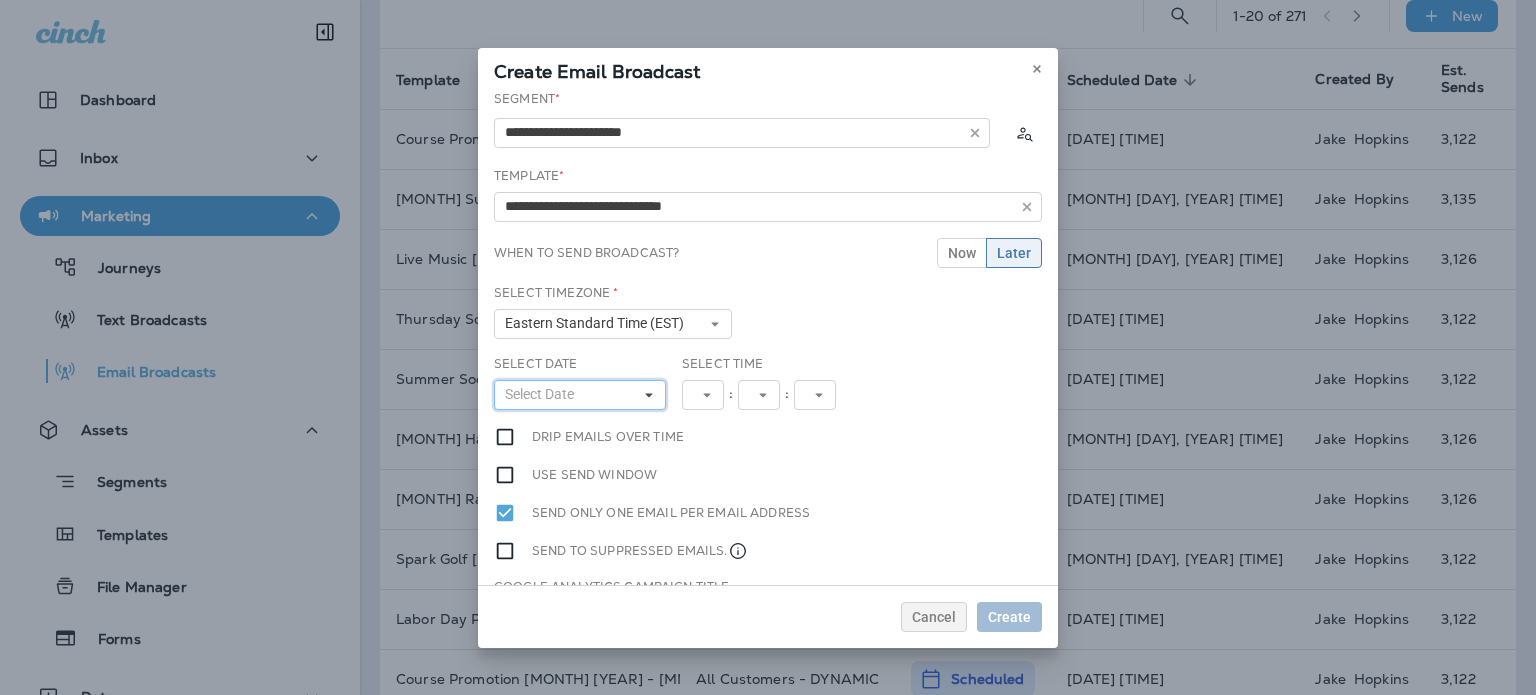 click on "Select Date" at bounding box center (580, 395) 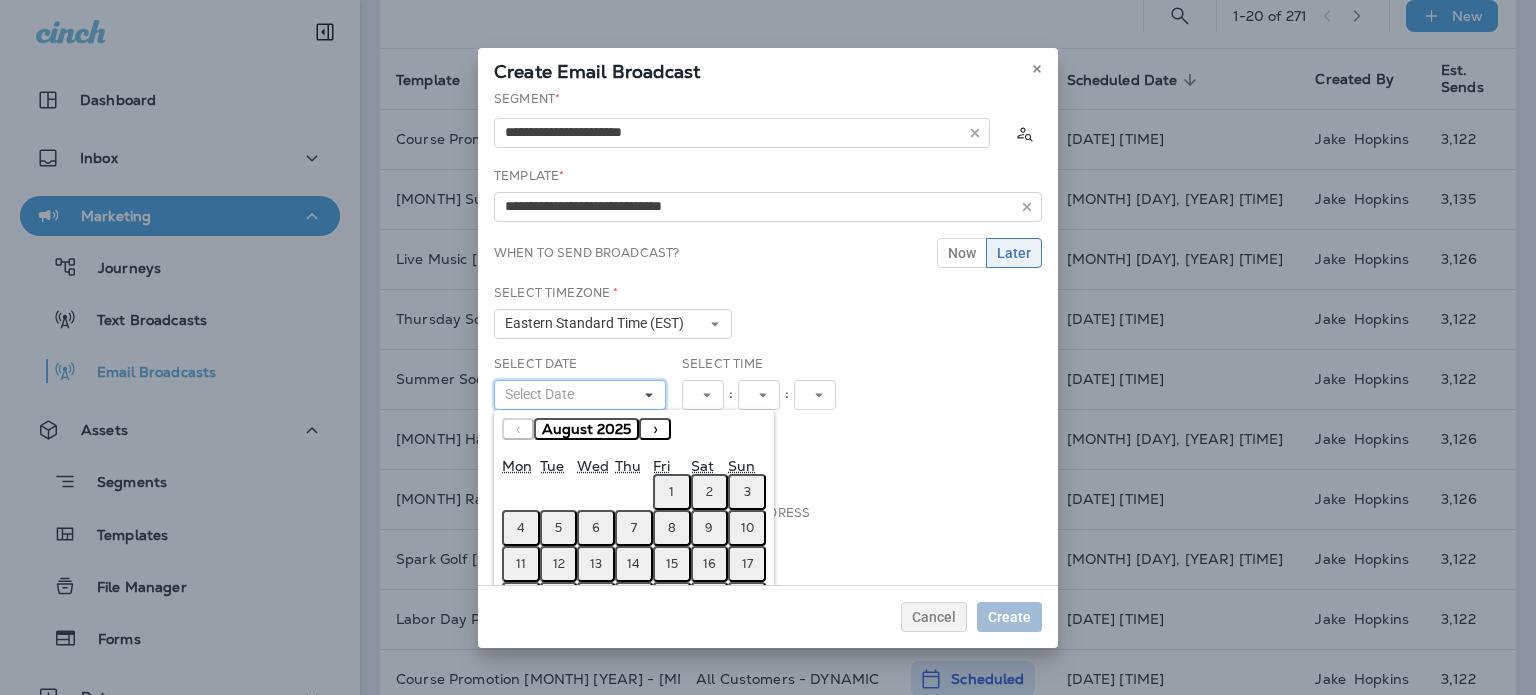 scroll, scrollTop: 95, scrollLeft: 0, axis: vertical 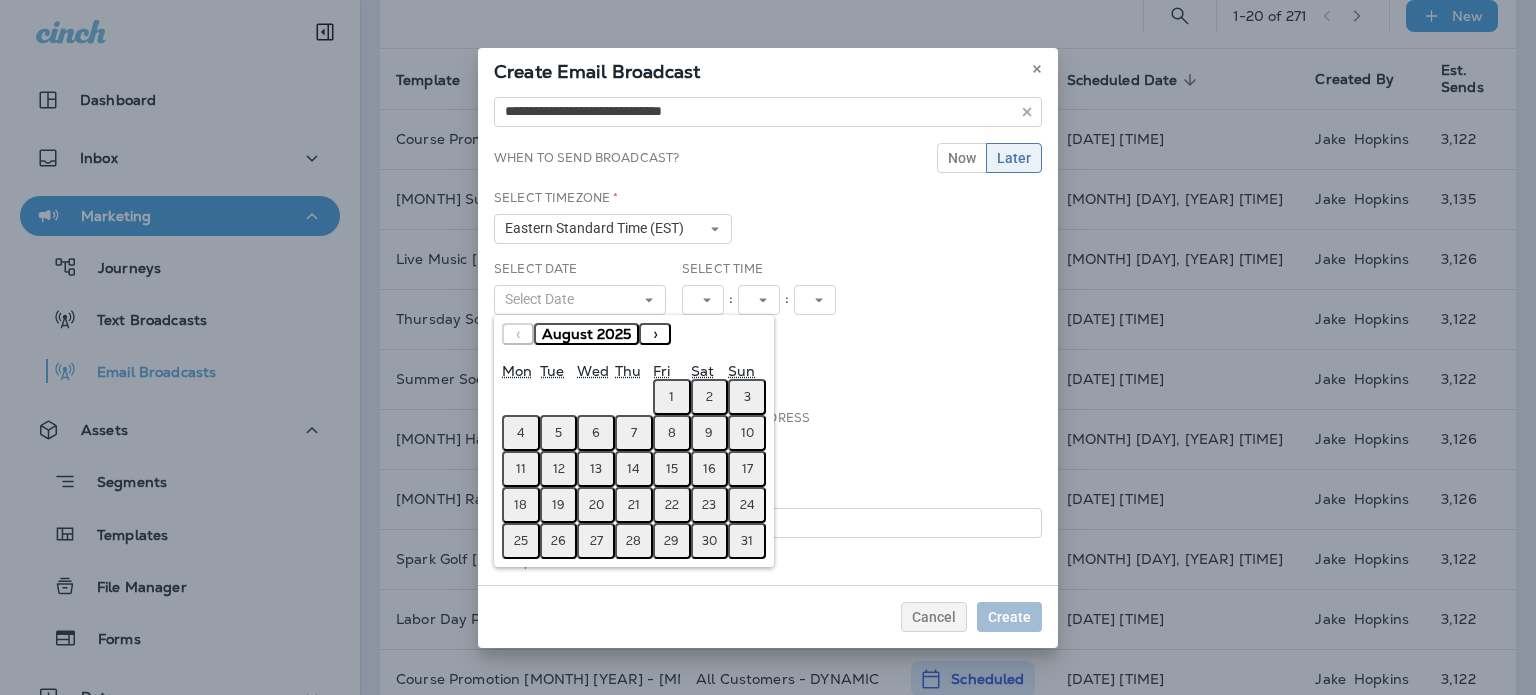 click on "26" at bounding box center [558, 541] 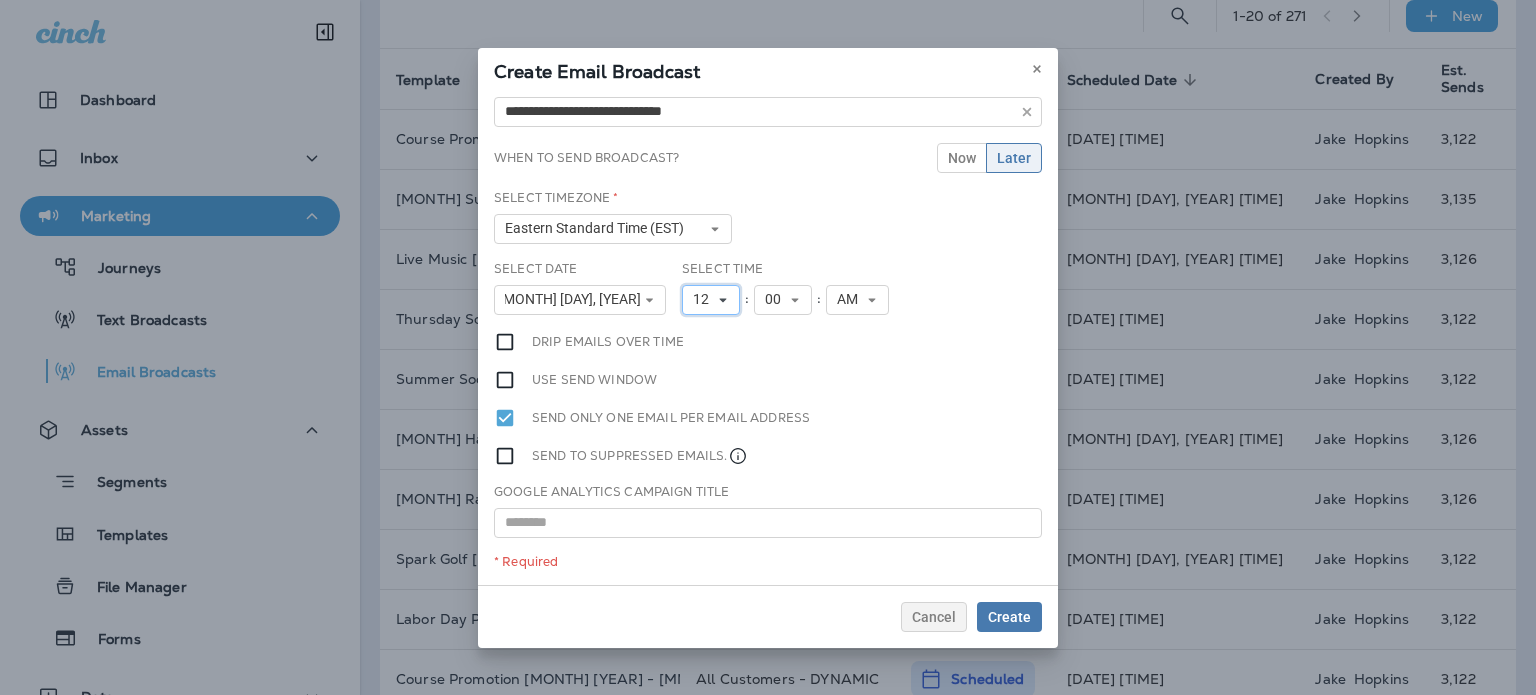 click on "12" at bounding box center (705, 299) 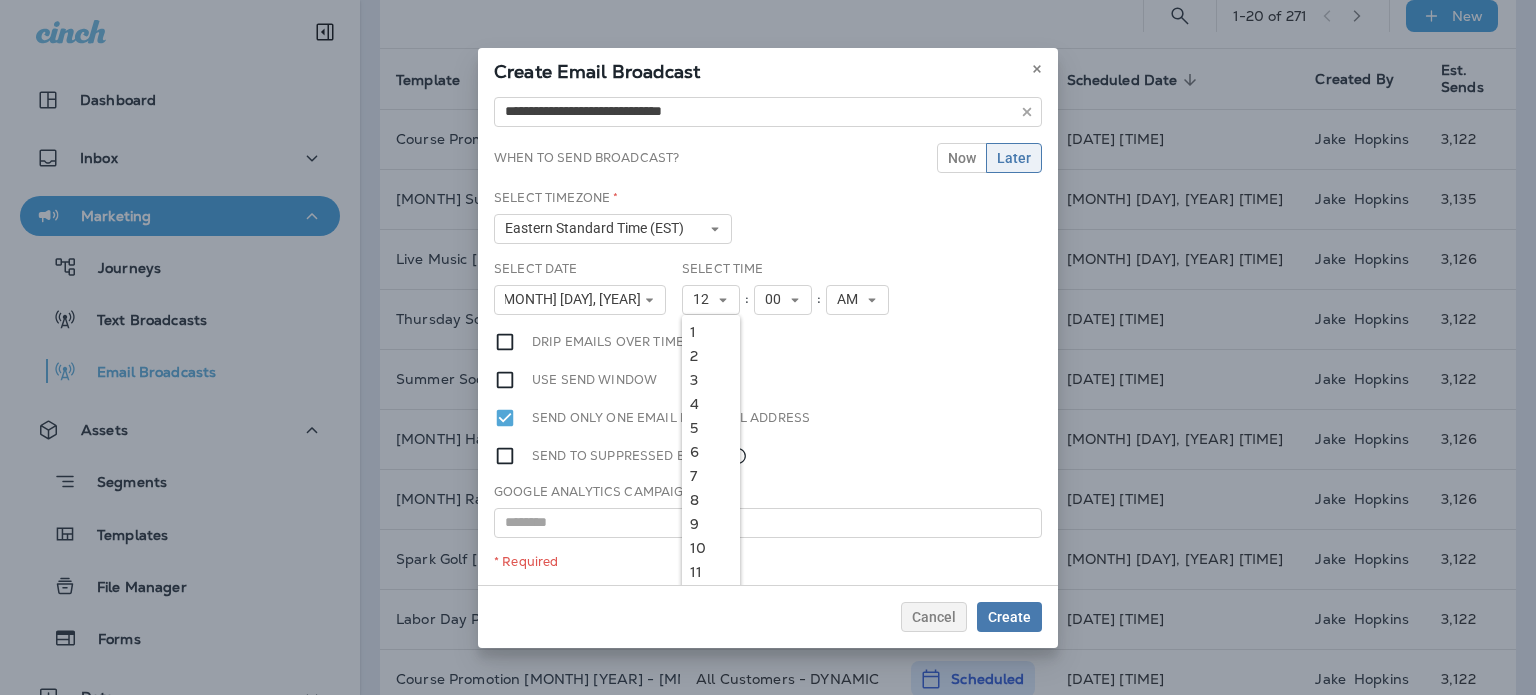 click on "9" at bounding box center (711, 524) 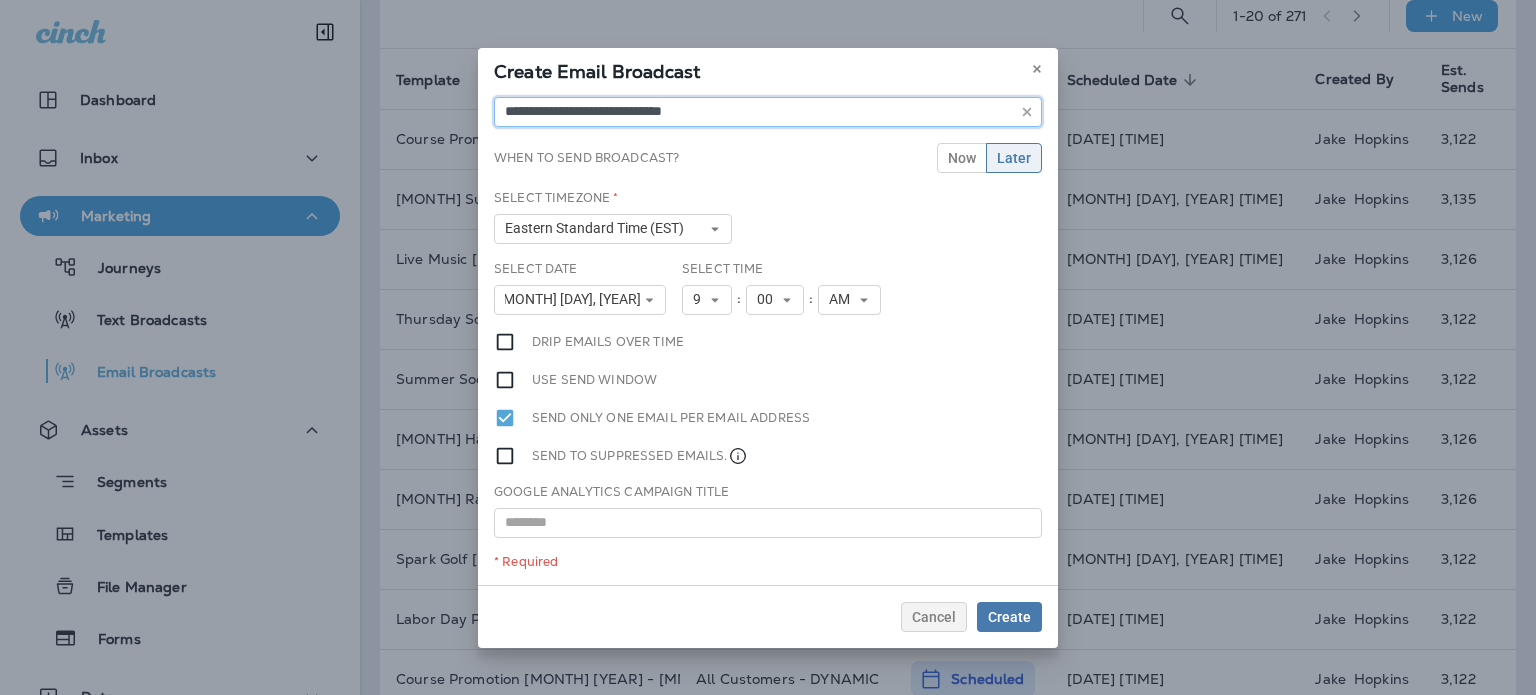 click on "**********" at bounding box center (768, 112) 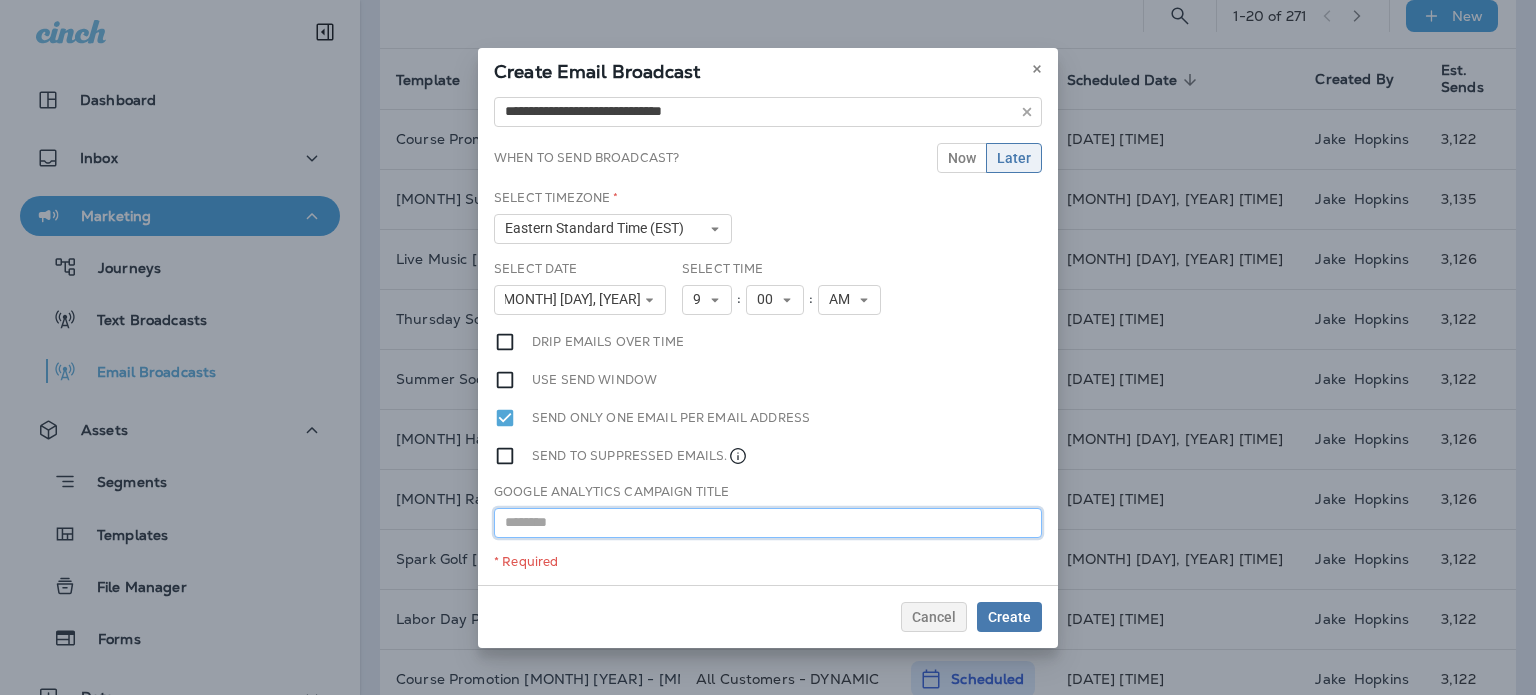 drag, startPoint x: 681, startPoint y: 530, endPoint x: 644, endPoint y: 506, distance: 44.102154 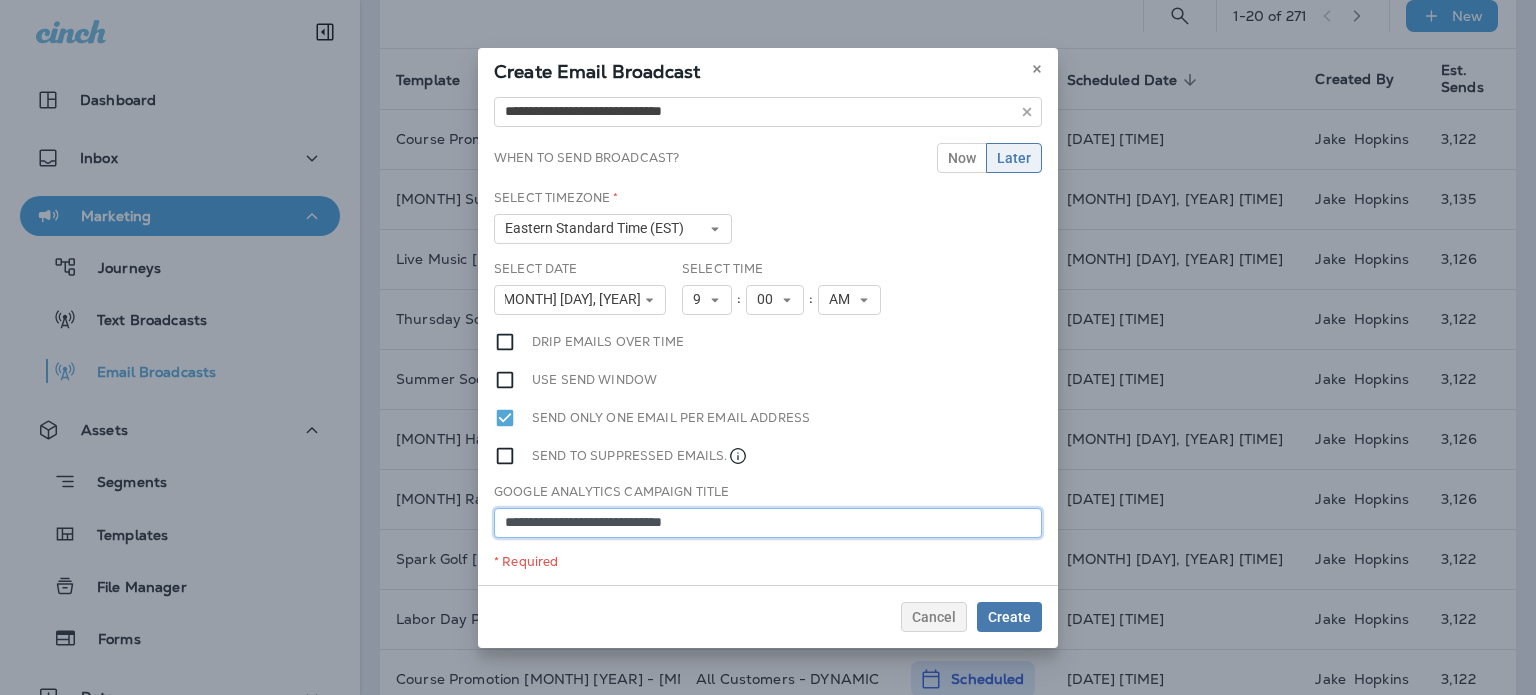 type on "**********" 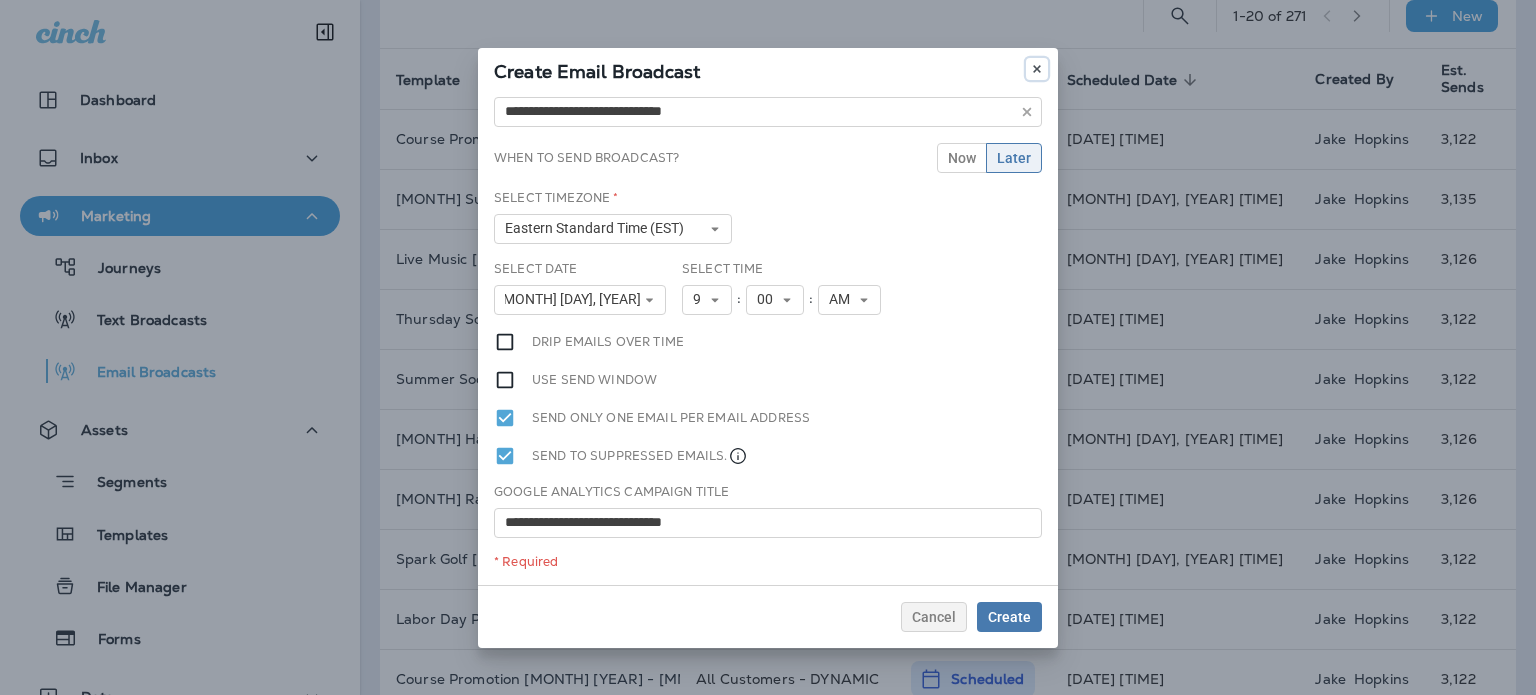 click 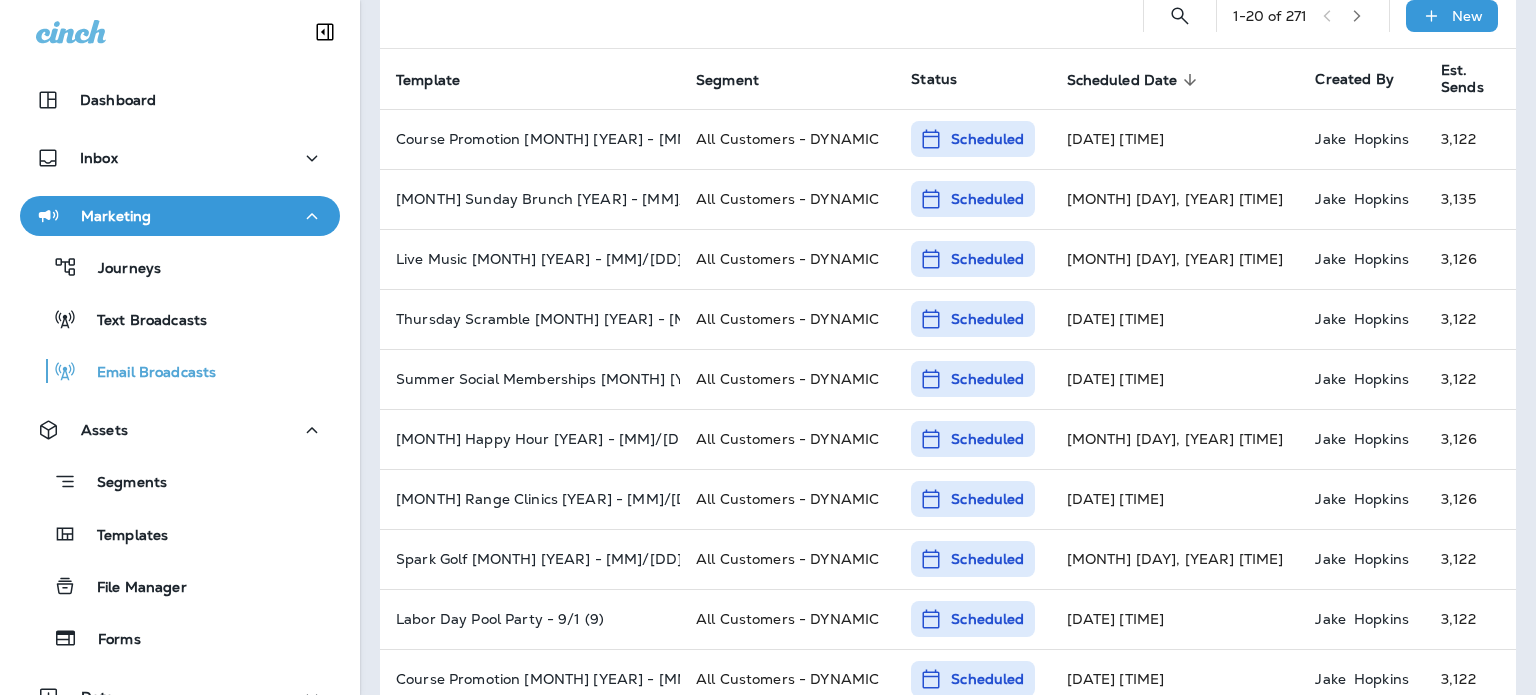 click on "Templates" at bounding box center (180, 534) 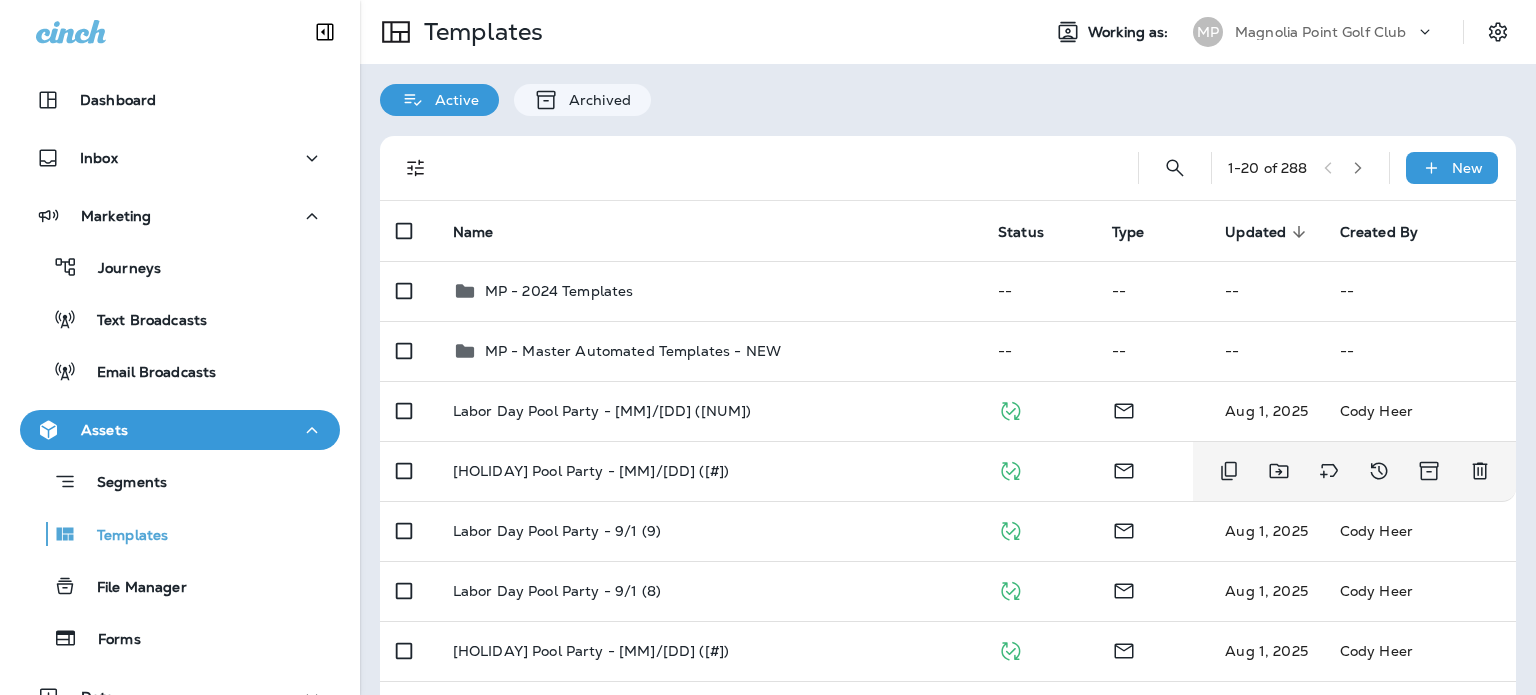 click on "[HOLIDAY] Pool Party - [MM]/[DD] ([#])" at bounding box center [709, 471] 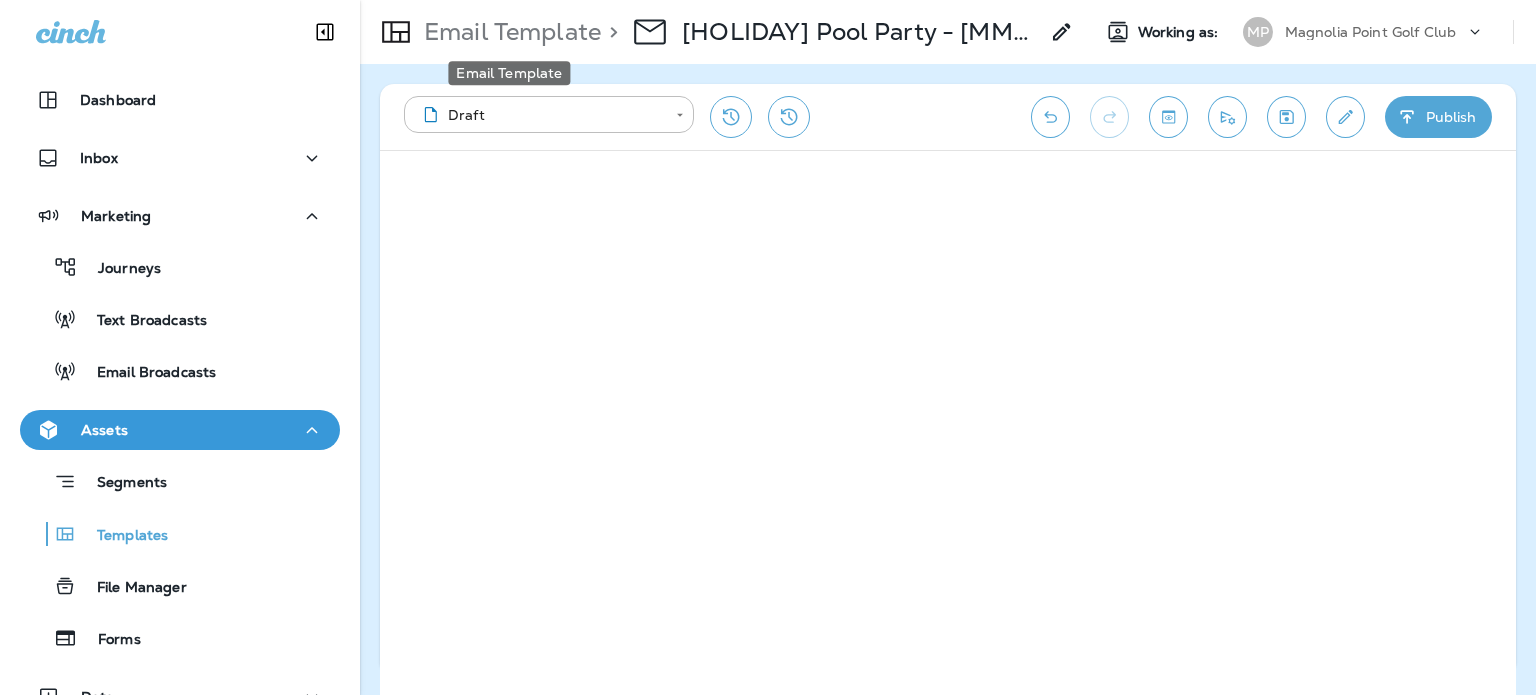 click on "Email Template" at bounding box center [508, 32] 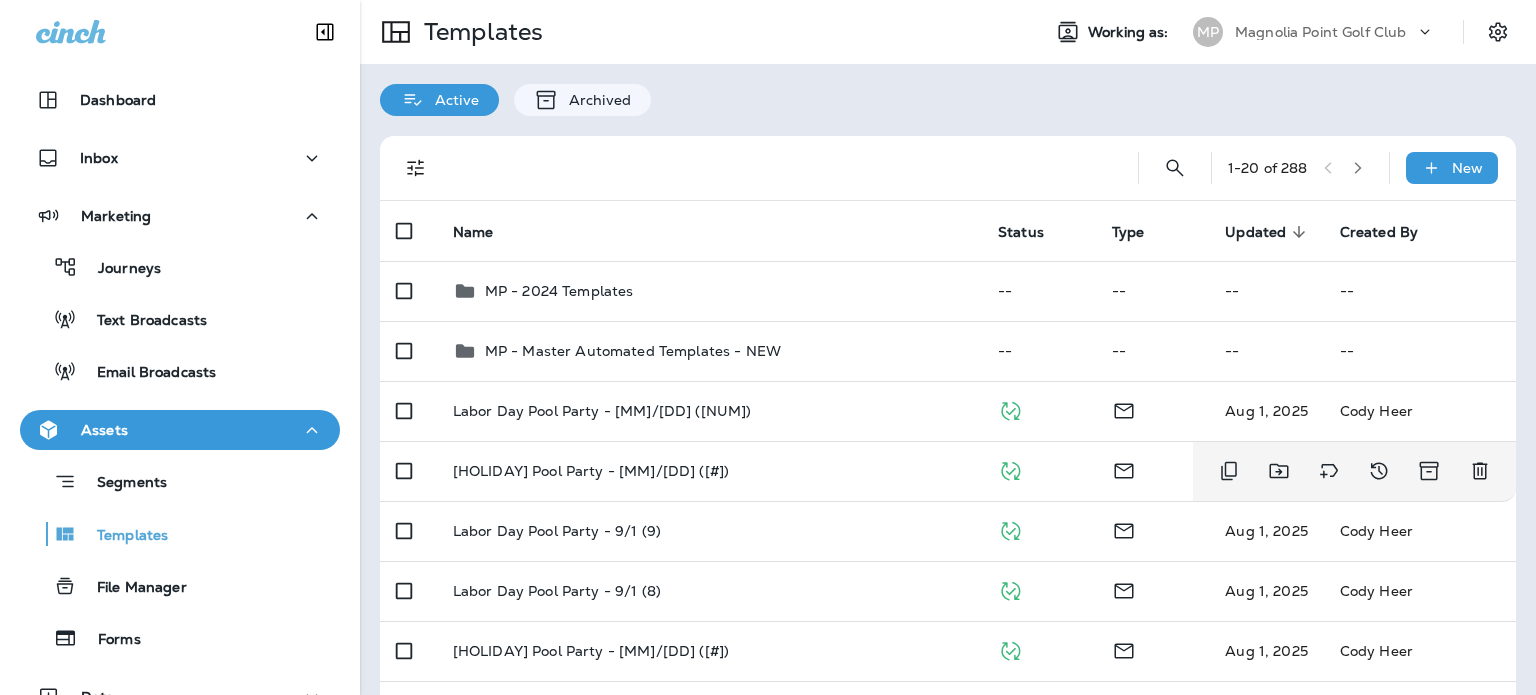click on "[HOLIDAY] Pool Party - [MM]/[DD] ([#])" at bounding box center [709, 471] 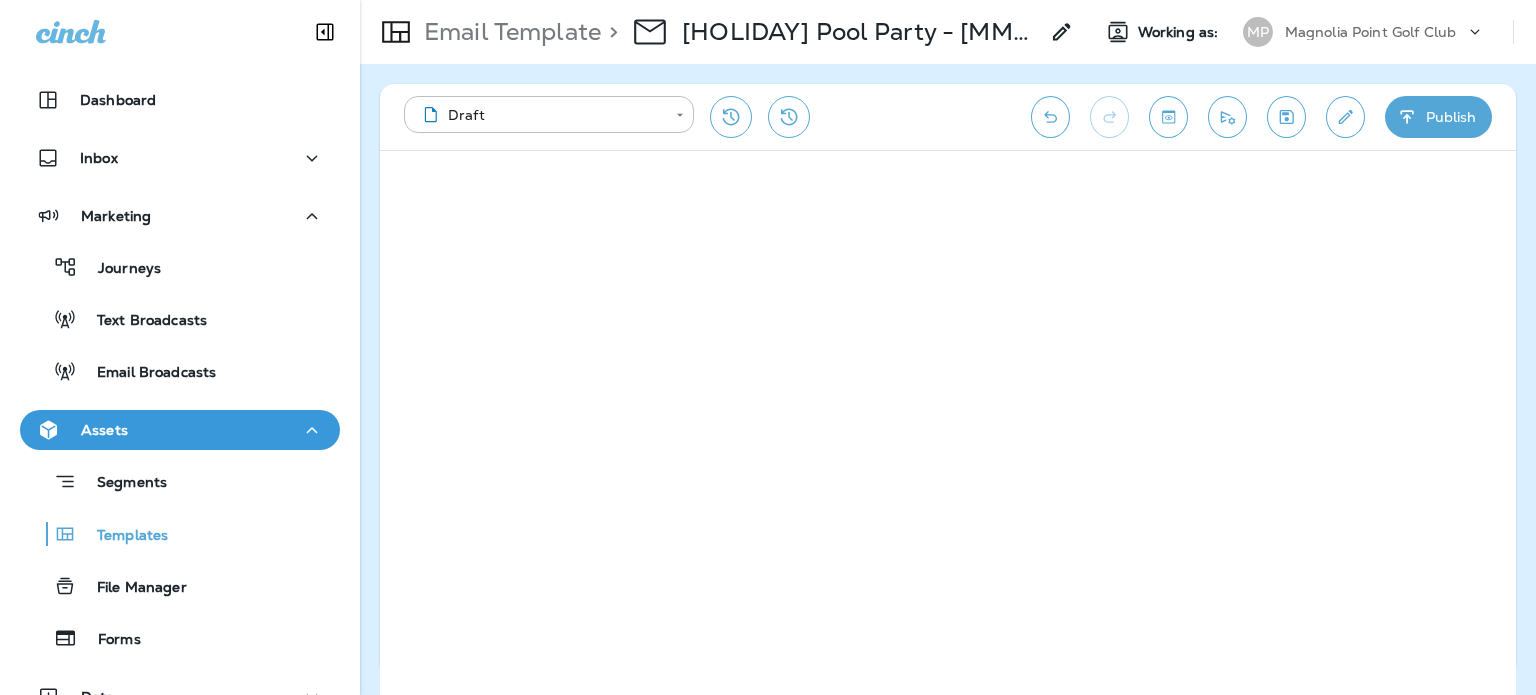 click on "Email Template > [HOLIDAY] Pool Party - [MM]/[DD] ([#])" at bounding box center (717, 32) 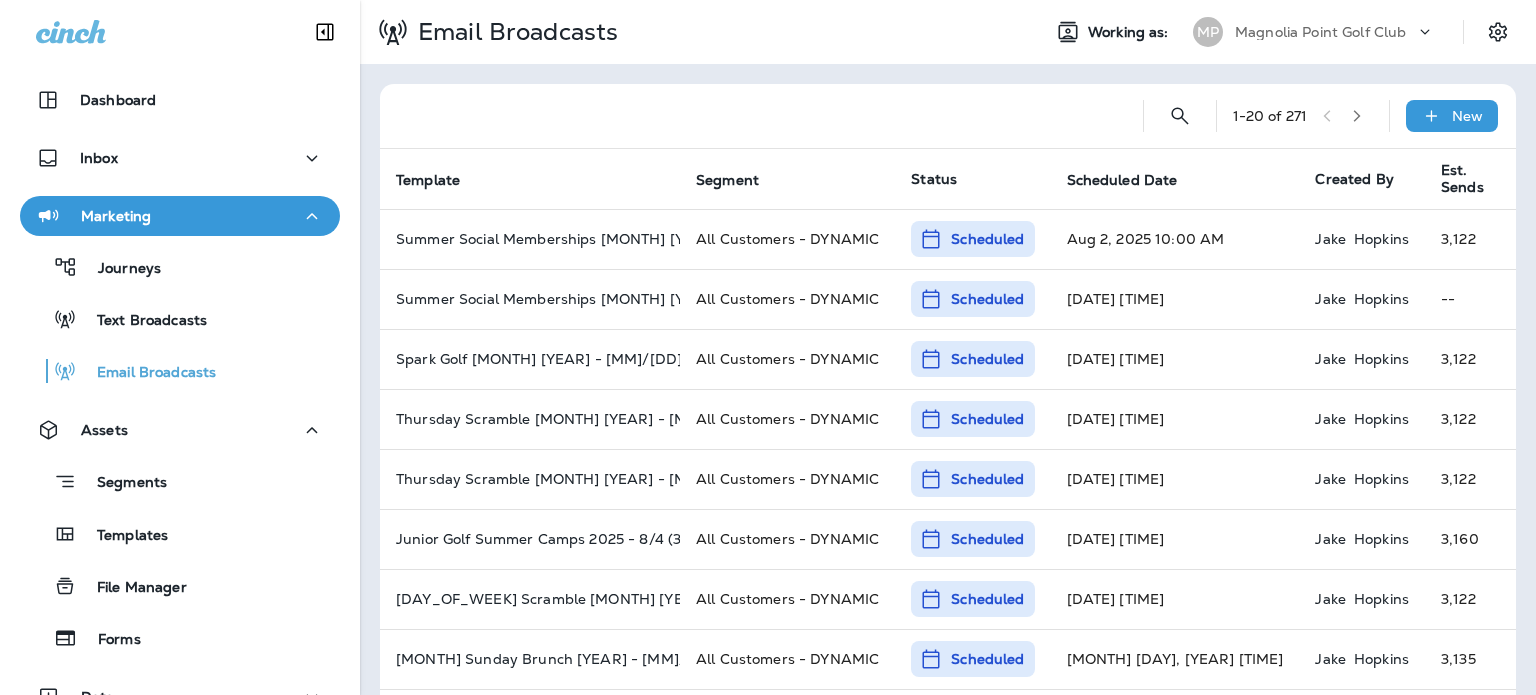 click on "Scheduled Date" at bounding box center (1122, 180) 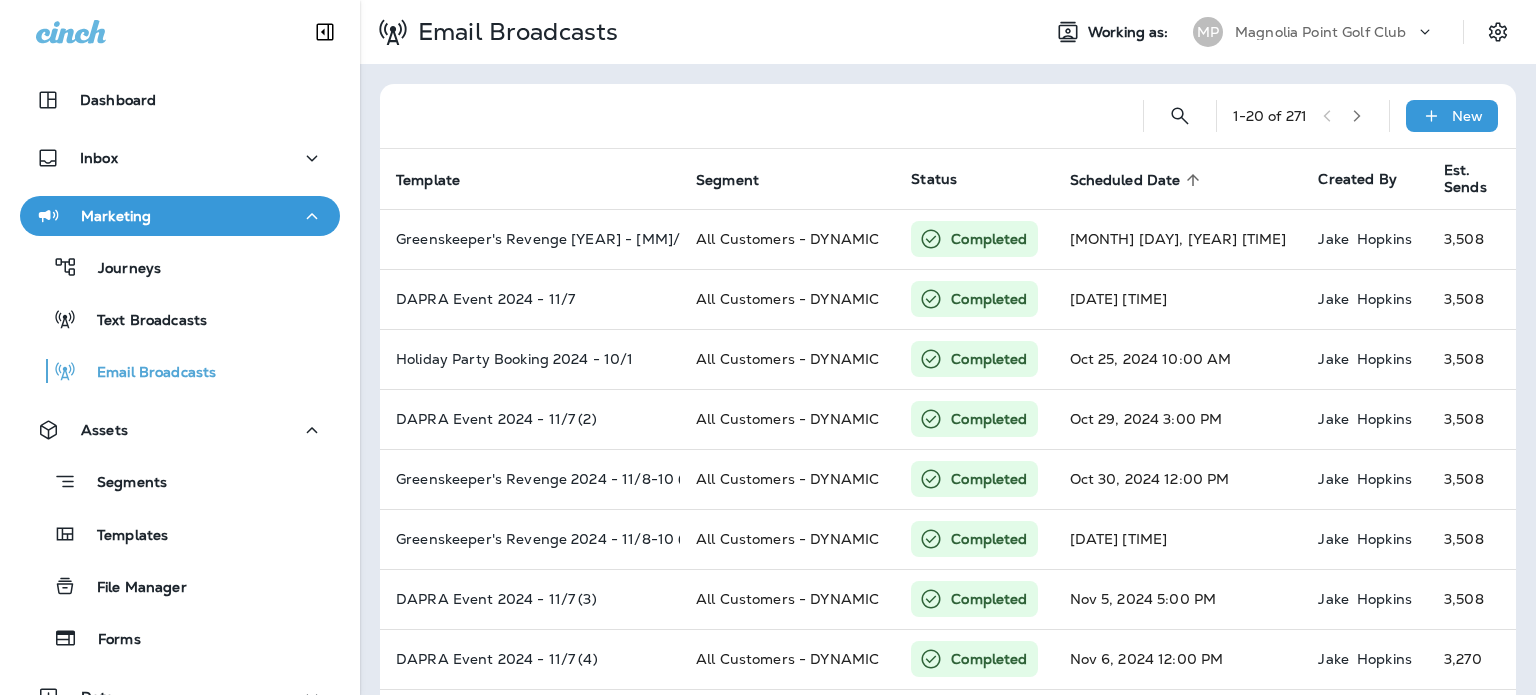 click on "Scheduled Date sorted ascending" at bounding box center [1178, 179] 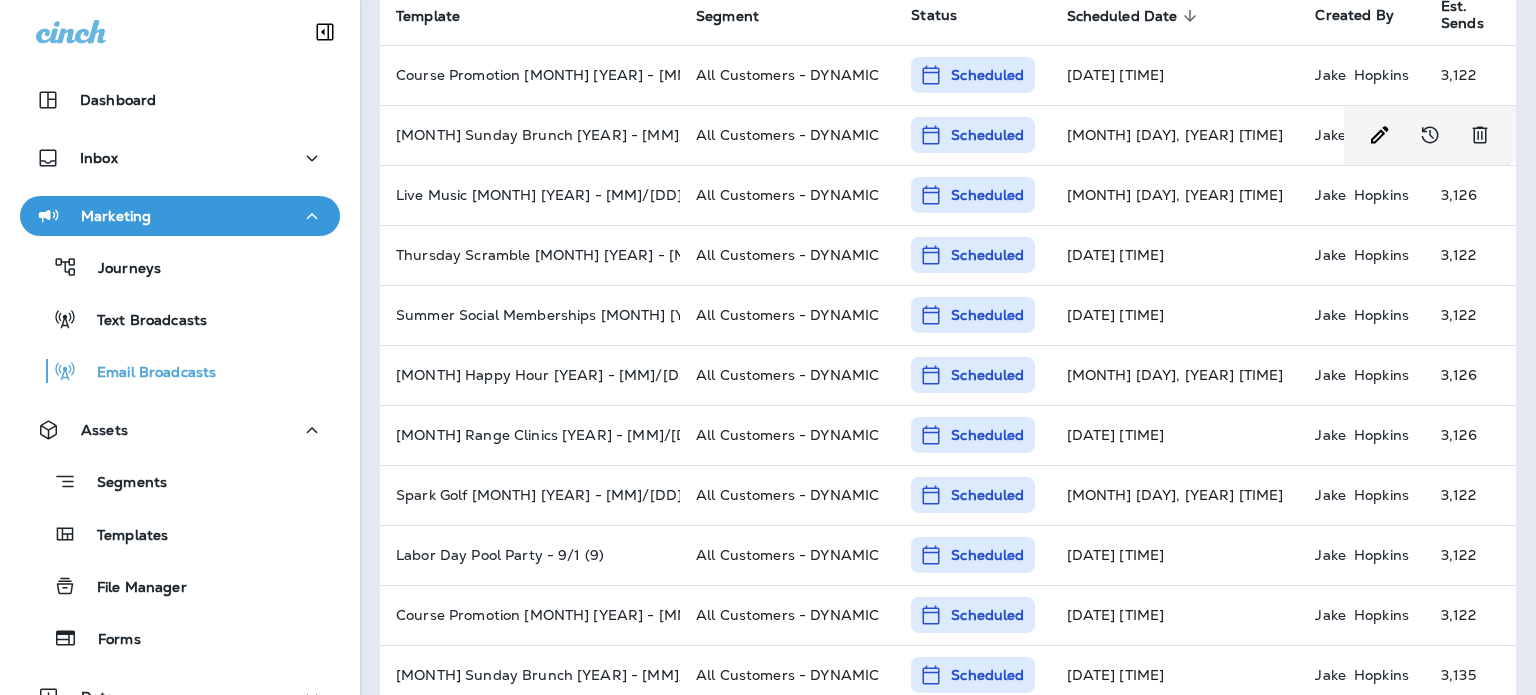 scroll, scrollTop: 0, scrollLeft: 0, axis: both 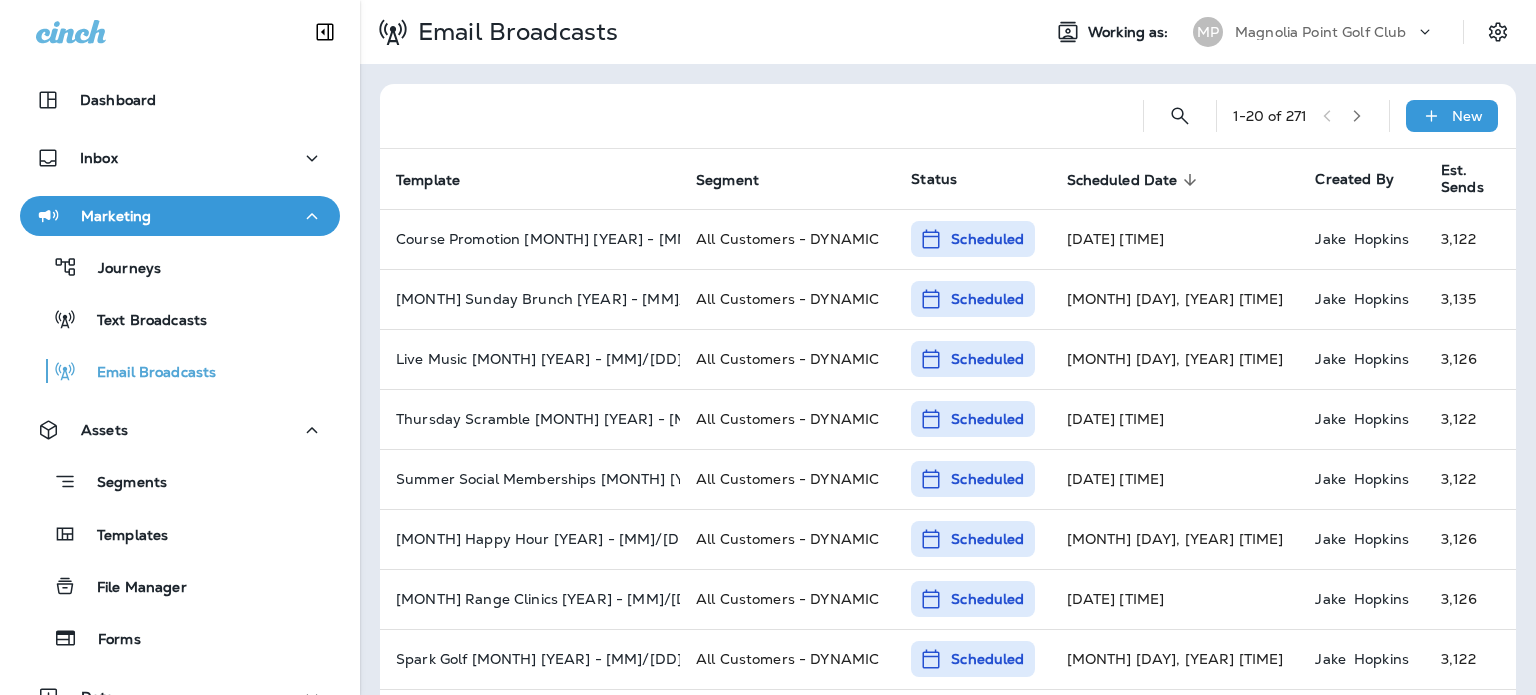 click 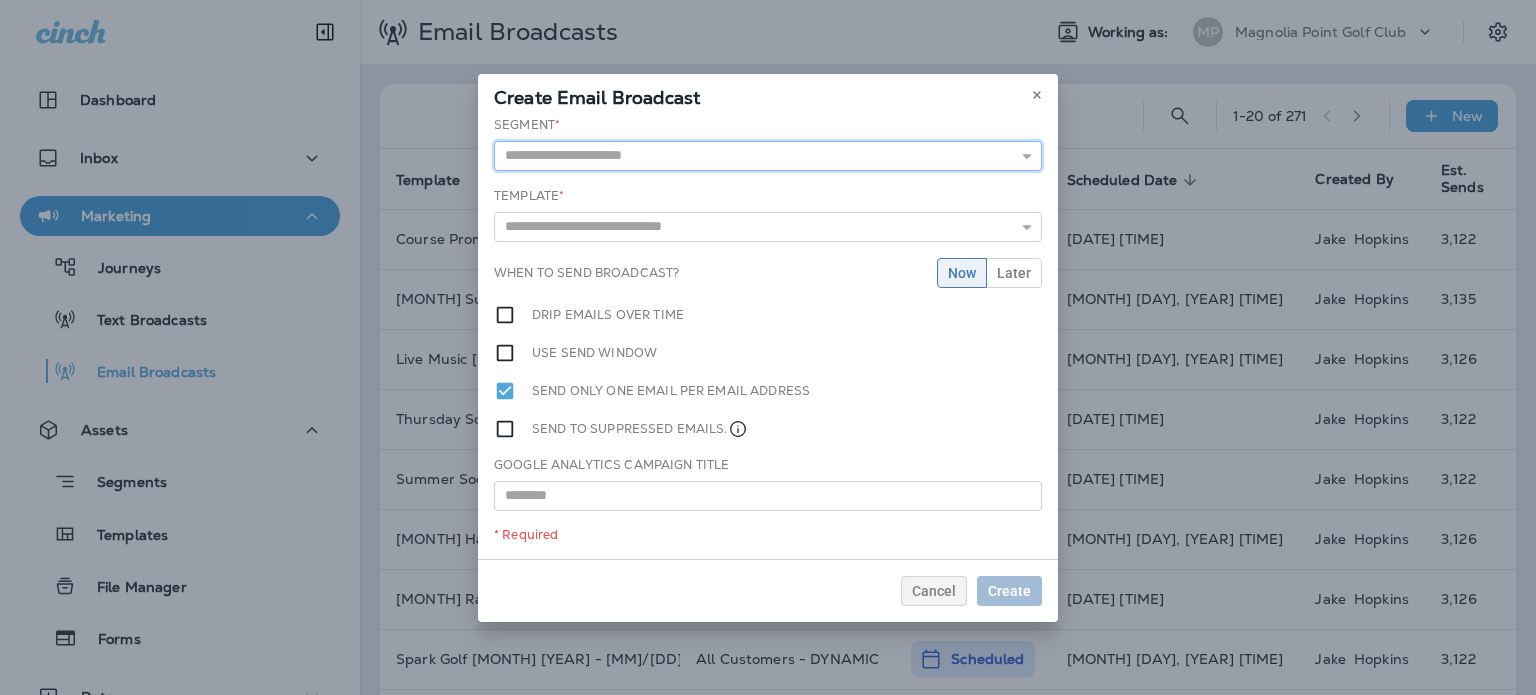 click at bounding box center (768, 156) 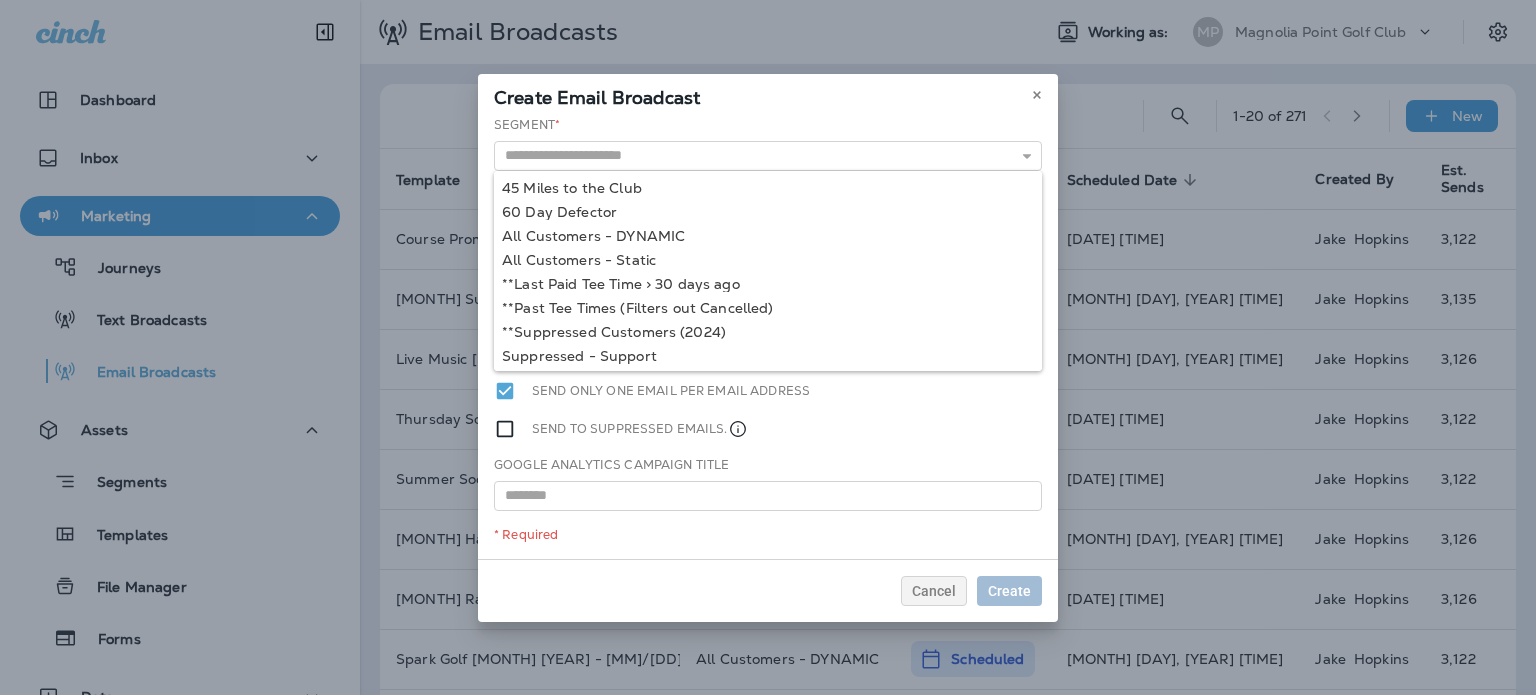 type on "**********" 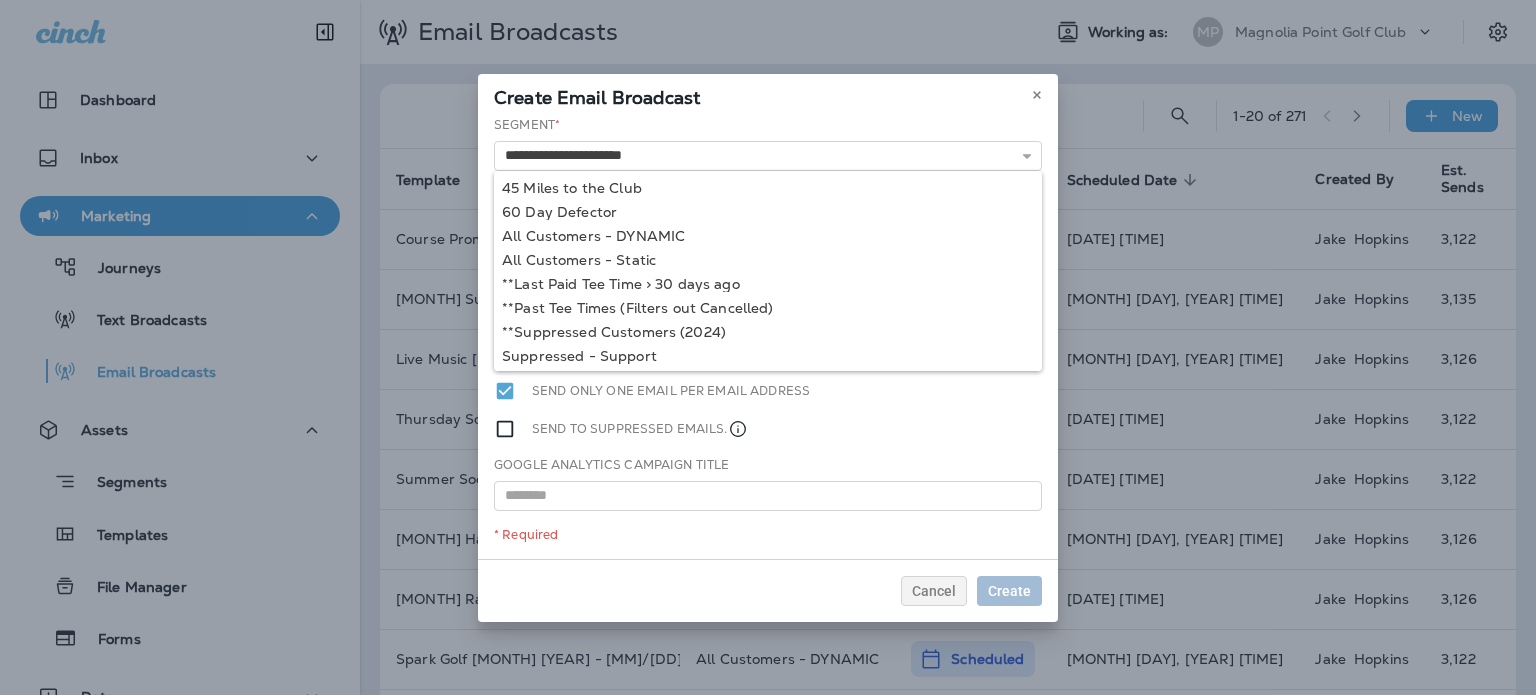 click on "**********" at bounding box center (768, 337) 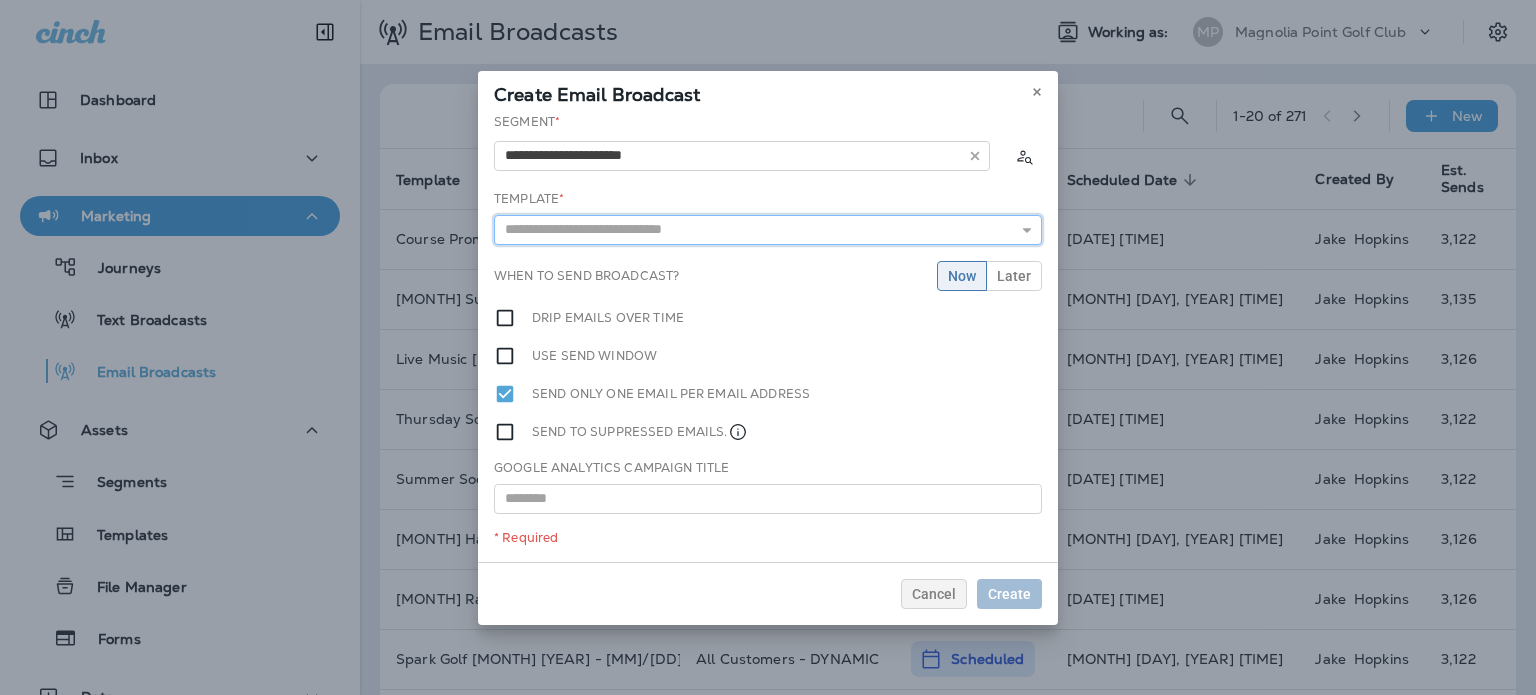 click at bounding box center [768, 230] 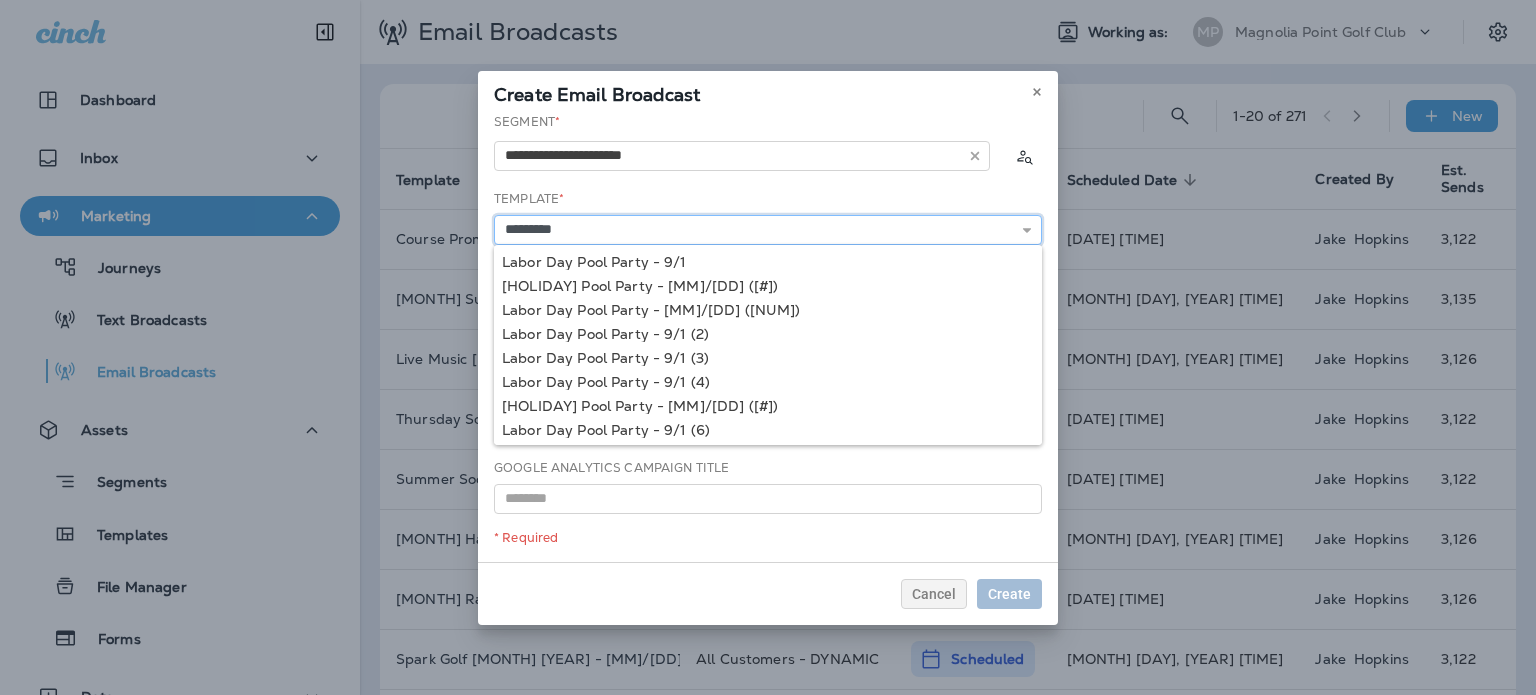 type on "**********" 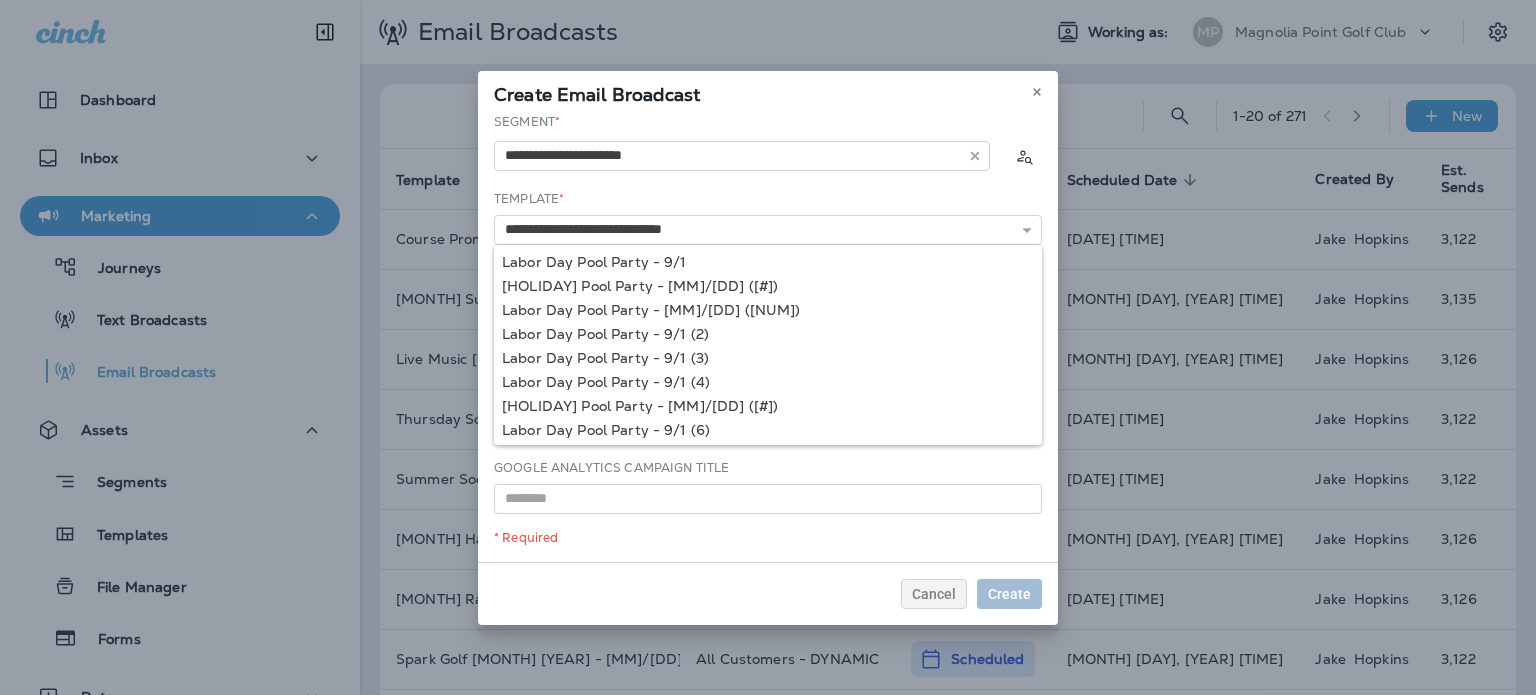 click on "**********" at bounding box center [768, 337] 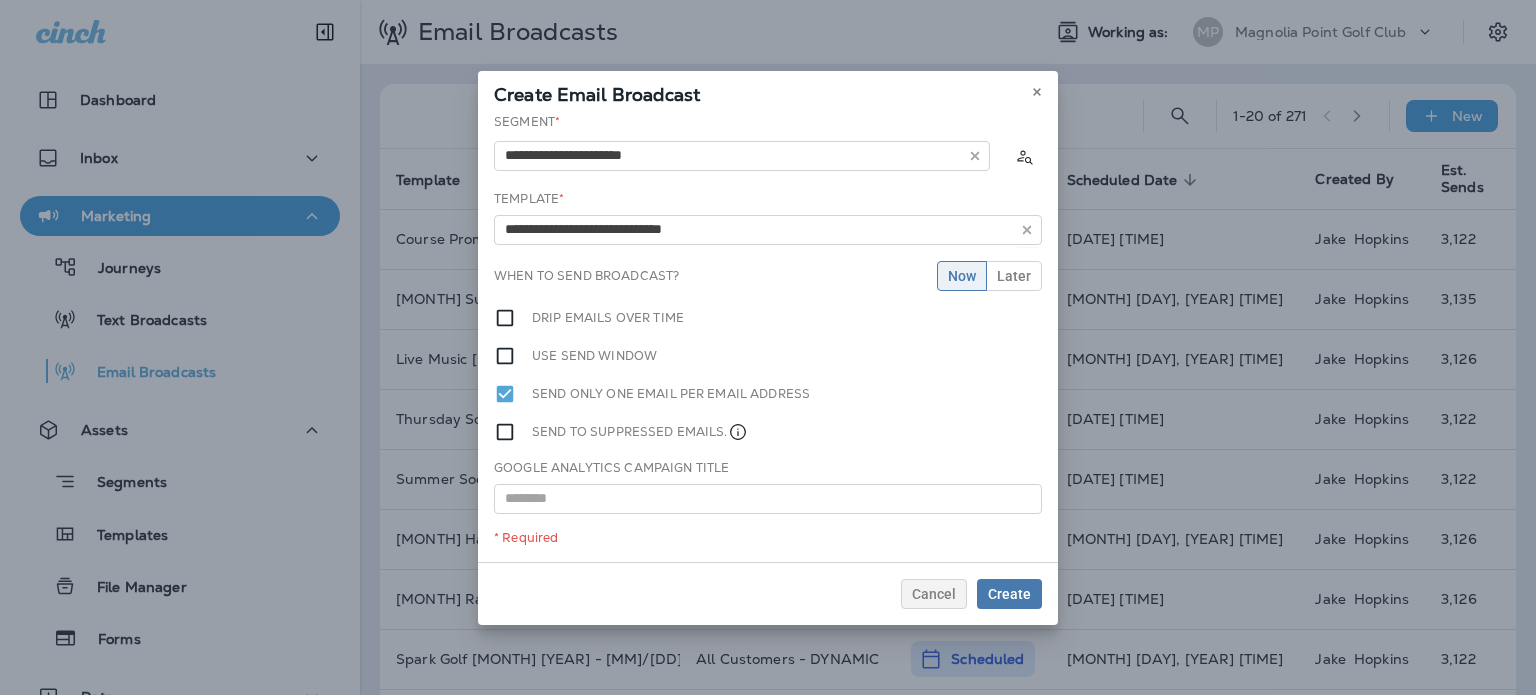 click on "**********" at bounding box center [768, 337] 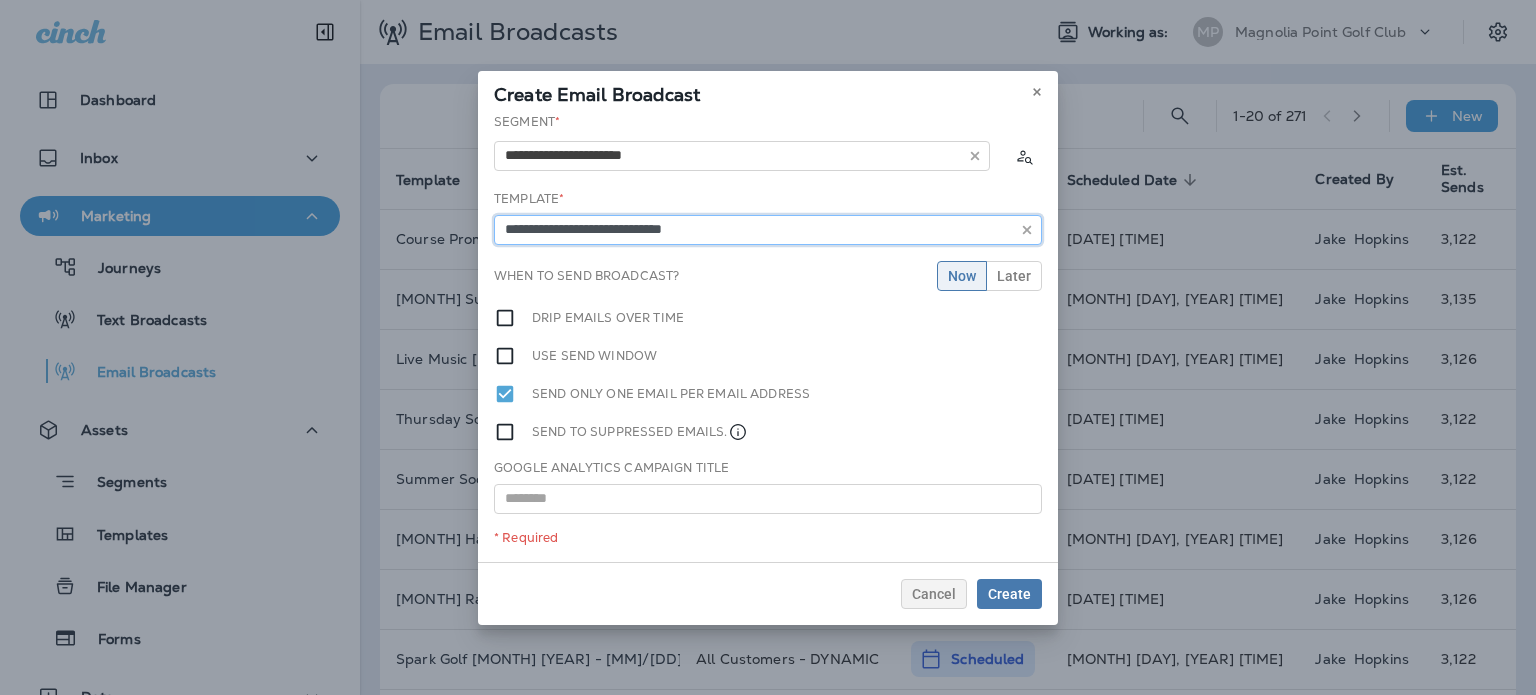 click on "**********" at bounding box center [768, 230] 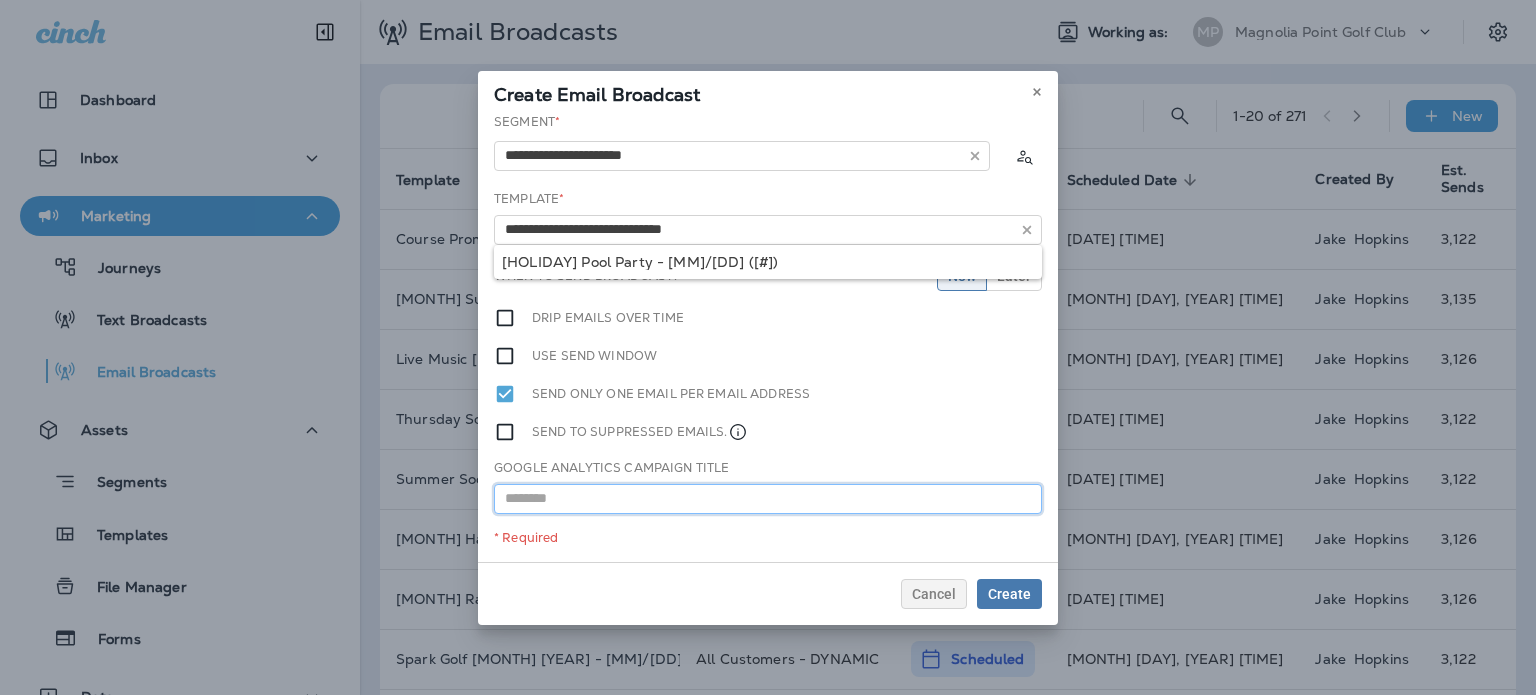 drag, startPoint x: 615, startPoint y: 508, endPoint x: 547, endPoint y: 473, distance: 76.47875 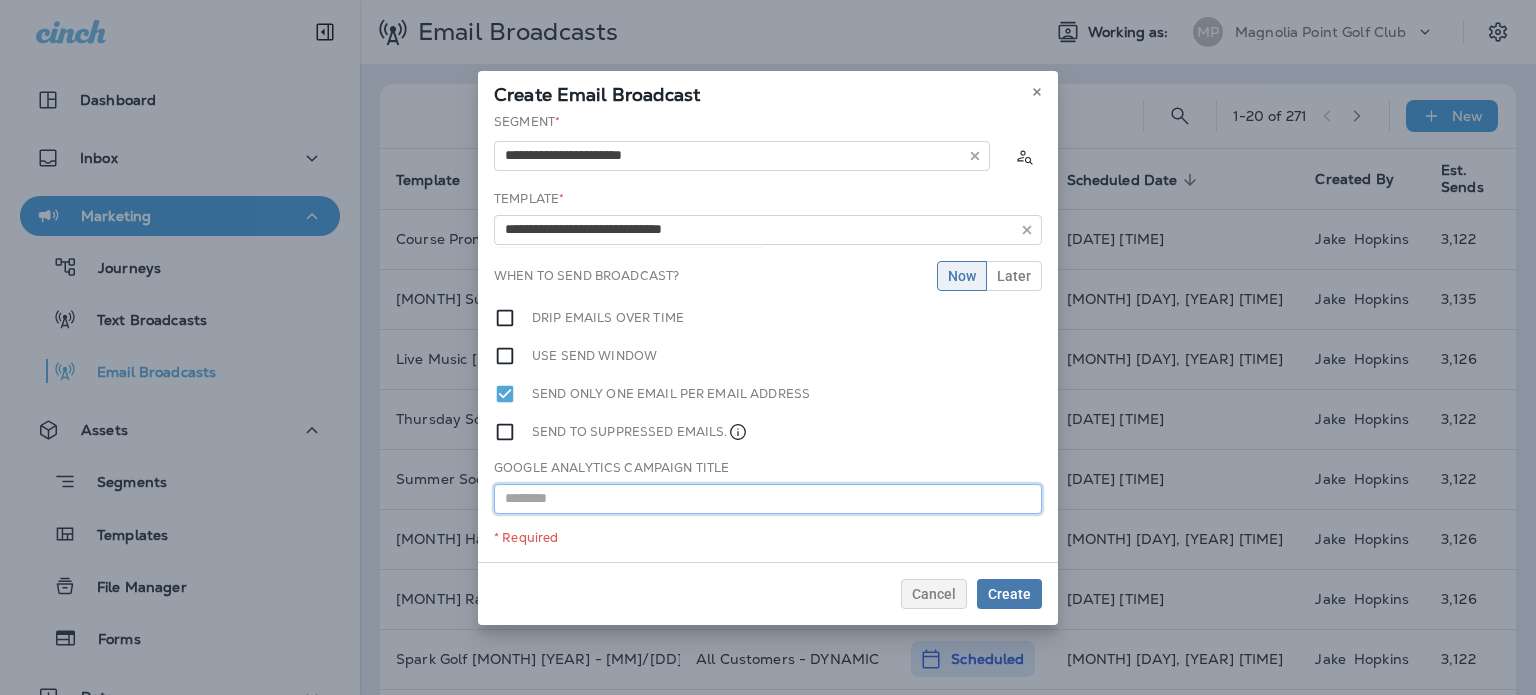 paste on "**********" 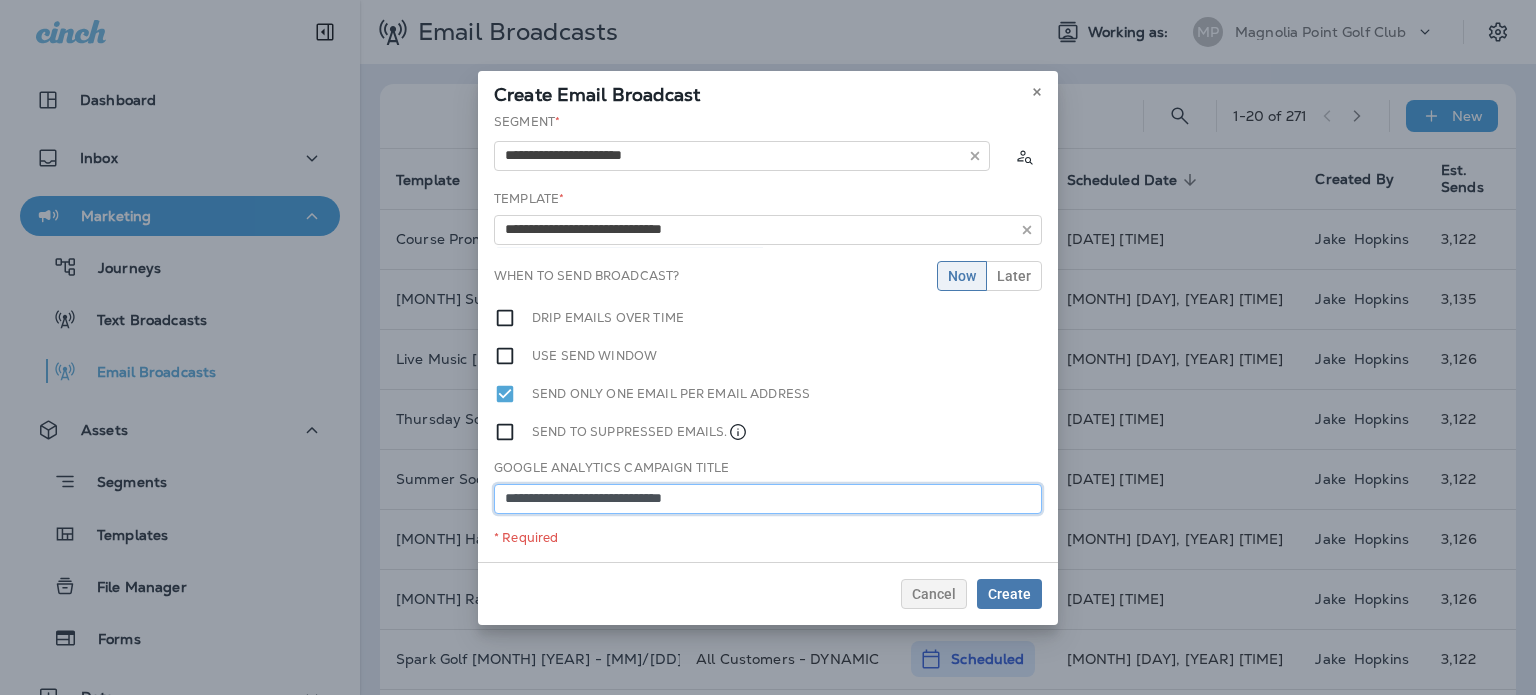 type on "**********" 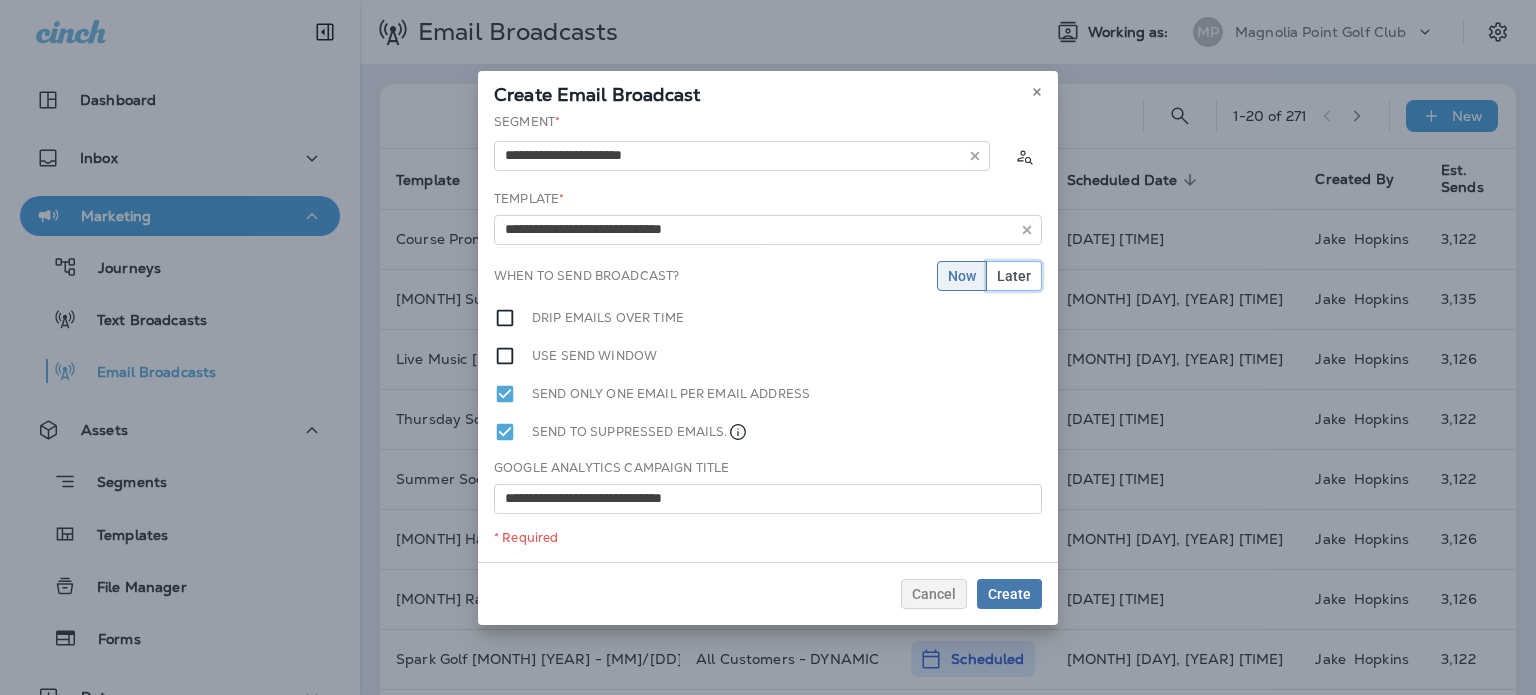 click on "Later" at bounding box center (1014, 276) 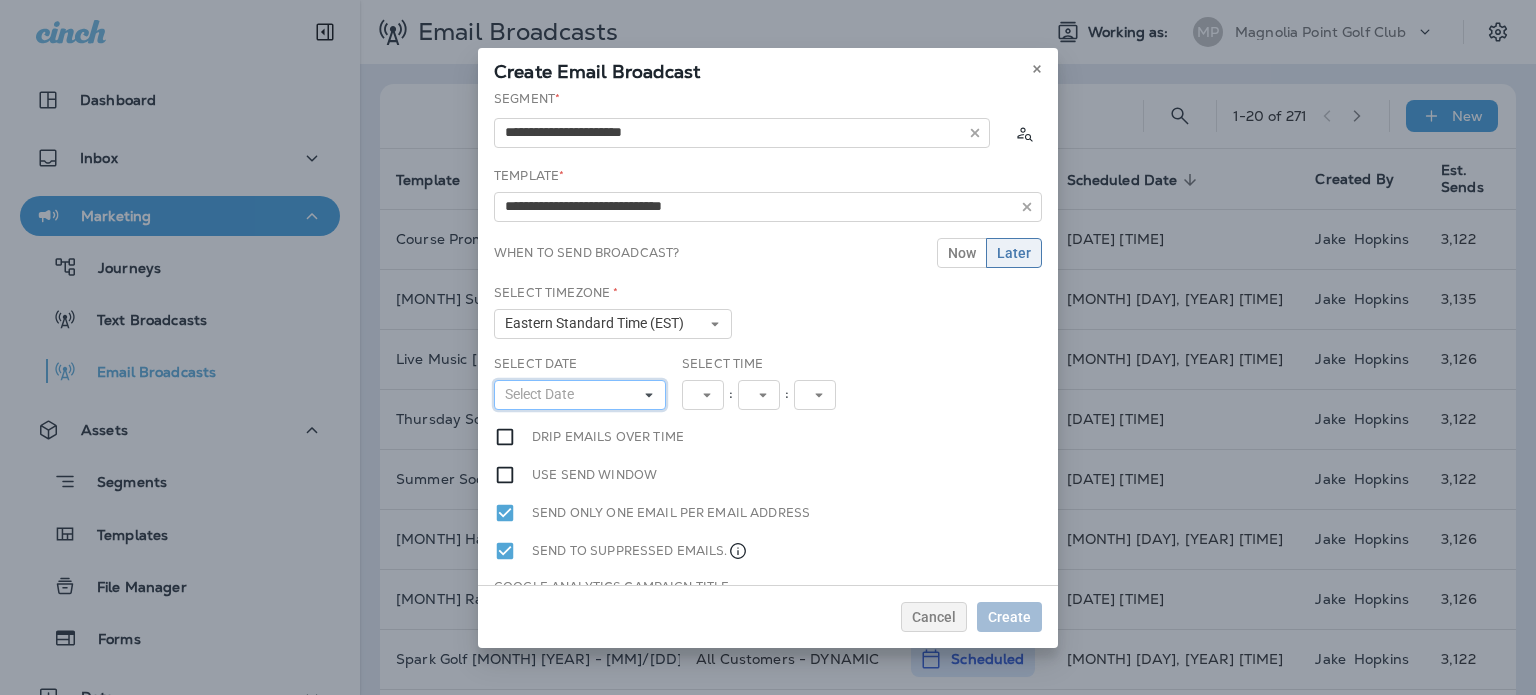 click on "Select Date" at bounding box center [580, 395] 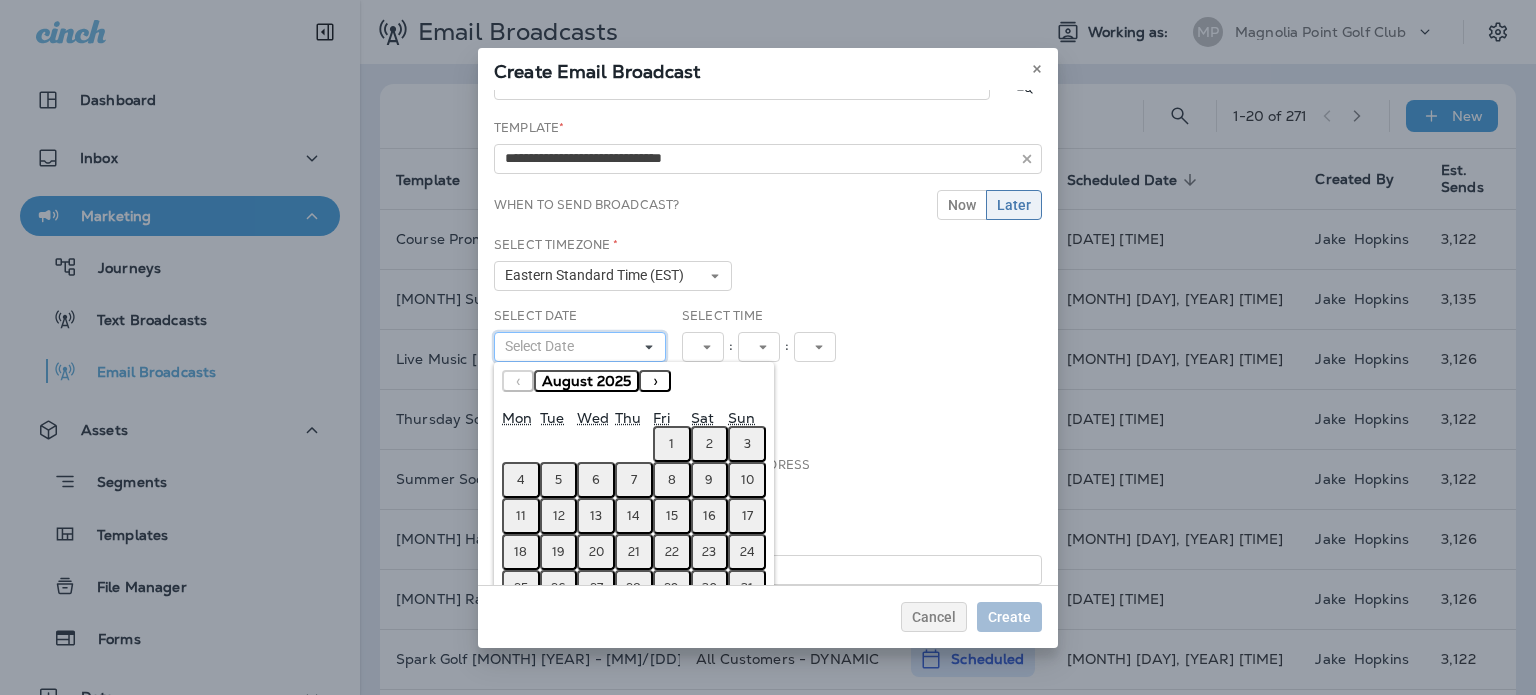 scroll, scrollTop: 95, scrollLeft: 0, axis: vertical 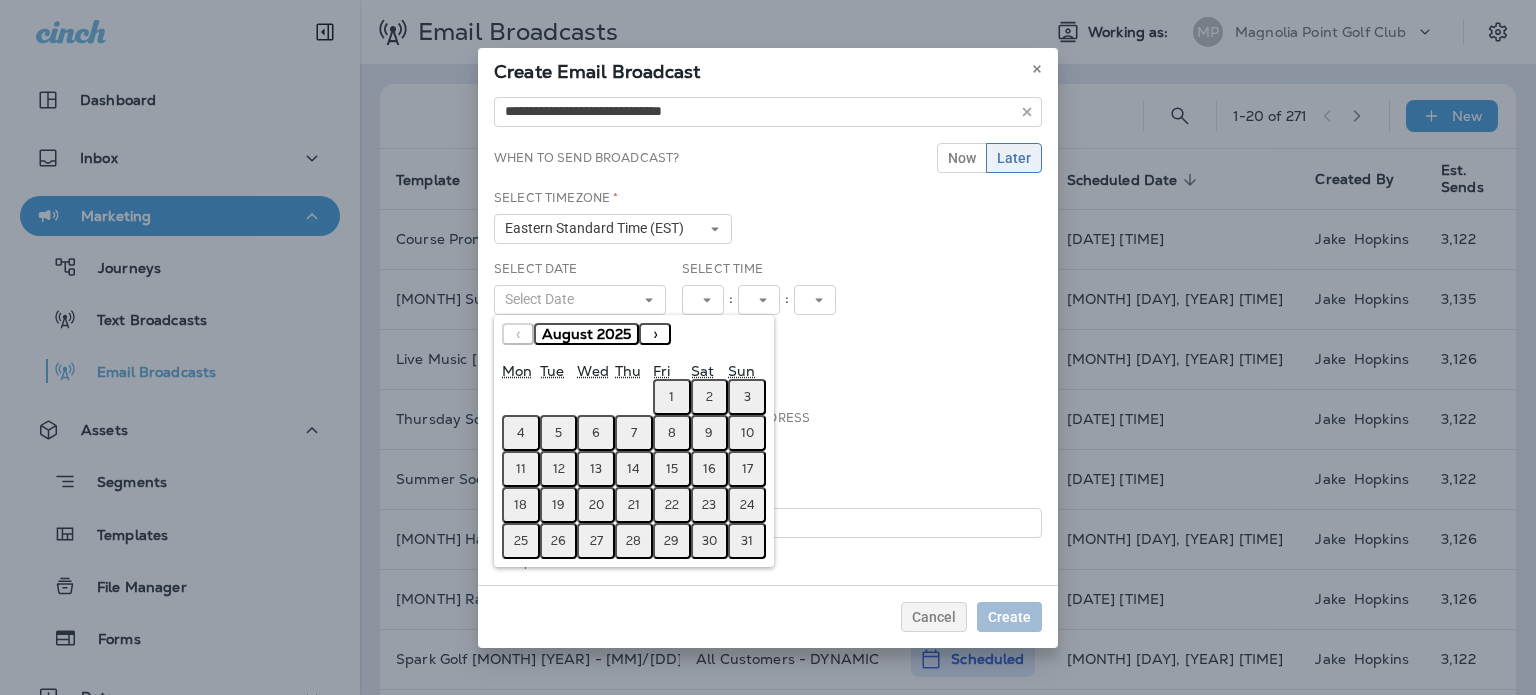 click on "26" at bounding box center (559, 541) 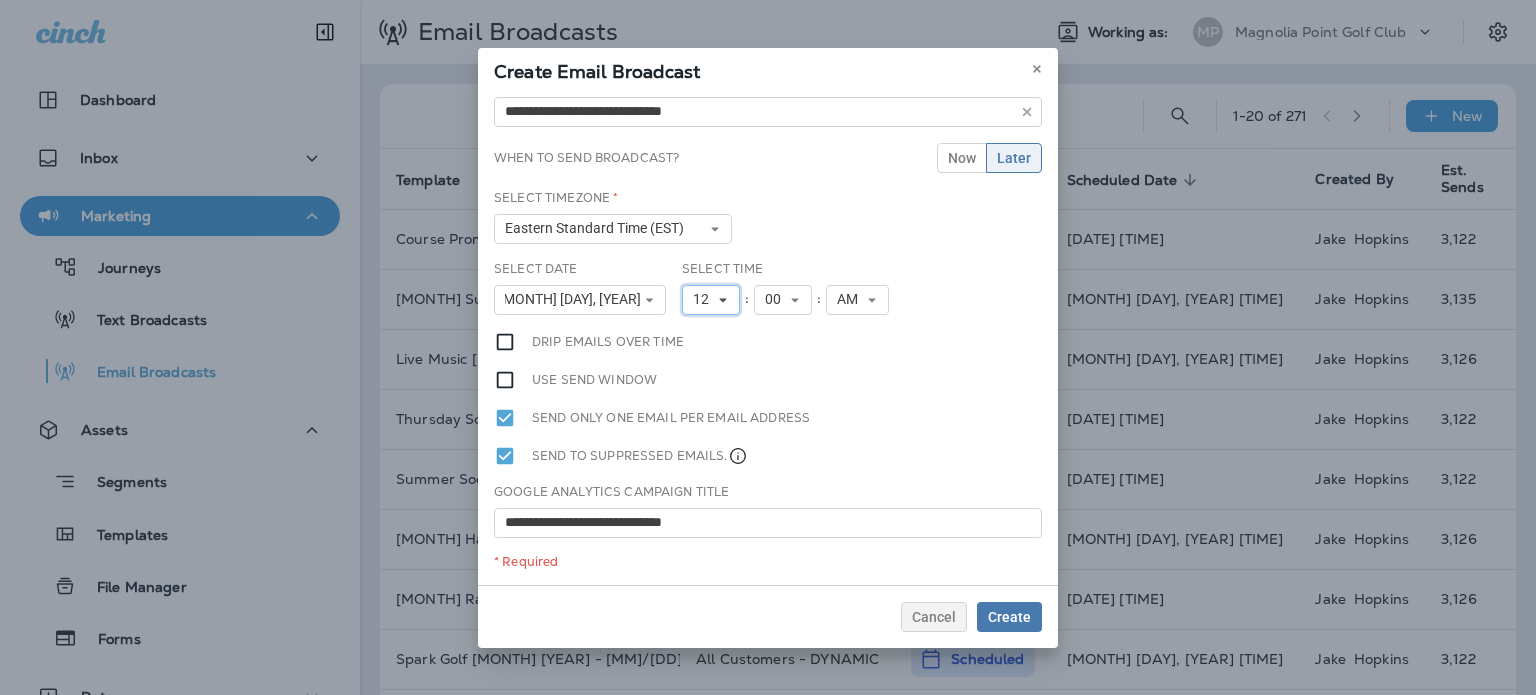 click on "12" at bounding box center [705, 299] 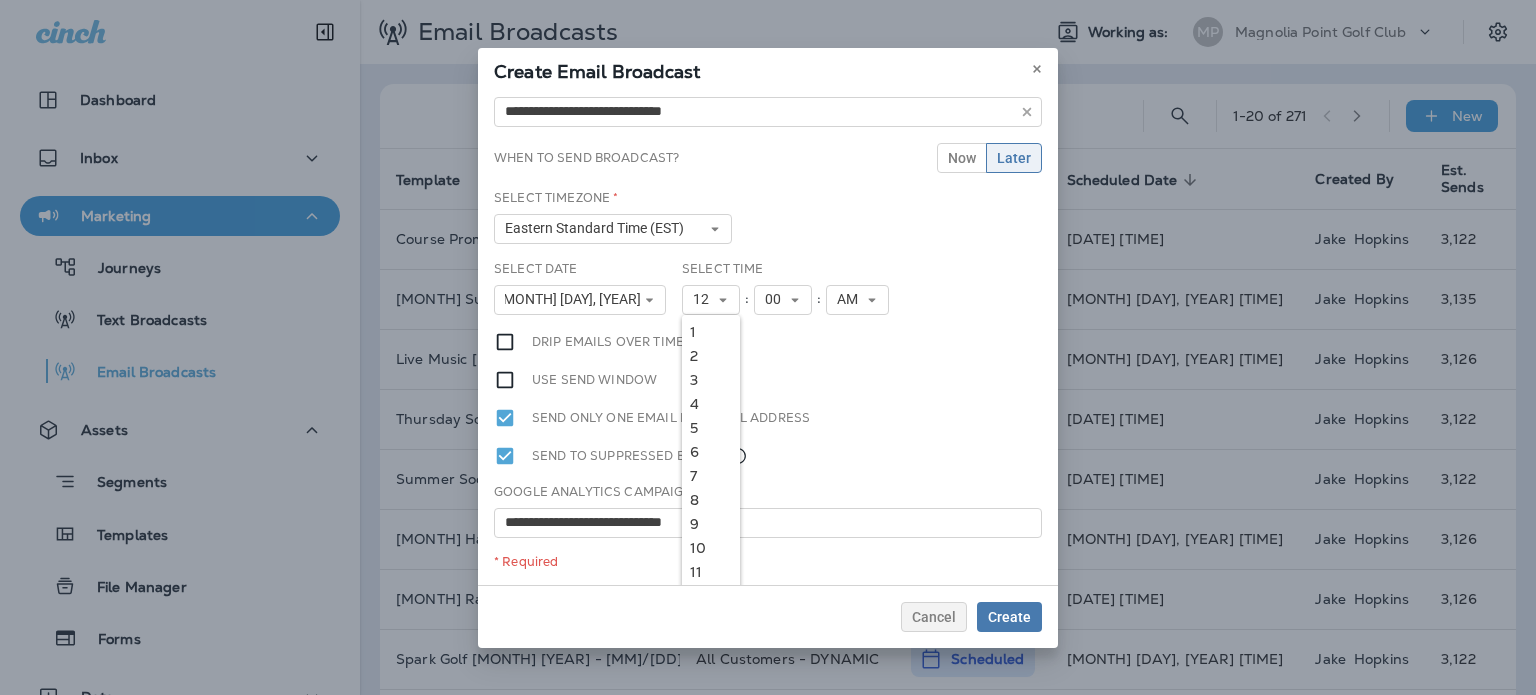 click on "9" at bounding box center (711, 524) 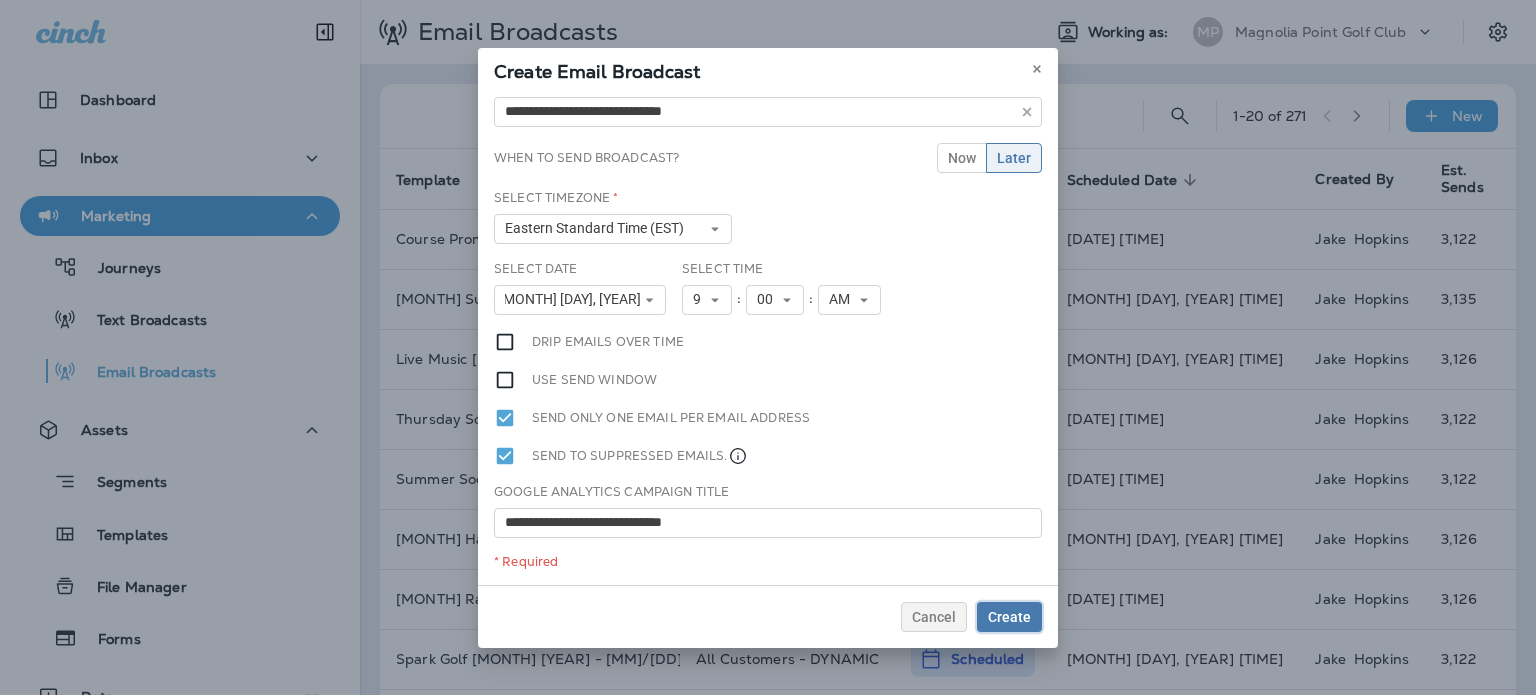 click on "Create" at bounding box center (1009, 617) 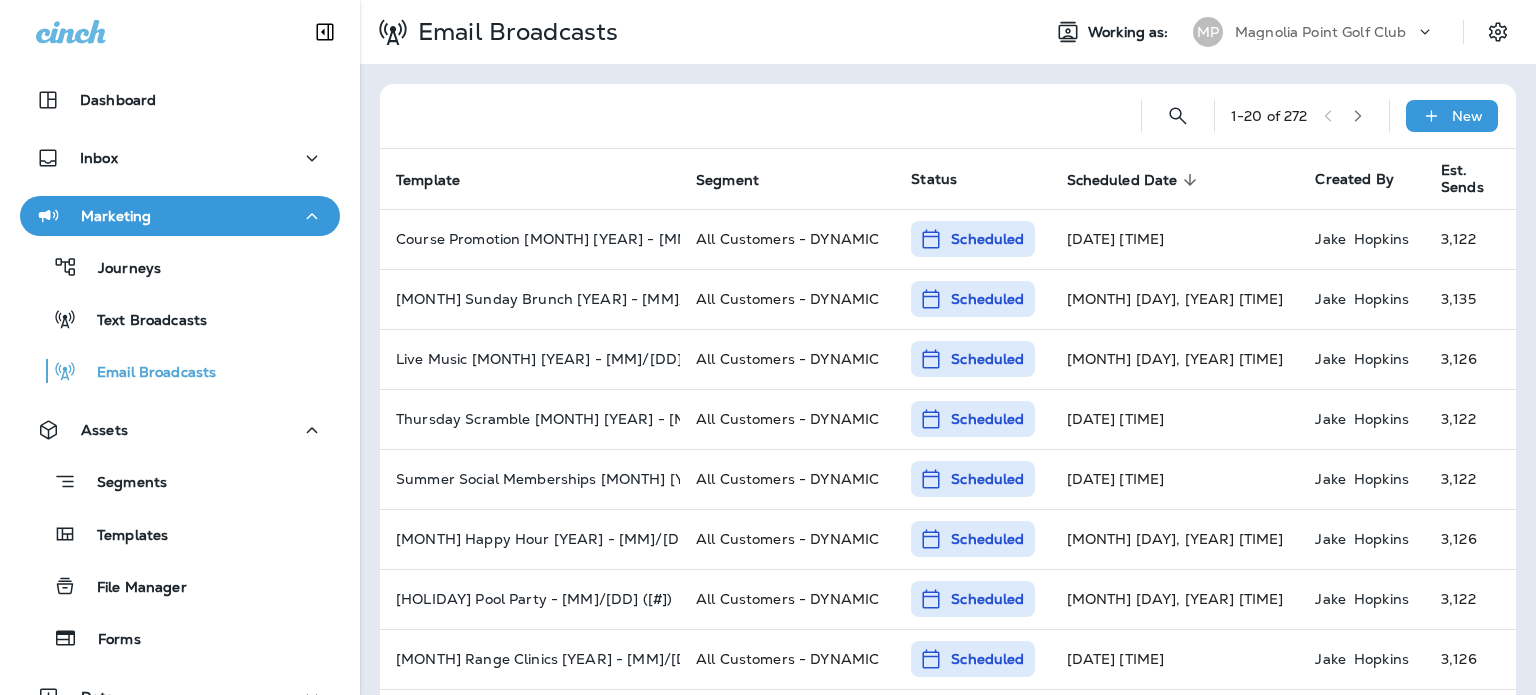 click 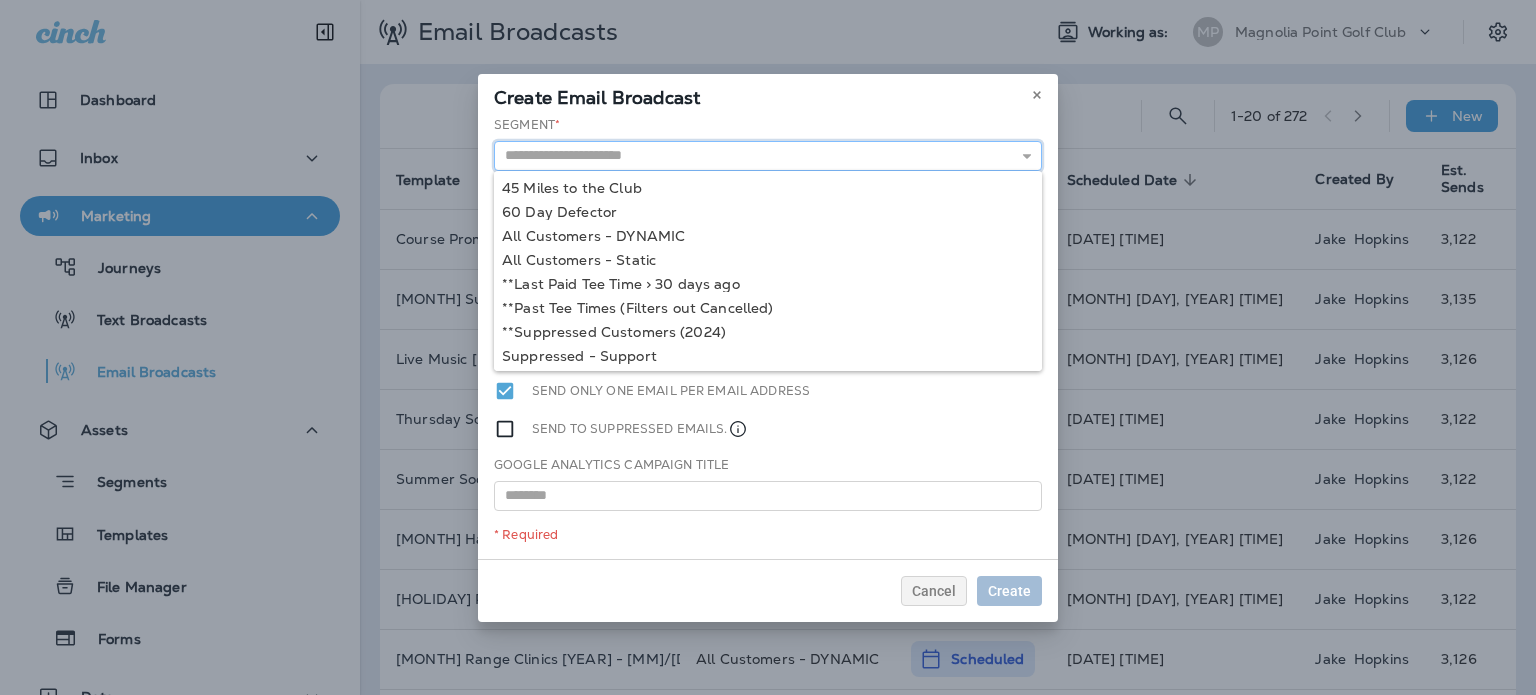 click at bounding box center [768, 156] 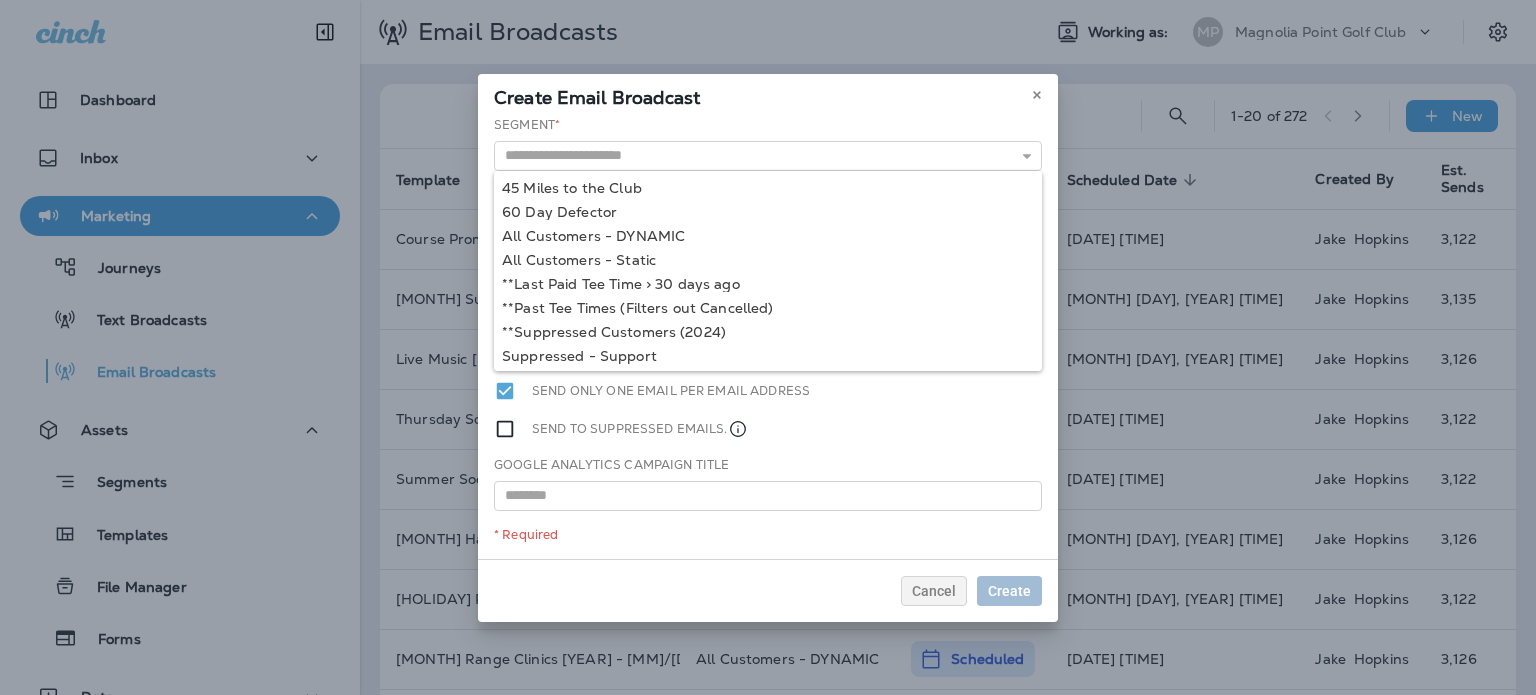 type on "**********" 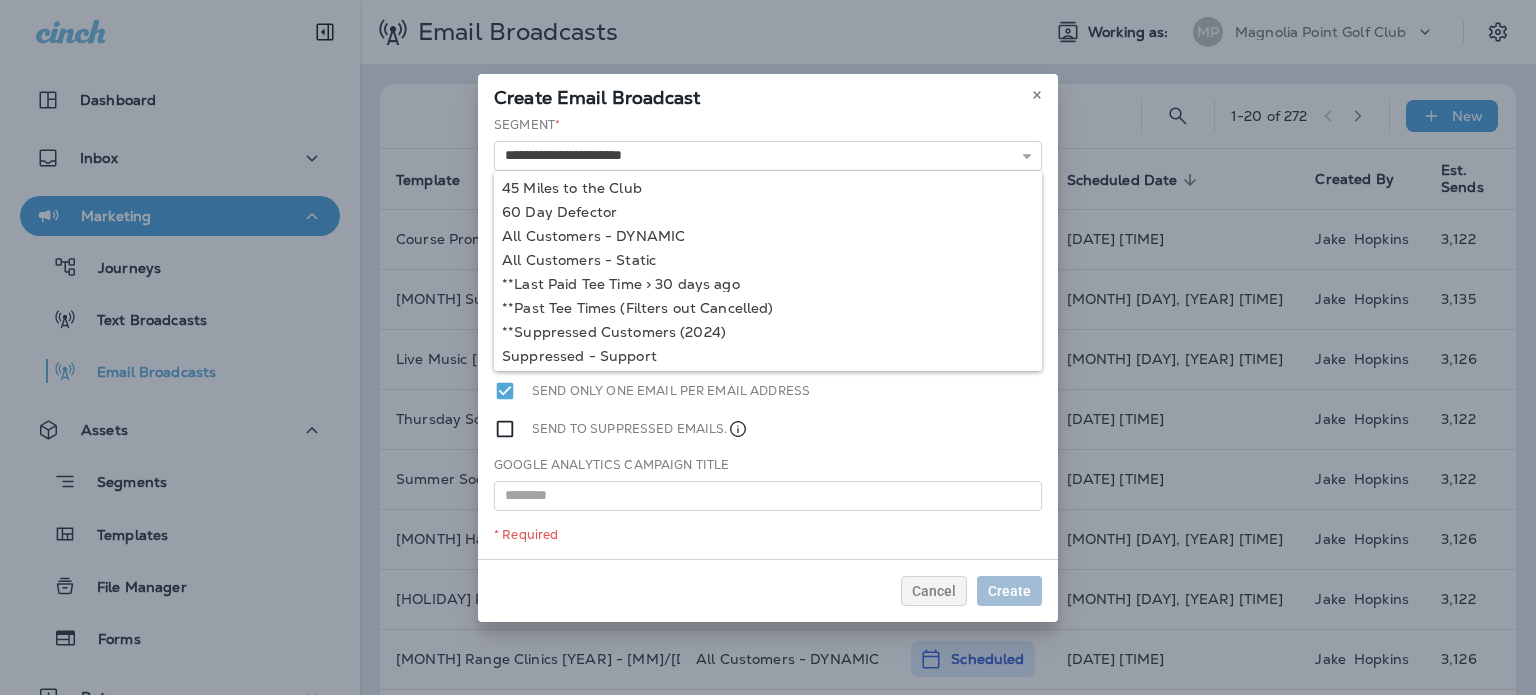 click on "**********" at bounding box center [768, 337] 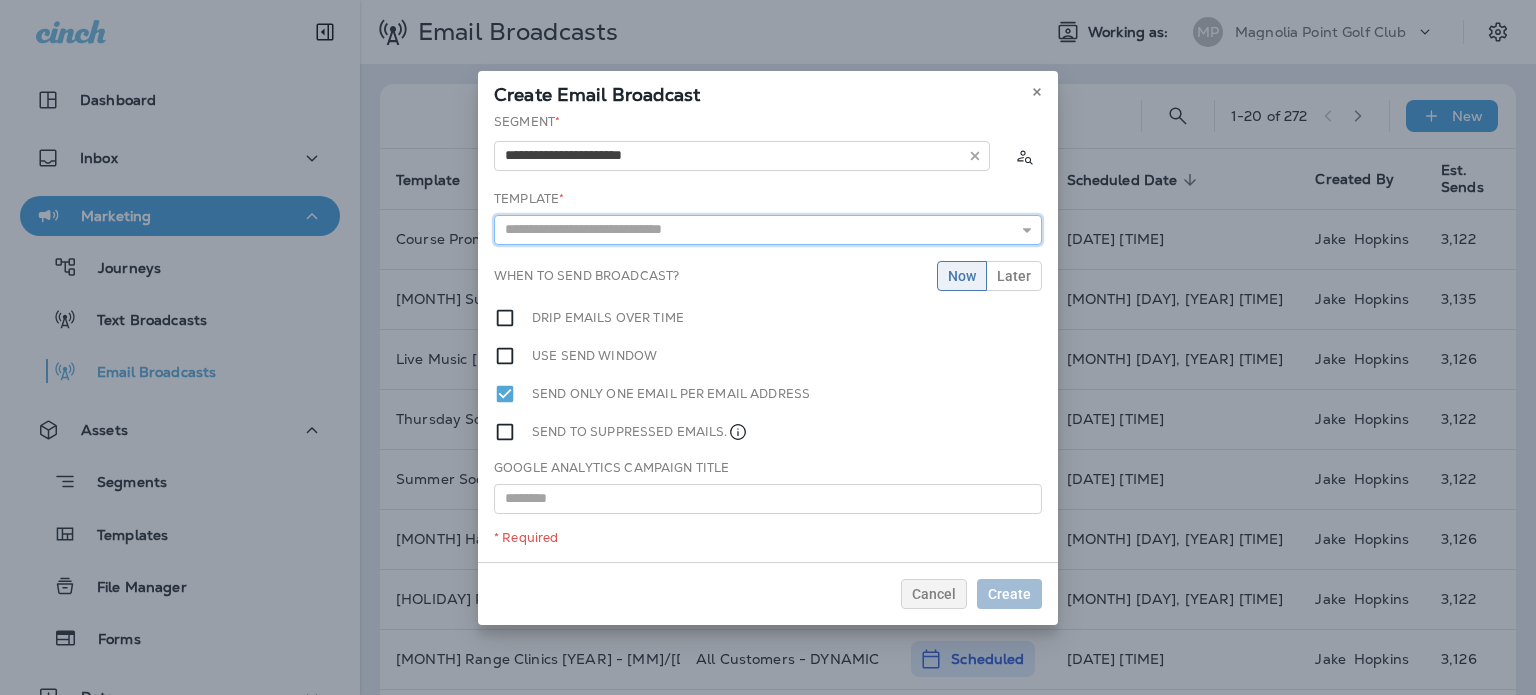 click at bounding box center (768, 230) 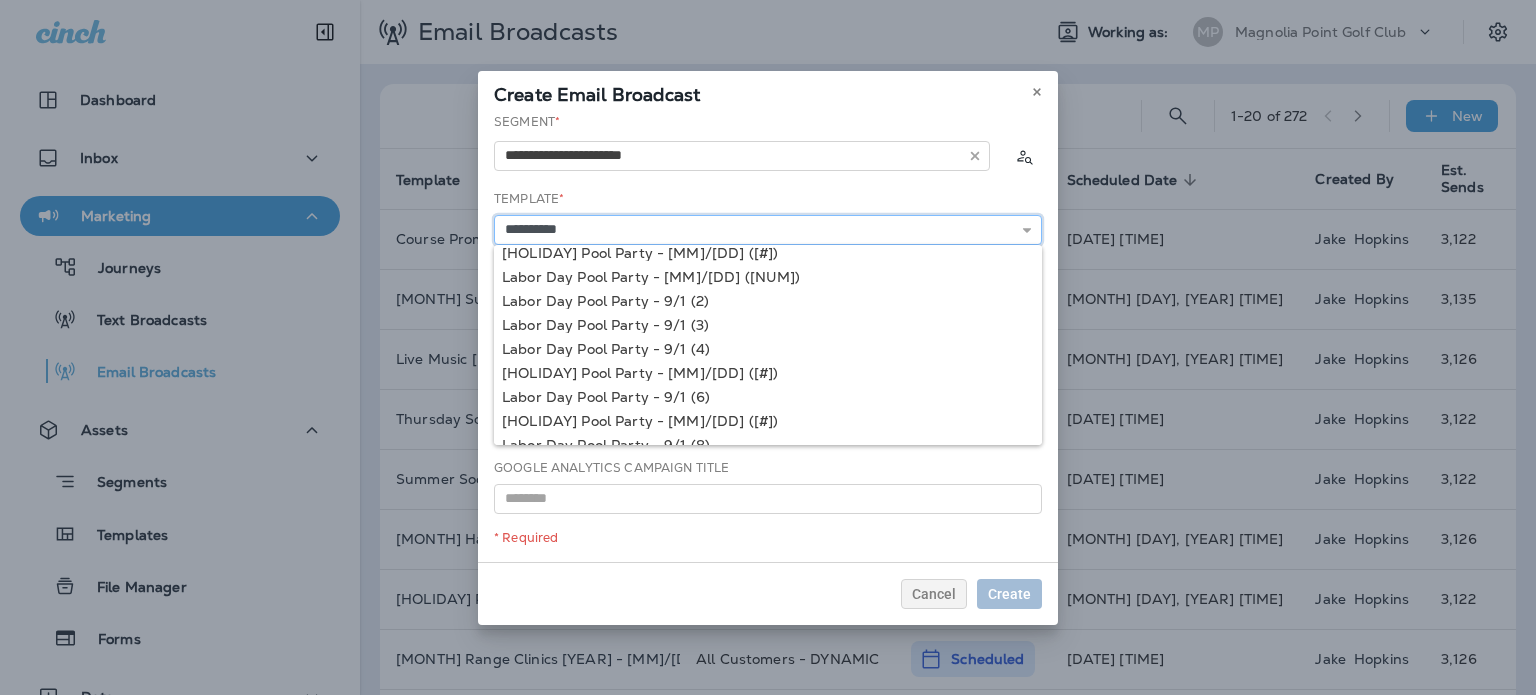 scroll, scrollTop: 49, scrollLeft: 0, axis: vertical 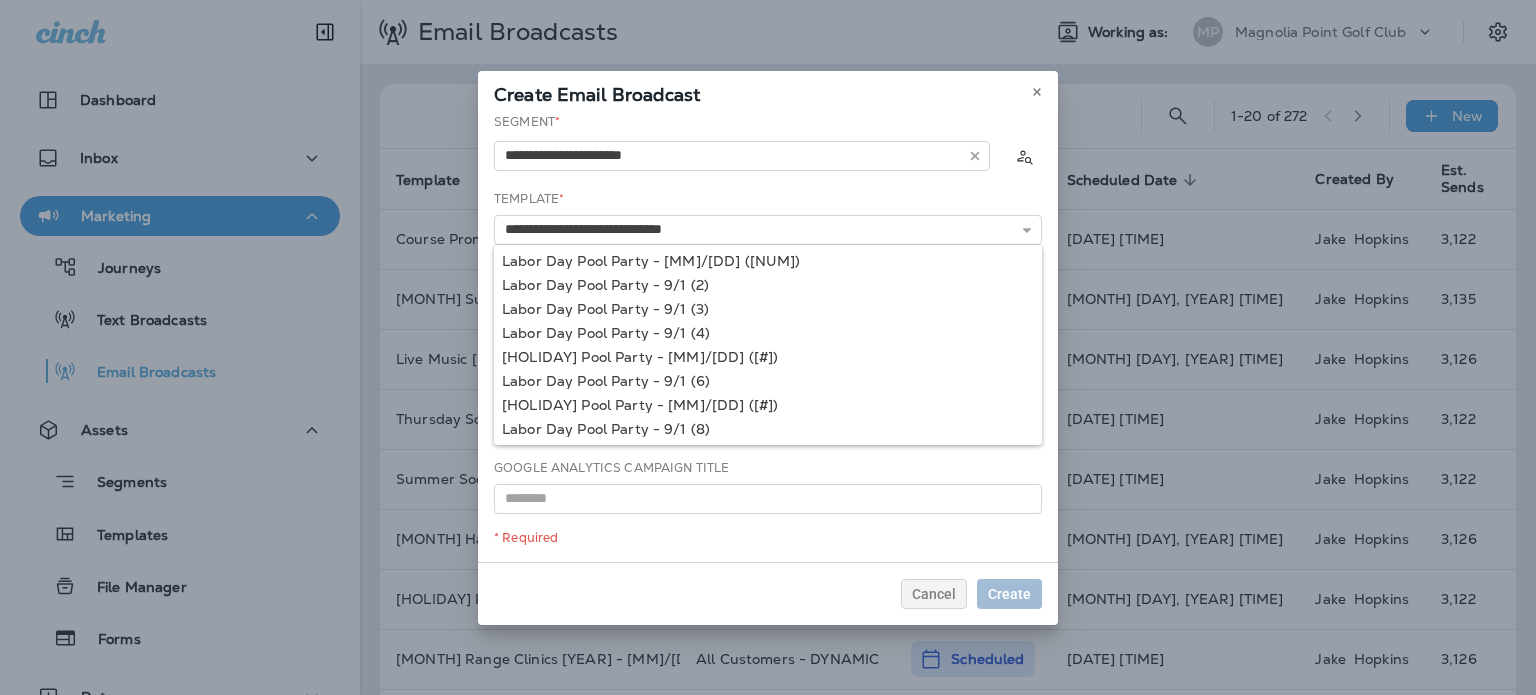 click on "**********" at bounding box center (768, 337) 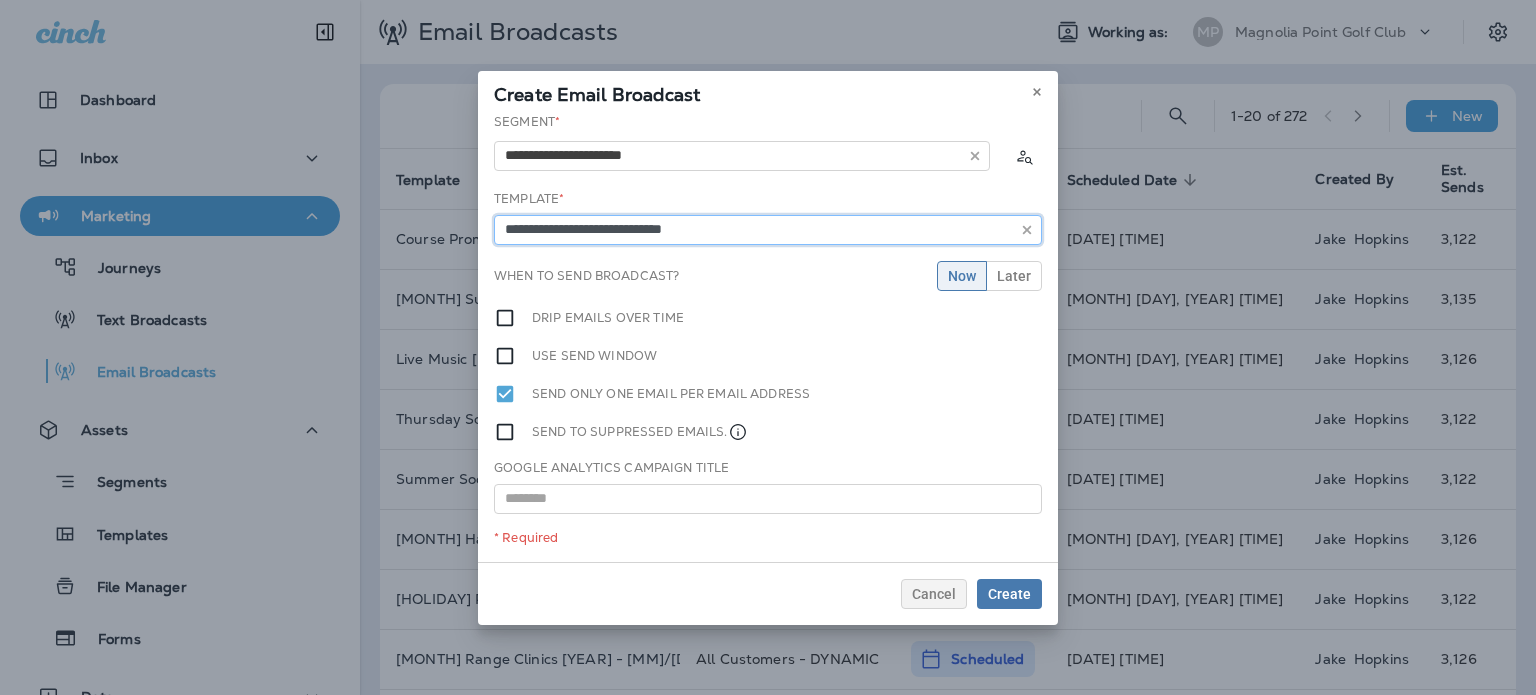 click on "**********" at bounding box center (768, 230) 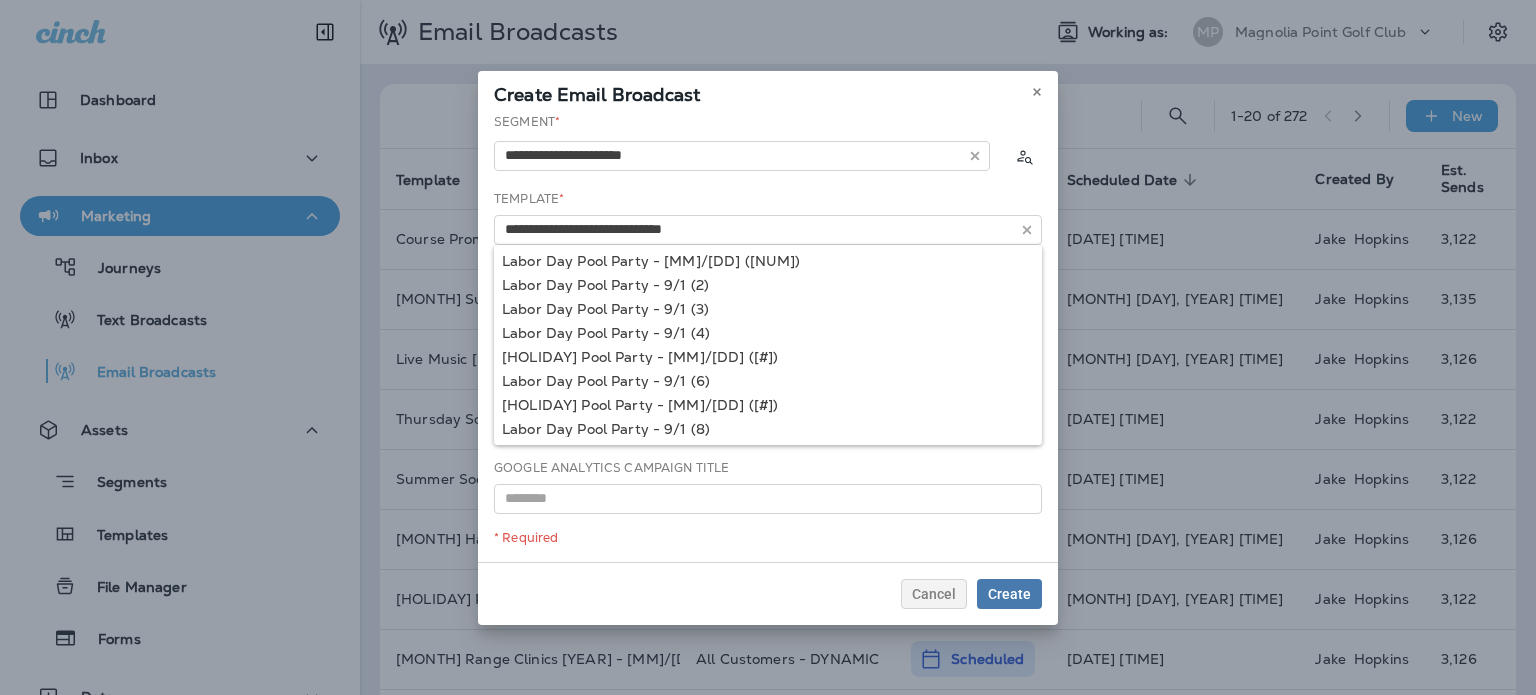 type on "**********" 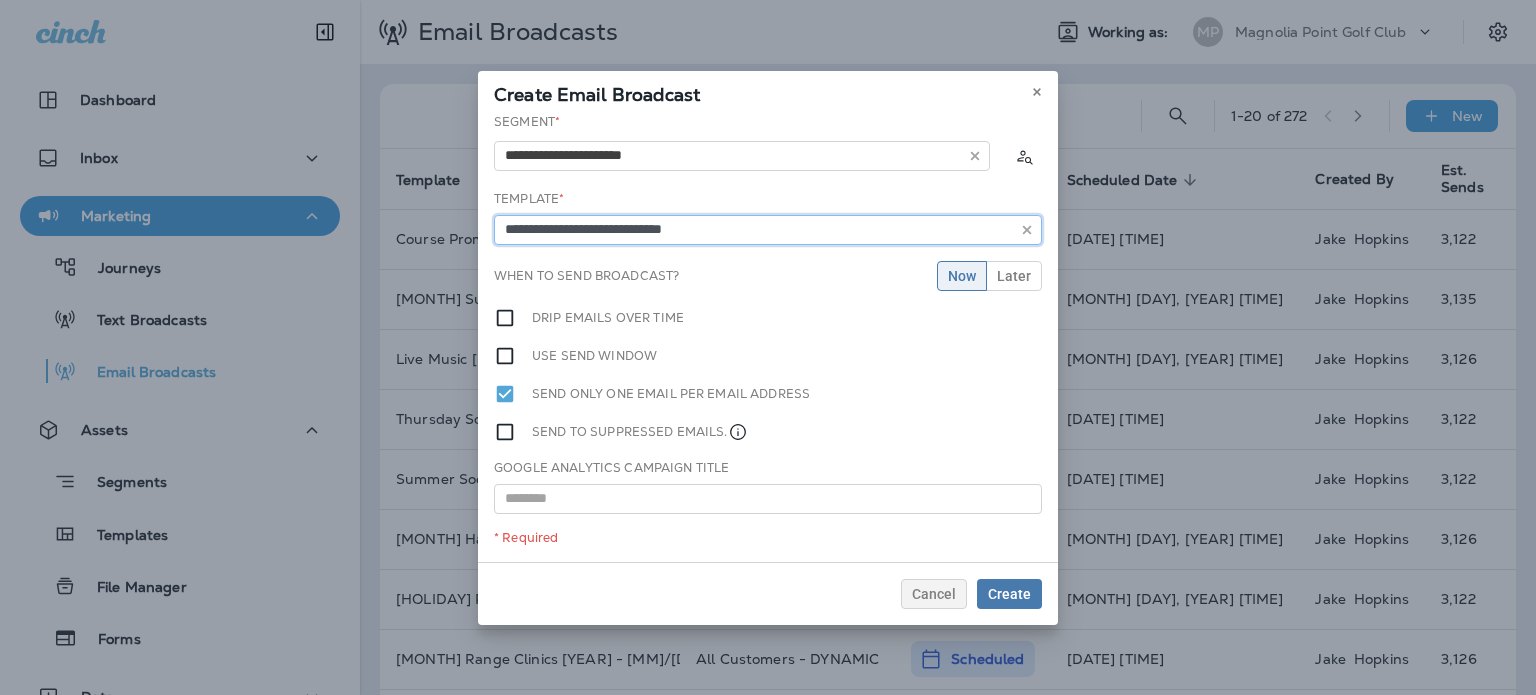 click on "**********" at bounding box center [768, 230] 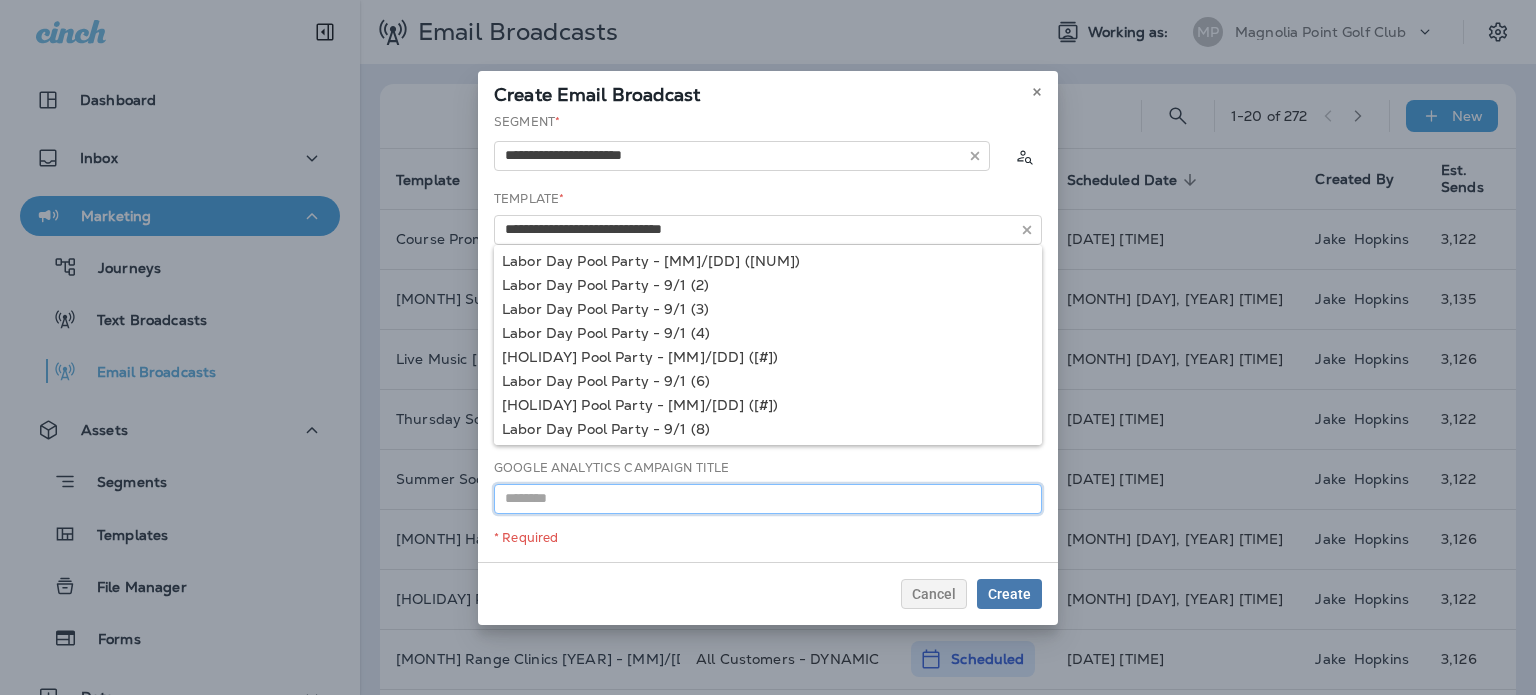 drag, startPoint x: 617, startPoint y: 500, endPoint x: 616, endPoint y: 485, distance: 15.033297 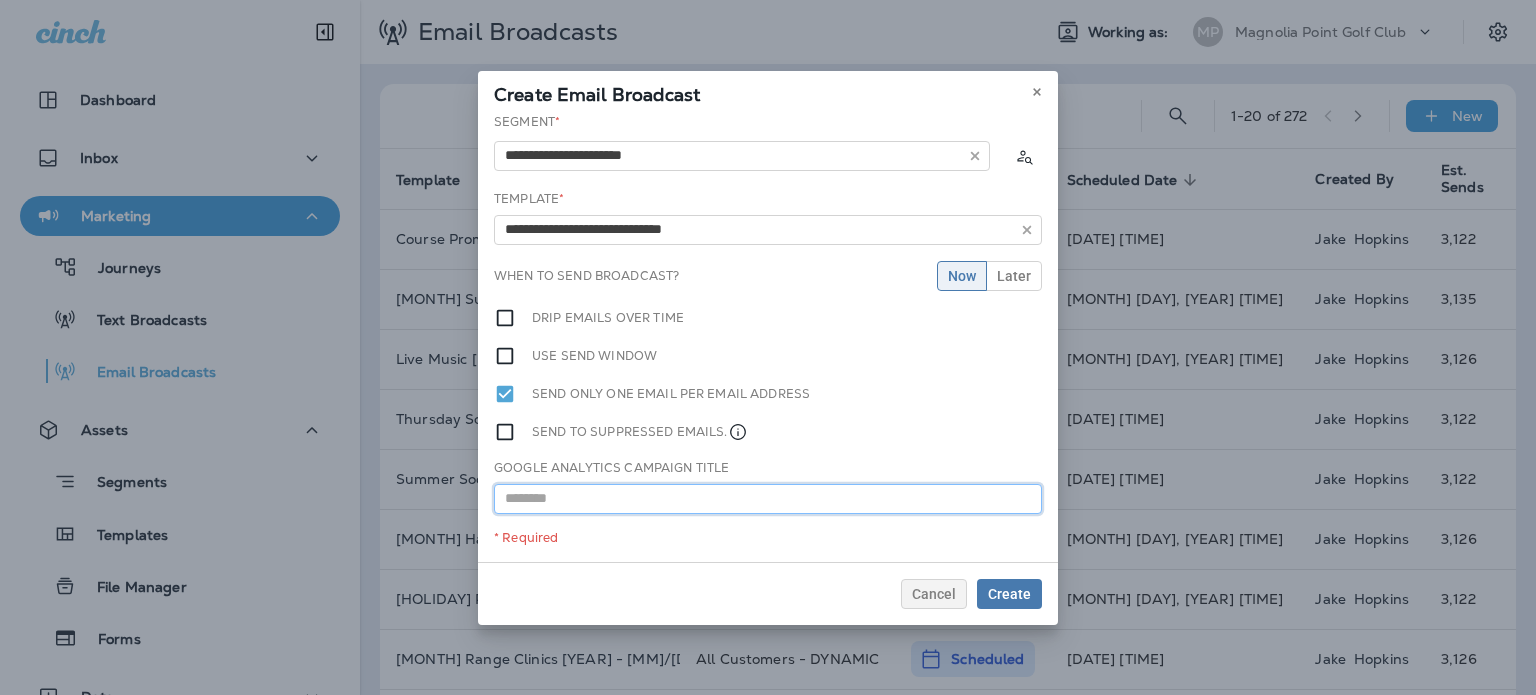 paste on "**********" 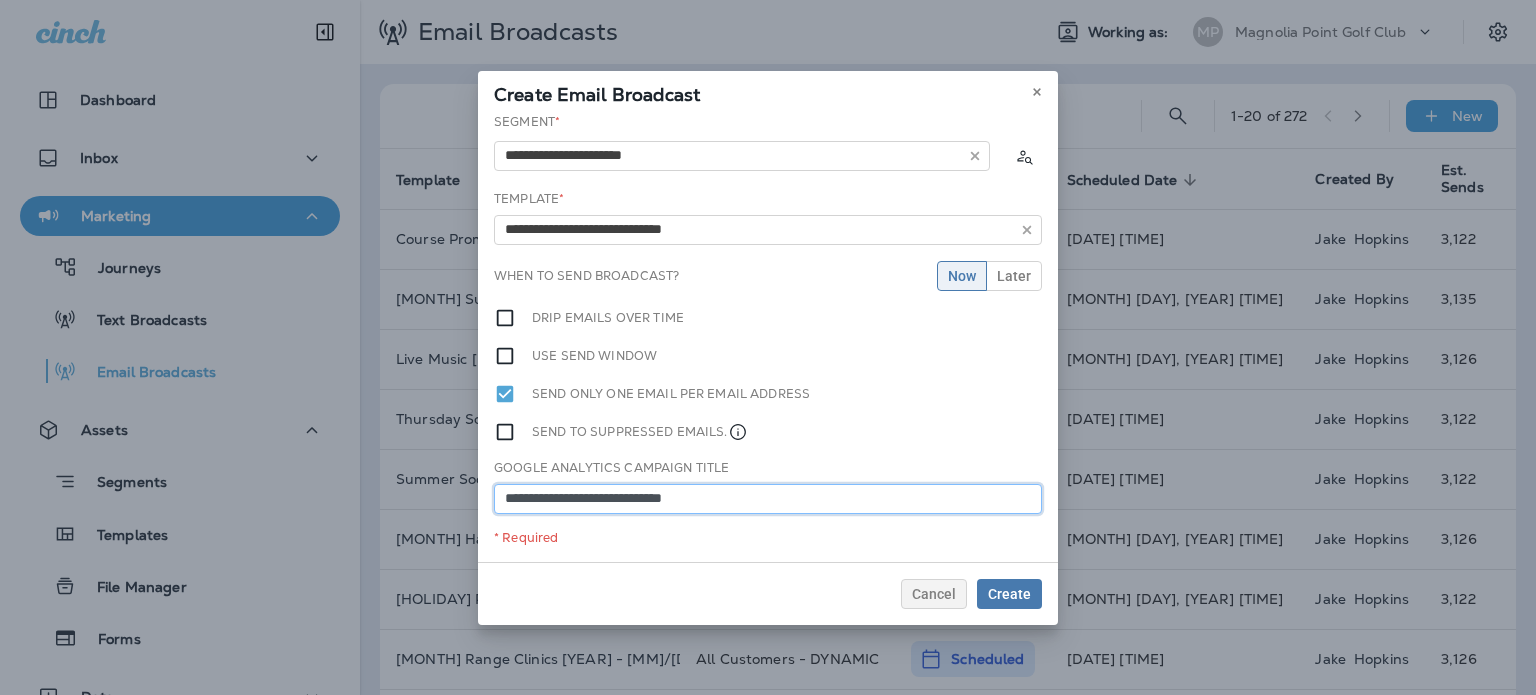 type on "**********" 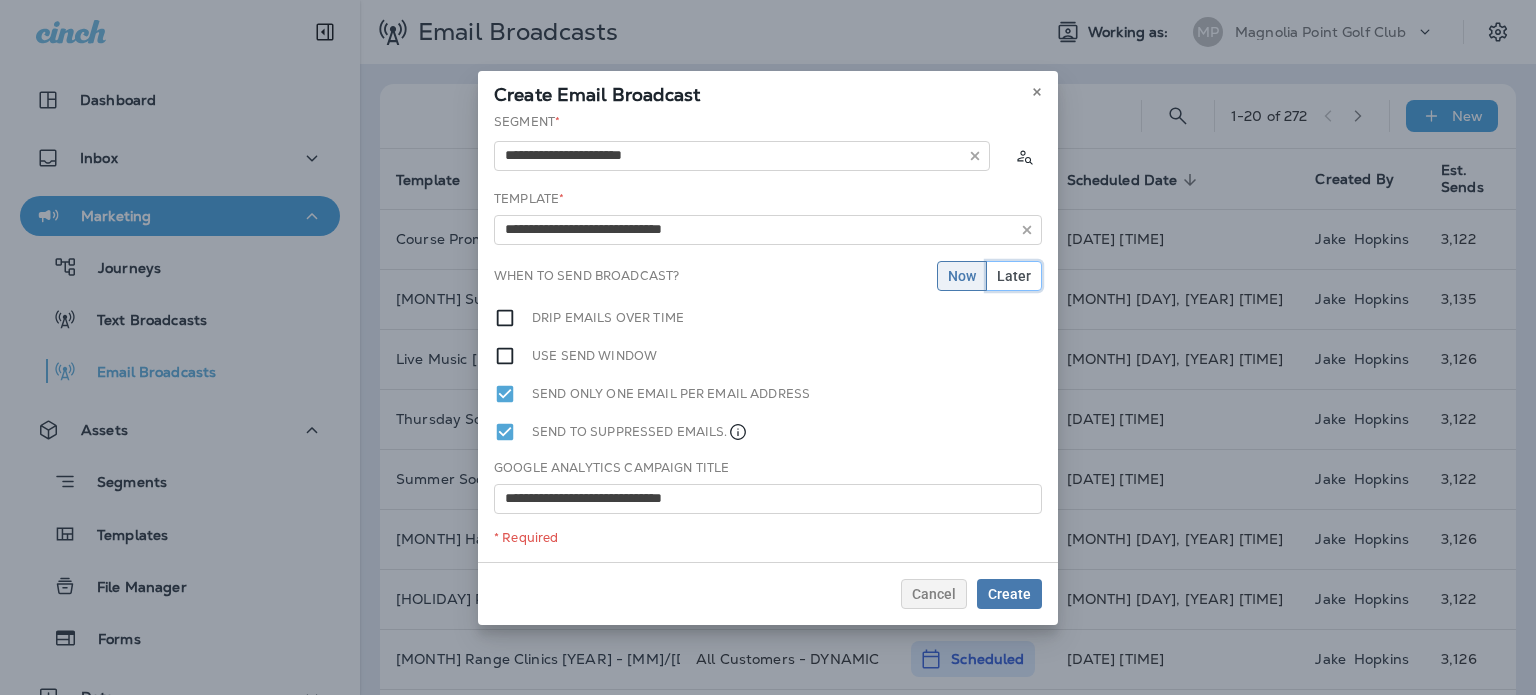 click on "Later" at bounding box center (1014, 276) 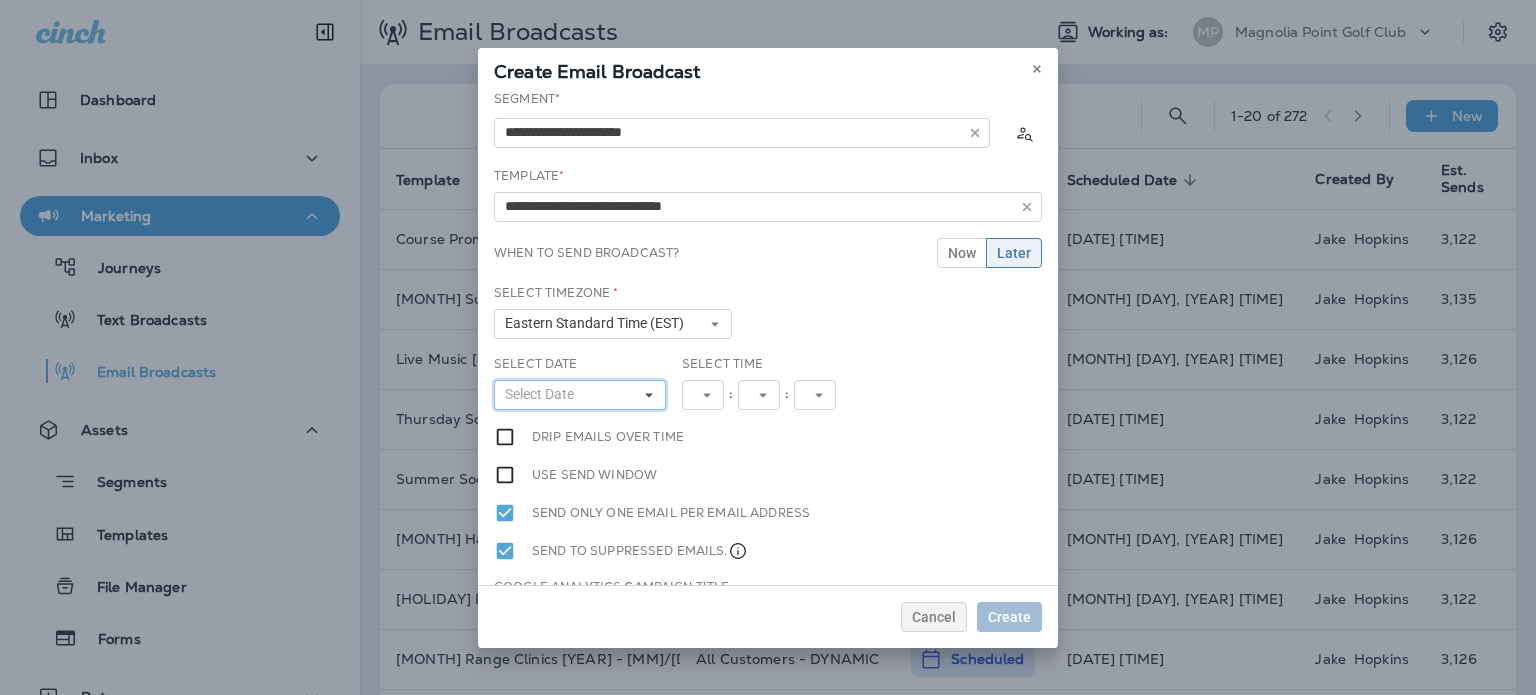 click on "Select Date" at bounding box center (543, 394) 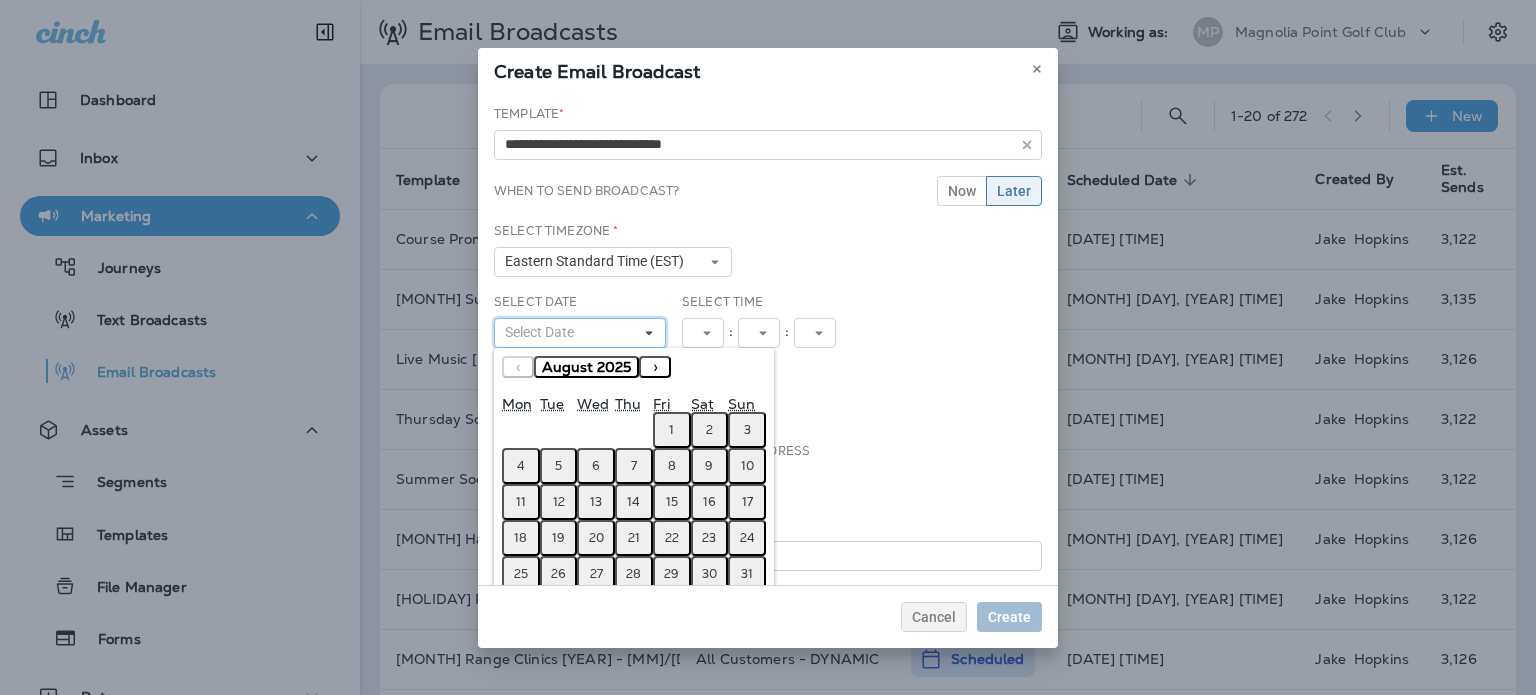 scroll, scrollTop: 95, scrollLeft: 0, axis: vertical 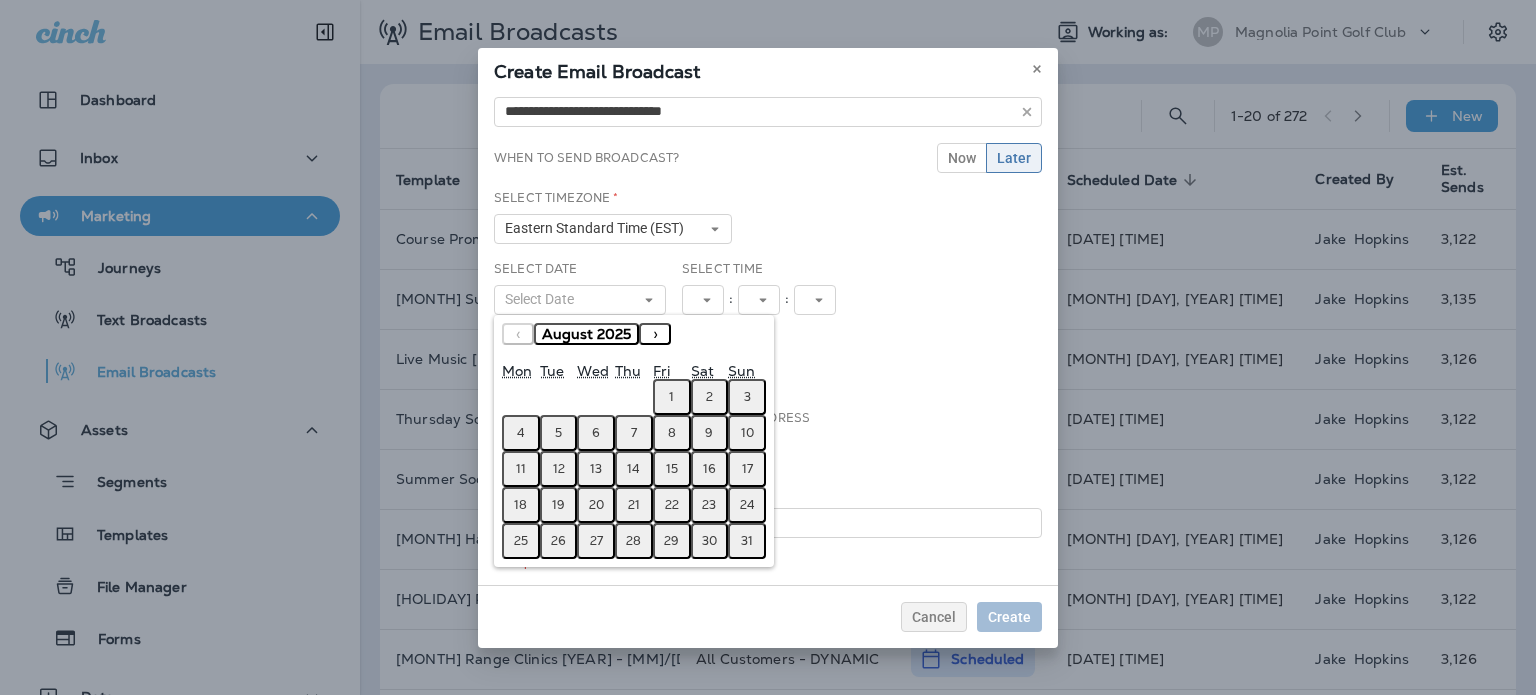 click on "31" at bounding box center [747, 541] 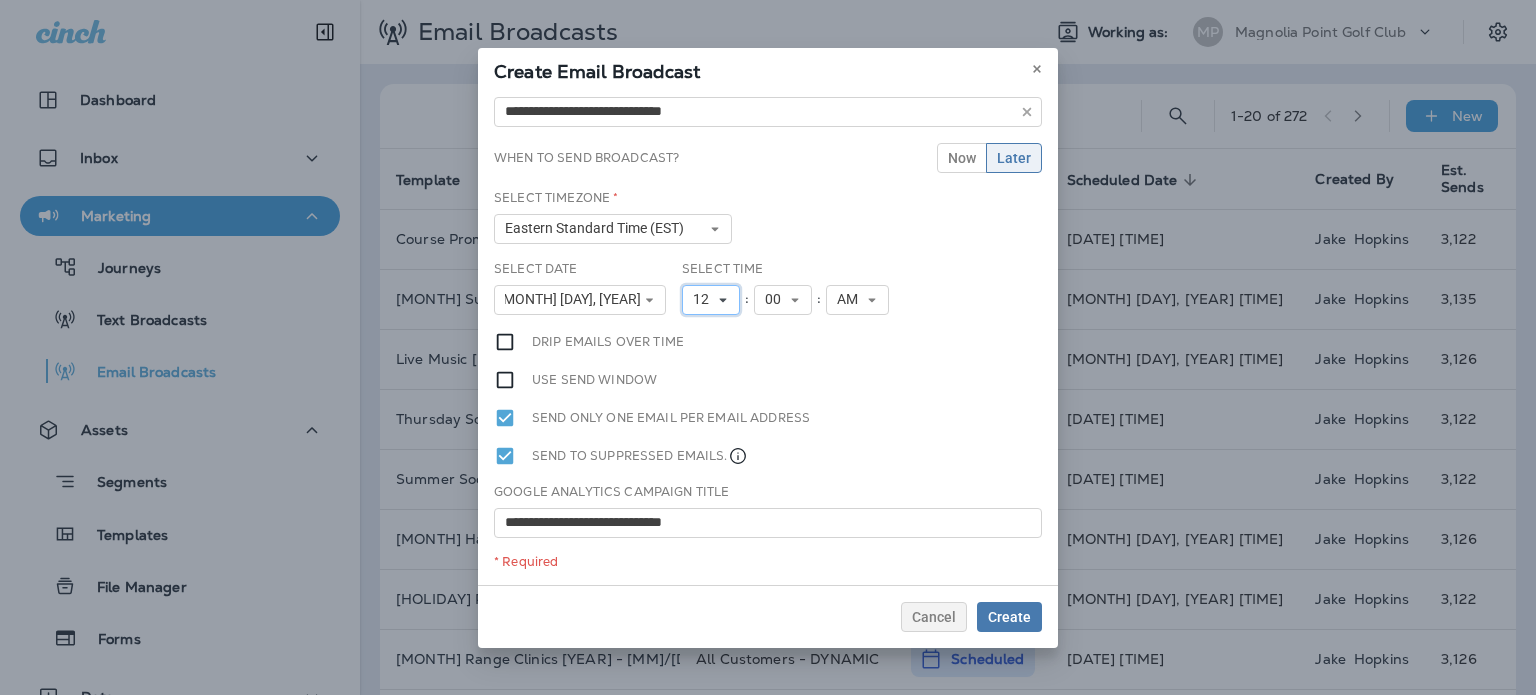 click on "12" at bounding box center [705, 299] 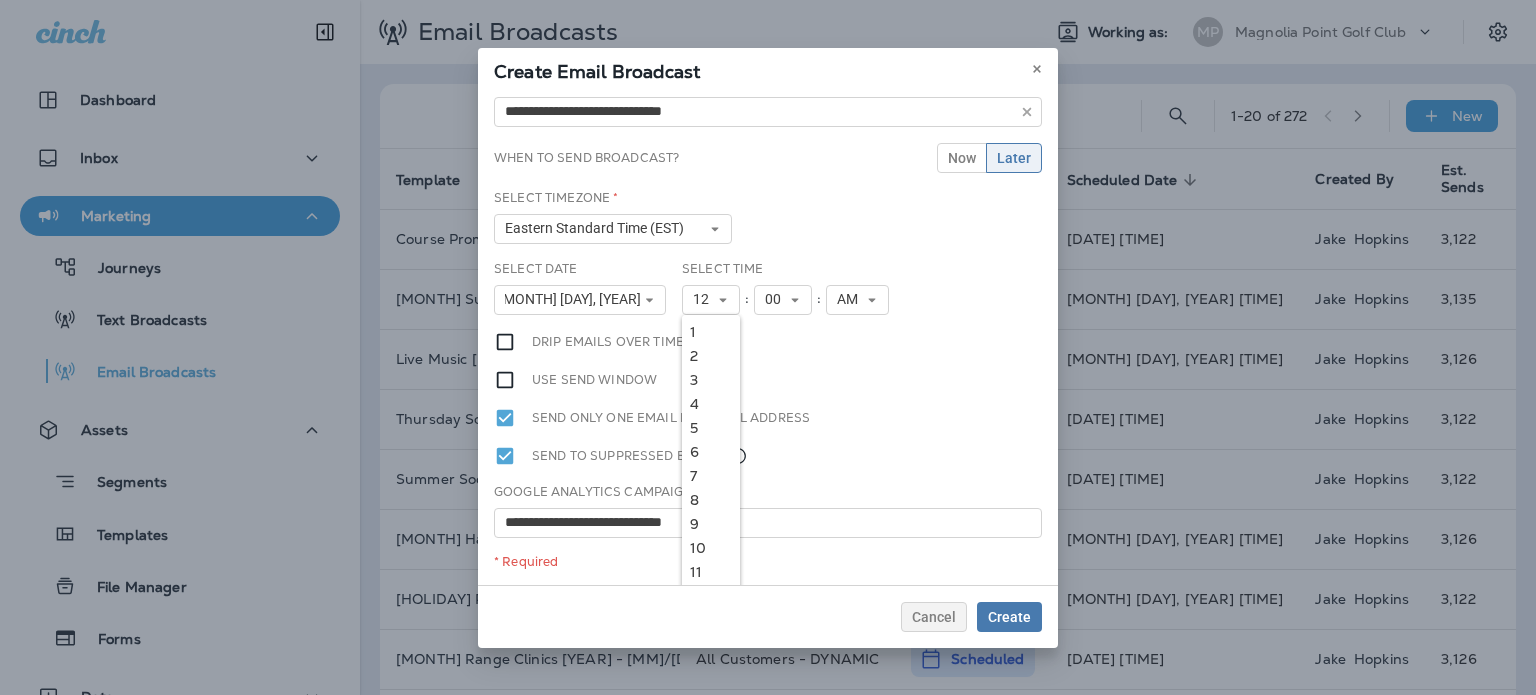 drag, startPoint x: 695, startPoint y: 519, endPoint x: 727, endPoint y: 463, distance: 64.49806 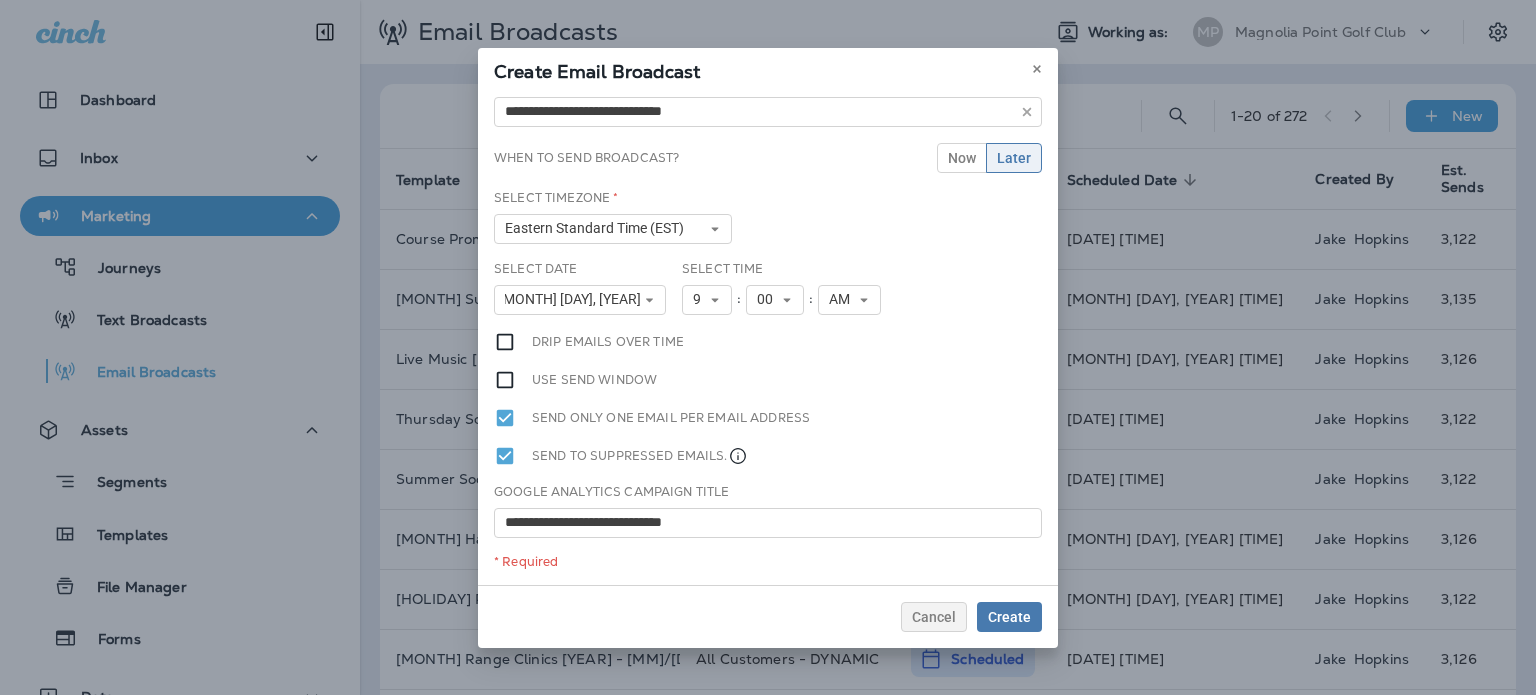 click on "**********" at bounding box center (768, 337) 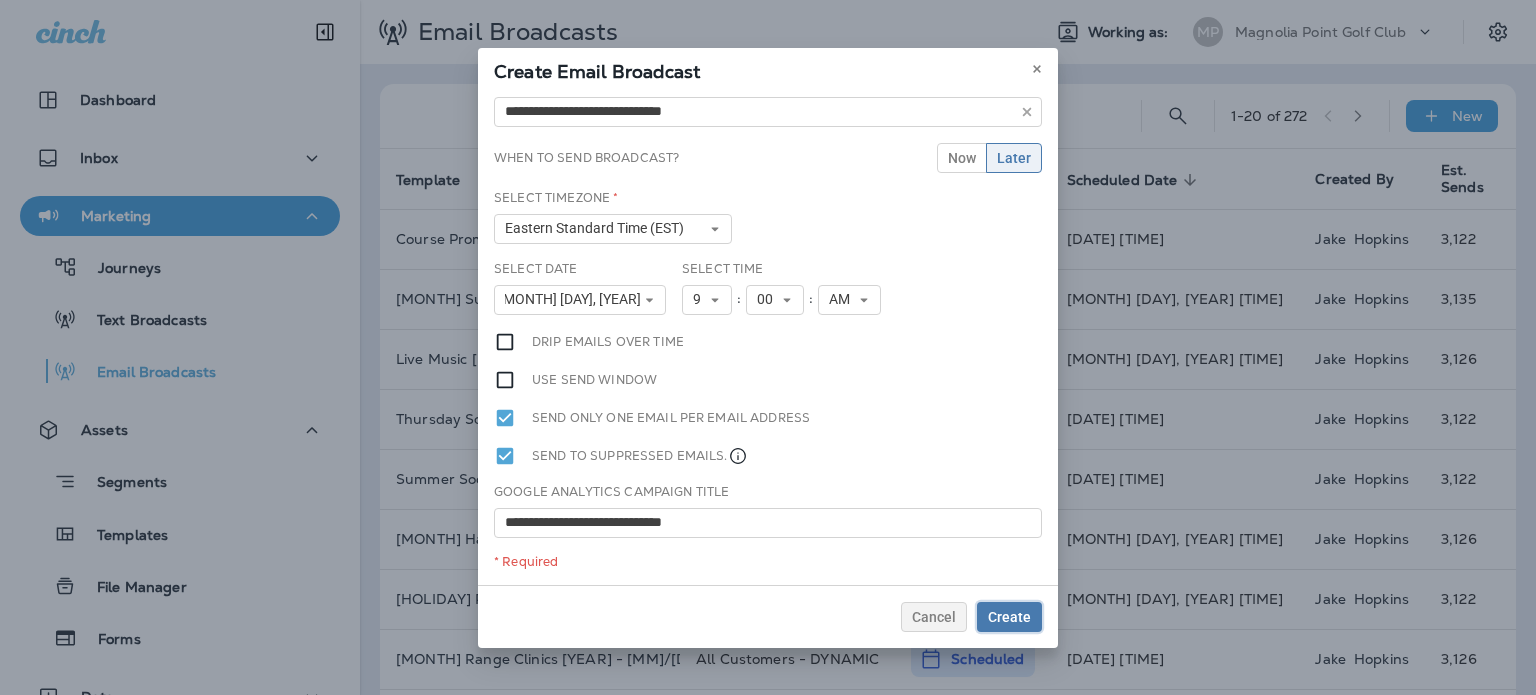 click on "Create" at bounding box center [1009, 617] 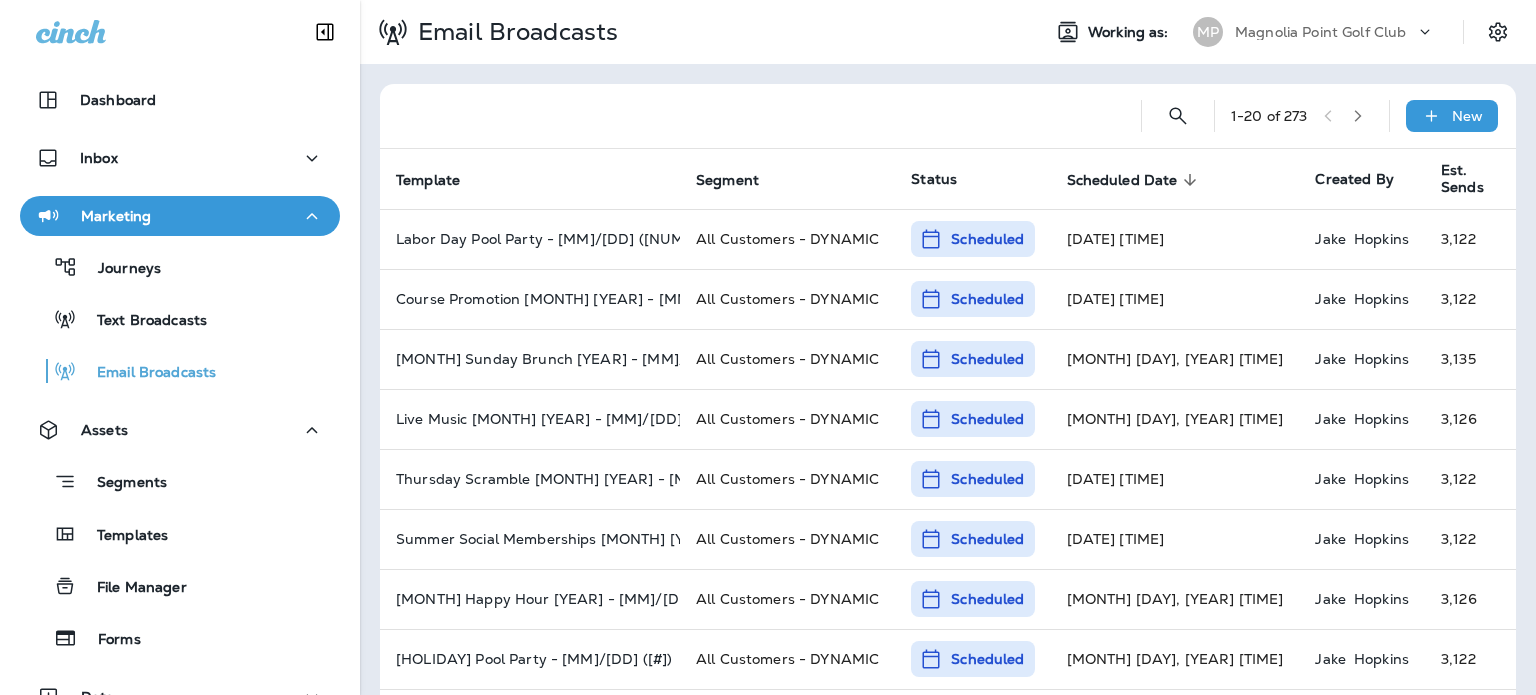 click on "Magnolia Point Golf Club" at bounding box center (1320, 32) 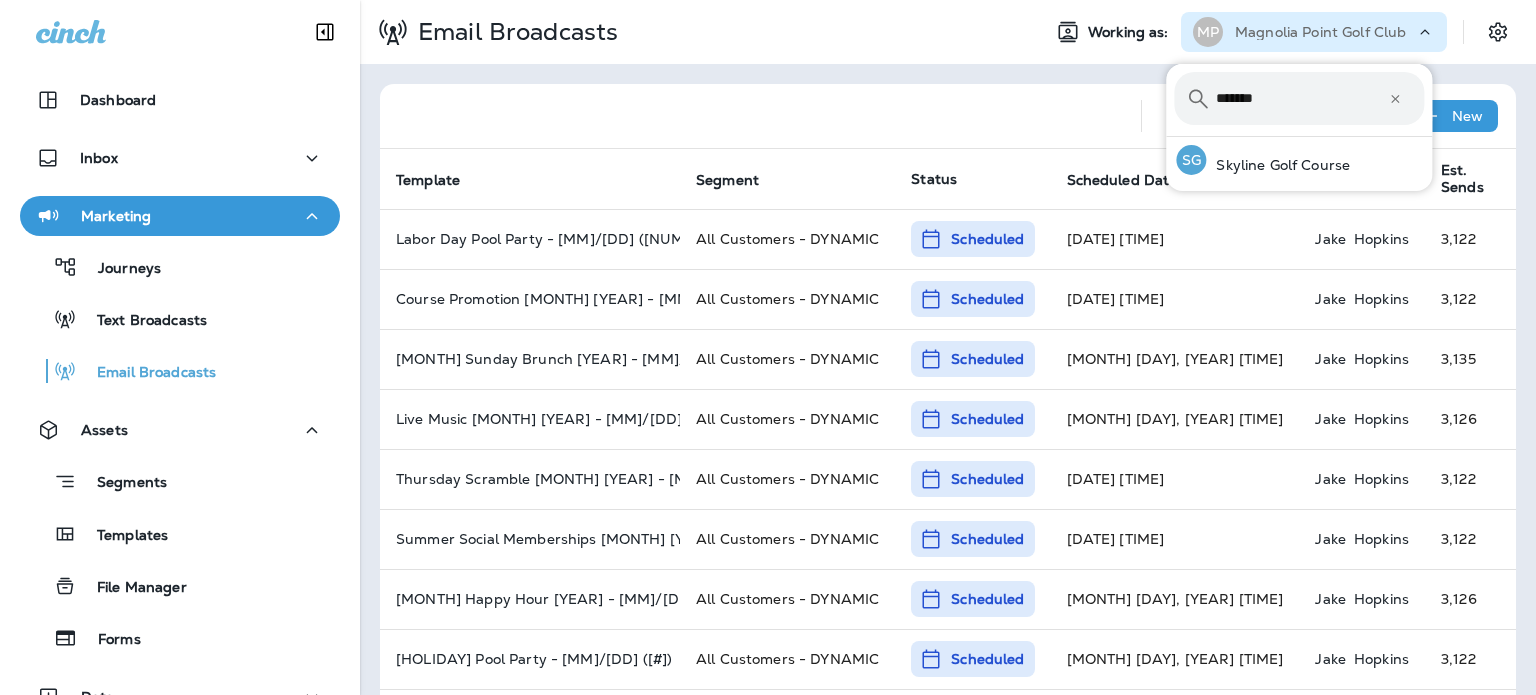 type on "*******" 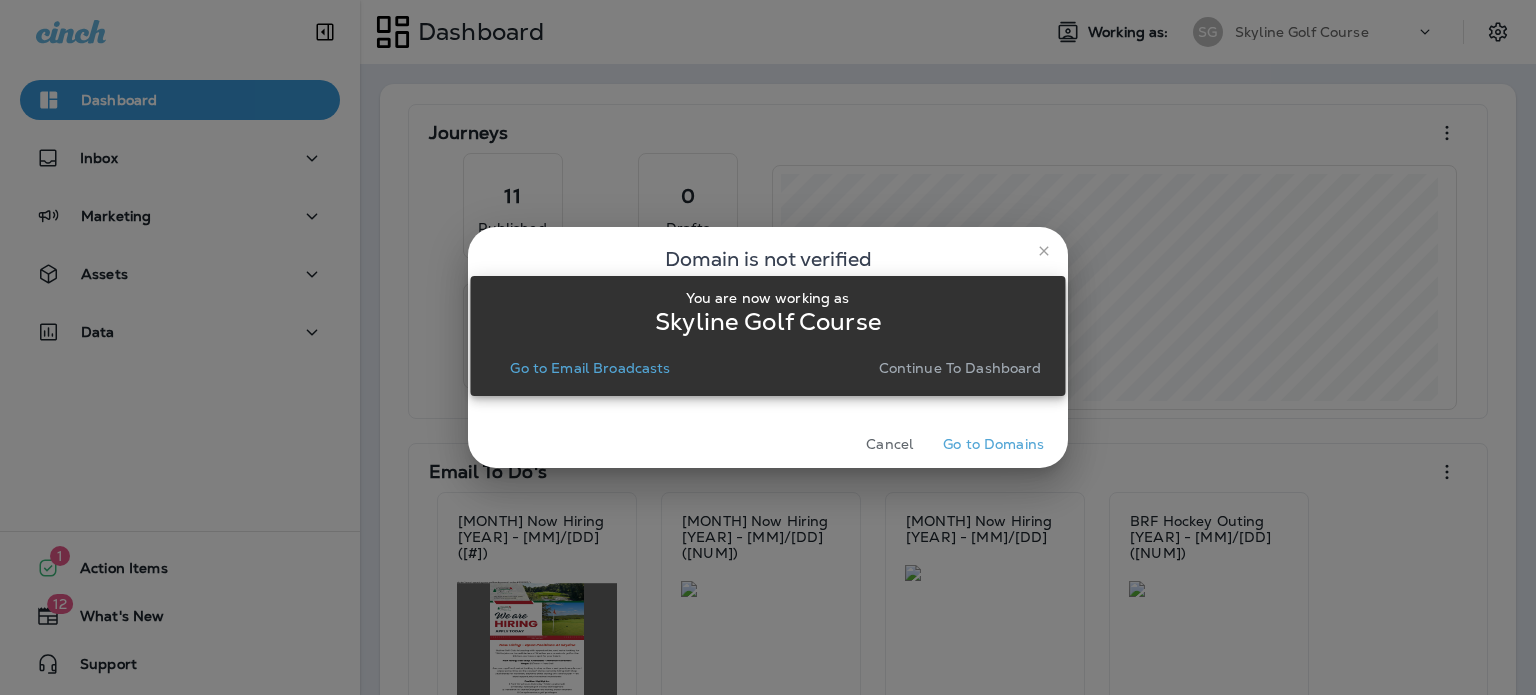 click on "You are now working as  Skyline Golf Course   Go to Email Broadcasts Continue to Dashboard" at bounding box center [767, 335] 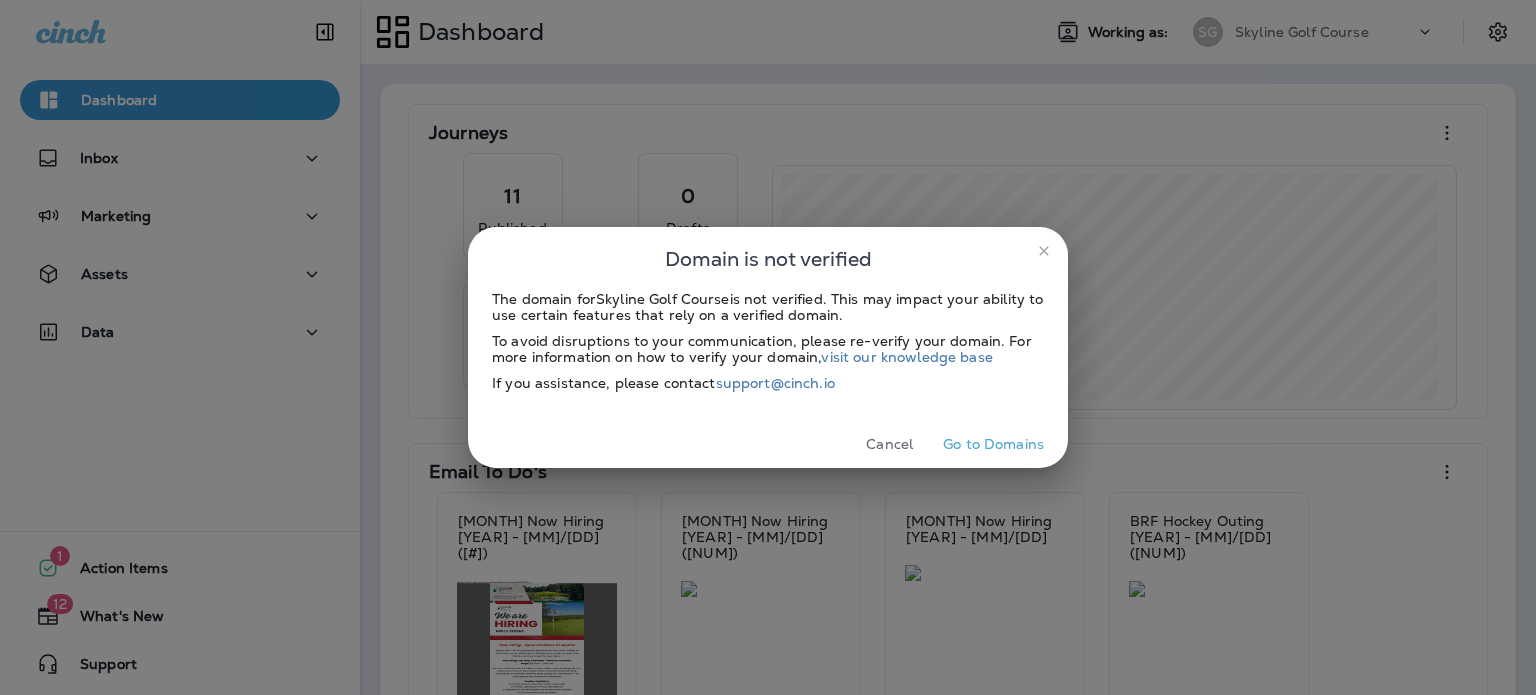 click 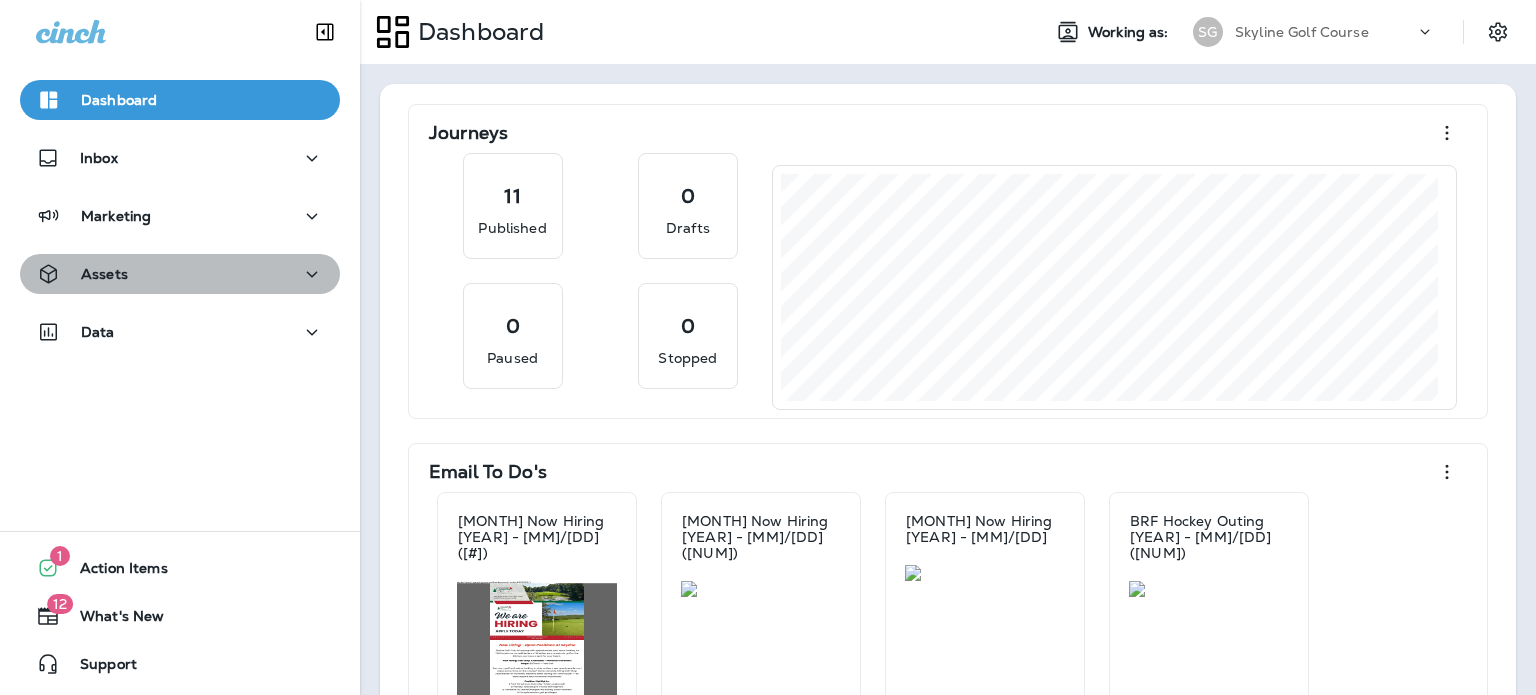 click on "Assets" at bounding box center [180, 274] 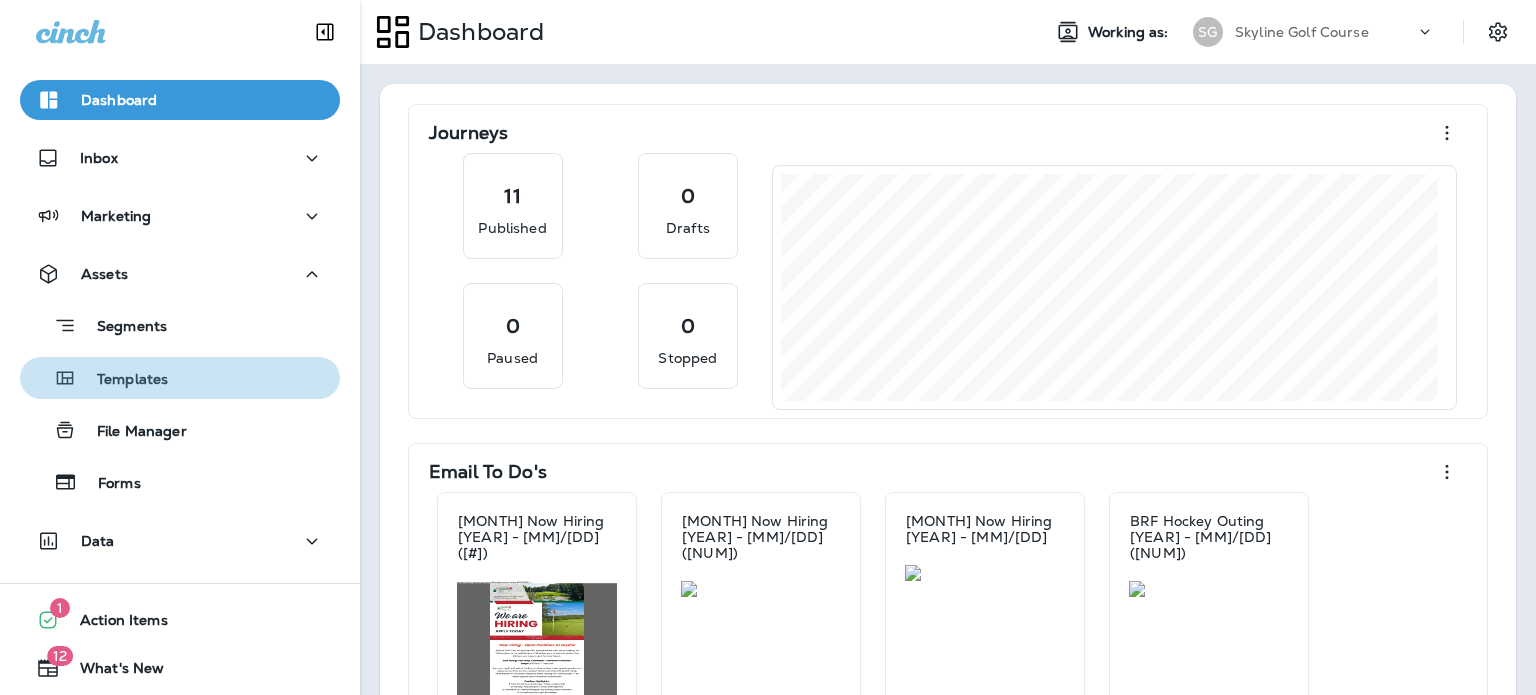 click on "Templates" at bounding box center (180, 378) 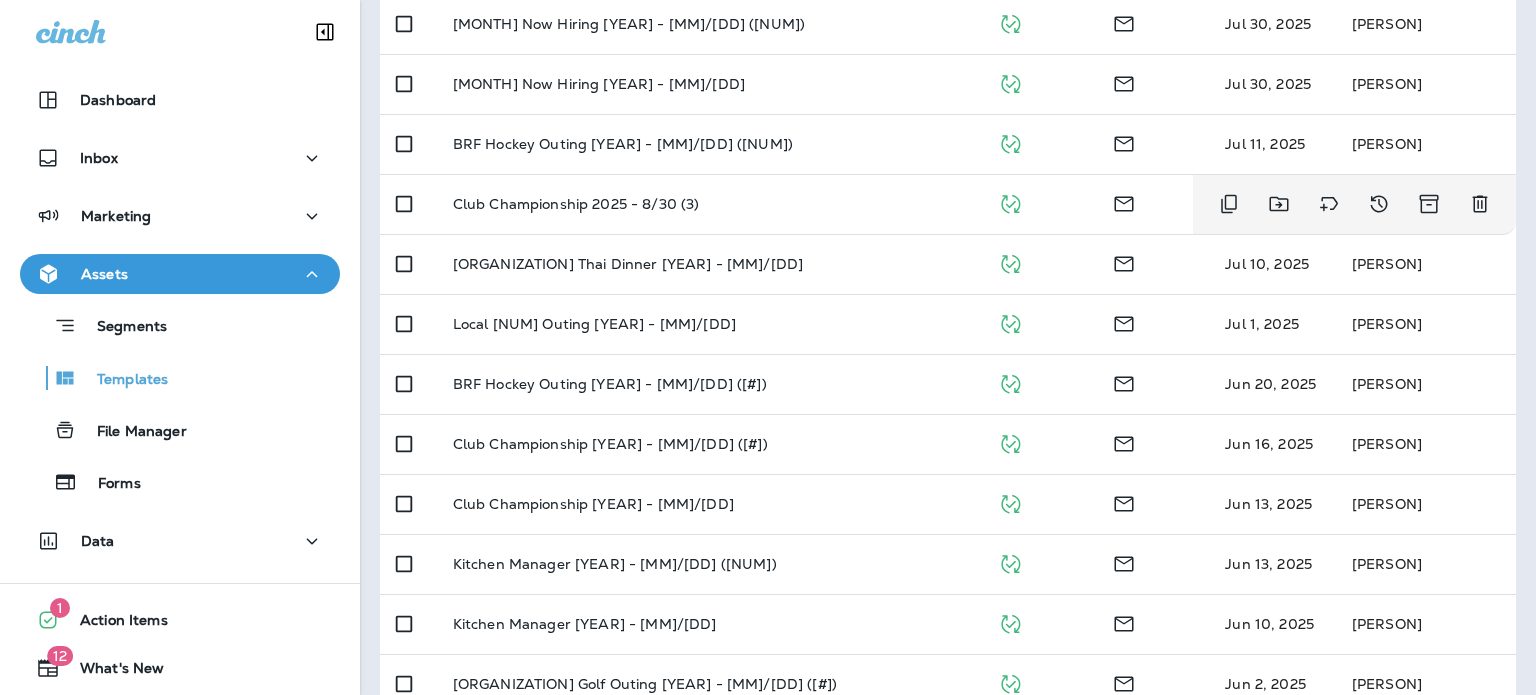 scroll, scrollTop: 400, scrollLeft: 0, axis: vertical 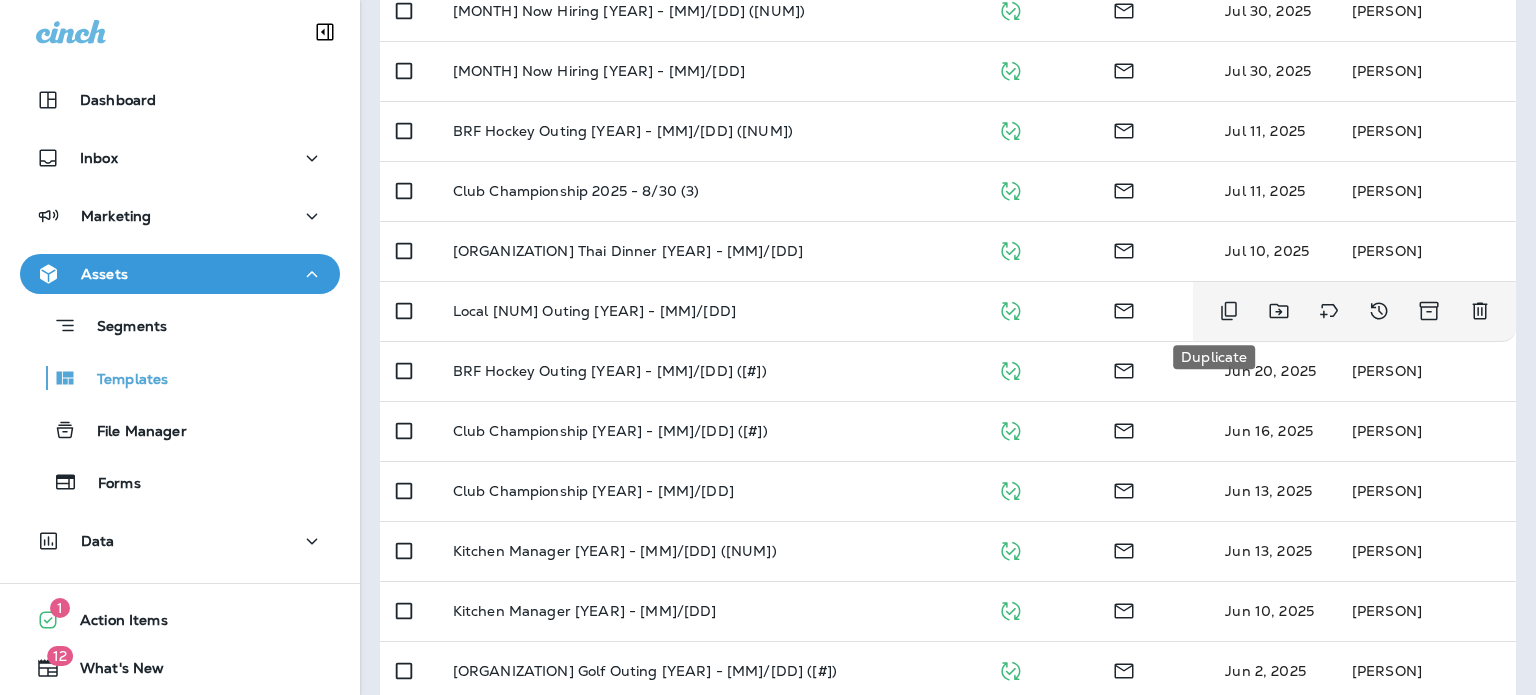 click 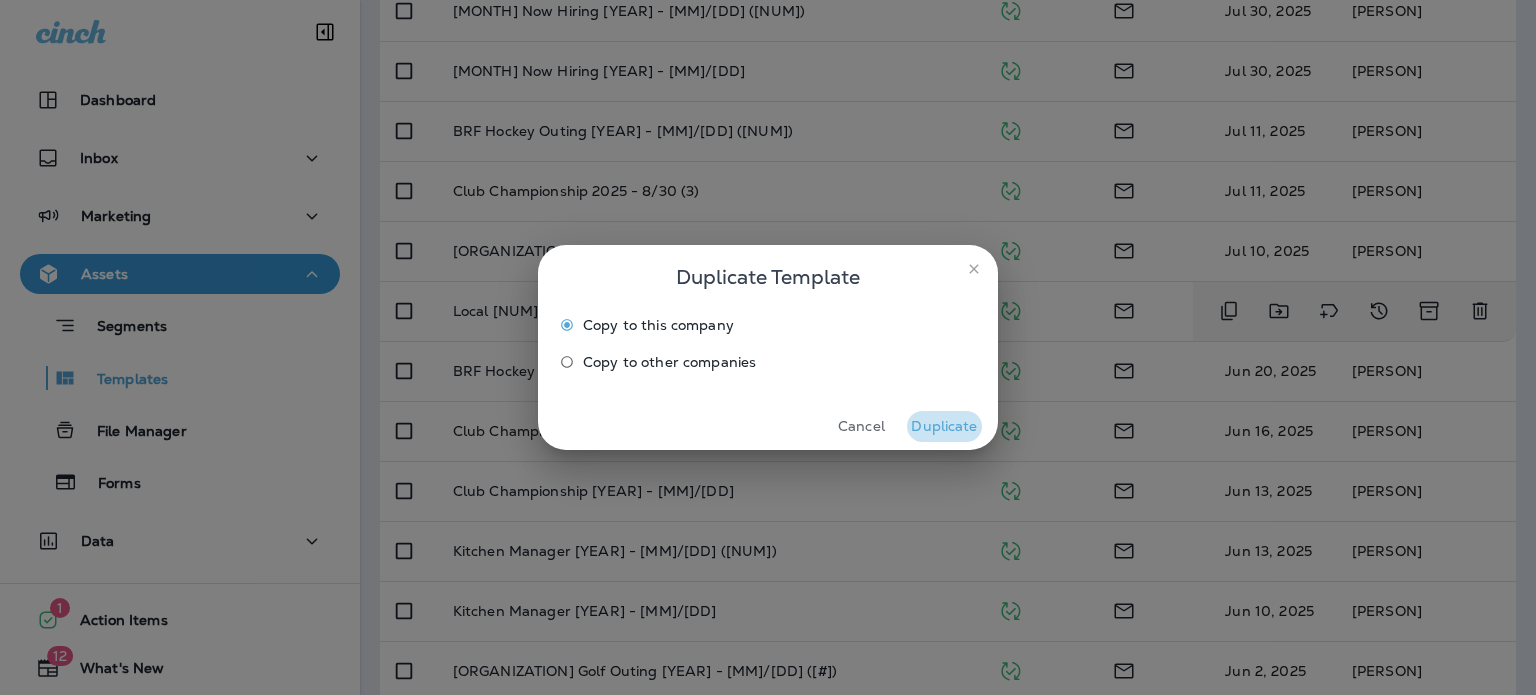 click on "Duplicate" at bounding box center (944, 426) 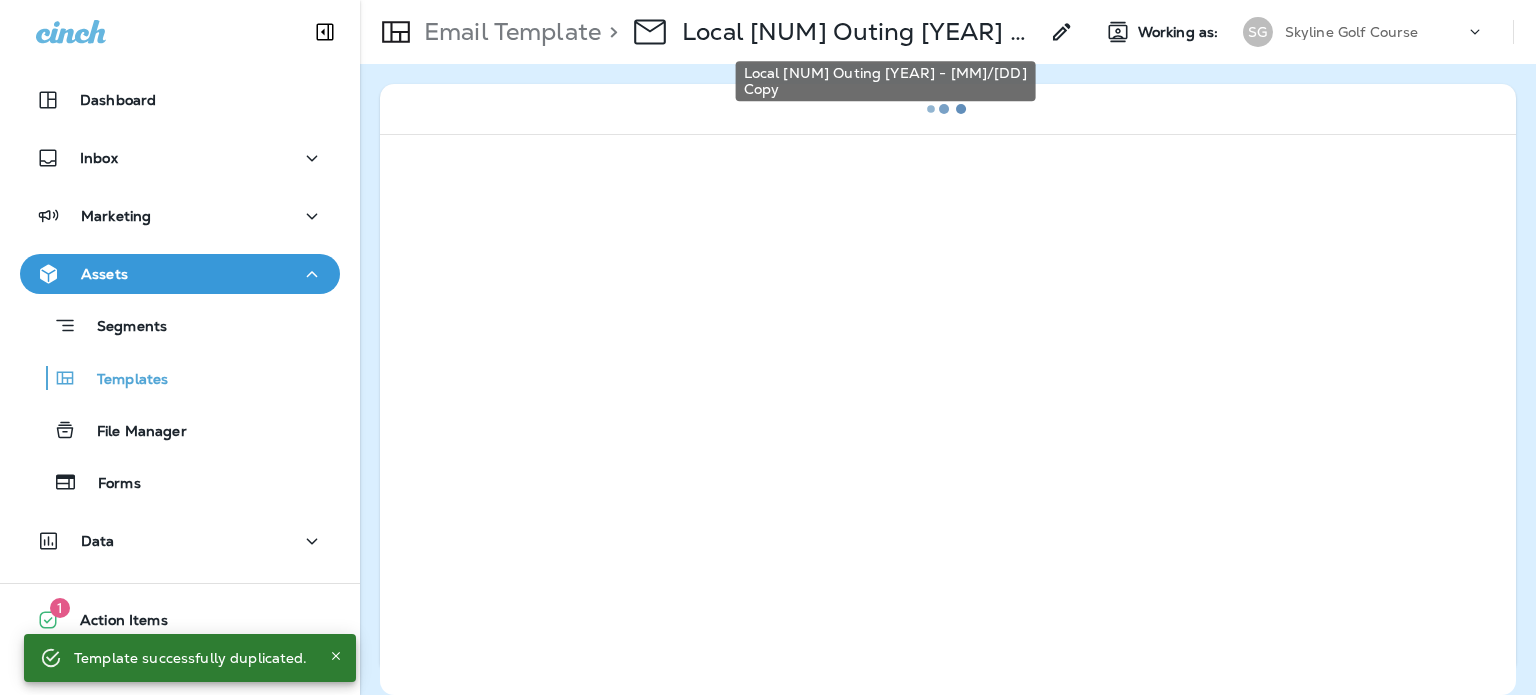click on "Local [NUM] Outing [YEAR] - [MM]/[DD] Copy" at bounding box center [860, 32] 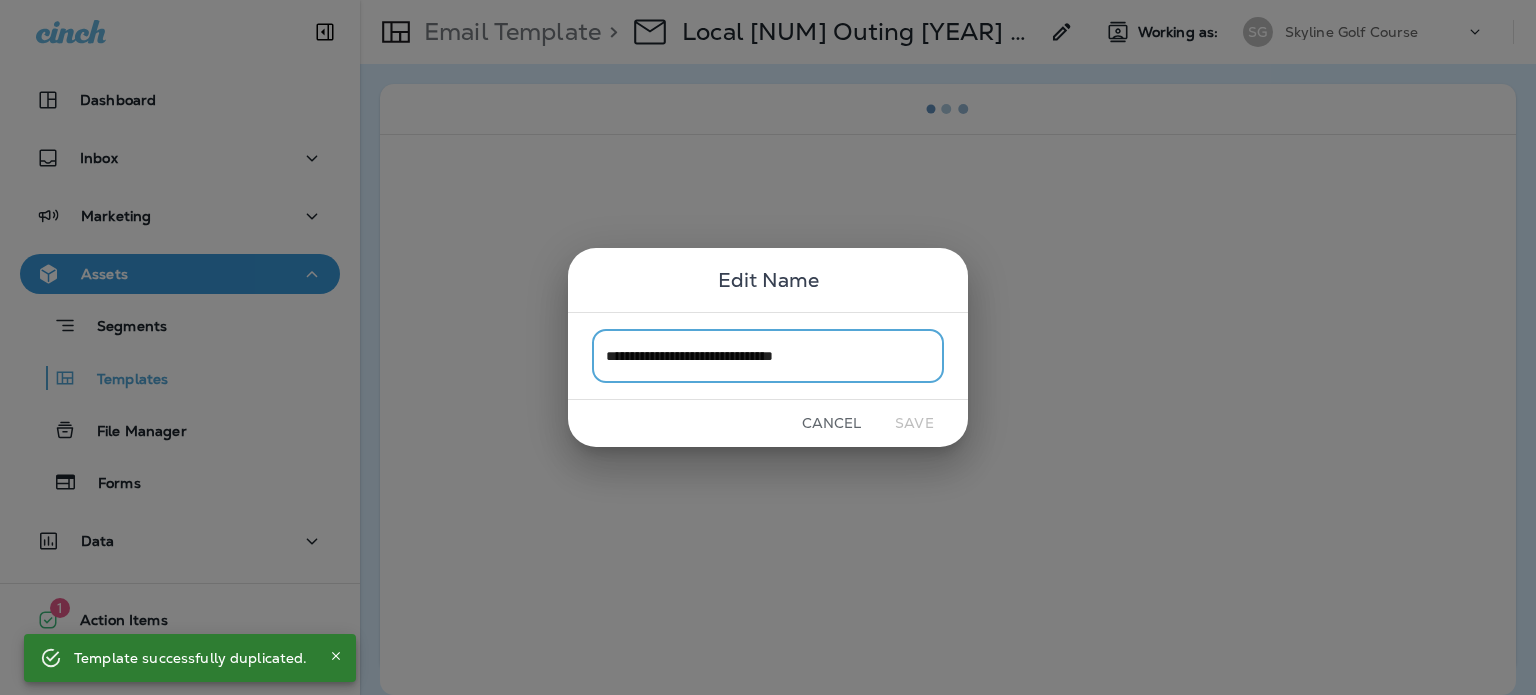 click on "**********" at bounding box center (768, 355) 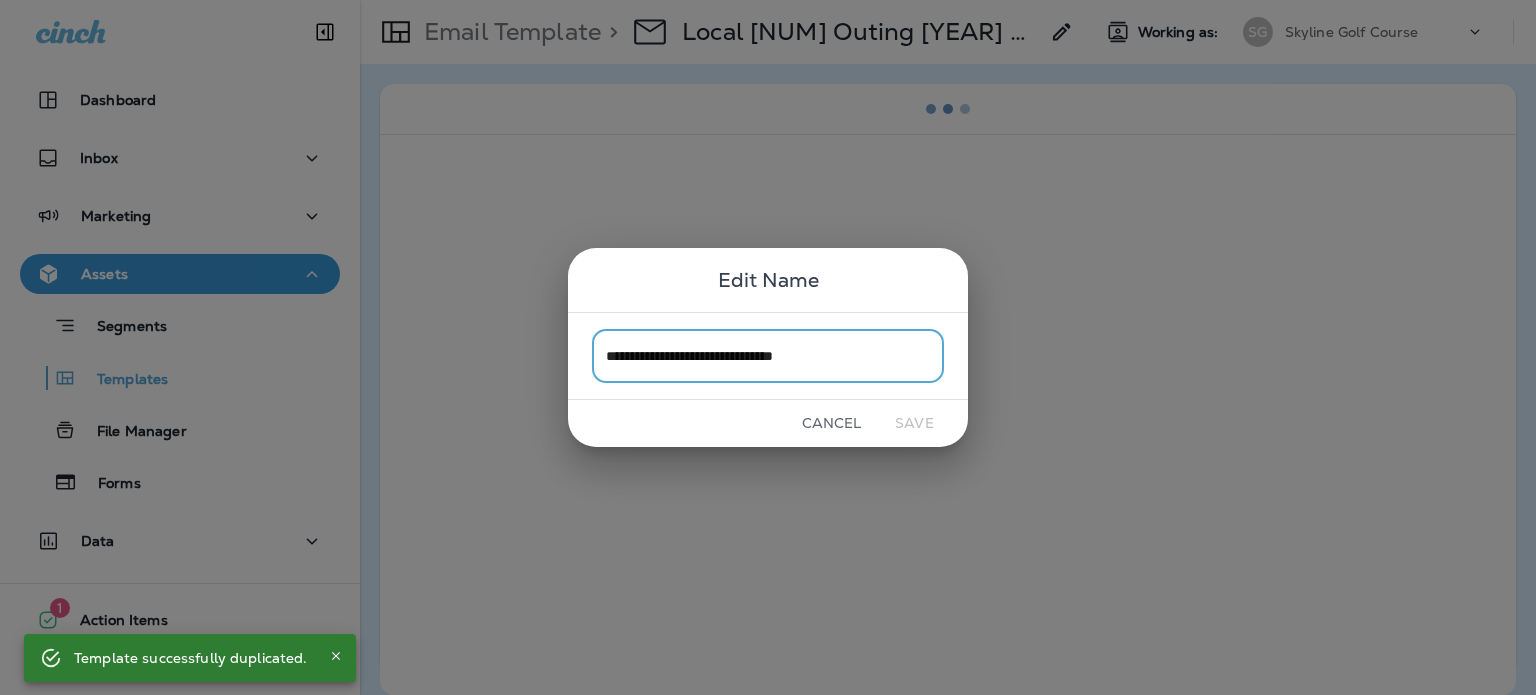 click on "**********" at bounding box center [768, 355] 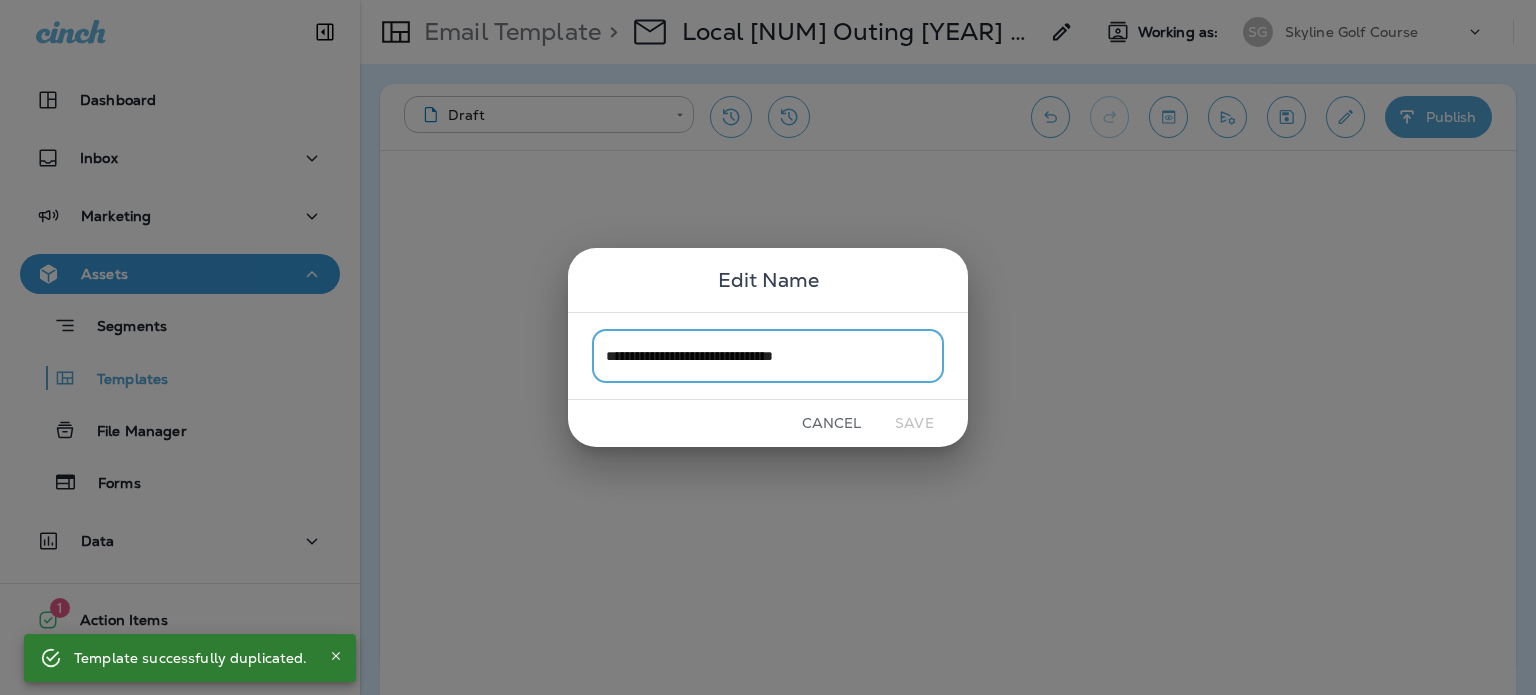 drag, startPoint x: 604, startPoint y: 354, endPoint x: 671, endPoint y: 356, distance: 67.02985 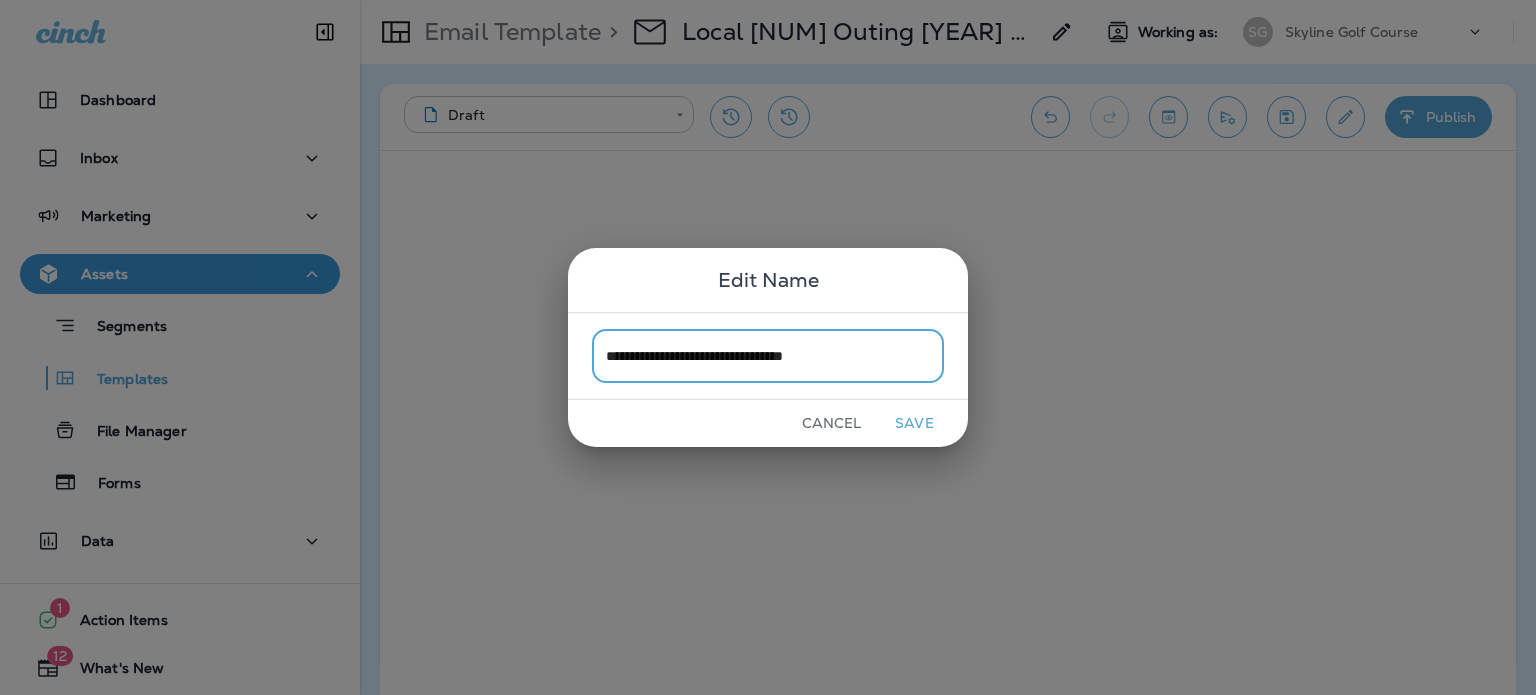 type on "**********" 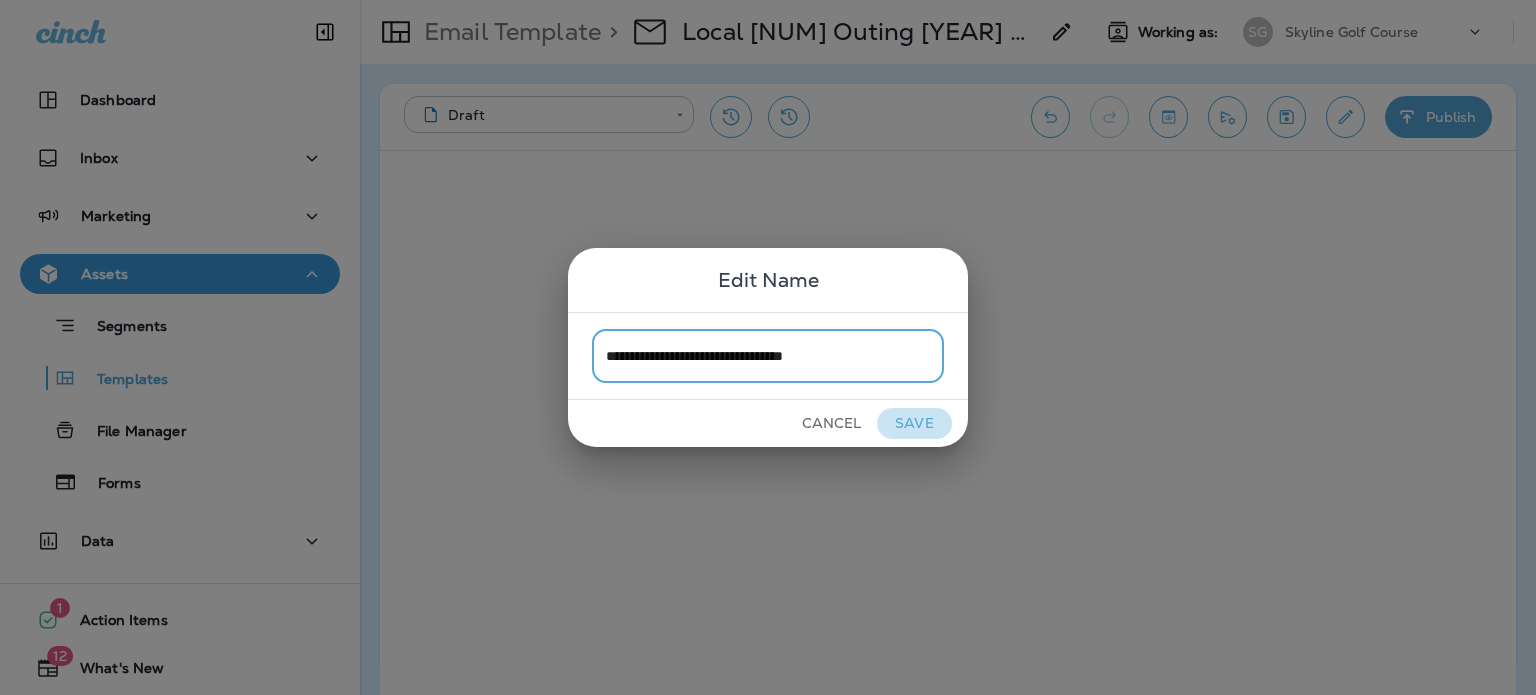 click on "Save" at bounding box center (914, 423) 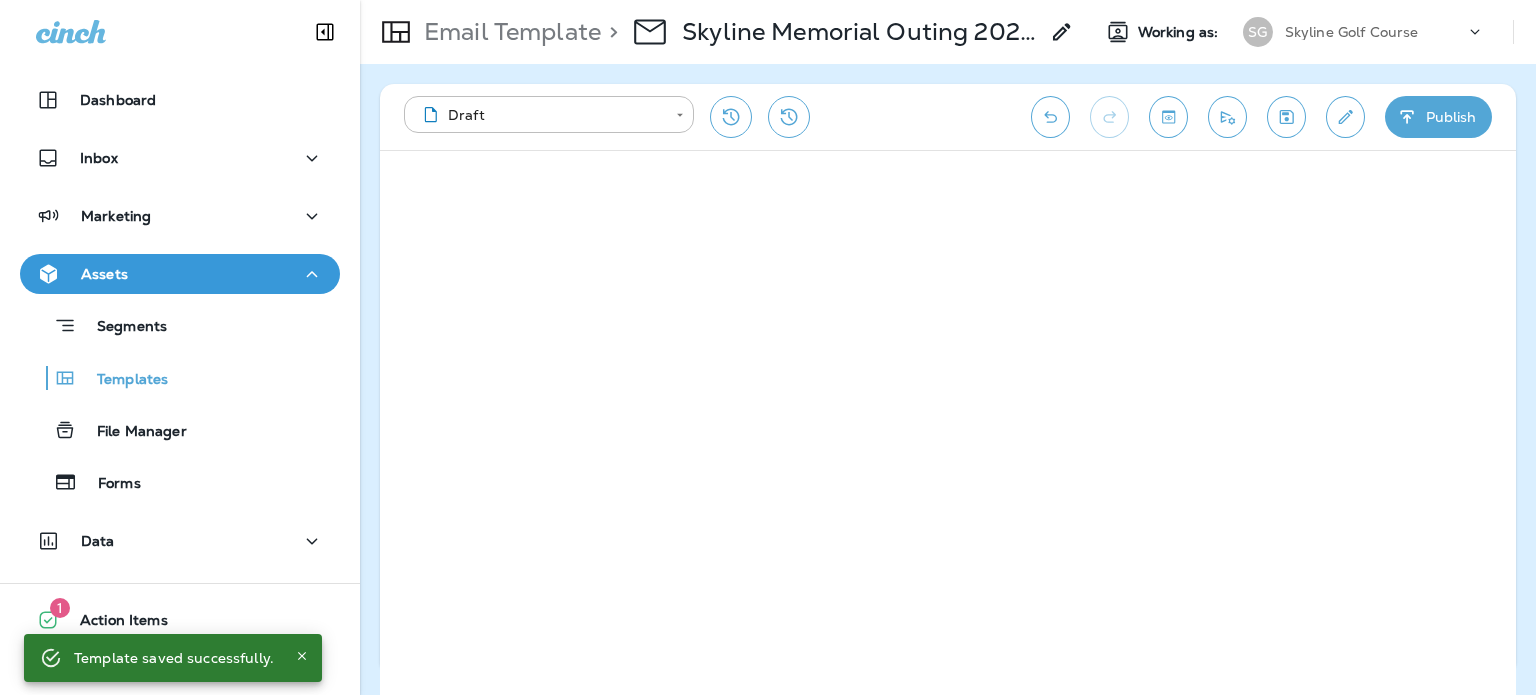 click 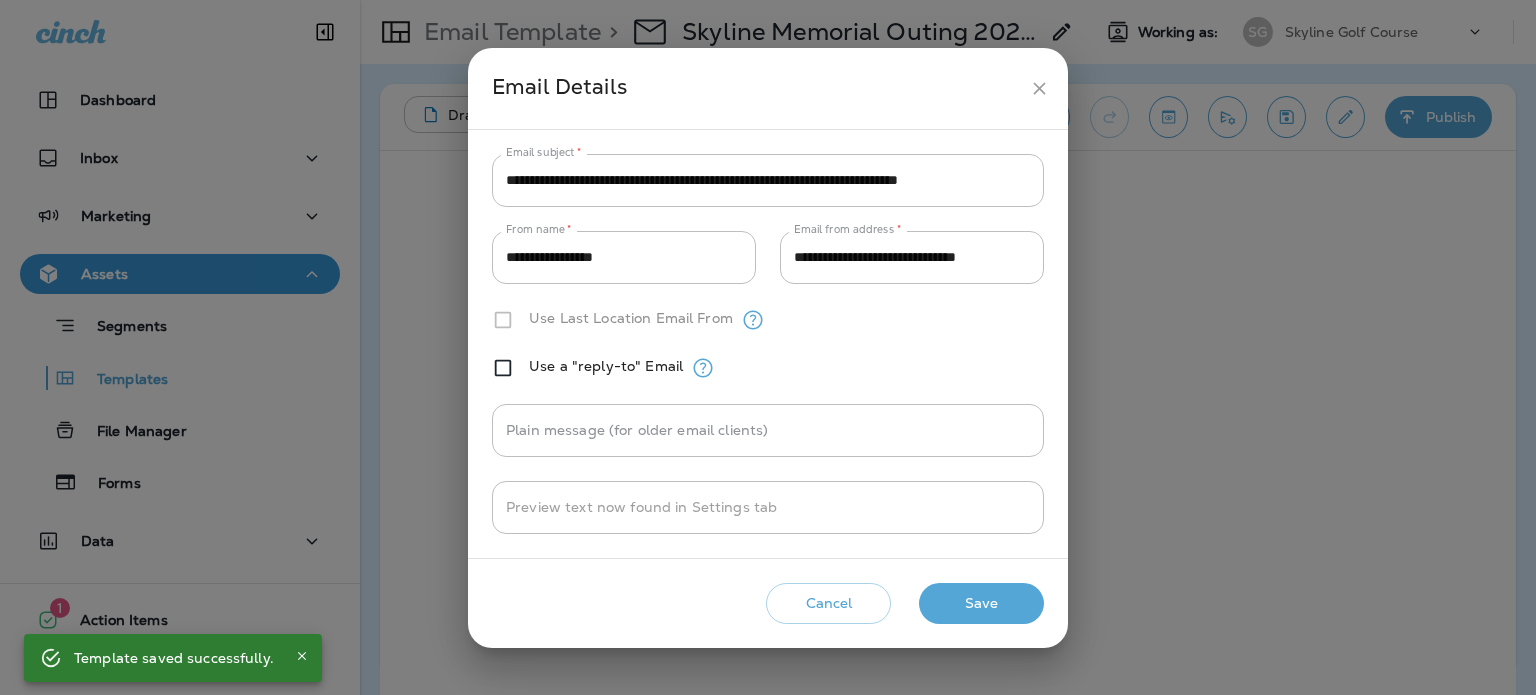 click on "**********" at bounding box center (768, 180) 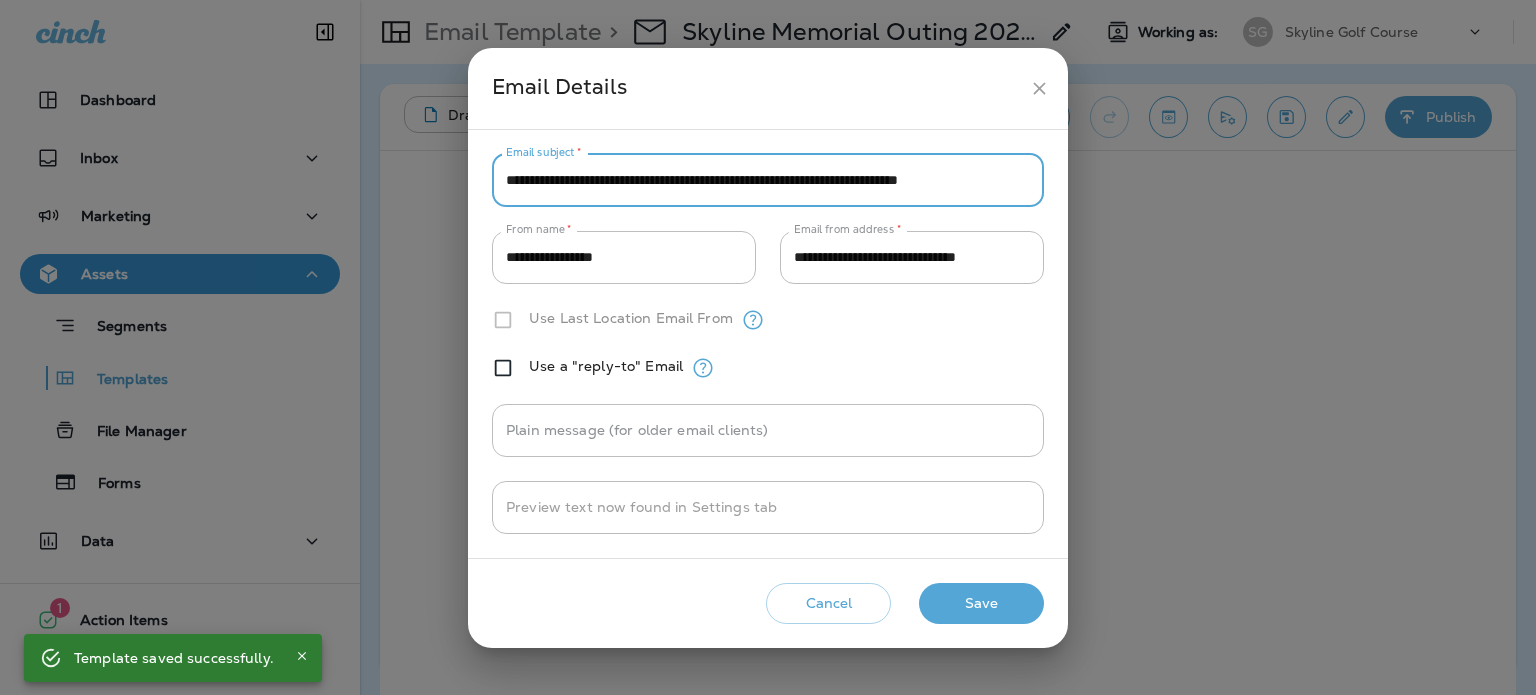 paste 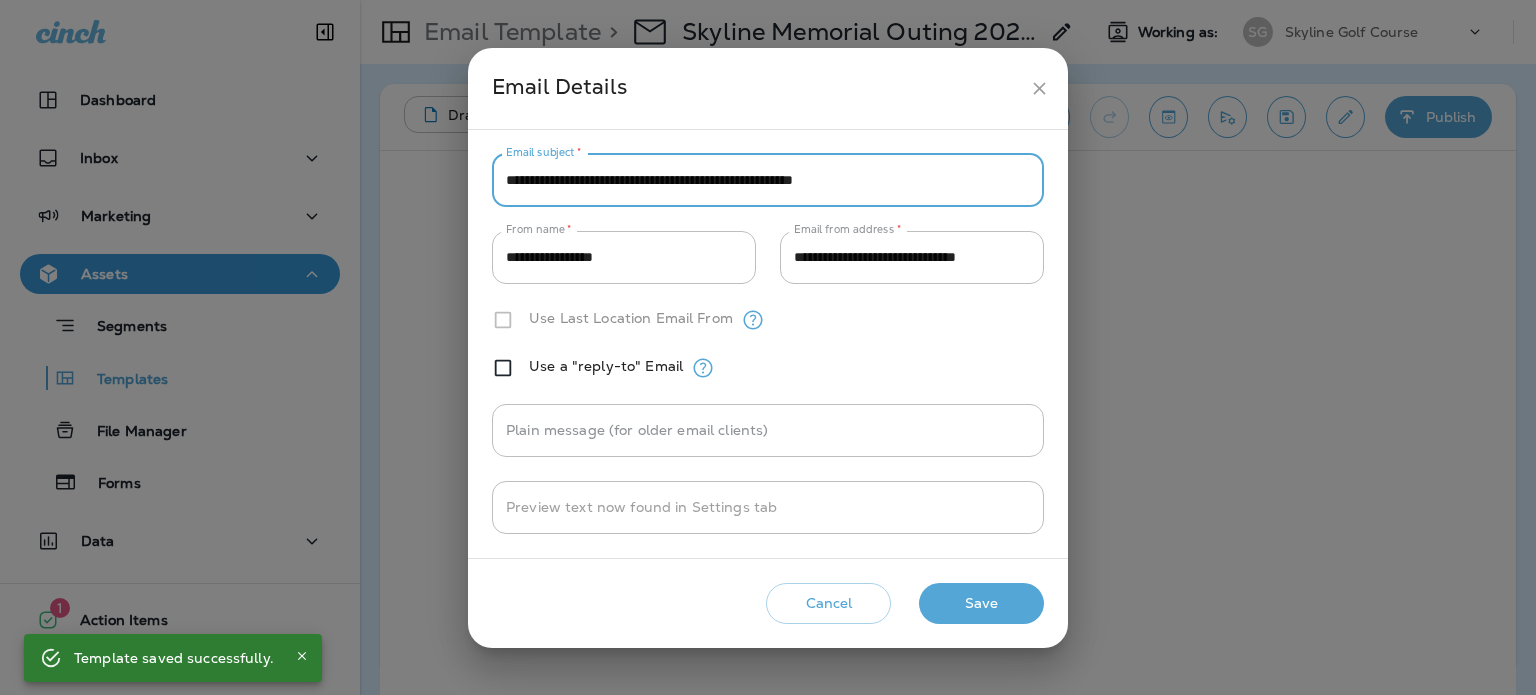 type on "**********" 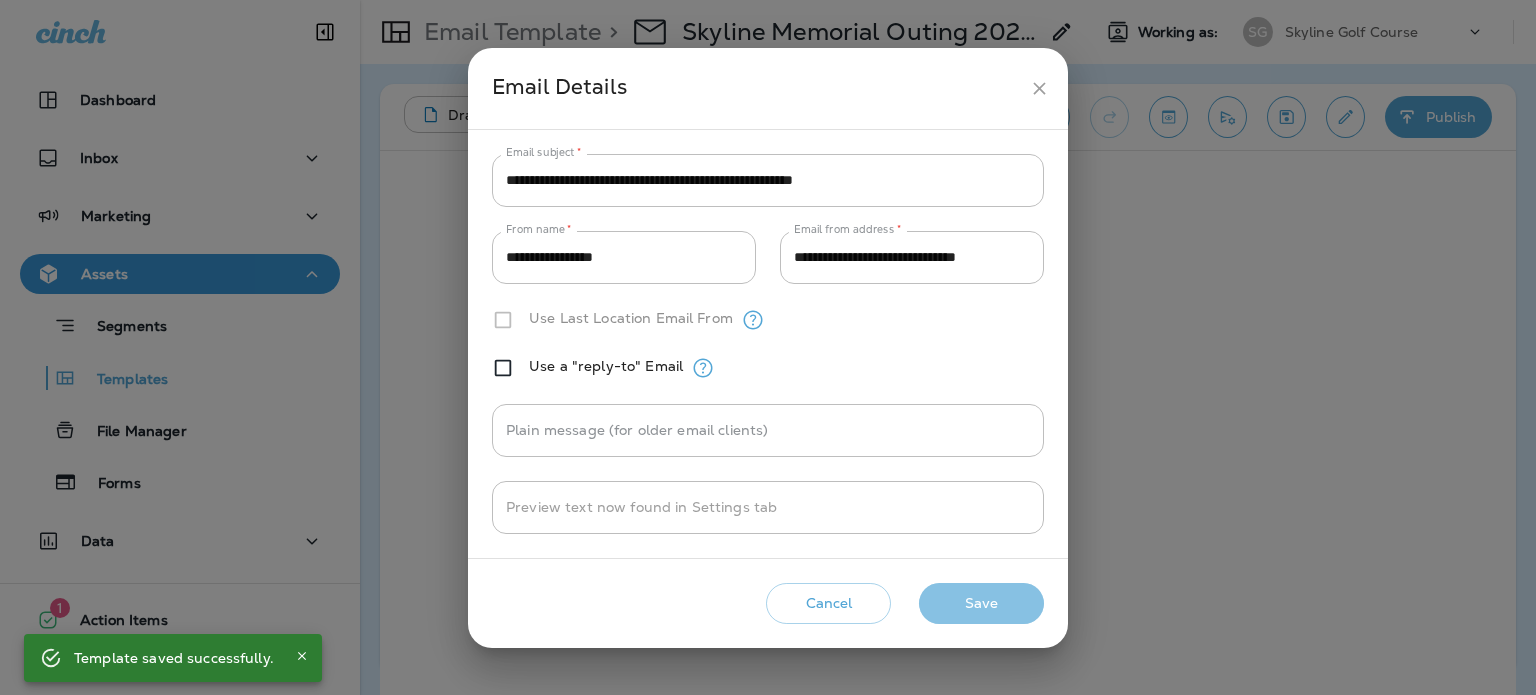 click on "Save" at bounding box center (981, 603) 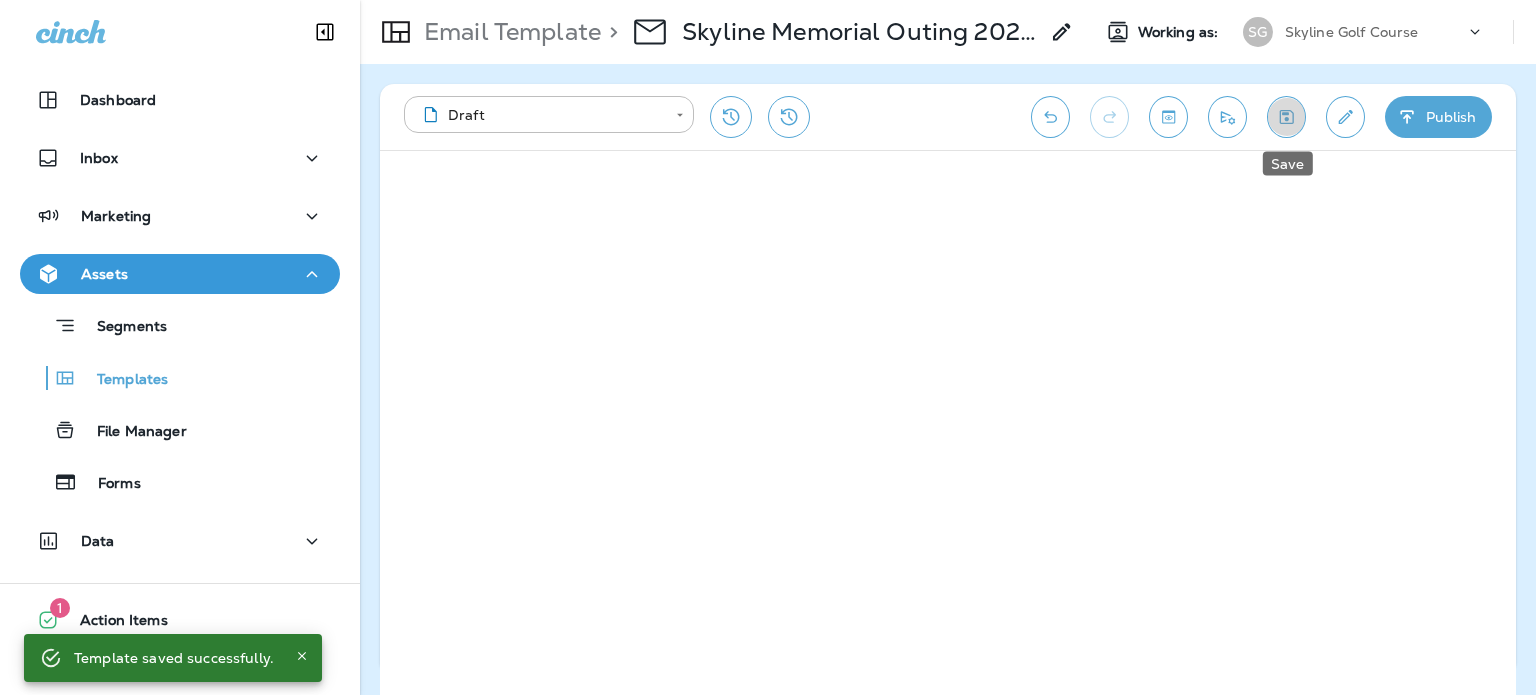 click 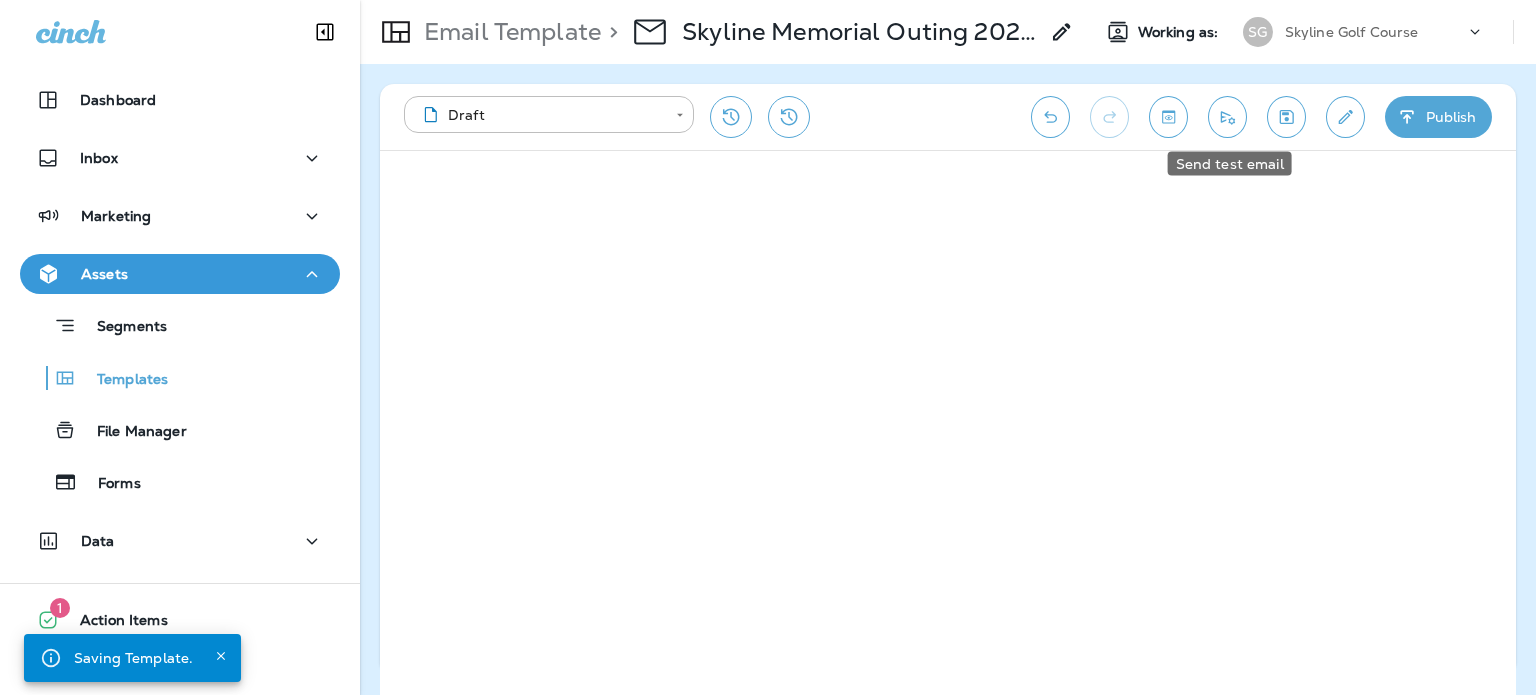 click 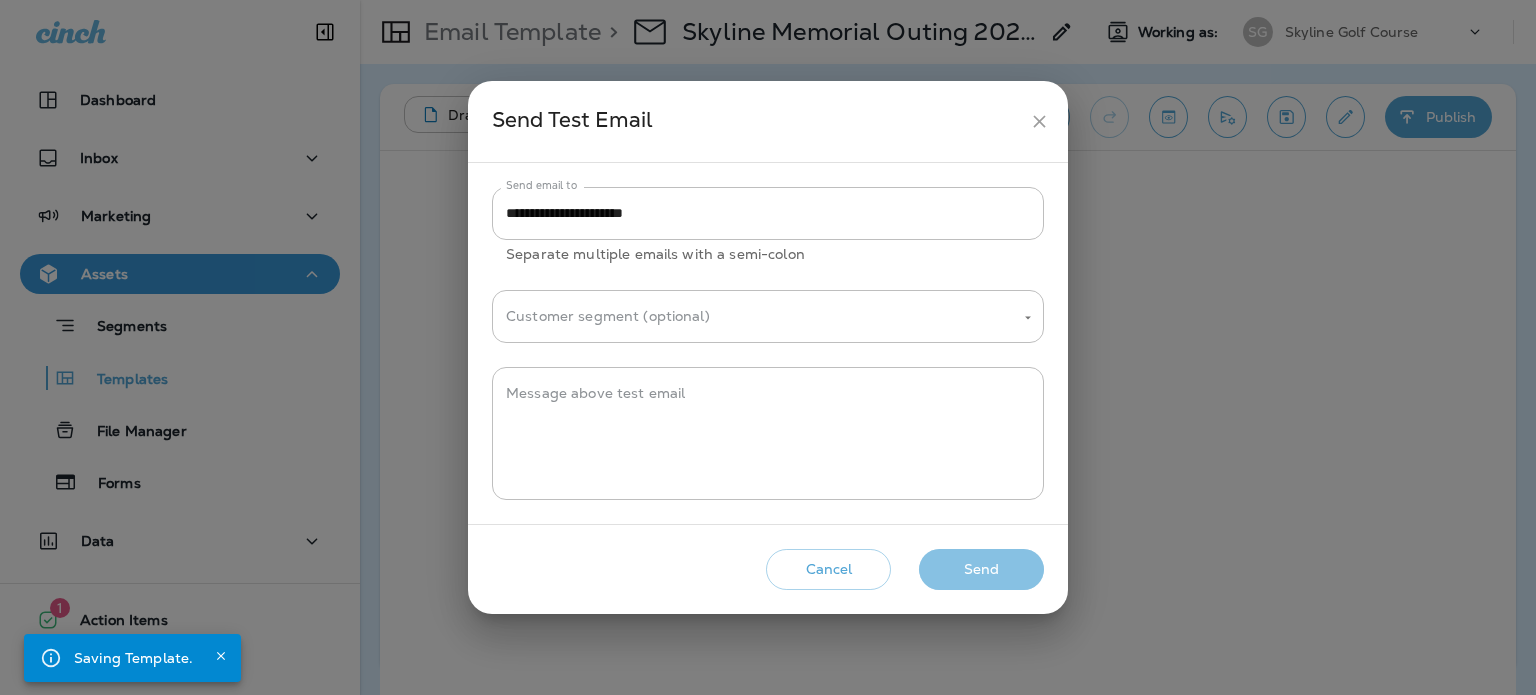 click on "Send" at bounding box center [981, 569] 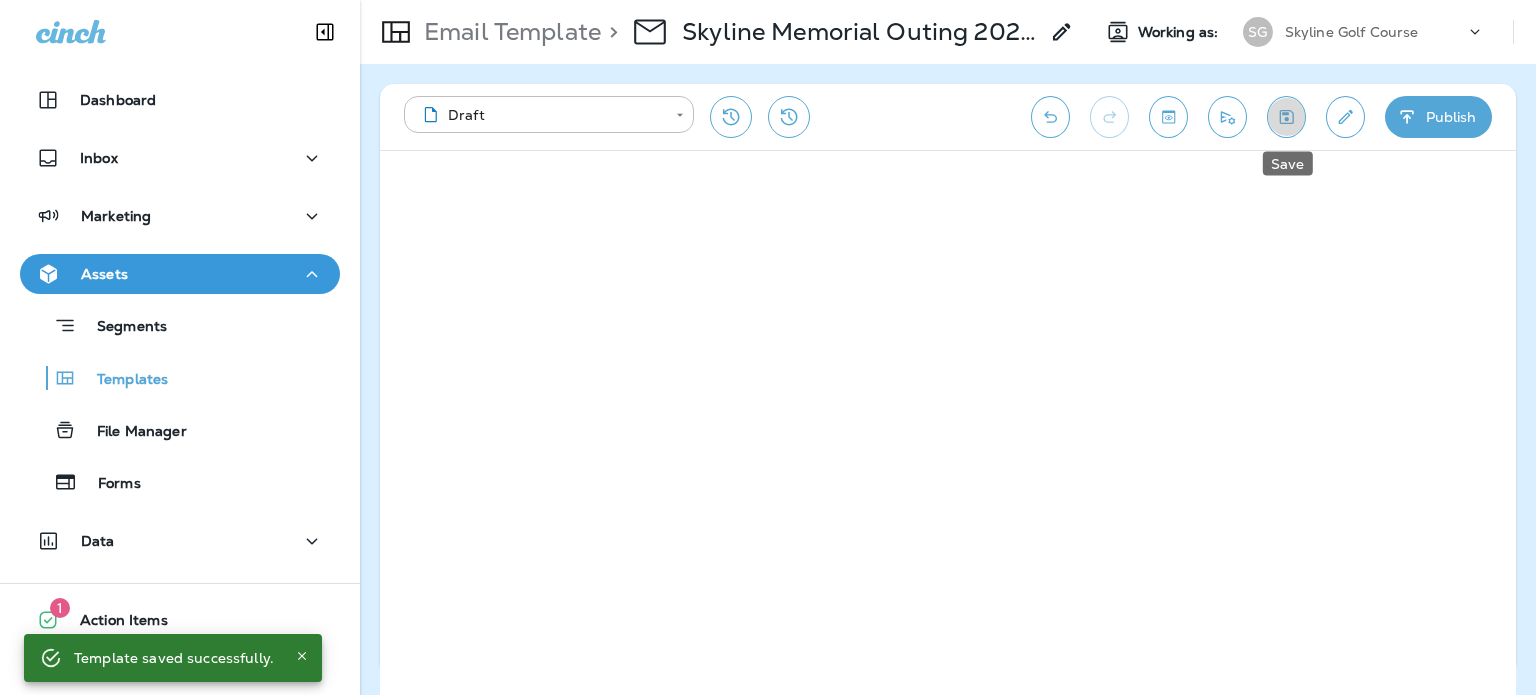 click 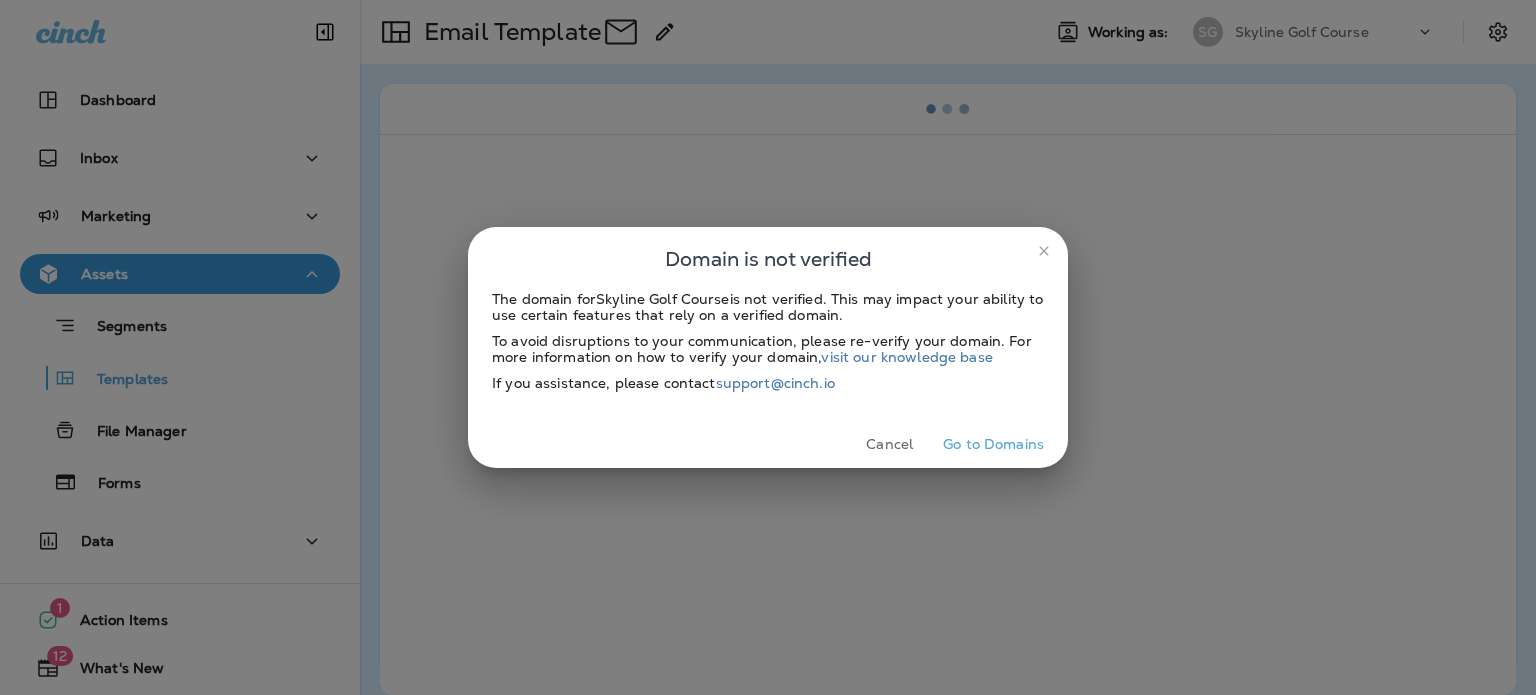 scroll, scrollTop: 0, scrollLeft: 0, axis: both 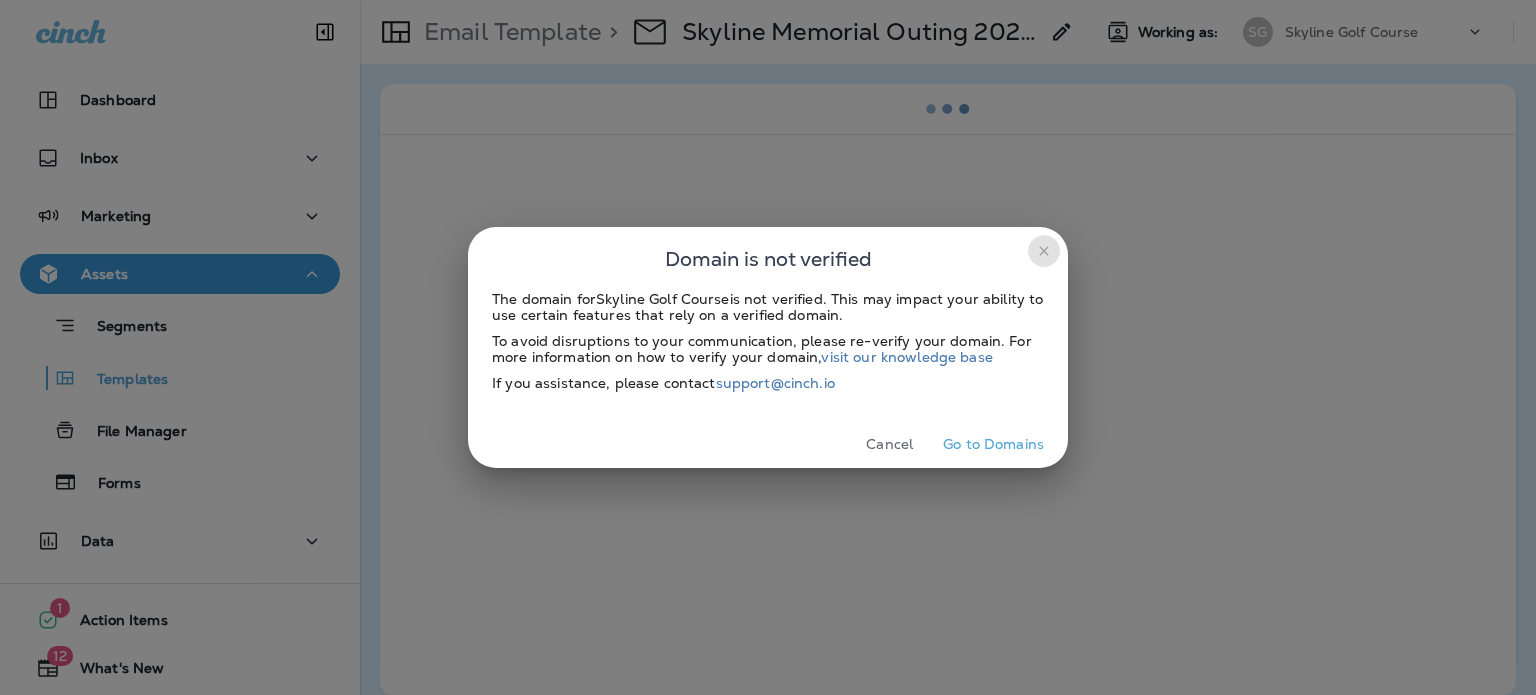 click 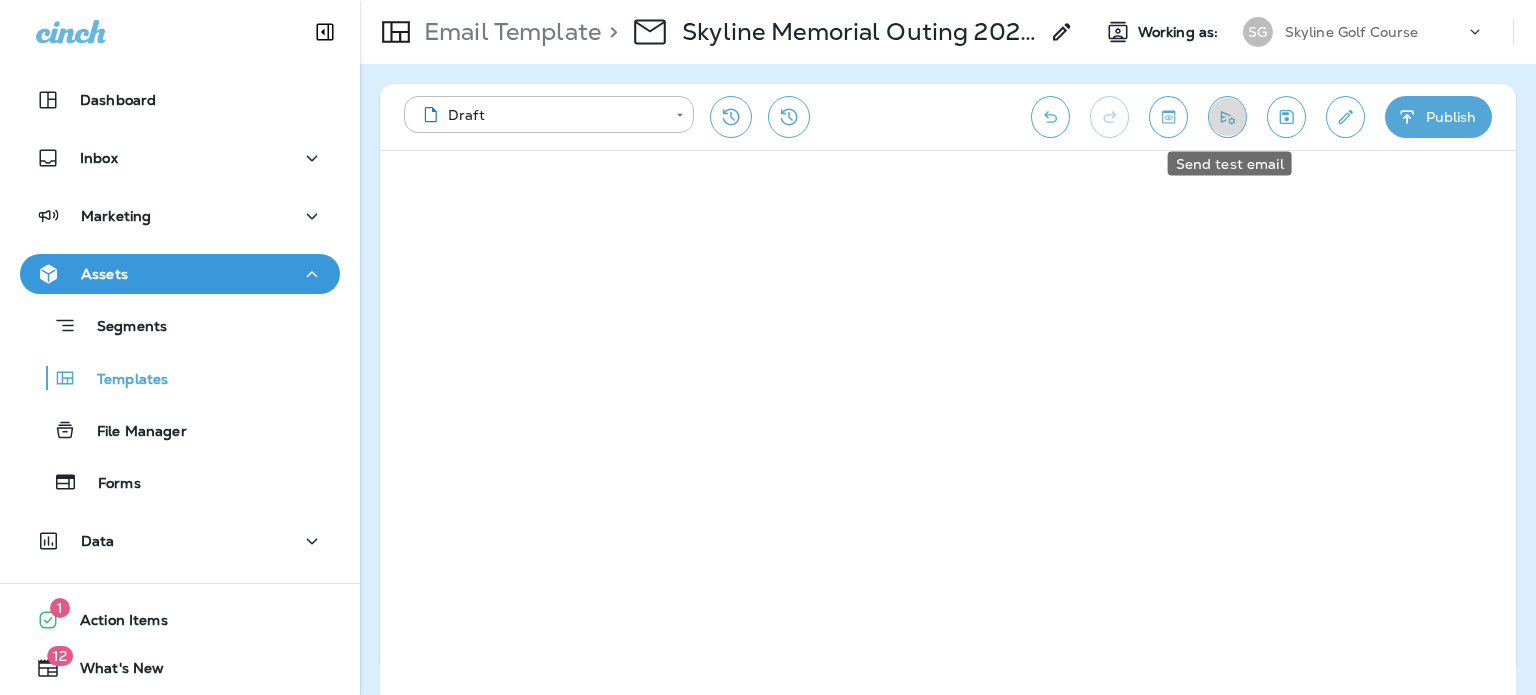 click 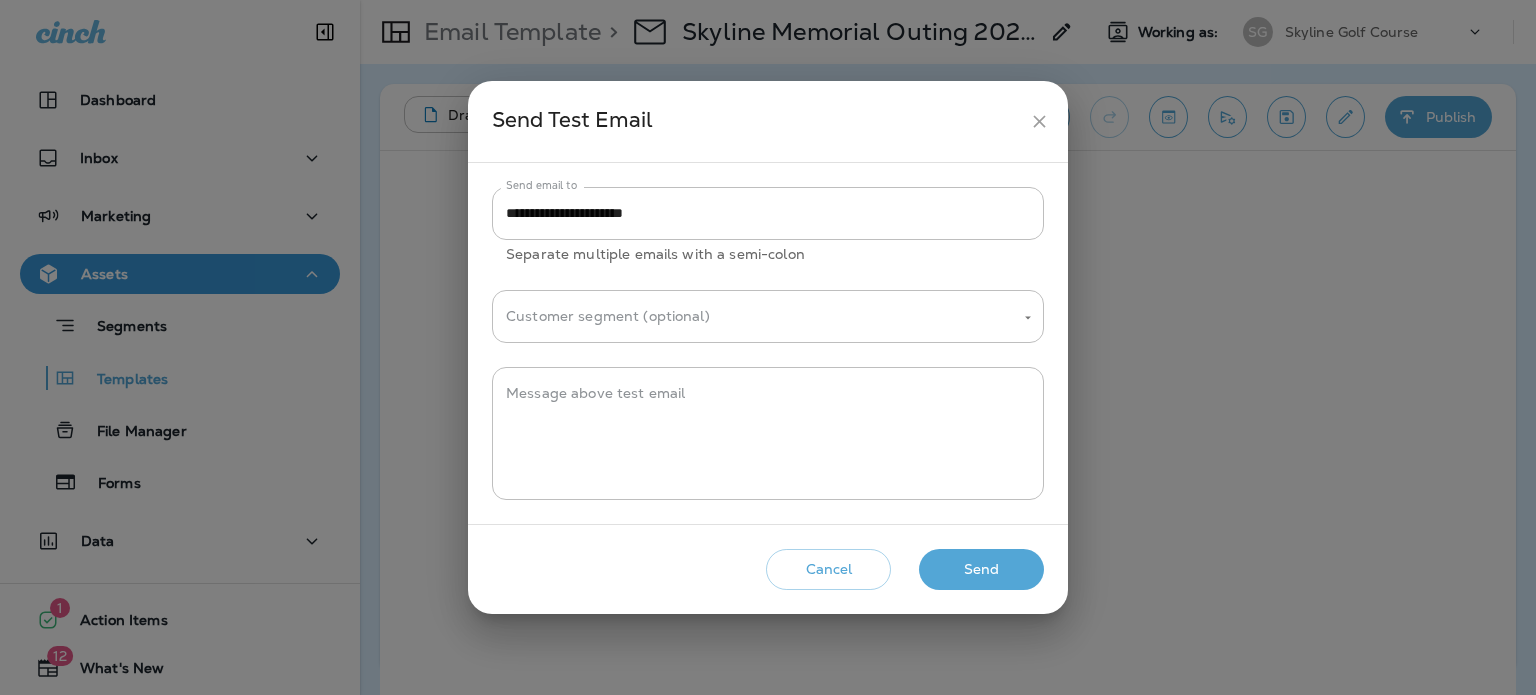 click on "Send" at bounding box center [981, 569] 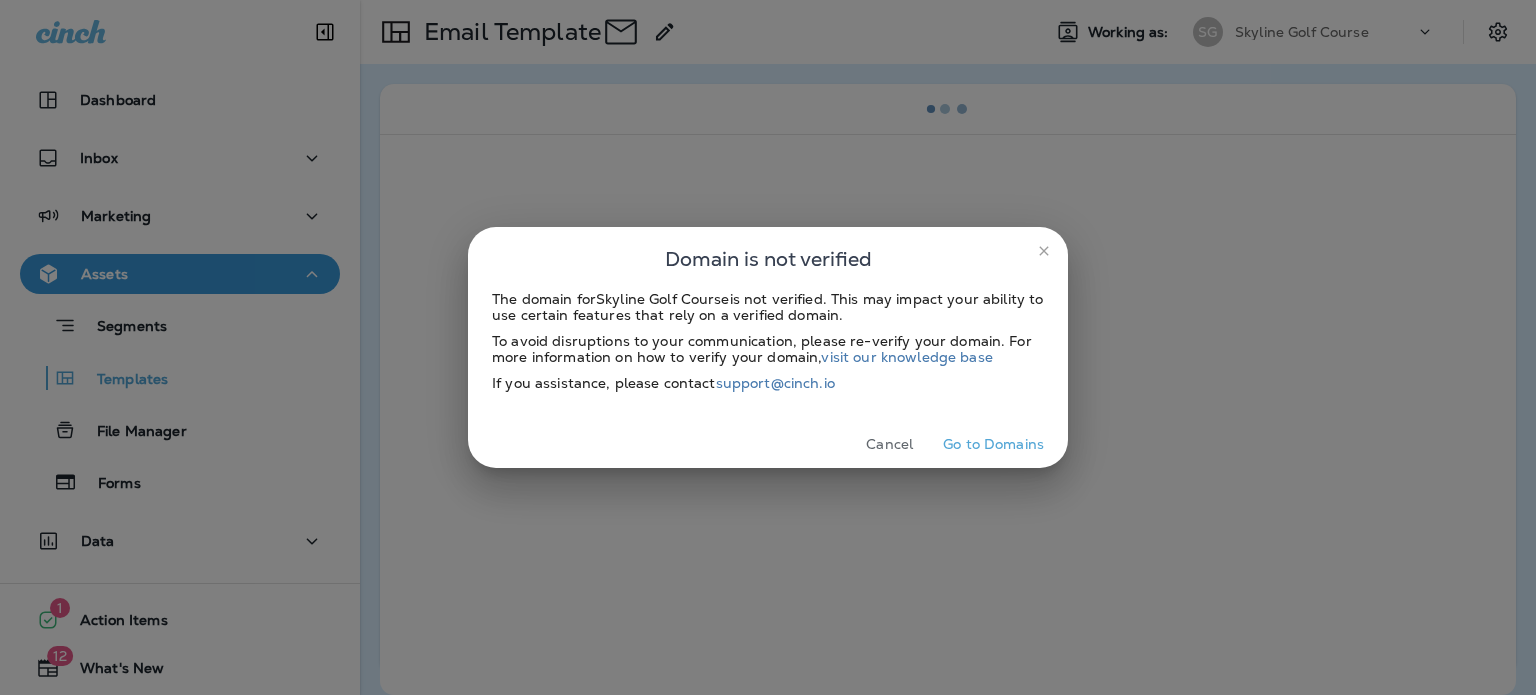 scroll, scrollTop: 0, scrollLeft: 0, axis: both 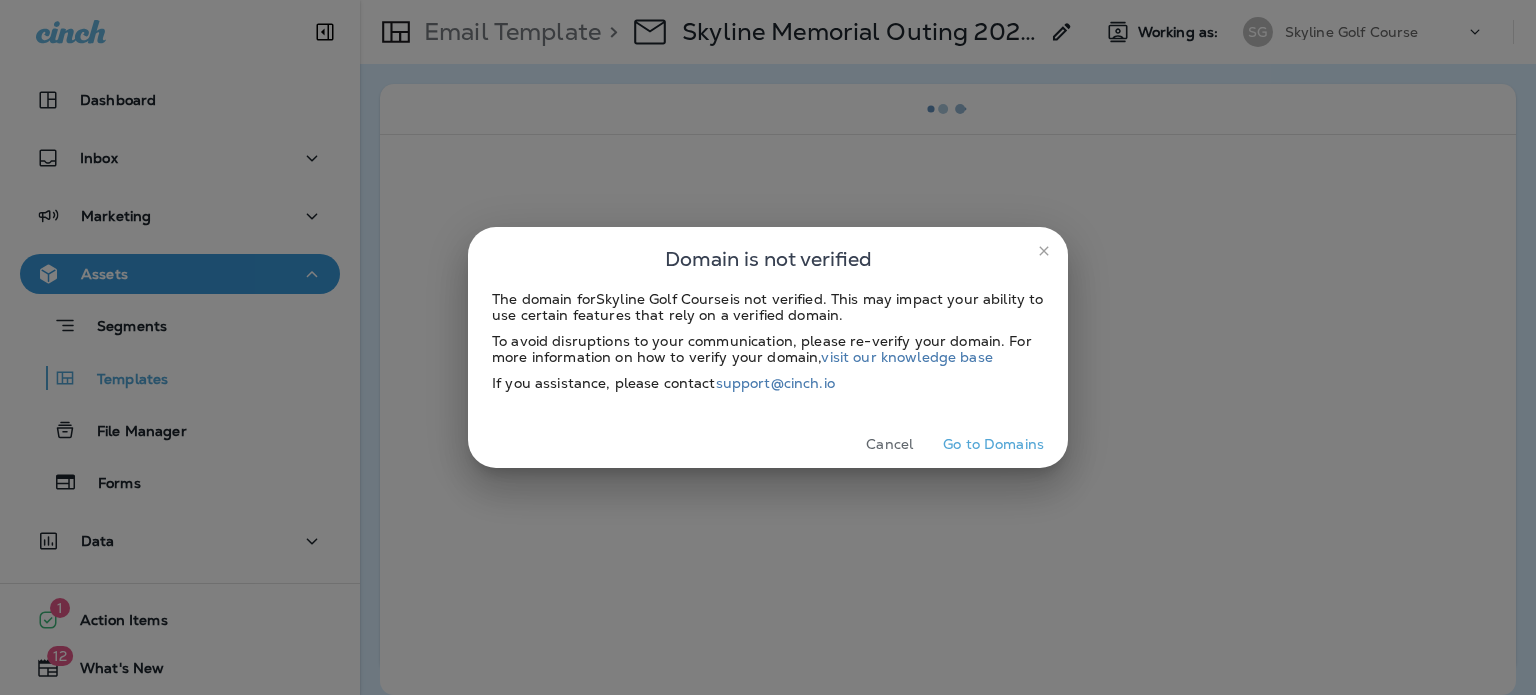 click on "Cancel" at bounding box center [889, 444] 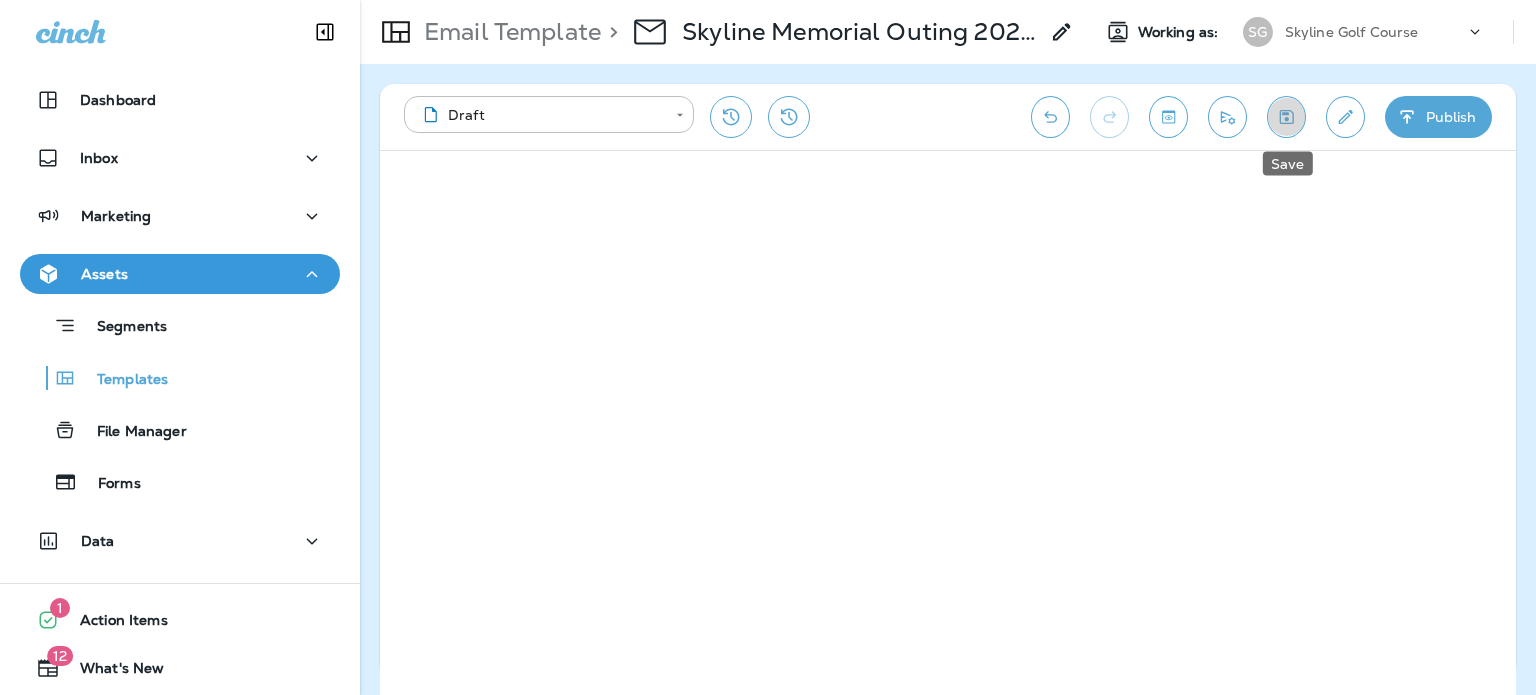 drag, startPoint x: 1278, startPoint y: 127, endPoint x: 1275, endPoint y: 108, distance: 19.235384 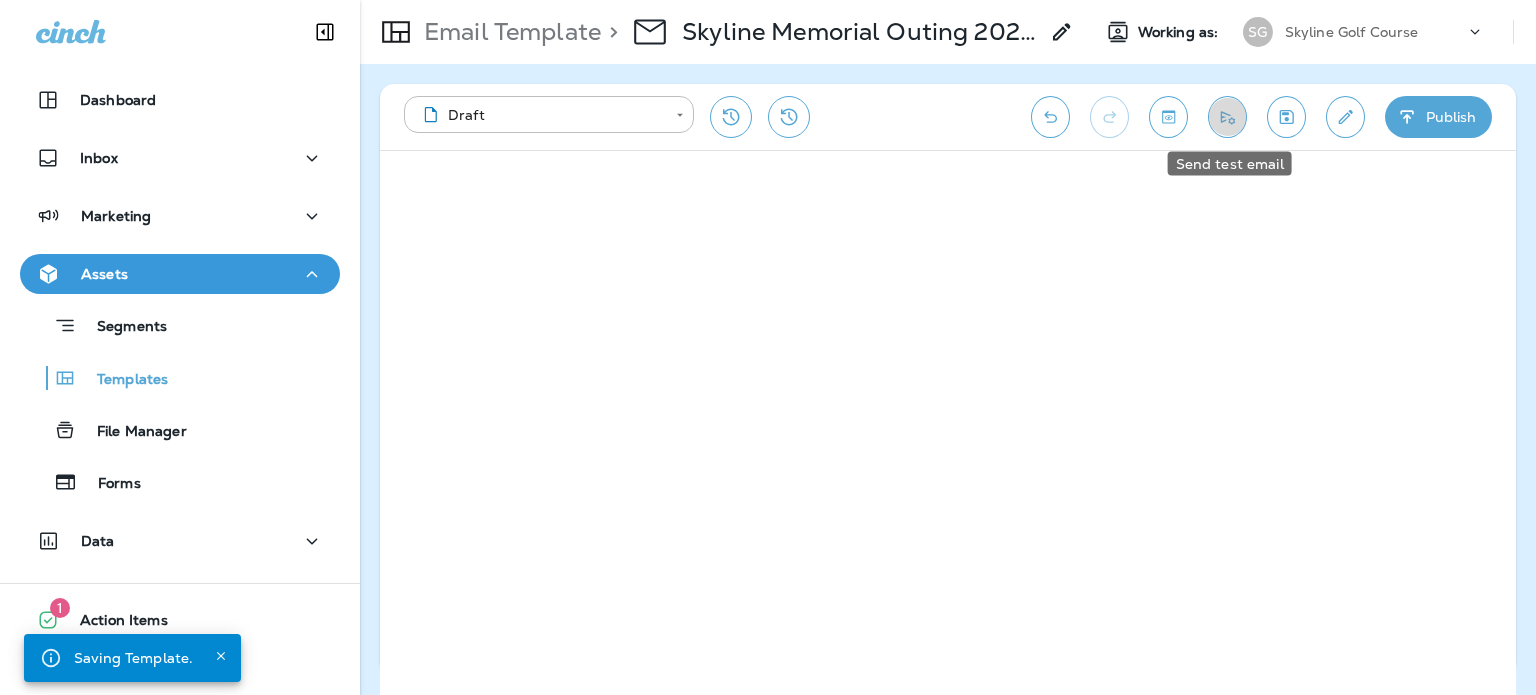 click 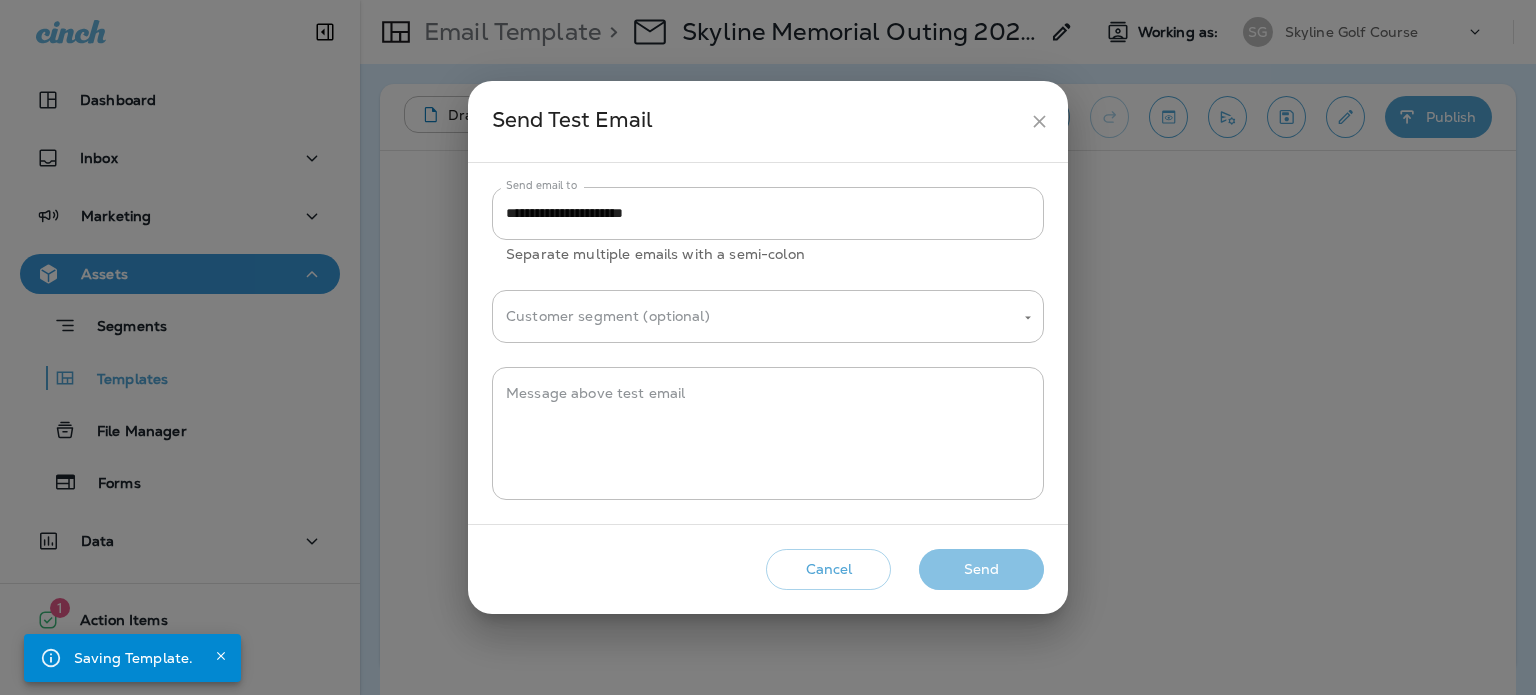 click on "Send" at bounding box center [981, 569] 